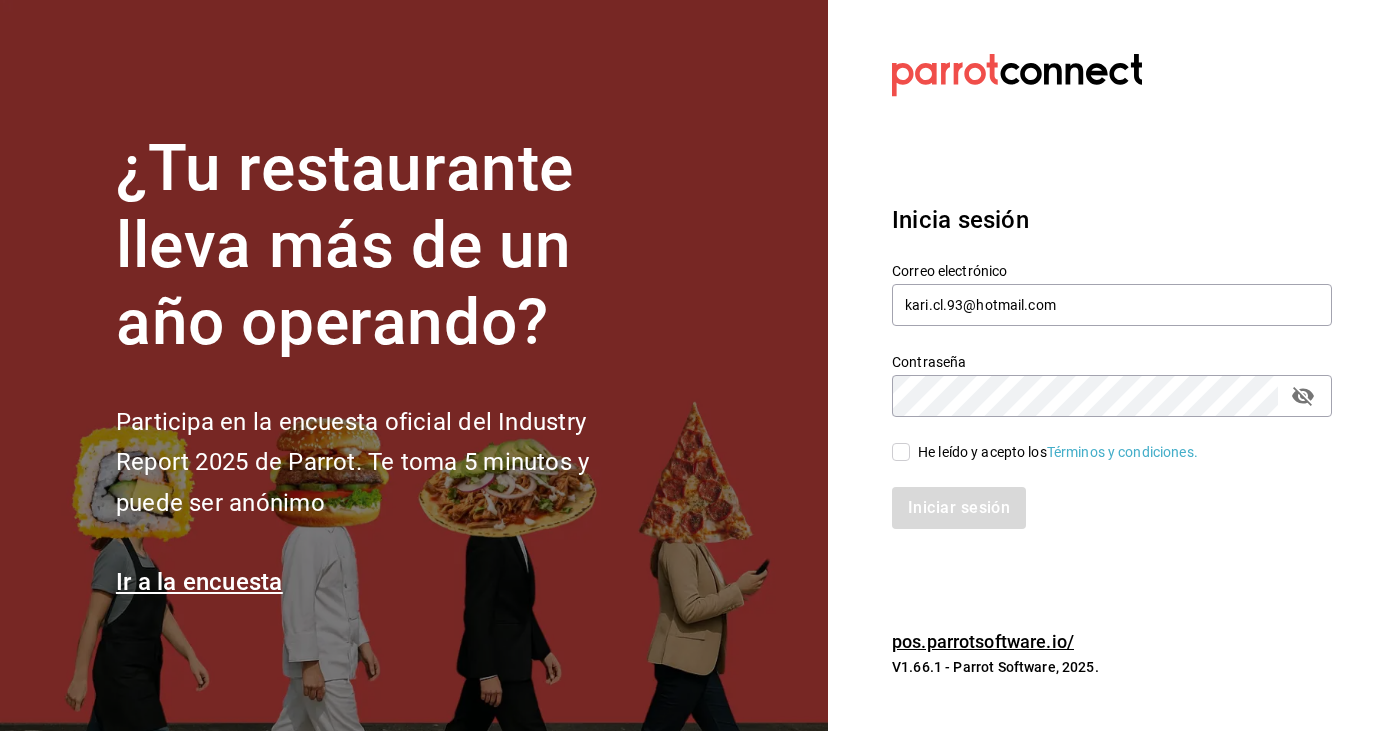 scroll, scrollTop: 0, scrollLeft: 0, axis: both 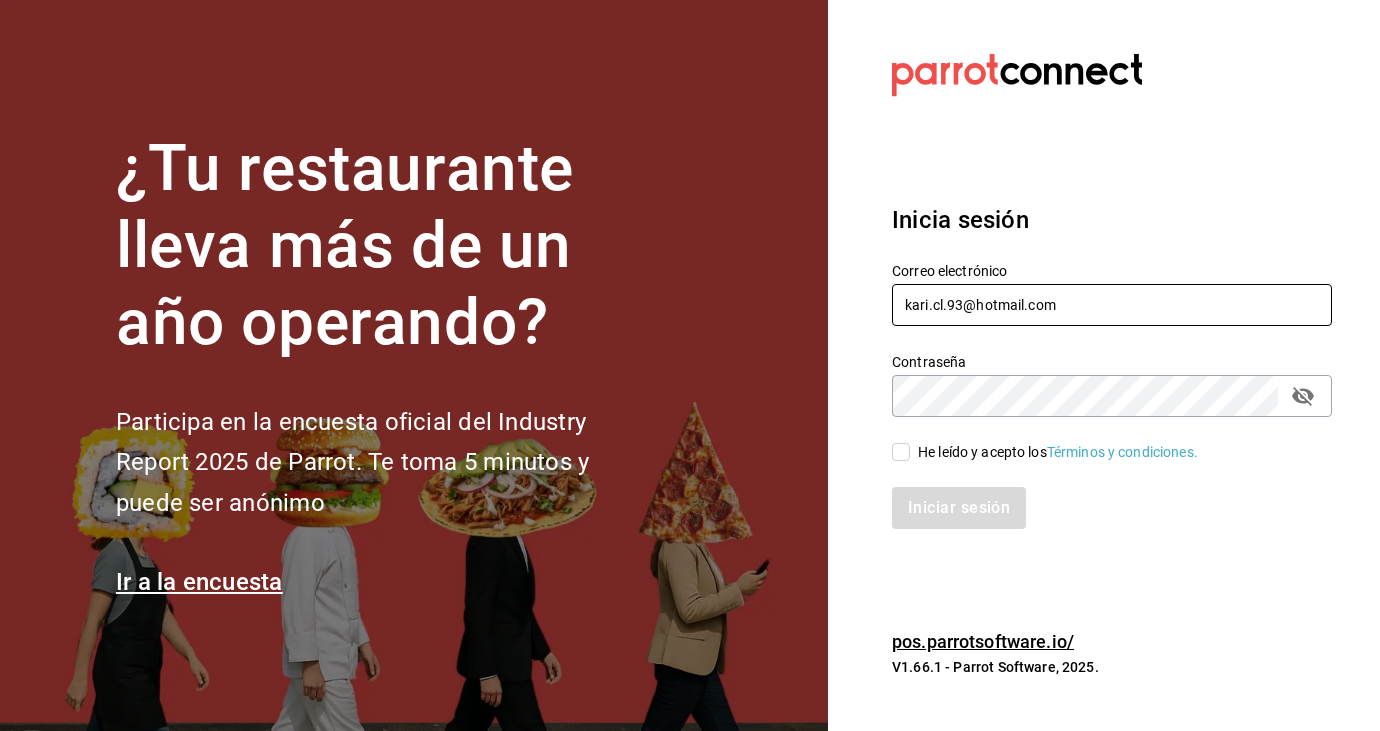 click on "kari.cl.93@hotmail.com" at bounding box center [1112, 305] 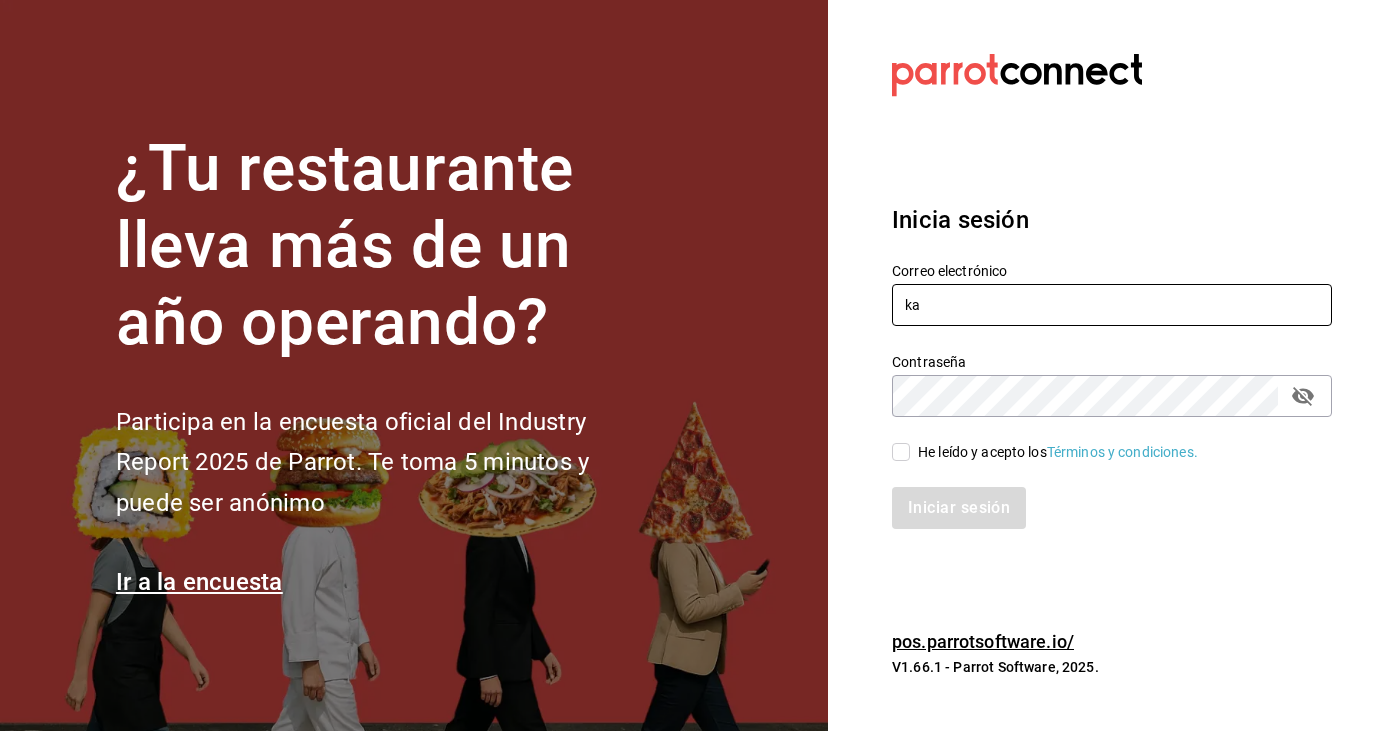 type on "k" 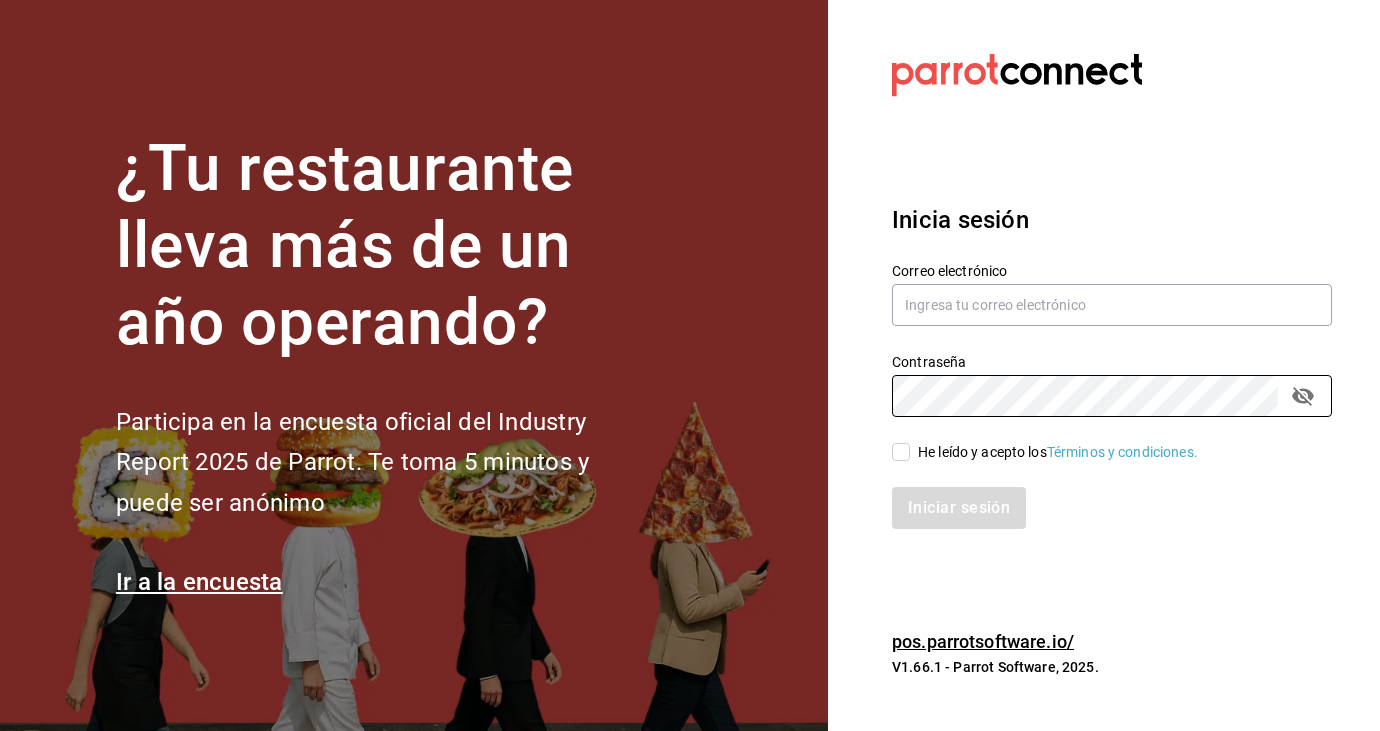 click on "¿Tu restaurante lleva más de un año operando?" at bounding box center (386, 246) 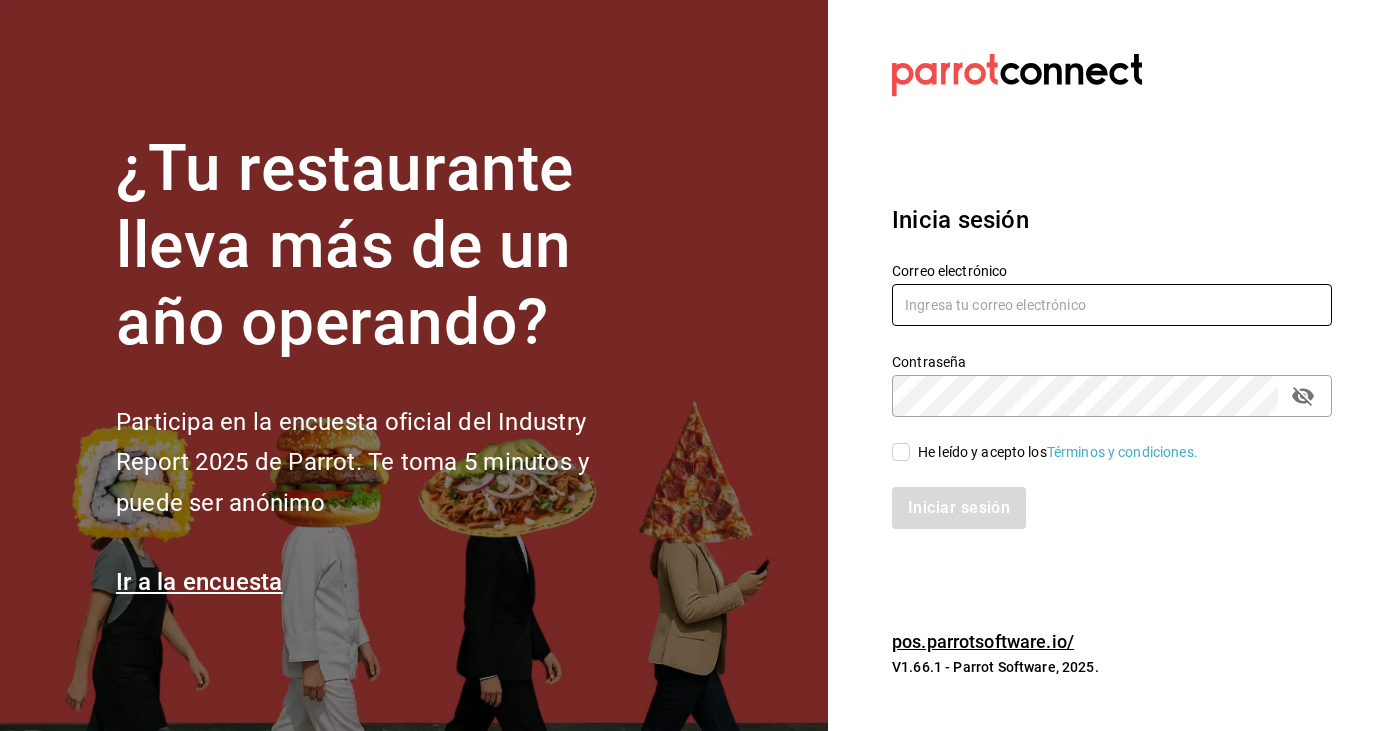 click on "Ir a la encuesta" at bounding box center [199, 582] 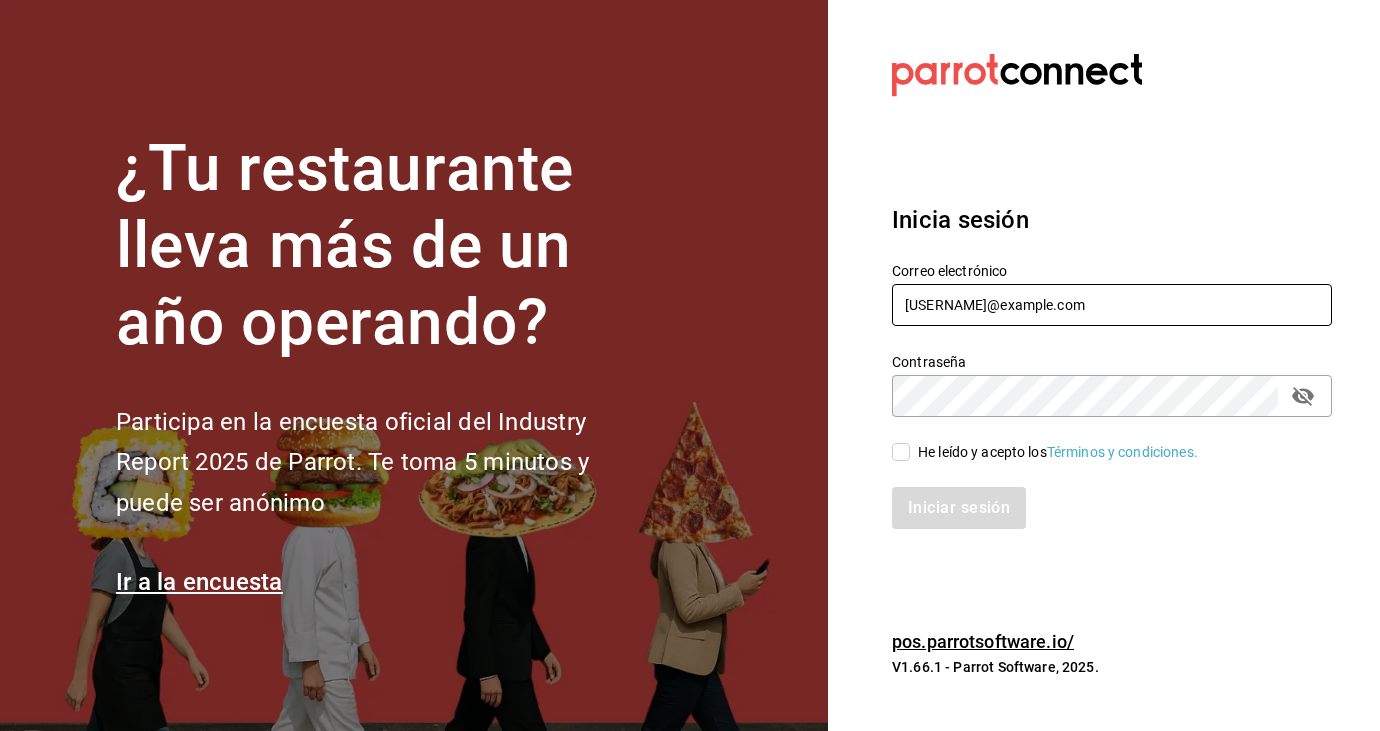 type on "[USERNAME]@example.com" 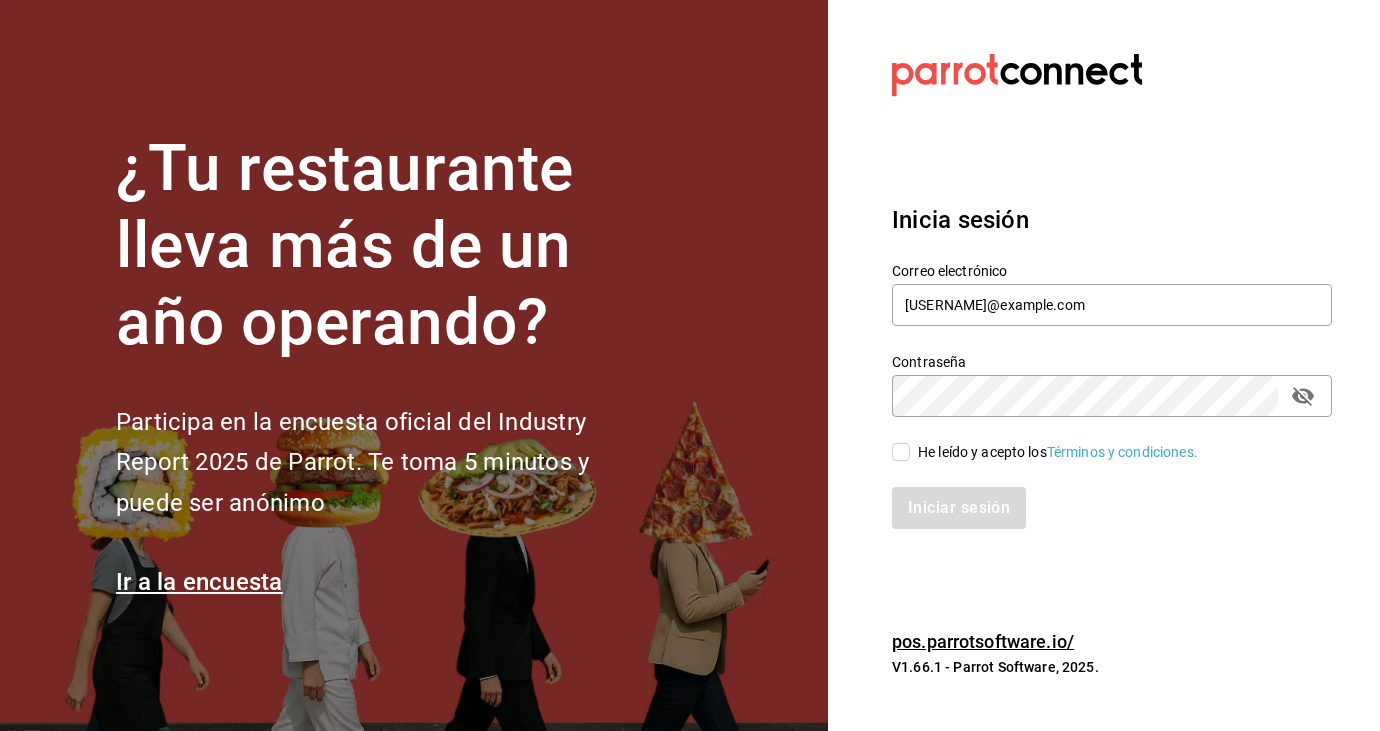 click on "He leído y acepto los  Términos y condiciones." at bounding box center [1100, 440] 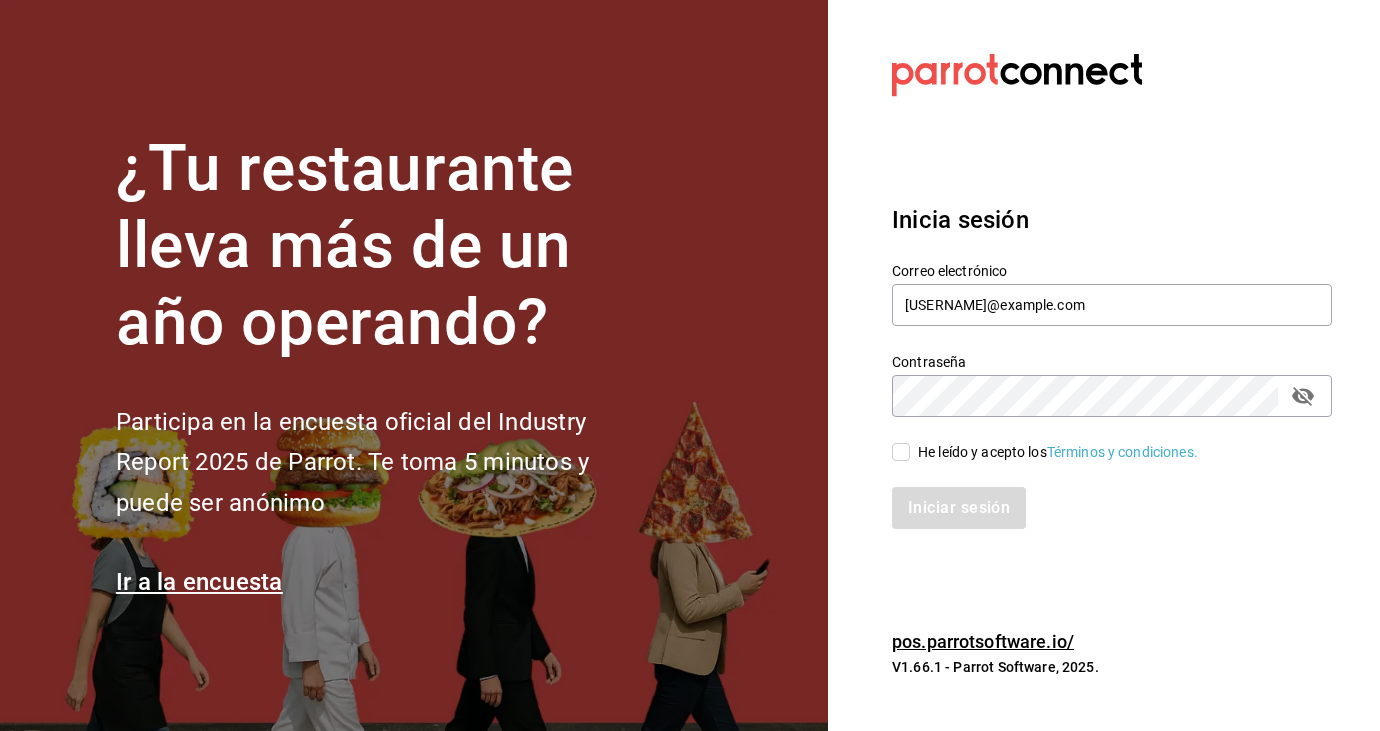 checkbox on "true" 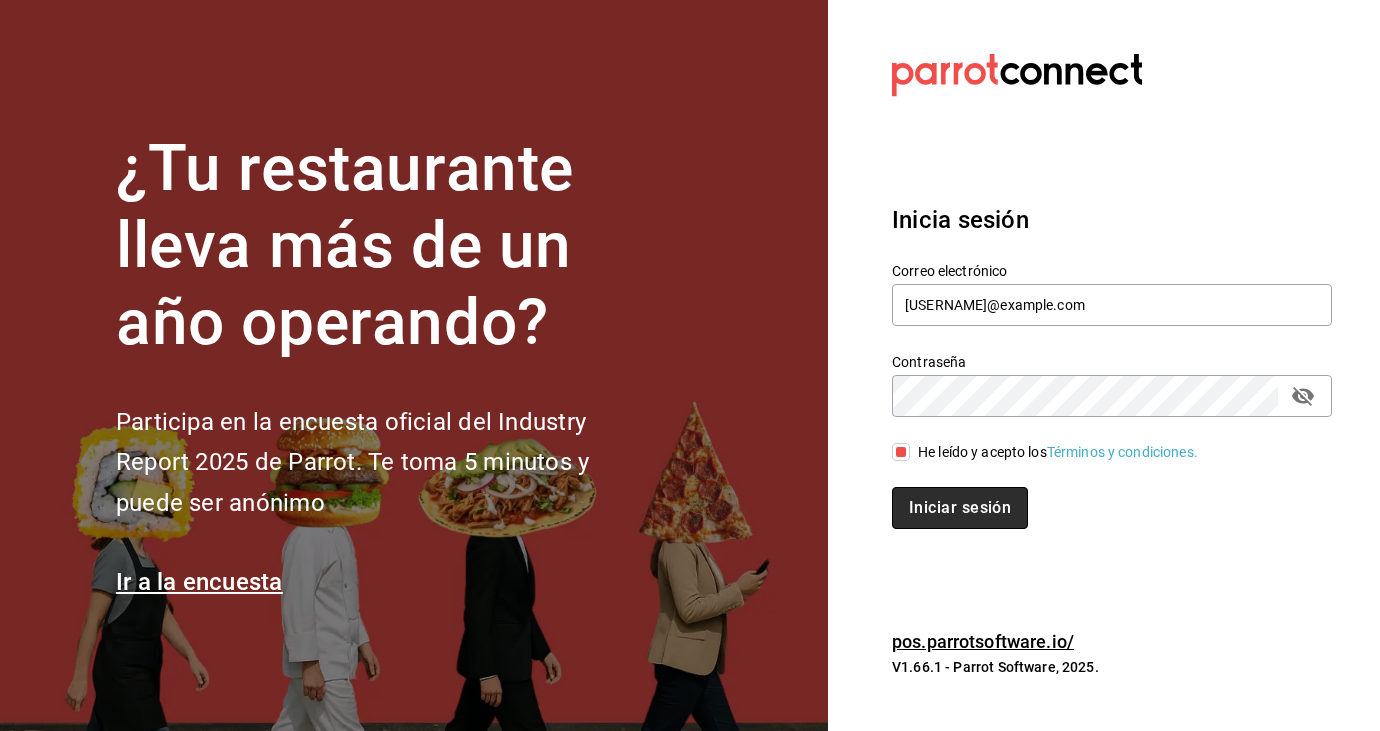 click on "Iniciar sesión" at bounding box center (960, 508) 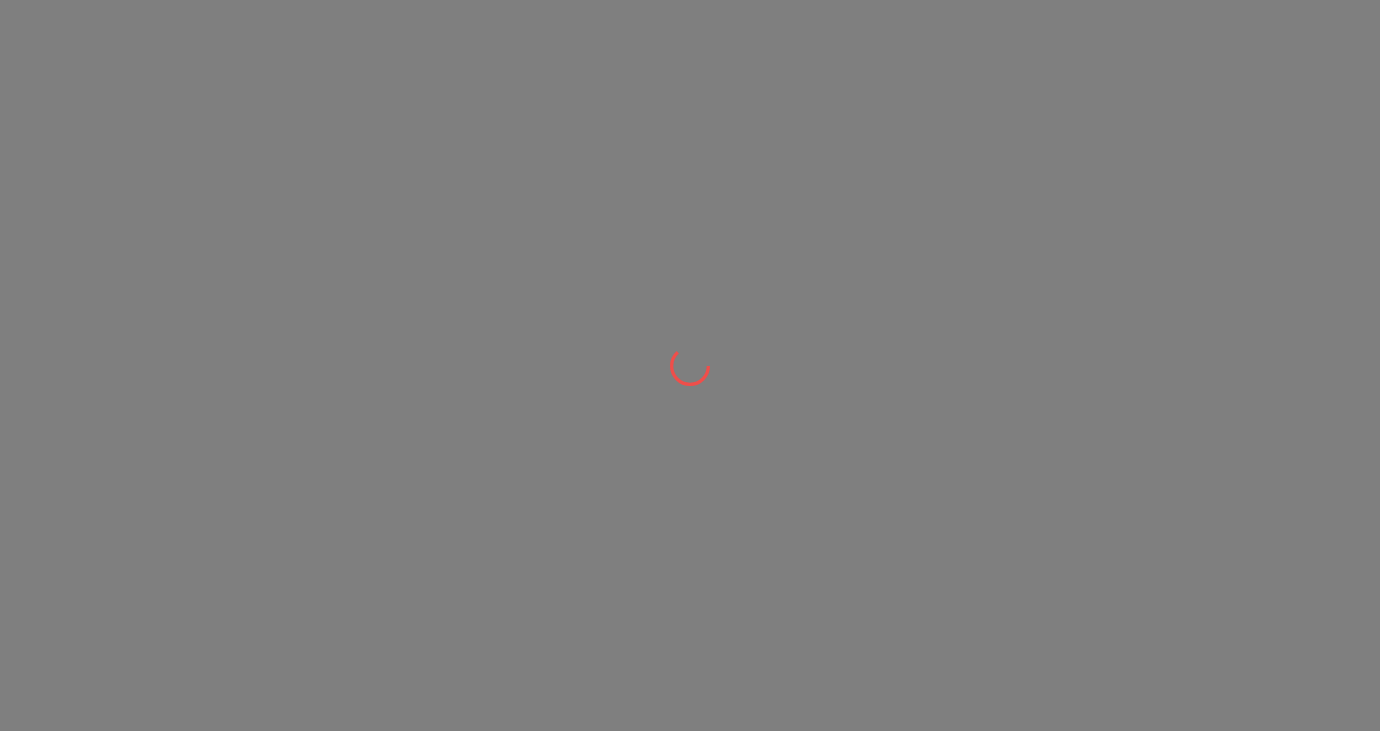 scroll, scrollTop: 0, scrollLeft: 0, axis: both 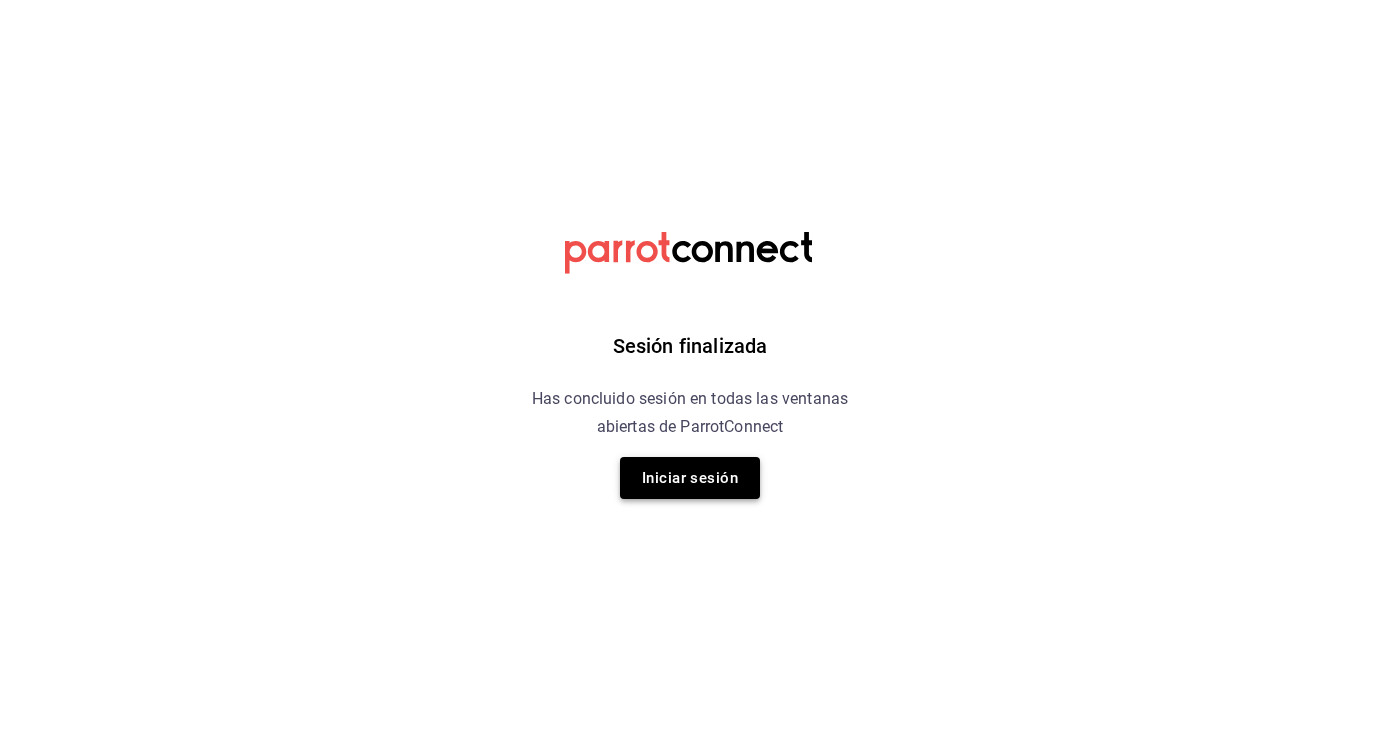 click on "Iniciar sesión" at bounding box center [690, 478] 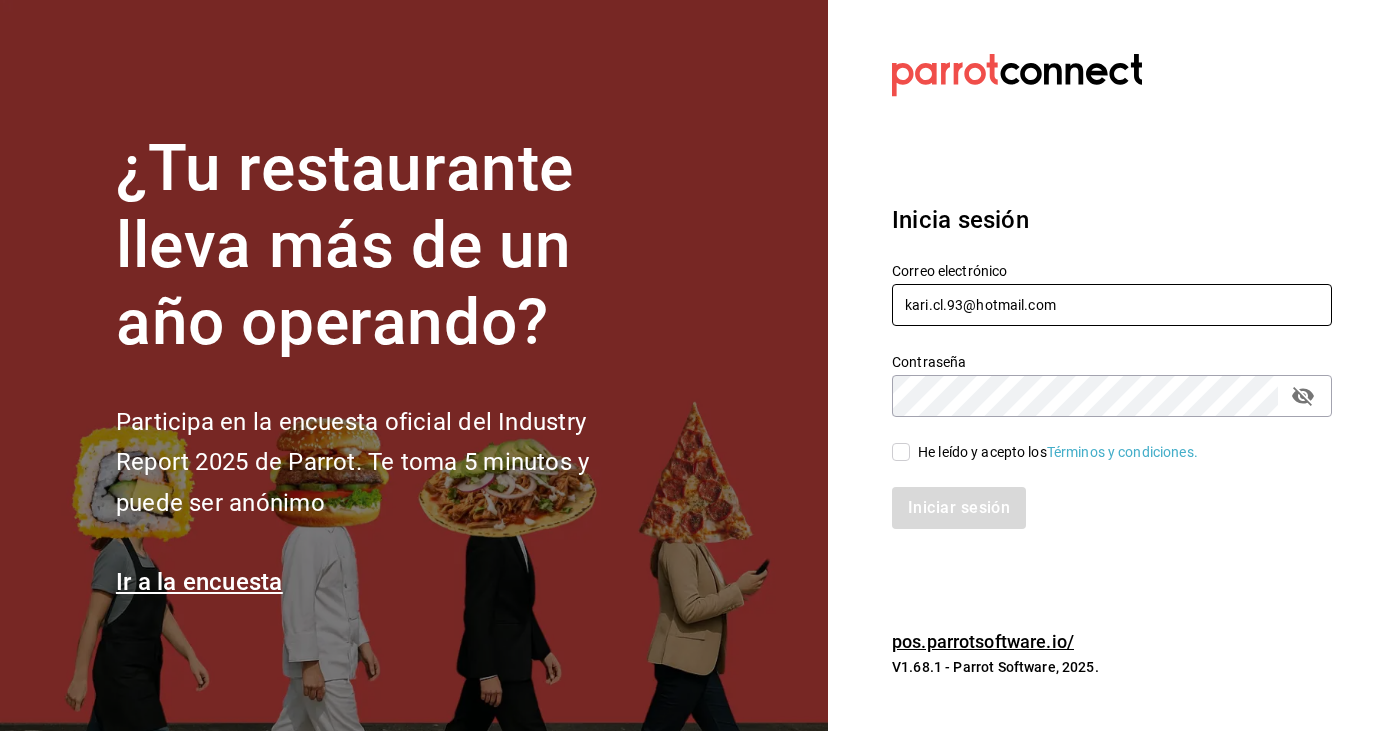 click on "kari.cl.93@hotmail.com" at bounding box center [1112, 305] 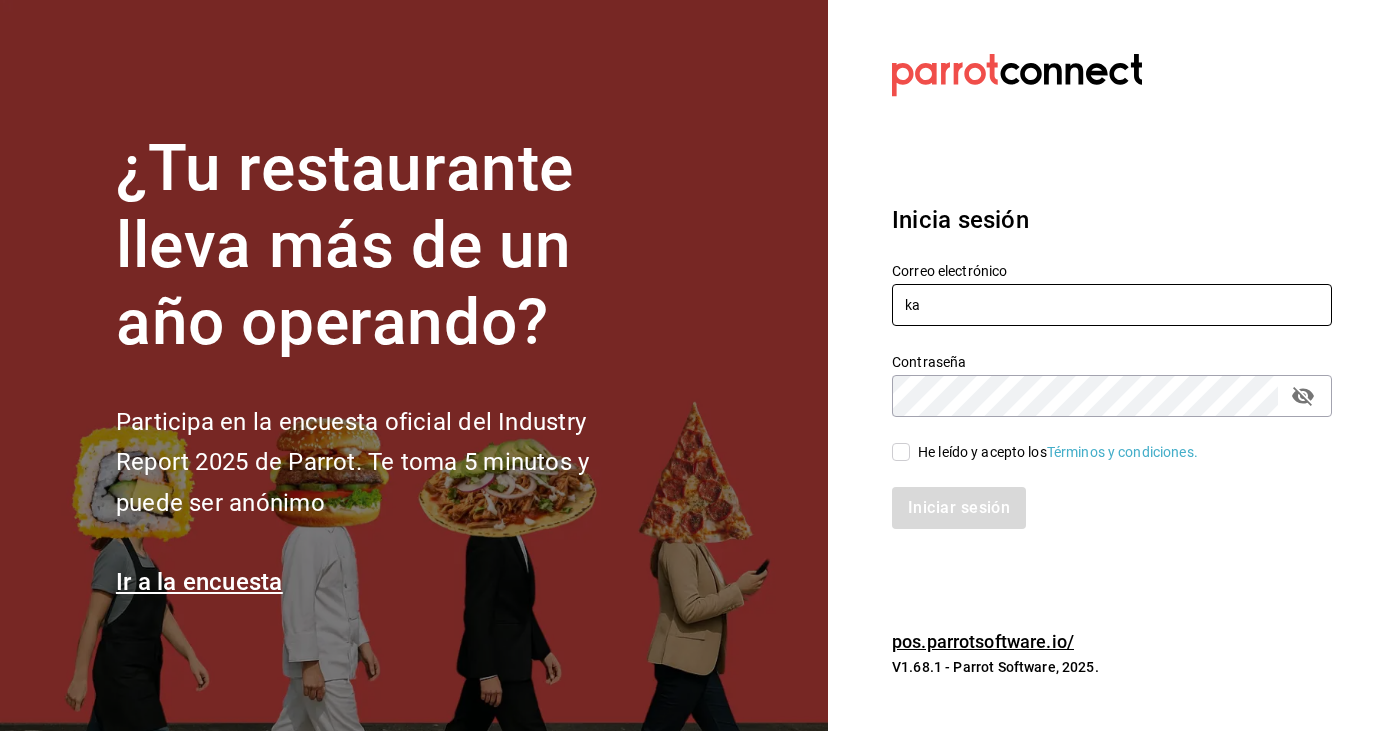 type on "k" 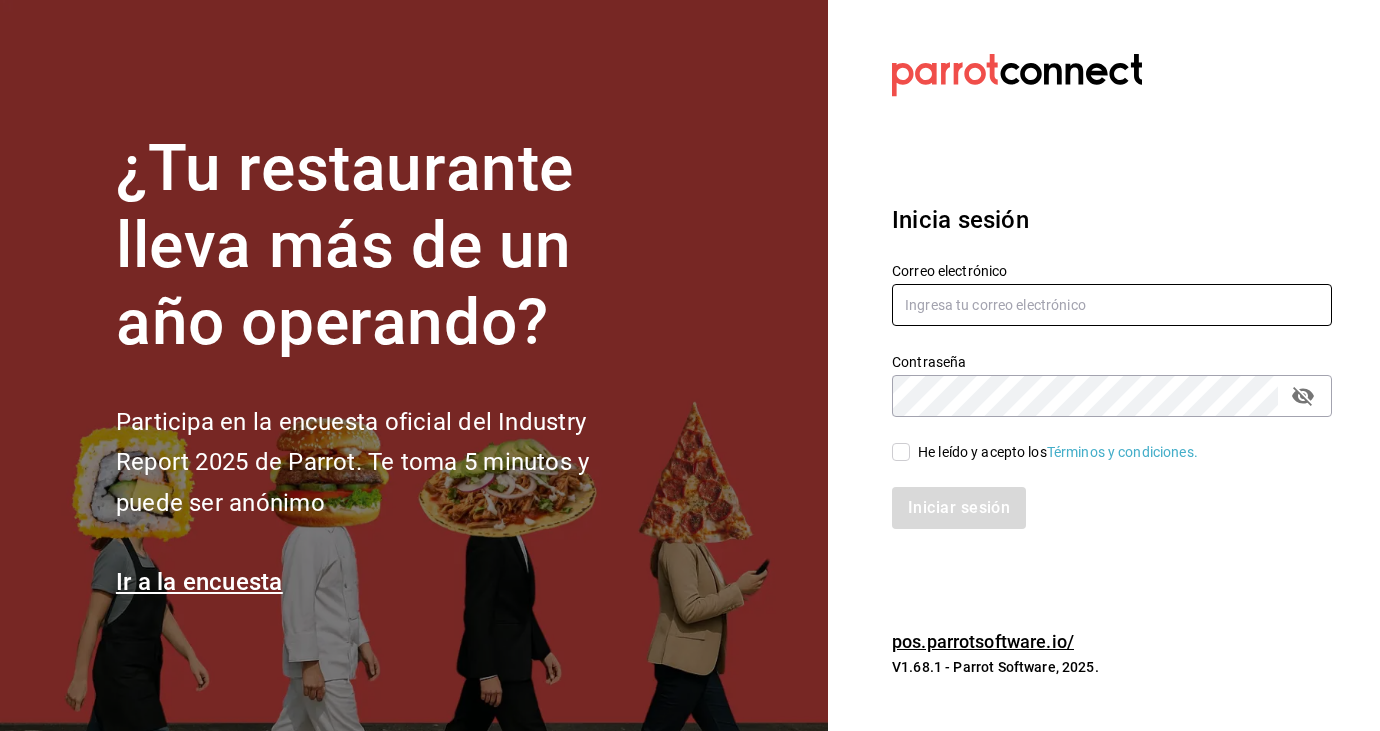 click at bounding box center [1112, 305] 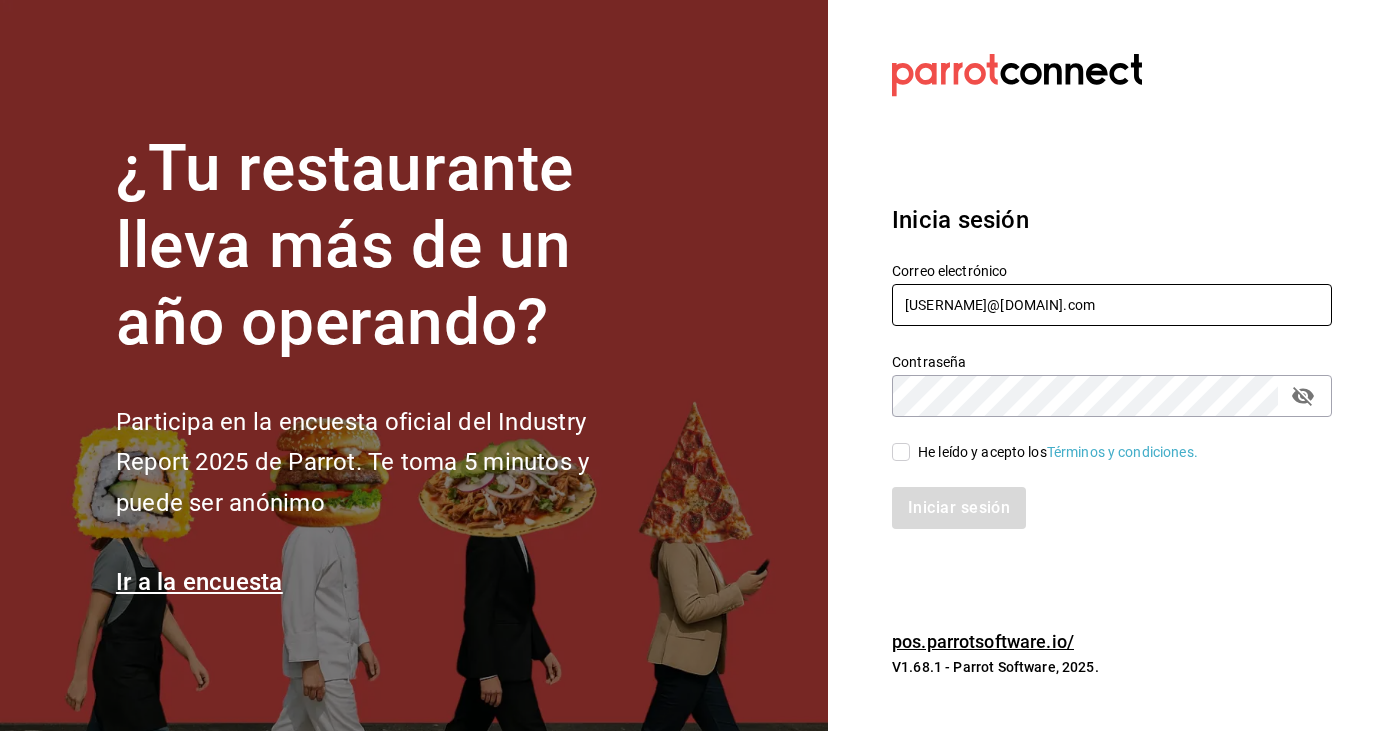 click on "sandiaromcar@gmaul.com" at bounding box center [1112, 305] 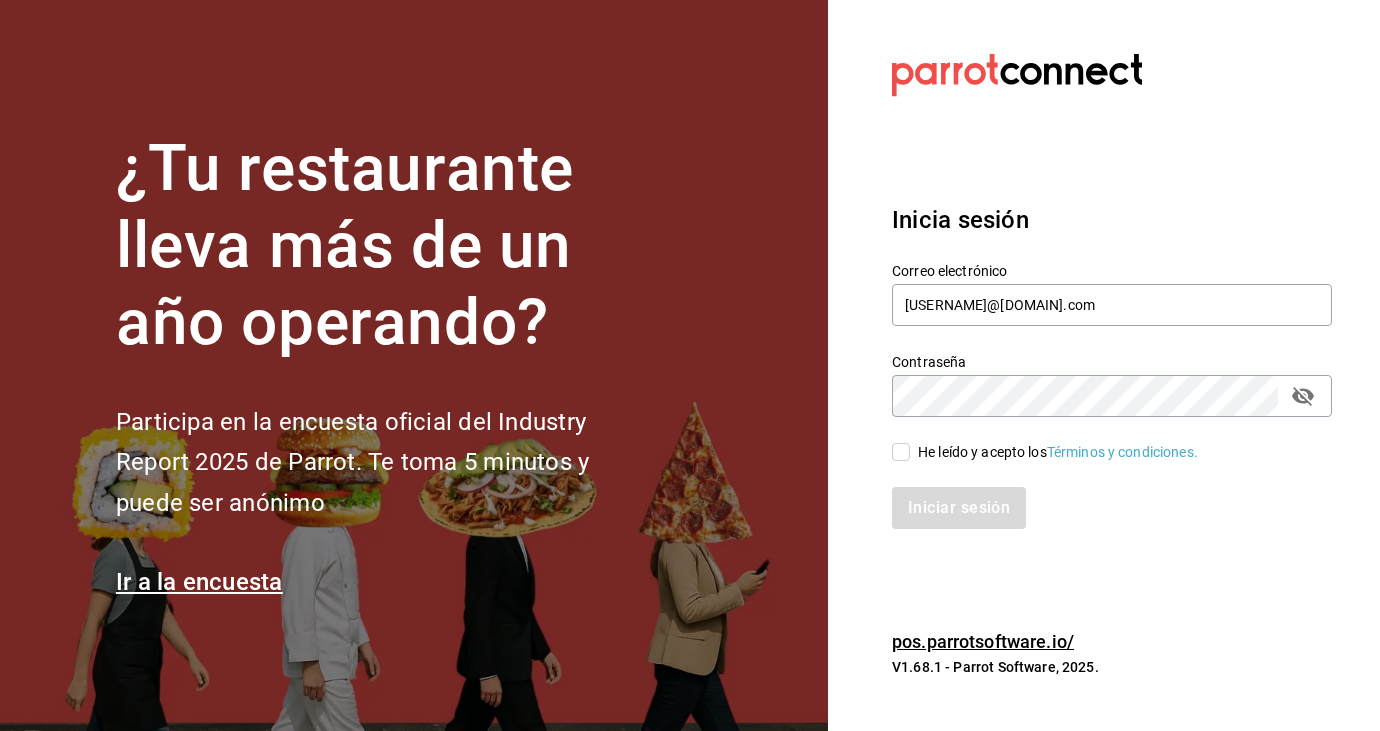 click on "He leído y acepto los  Términos y condiciones." at bounding box center (901, 452) 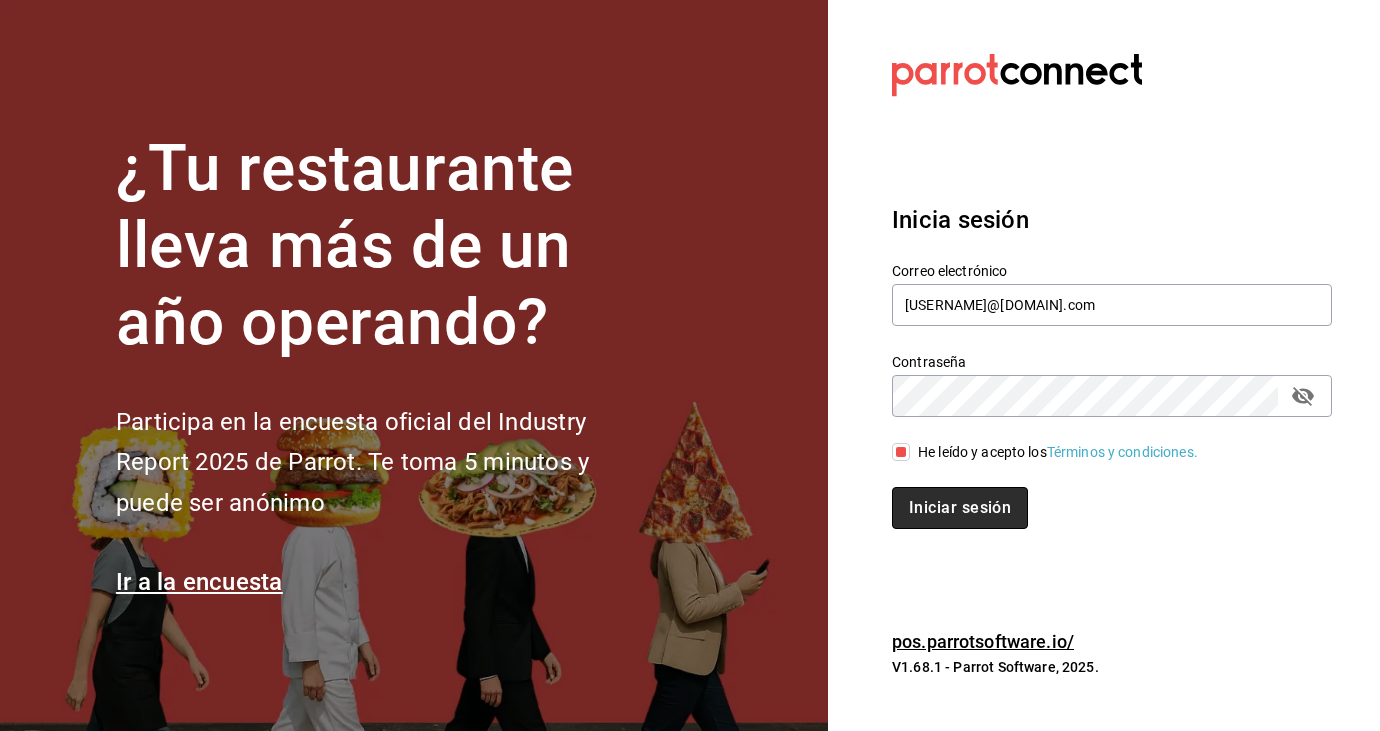 click on "Iniciar sesión" at bounding box center [960, 508] 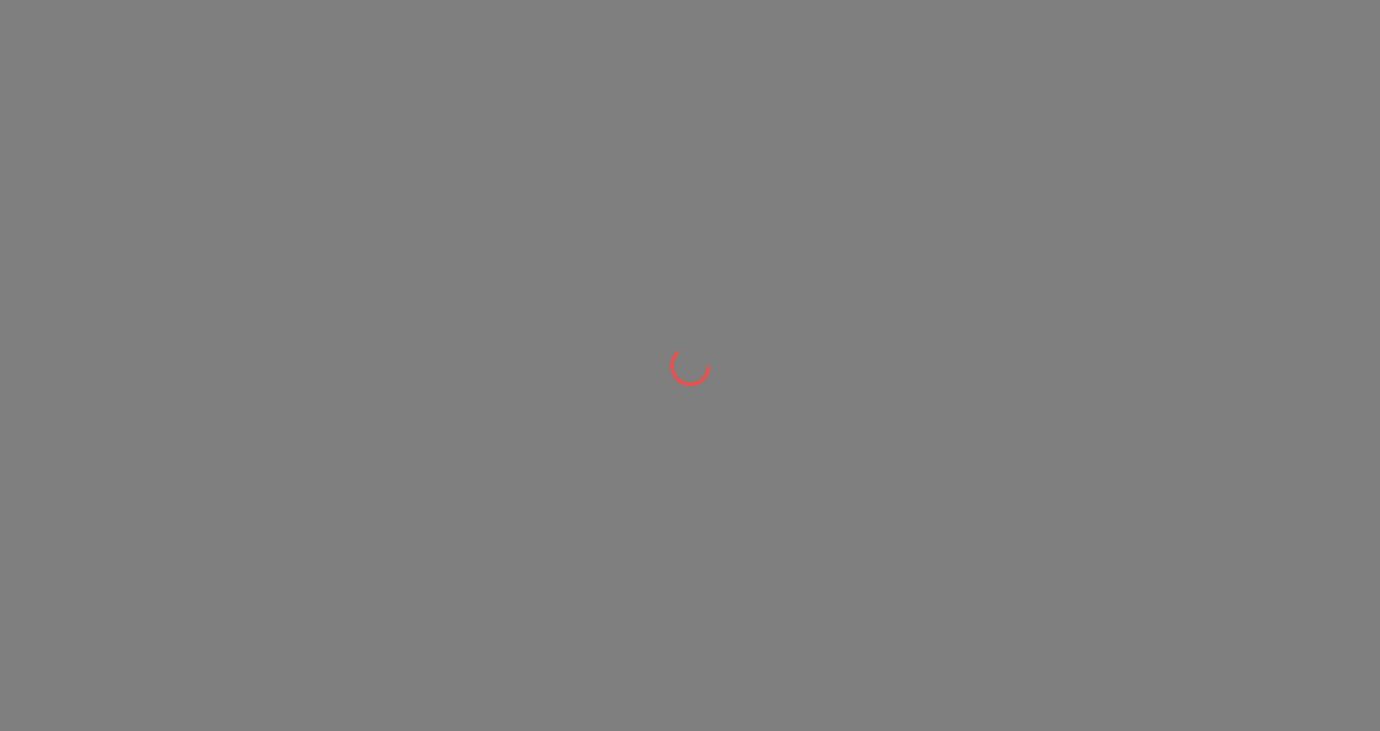 scroll, scrollTop: 0, scrollLeft: 0, axis: both 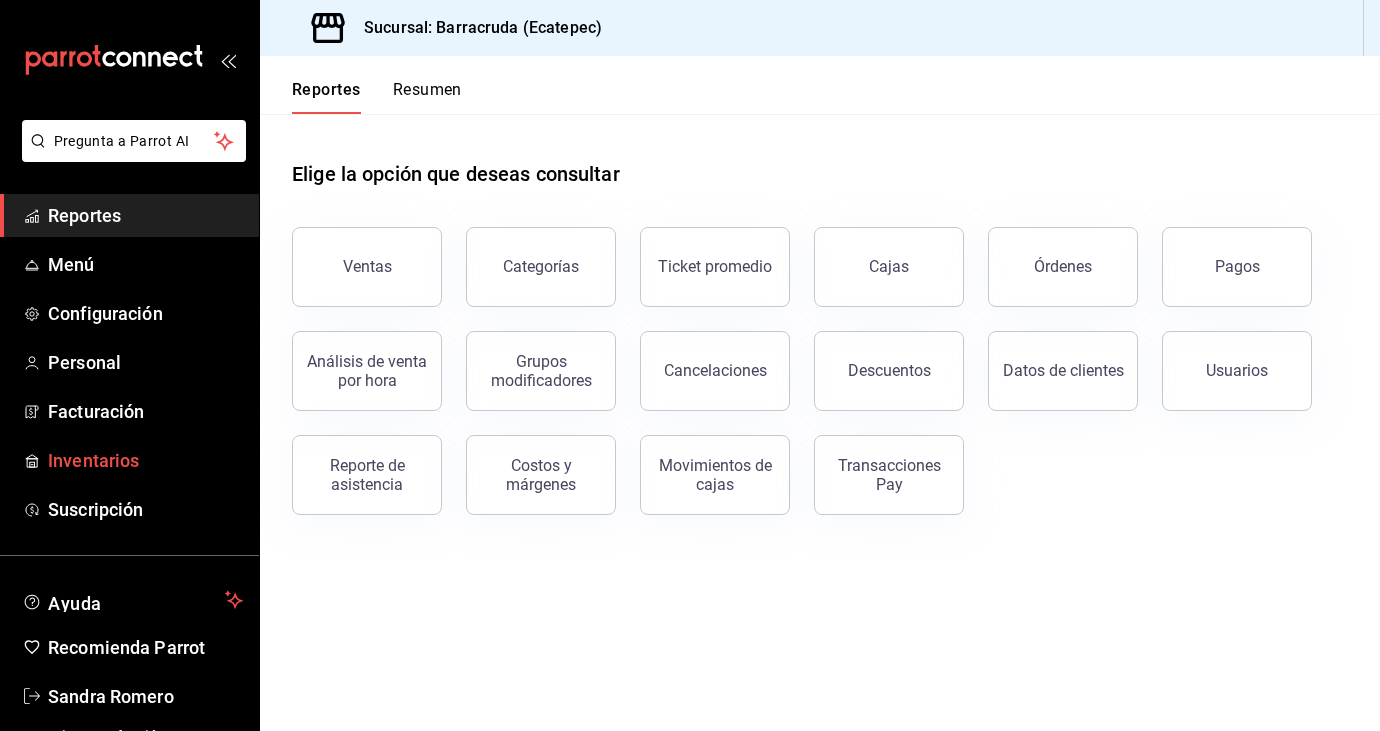 click on "Inventarios" at bounding box center (145, 460) 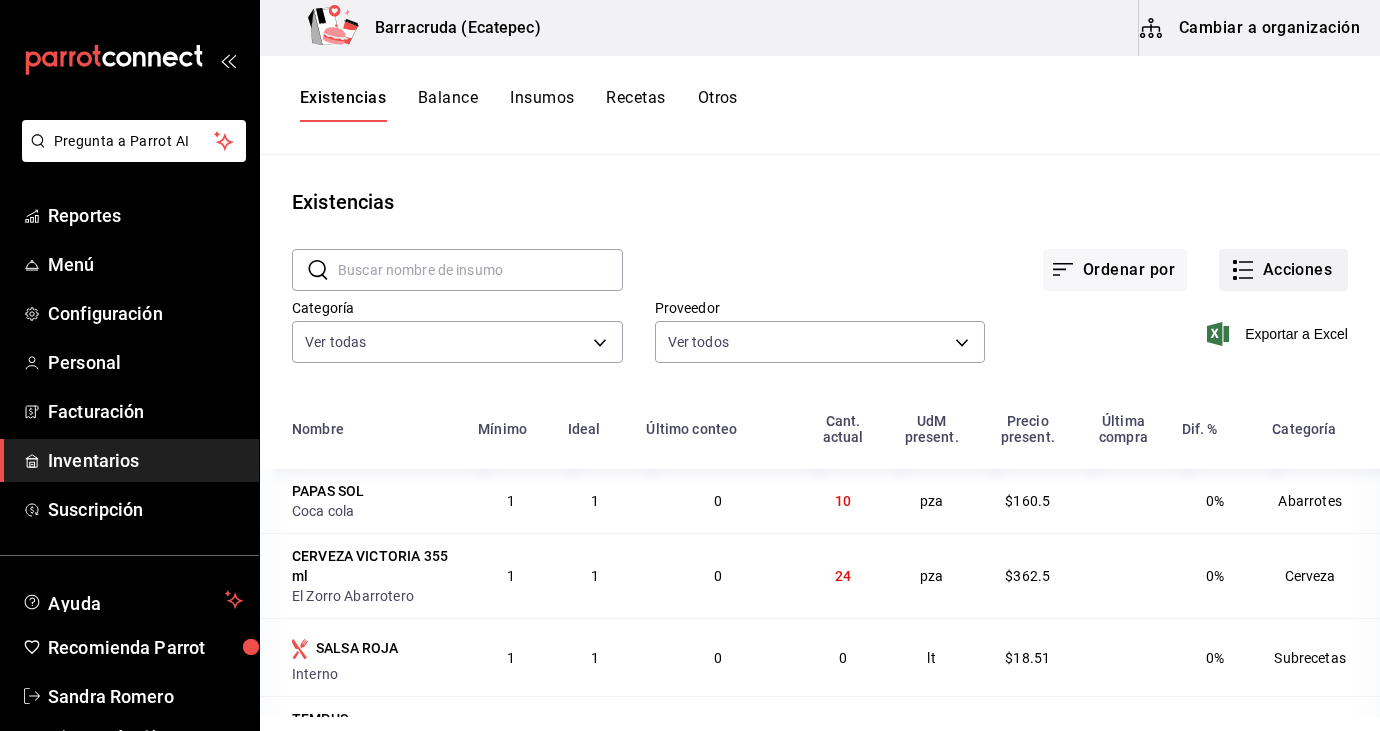 click on "Acciones" at bounding box center [1283, 270] 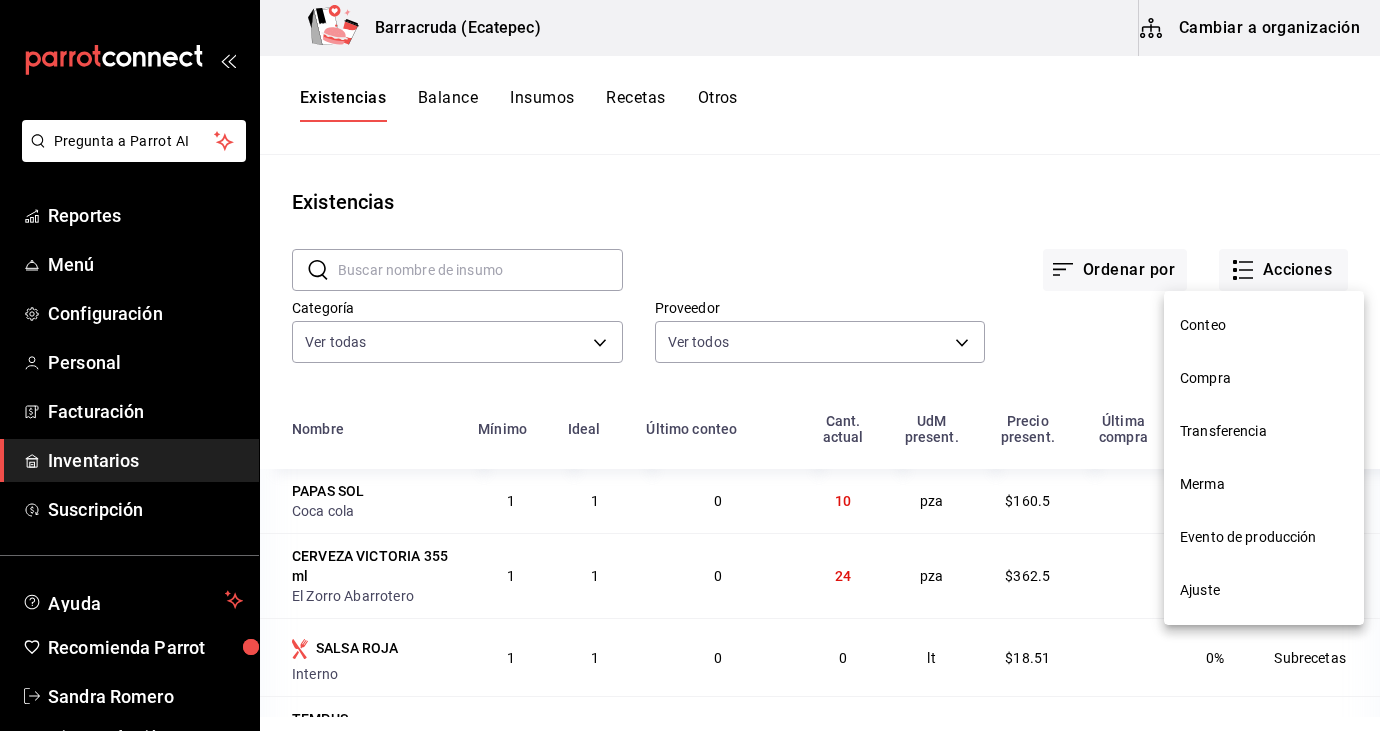 click on "Compra" at bounding box center (1264, 378) 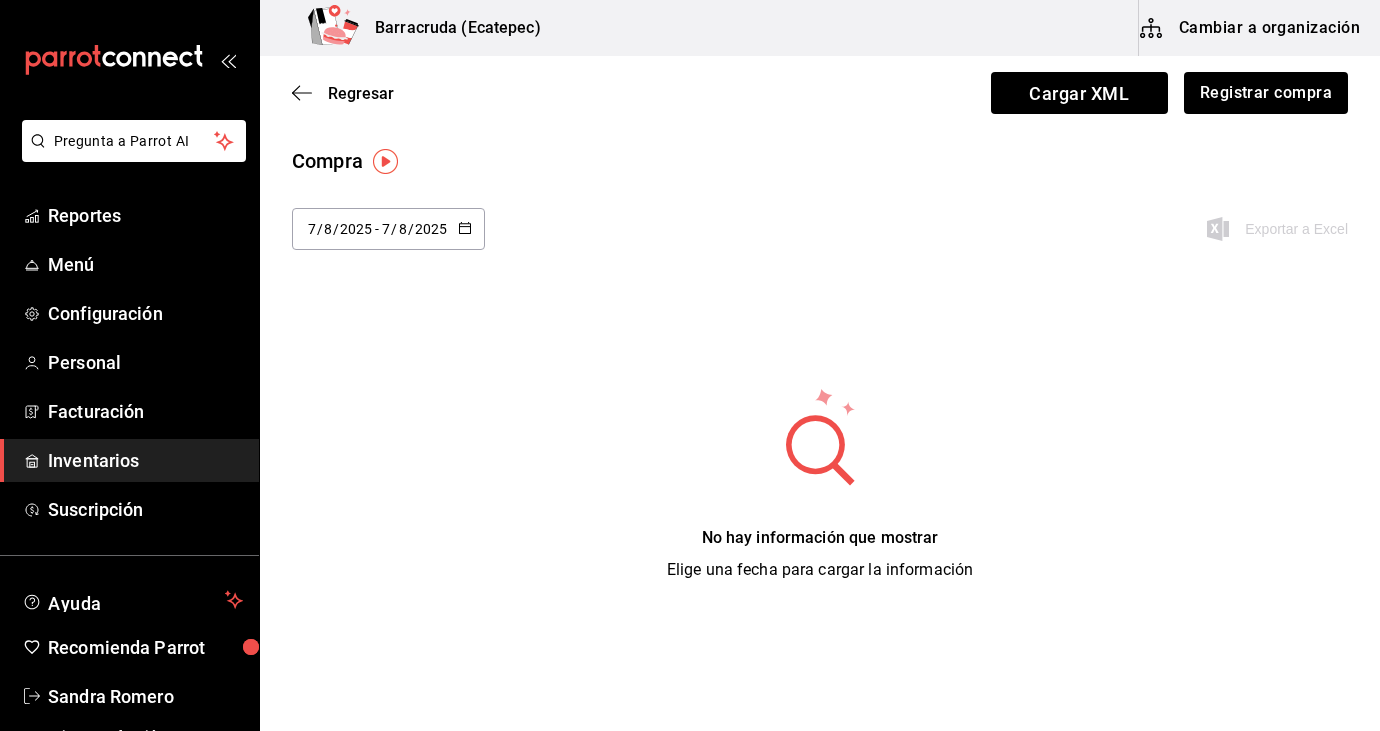 click 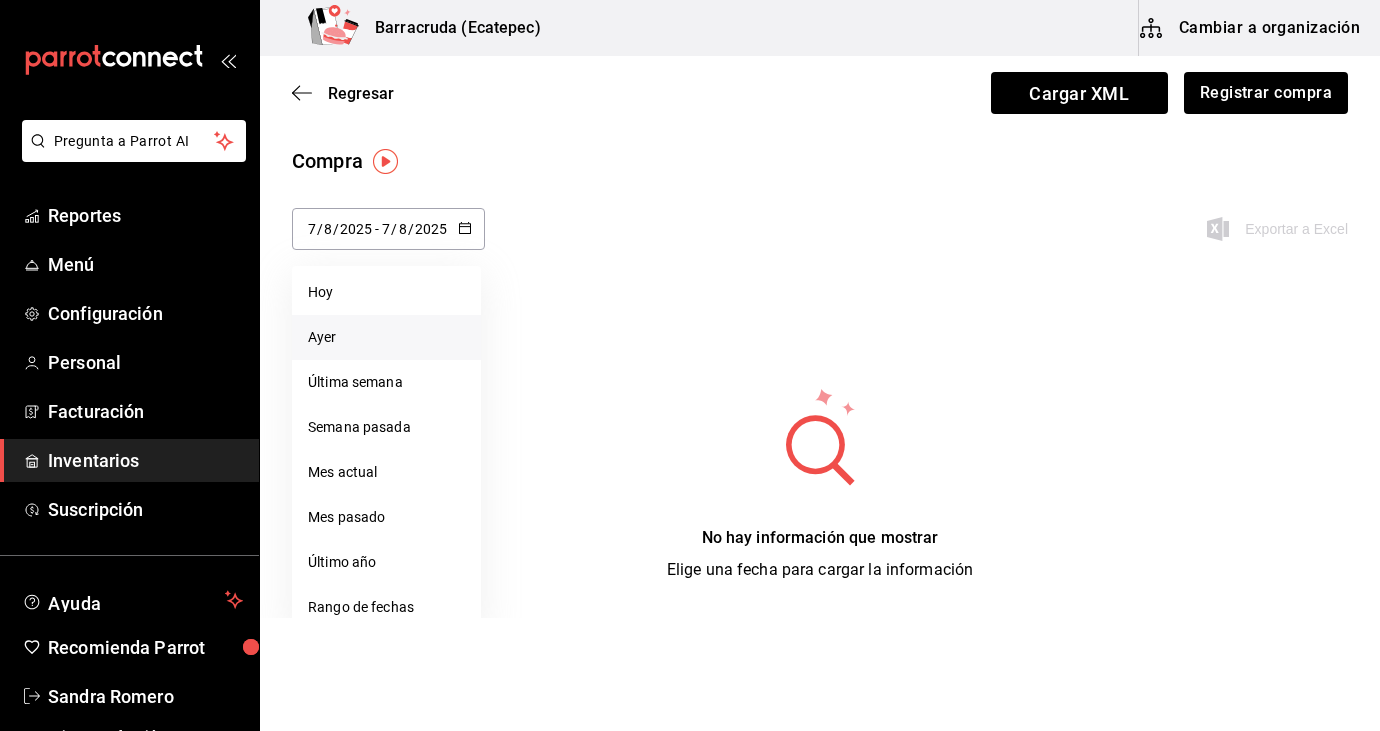 click on "Ayer" at bounding box center (386, 337) 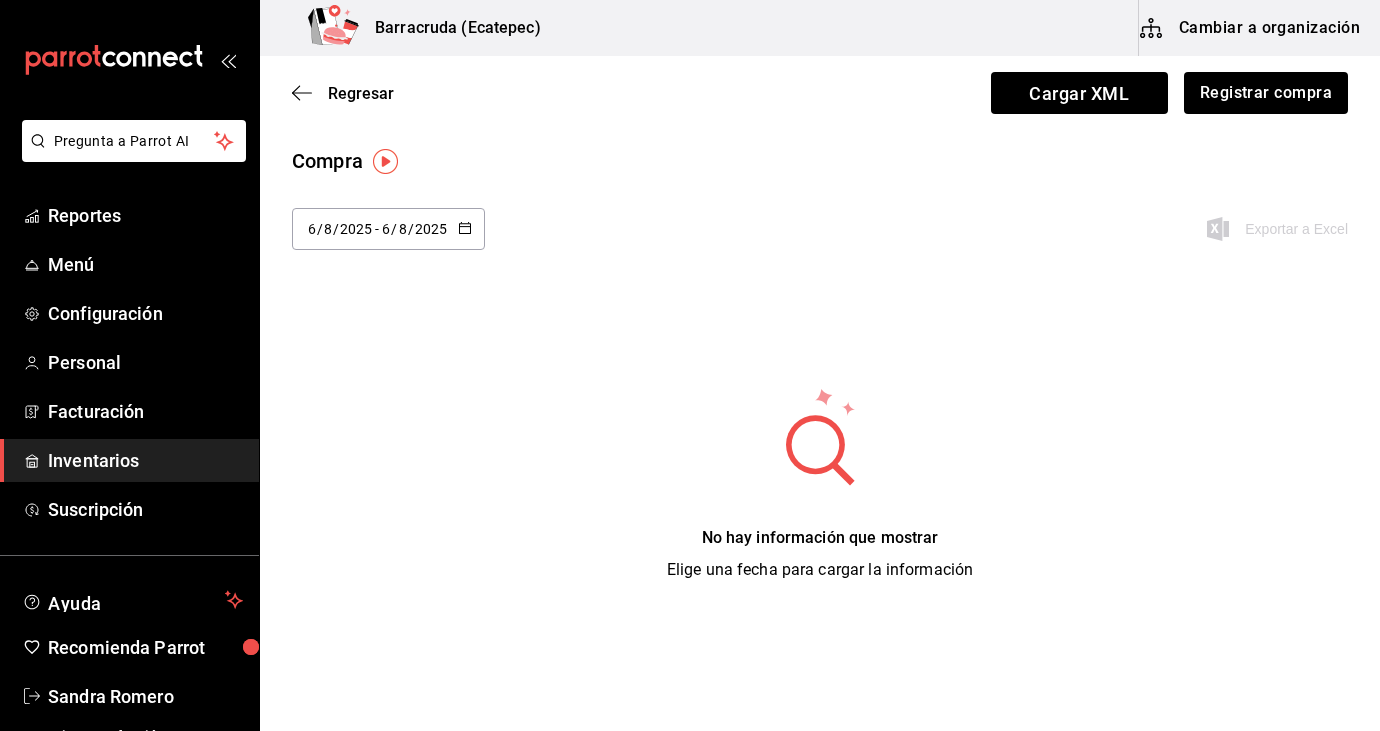 click 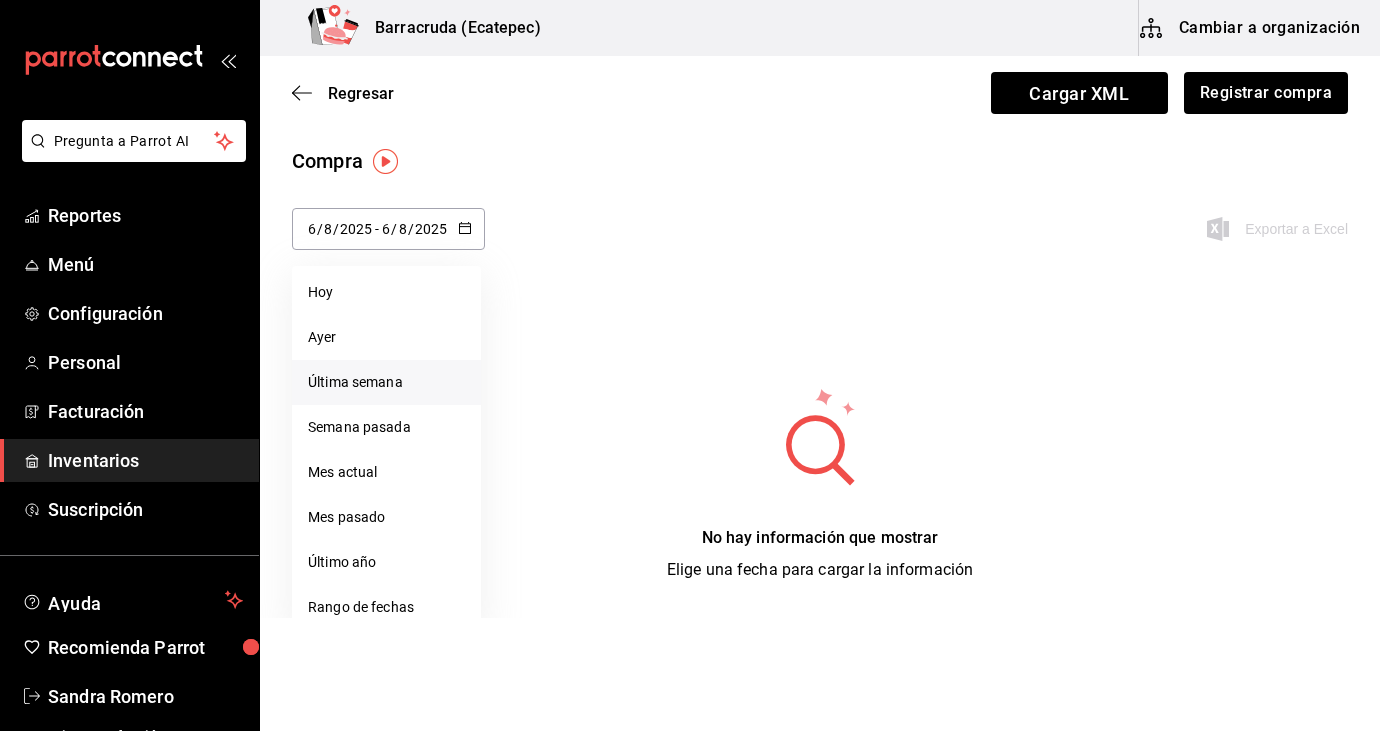 click on "Última semana" at bounding box center [386, 382] 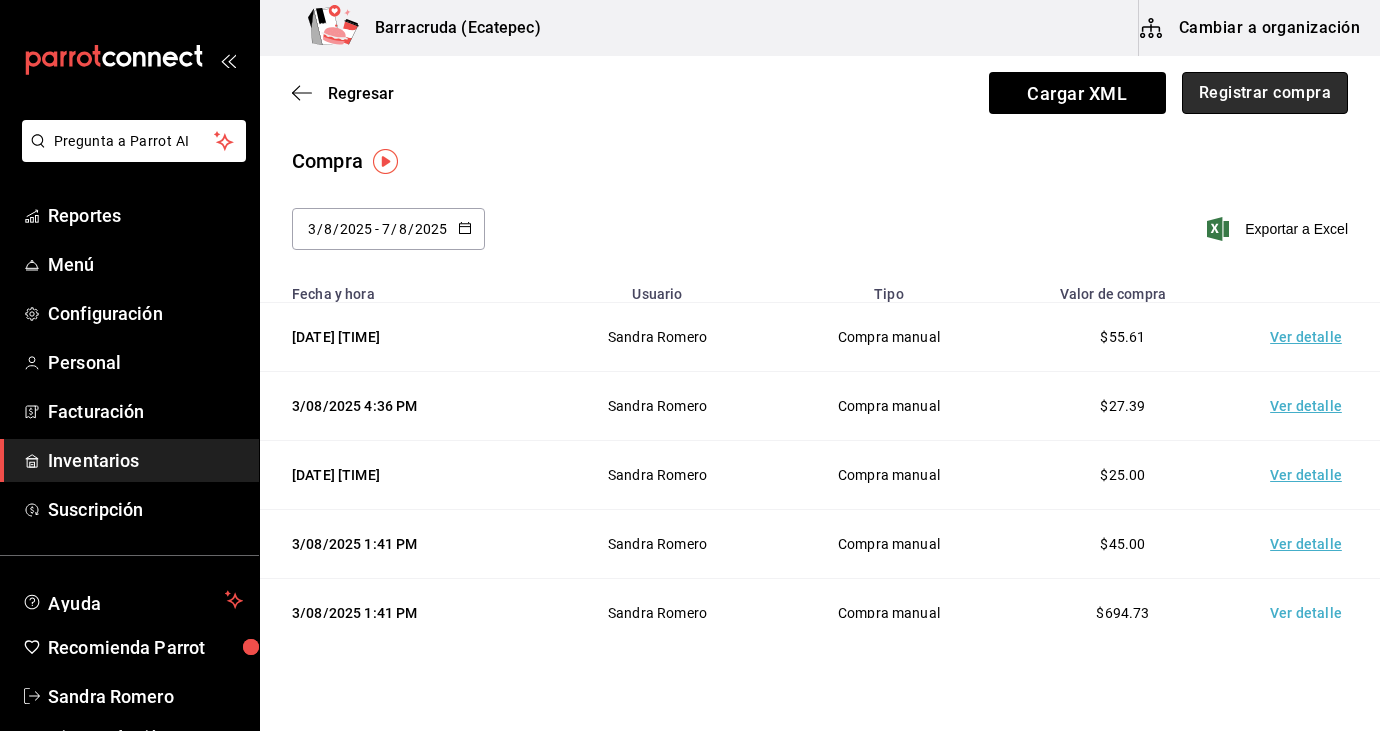 click on "Registrar compra" at bounding box center [1265, 93] 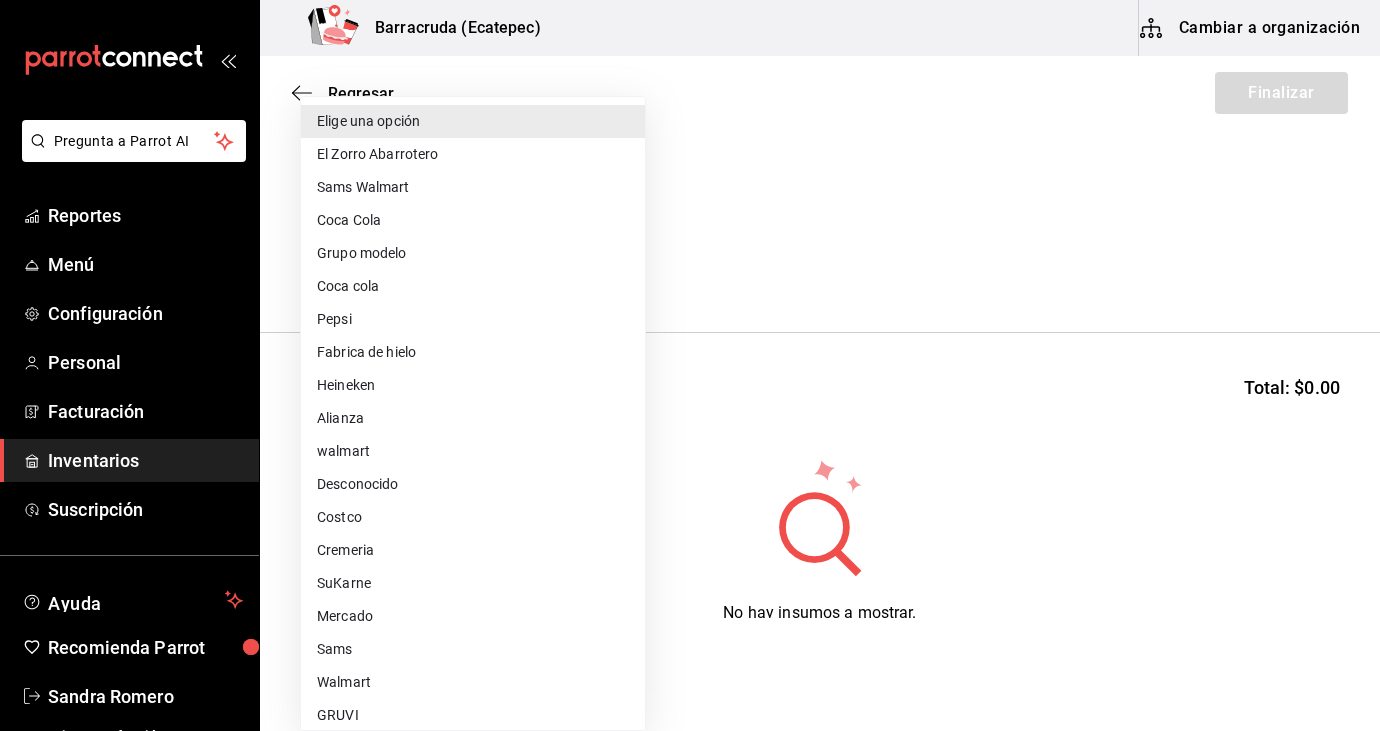 click on "Pregunta a Parrot AI Reportes   Menú   Configuración   Personal   Facturación   Inventarios   Suscripción   Ayuda Recomienda Parrot   [FIRST] [LAST]   Sugerir nueva función   Barracruda ([CITY]) Cambiar a organización Regresar Finalizar Compra Proveedor Elige una opción default Buscar Total: $0.00 No hay insumos a mostrar. Busca un insumo para agregarlo a la lista GANA 1 MES GRATIS EN TU SUSCRIPCIÓN AQUÍ ¿Recuerdas cómo empezó tu restaurante?
Hoy puedes ayudar a un colega a tener el mismo cambio que tú viviste.
Recomienda Parrot directamente desde tu Portal Administrador.
Es fácil y rápido.
🎁 Por cada restaurante que se una, ganas 1 mes gratis. Ver video tutorial Ir a video Pregunta a Parrot AI Reportes   Menú   Configuración   Personal   Facturación   Inventarios   Suscripción   Ayuda Recomienda Parrot   [FIRST] [LAST]   Sugerir nueva función   Editar Eliminar Visitar centro de ayuda ([PHONE]) soporte@example.com Visitar centro de ayuda ([PHONE]) Elige una opción" at bounding box center [690, 309] 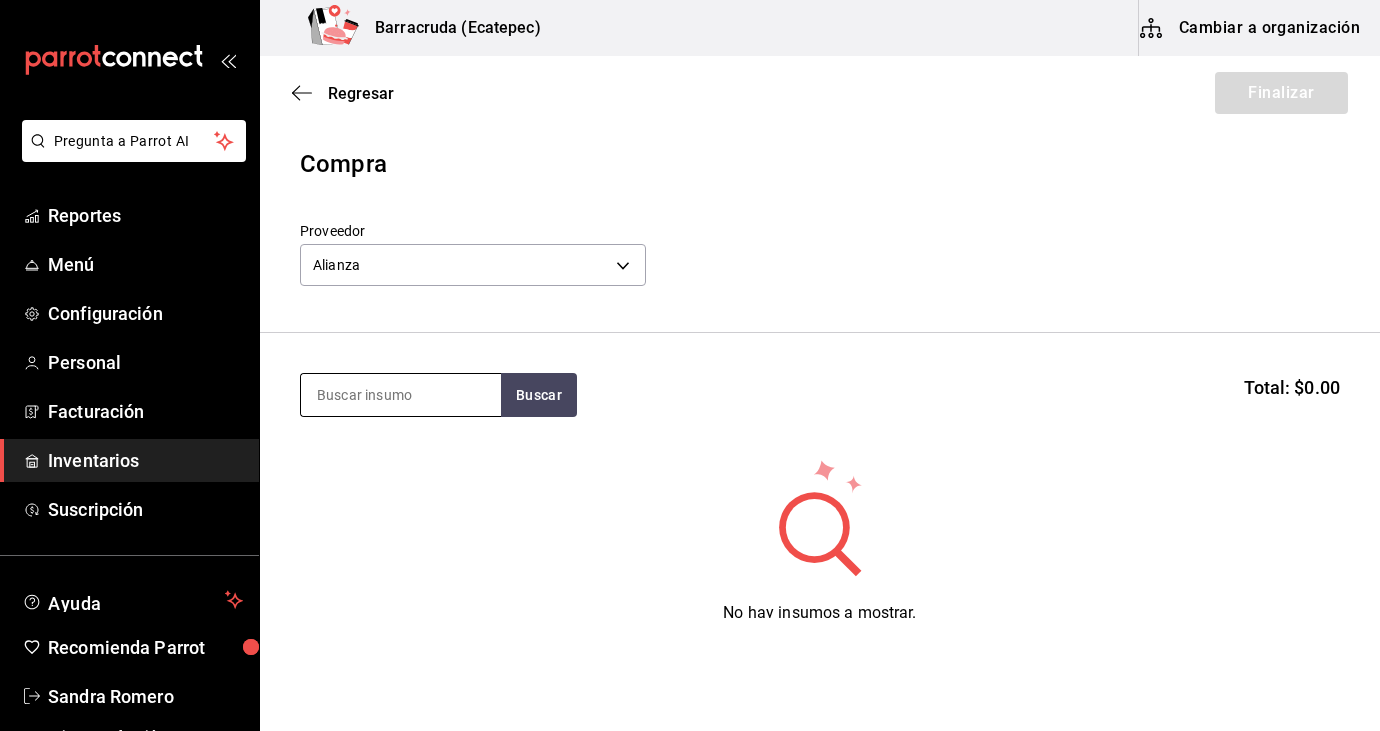 click at bounding box center (401, 395) 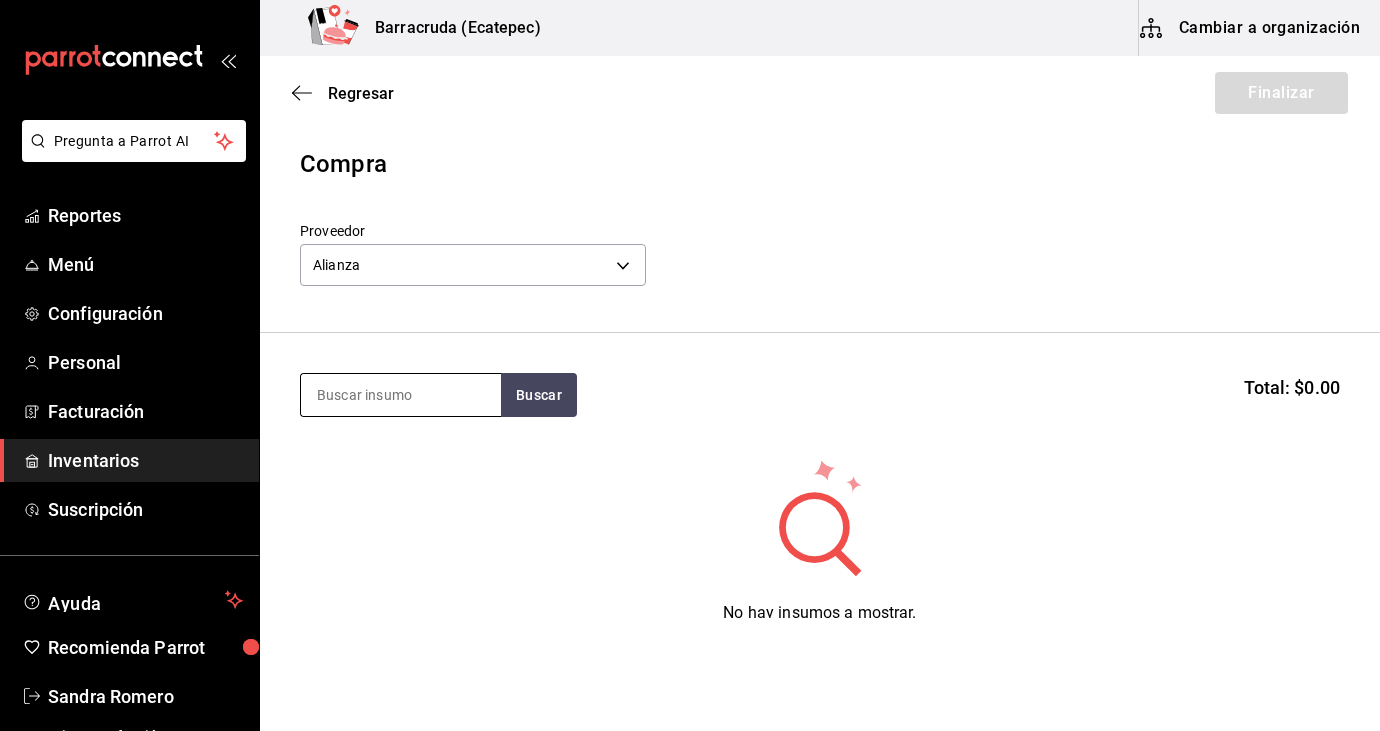 click at bounding box center (400, 395) 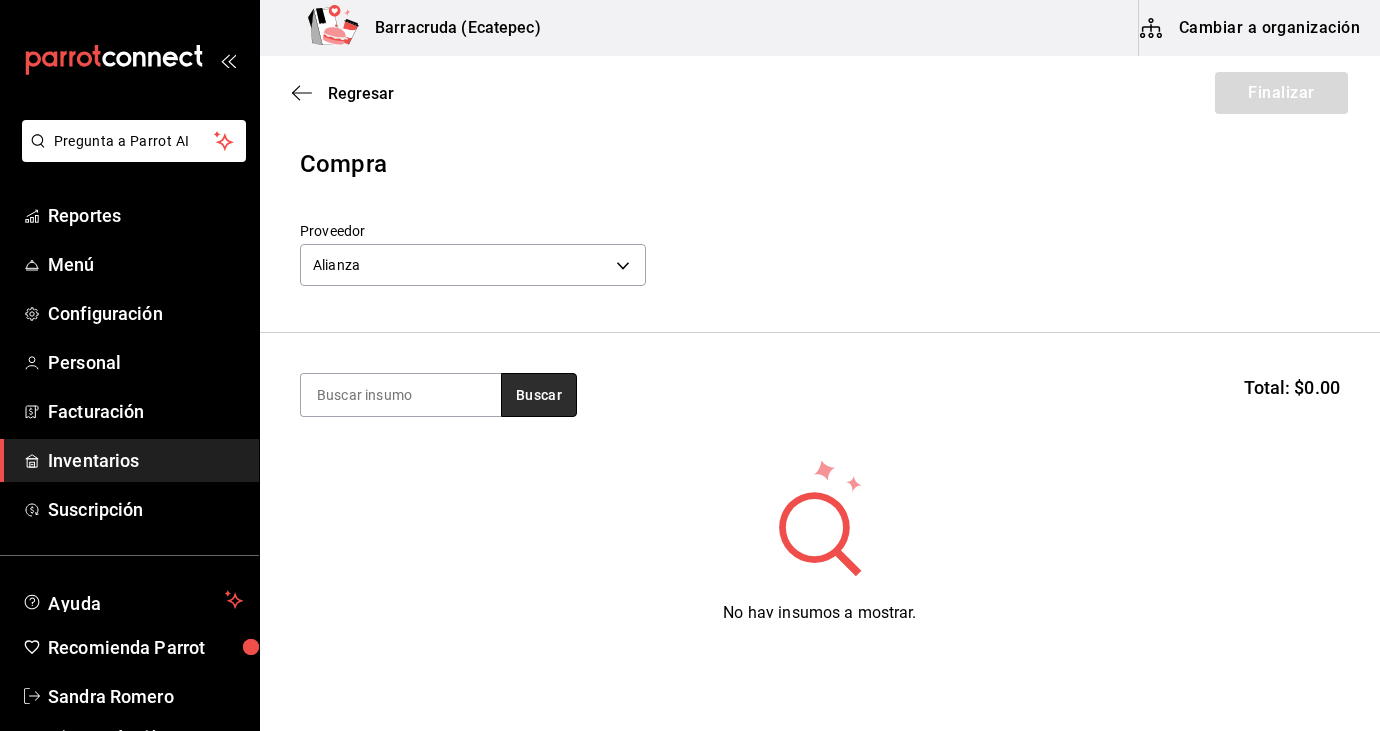 click on "Buscar" at bounding box center [539, 395] 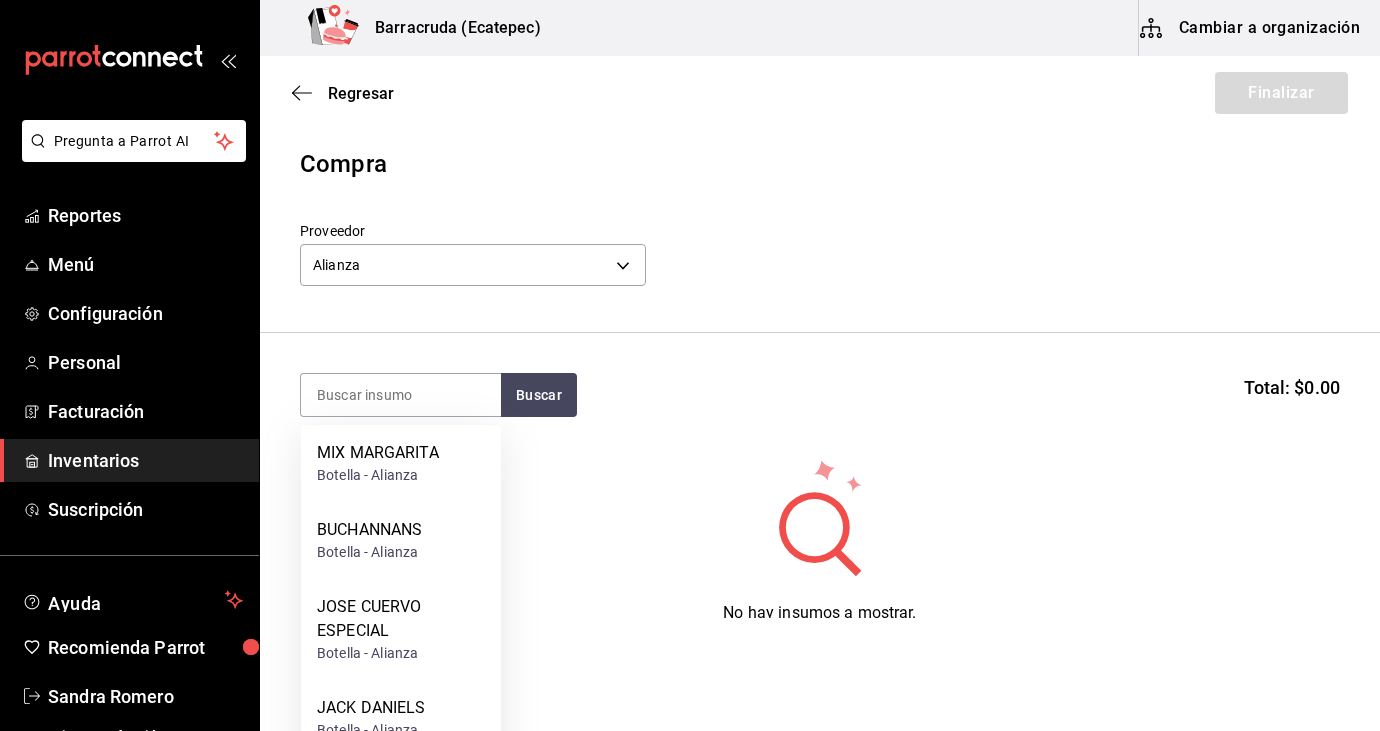 click on "Buscar Total: $0.00" at bounding box center (820, 395) 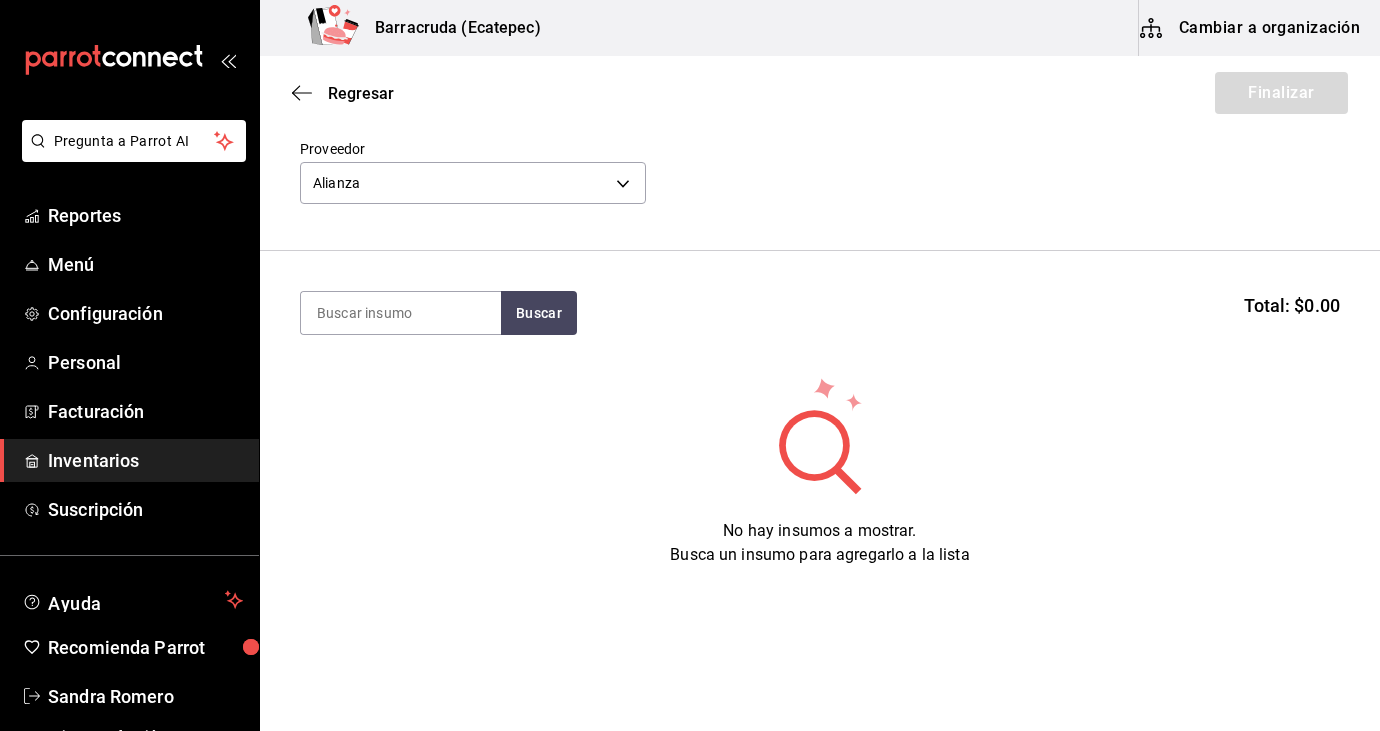 scroll, scrollTop: 95, scrollLeft: 0, axis: vertical 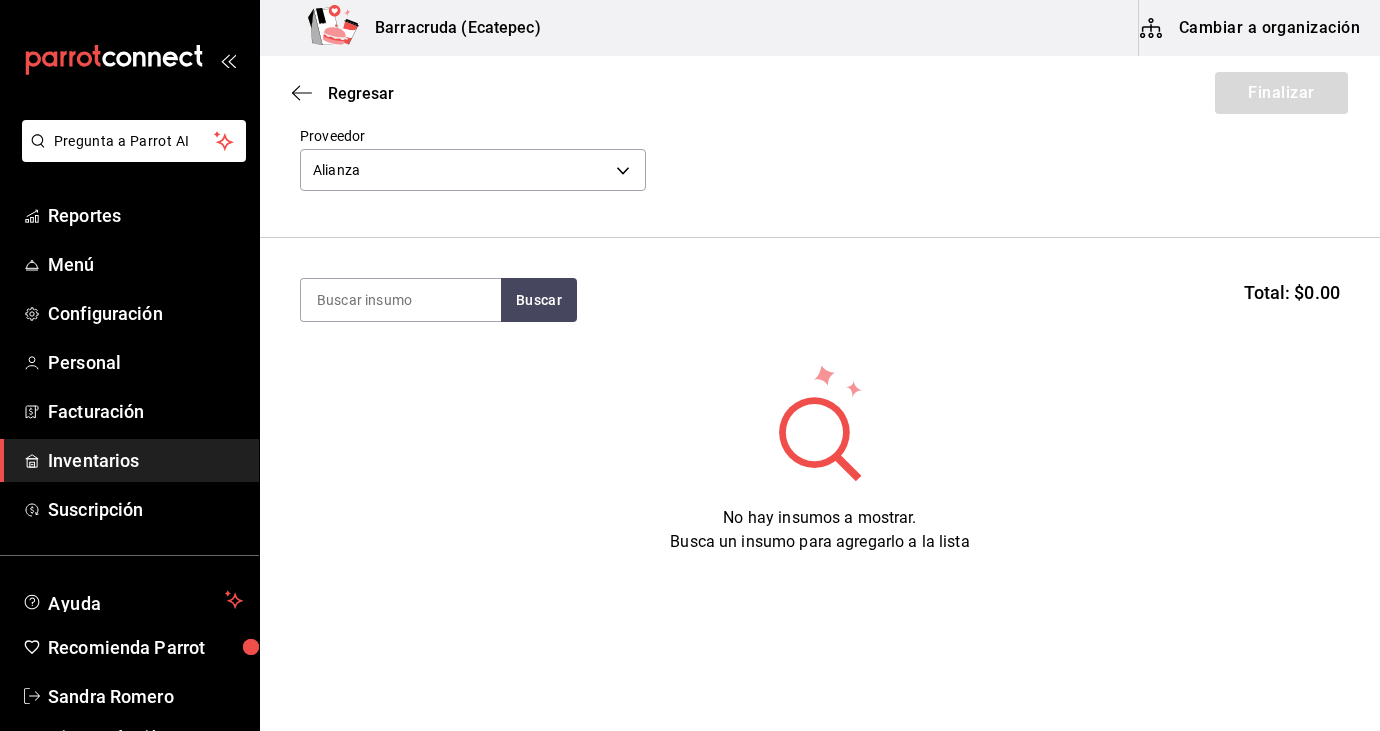 click on "No hay insumos a mostrar. Busca un insumo para agregarlo a la lista" at bounding box center (820, 458) 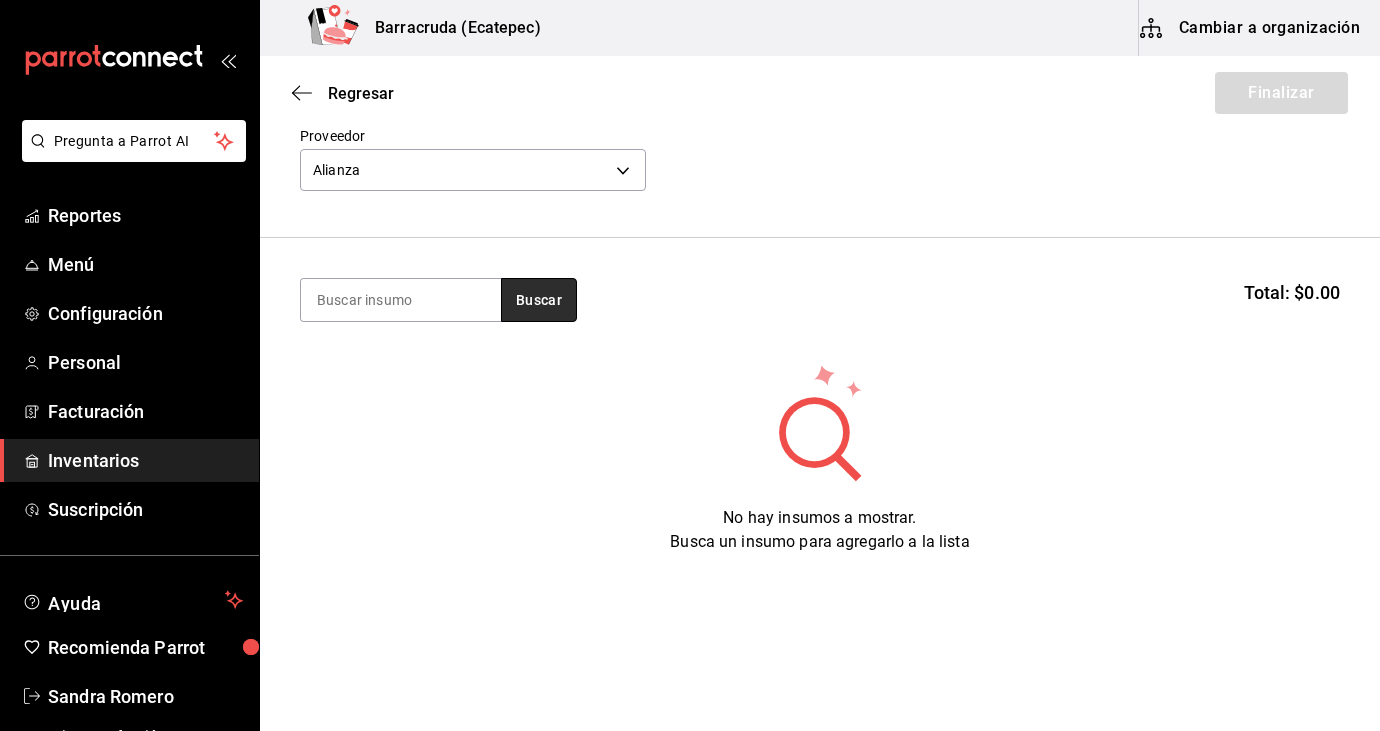 click on "Buscar" at bounding box center (539, 300) 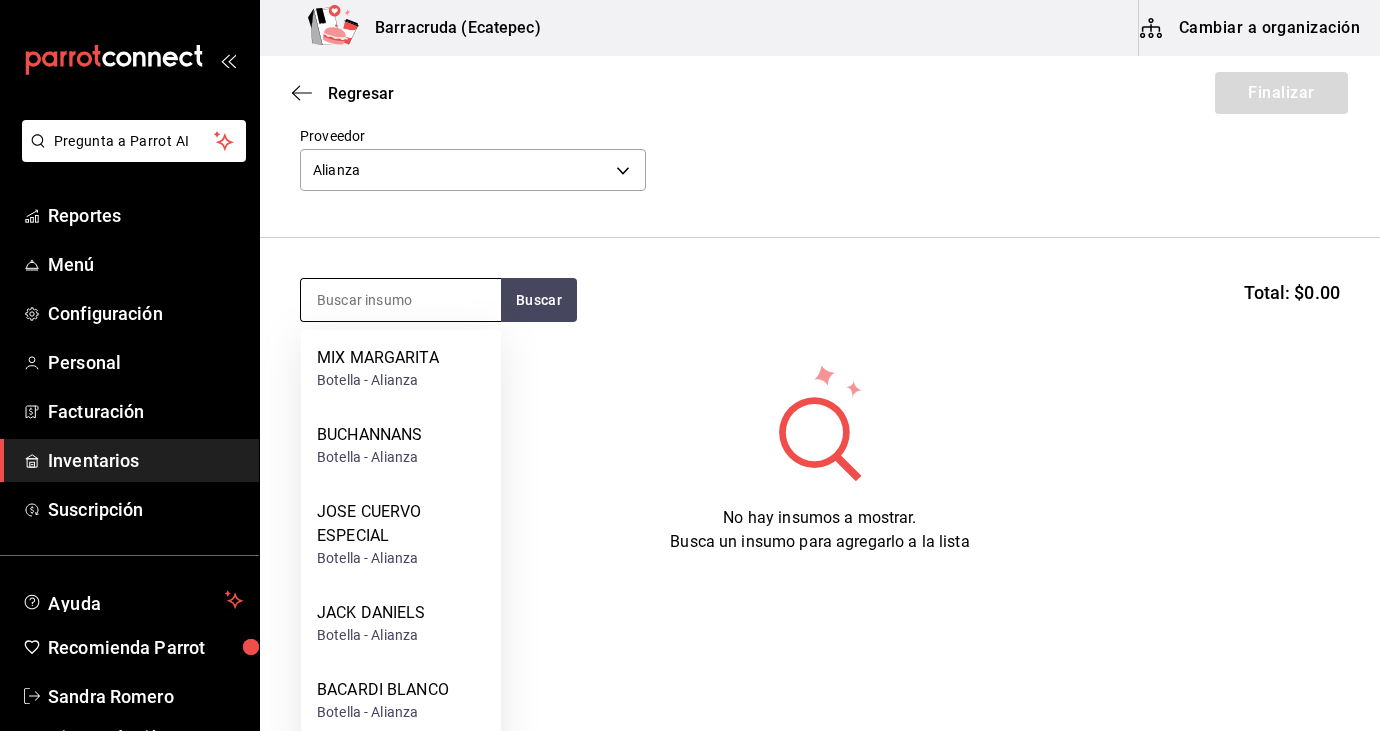 click at bounding box center (401, 300) 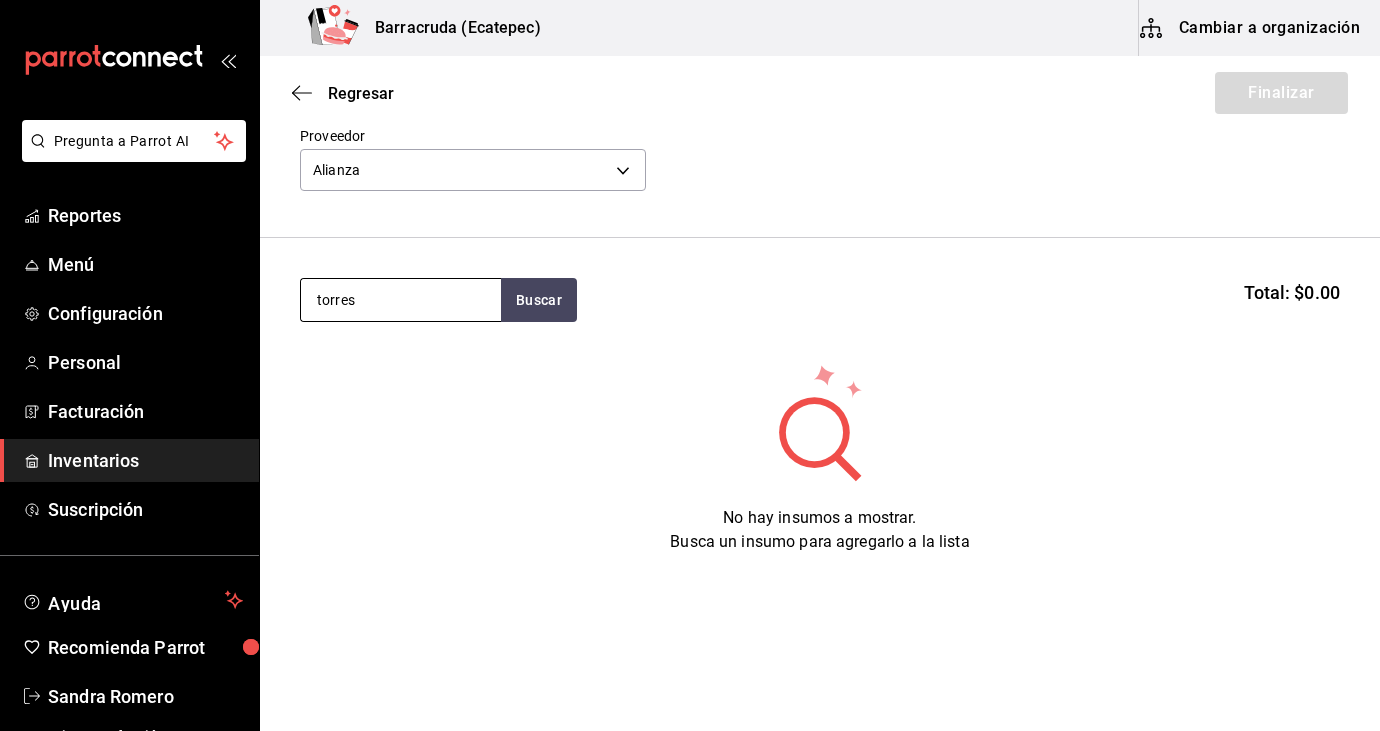 type on "torres" 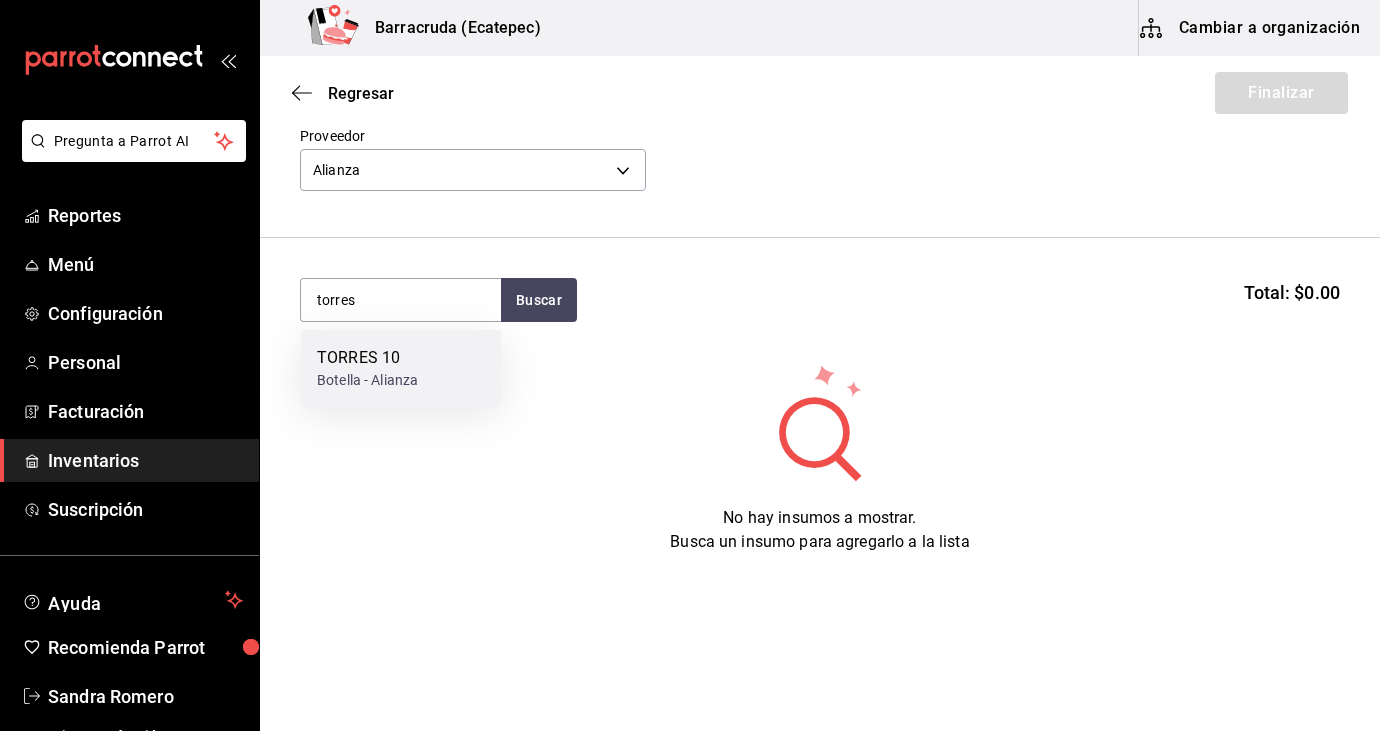 click on "Botella - Alianza" at bounding box center (367, 380) 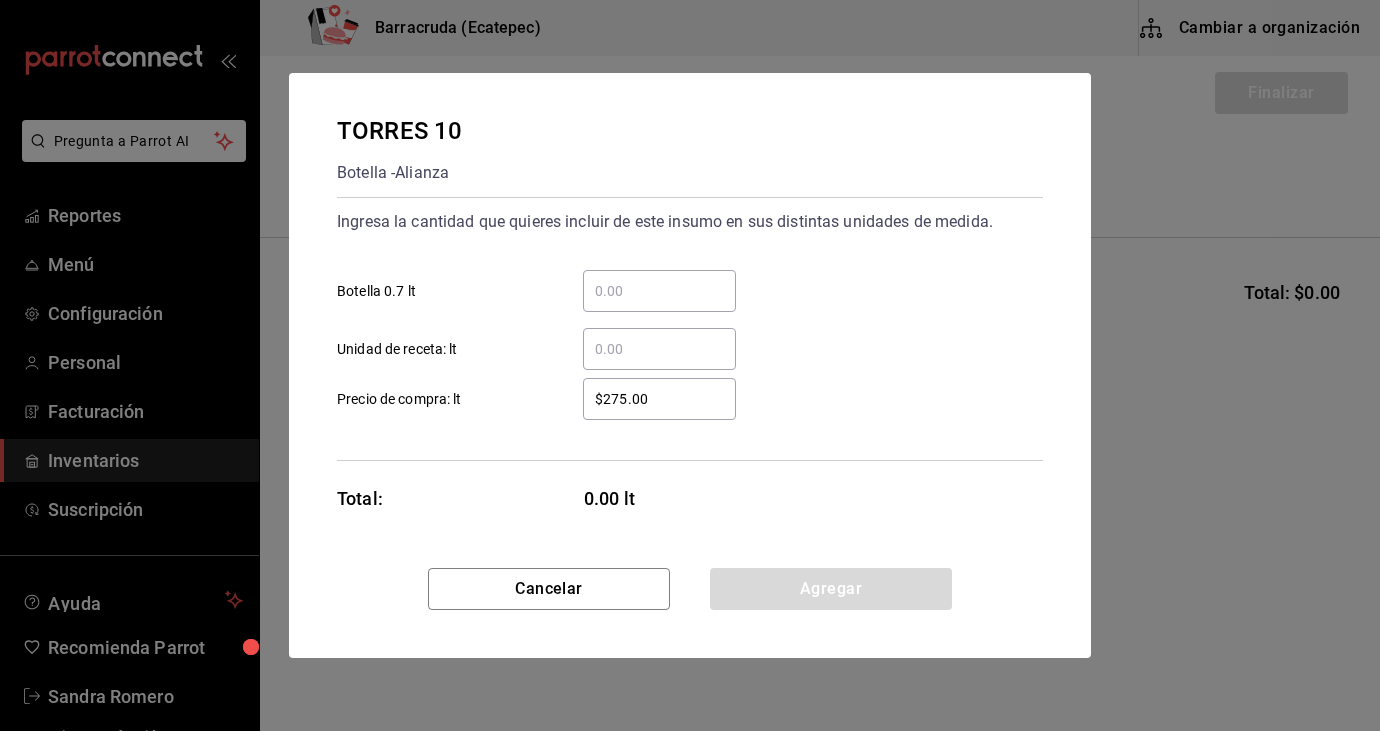 click on "​ Botella 0.7 lt" at bounding box center [659, 291] 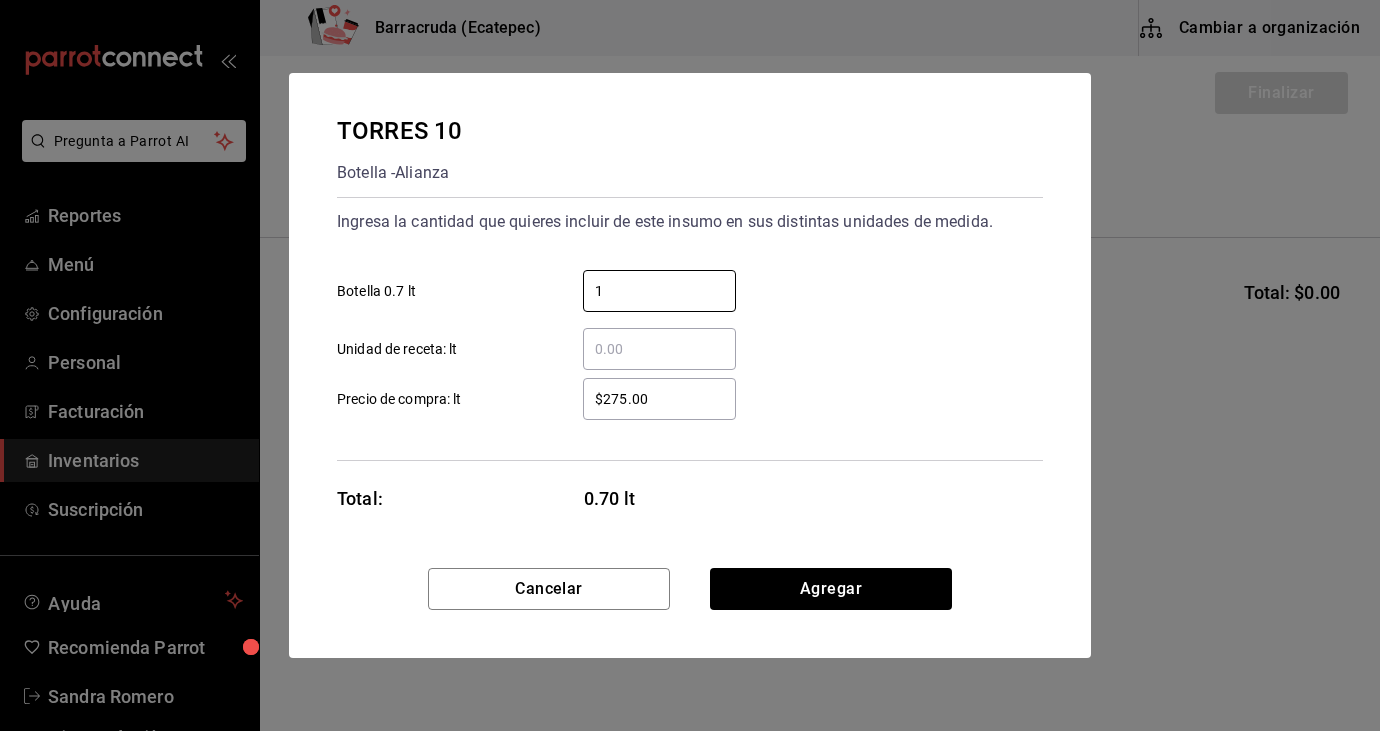 type on "1" 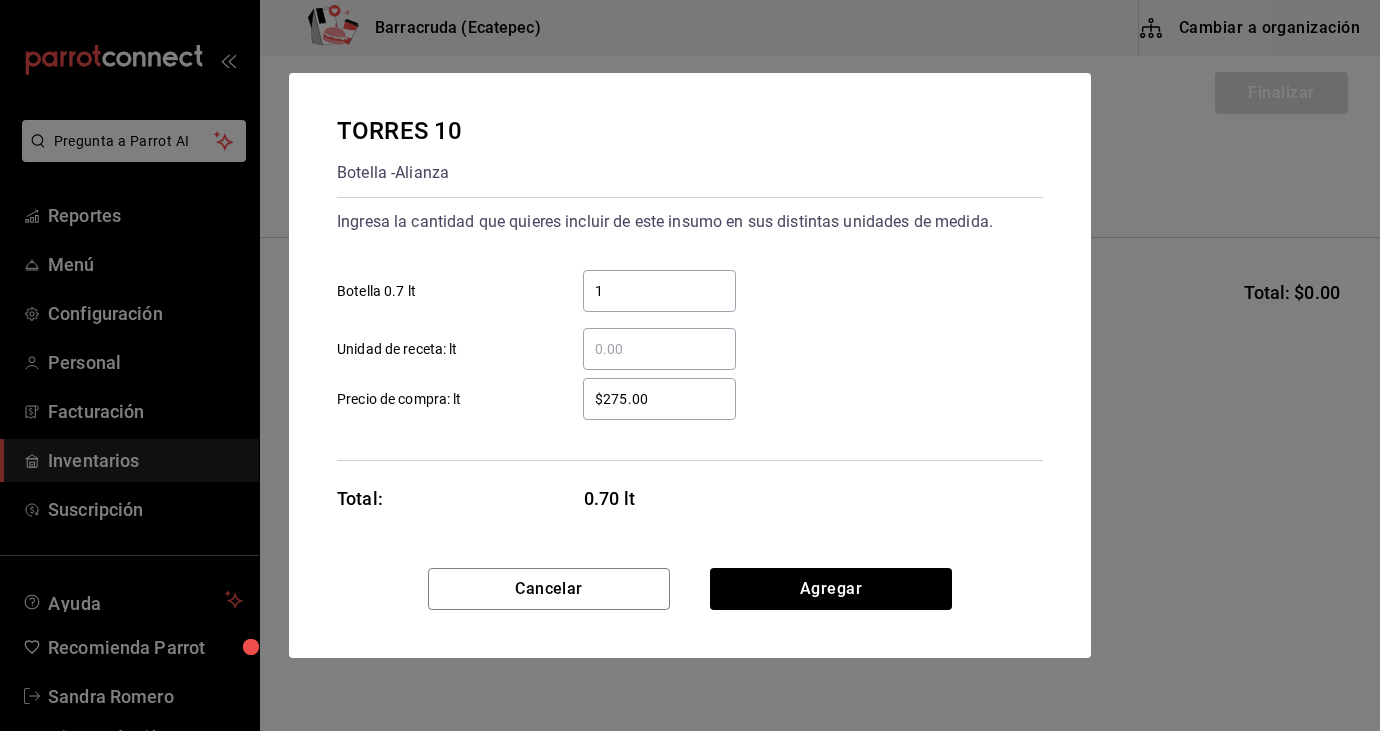click on "$275.00" at bounding box center (659, 399) 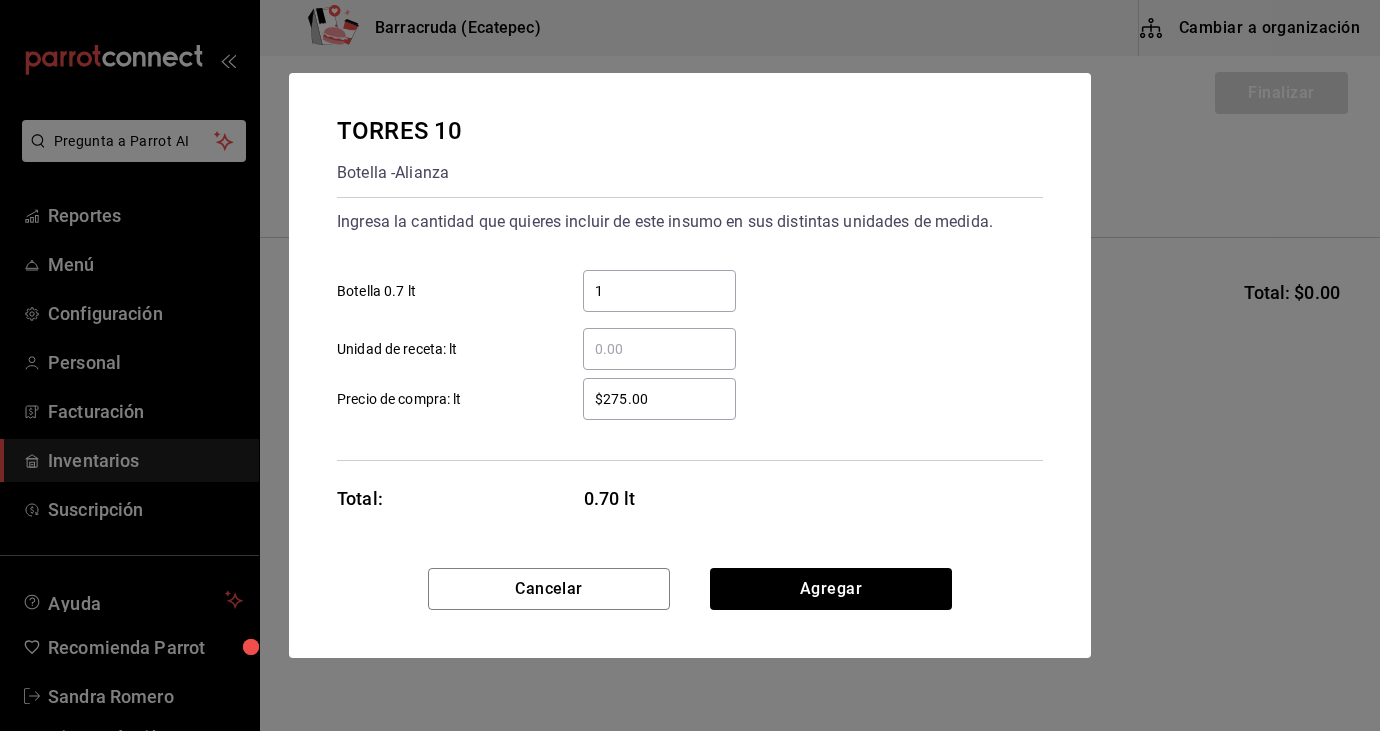 click on "$275.00" at bounding box center [659, 399] 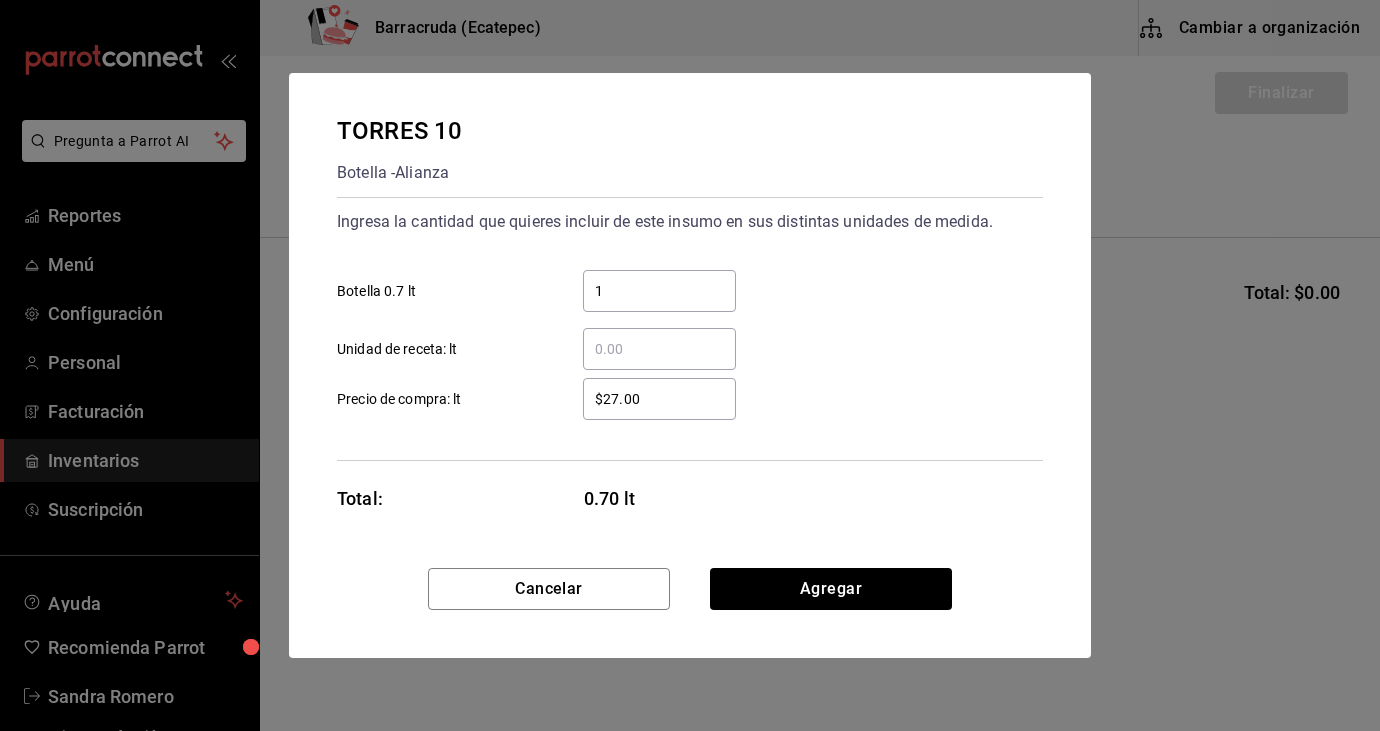 type on "$2.00" 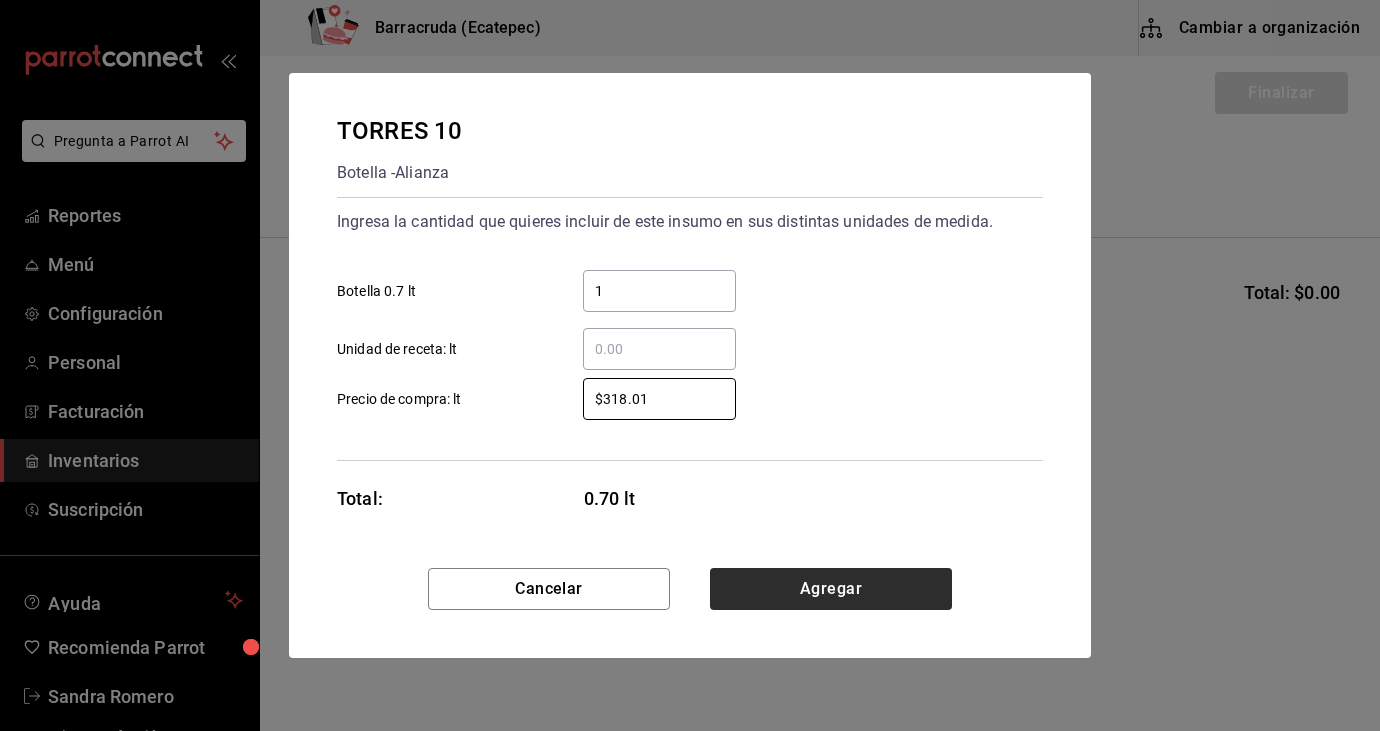 type on "$318.01" 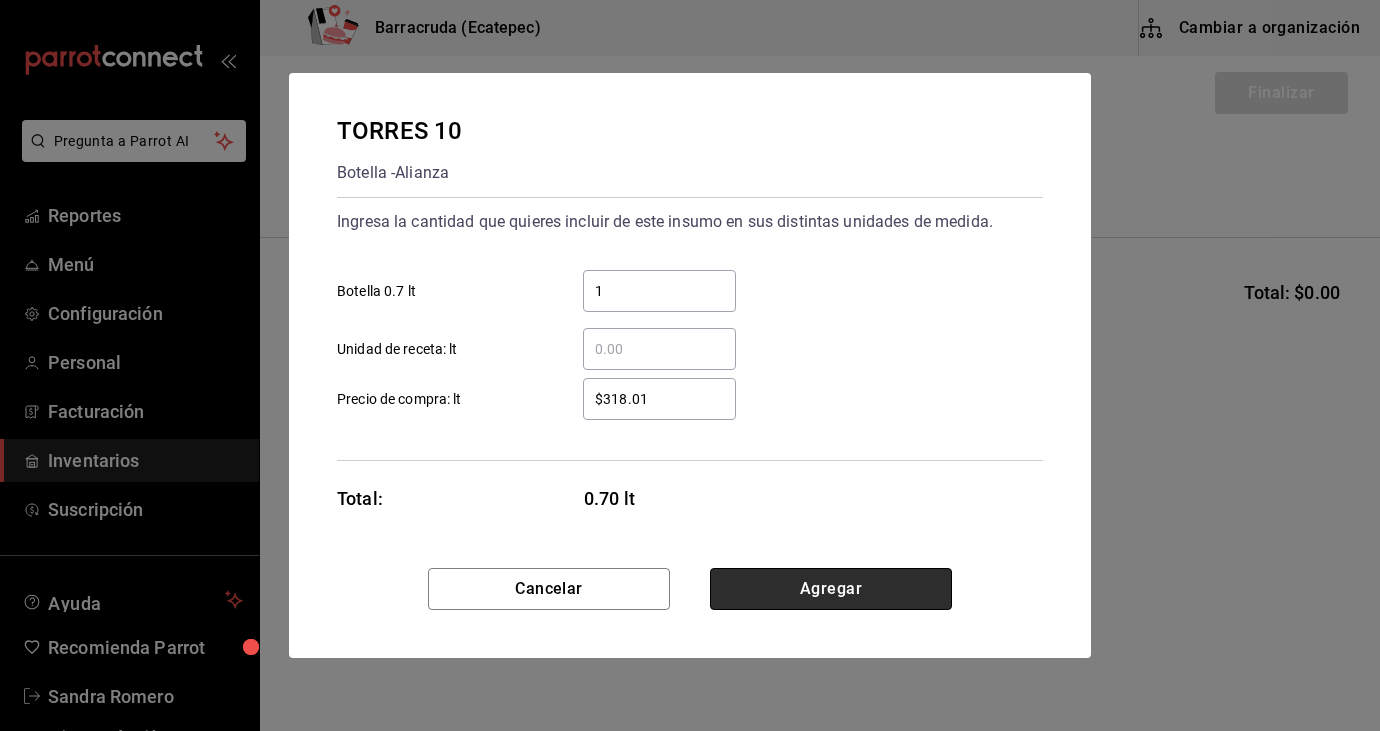 click on "Agregar" at bounding box center [831, 589] 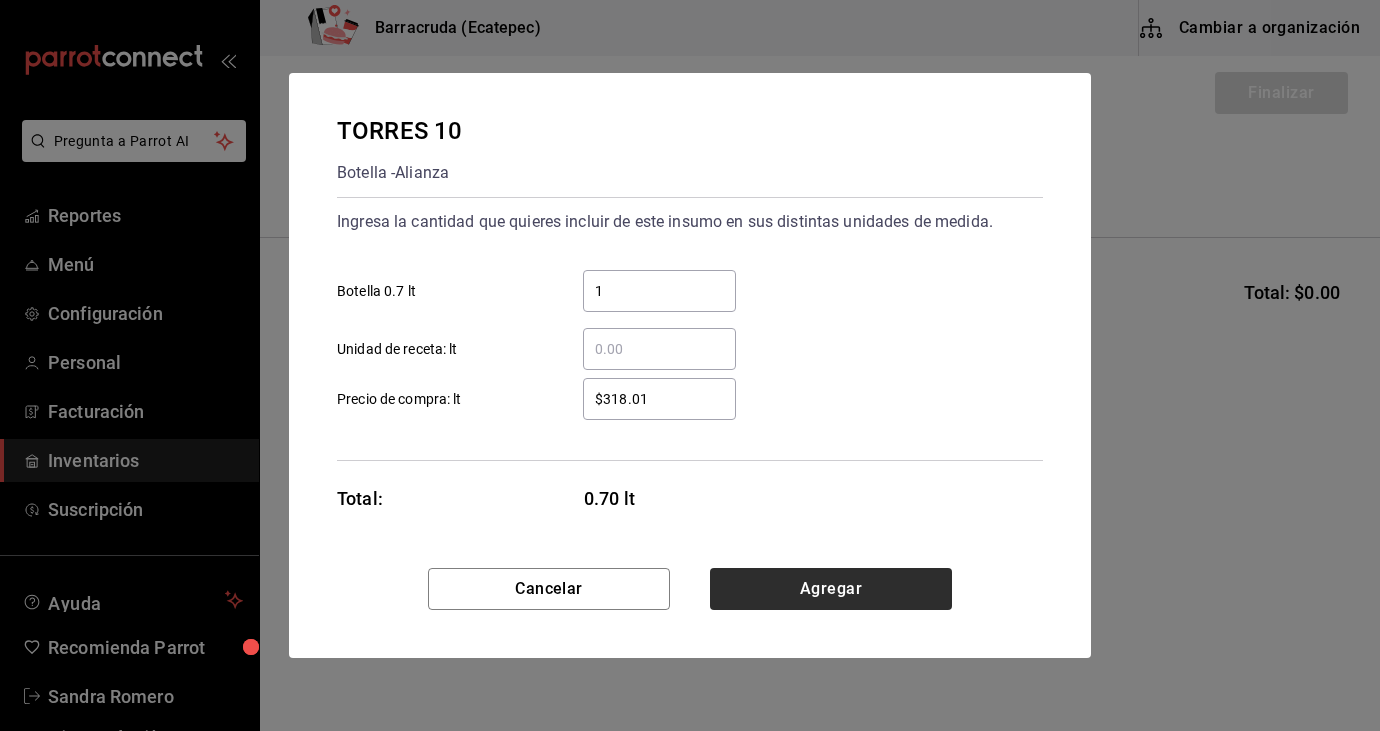 scroll, scrollTop: 0, scrollLeft: 0, axis: both 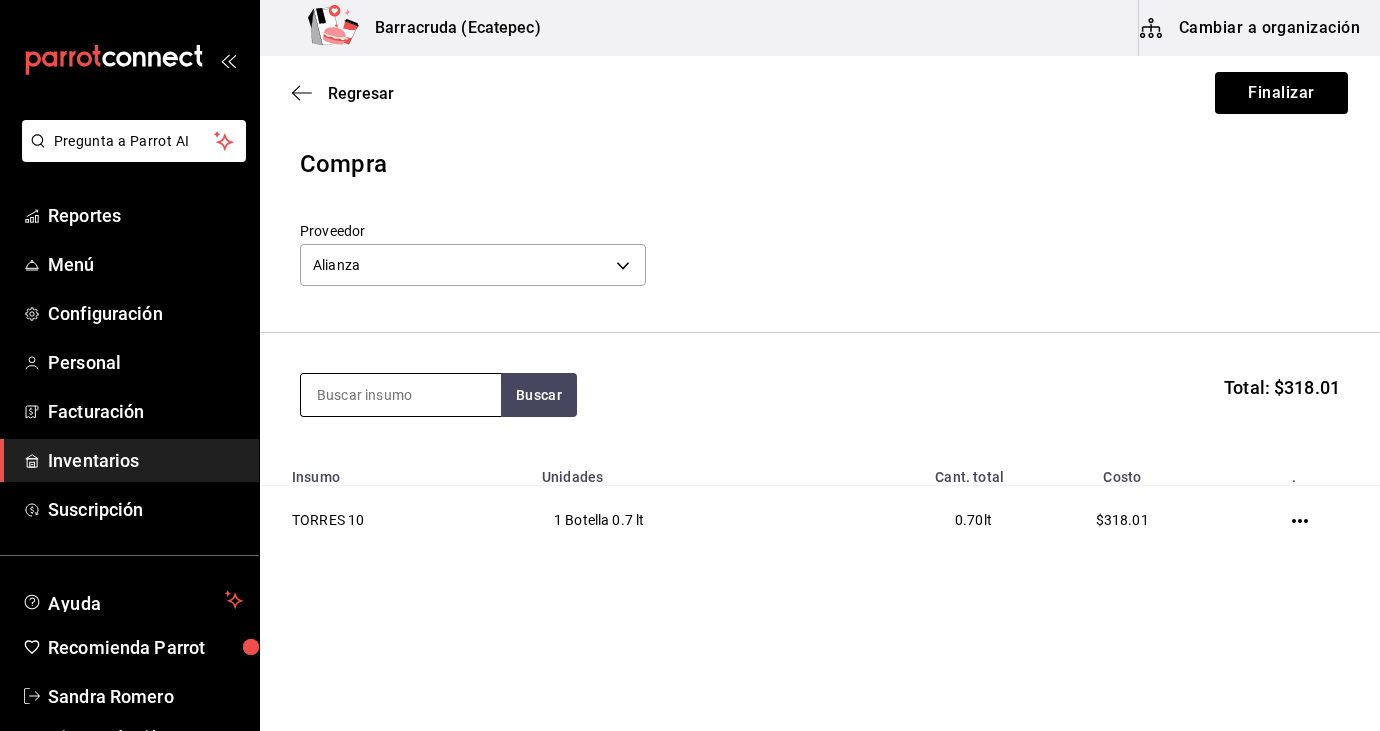 click at bounding box center [401, 395] 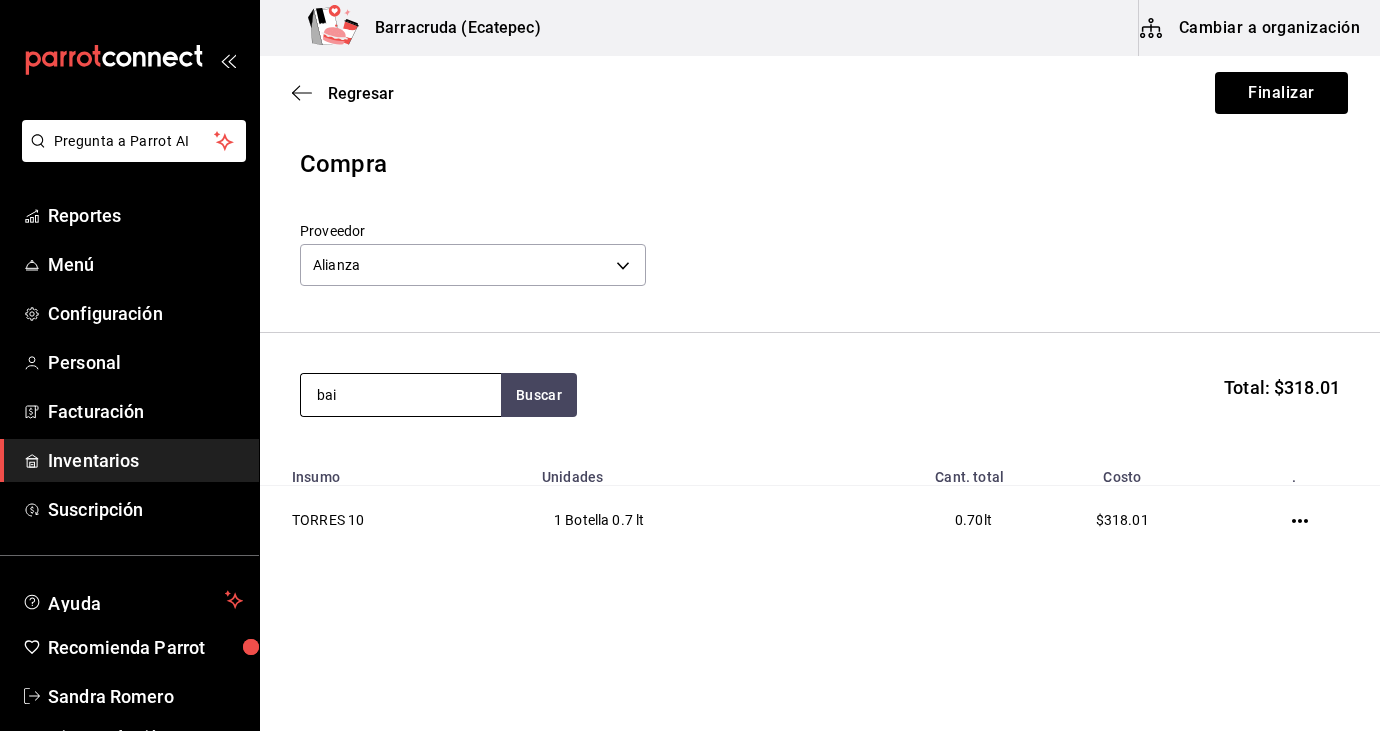 type on "bai" 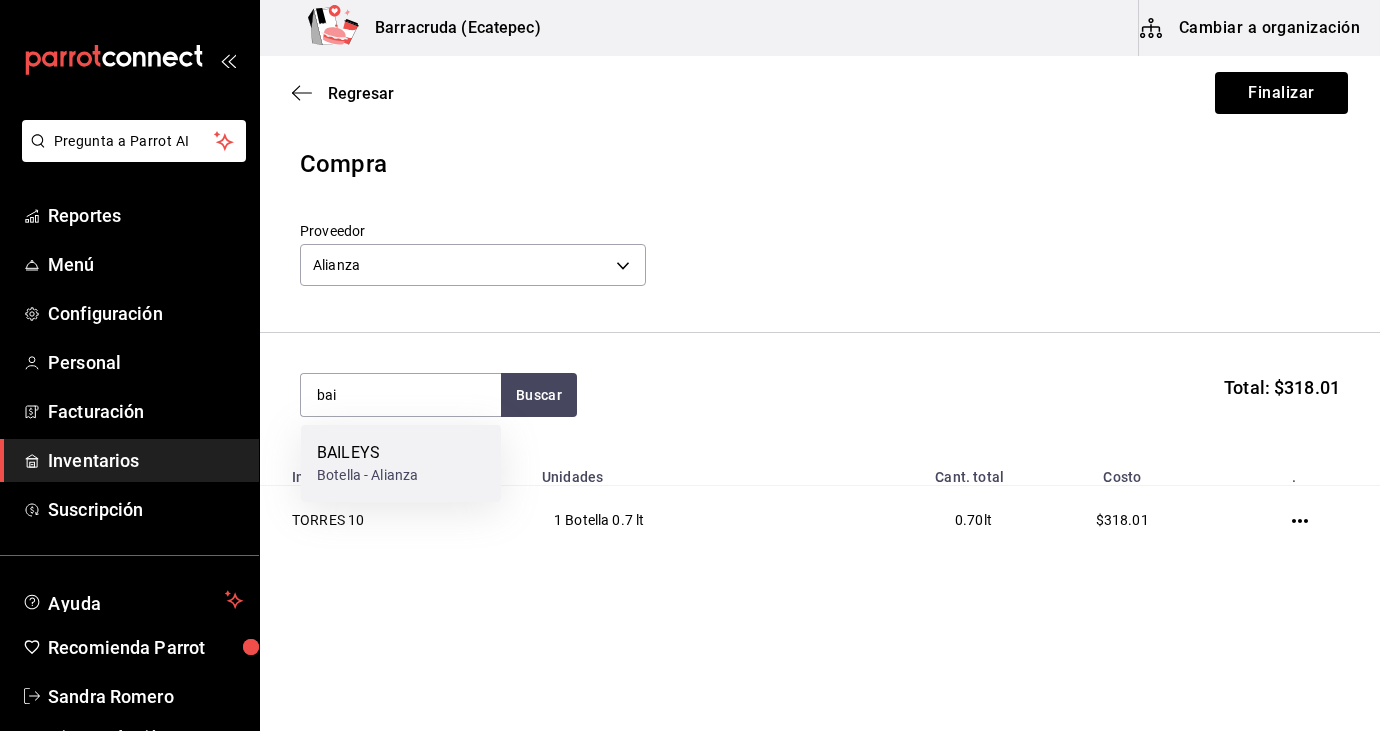click on "Botella - Alianza" at bounding box center (367, 475) 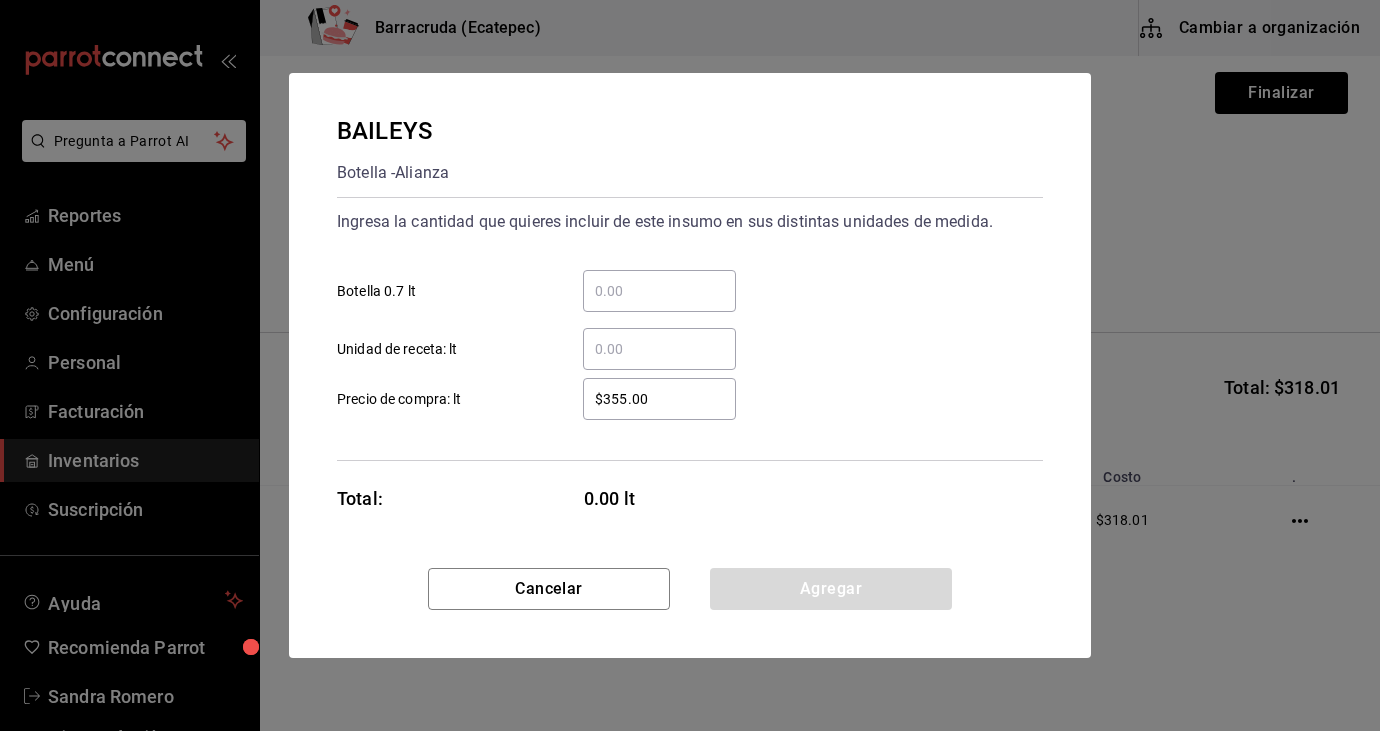 click on "​ Botella 0.7 lt" at bounding box center (659, 291) 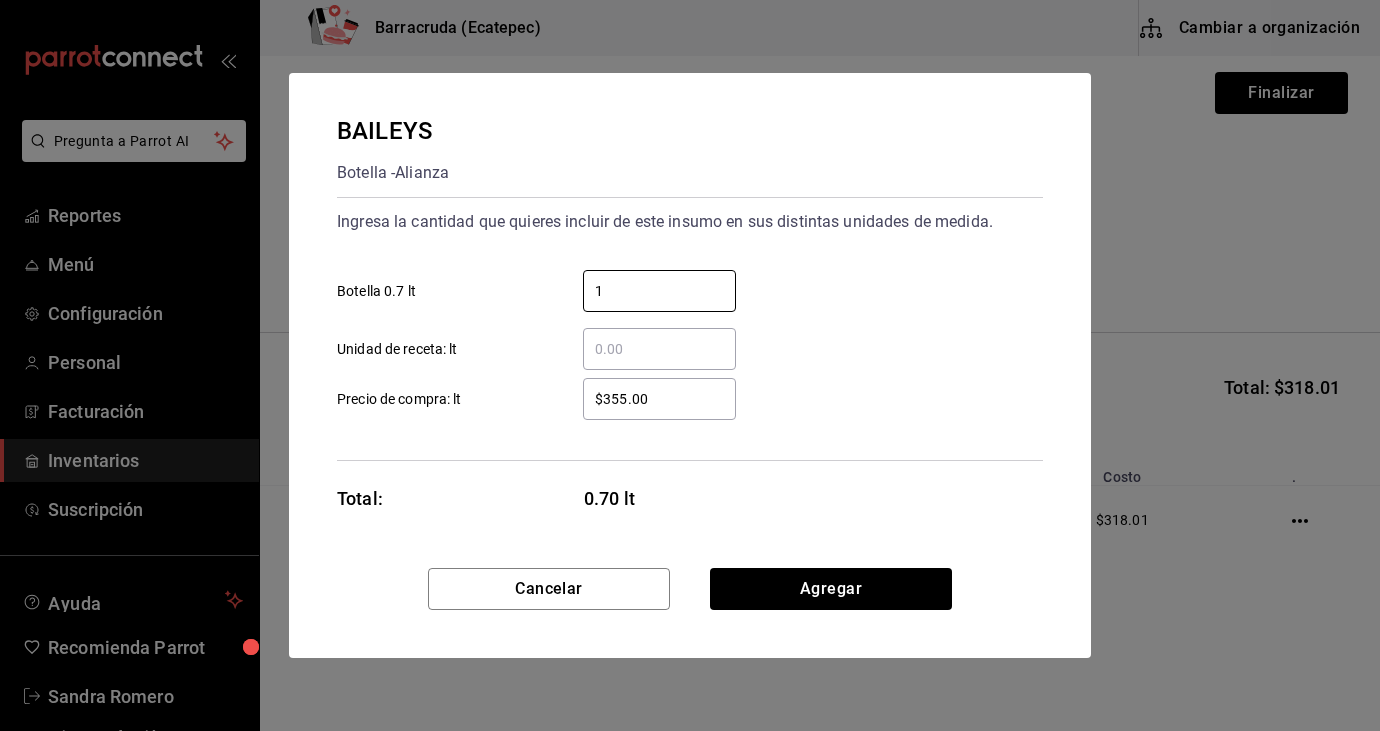 type on "1" 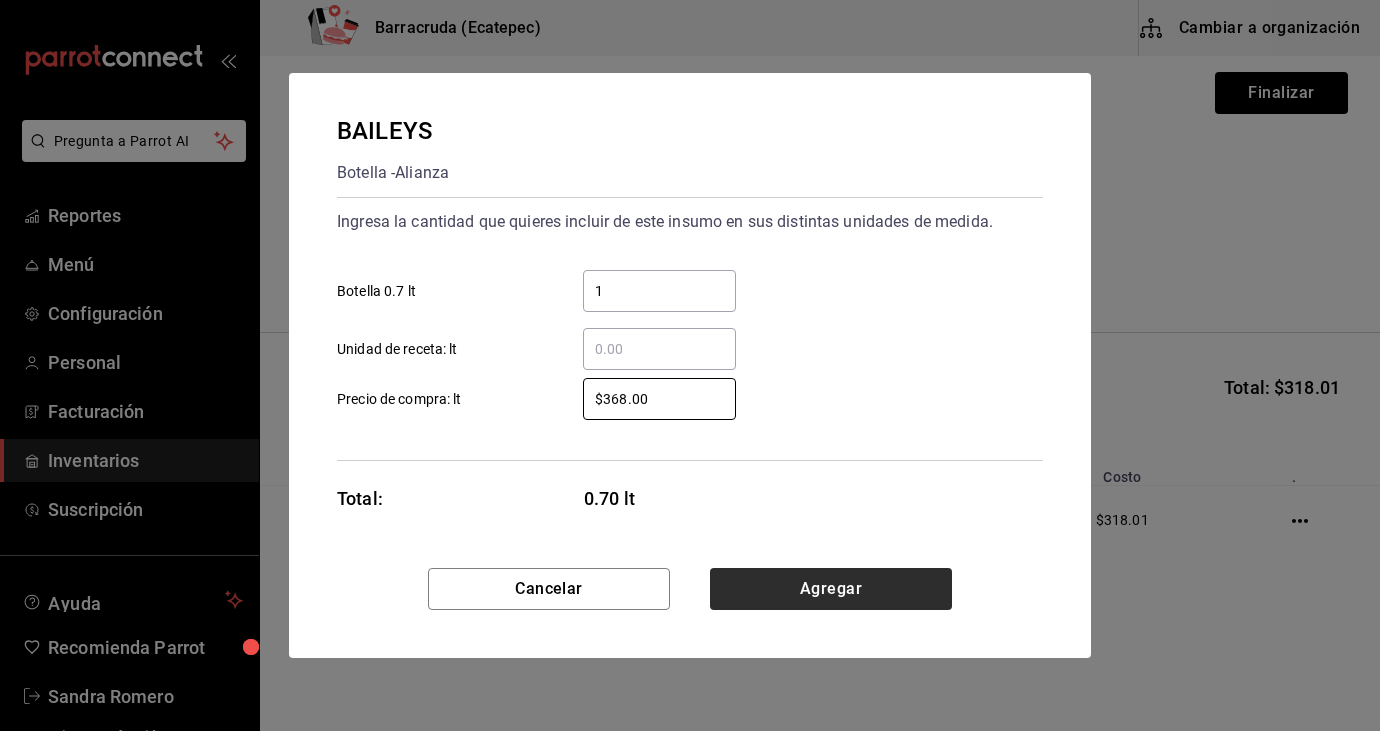 type on "$368.00" 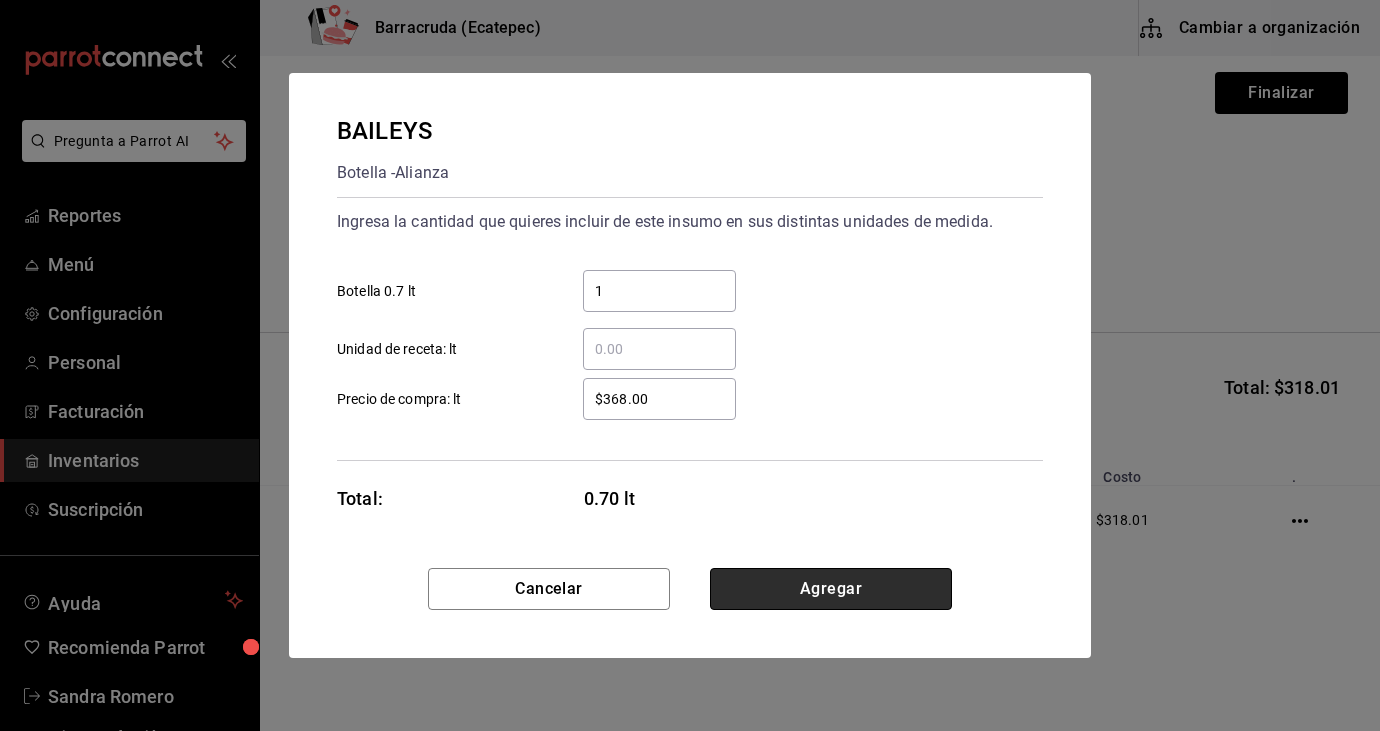 click on "Agregar" at bounding box center (831, 589) 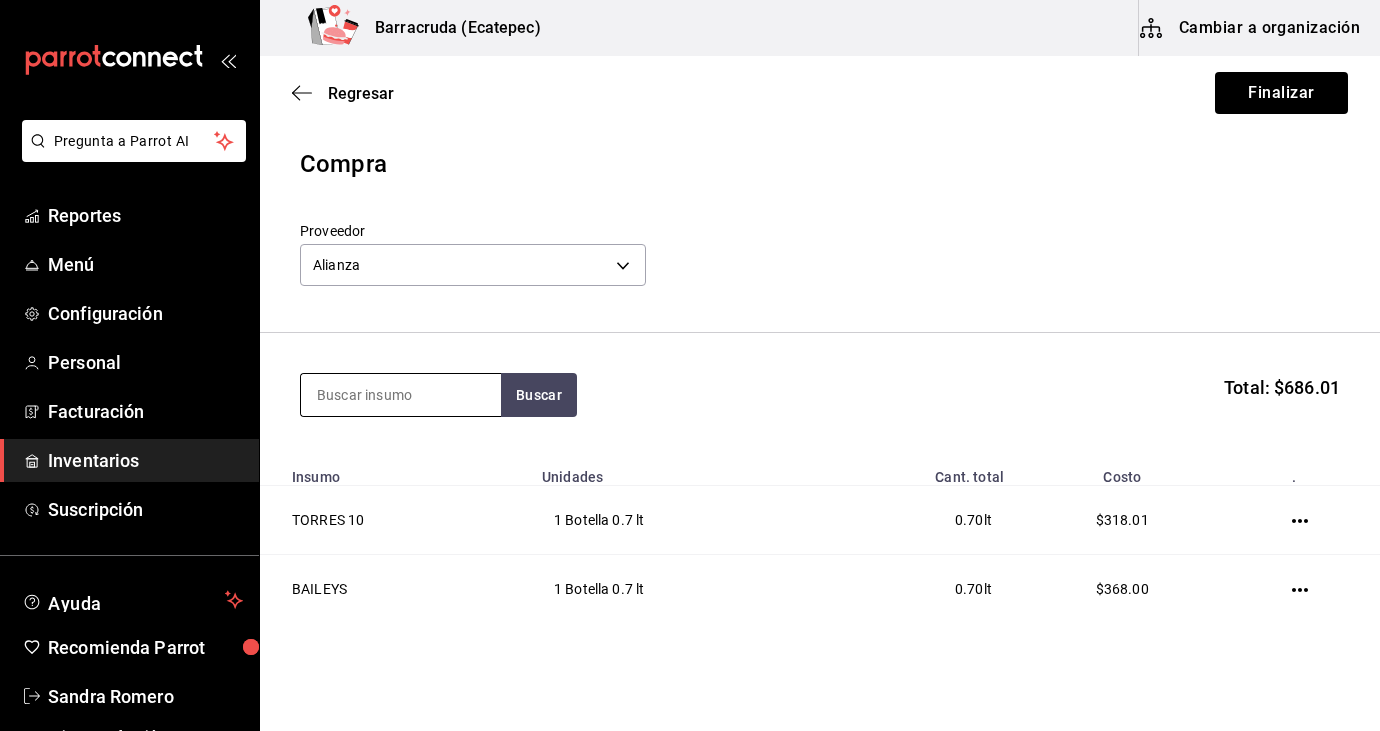 click at bounding box center [401, 395] 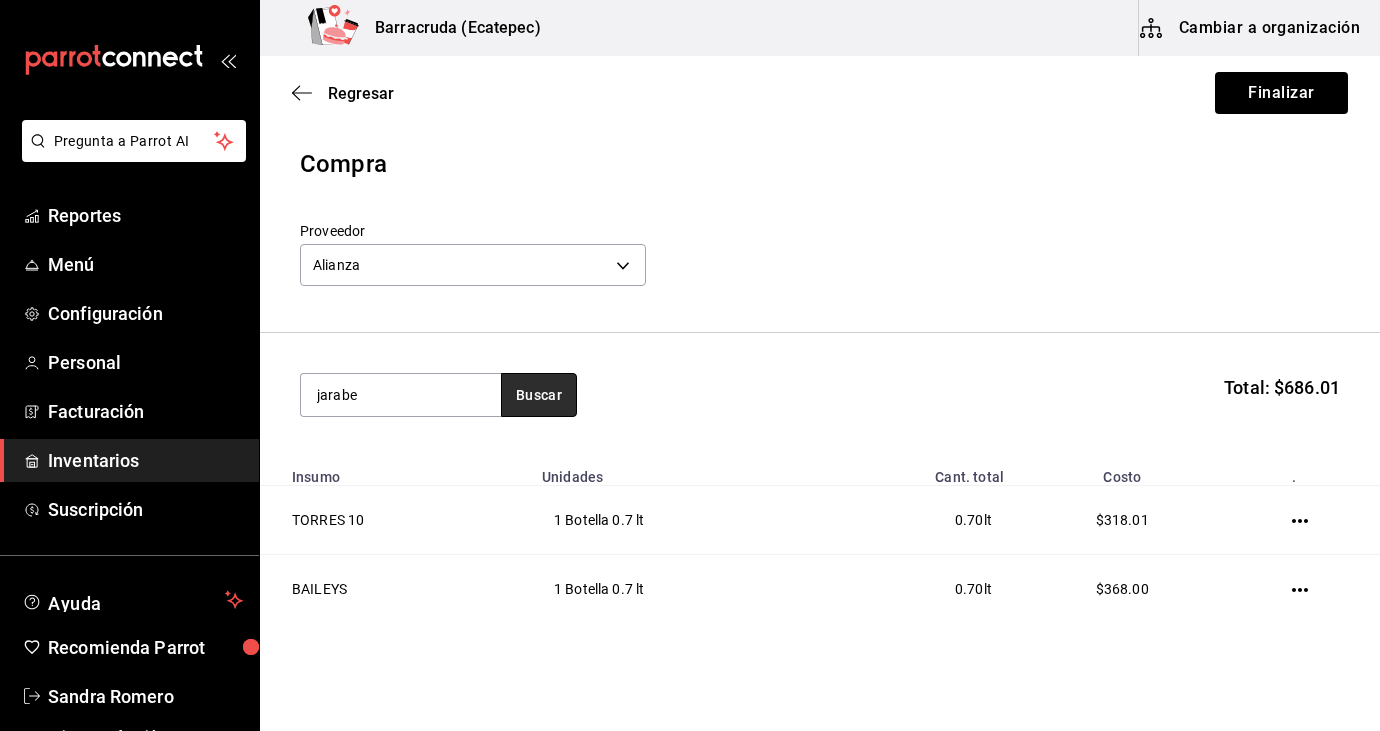click on "Buscar" at bounding box center [539, 395] 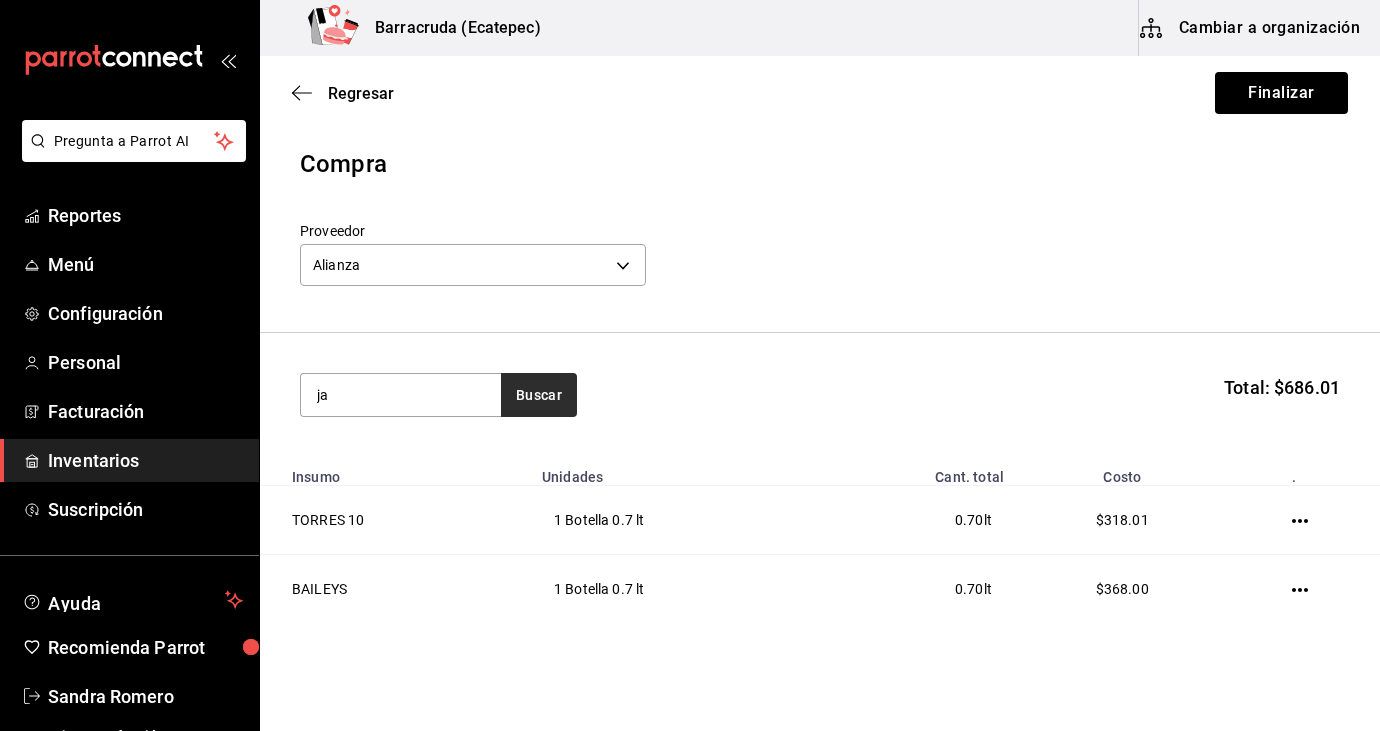 type on "j" 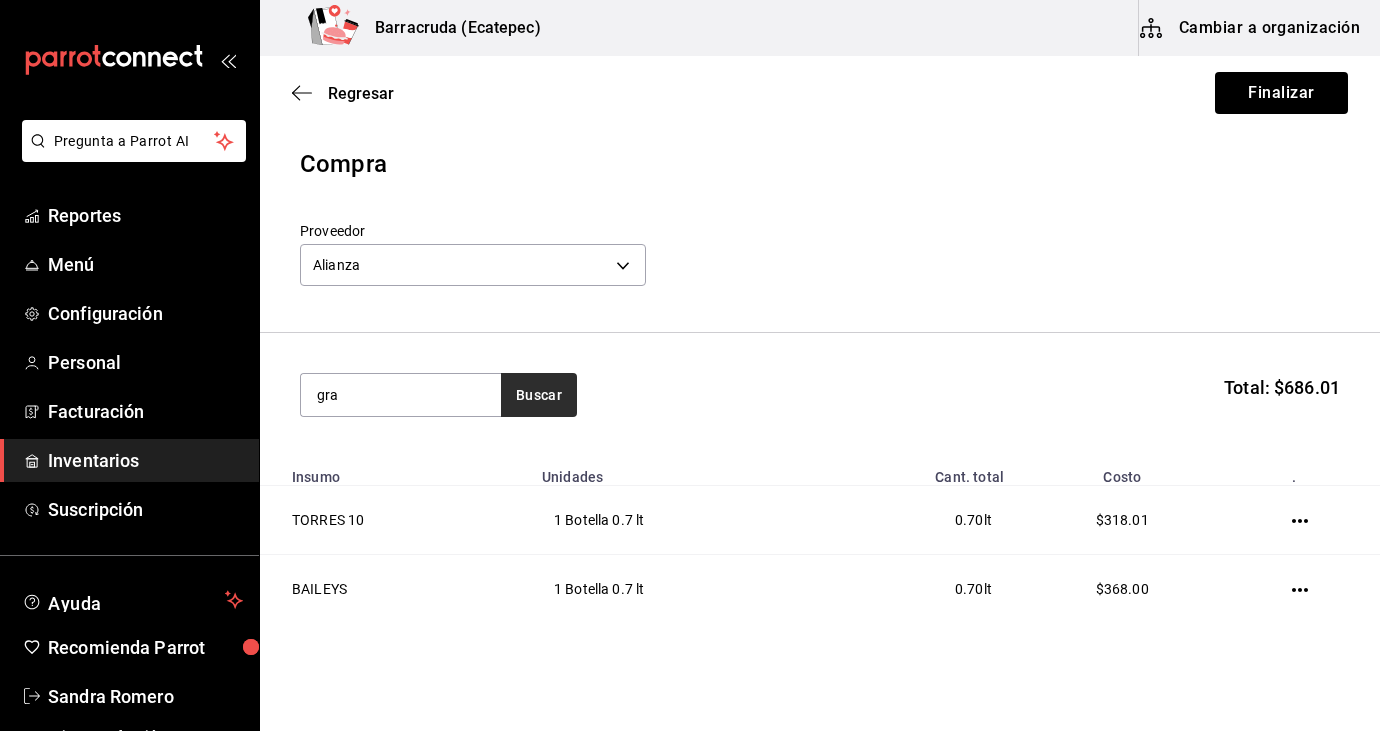 type on "gra" 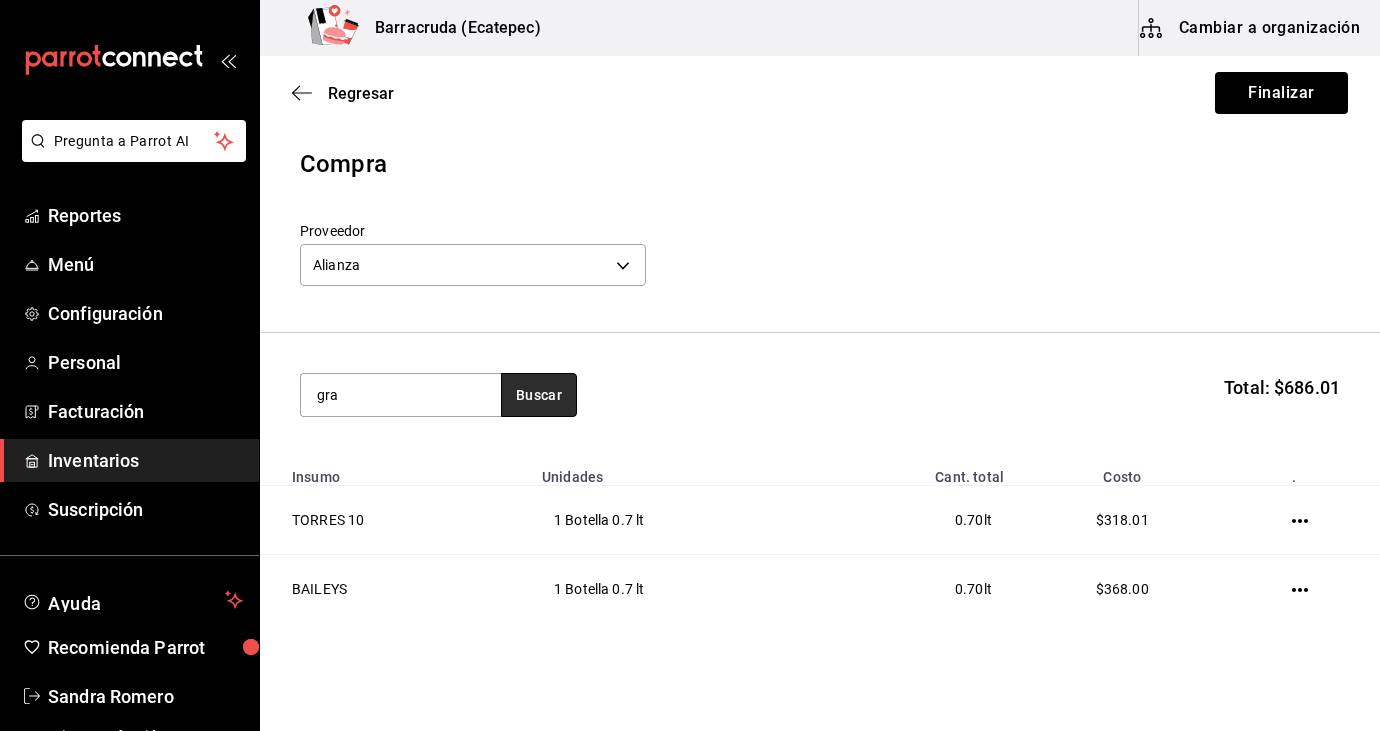 click on "Buscar" at bounding box center [539, 395] 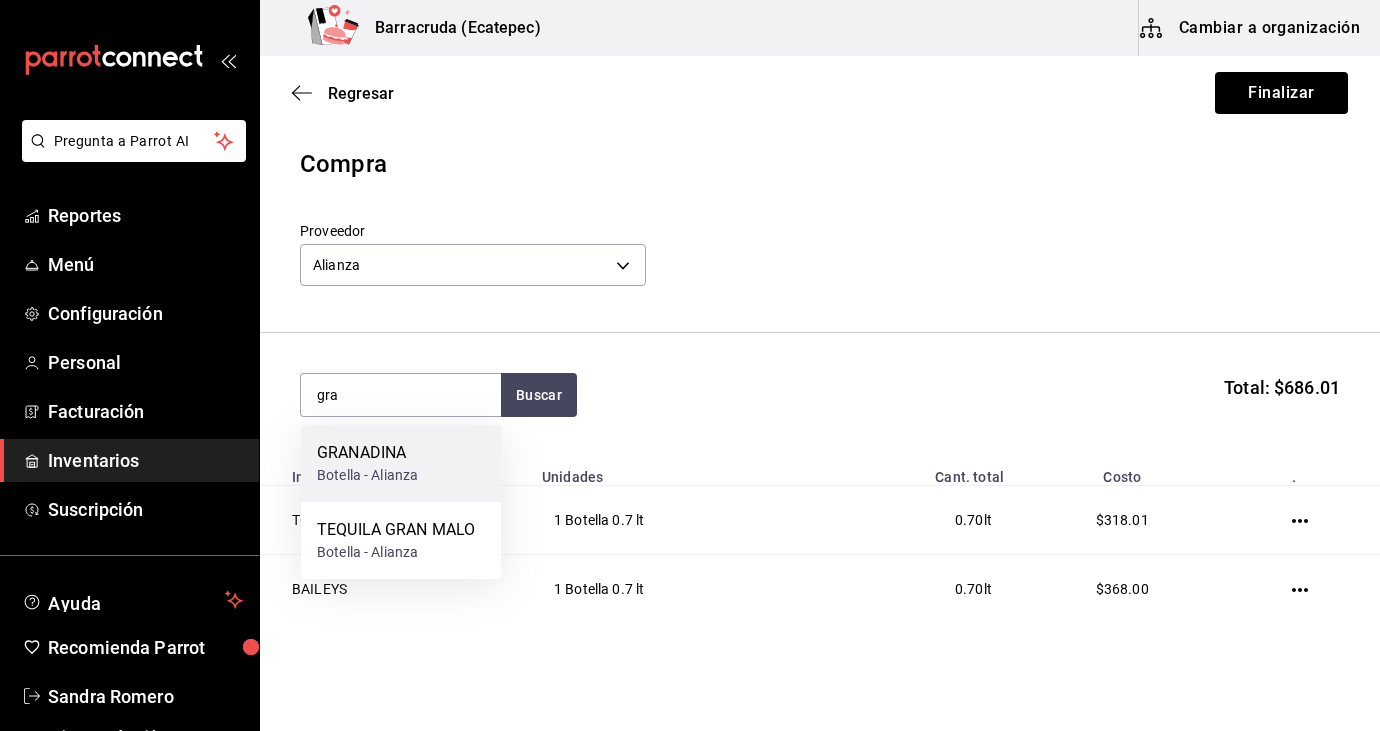 click on "GRANADINA Botella - Alianza" at bounding box center [401, 463] 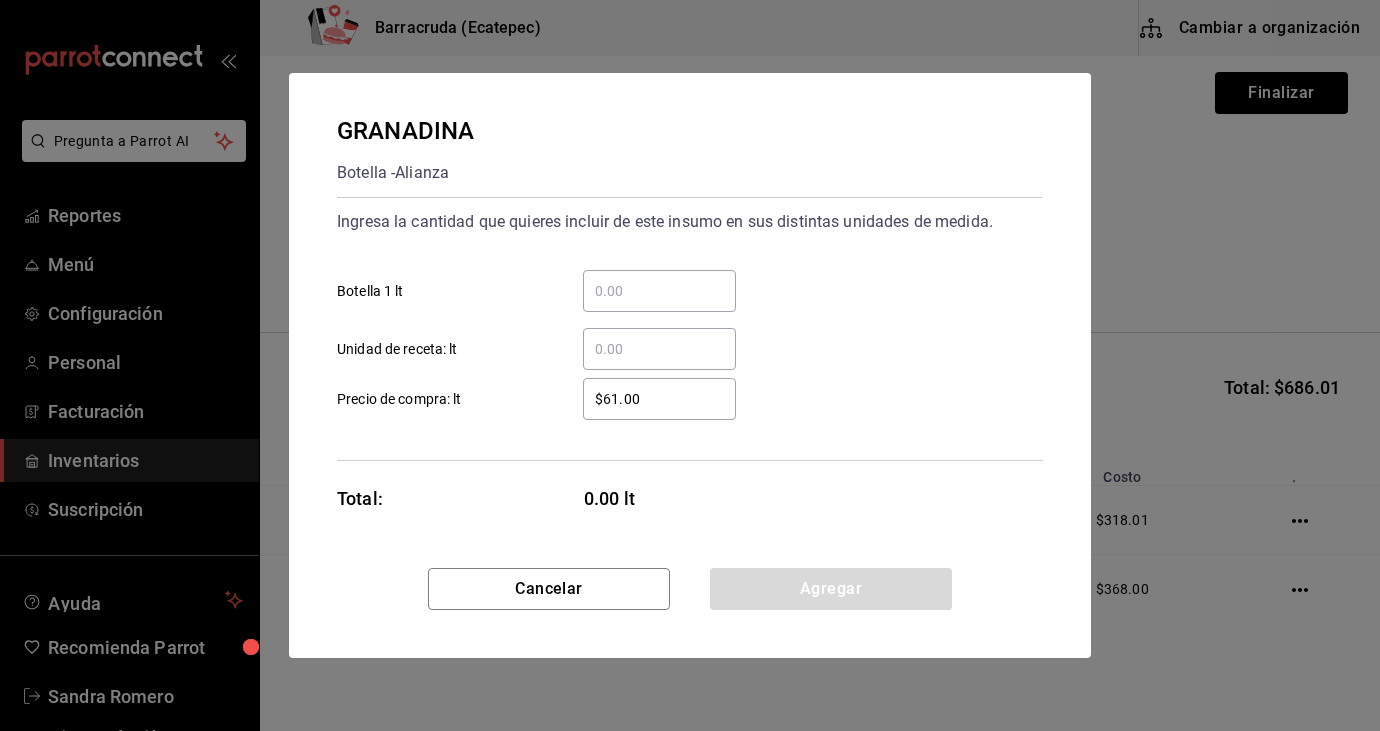 click on "​ Botella 1 lt" at bounding box center (659, 291) 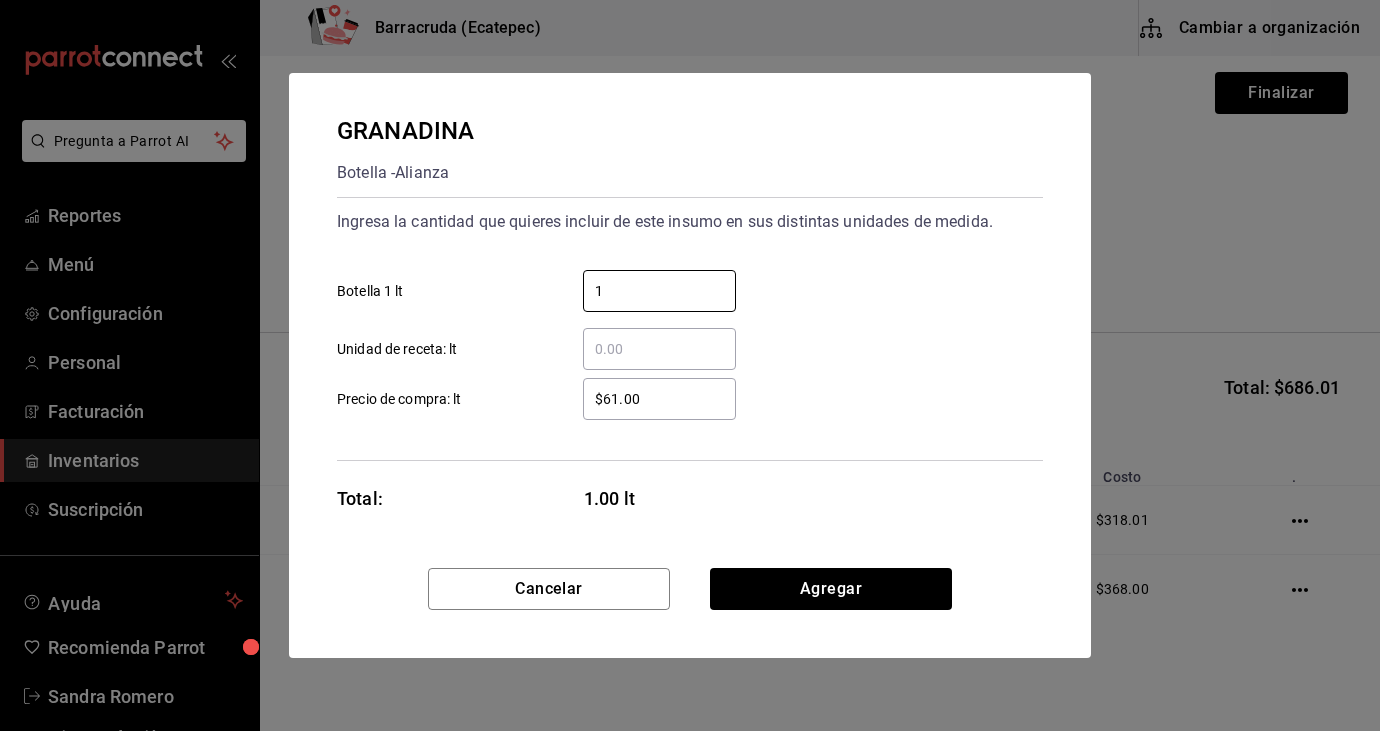 type on "1" 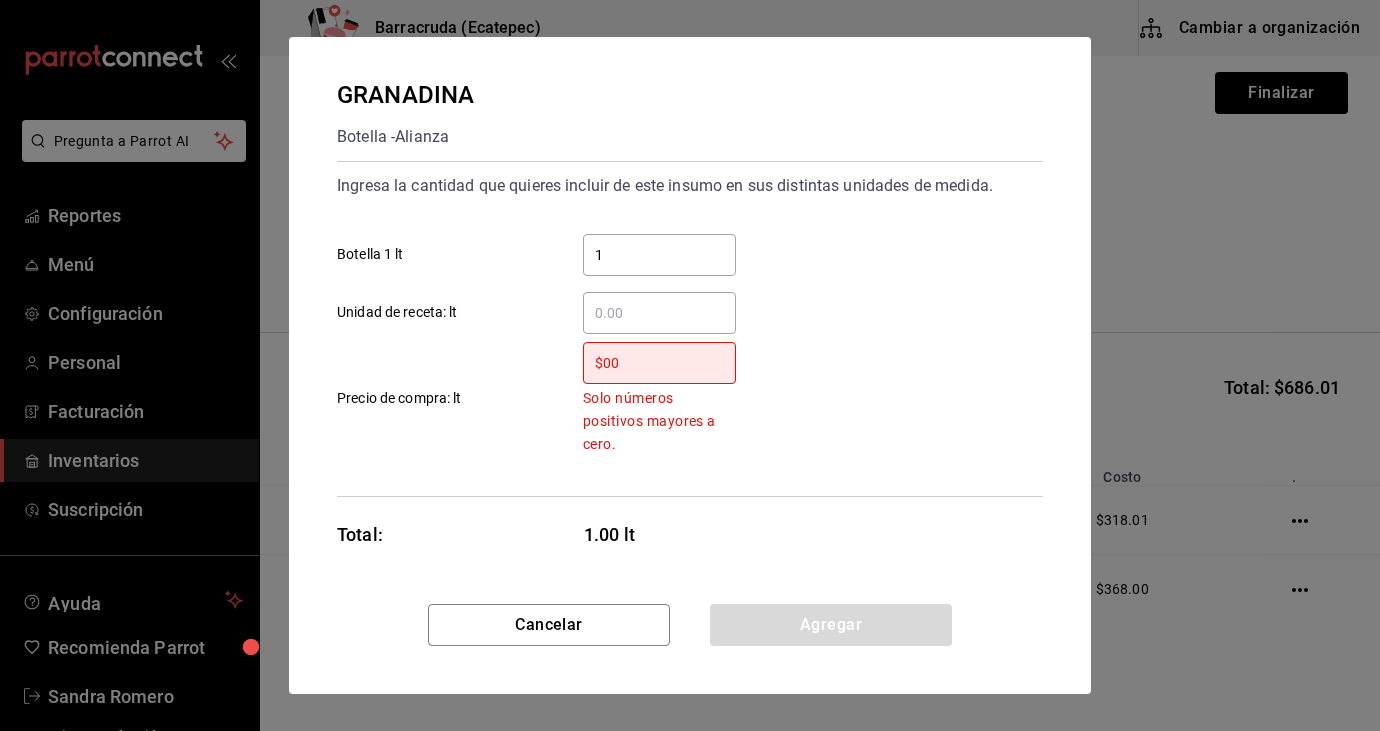 click on "$00" at bounding box center [659, 363] 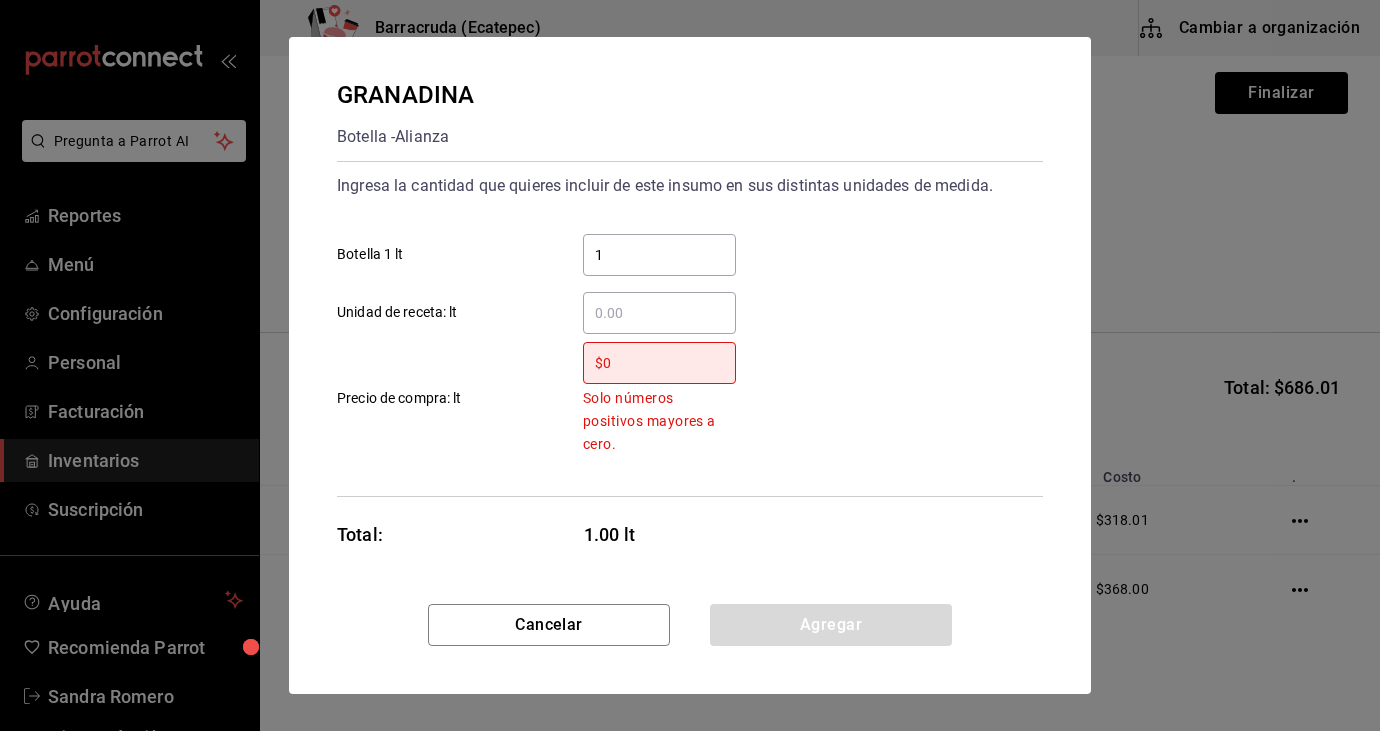 click on "Solo números positivos mayores a cero." at bounding box center (659, 422) 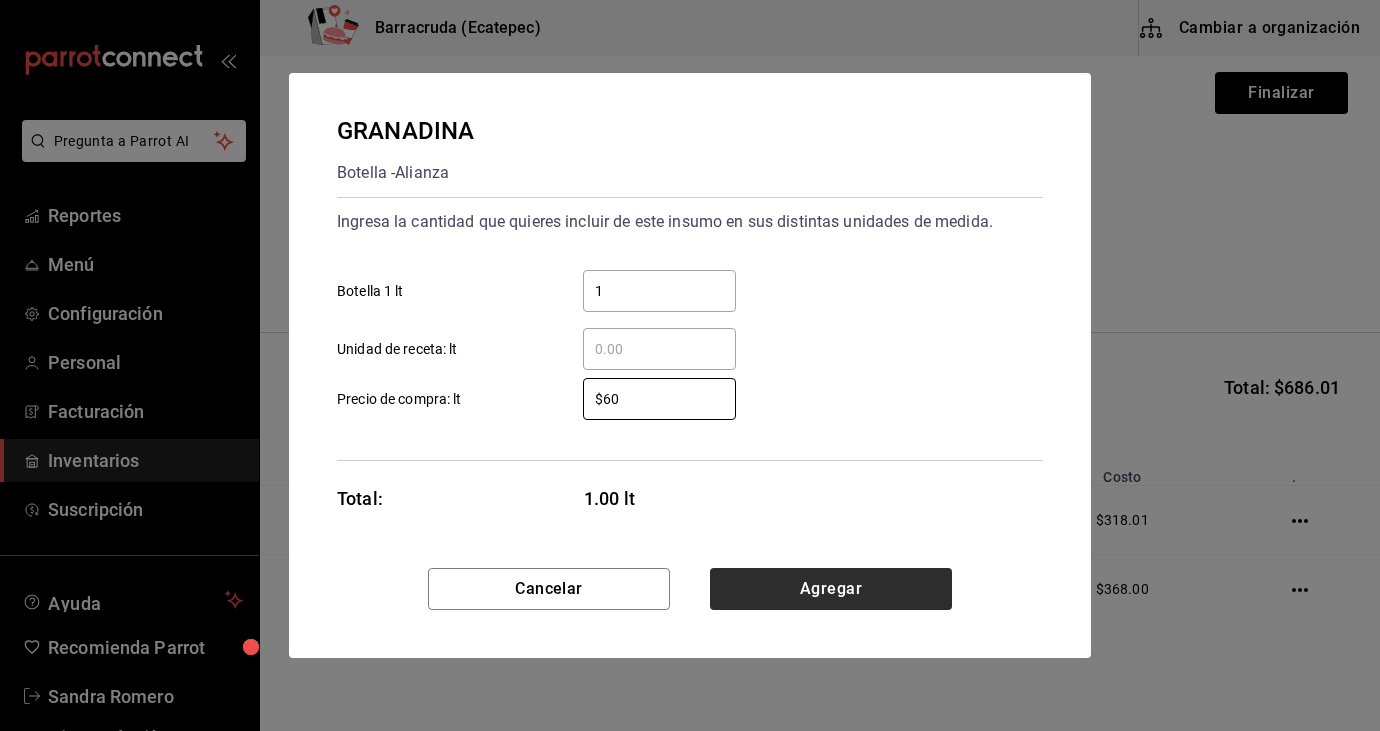 type on "$60" 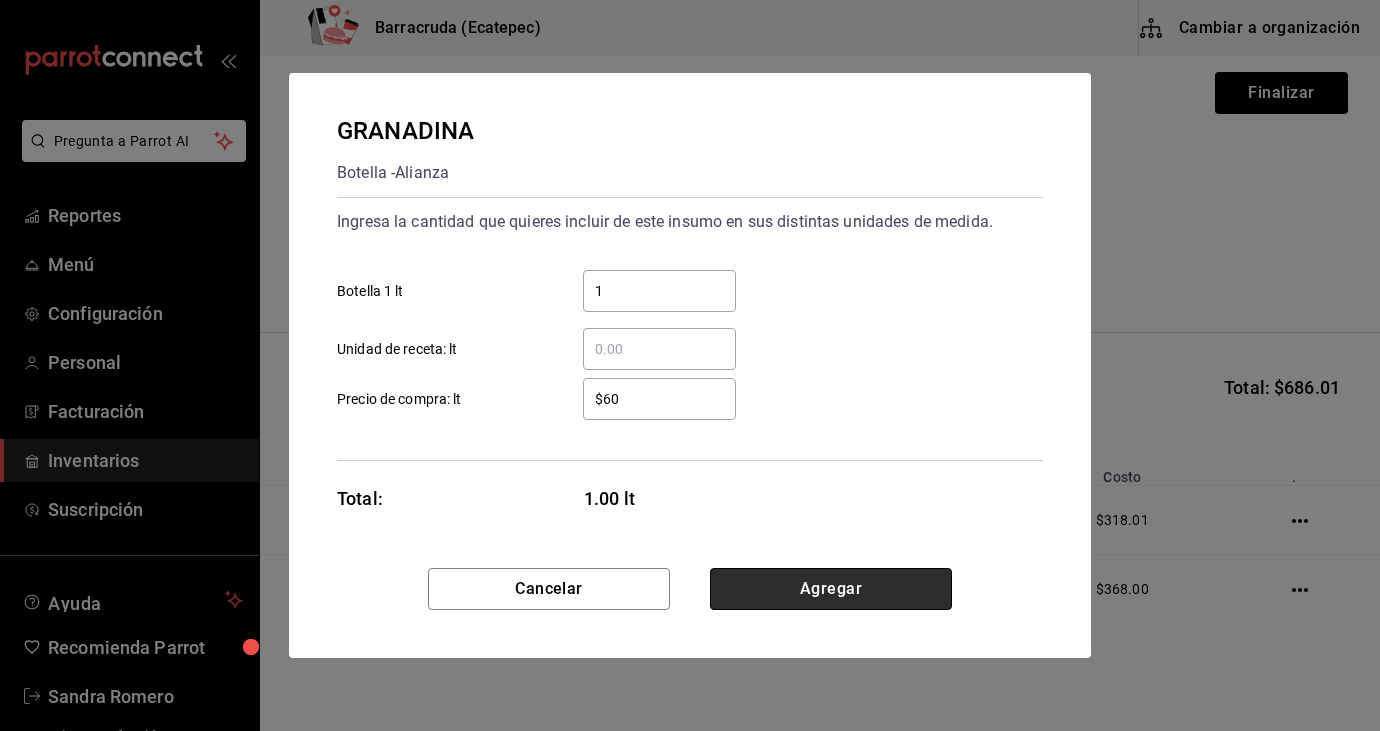click on "Agregar" at bounding box center (831, 589) 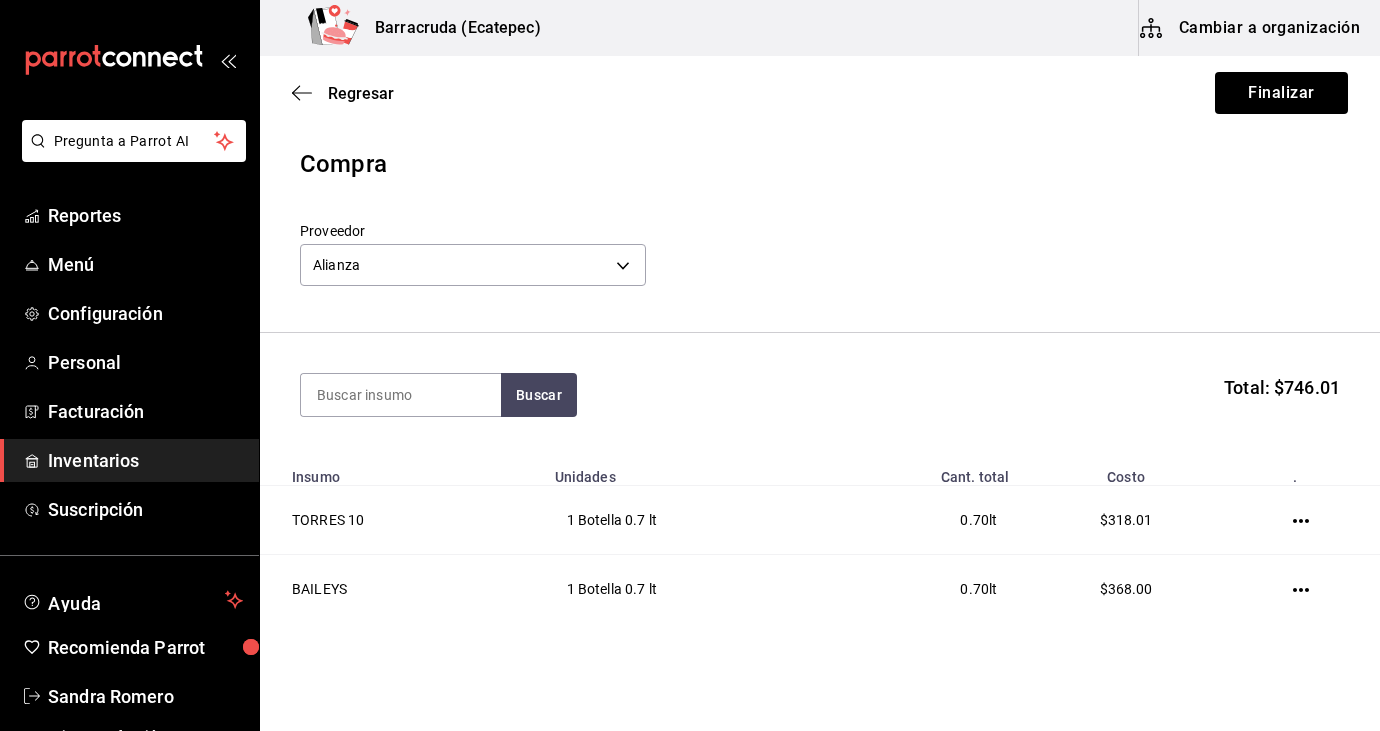 click on "Compra Proveedor Alianza bc3294d2-d37d-4771-b031-00208d6fff08" at bounding box center (820, 239) 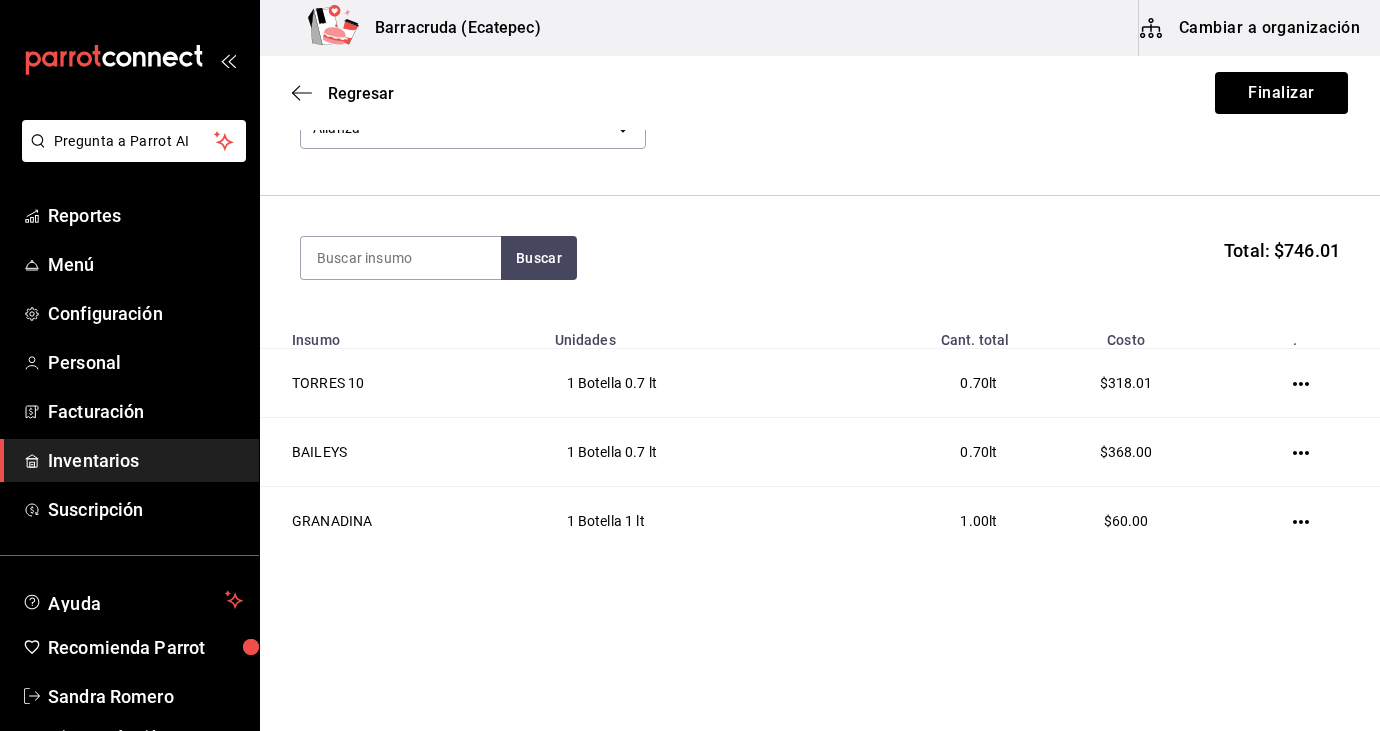 scroll, scrollTop: 138, scrollLeft: 0, axis: vertical 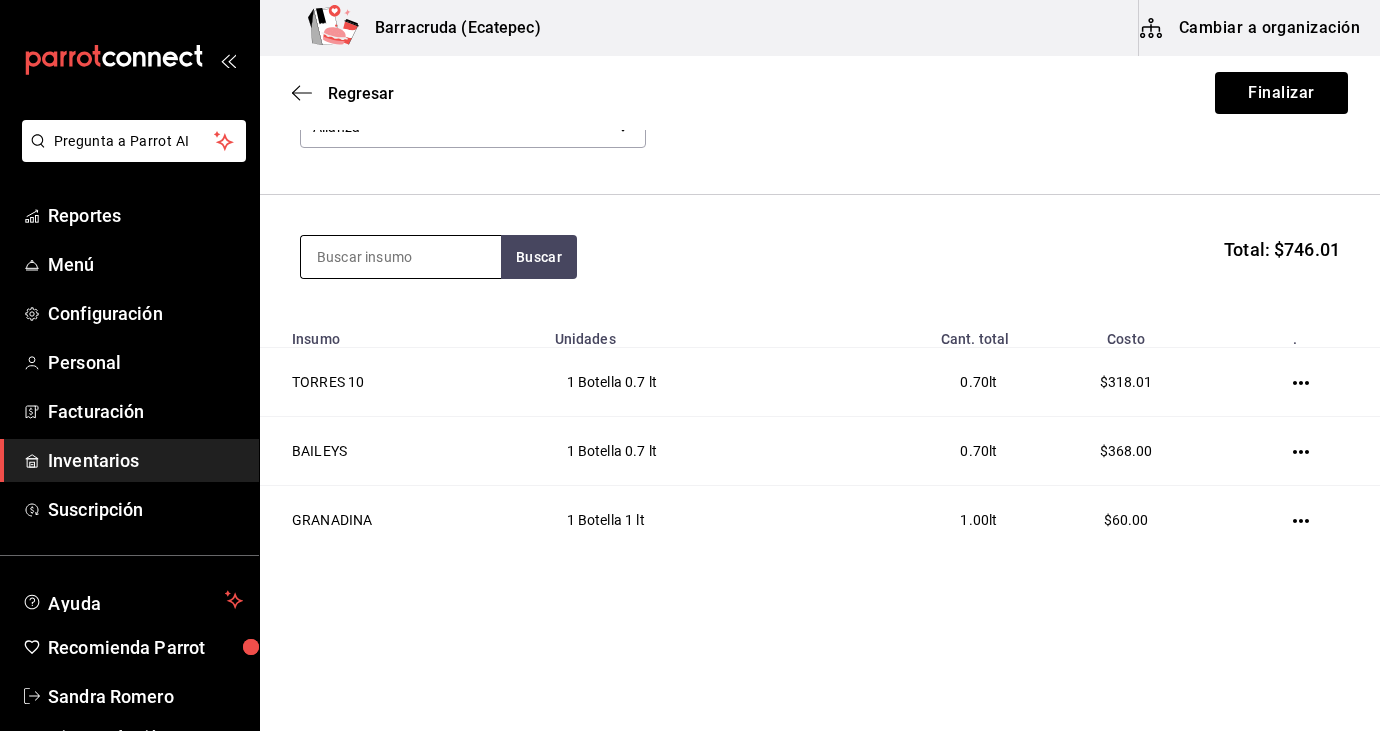 click at bounding box center [401, 257] 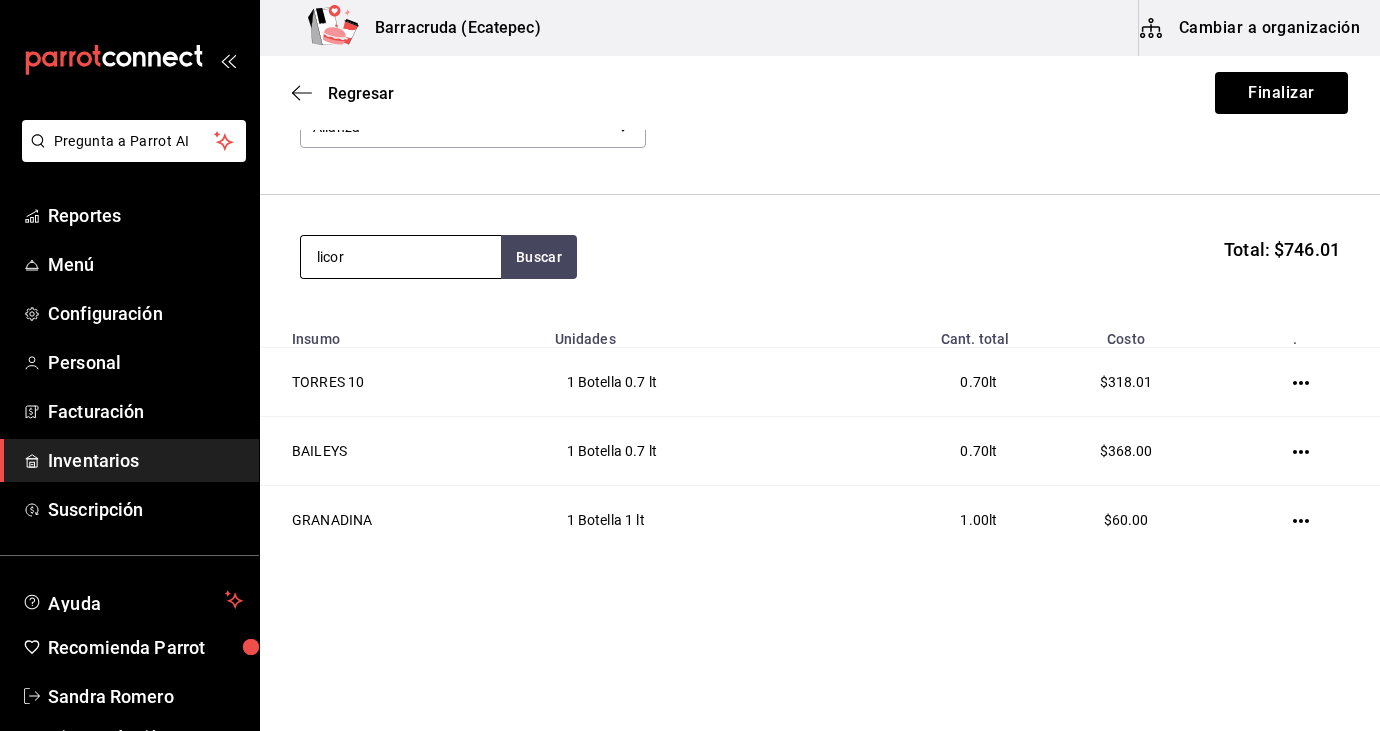 type on "licor" 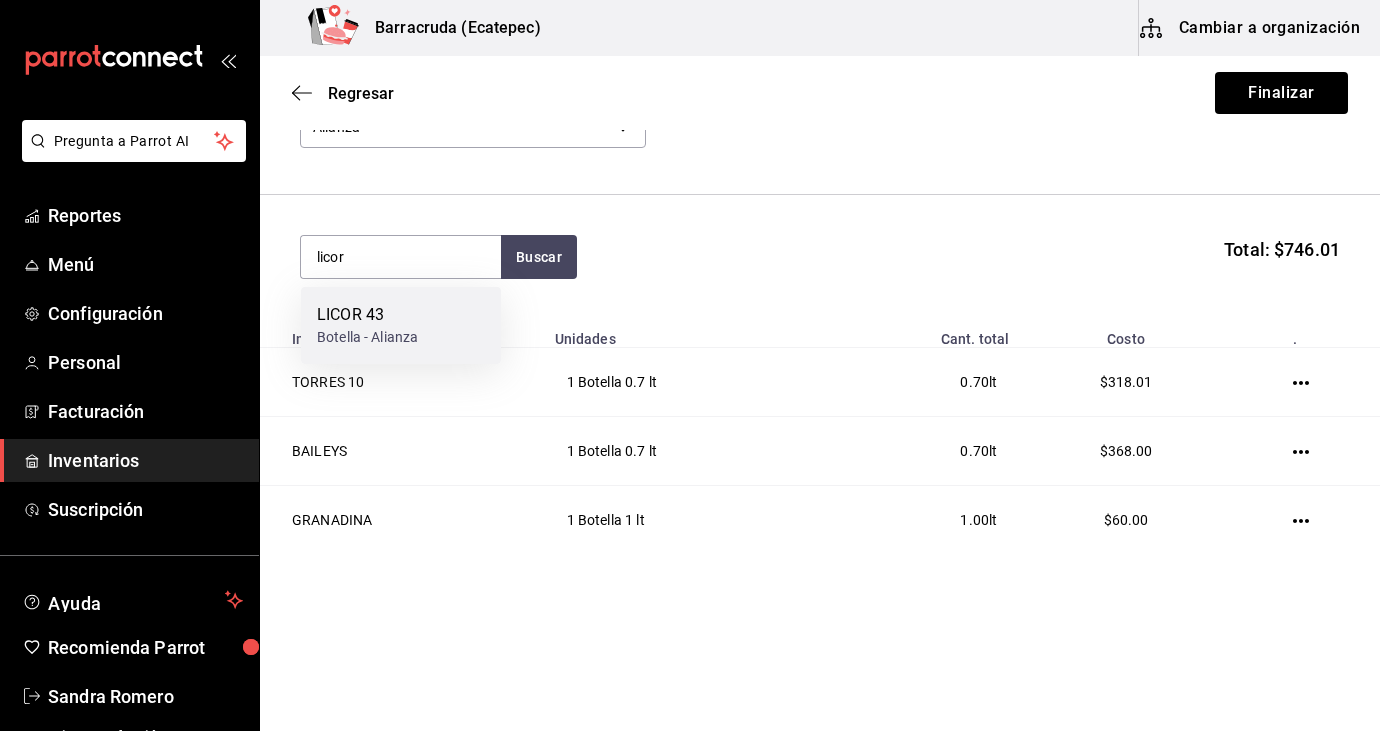 click on "LICOR 43" at bounding box center [367, 315] 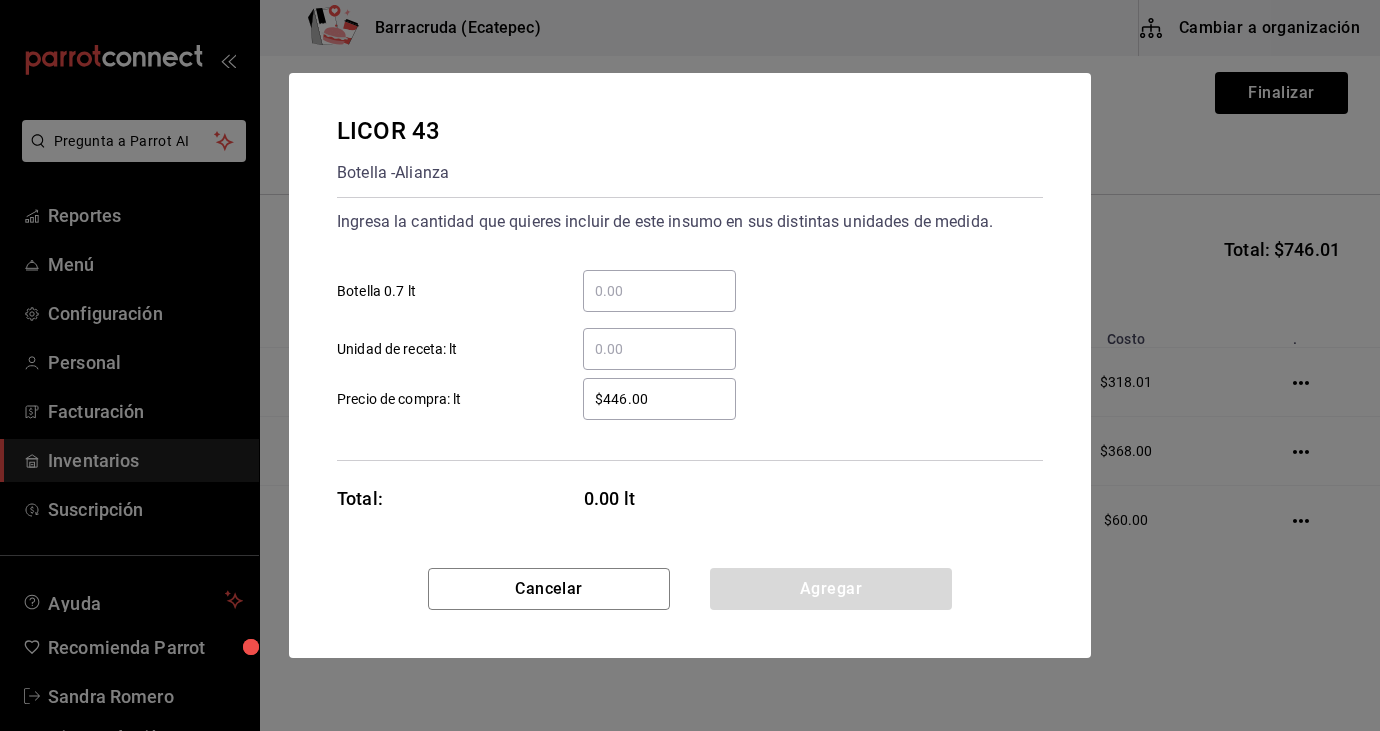 click on "​ Botella 0.7 lt" at bounding box center (659, 291) 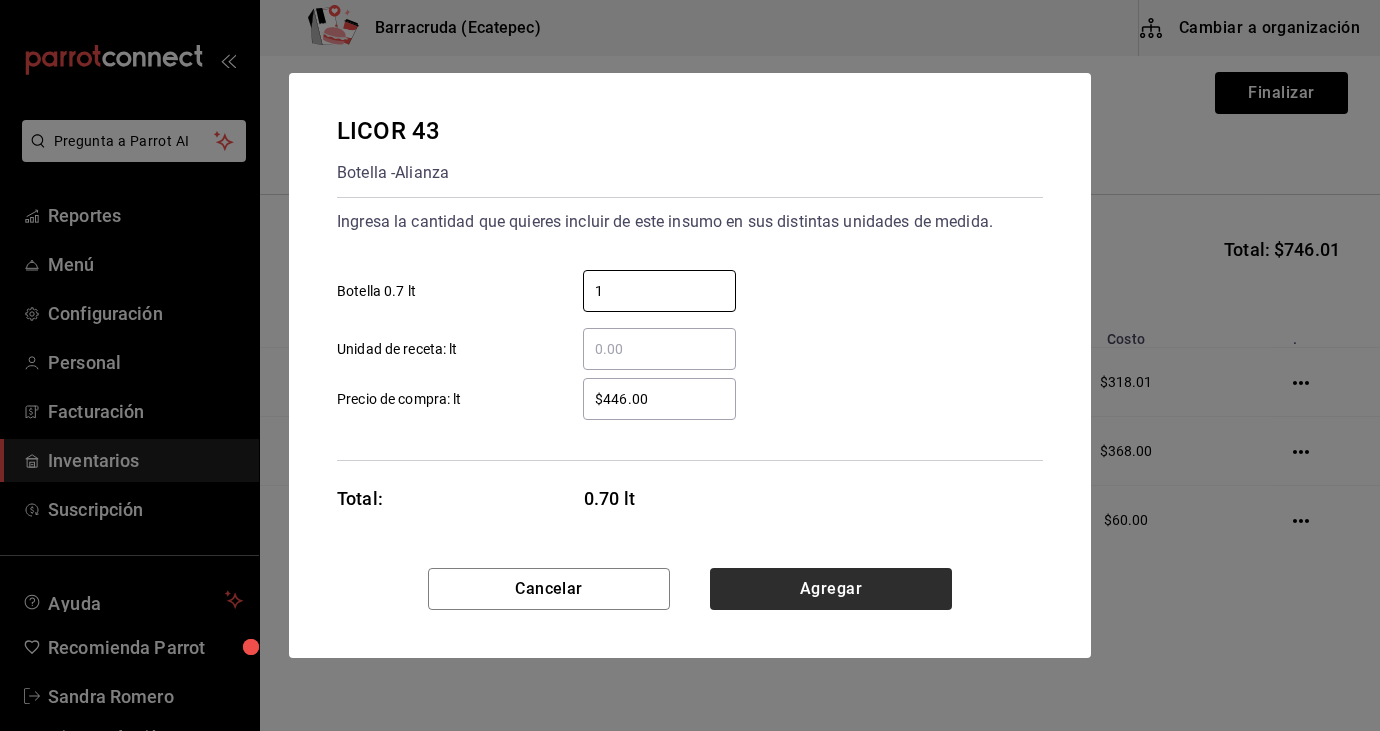 type on "1" 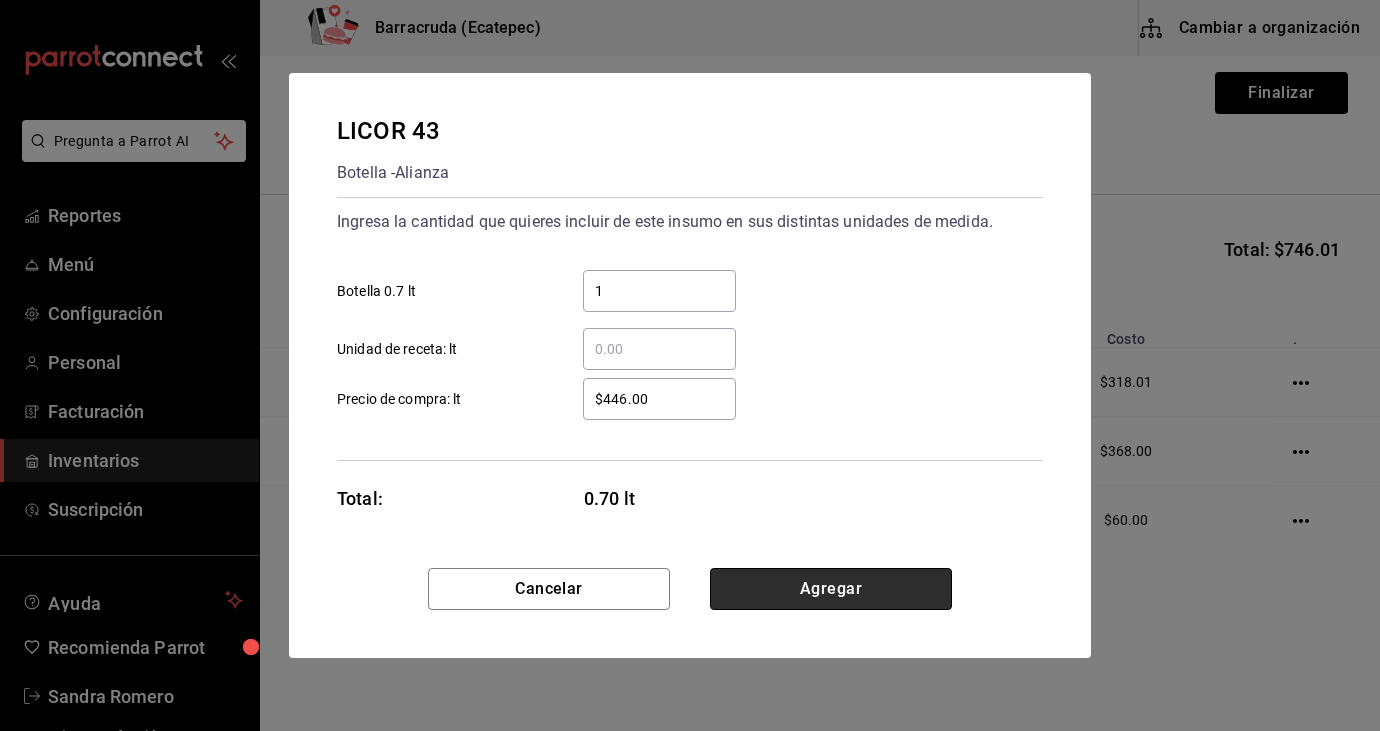 click on "Agregar" at bounding box center [831, 589] 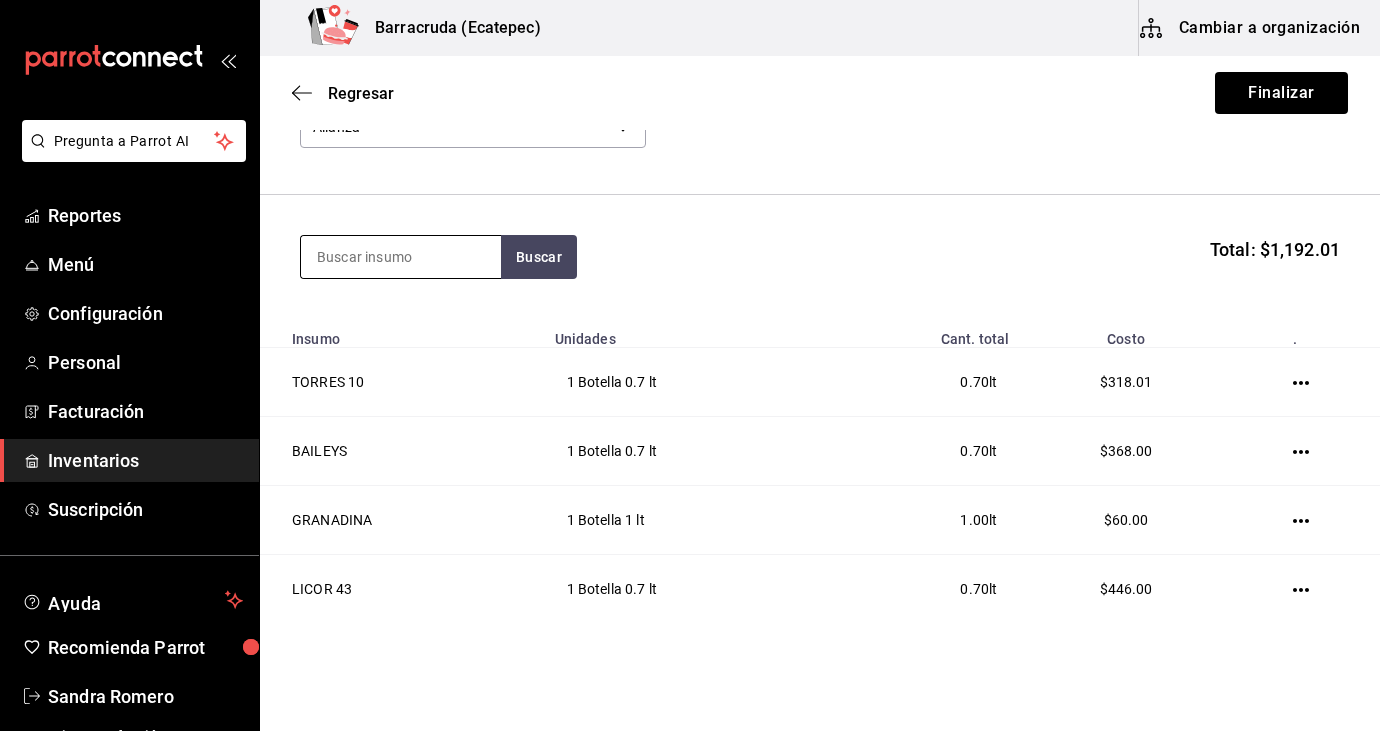 click at bounding box center (401, 257) 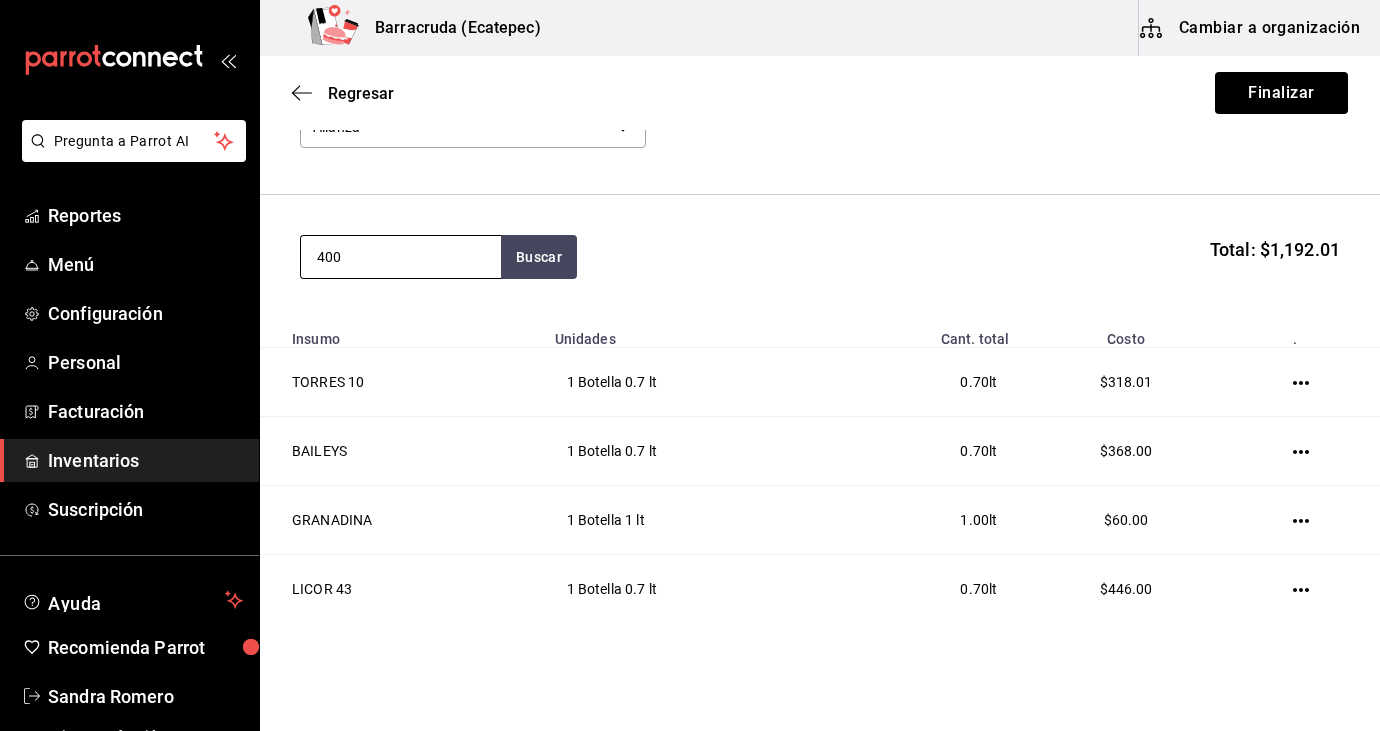 type on "400" 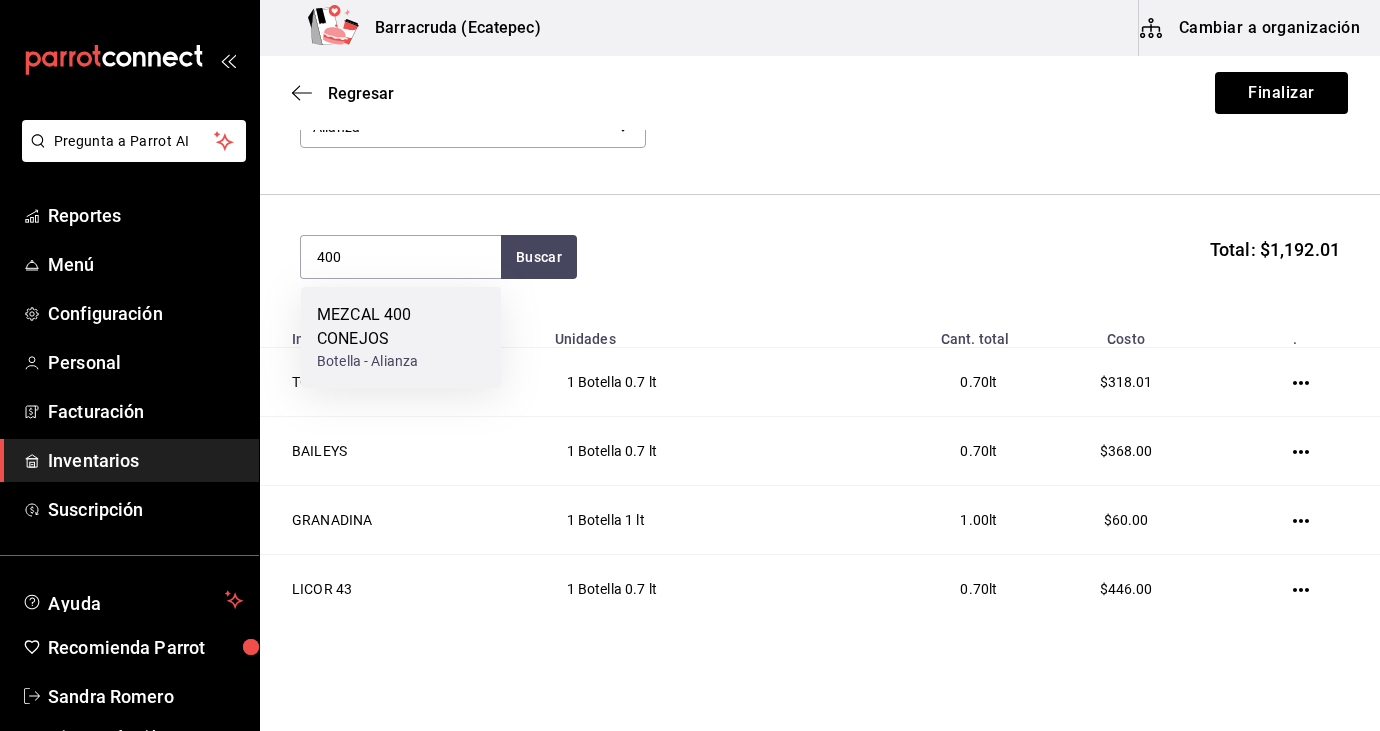 click on "MEZCAL 400 CONEJOS" at bounding box center (401, 327) 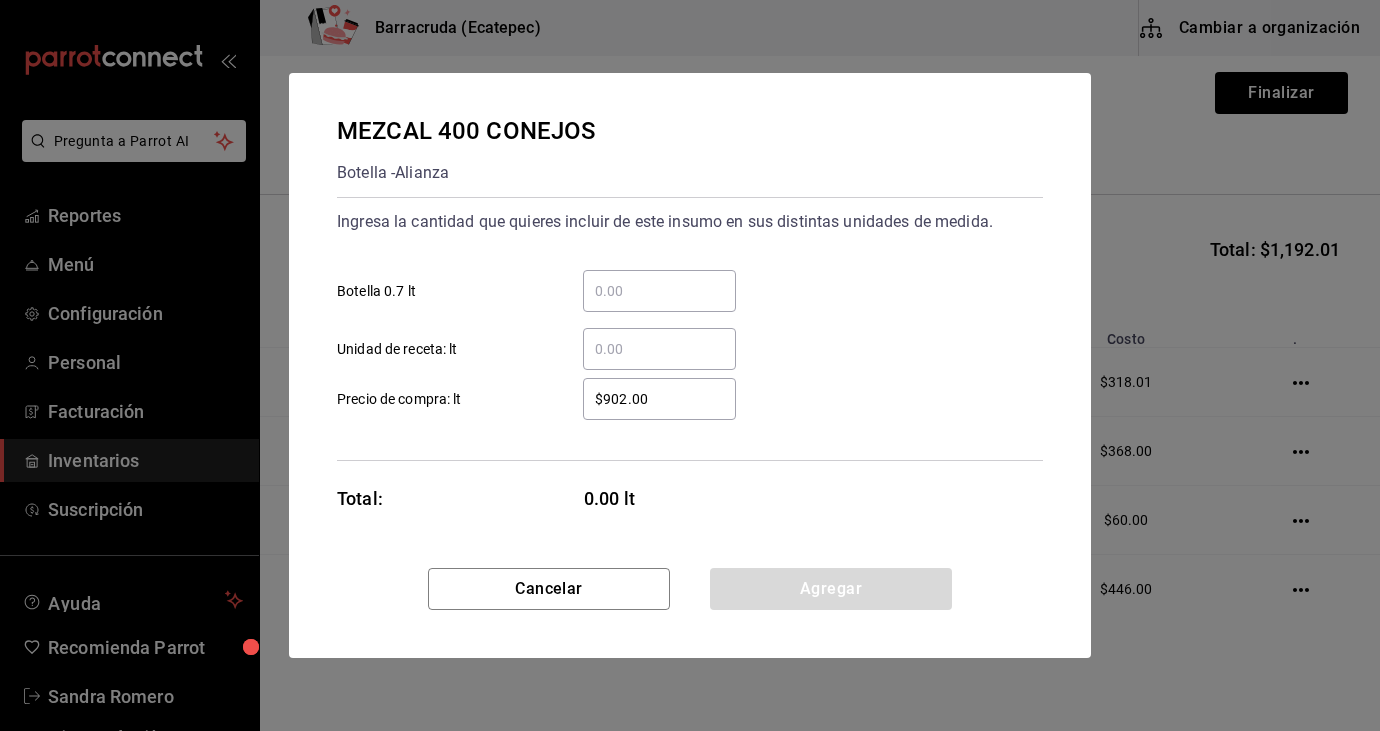 click on "​ Botella 0.7 lt" at bounding box center [659, 291] 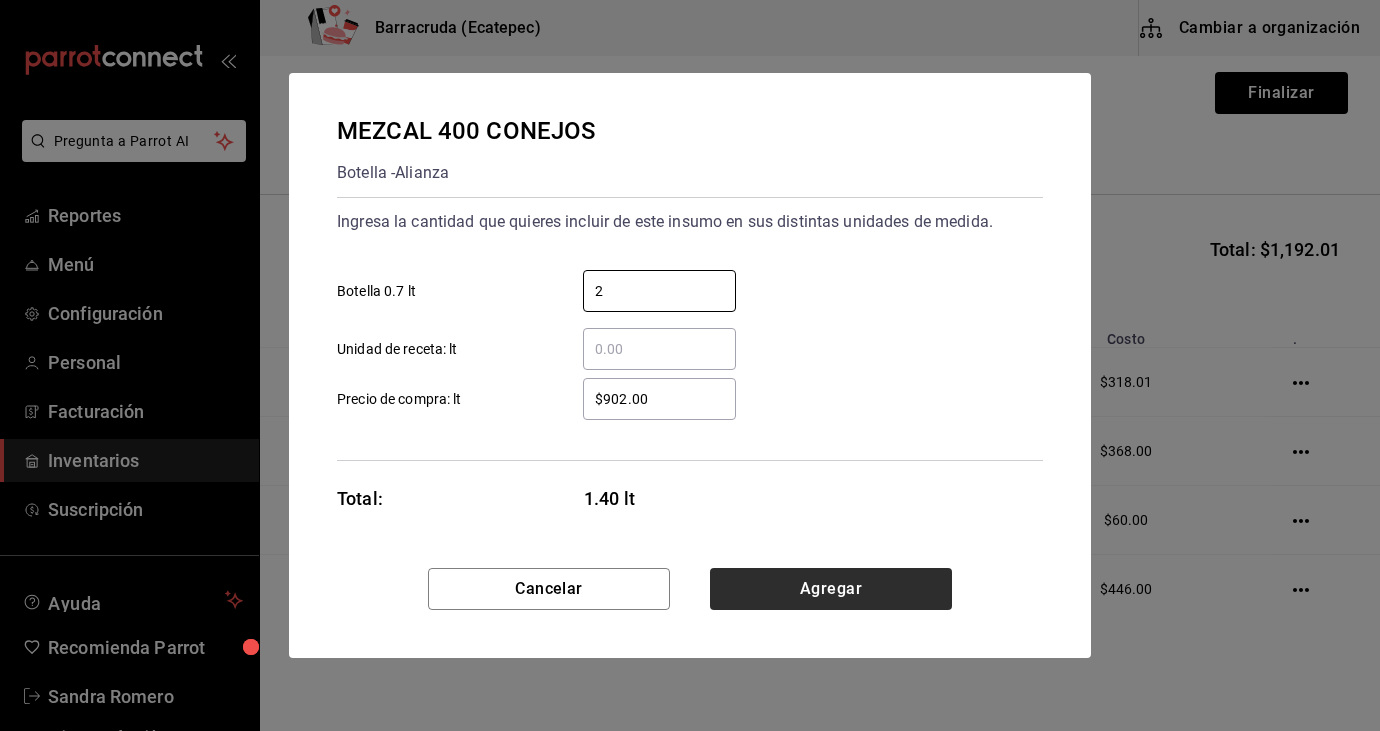 type on "2" 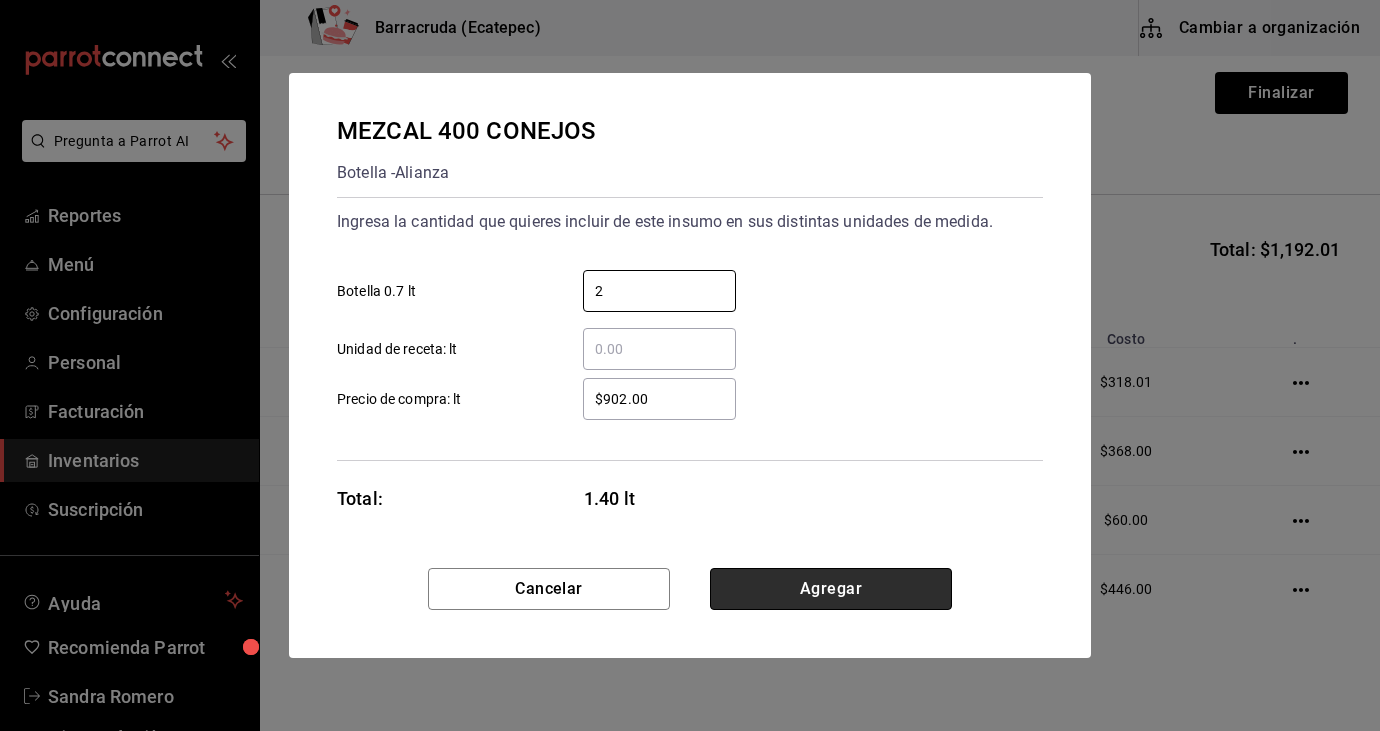 click on "Agregar" at bounding box center (831, 589) 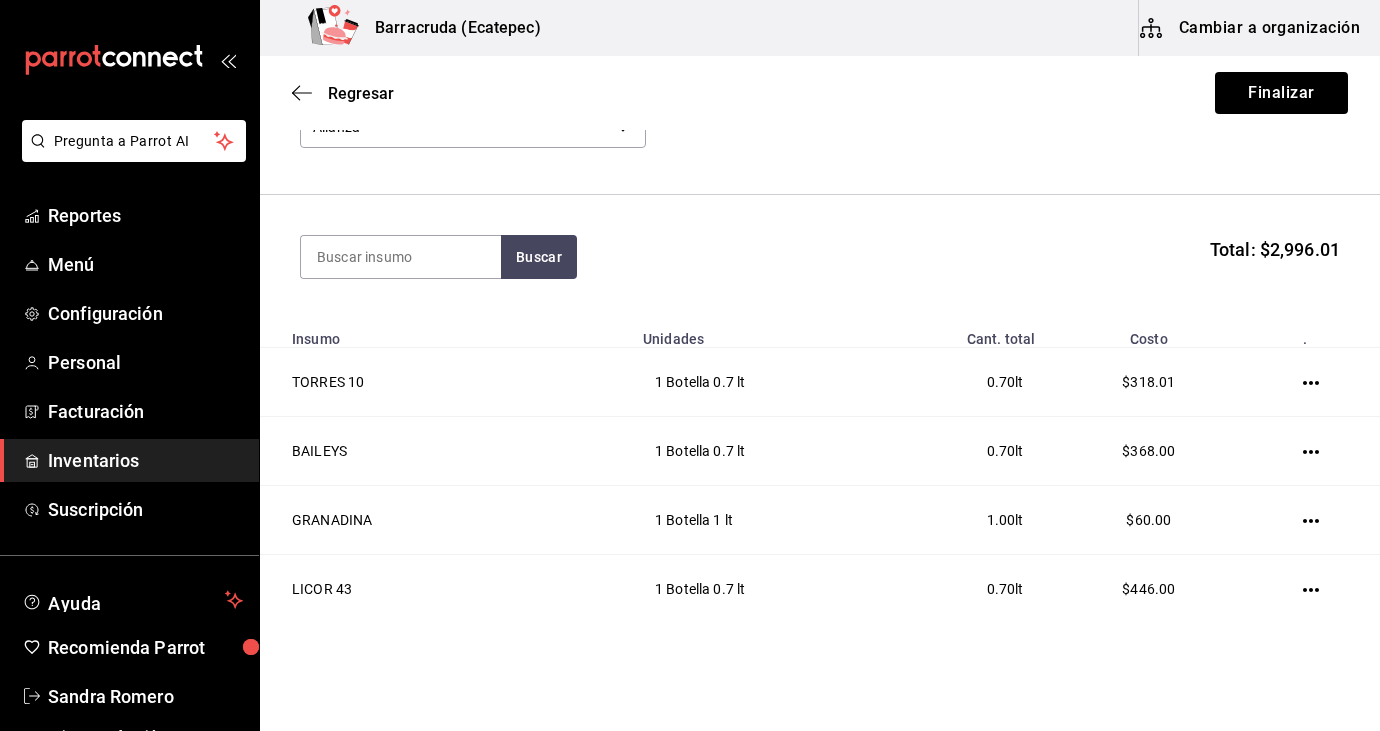 click on "Buscar Total: $2,996.01" at bounding box center [820, 257] 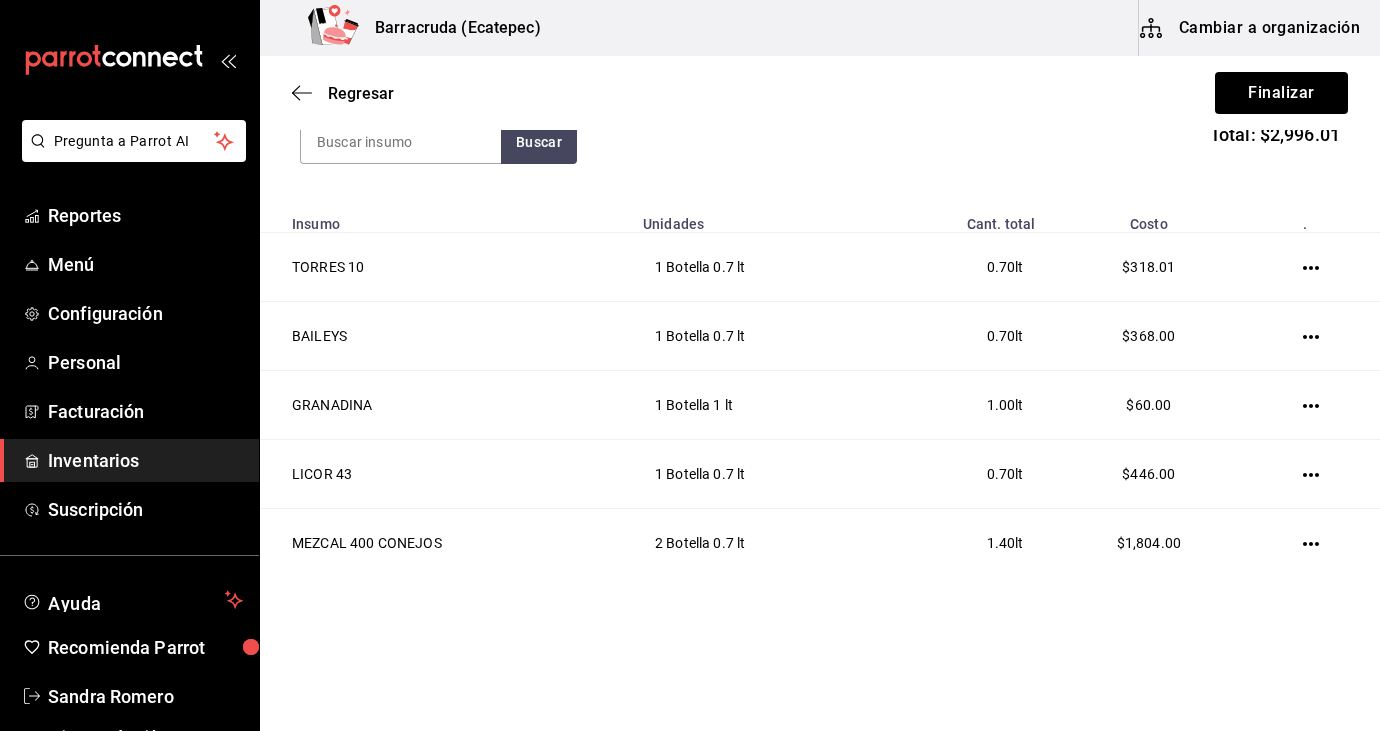 scroll, scrollTop: 258, scrollLeft: 0, axis: vertical 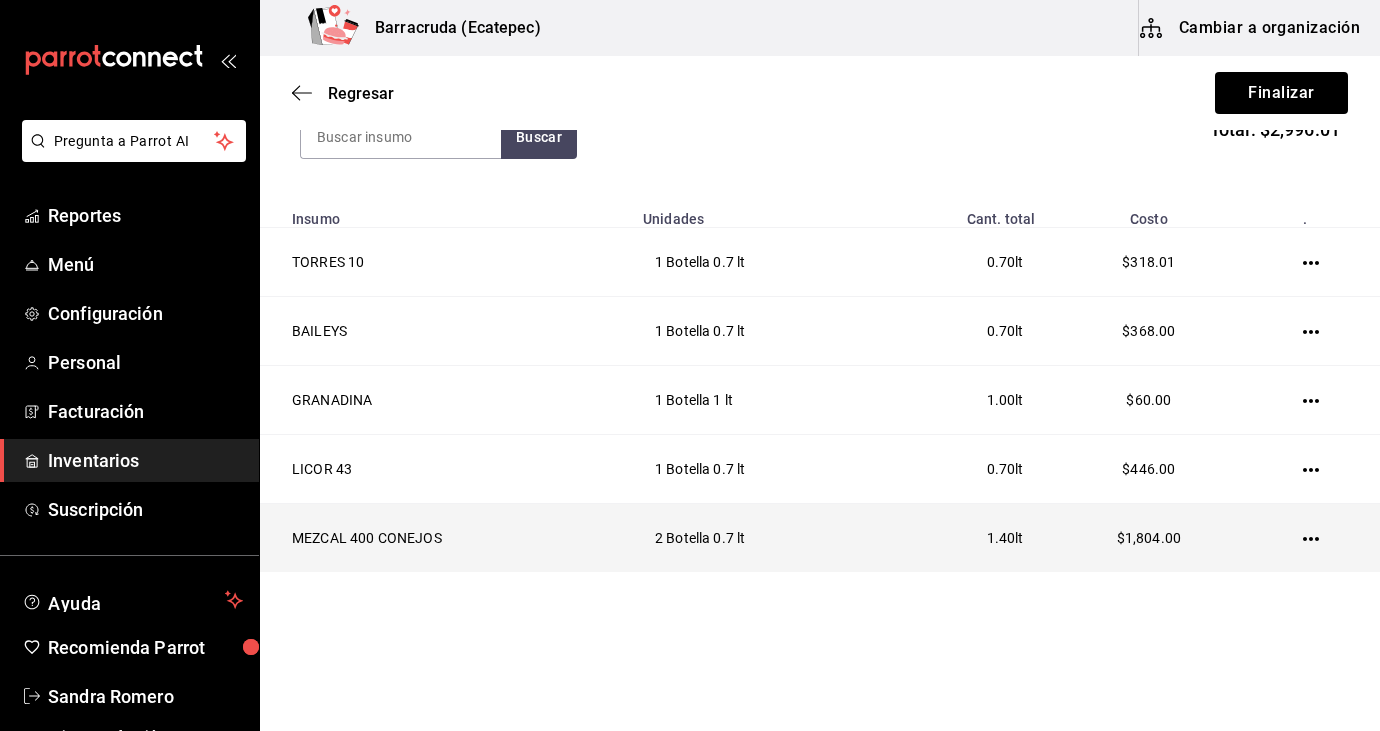 click at bounding box center (1315, 538) 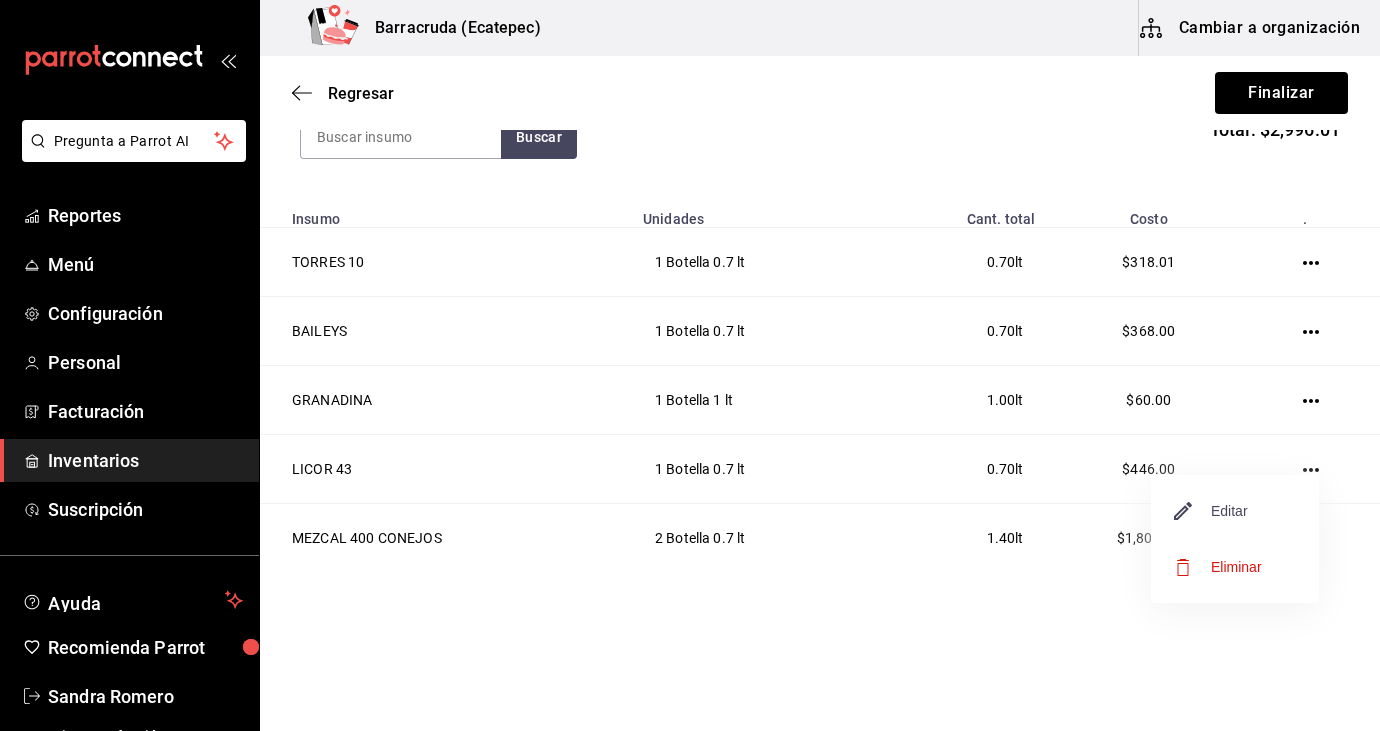 click on "Editar" at bounding box center (1211, 511) 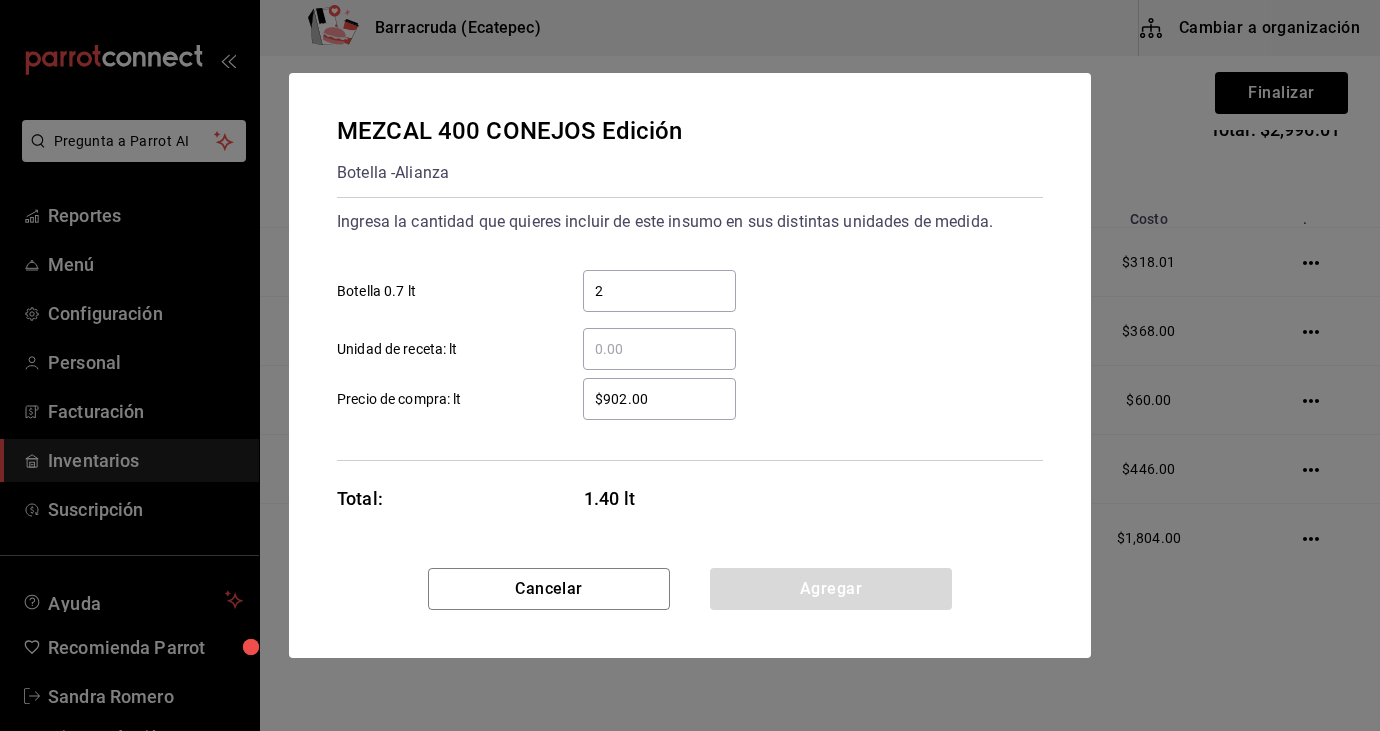 click on "$902.00" at bounding box center (659, 399) 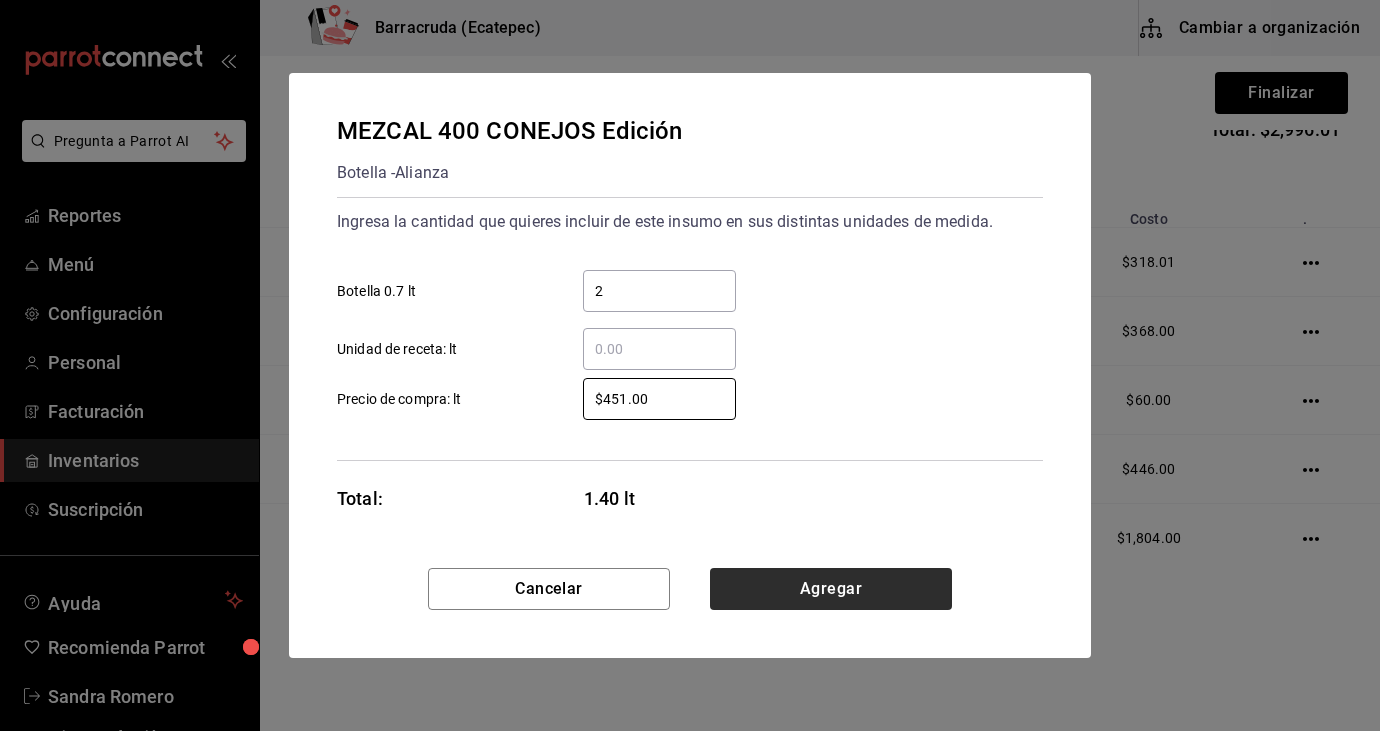 type on "$451.00" 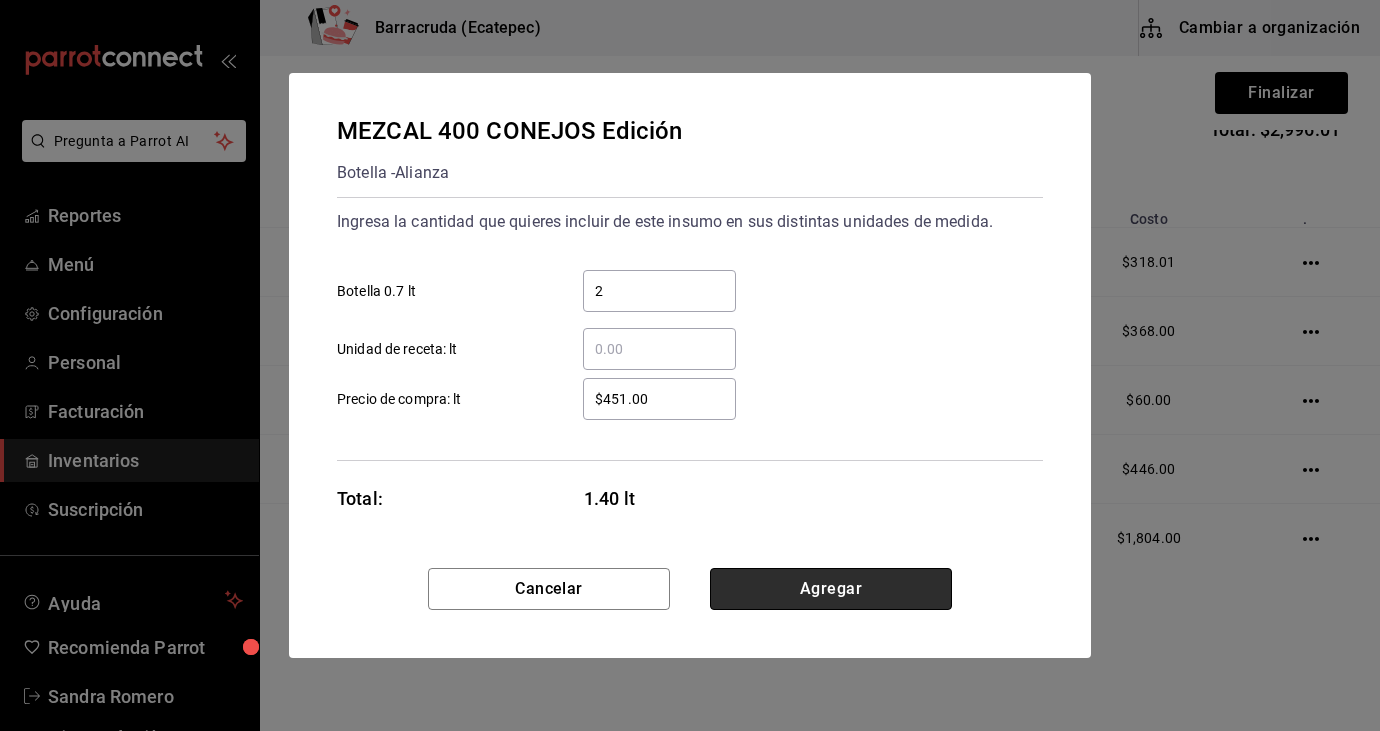 click on "Agregar" at bounding box center [831, 589] 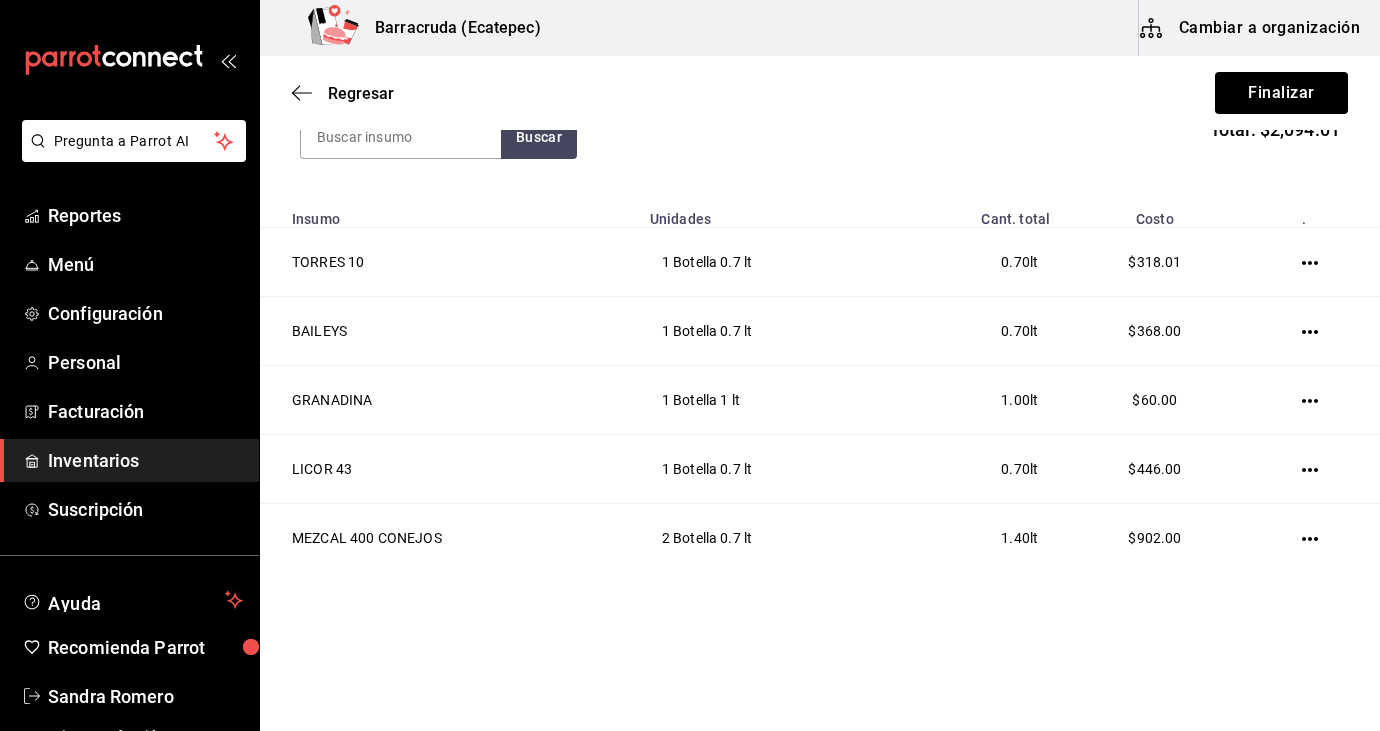 click on "Regresar Finalizar" at bounding box center [820, 93] 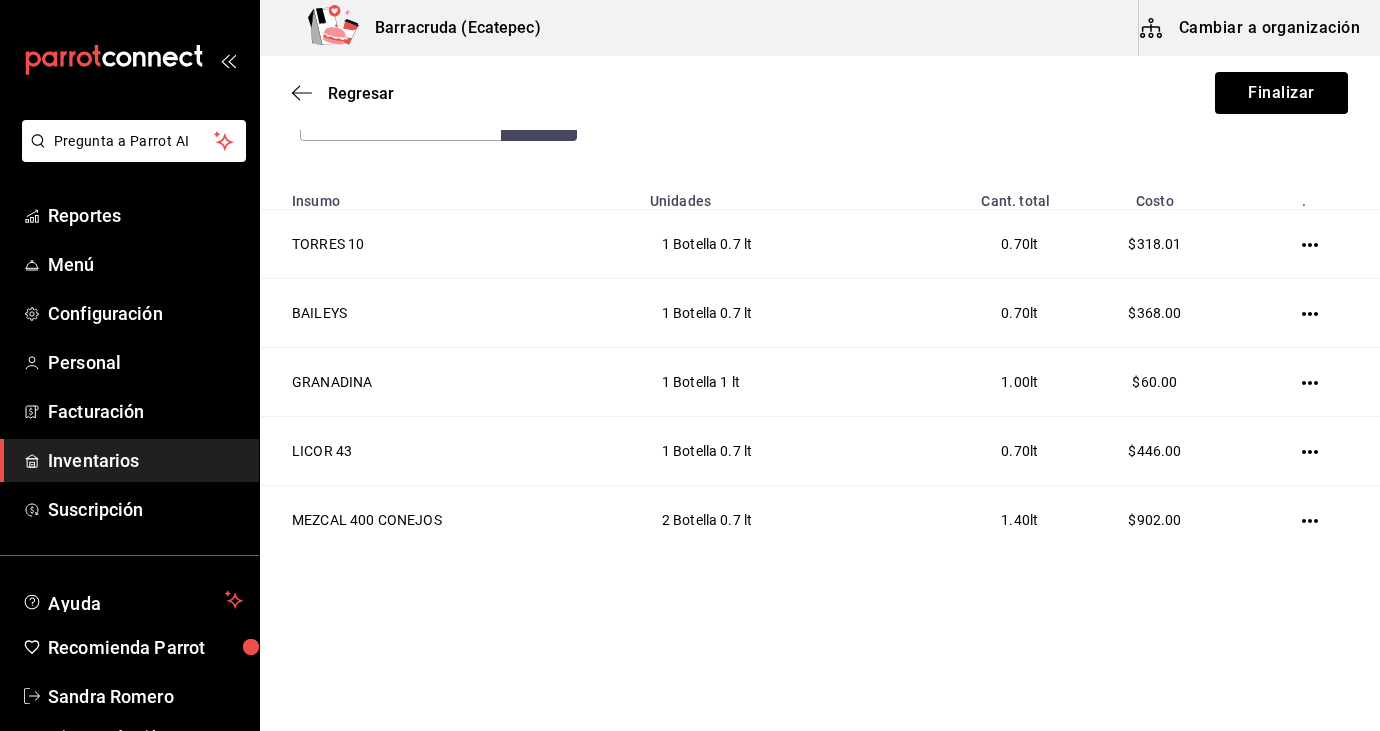 click on "Buscar Total: $2,094.01" at bounding box center (820, 119) 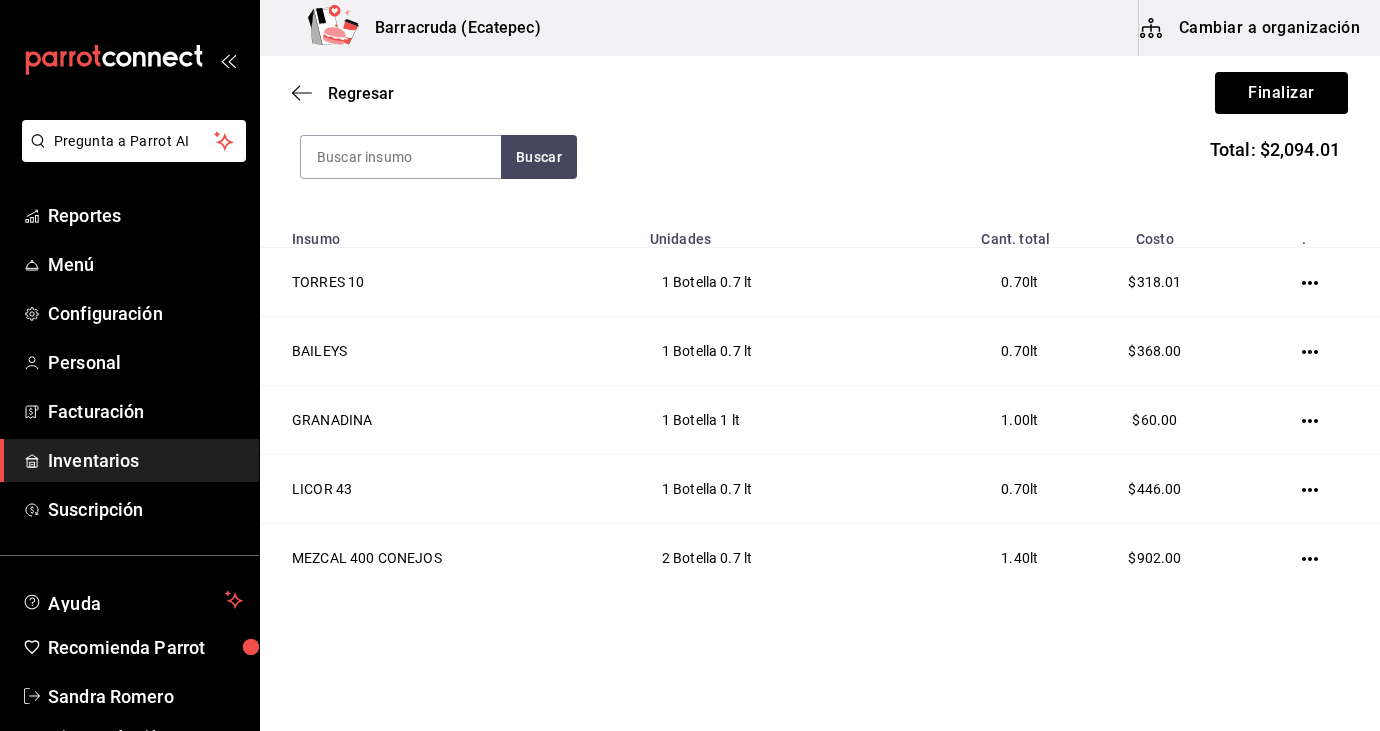 scroll, scrollTop: 236, scrollLeft: 0, axis: vertical 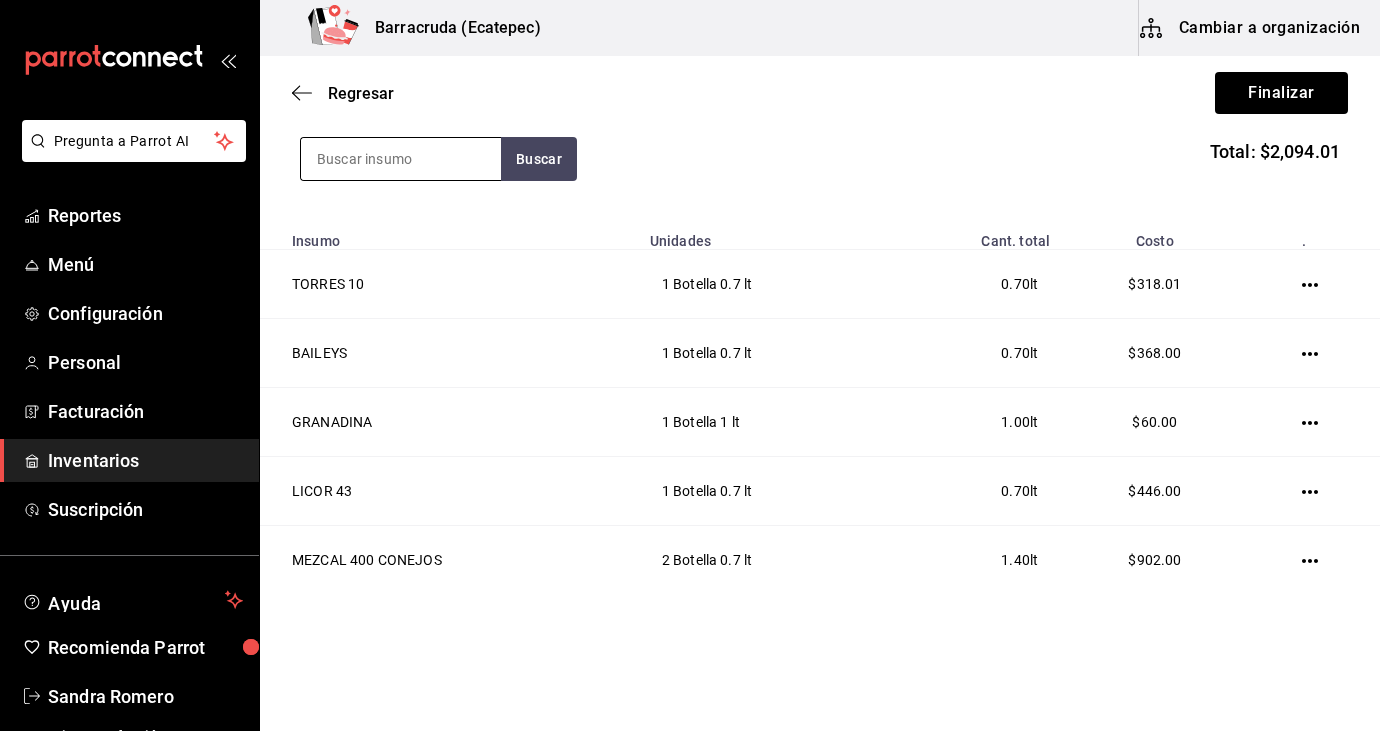 click at bounding box center (401, 159) 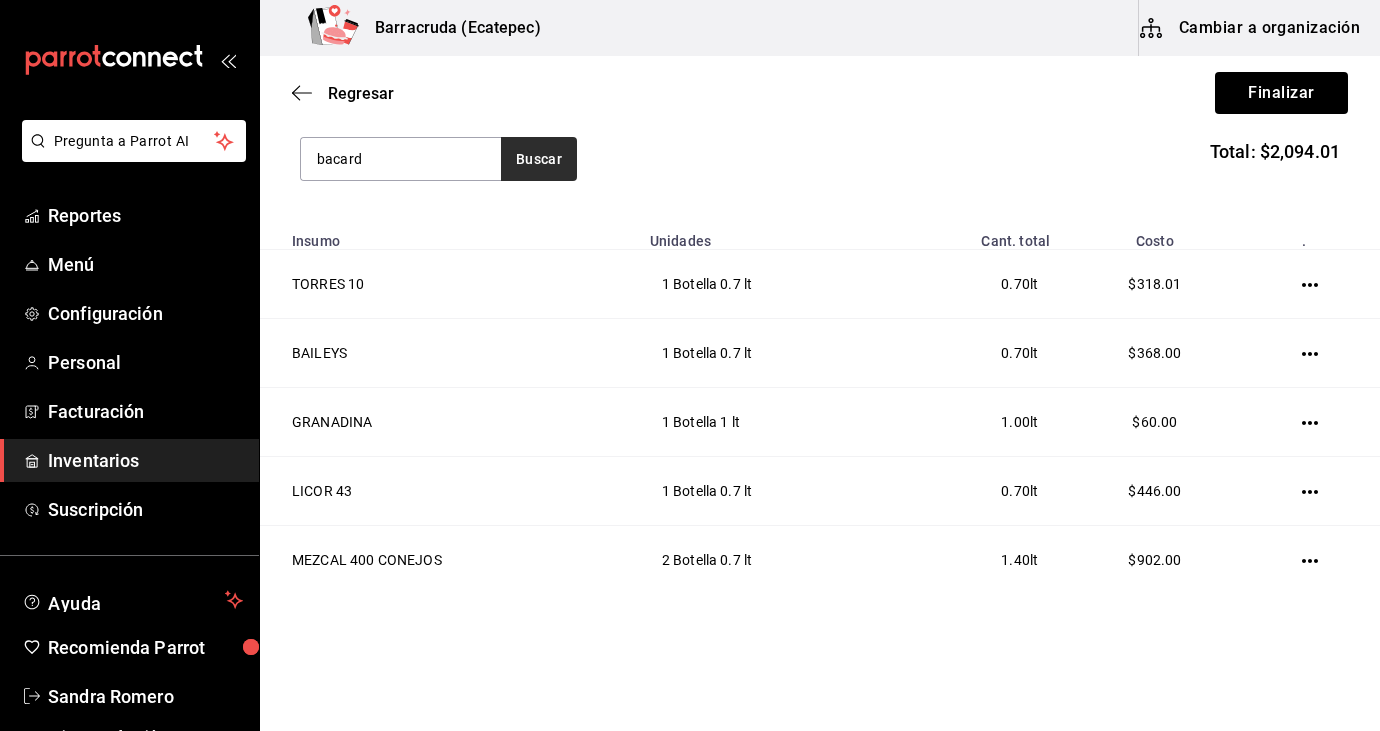type on "bacard" 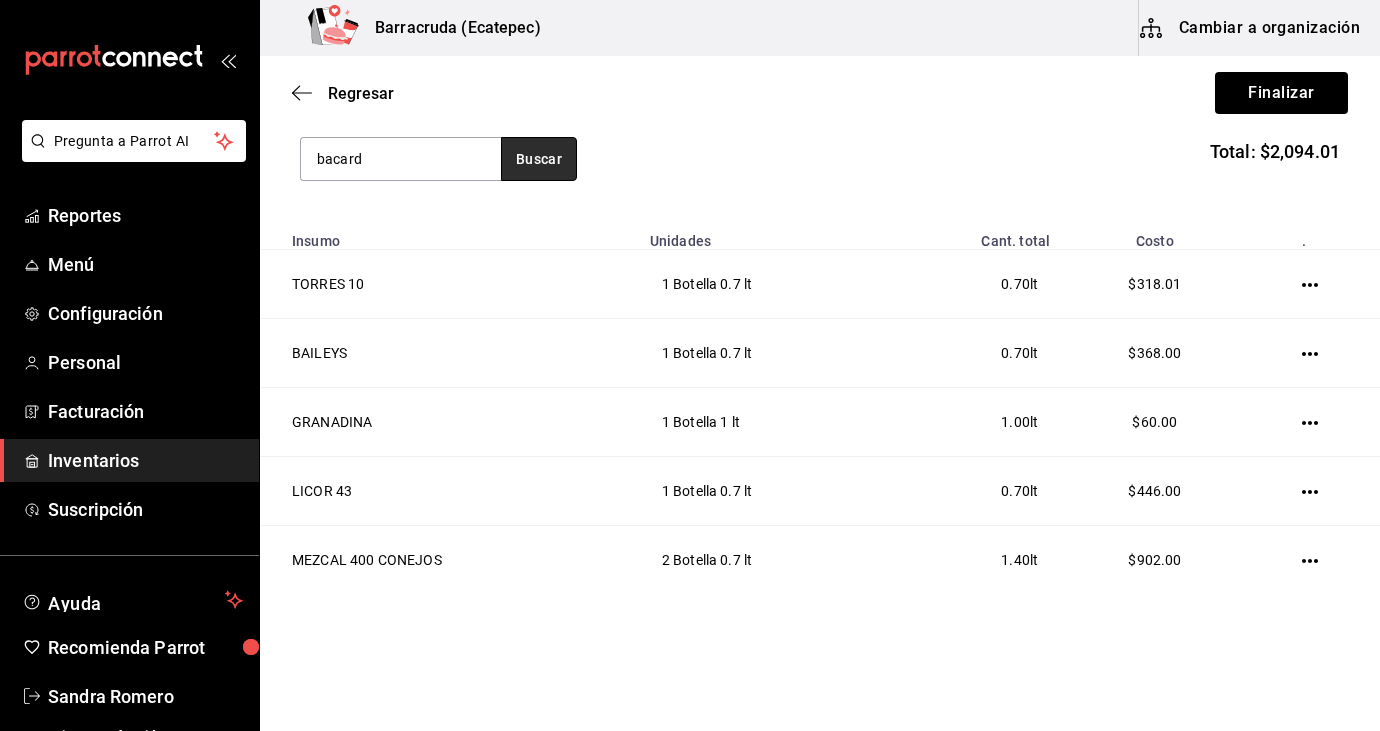 click on "Buscar" at bounding box center [539, 159] 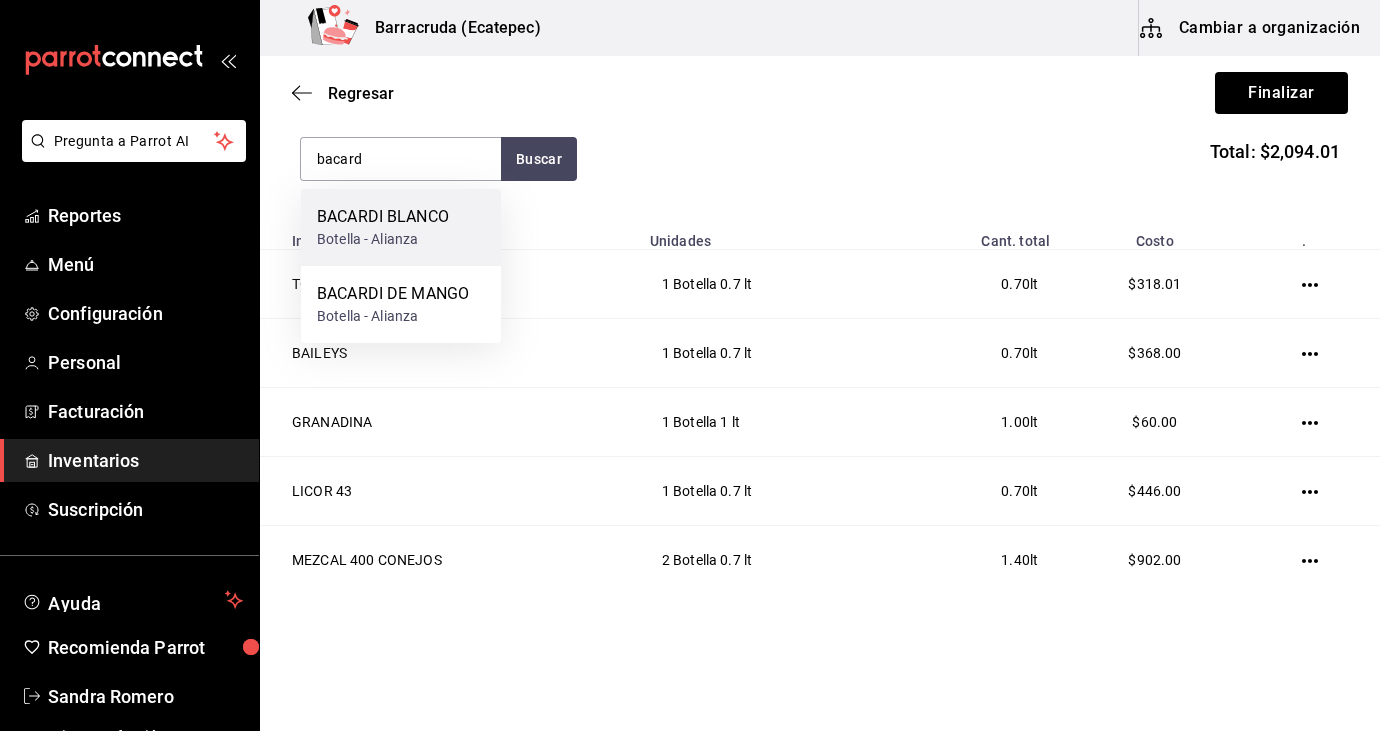 click on "BACARDI BLANCO" at bounding box center (383, 217) 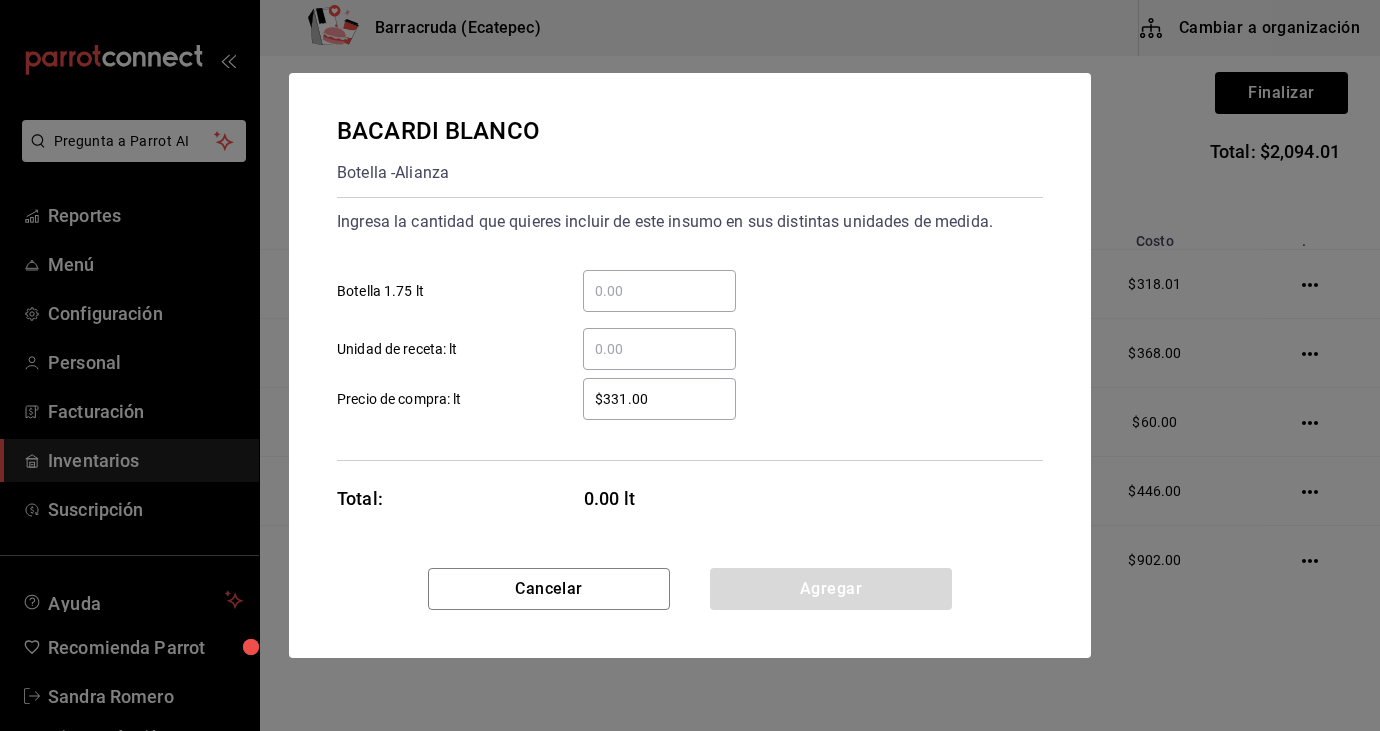 click on "​ Botella 1.75 lt" at bounding box center [659, 291] 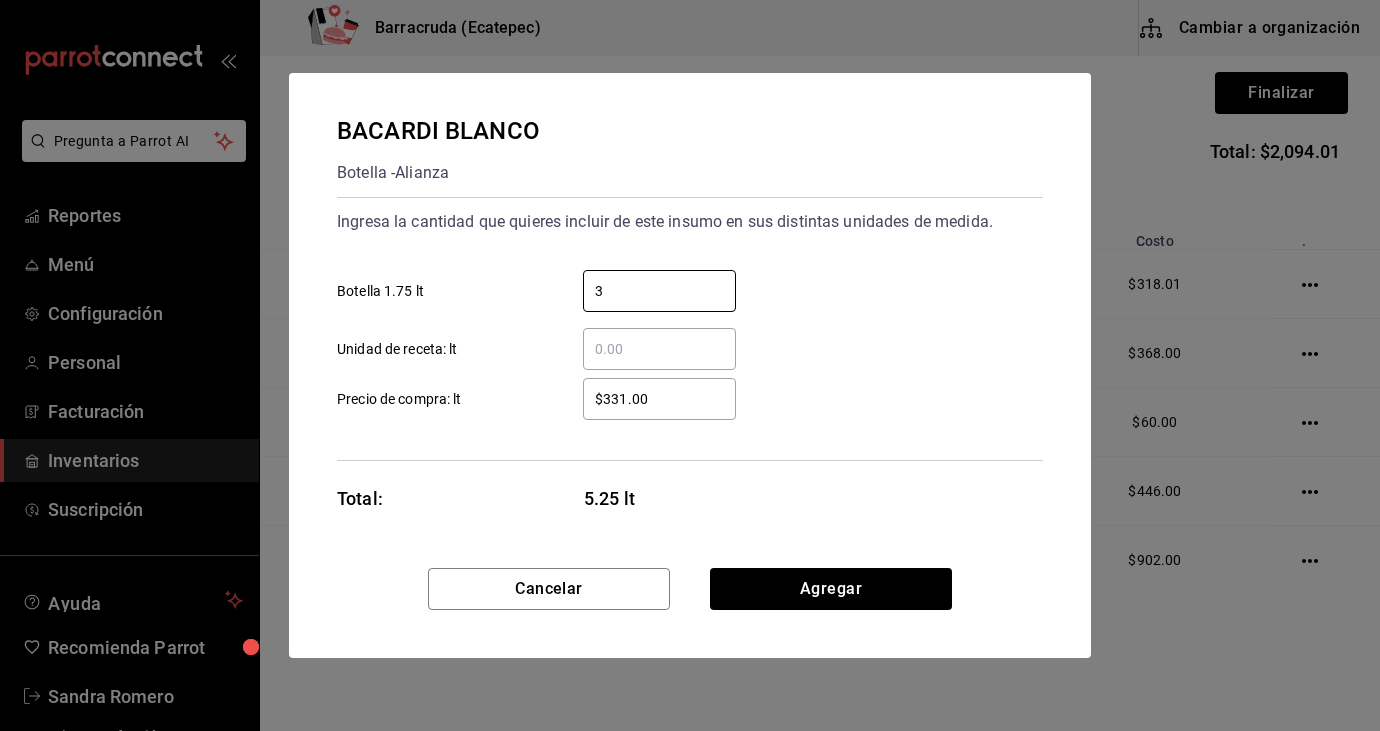 type on "3" 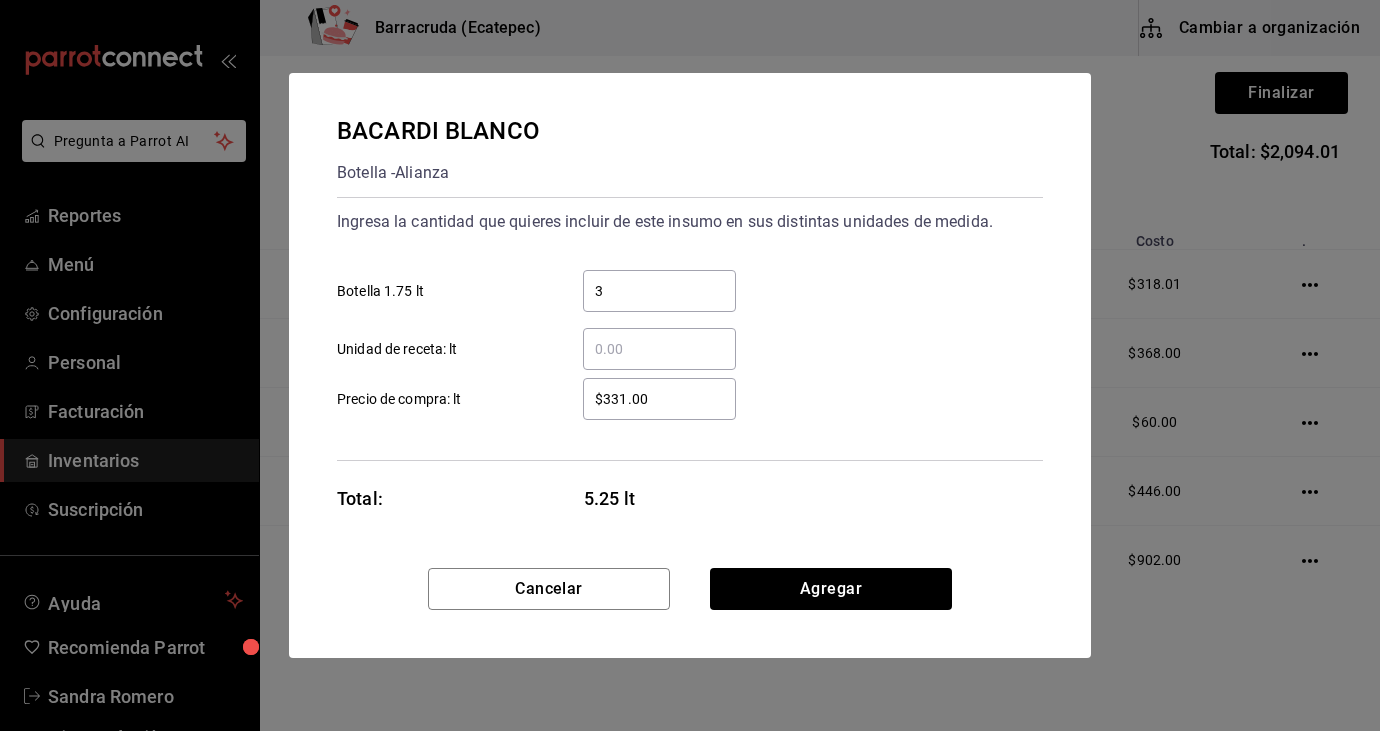 click on "$331.00" at bounding box center (659, 399) 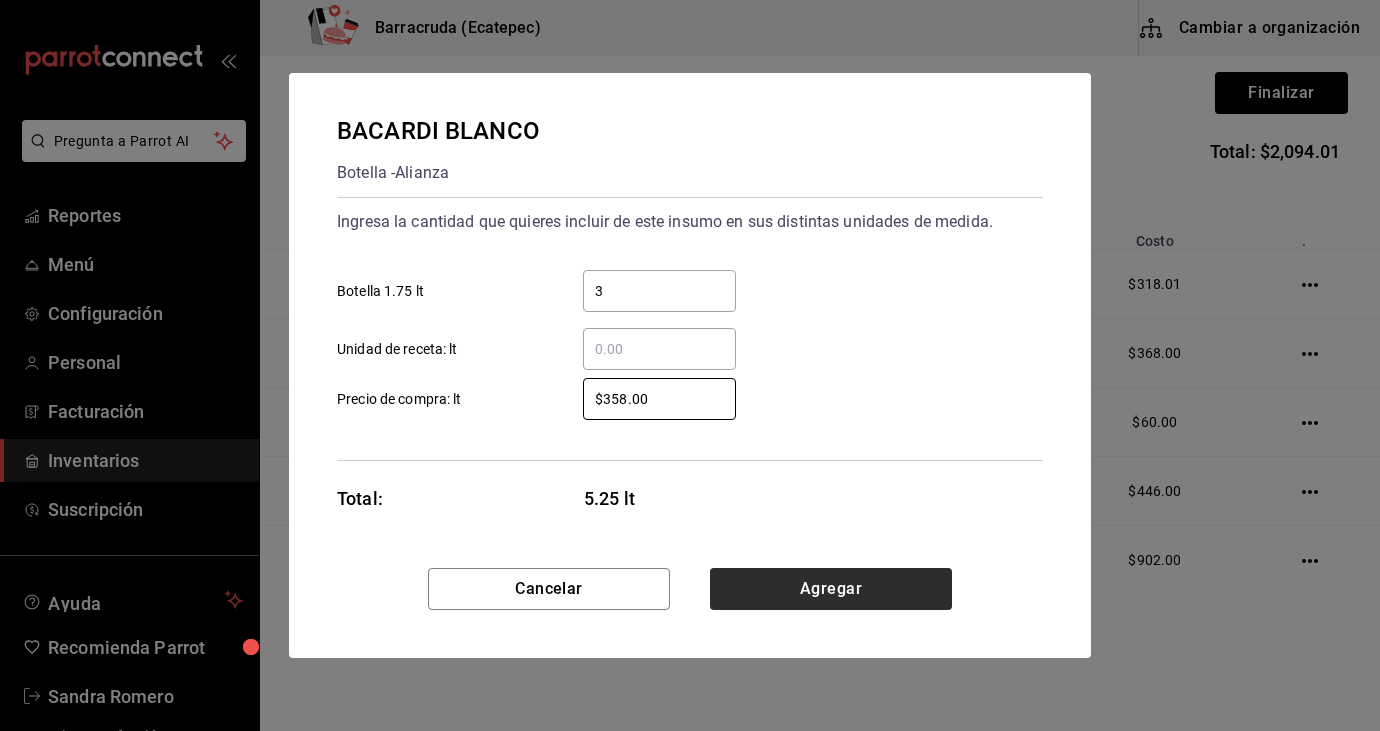type on "$358.00" 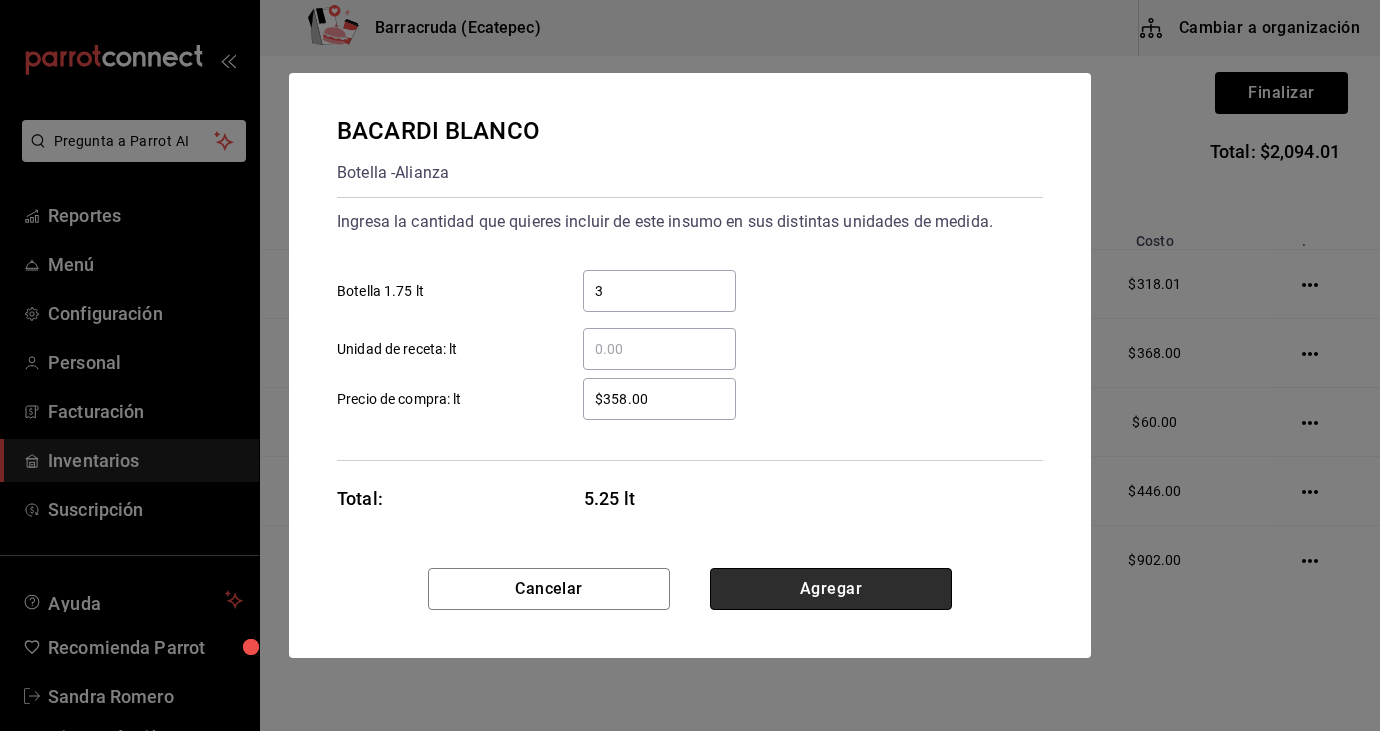 click on "Agregar" at bounding box center (831, 589) 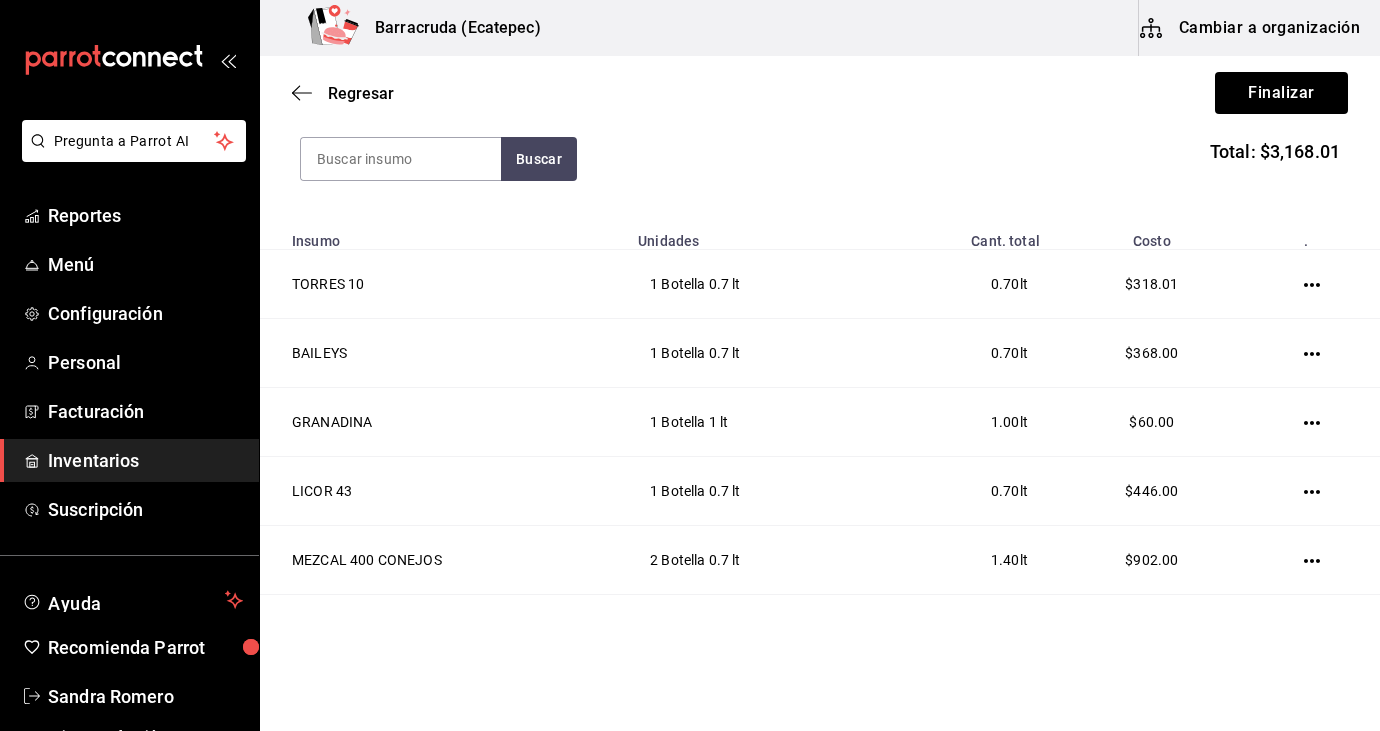click on "Buscar Total: $3,168.01" at bounding box center [820, 159] 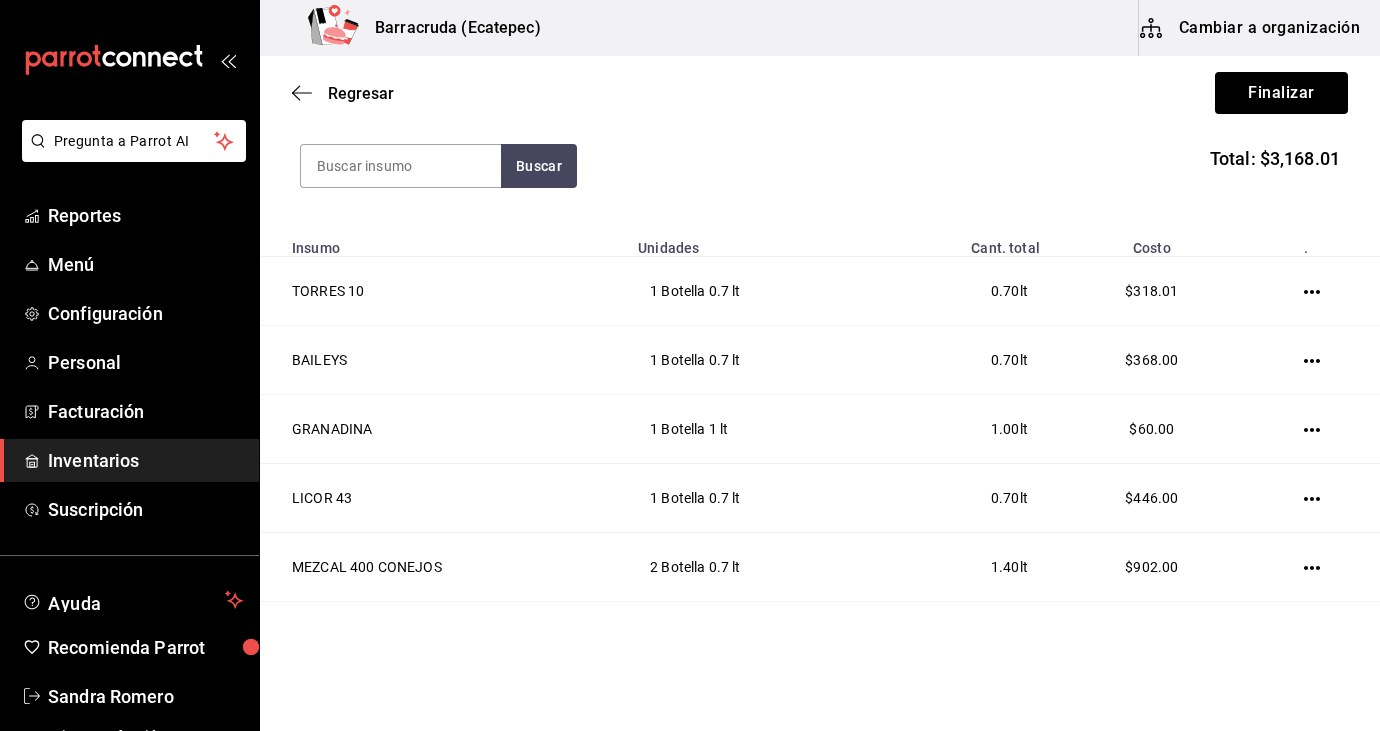 scroll, scrollTop: 225, scrollLeft: 0, axis: vertical 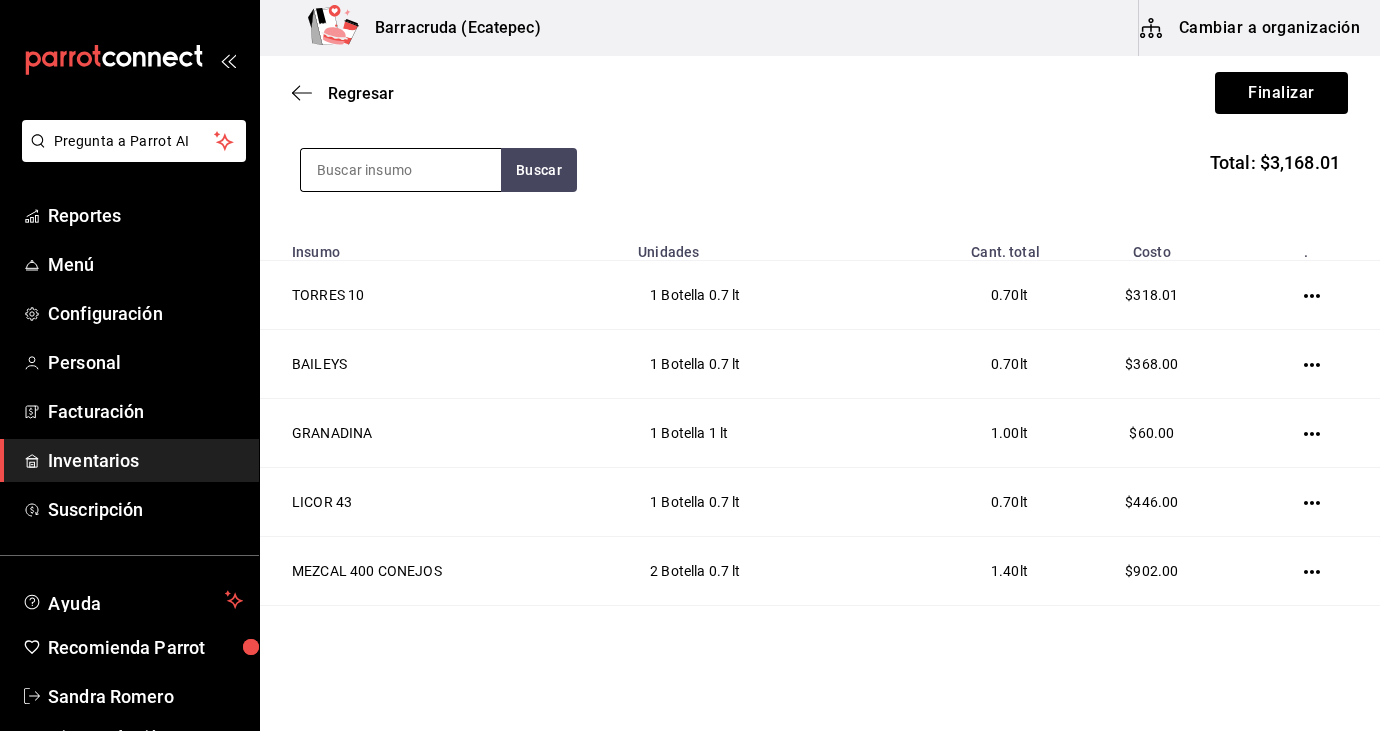 click at bounding box center (401, 170) 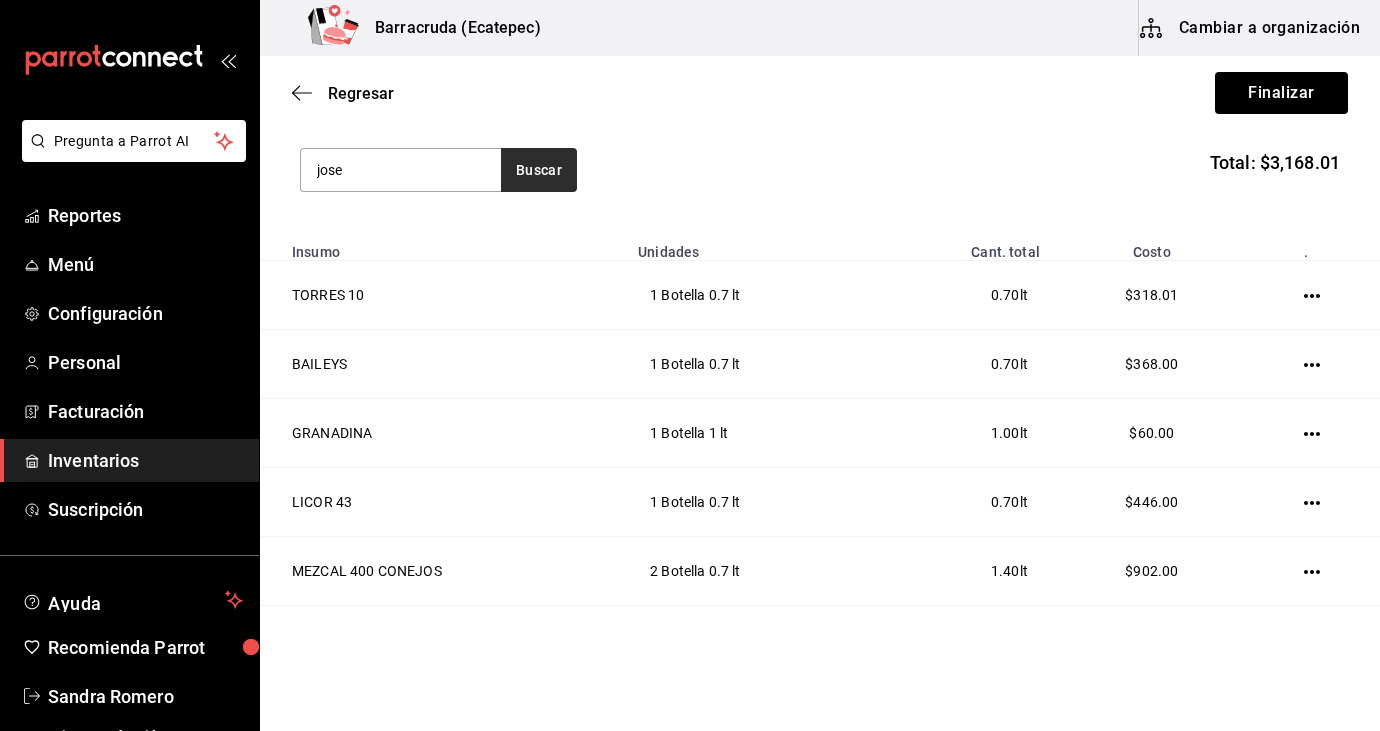 type on "jose" 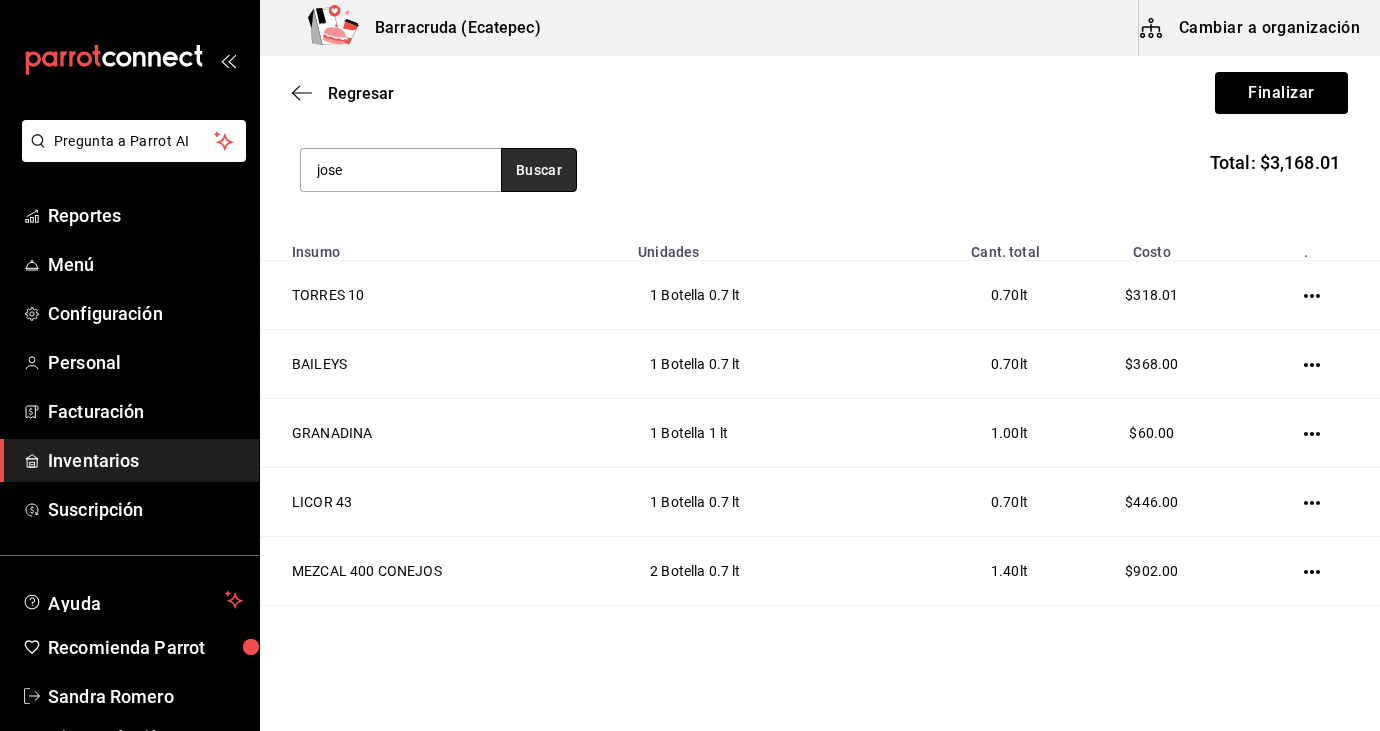 click on "Buscar" at bounding box center [539, 170] 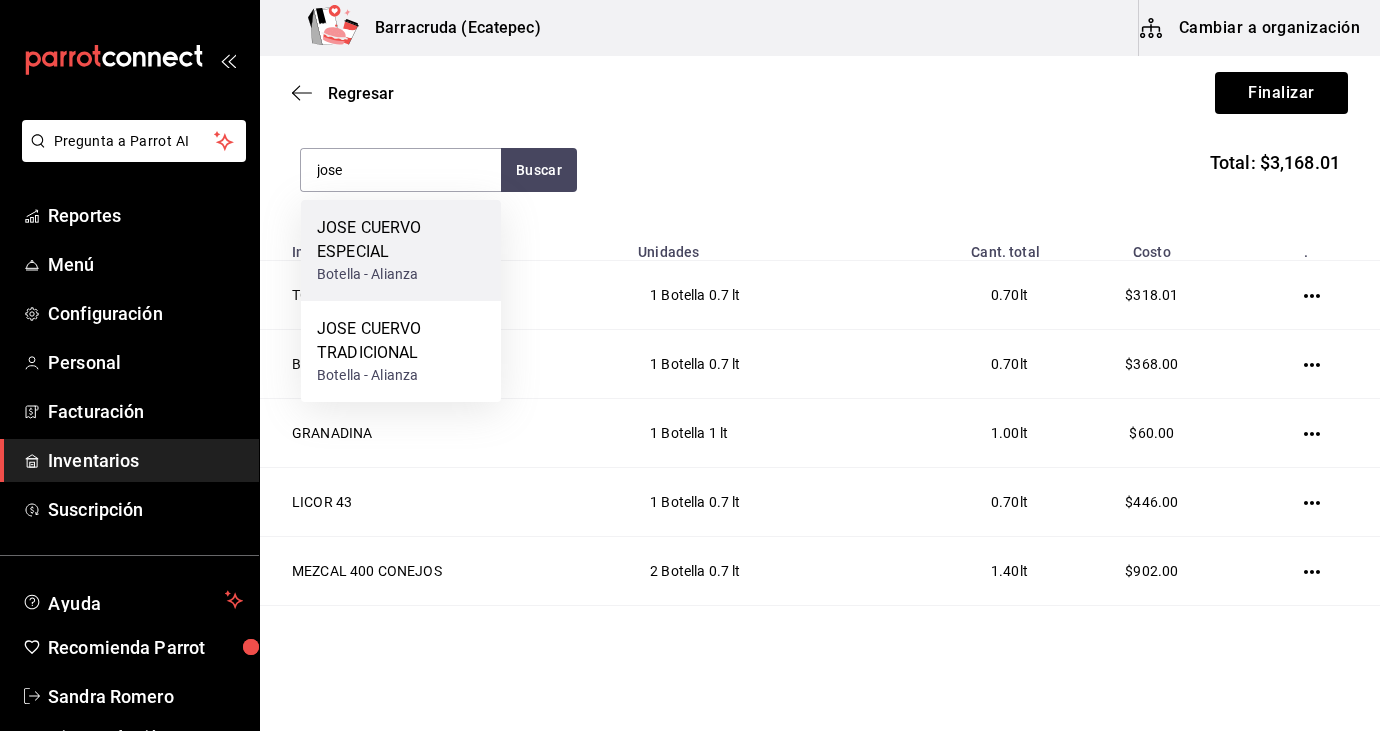 click on "JOSE CUERVO ESPECIAL" at bounding box center (401, 240) 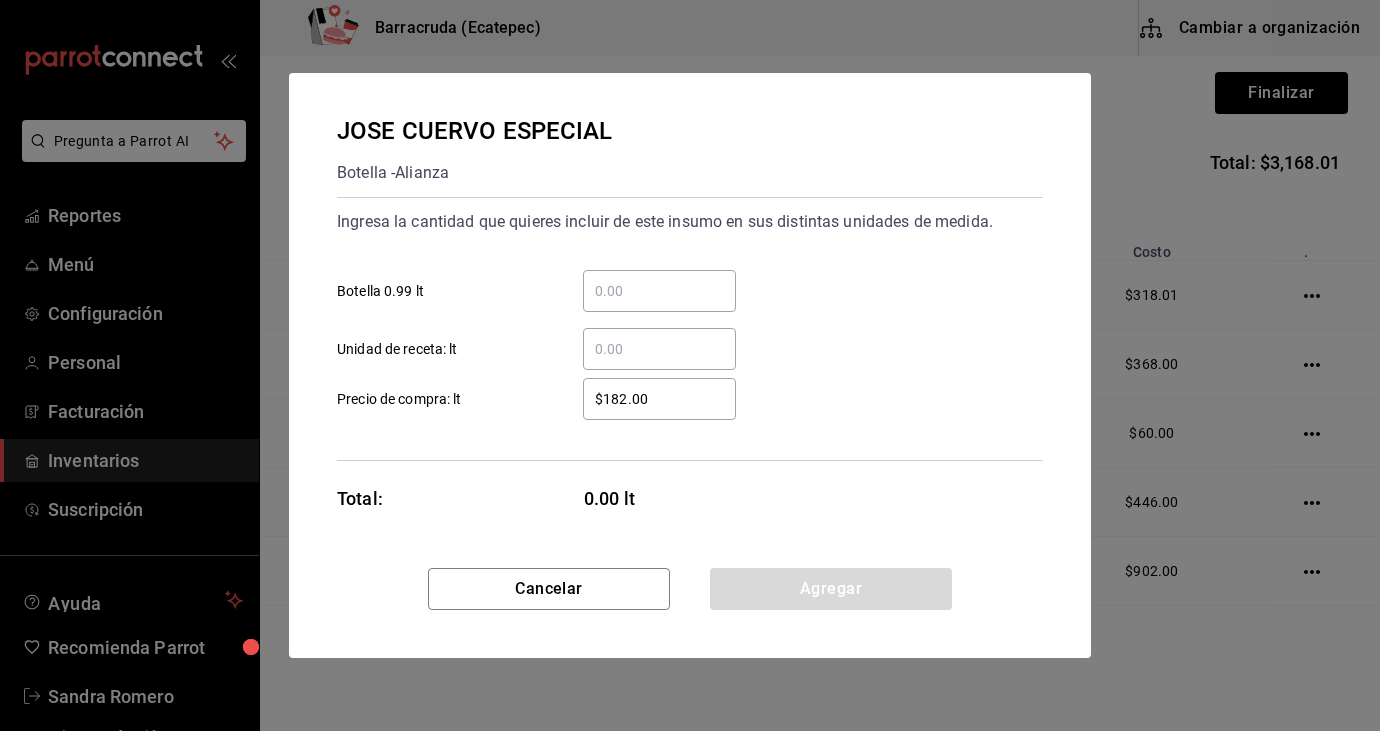 click on "​ Botella 0.99 lt" at bounding box center (659, 291) 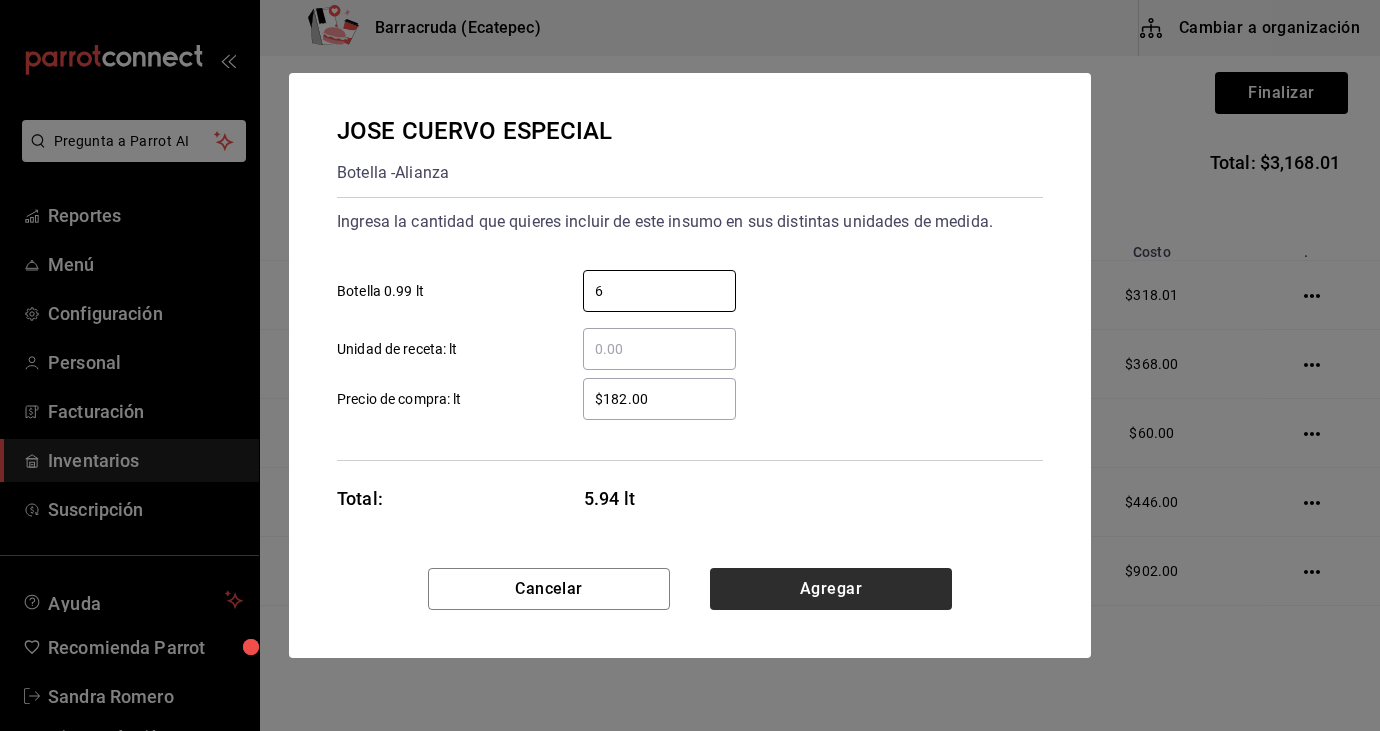 type on "6" 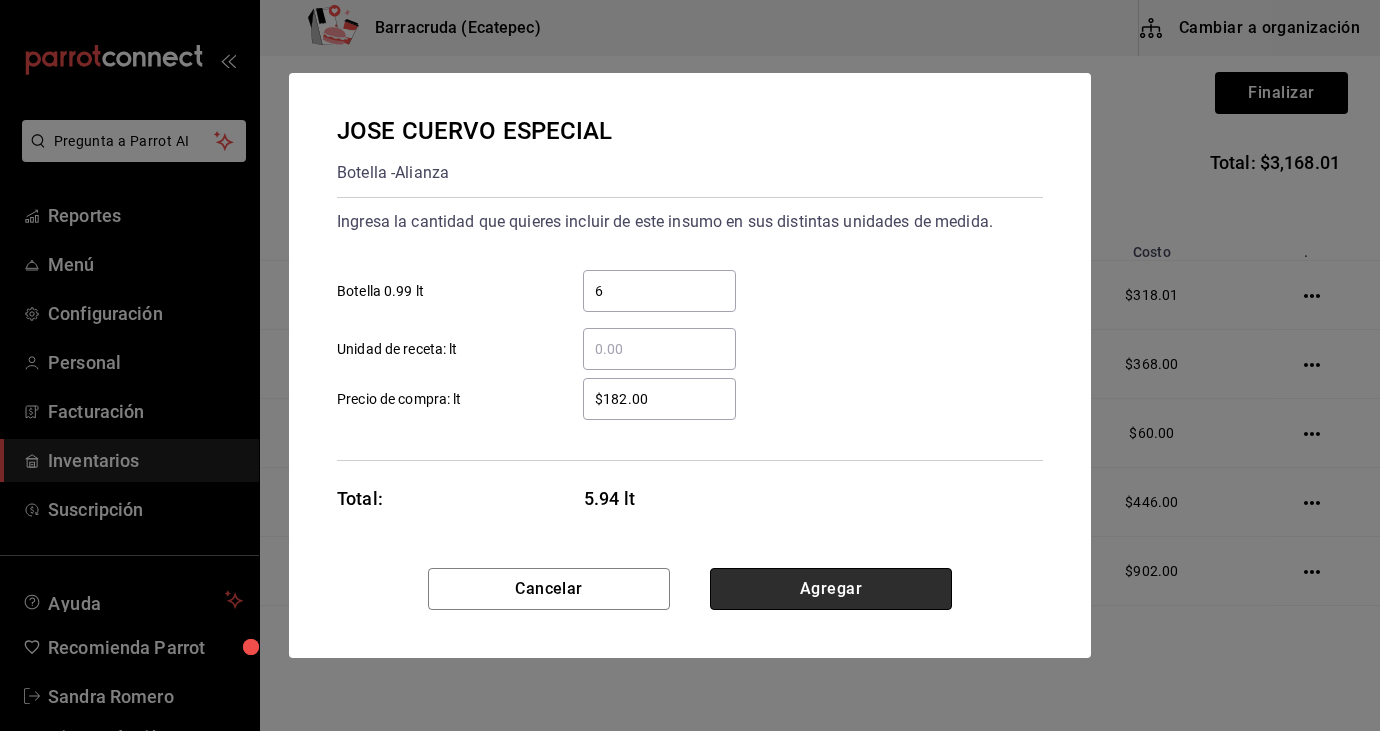 click on "Agregar" at bounding box center [831, 589] 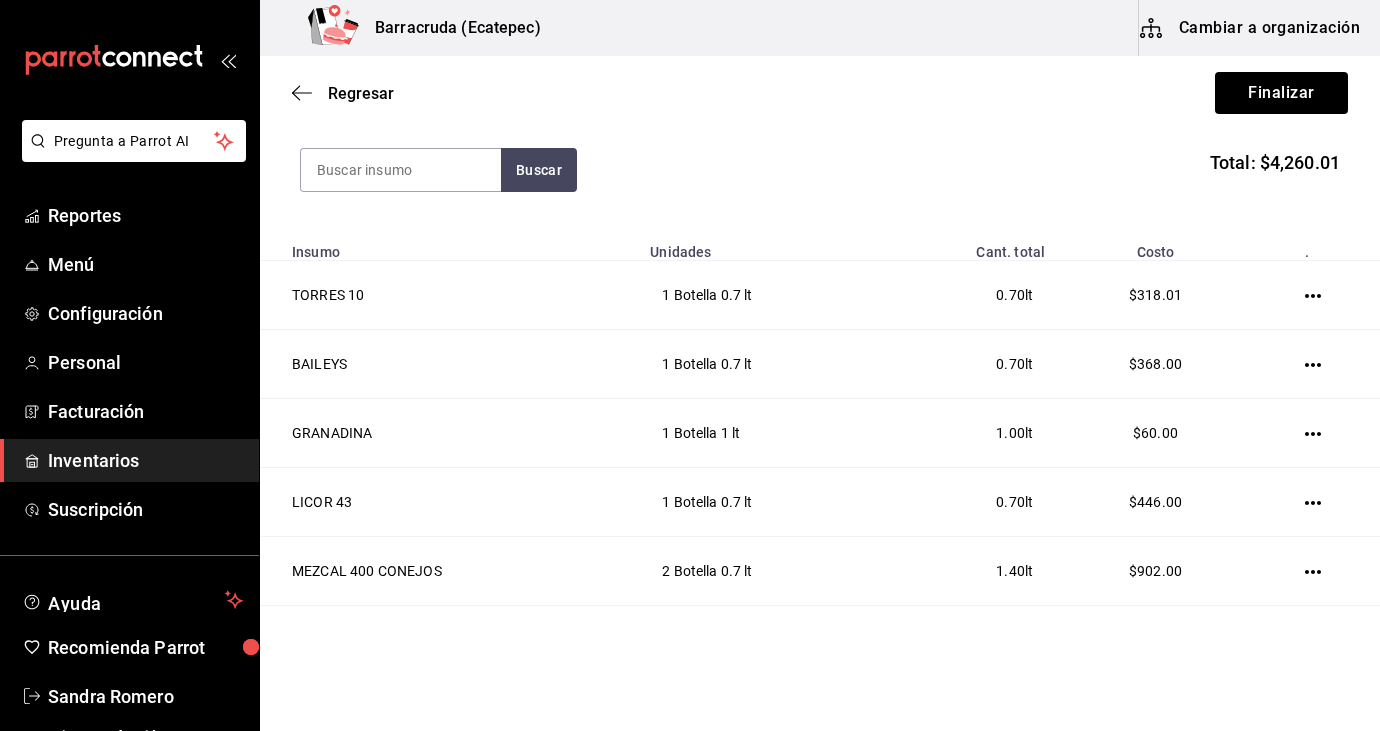 click on "Buscar Total: $4,260.01" at bounding box center (820, 170) 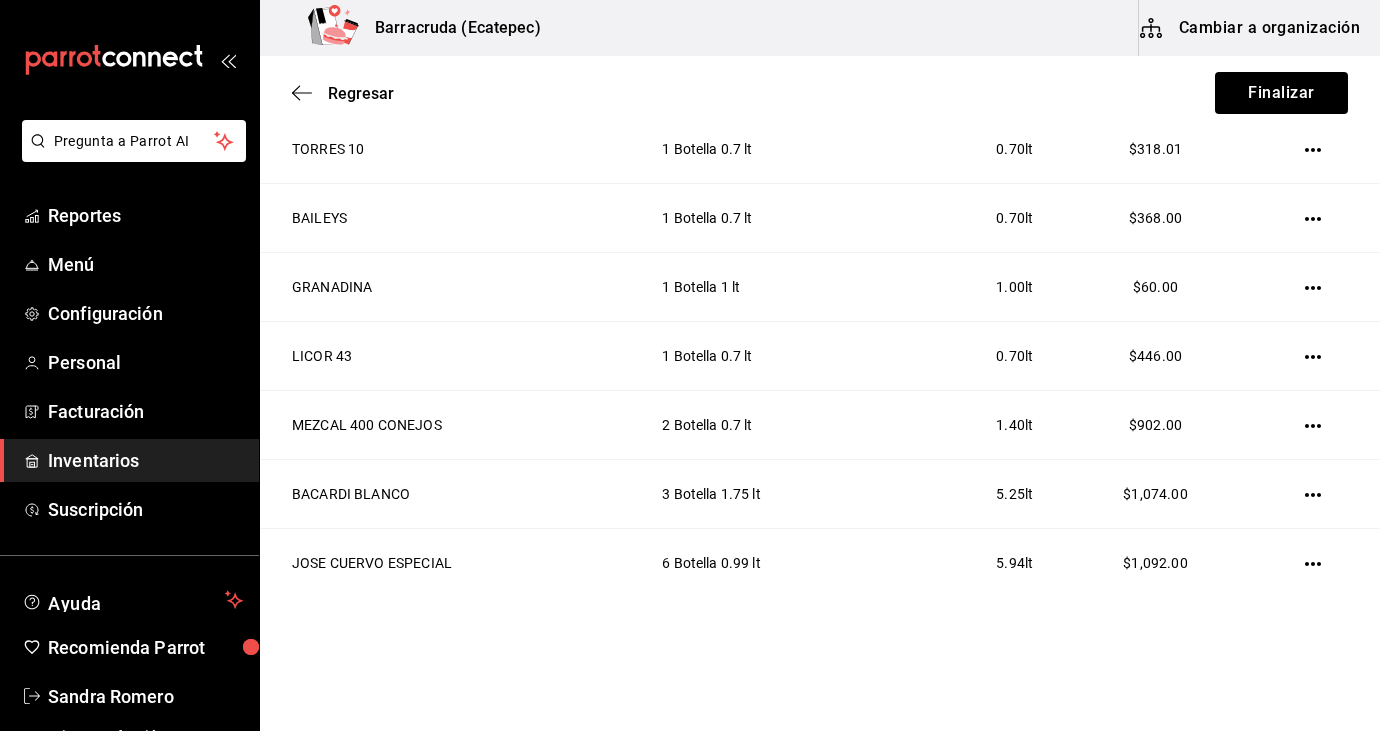 scroll, scrollTop: 374, scrollLeft: 0, axis: vertical 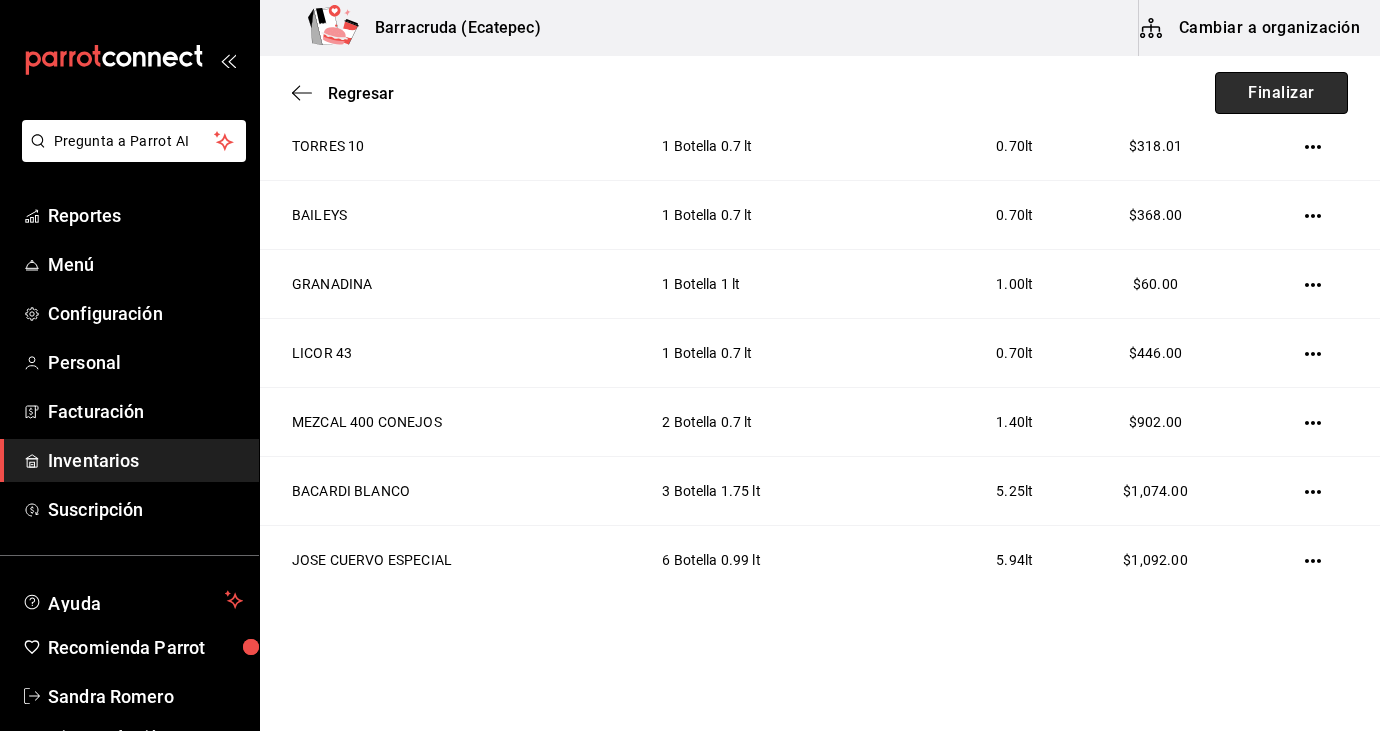 click on "Finalizar" at bounding box center [1281, 93] 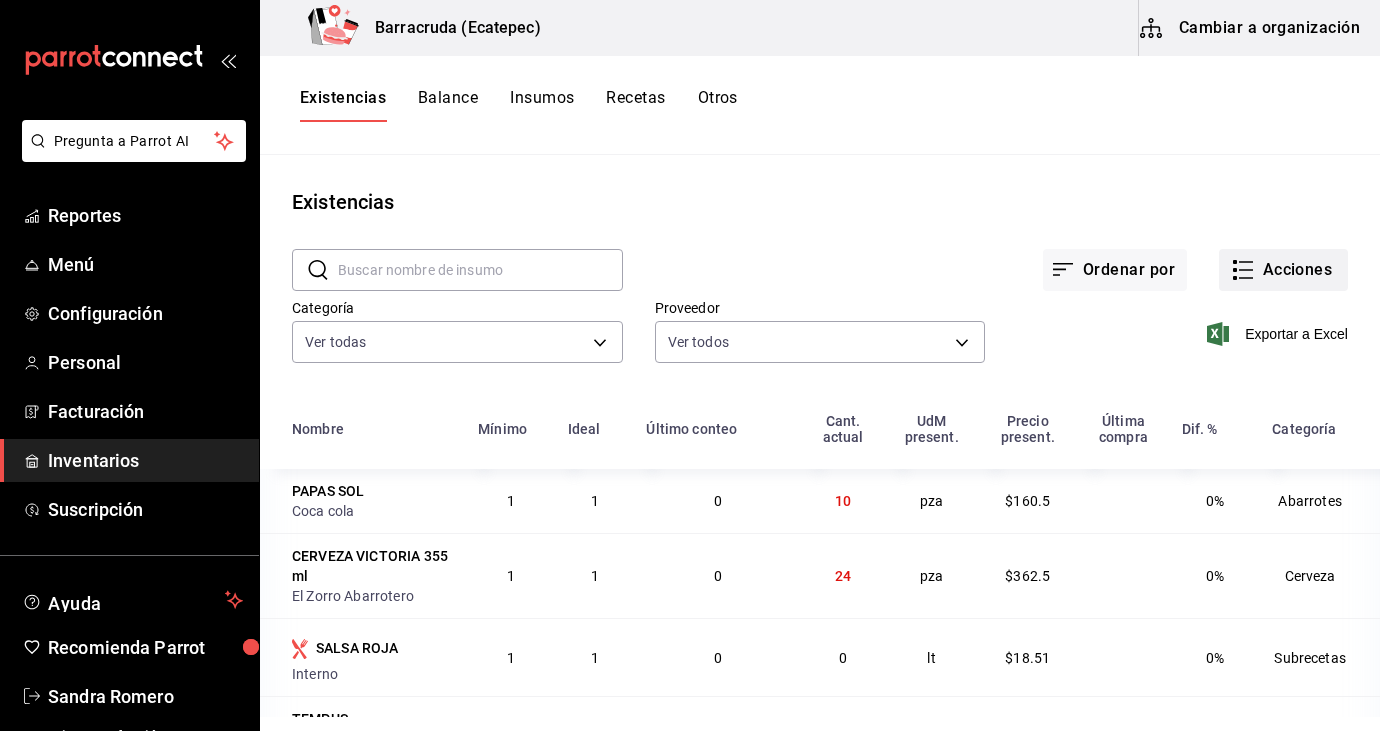 click on "Acciones" at bounding box center [1283, 270] 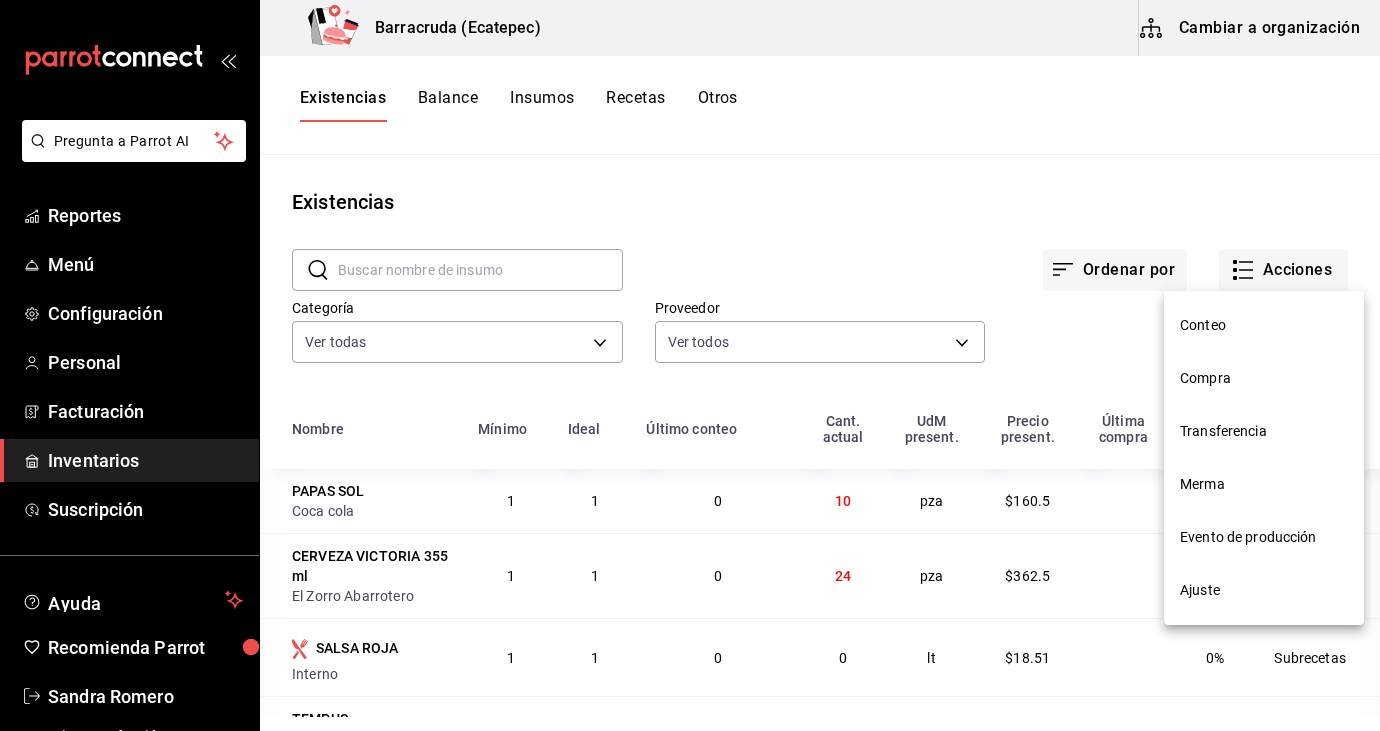 click on "Compra" at bounding box center [1264, 378] 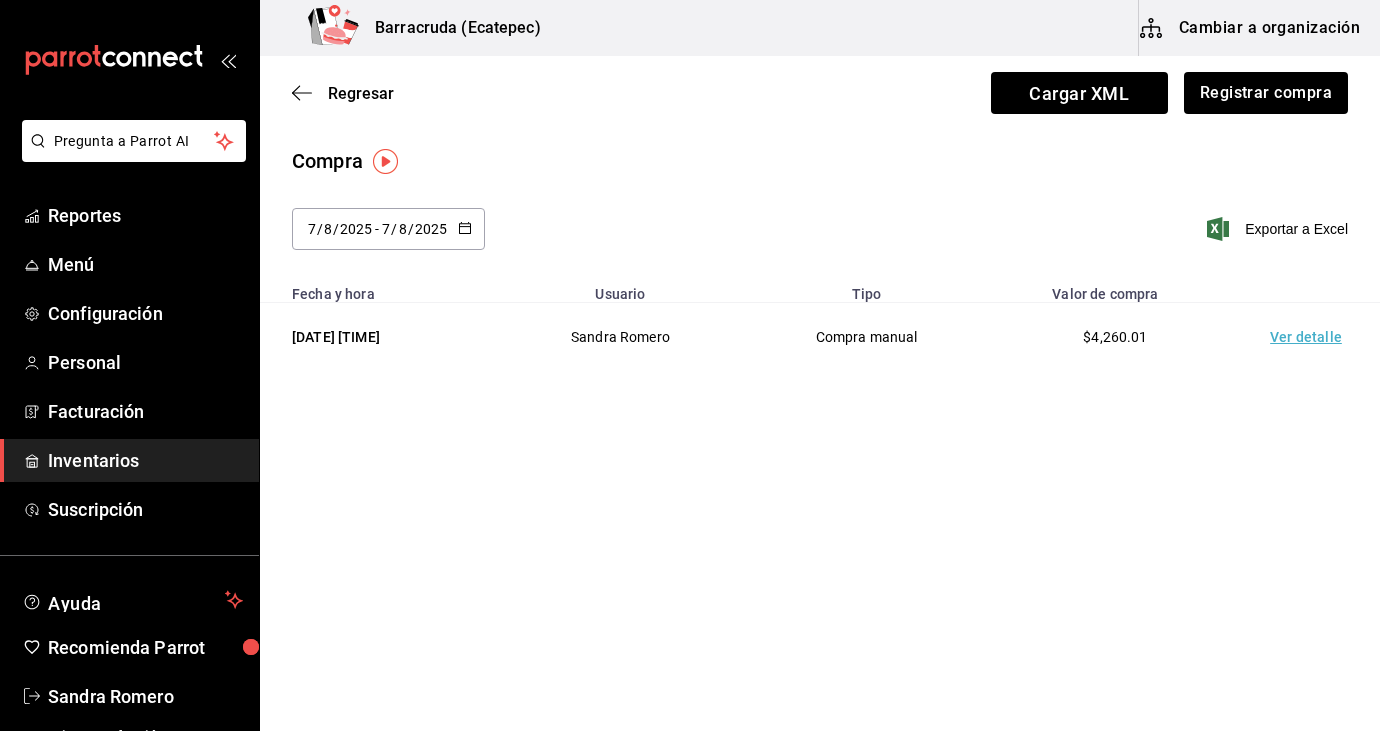 click on "Ver detalle" at bounding box center [1310, 337] 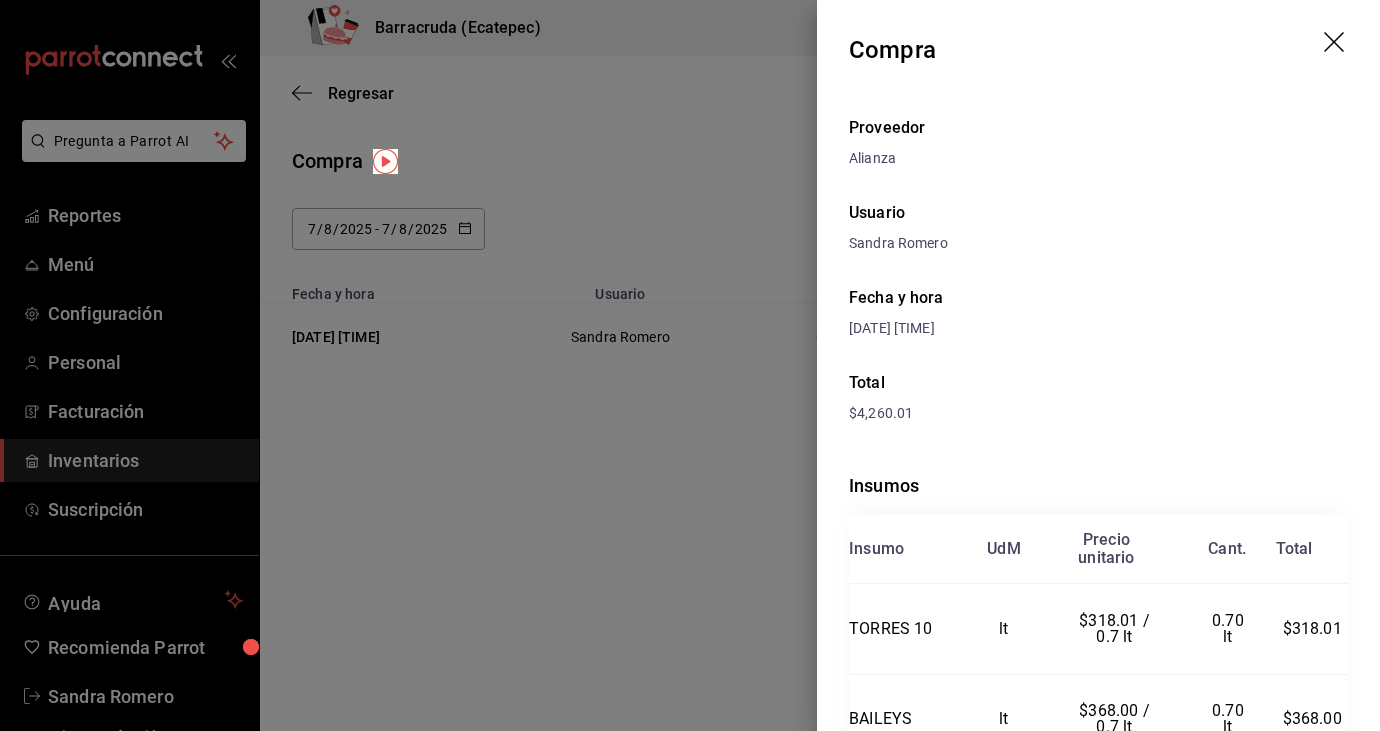 click 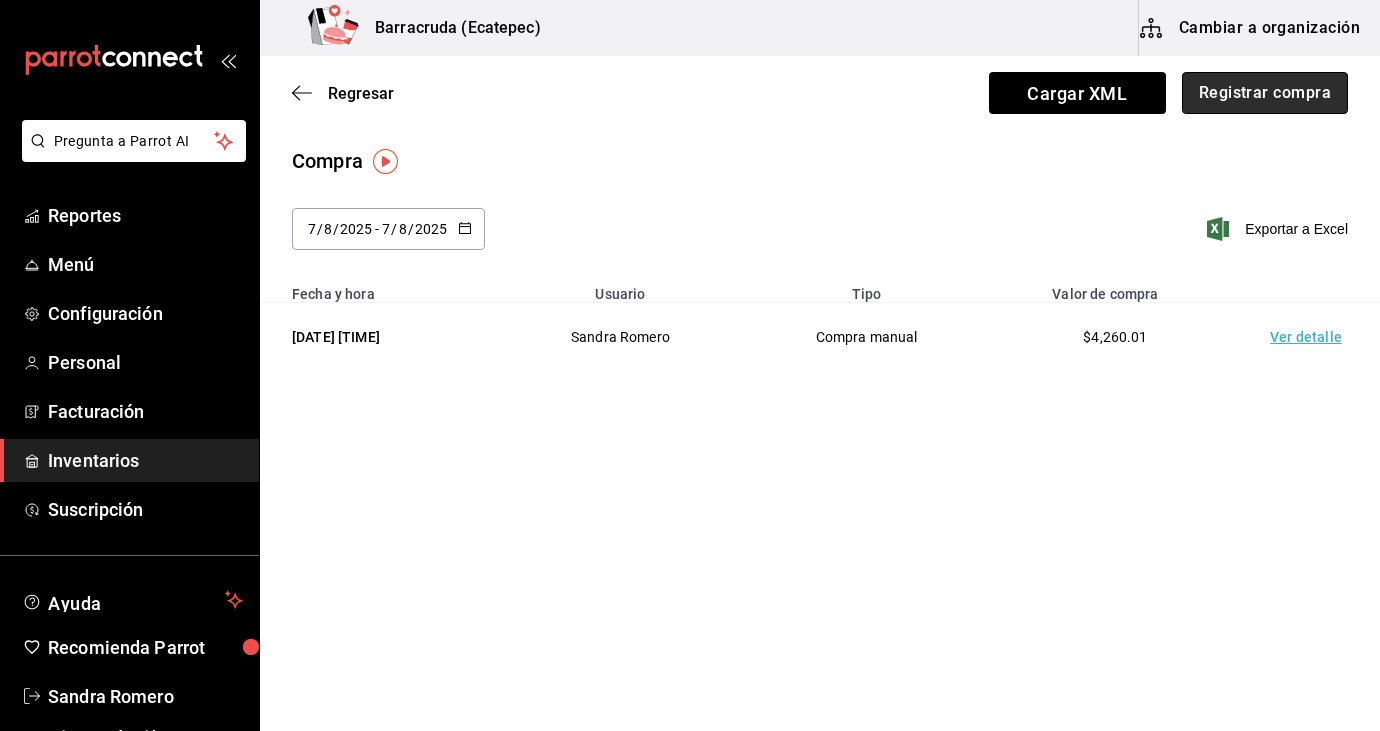 click on "Registrar compra" at bounding box center [1265, 93] 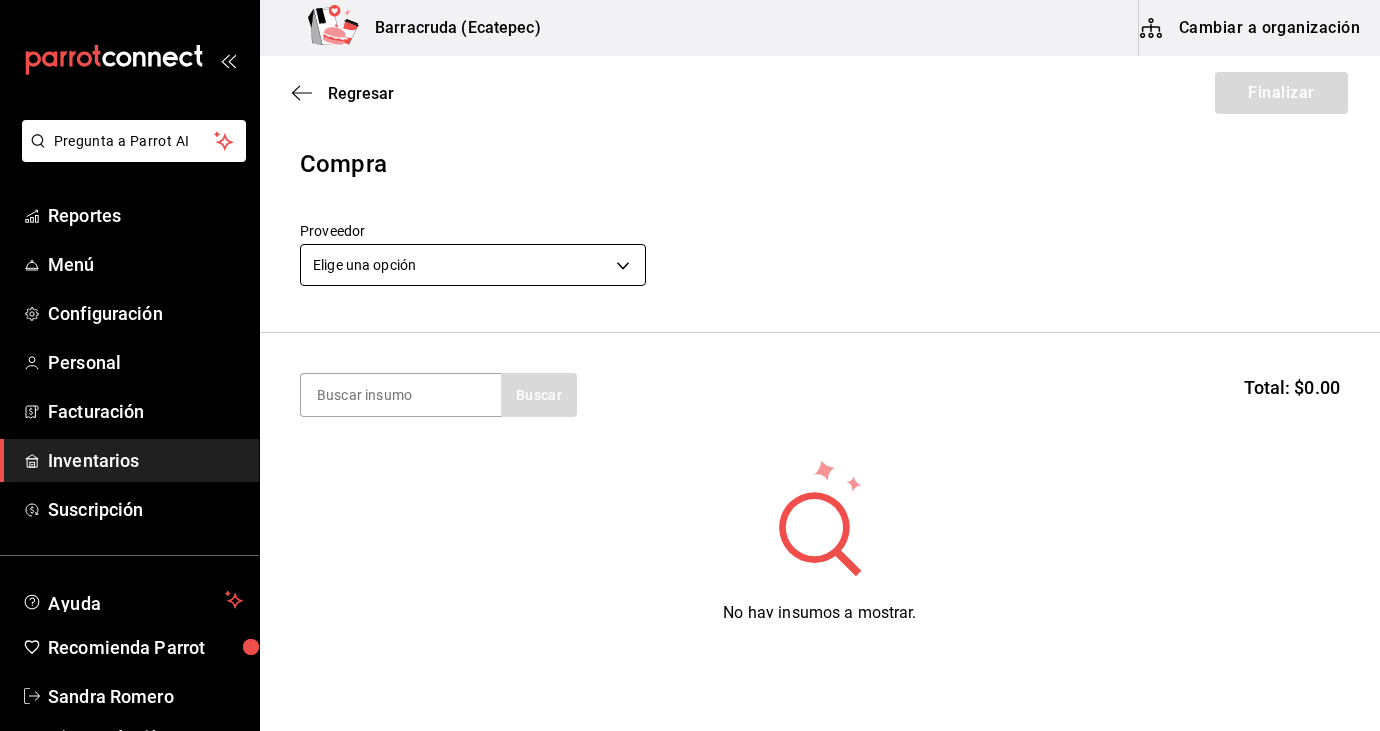 click on "Pregunta a Parrot AI Reportes   Menú   Configuración   Personal   Facturación   Inventarios   Suscripción   Ayuda Recomienda Parrot   [FIRST] [LAST]   Sugerir nueva función   Barracruda ([CITY]) Cambiar a organización Regresar Finalizar Compra Proveedor Elige una opción default Buscar Total: $0.00 No hay insumos a mostrar. Busca un insumo para agregarlo a la lista GANA 1 MES GRATIS EN TU SUSCRIPCIÓN AQUÍ ¿Recuerdas cómo empezó tu restaurante?
Hoy puedes ayudar a un colega a tener el mismo cambio que tú viviste.
Recomienda Parrot directamente desde tu Portal Administrador.
Es fácil y rápido.
🎁 Por cada restaurante que se una, ganas 1 mes gratis. Ver video tutorial Ir a video Pregunta a Parrot AI Reportes   Menú   Configuración   Personal   Facturación   Inventarios   Suscripción   Ayuda Recomienda Parrot   [FIRST] [LAST]   Sugerir nueva función   Editar Eliminar Visitar centro de ayuda ([PHONE]) soporte@example.com Visitar centro de ayuda ([PHONE])" at bounding box center [690, 309] 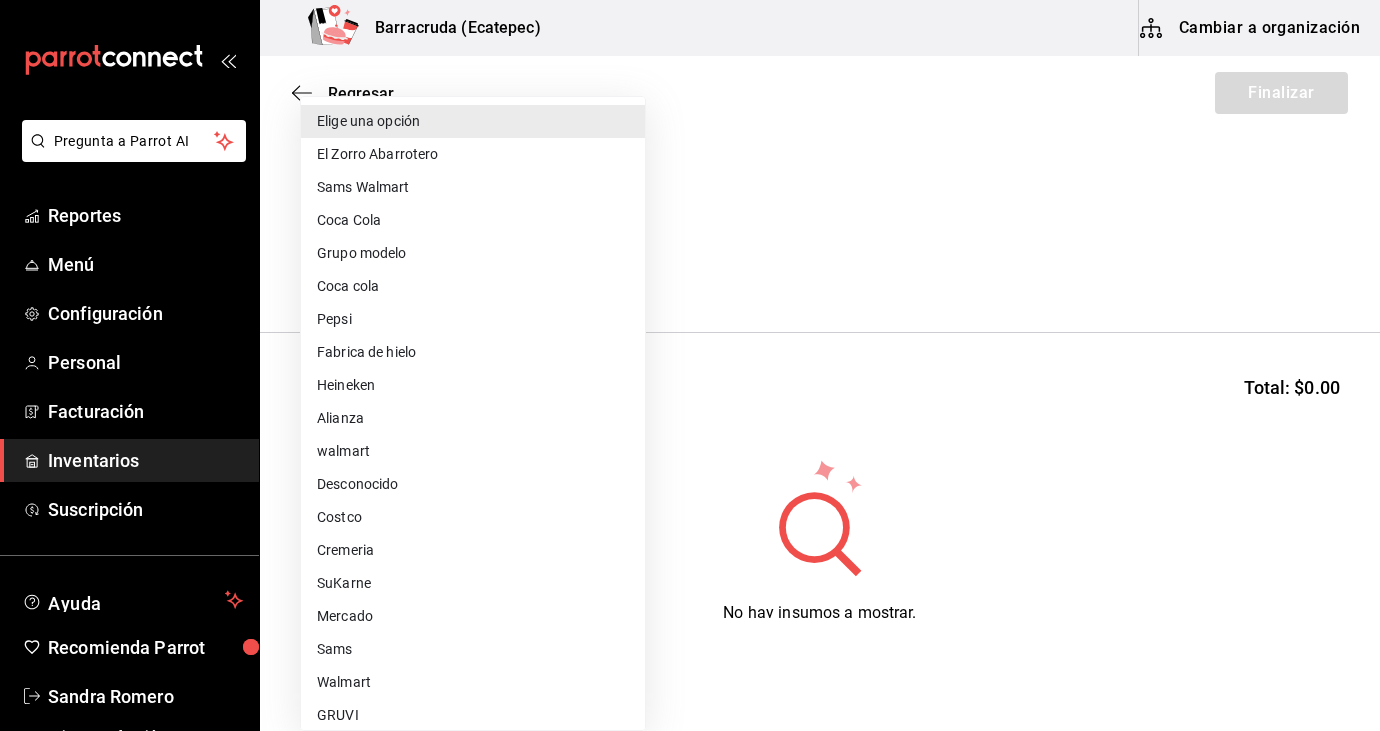 click on "Mercado" at bounding box center [473, 616] 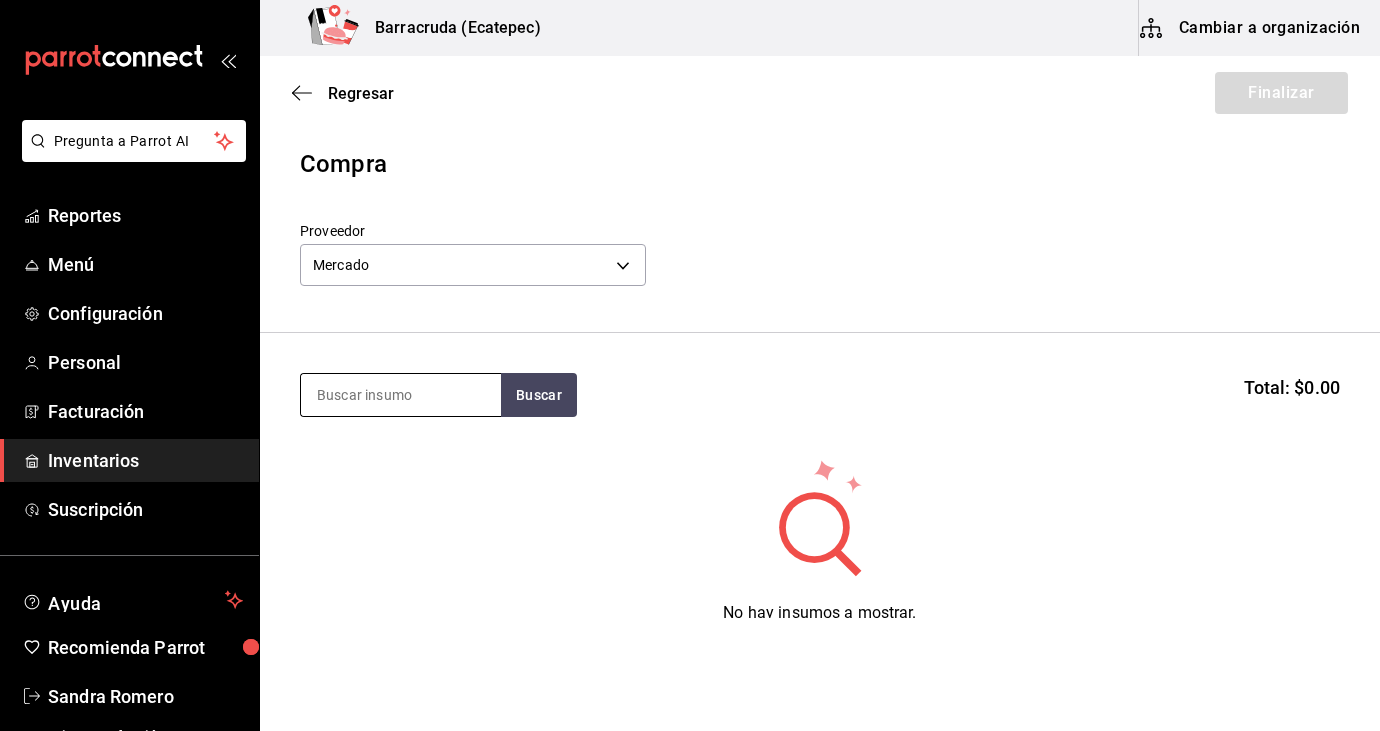 click at bounding box center (401, 395) 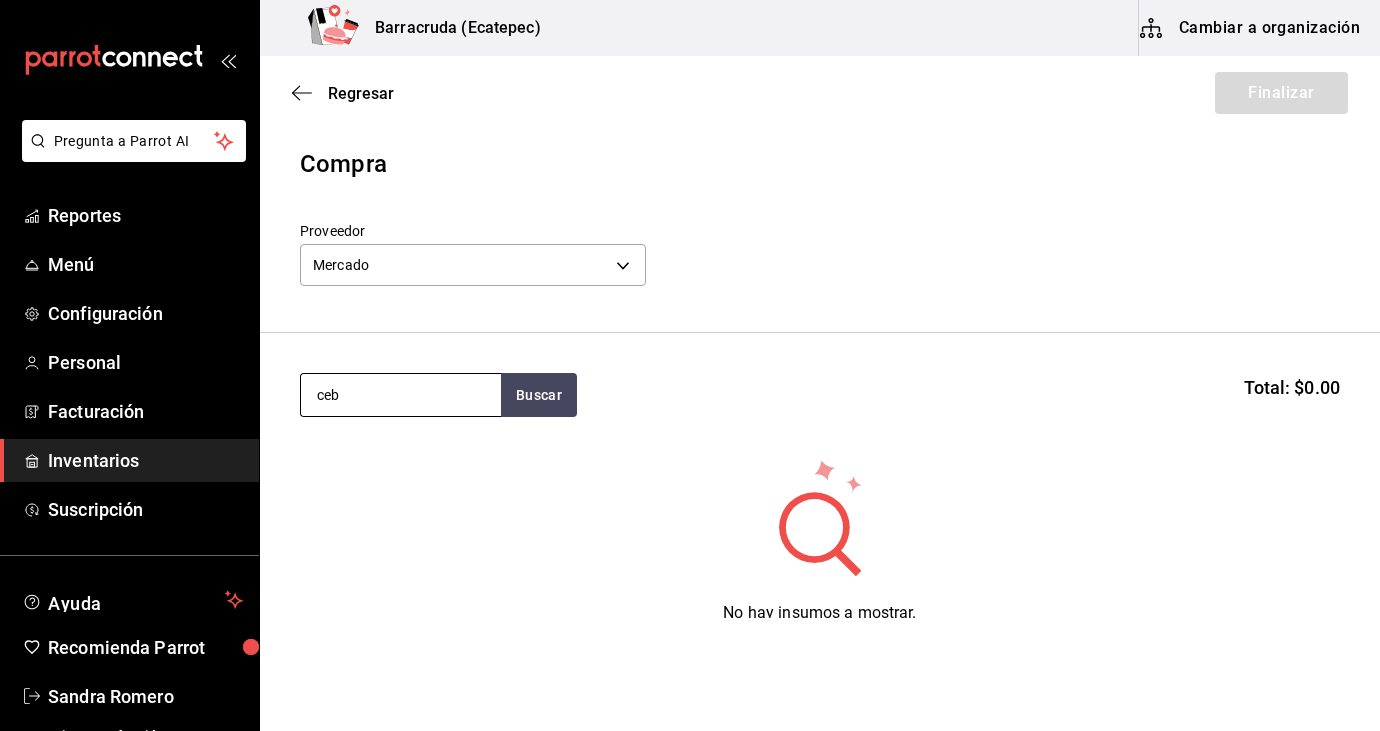 type on "ceb" 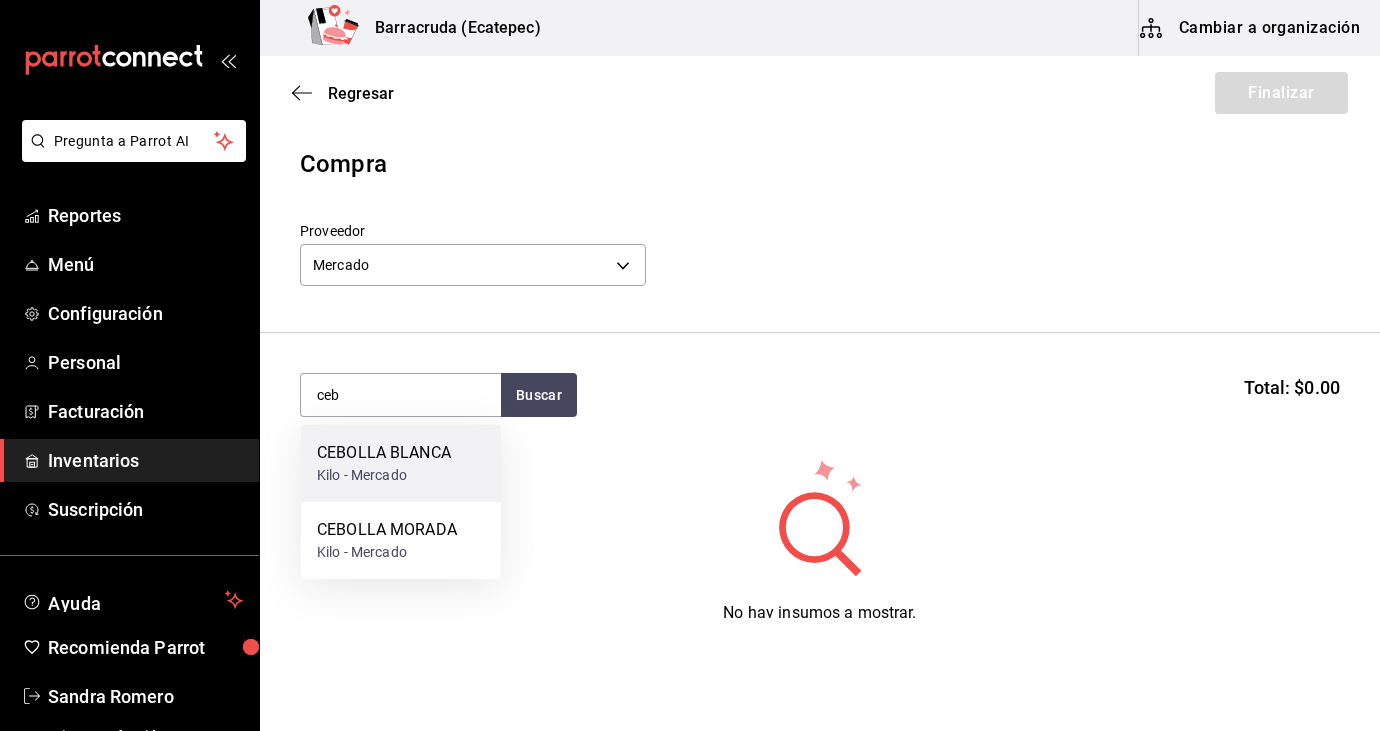 click on "Kilo - Mercado" at bounding box center (384, 475) 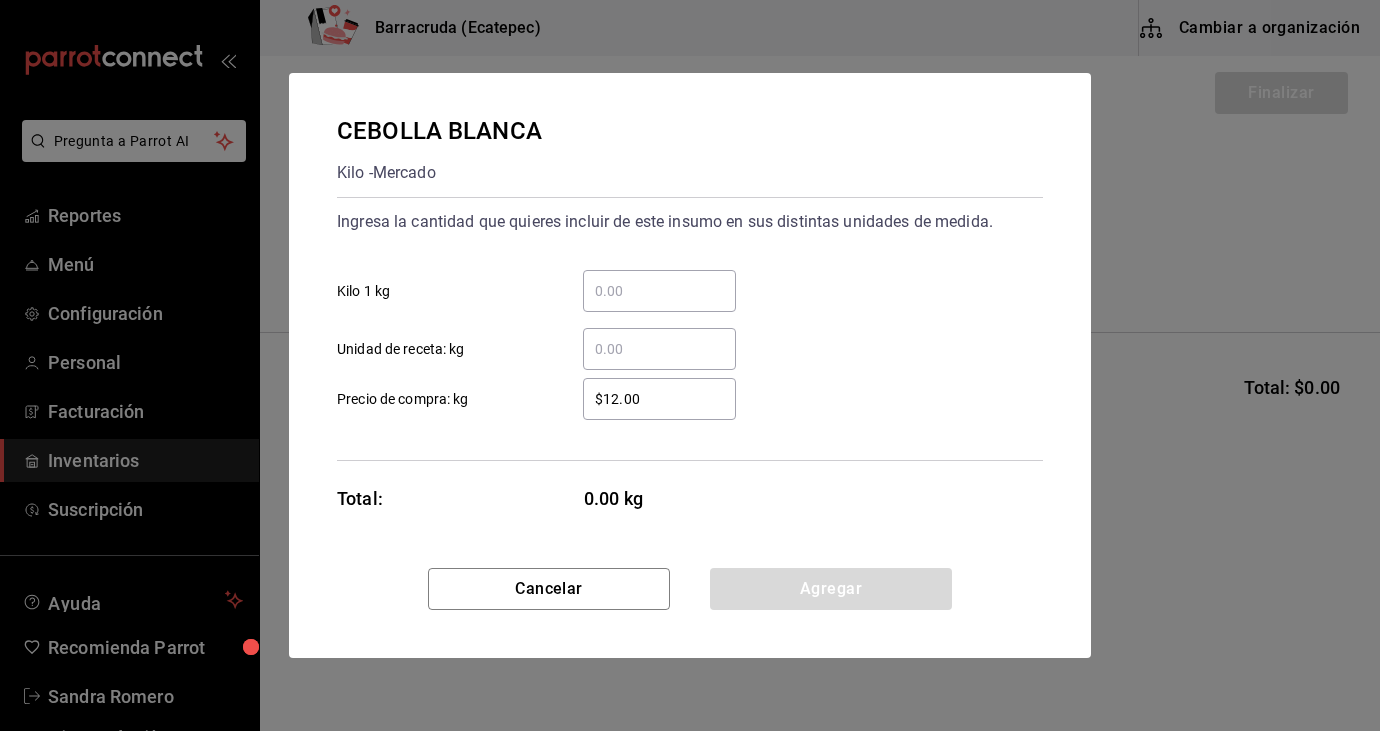 click on "​ Kilo 1 kg" at bounding box center [659, 291] 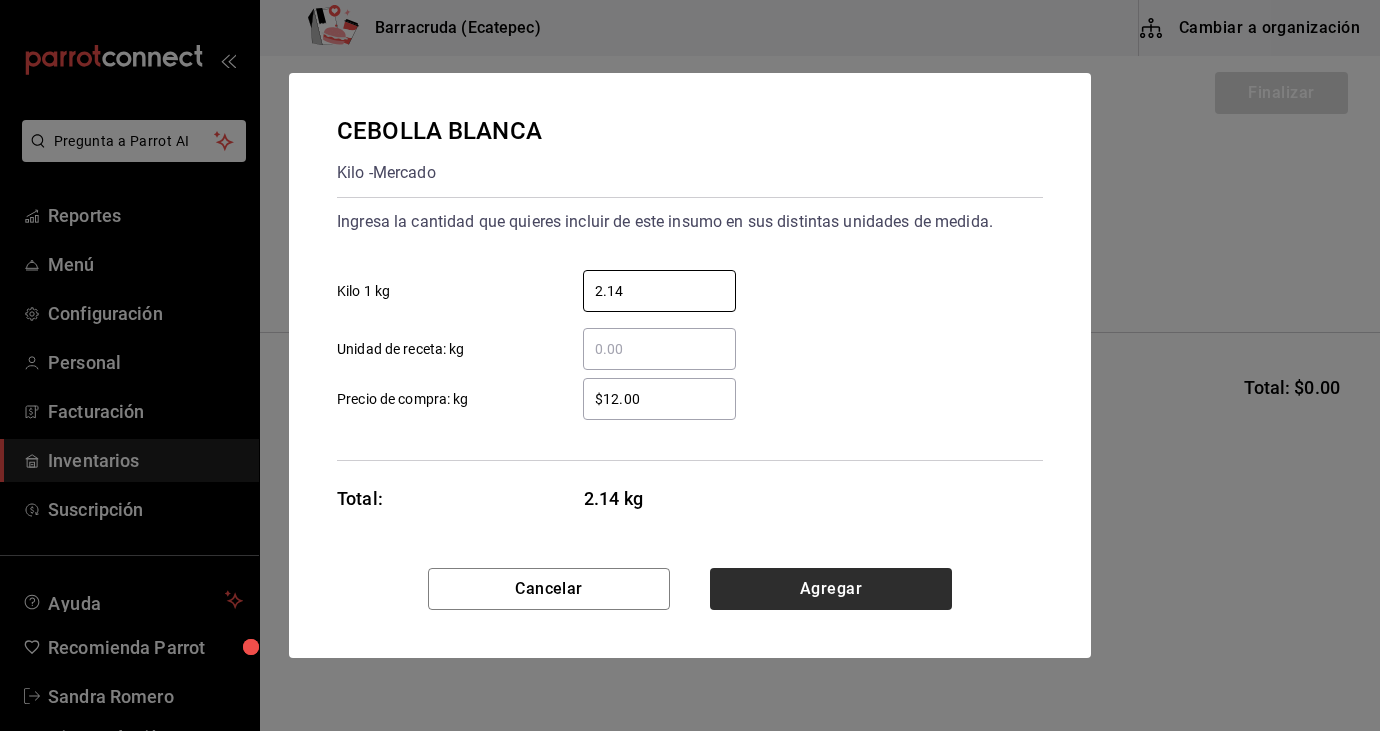 type on "2.14" 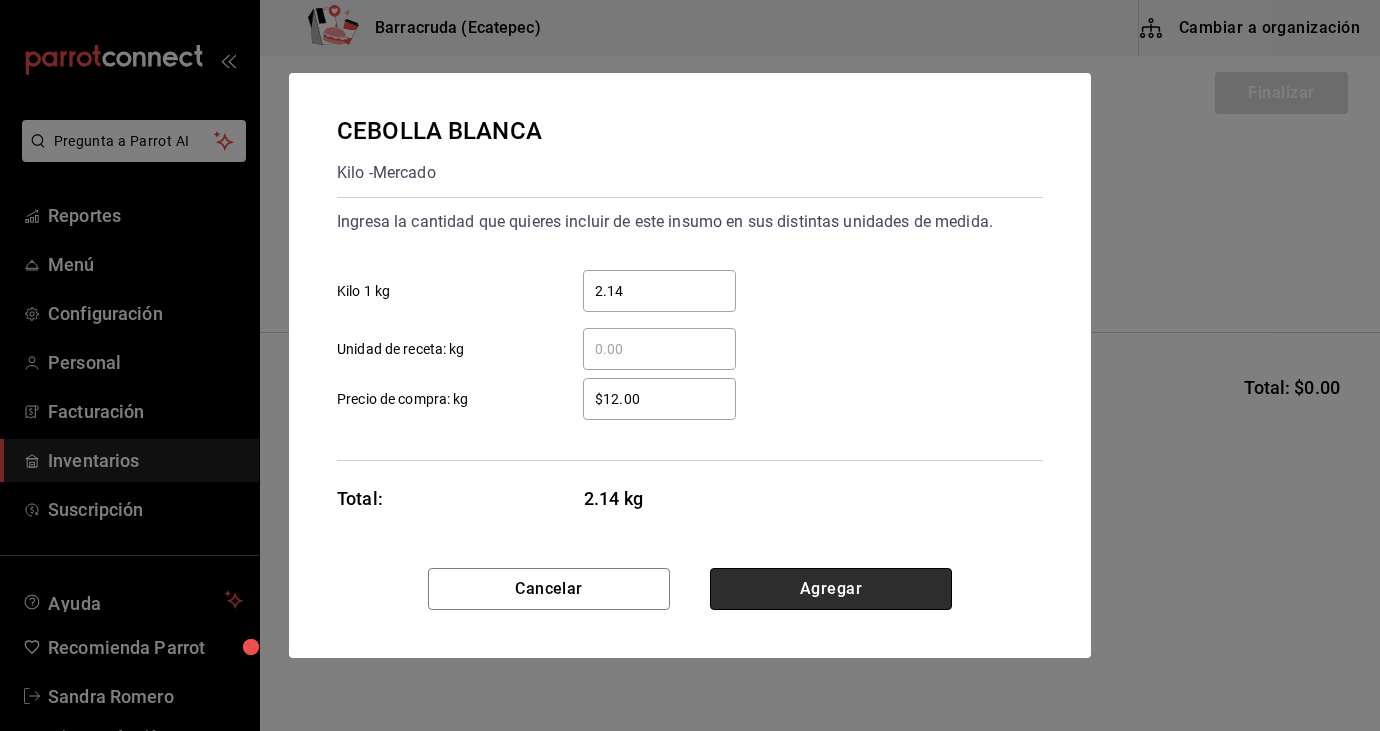 click on "Agregar" at bounding box center [831, 589] 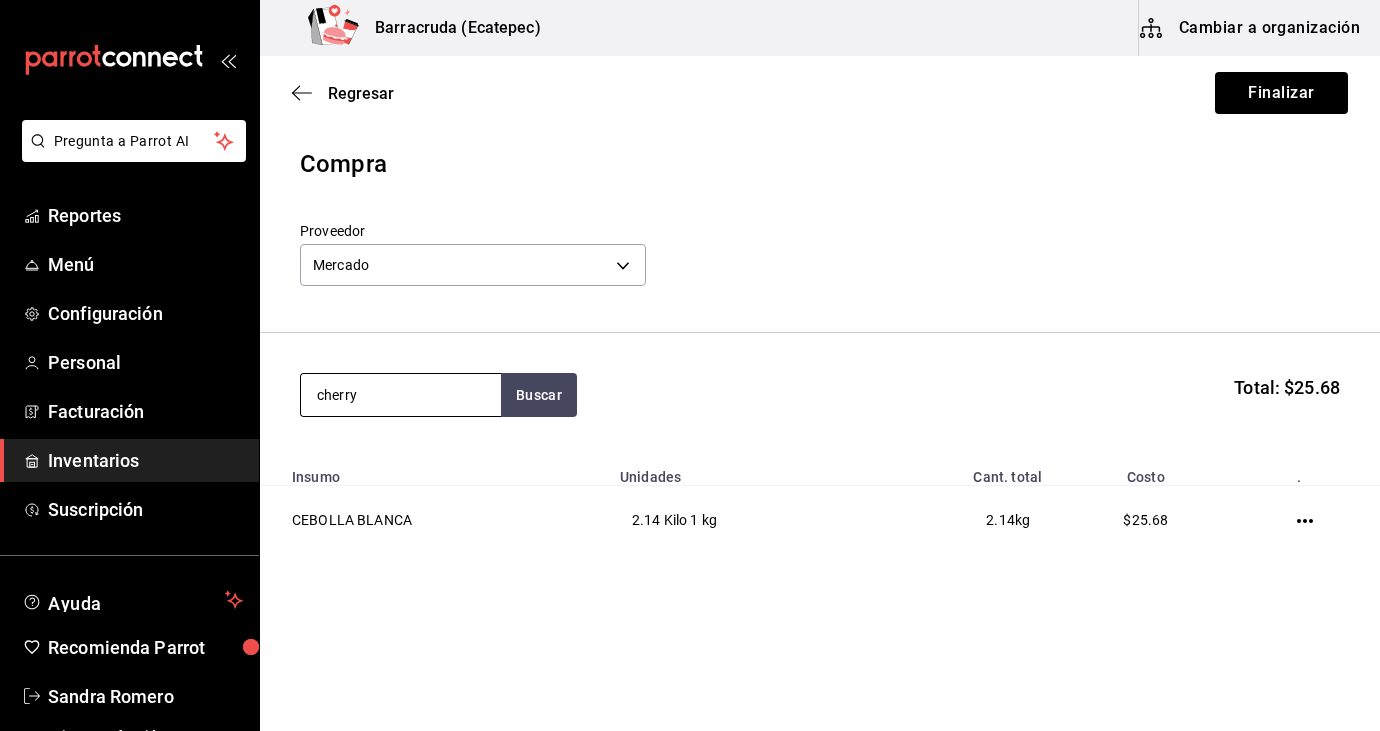 type on "cherry" 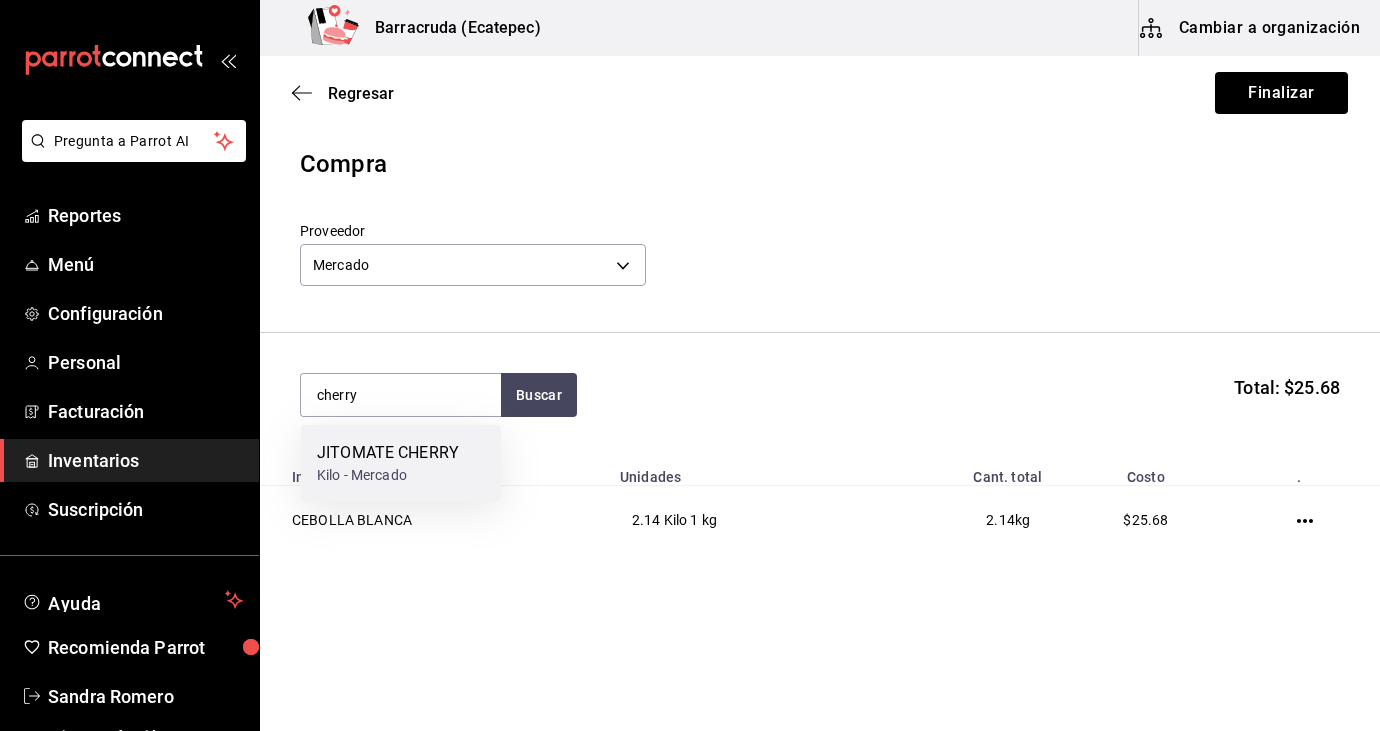 click on "Kilo - Mercado" at bounding box center (388, 475) 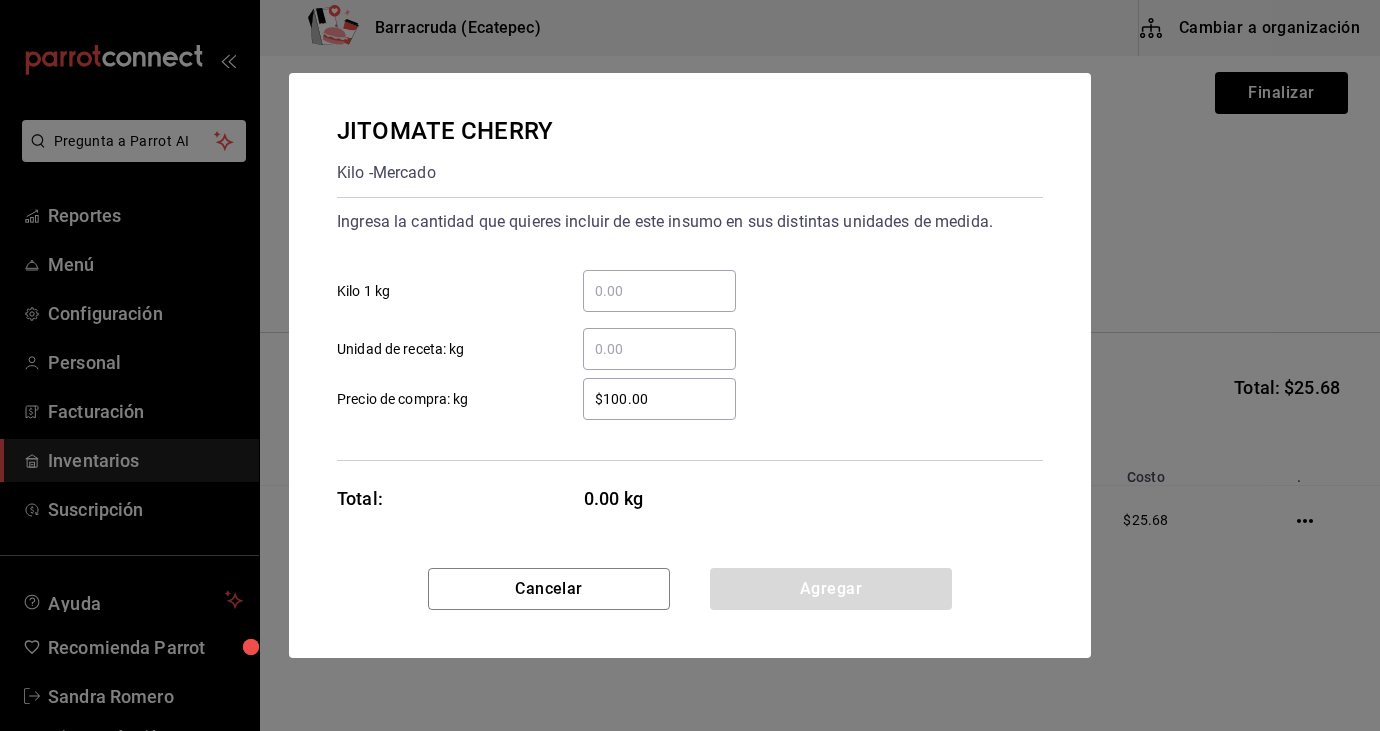 click on "​ Kilo 1 kg" at bounding box center [659, 291] 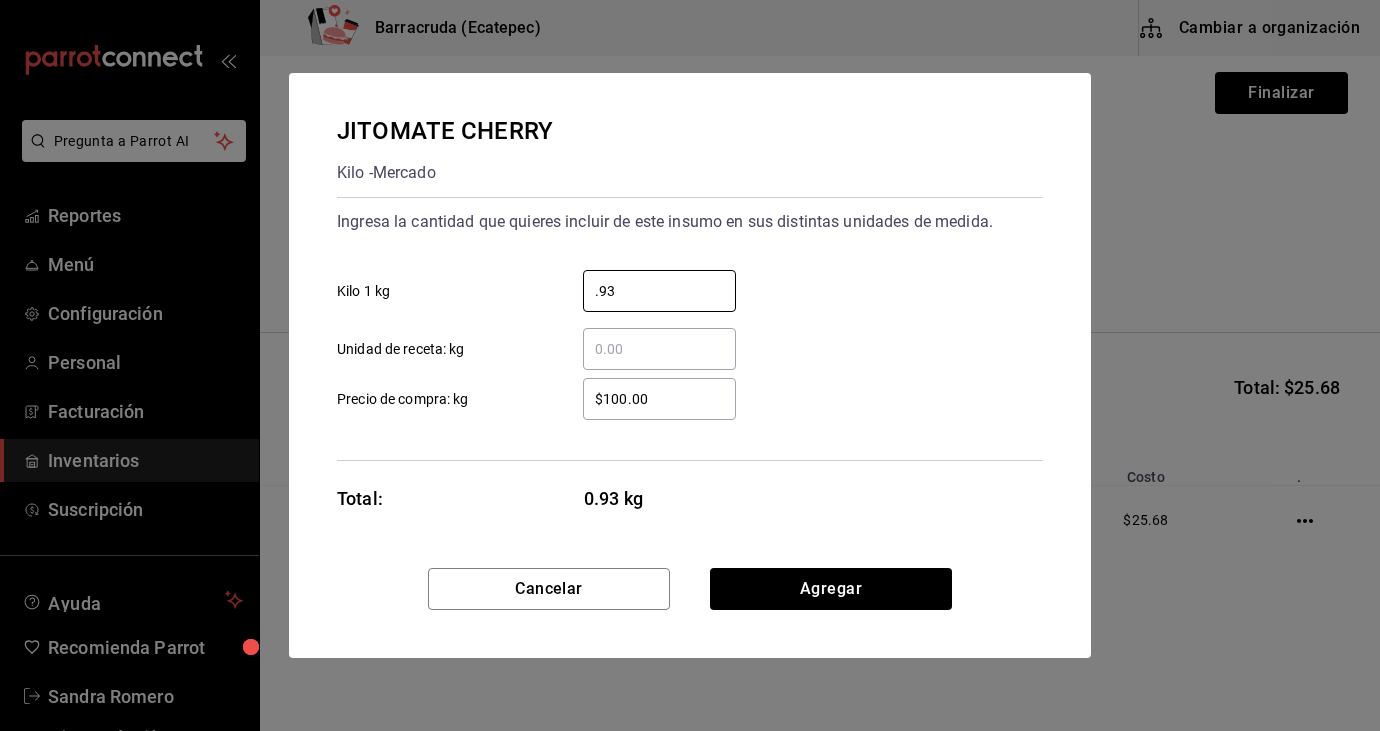 type on "0.93" 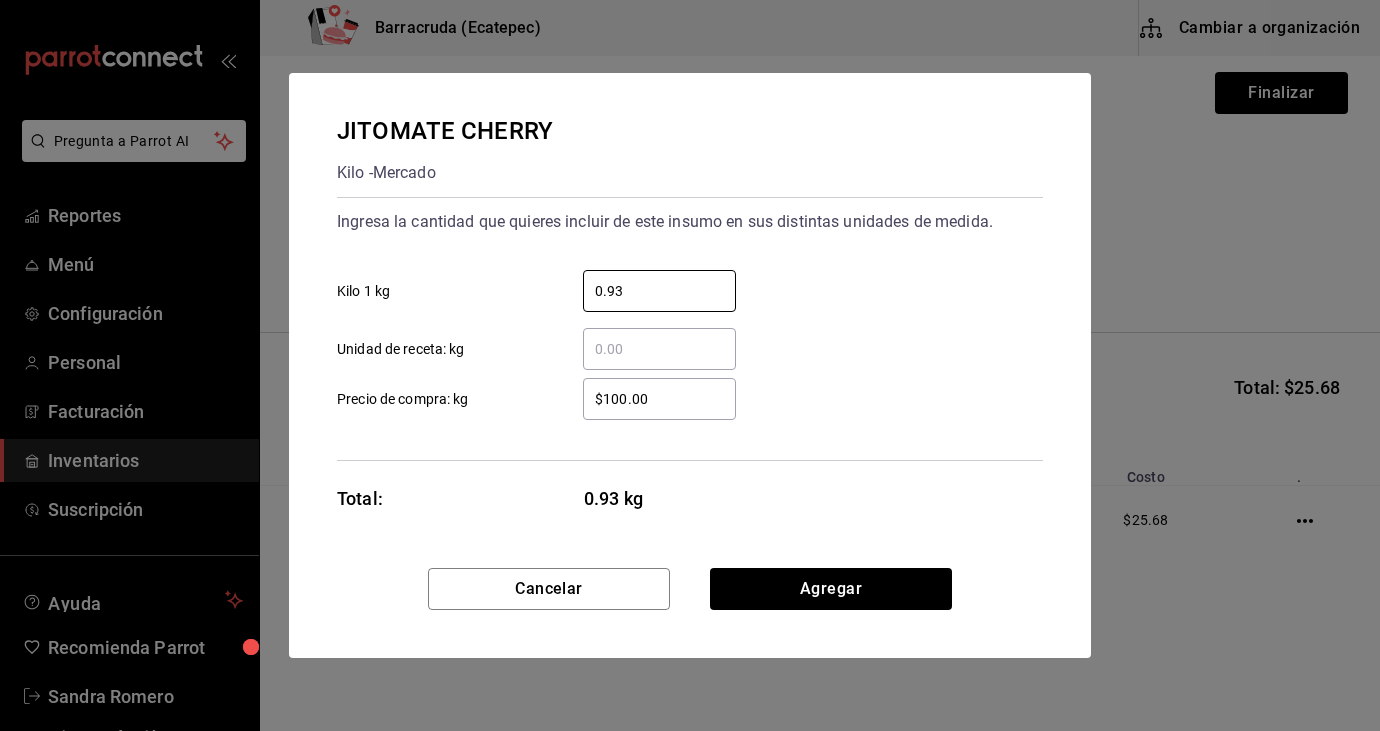 click on "$100.00" at bounding box center [659, 399] 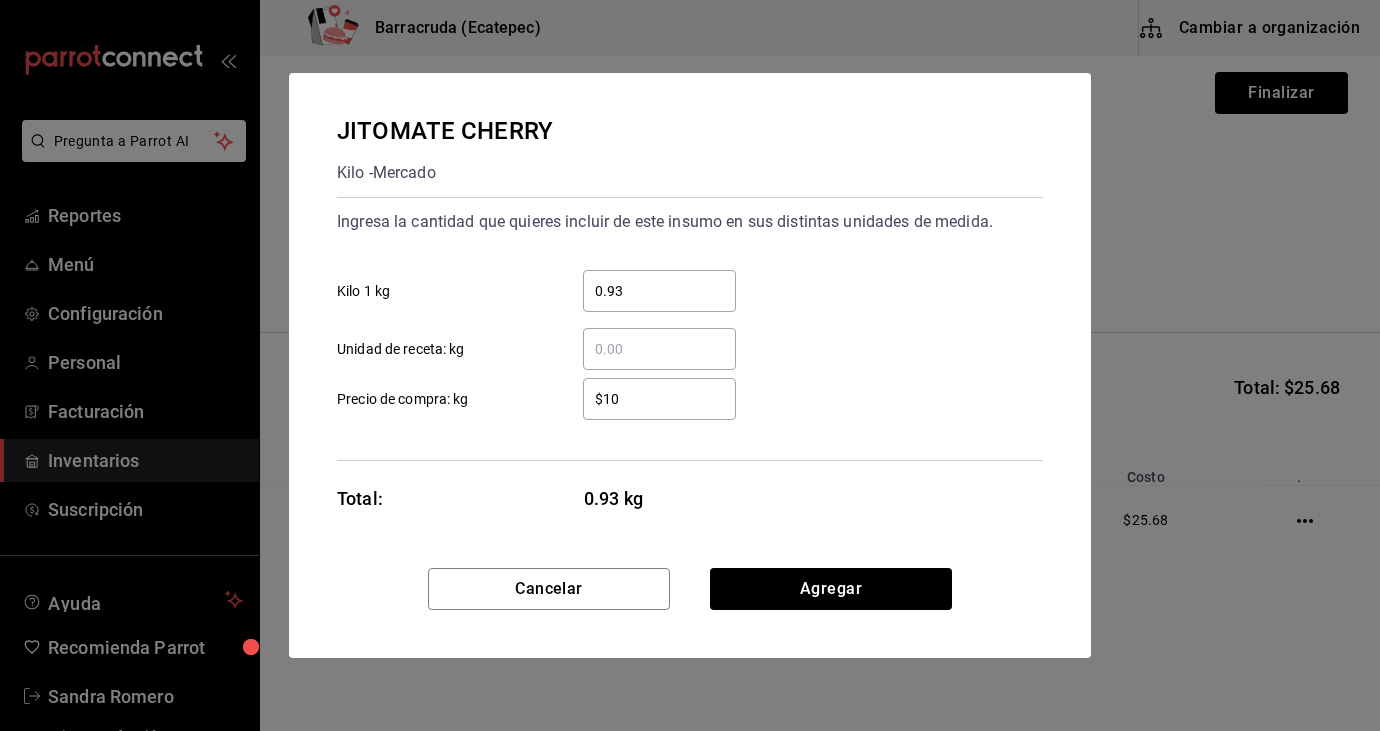 type on "$1" 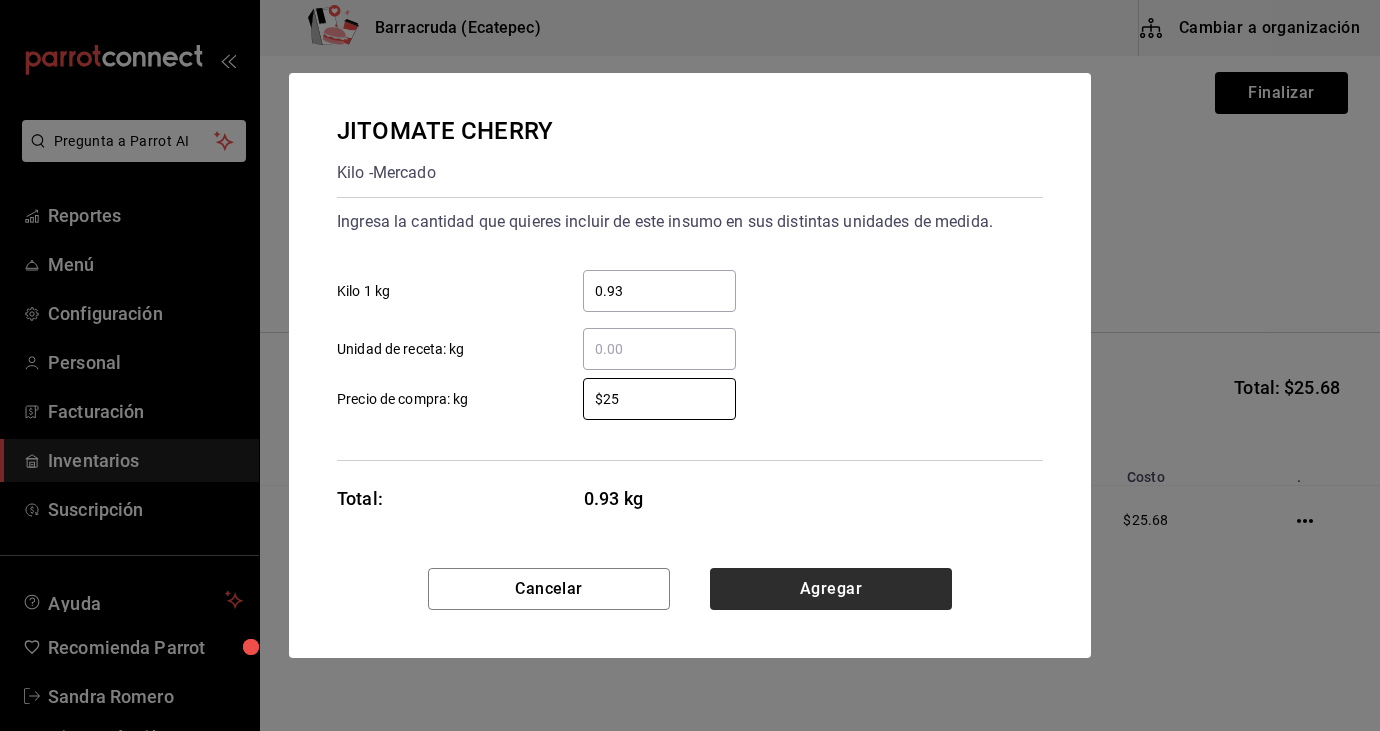 type on "$25" 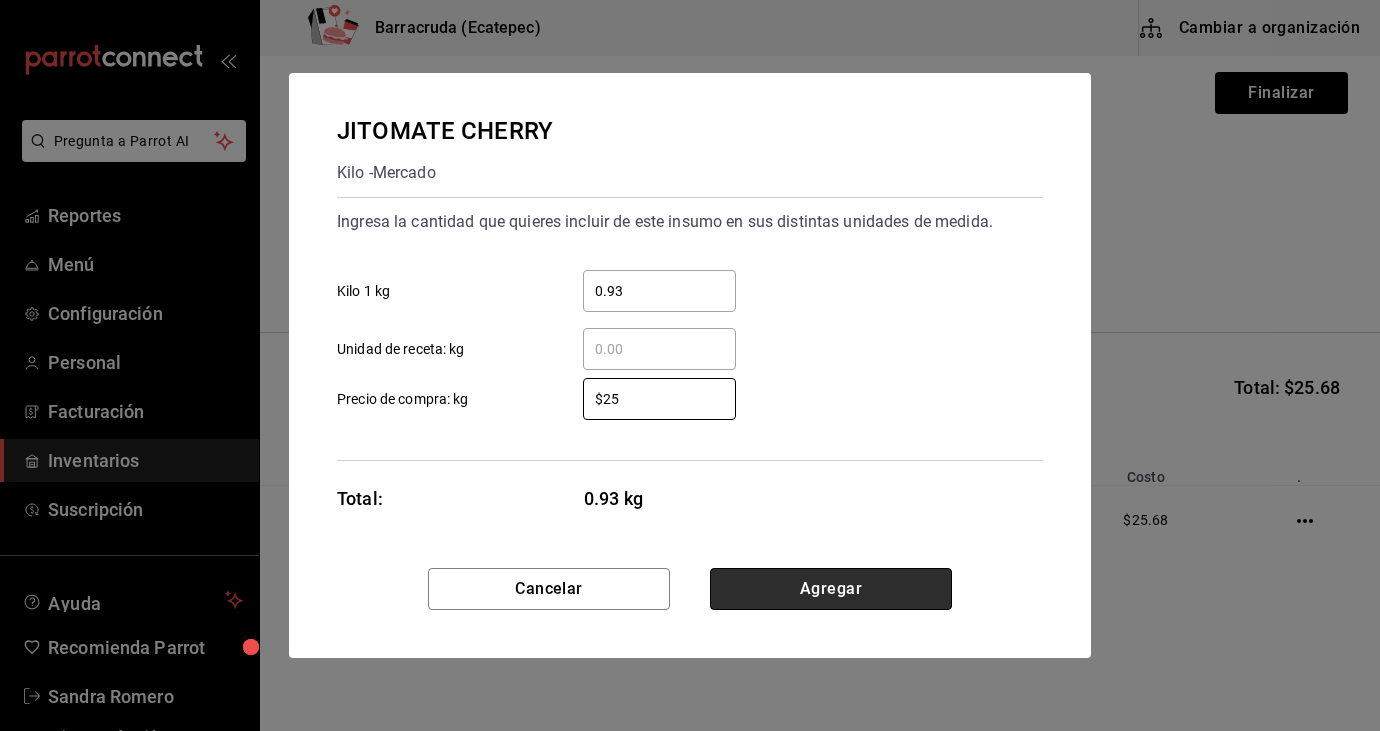 click on "Agregar" at bounding box center (831, 589) 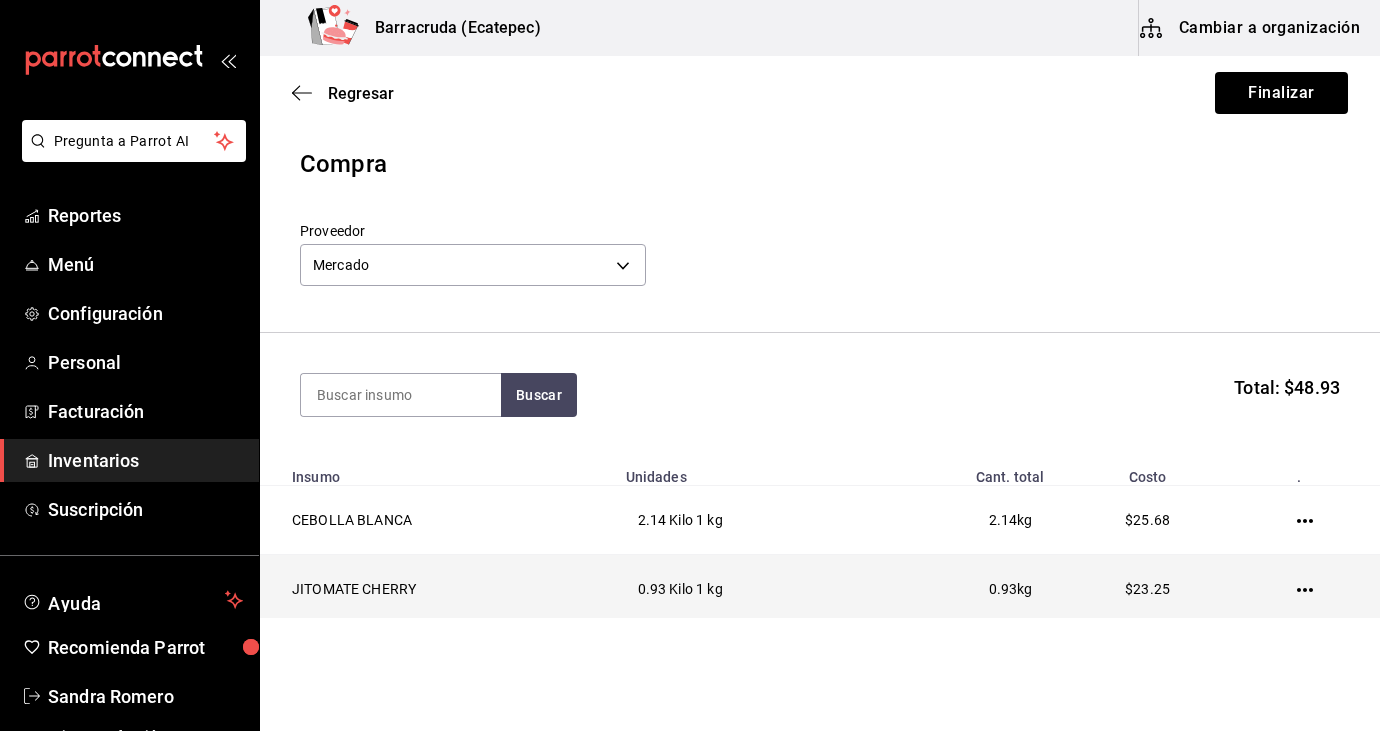 click at bounding box center [1309, 589] 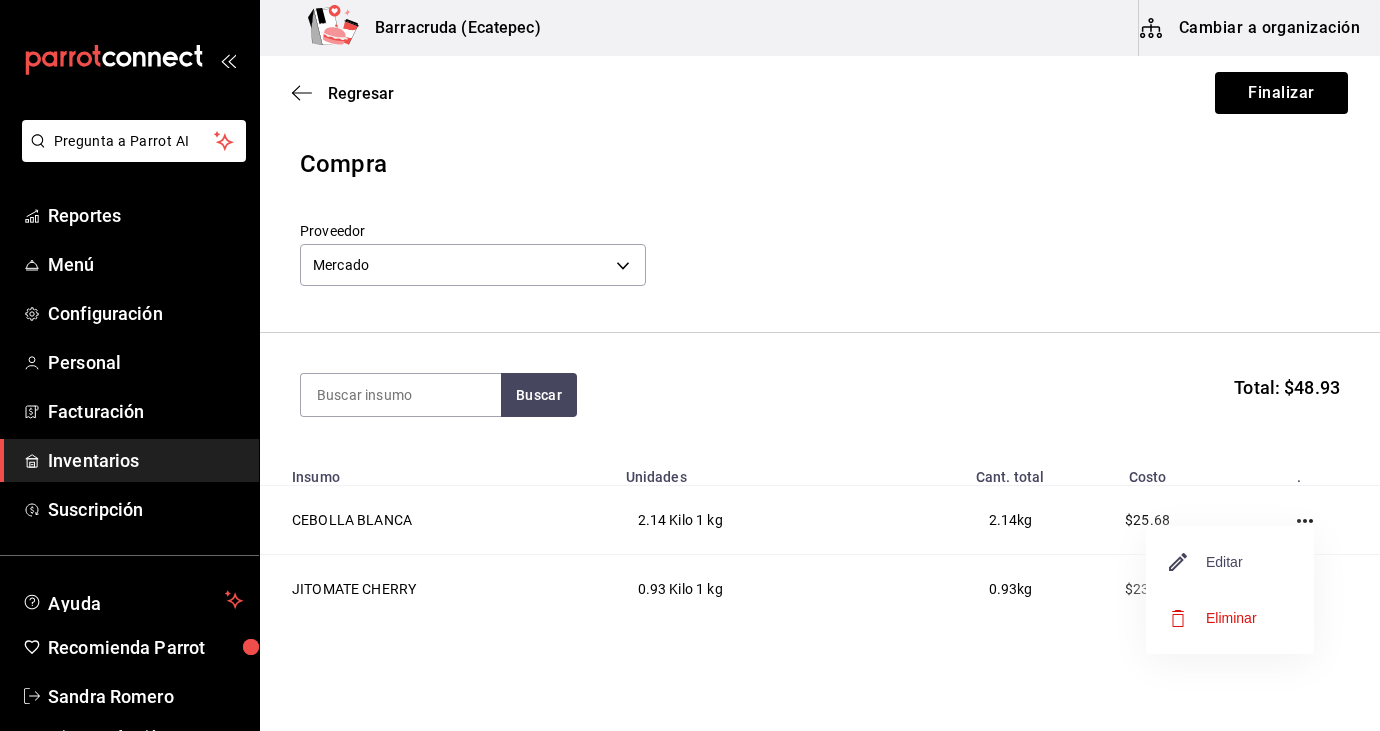 click on "Editar" at bounding box center [1206, 562] 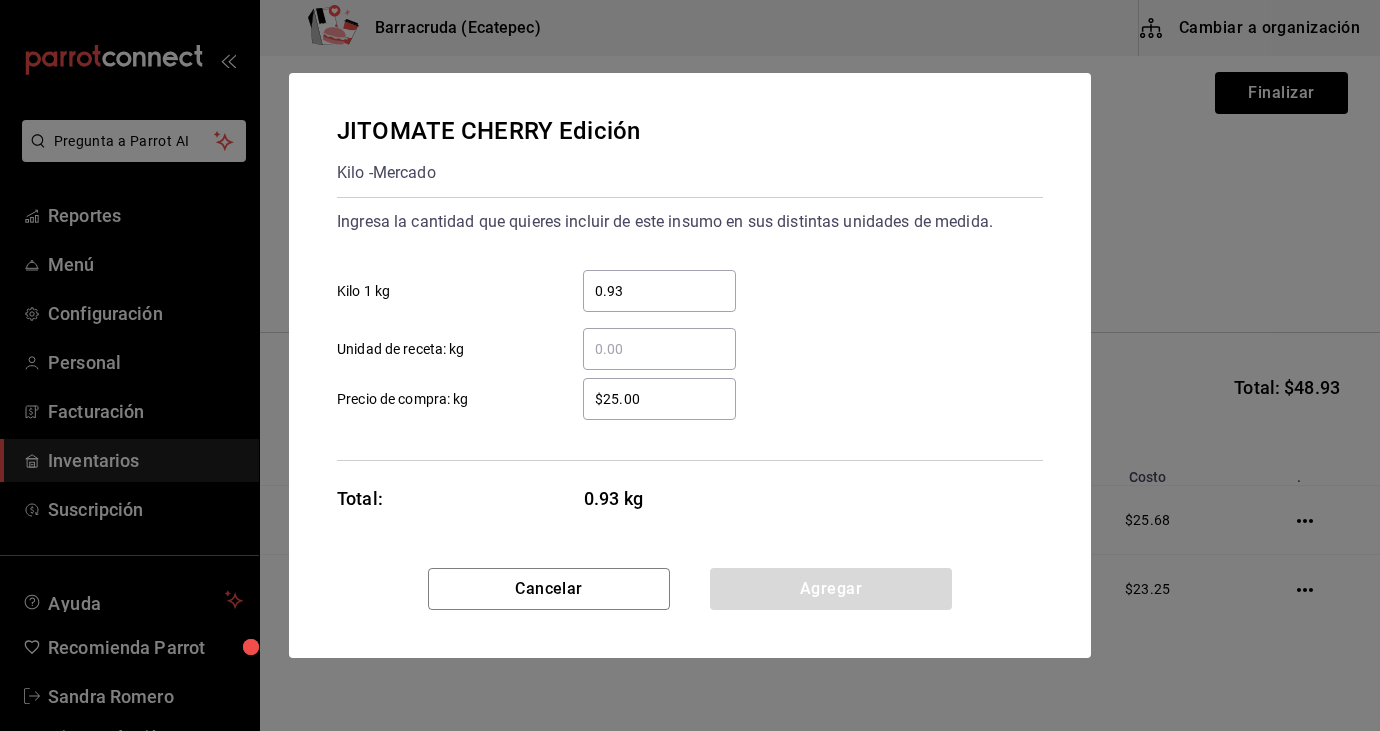 click on "$25.00" at bounding box center [659, 399] 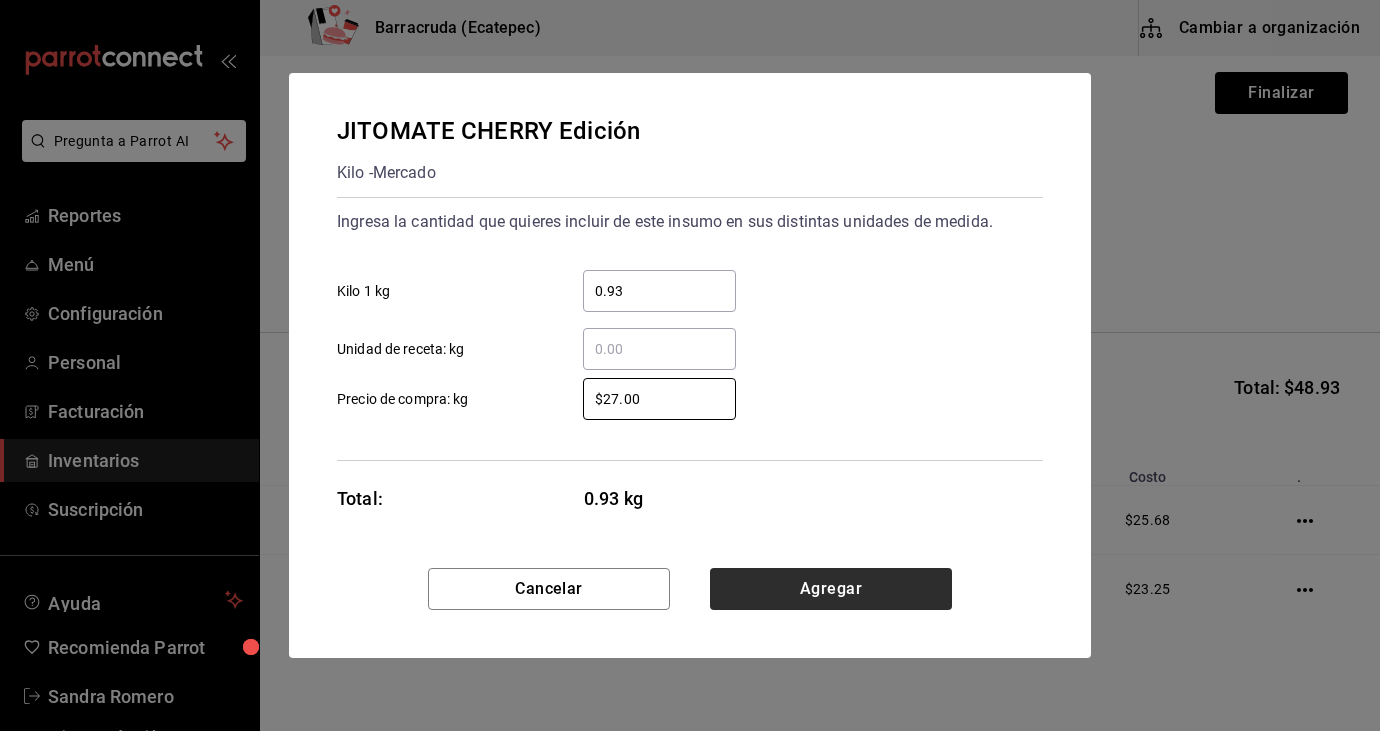 type on "$27.00" 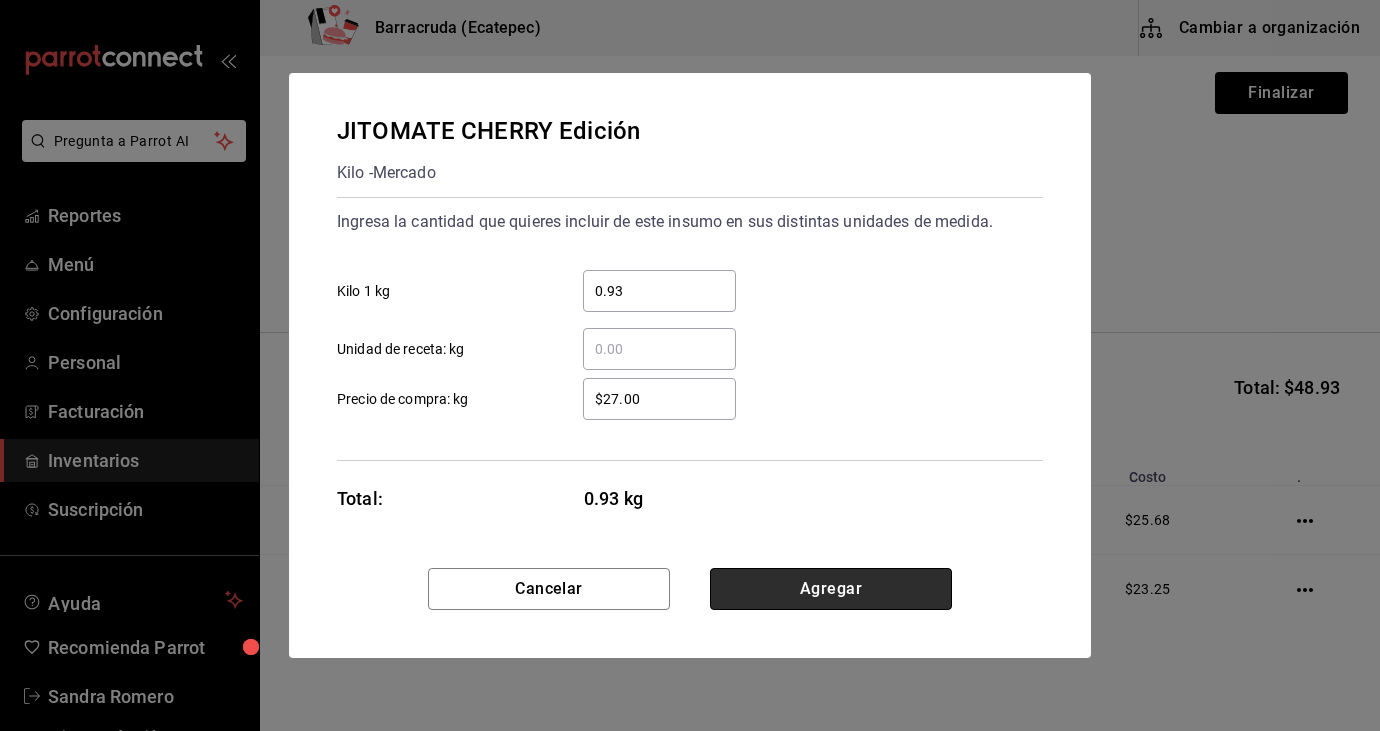 click on "Agregar" at bounding box center (831, 589) 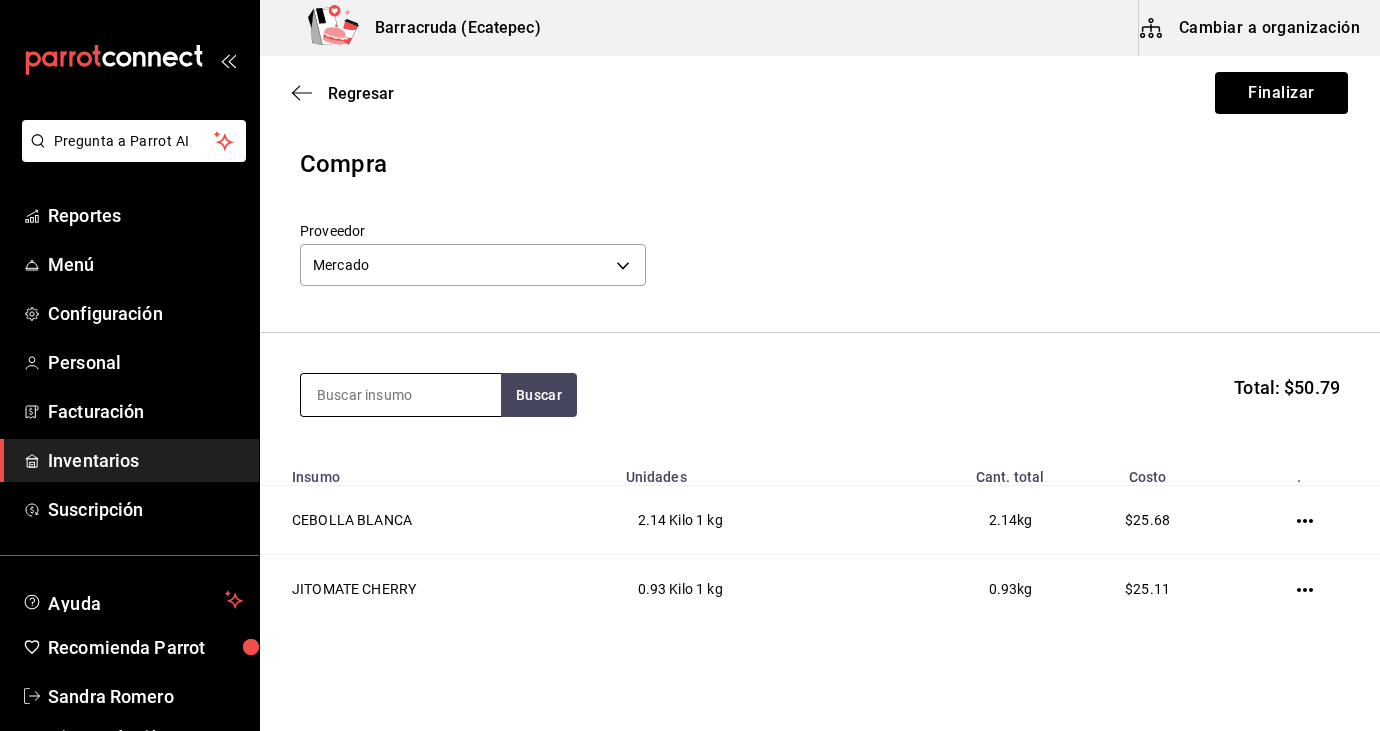click at bounding box center [401, 395] 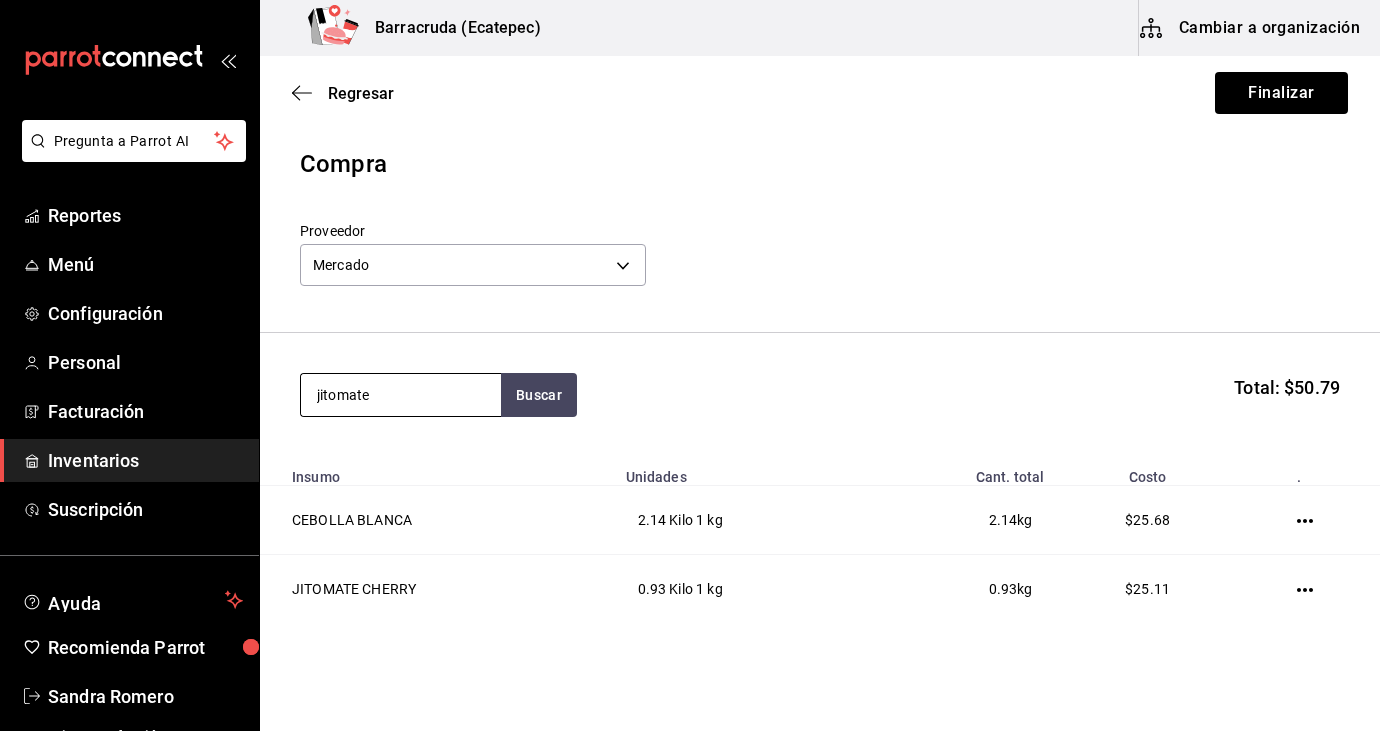 type on "jitomate" 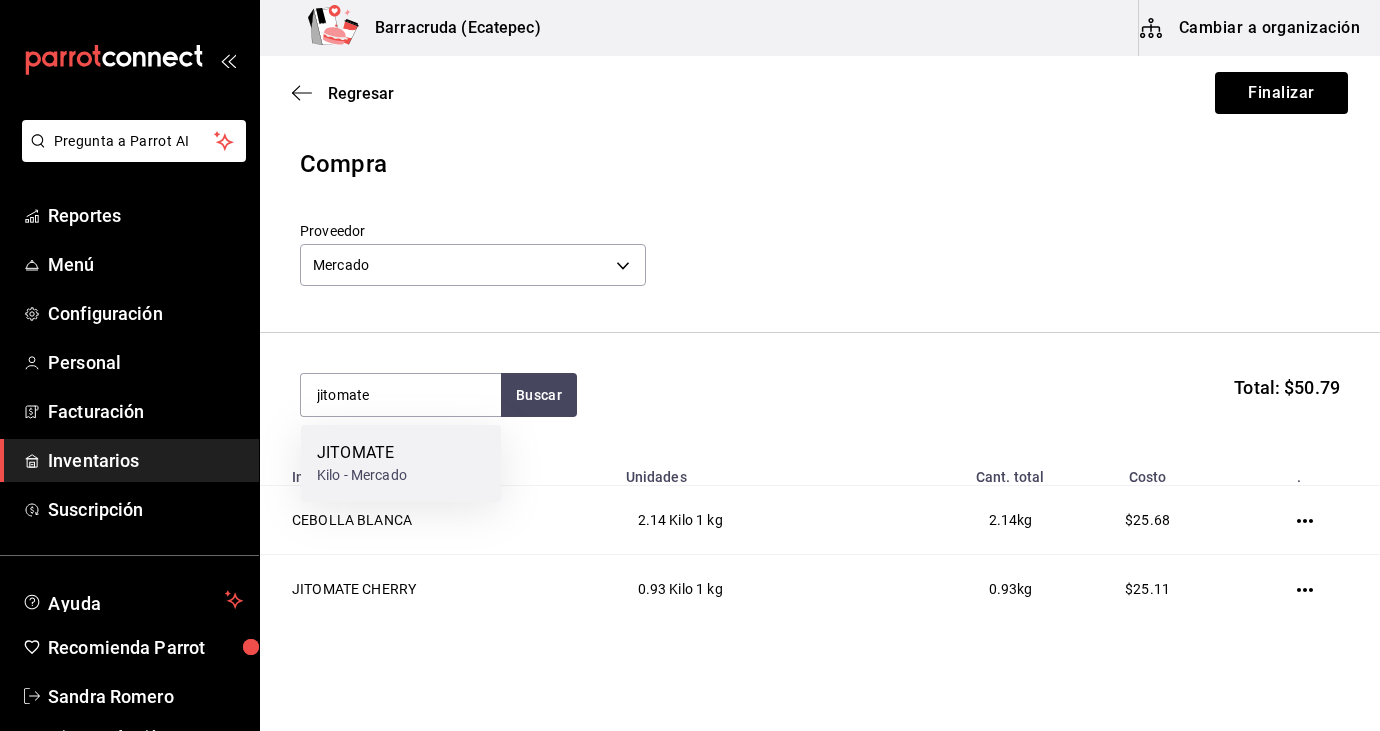 click on "JITOMATE" at bounding box center (362, 453) 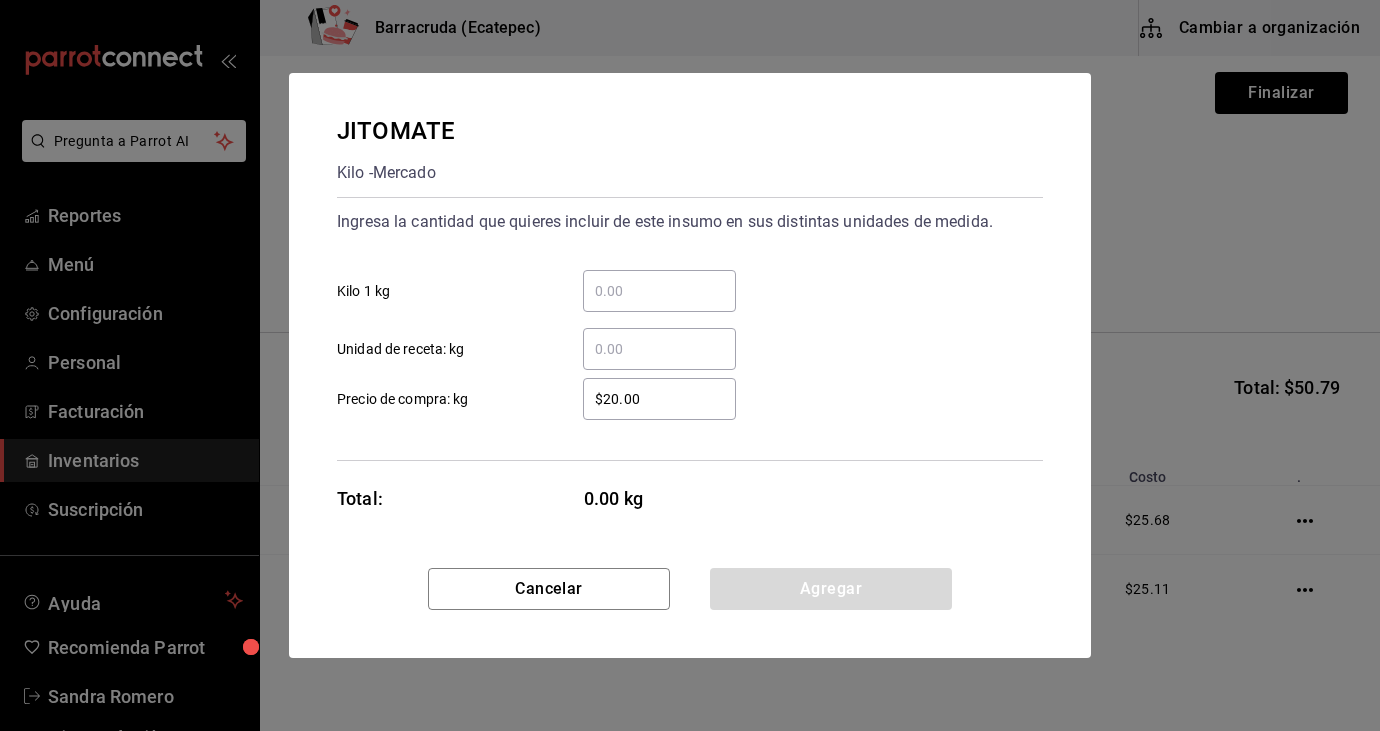 click on "​ Kilo 1 kg" at bounding box center [659, 291] 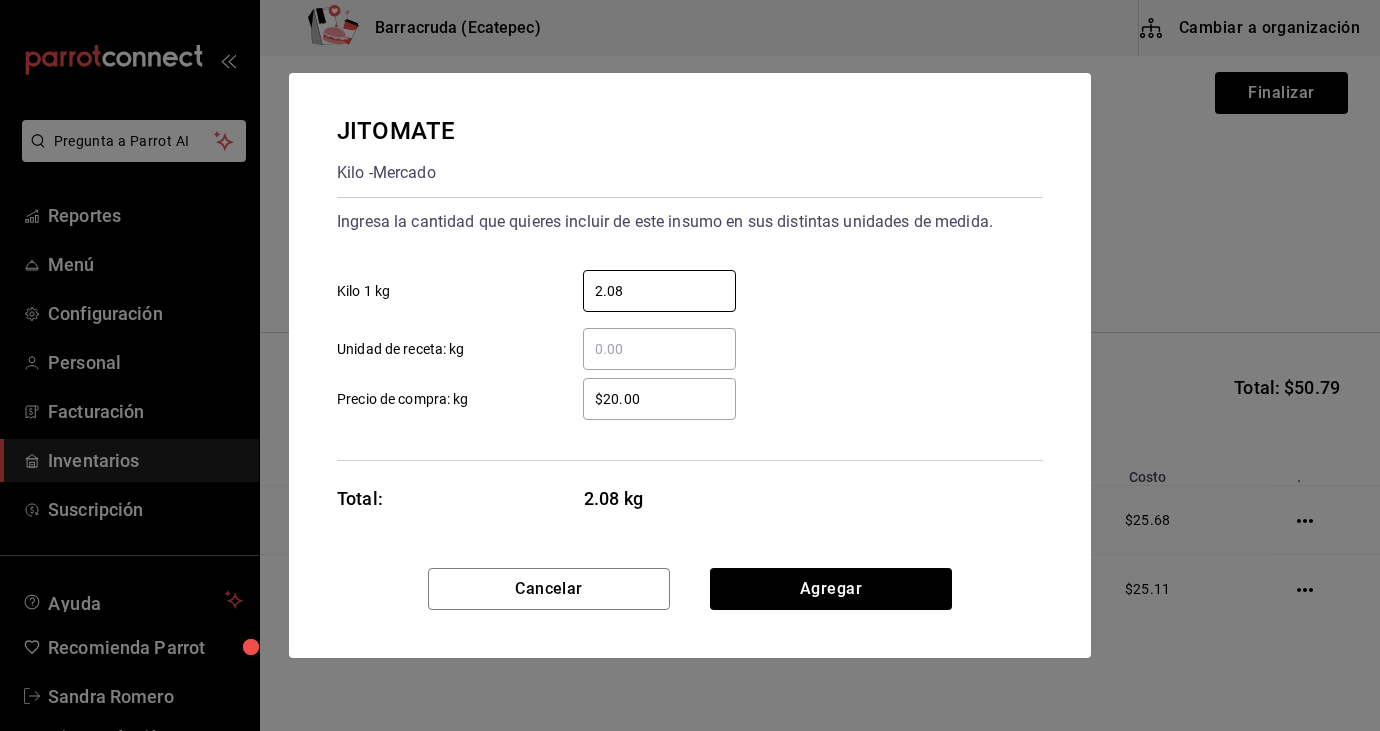 type on "2.08" 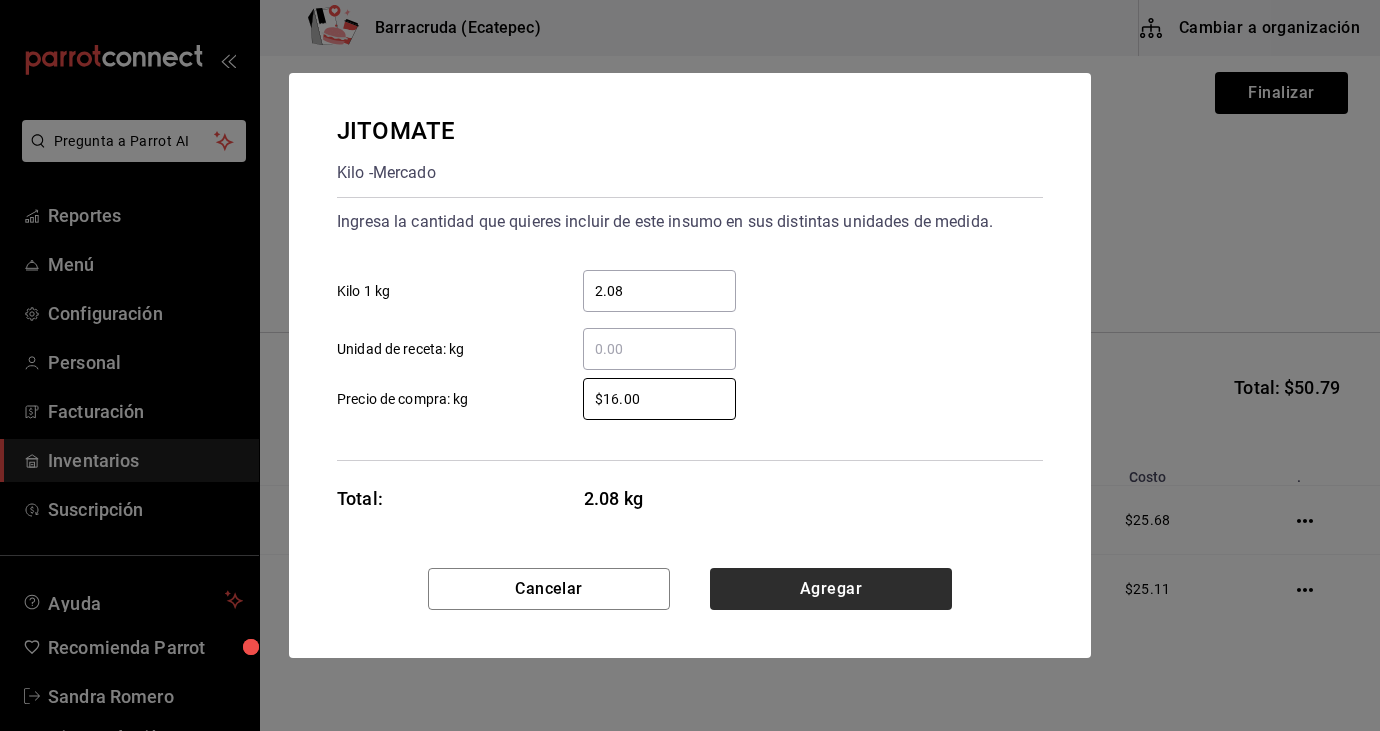 type on "$16.00" 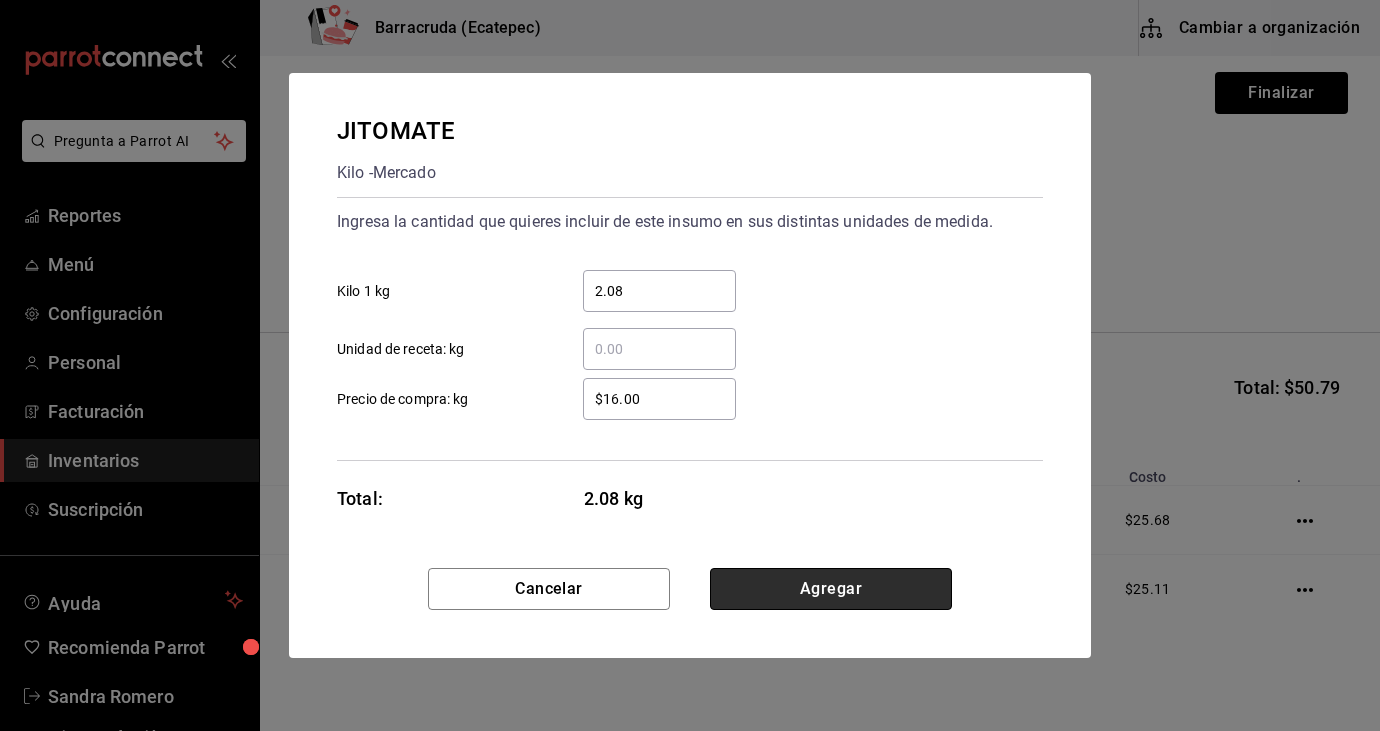 click on "Agregar" at bounding box center [831, 589] 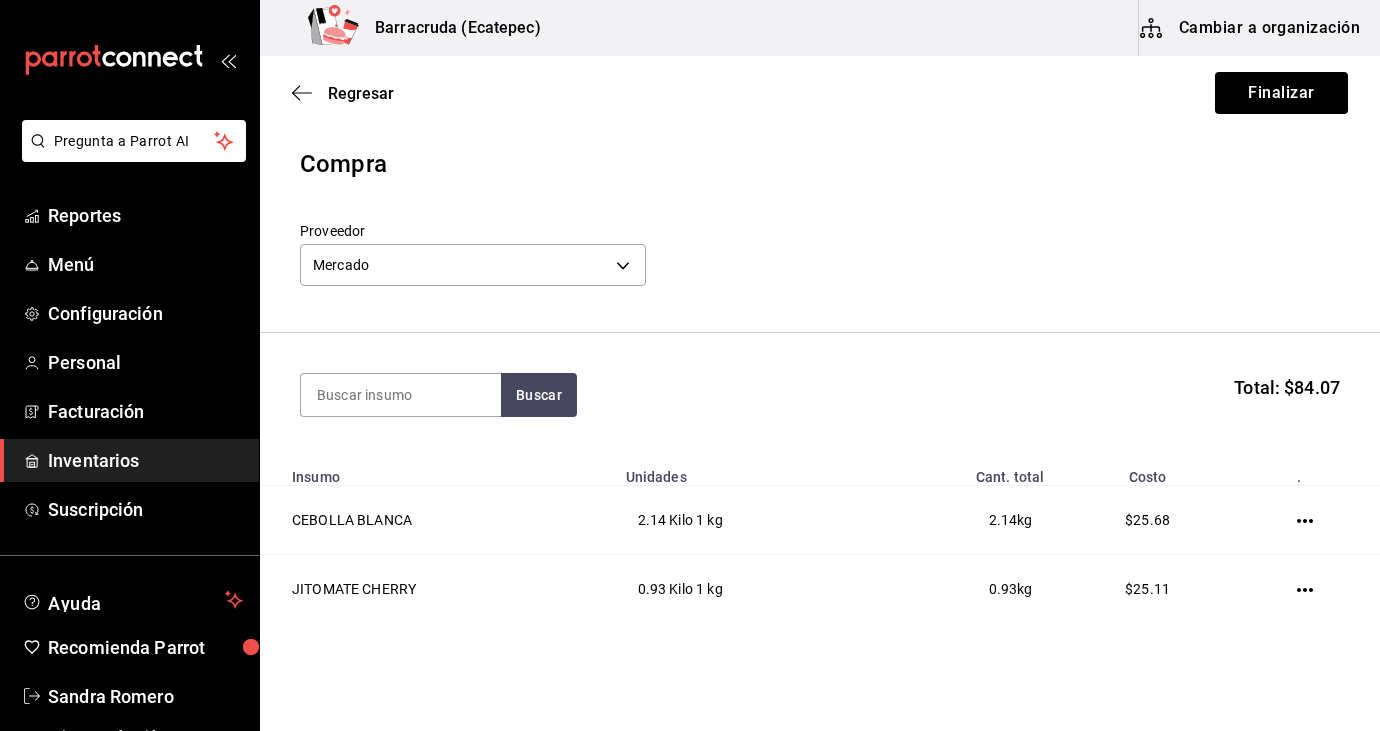 click on "Buscar Total: $84.07" at bounding box center (820, 395) 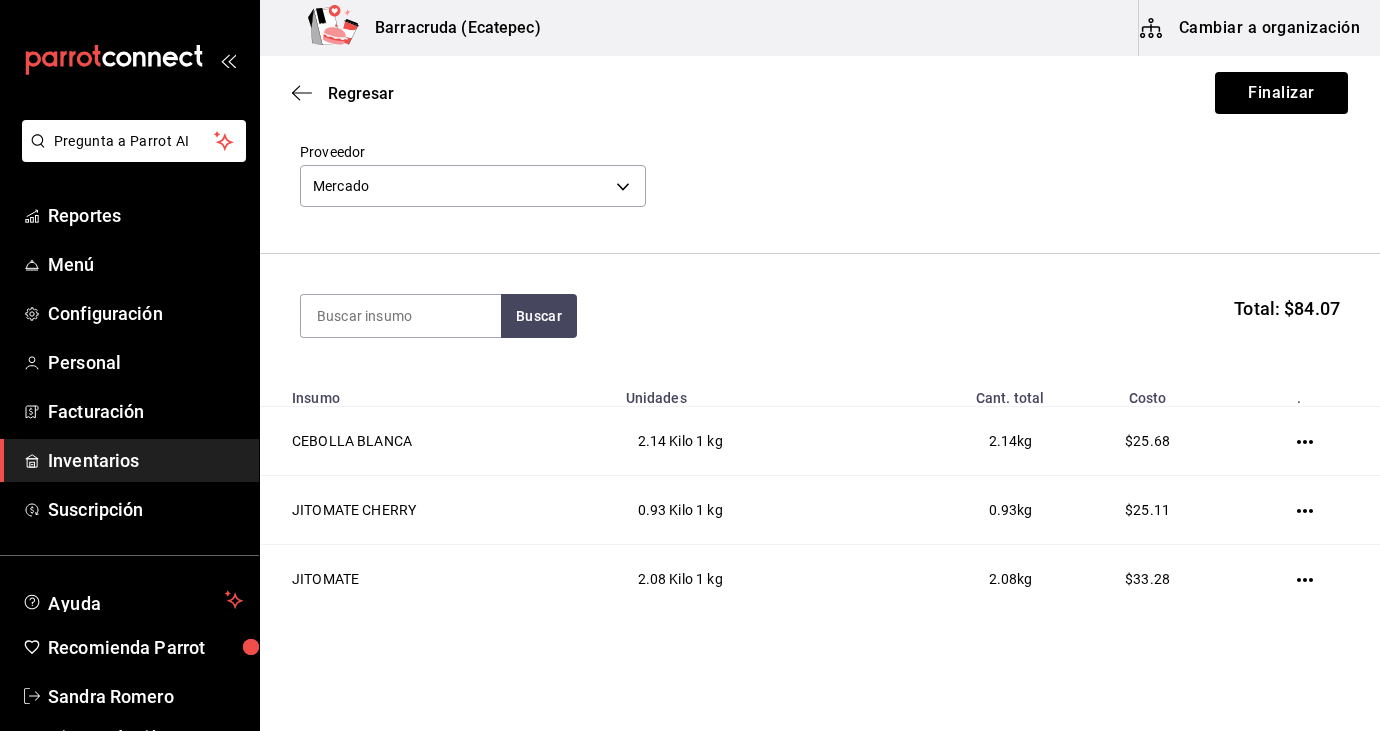 scroll, scrollTop: 80, scrollLeft: 0, axis: vertical 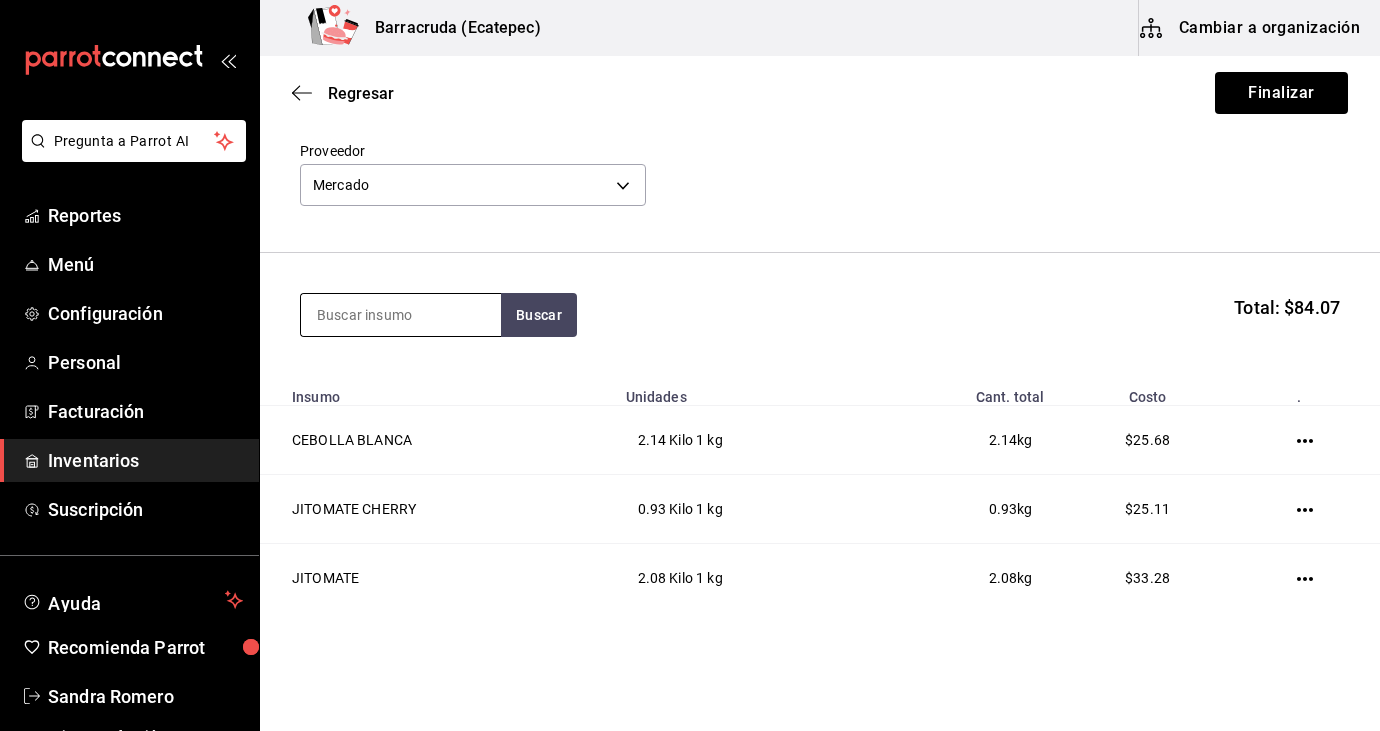 click at bounding box center (401, 315) 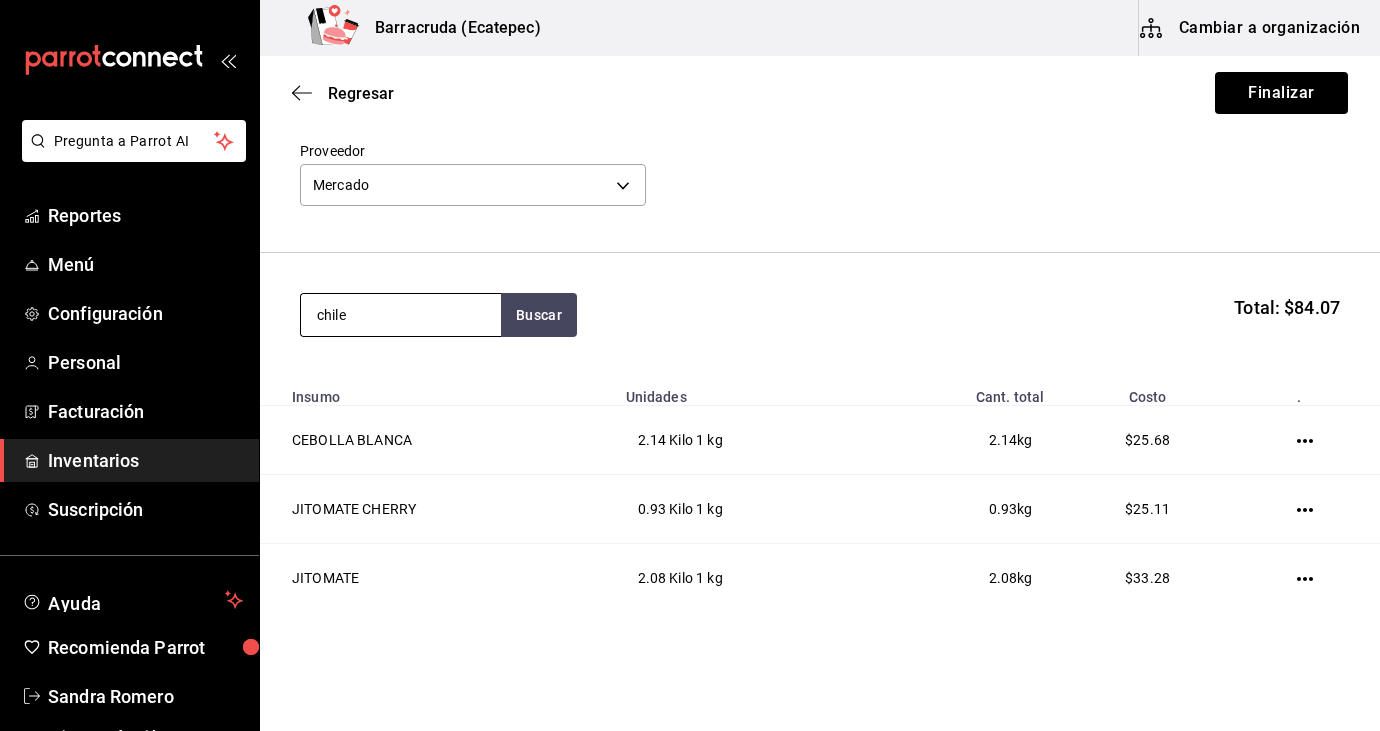 type on "chile" 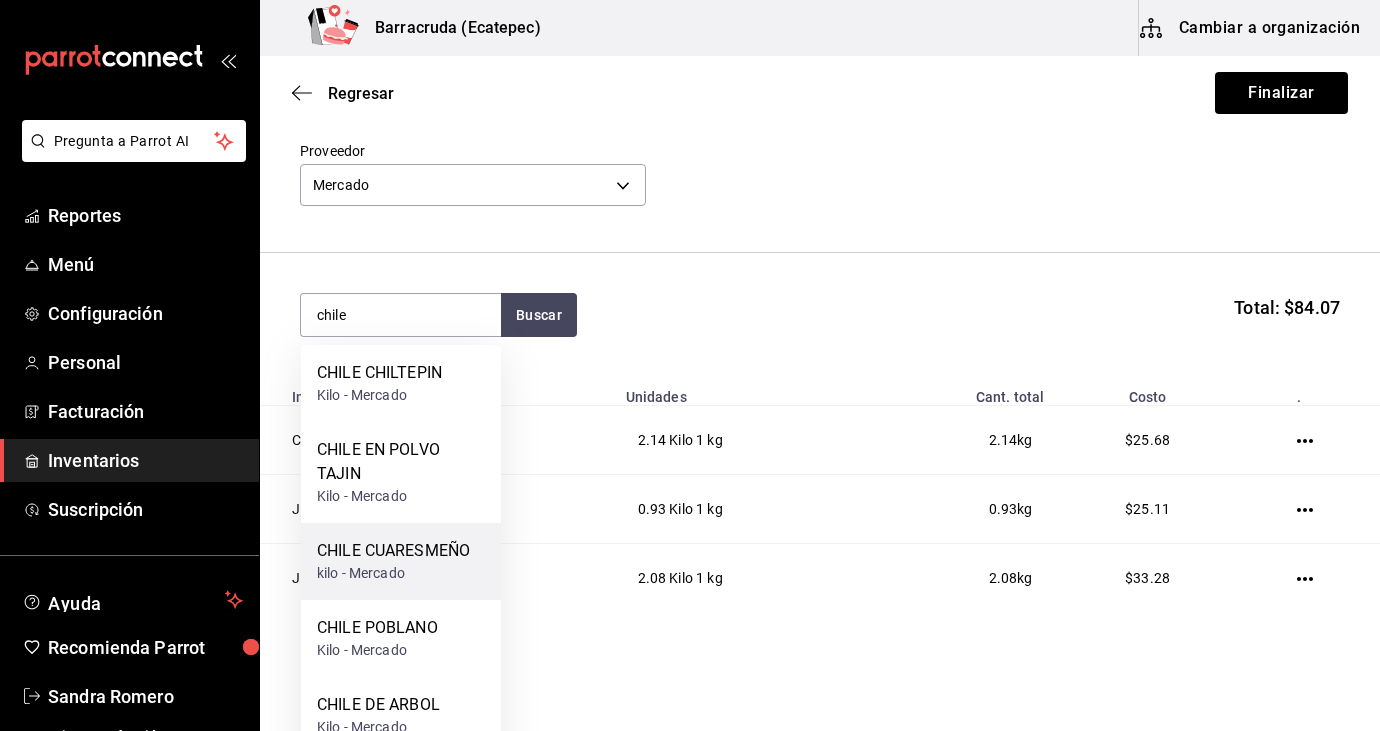 click on "kilo - Mercado" at bounding box center [393, 573] 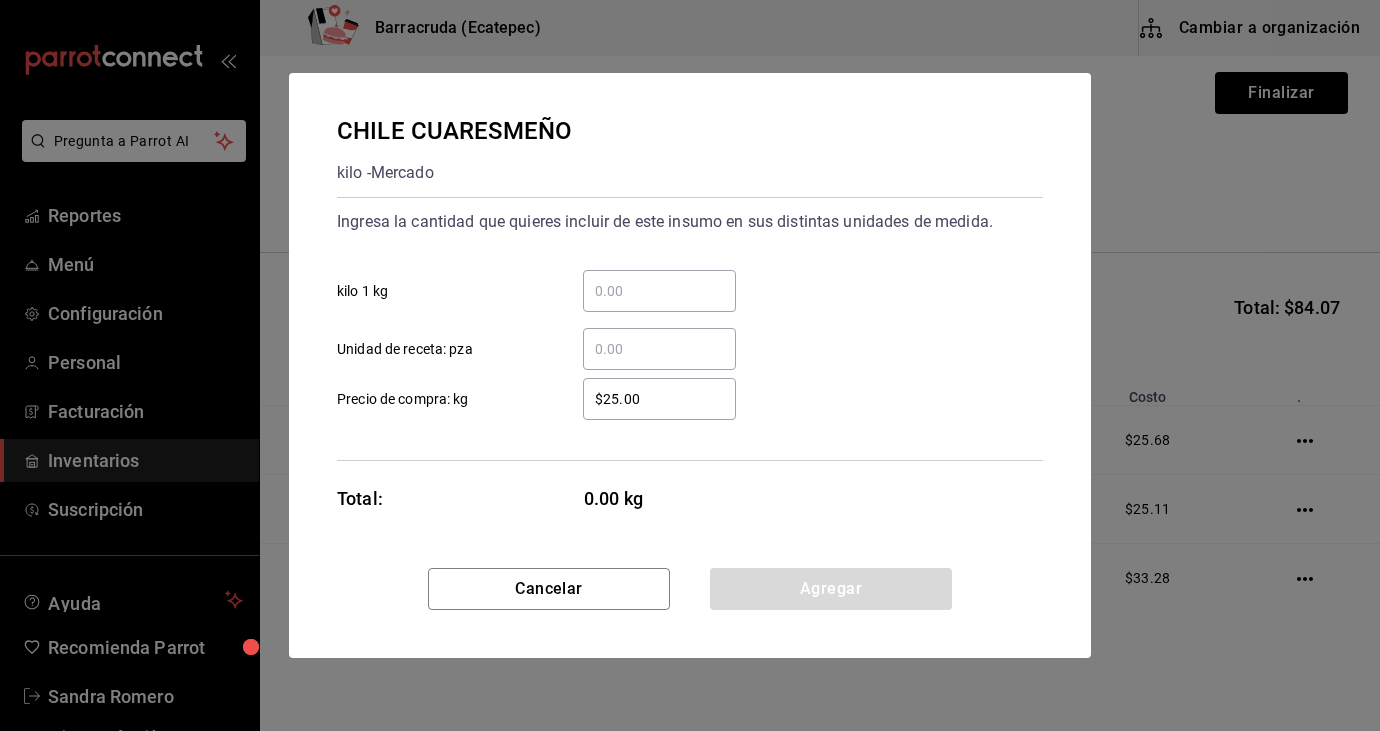click on "​ kilo 1 kg" at bounding box center (659, 291) 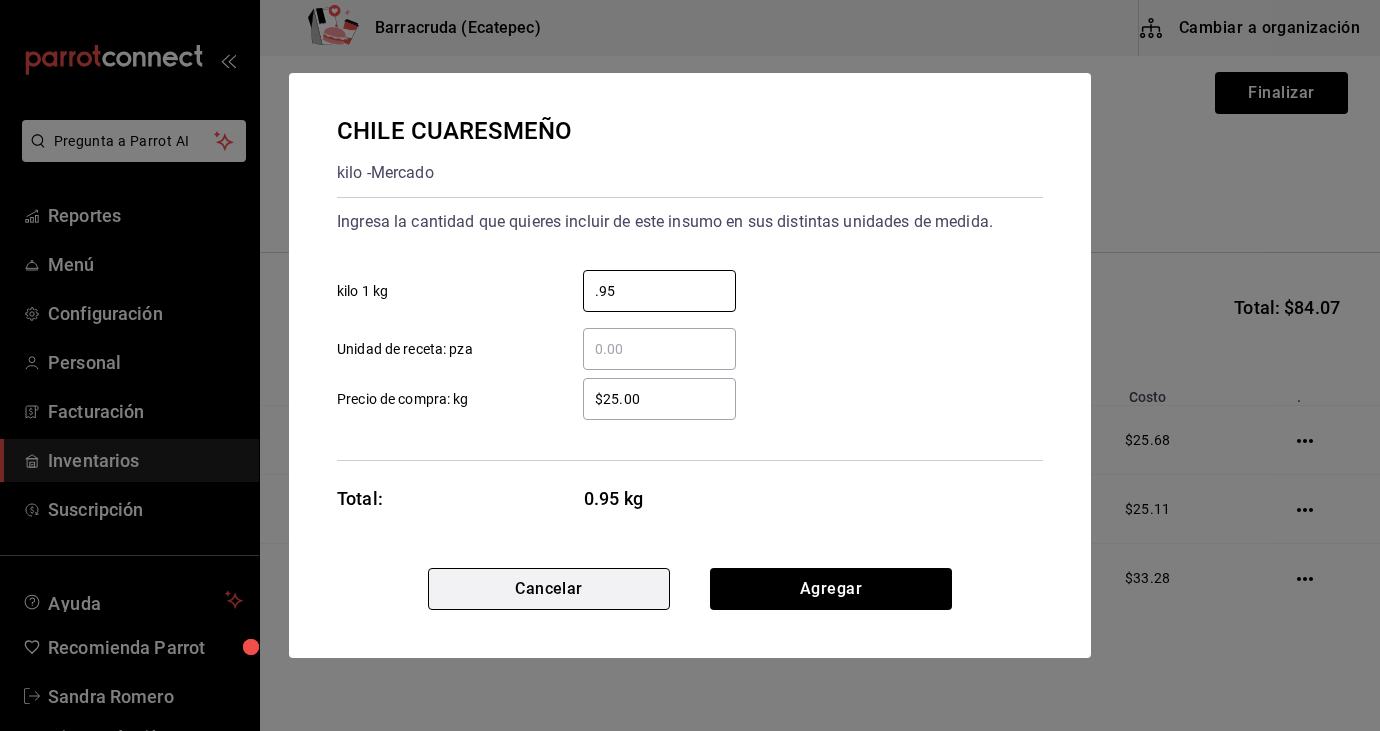 type on "0.95" 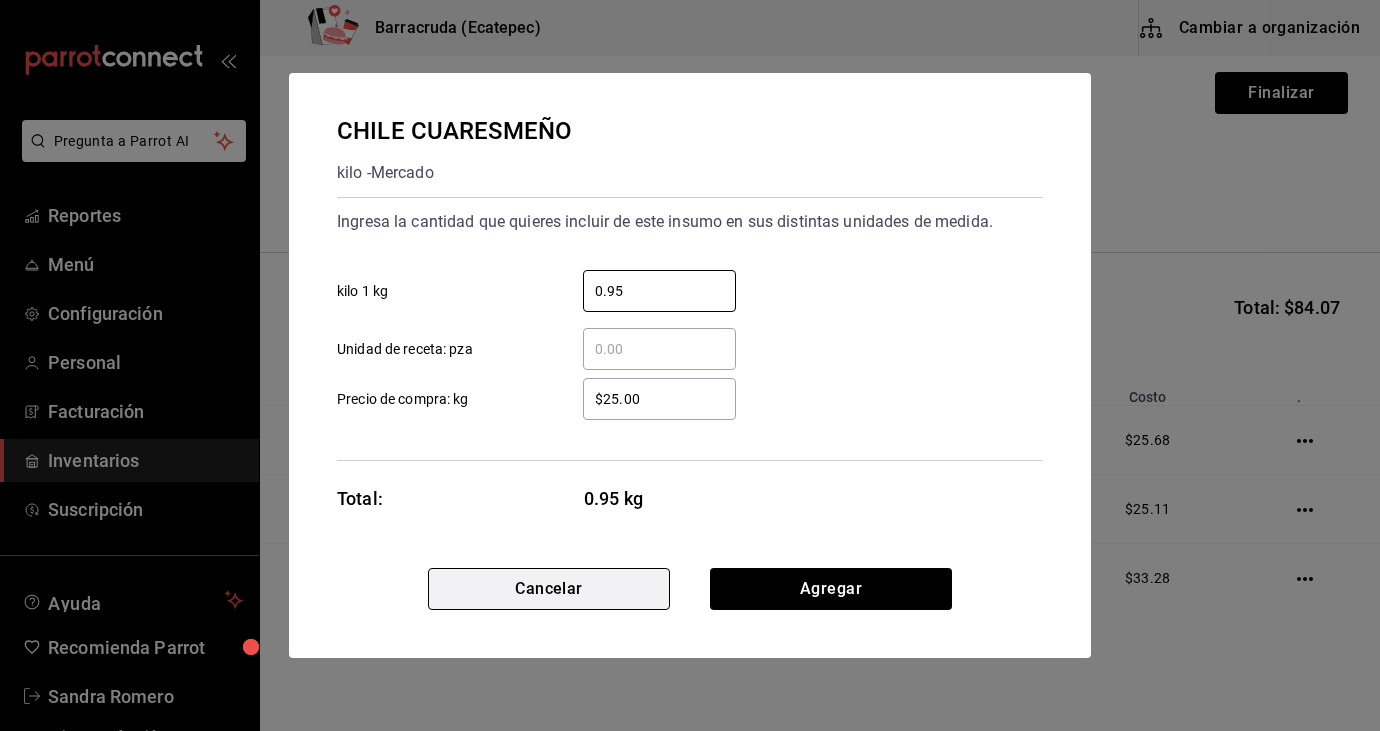 click on "Cancelar" at bounding box center (549, 589) 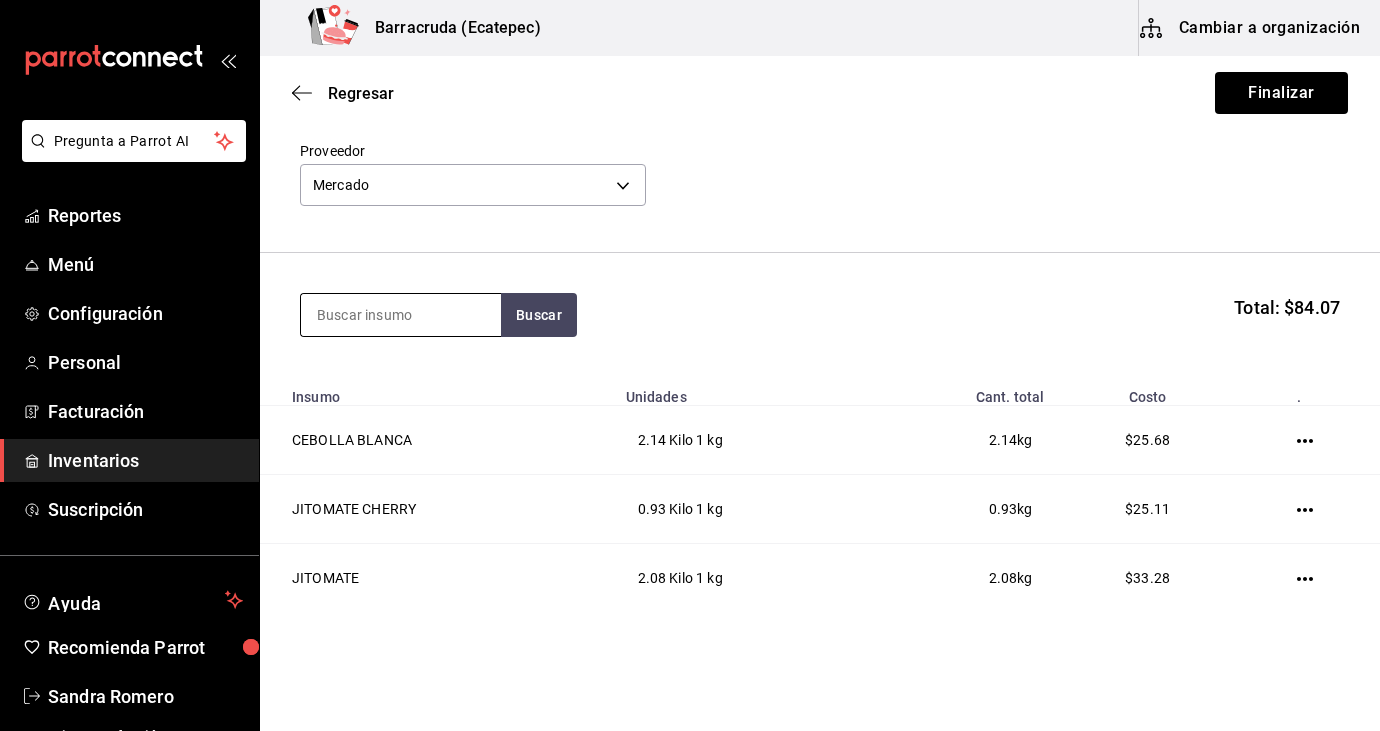 click at bounding box center (401, 315) 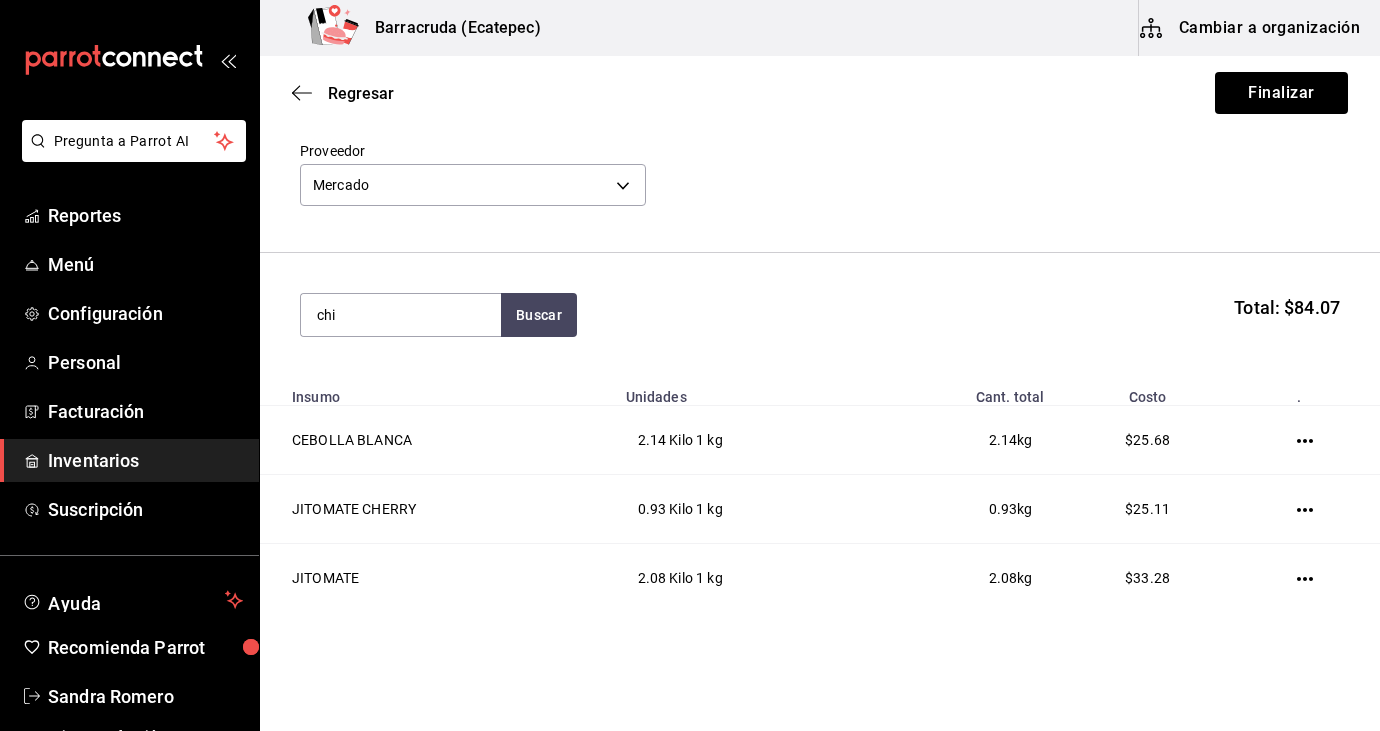click on "chi Buscar Total: $84.07" at bounding box center (820, 315) 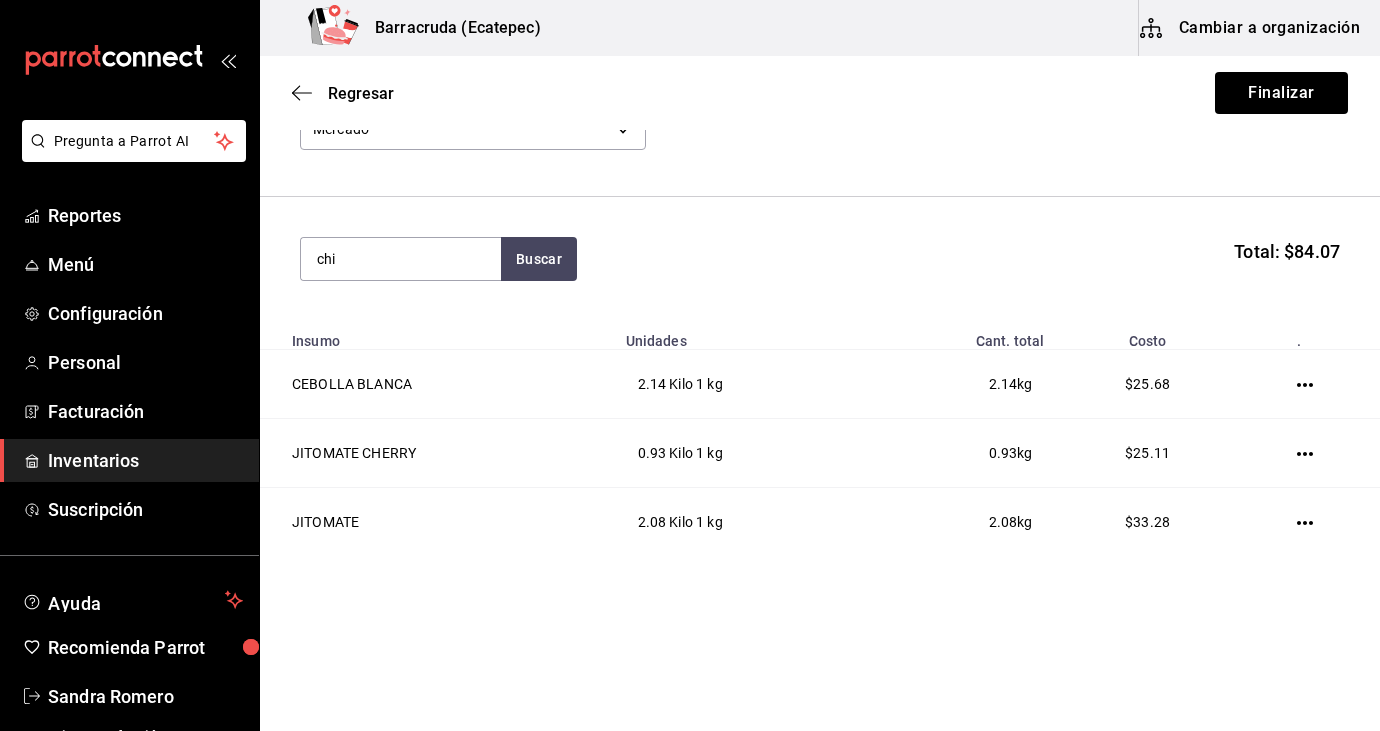 scroll, scrollTop: 138, scrollLeft: 0, axis: vertical 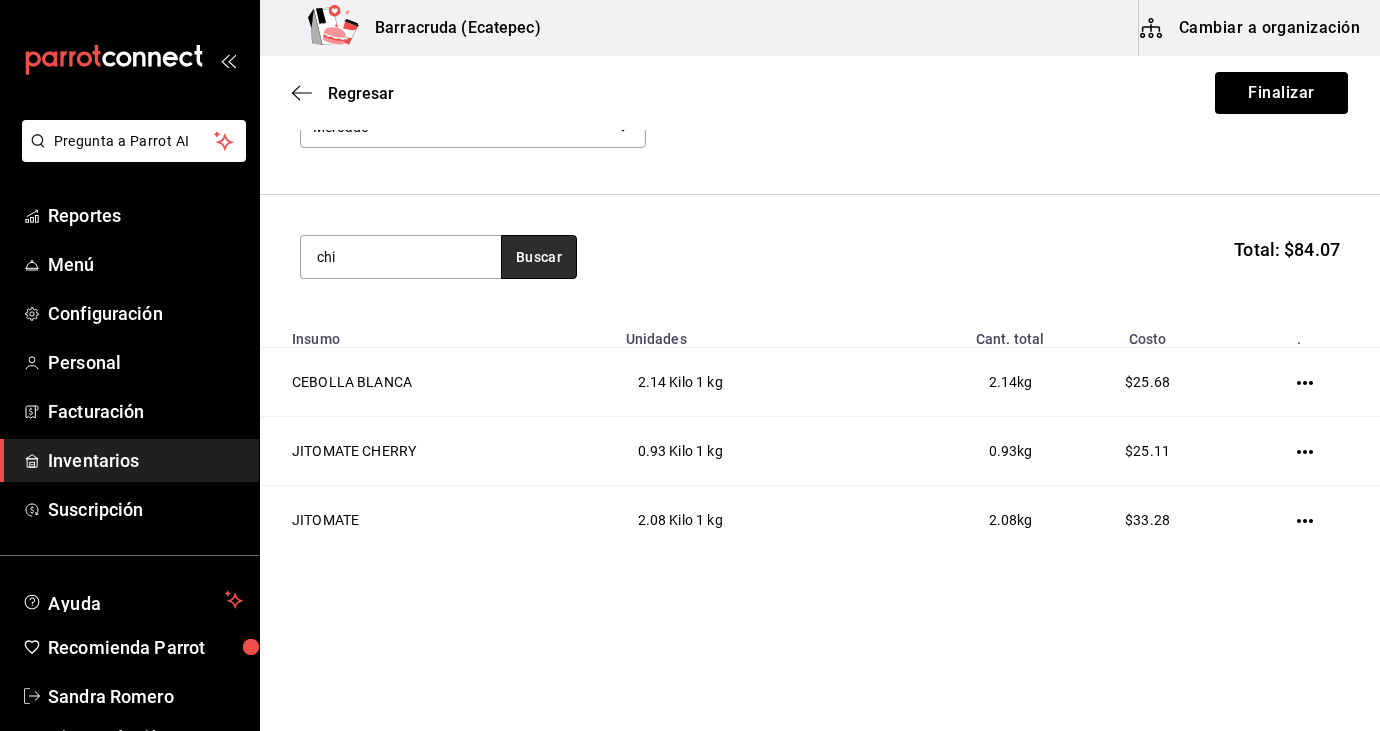 click on "Buscar" at bounding box center [539, 257] 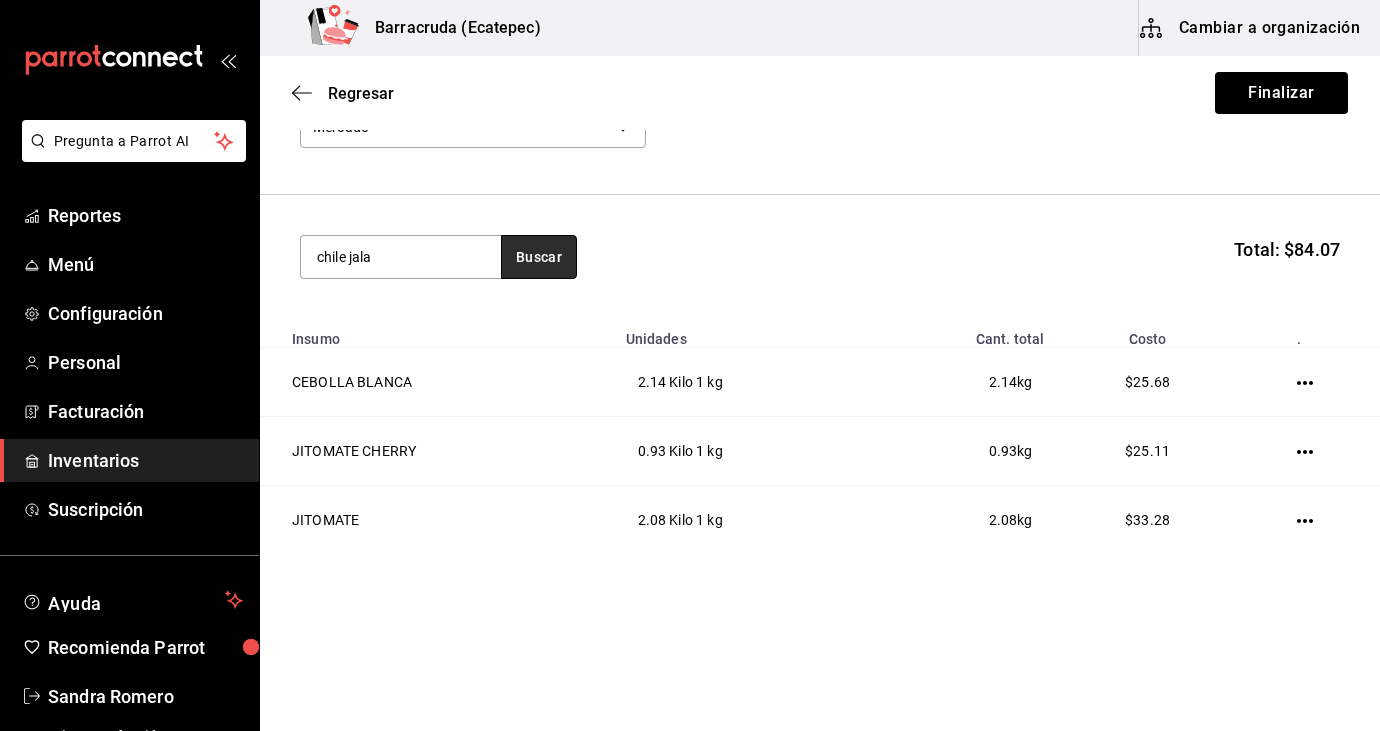 click on "Buscar" at bounding box center (539, 257) 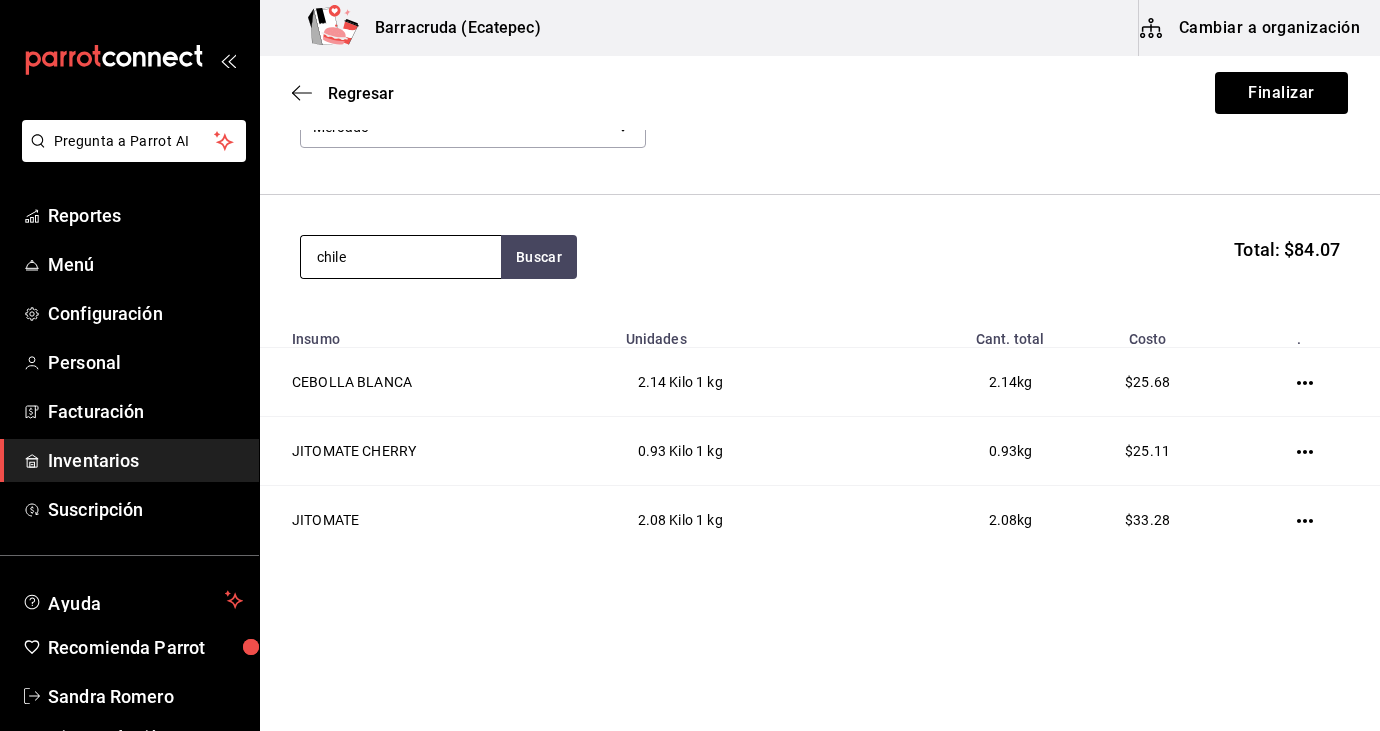 type on "chile" 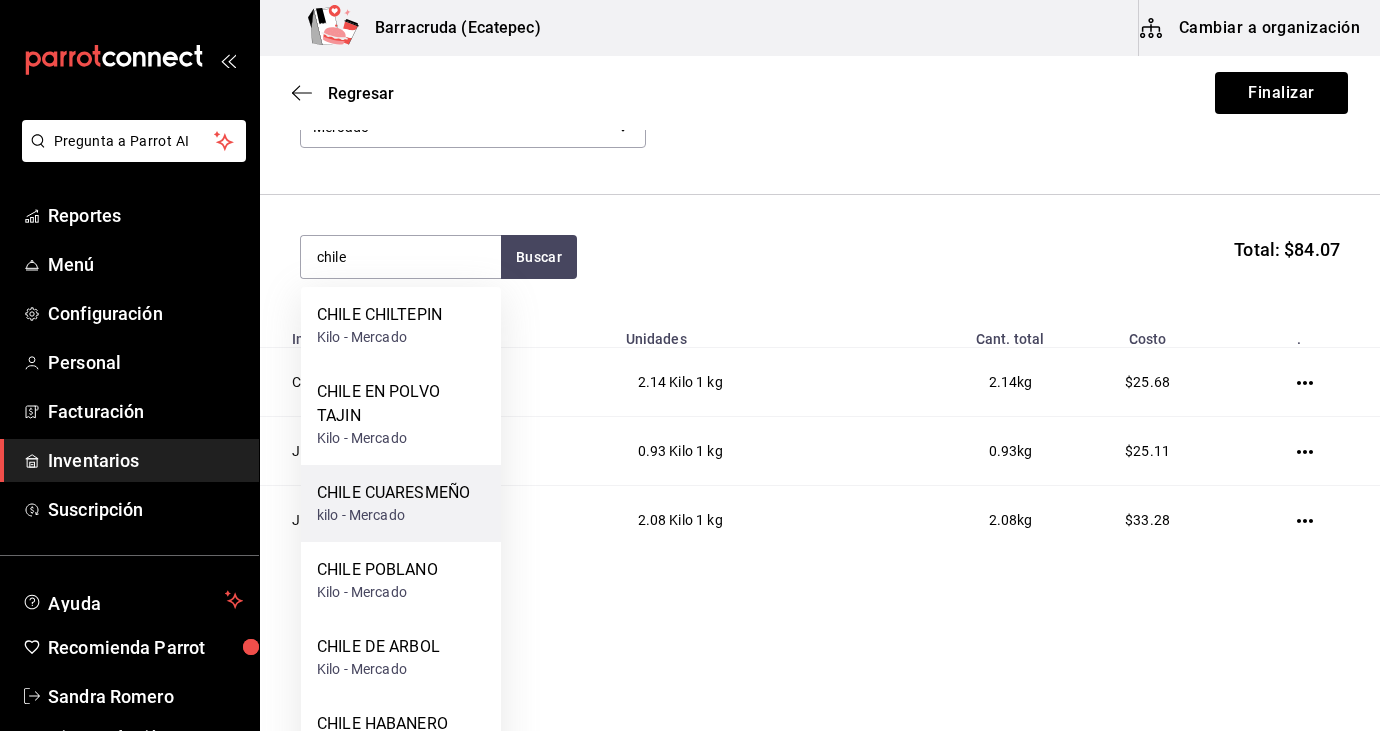 click on "CHILE CUARESMEÑO" at bounding box center (393, 493) 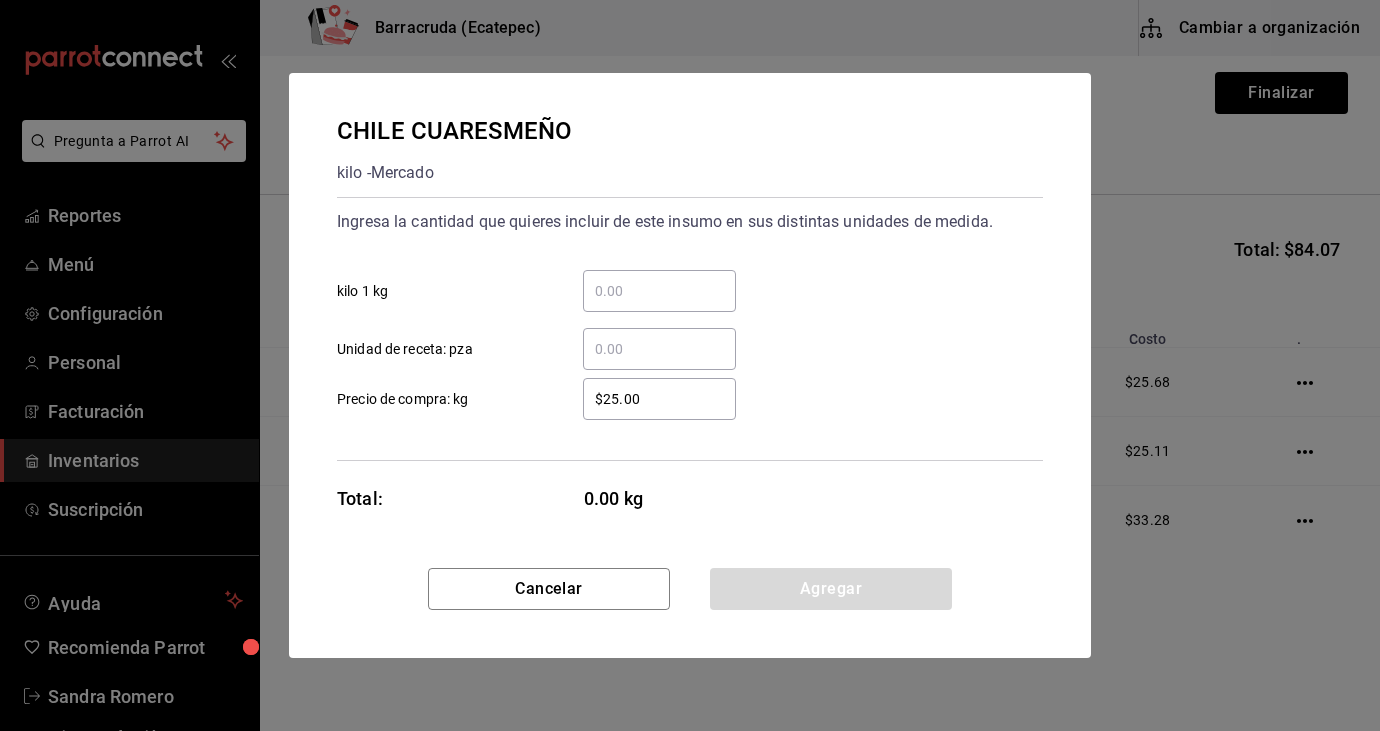 click on "​ kilo 1 kg" at bounding box center (659, 291) 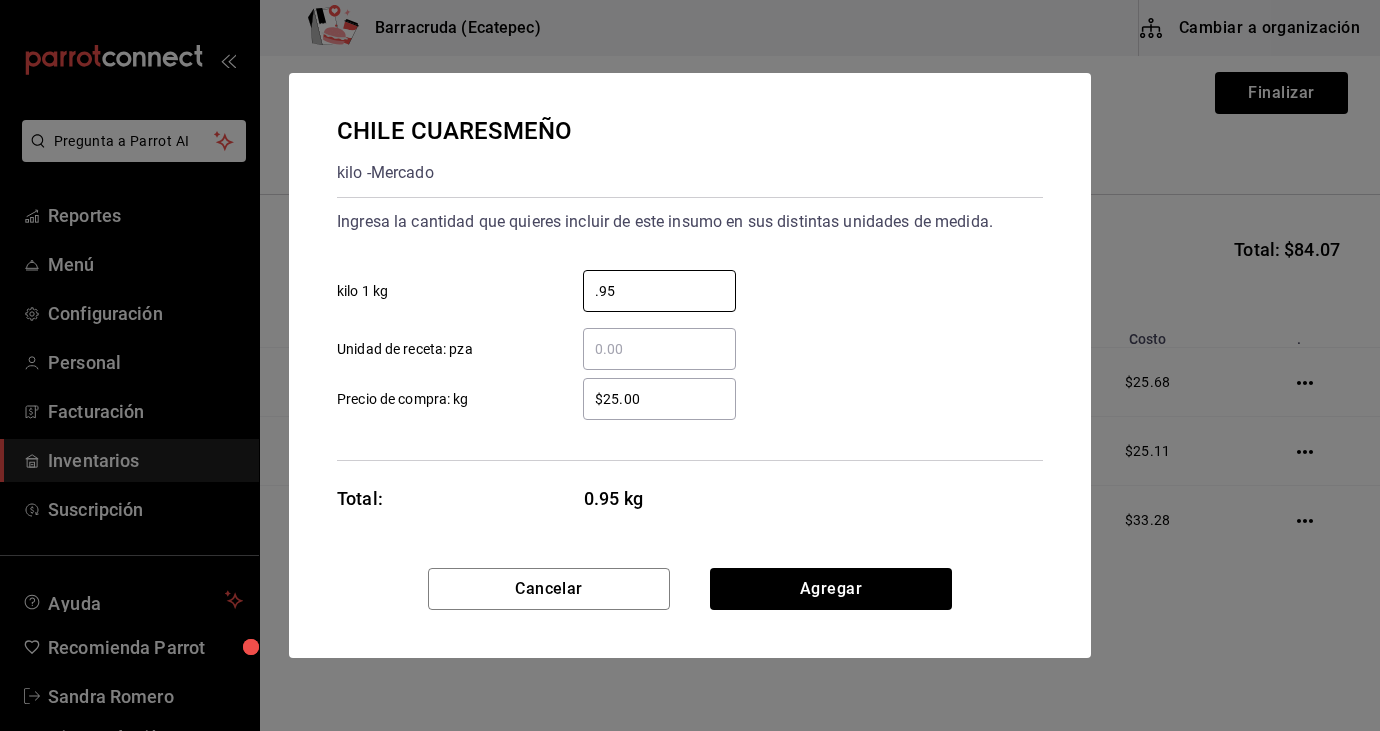 type on "0.95" 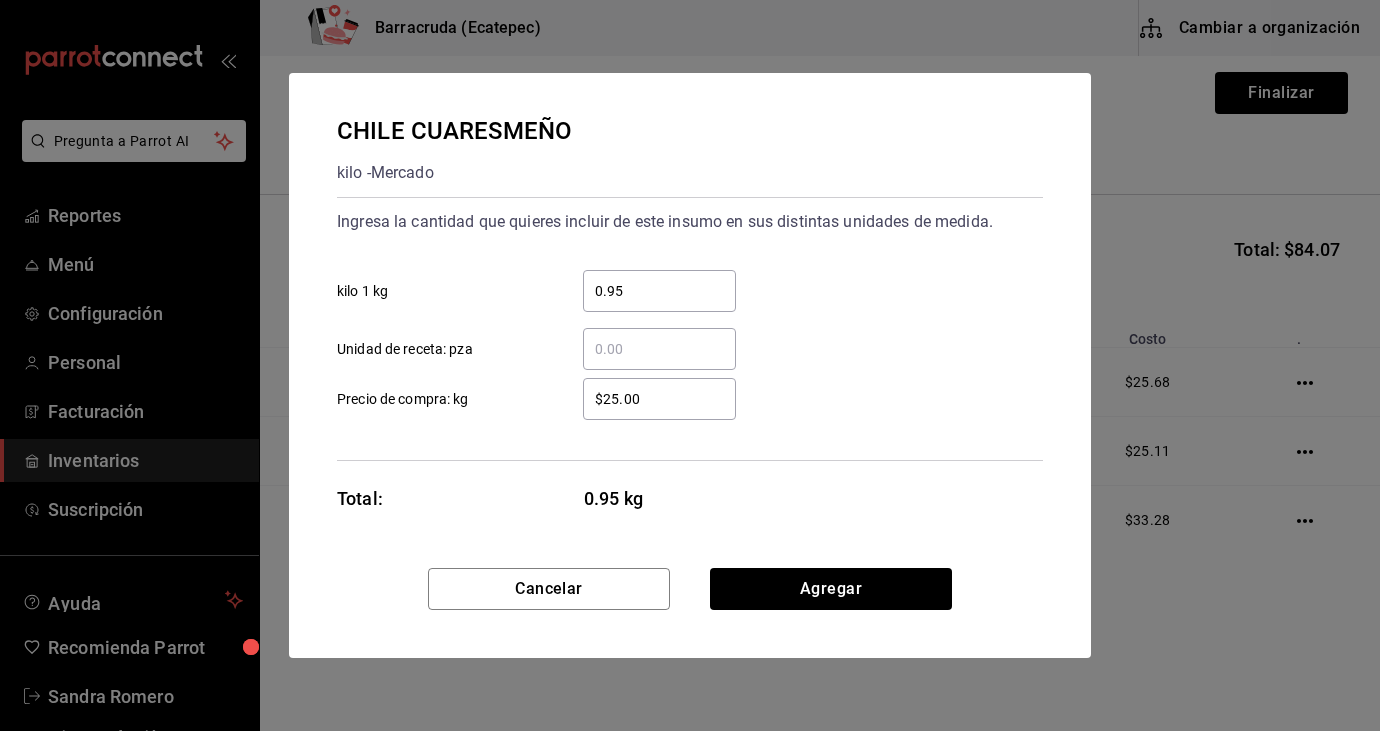 click on "$25.00" at bounding box center [659, 399] 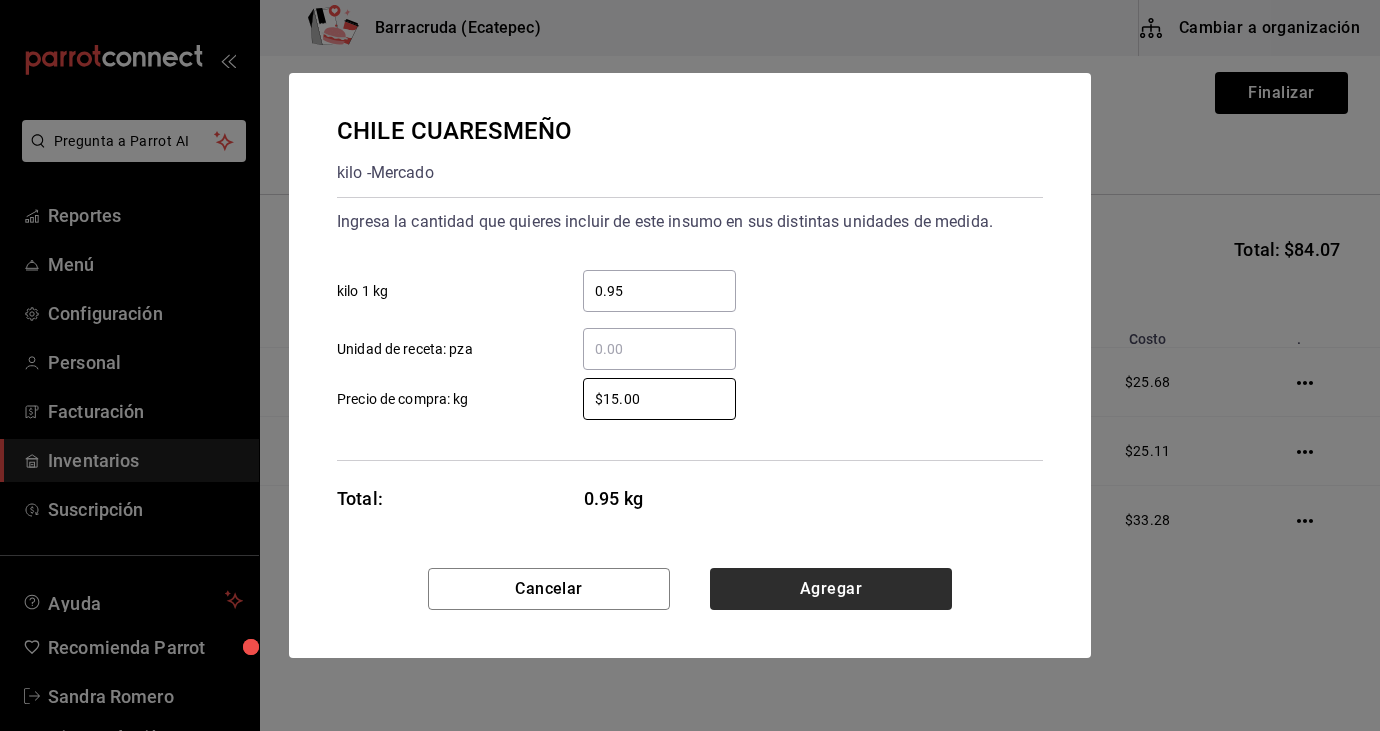type on "$15.00" 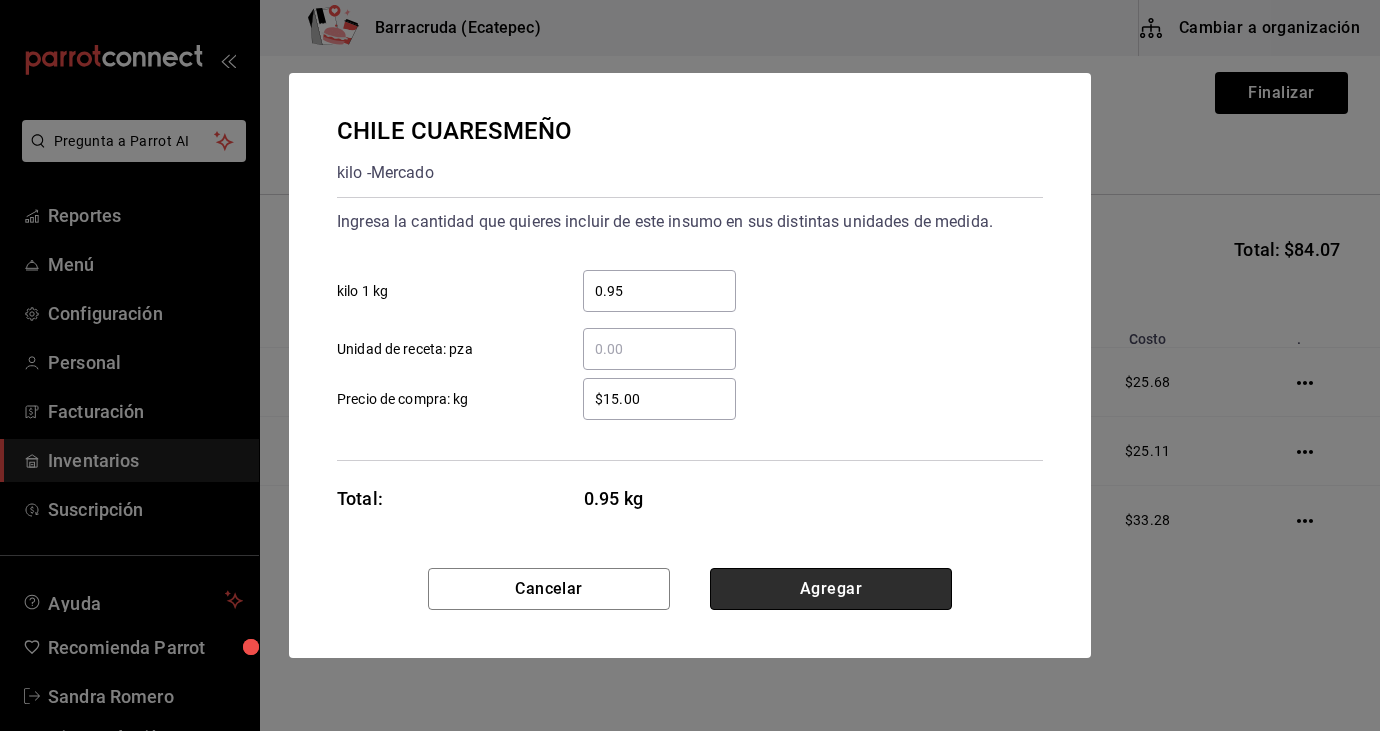 click on "Agregar" at bounding box center (831, 589) 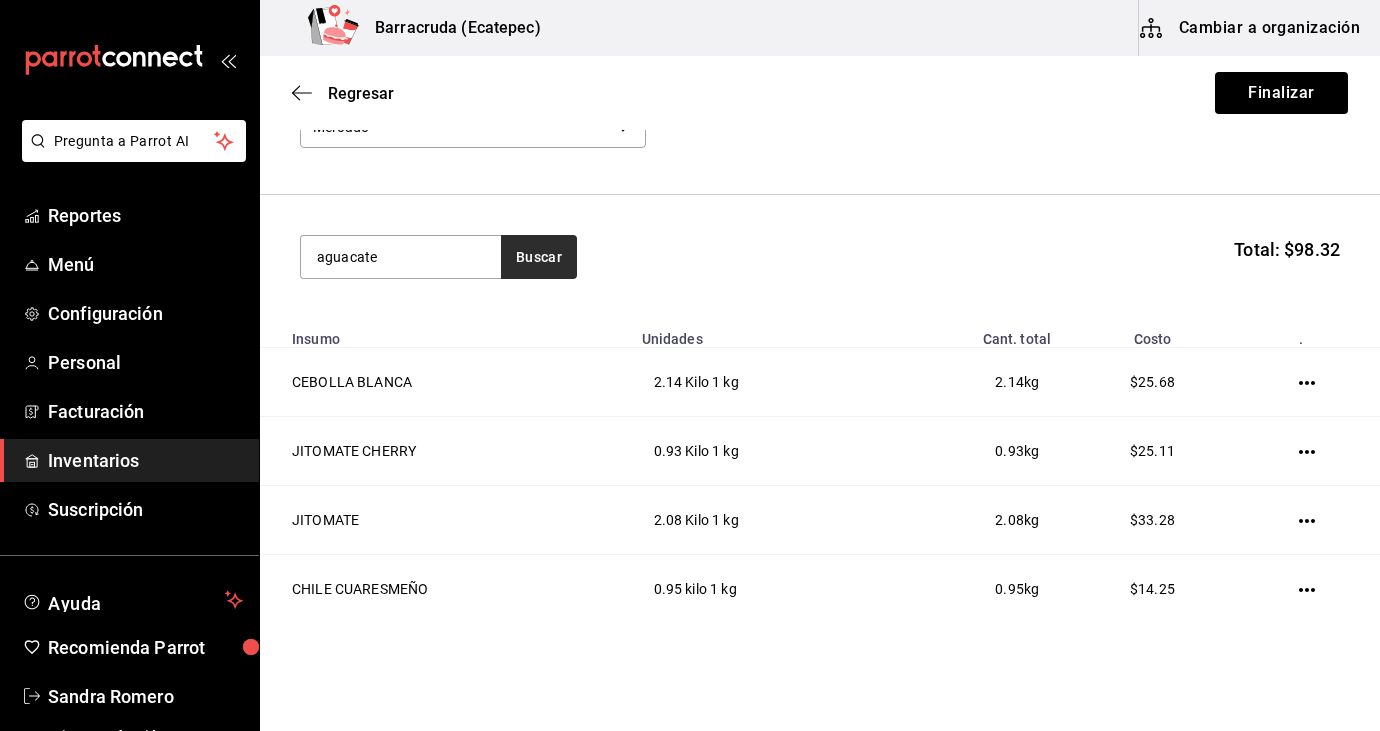 type on "aguacate" 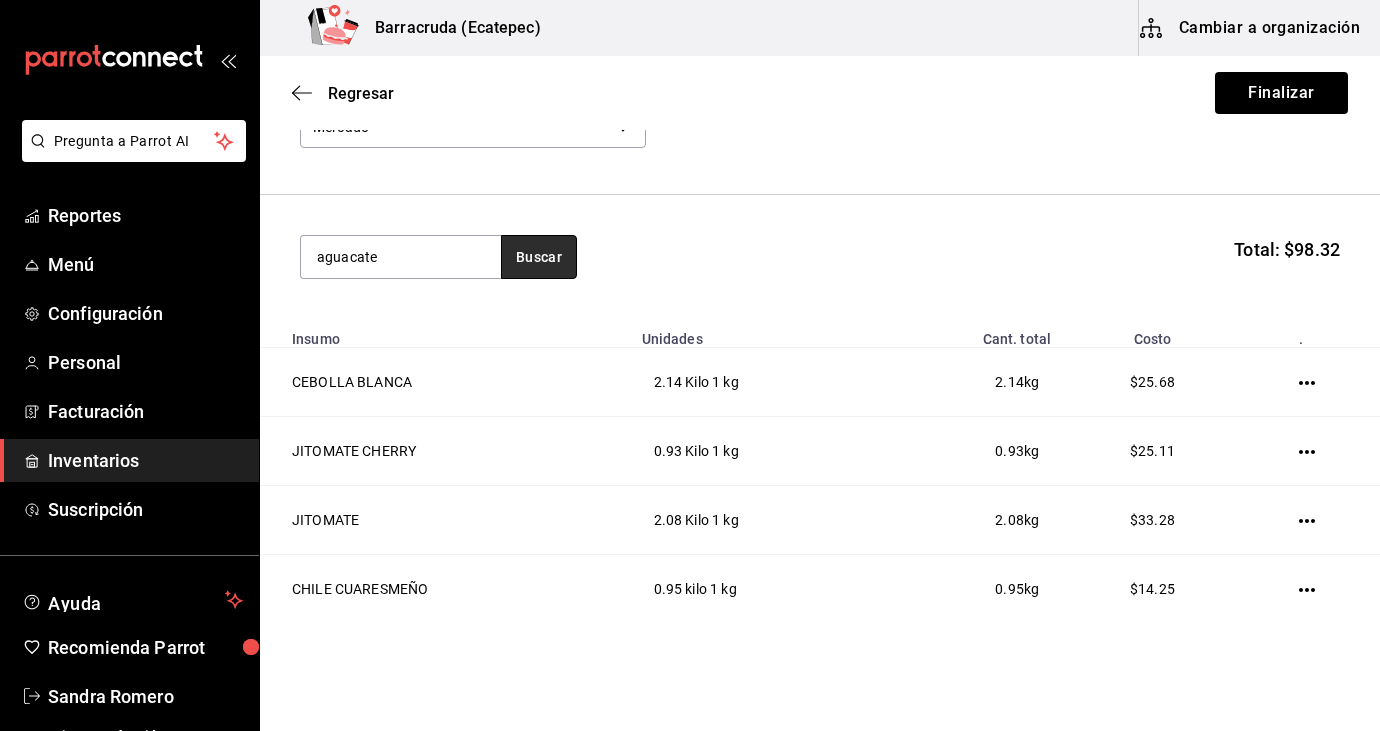 click on "Buscar" at bounding box center [539, 257] 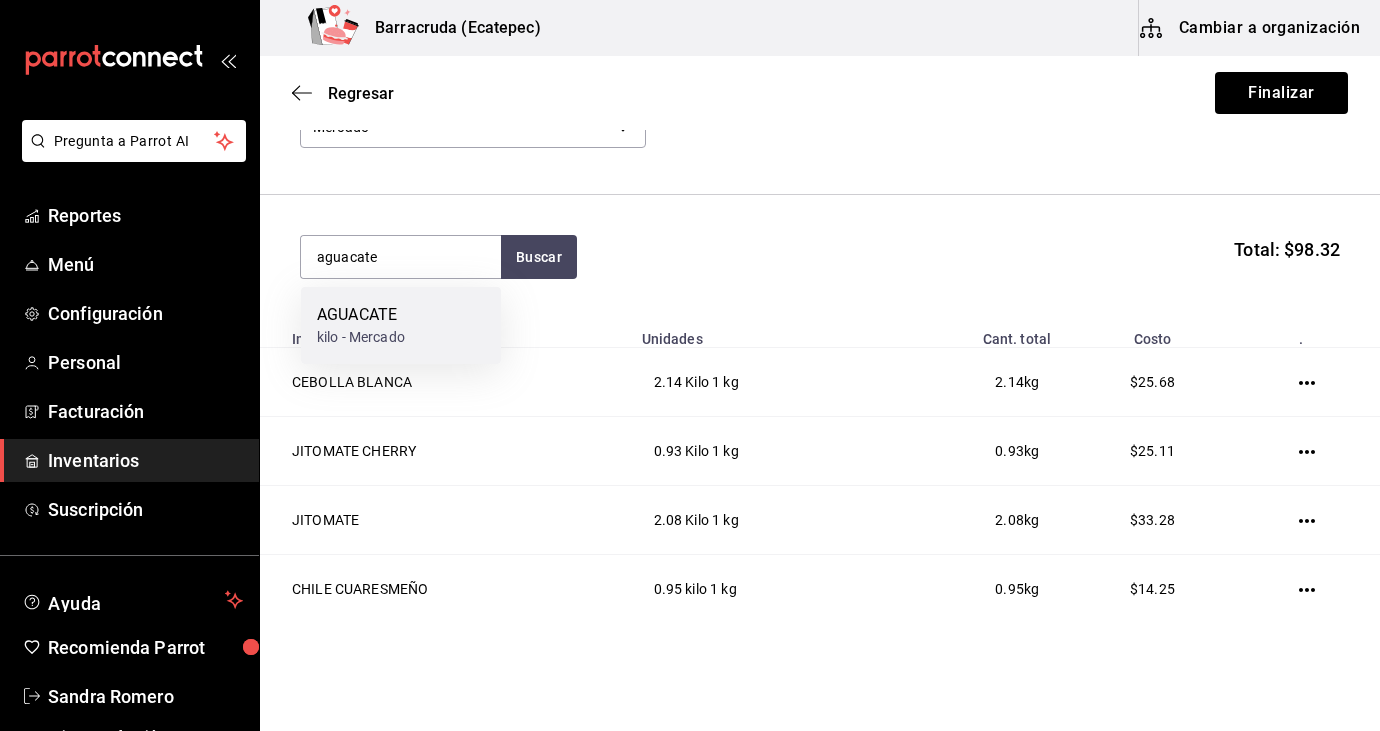 click on "AGUACATE kilo - Mercado" at bounding box center [401, 325] 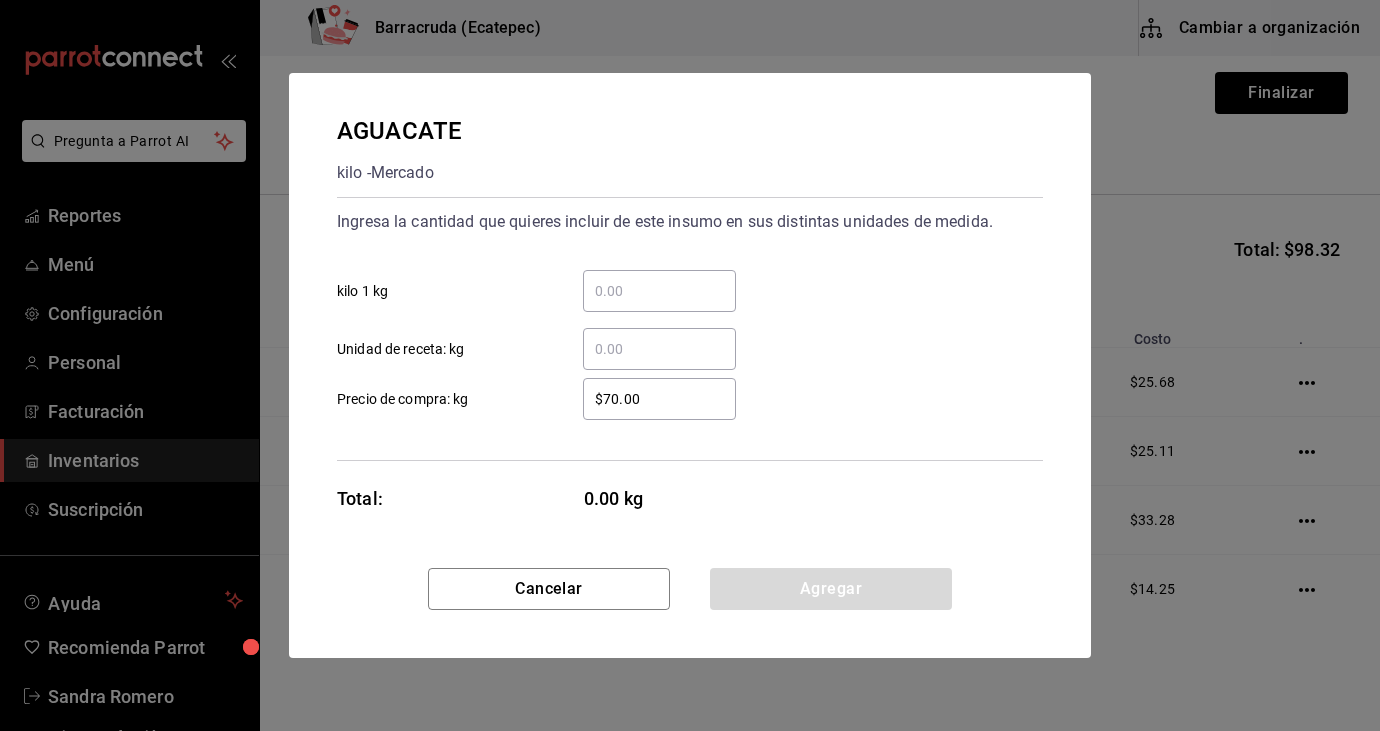 click on "​ kilo 1 kg" at bounding box center (659, 291) 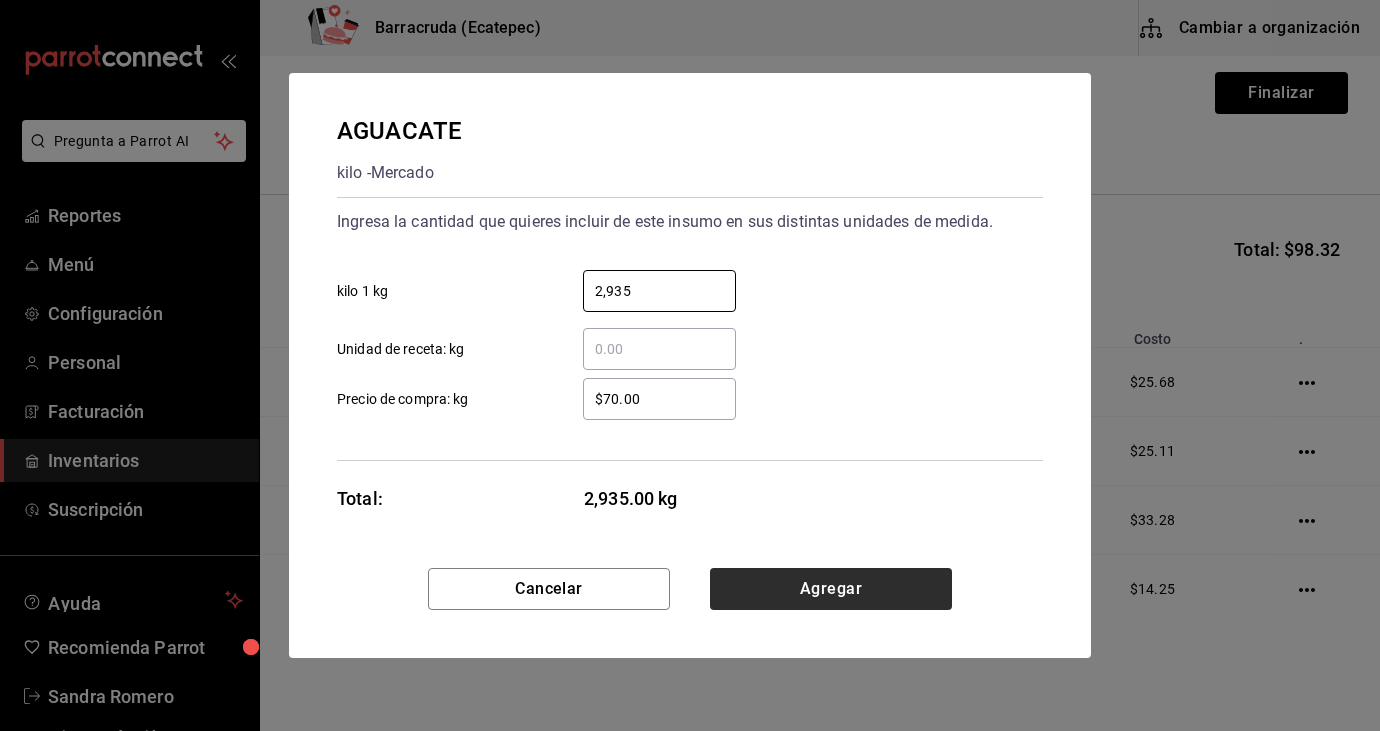 type on "2,935" 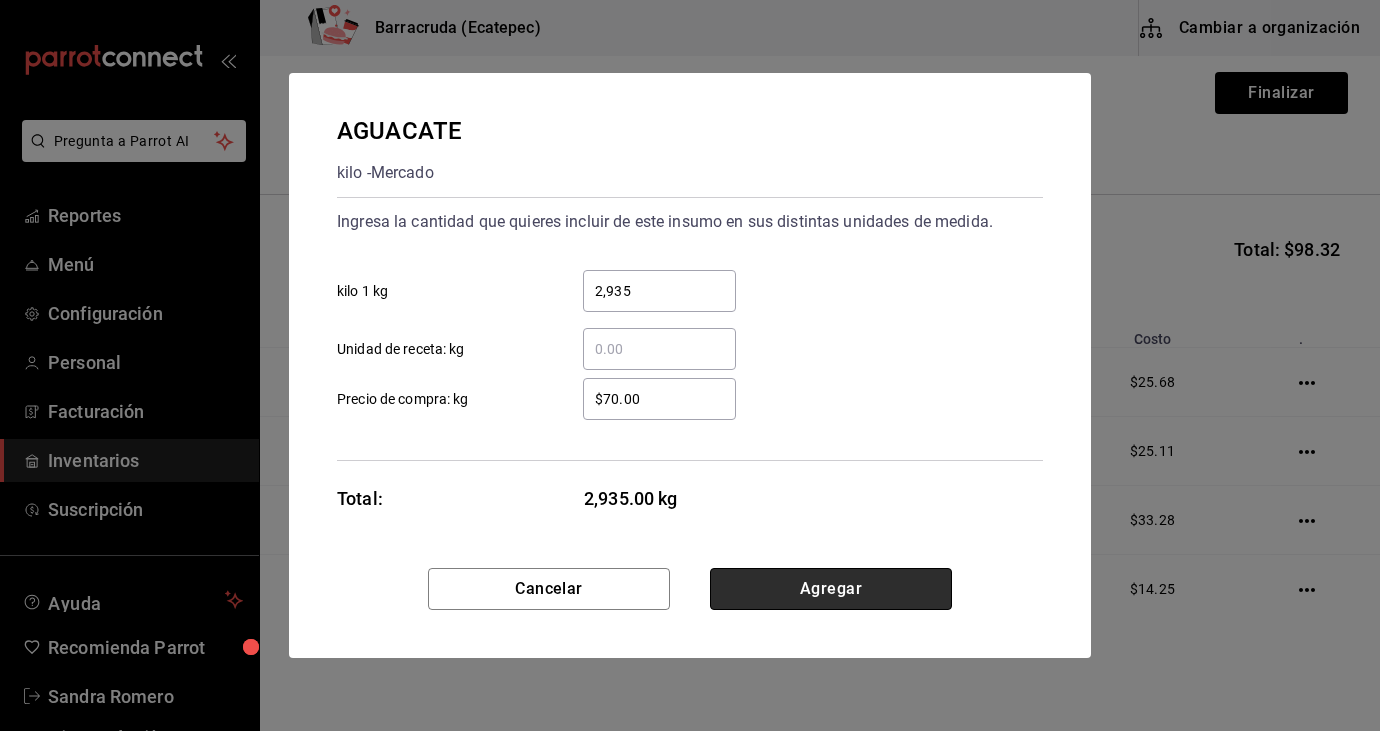 click on "Agregar" at bounding box center (831, 589) 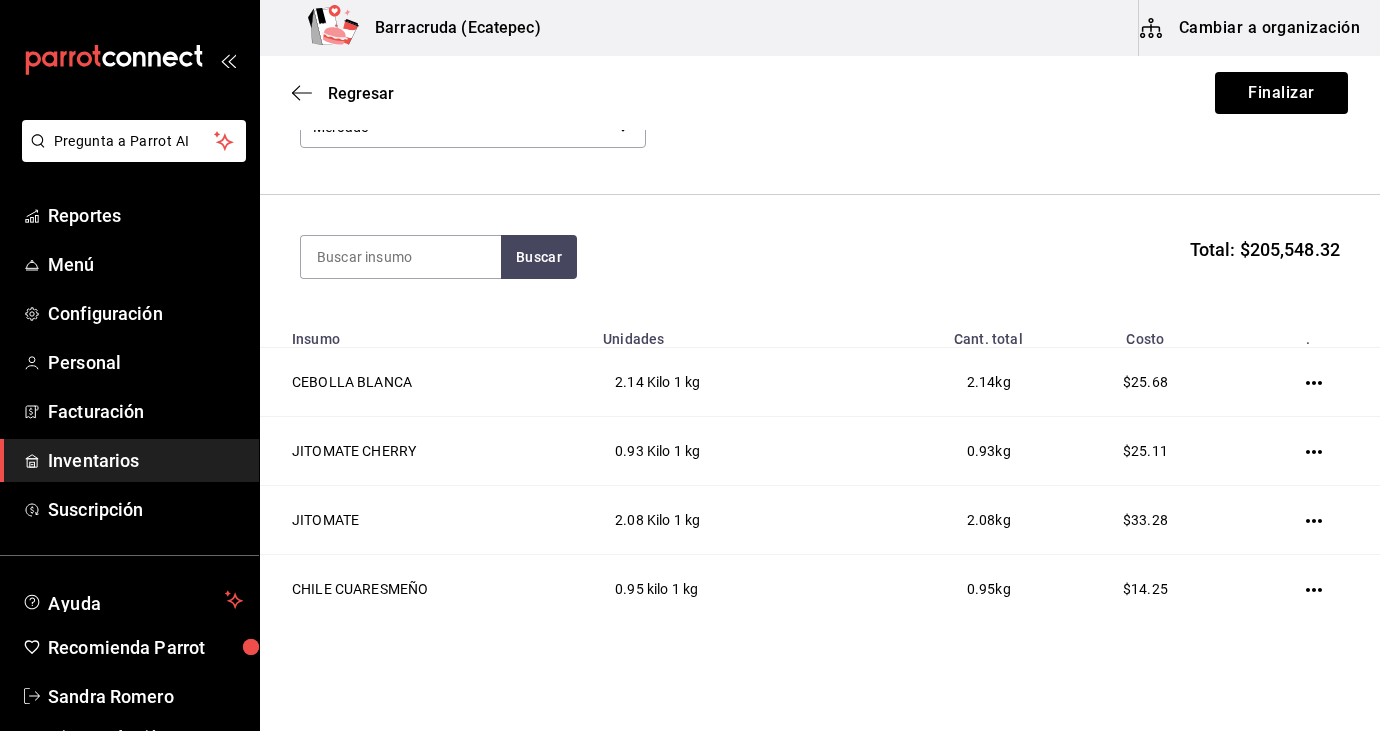 click on "Compra Proveedor Mercado f8227f61-4843-4432-8fcb-4275825620d8" at bounding box center (820, 101) 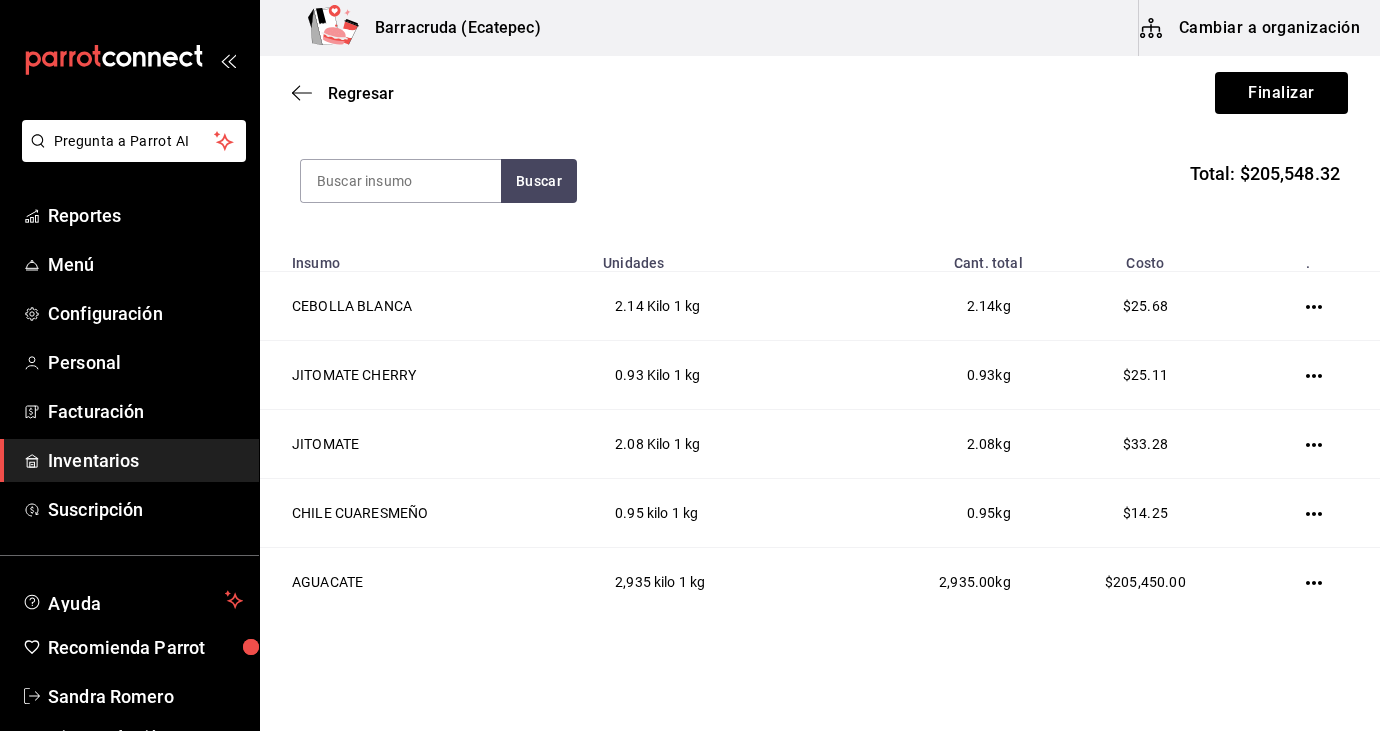 scroll, scrollTop: 218, scrollLeft: 0, axis: vertical 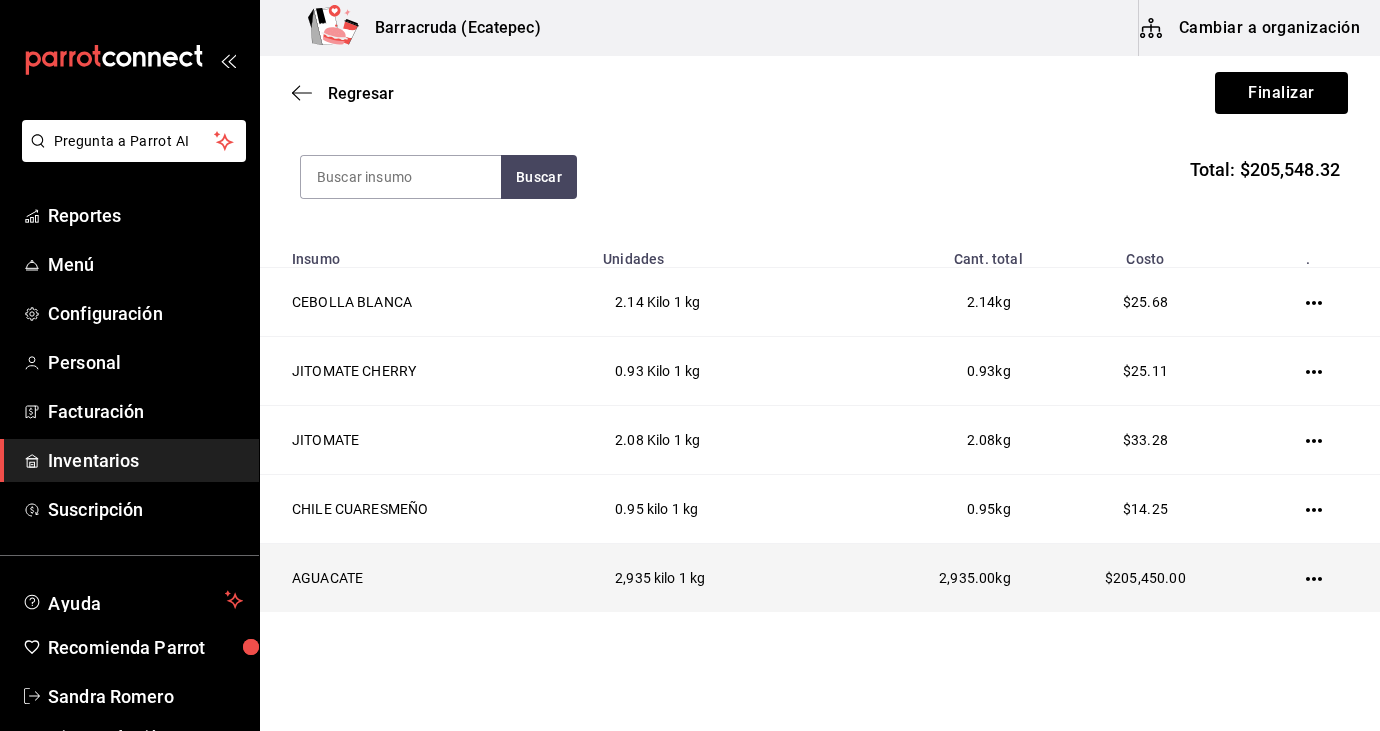 click at bounding box center [1318, 578] 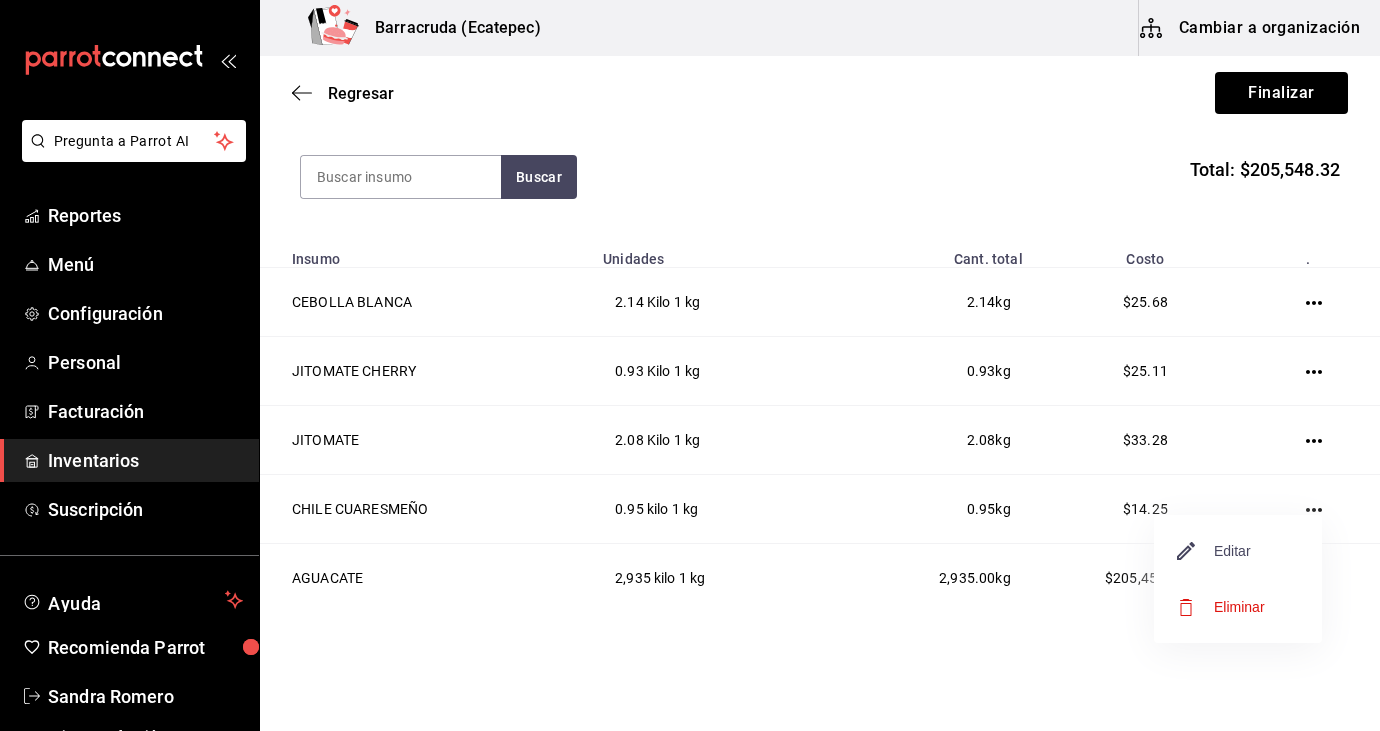 click on "Editar" at bounding box center (1214, 551) 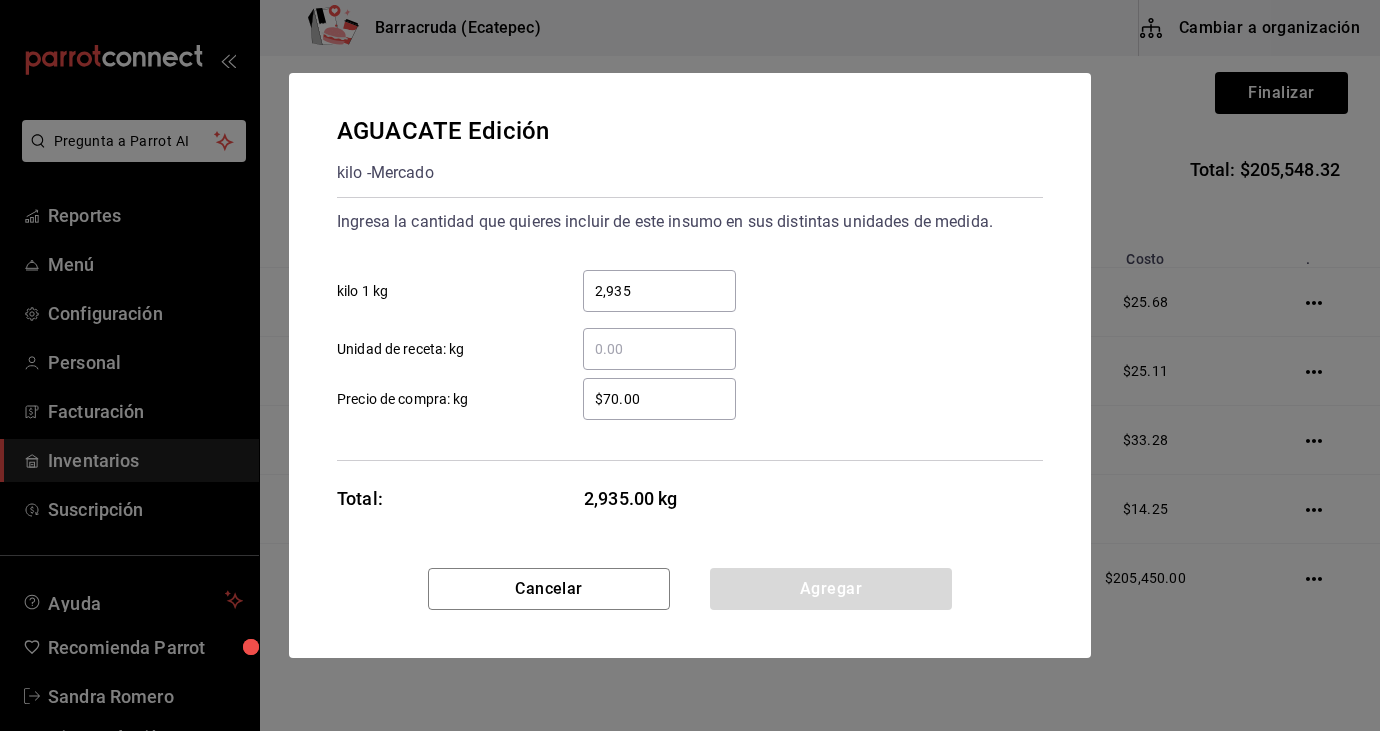 click on "2,935" at bounding box center (659, 291) 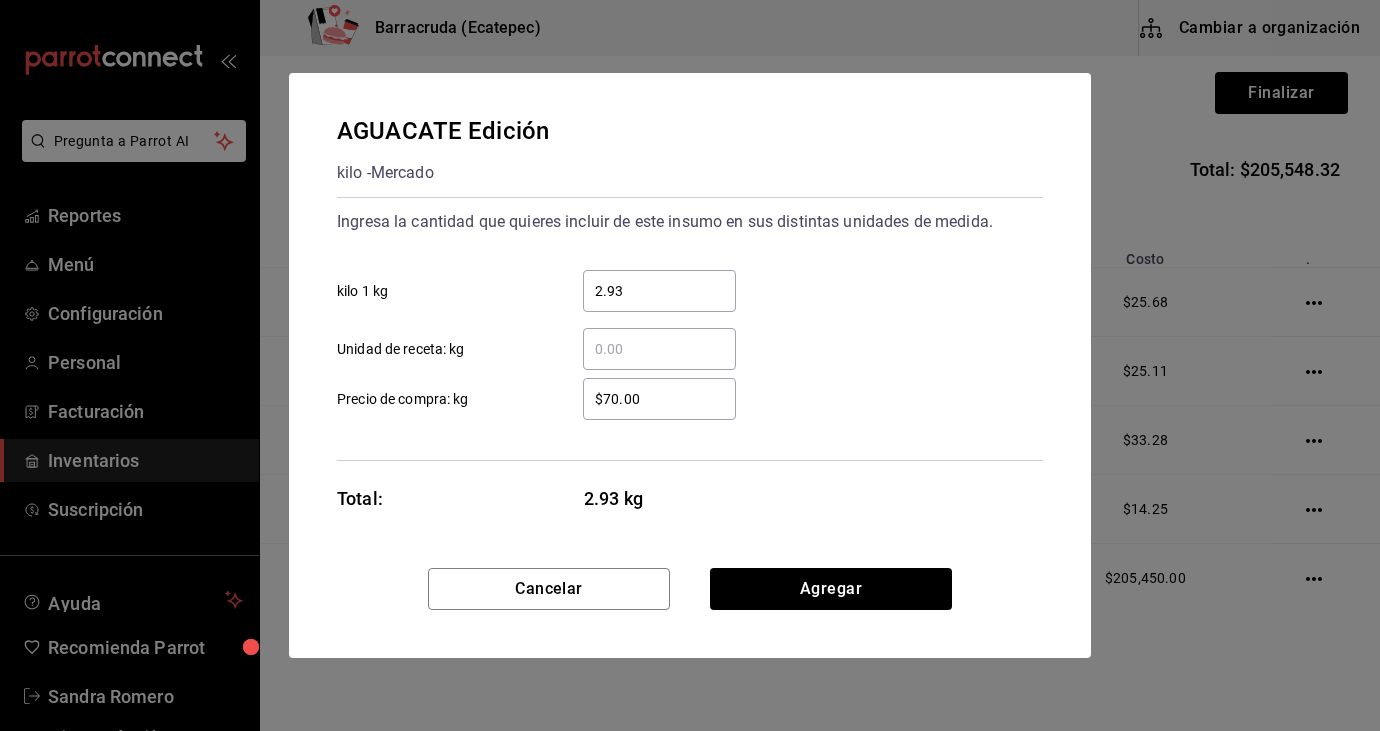 click on "2.93" at bounding box center (659, 291) 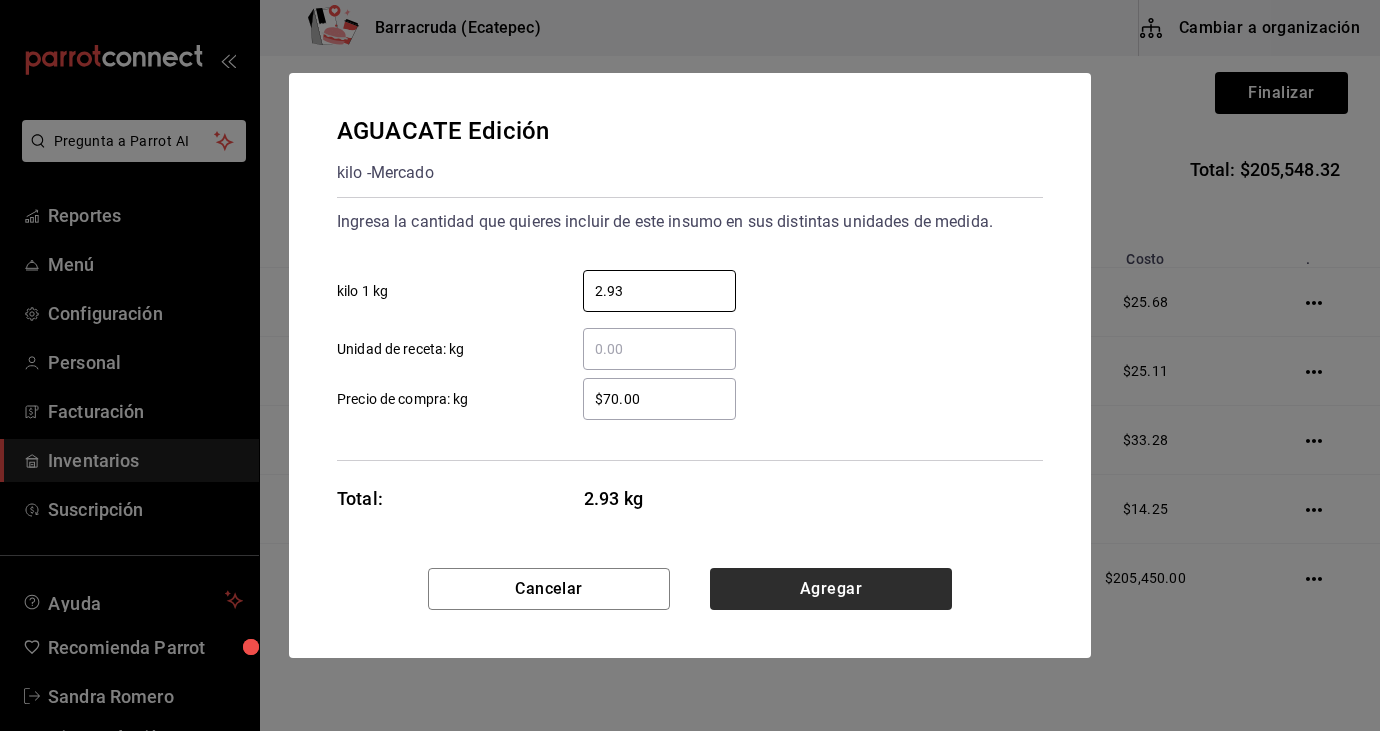 type on "2.93" 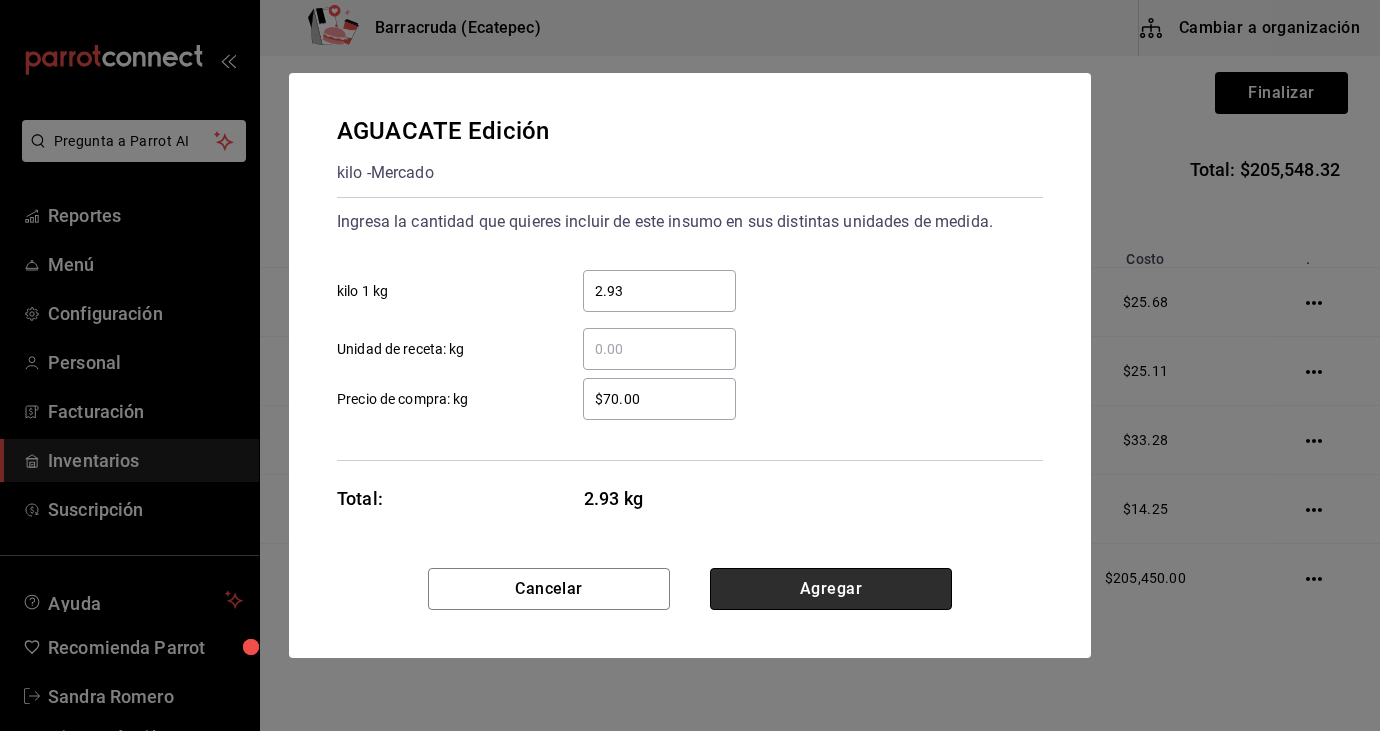 click on "Agregar" at bounding box center [831, 589] 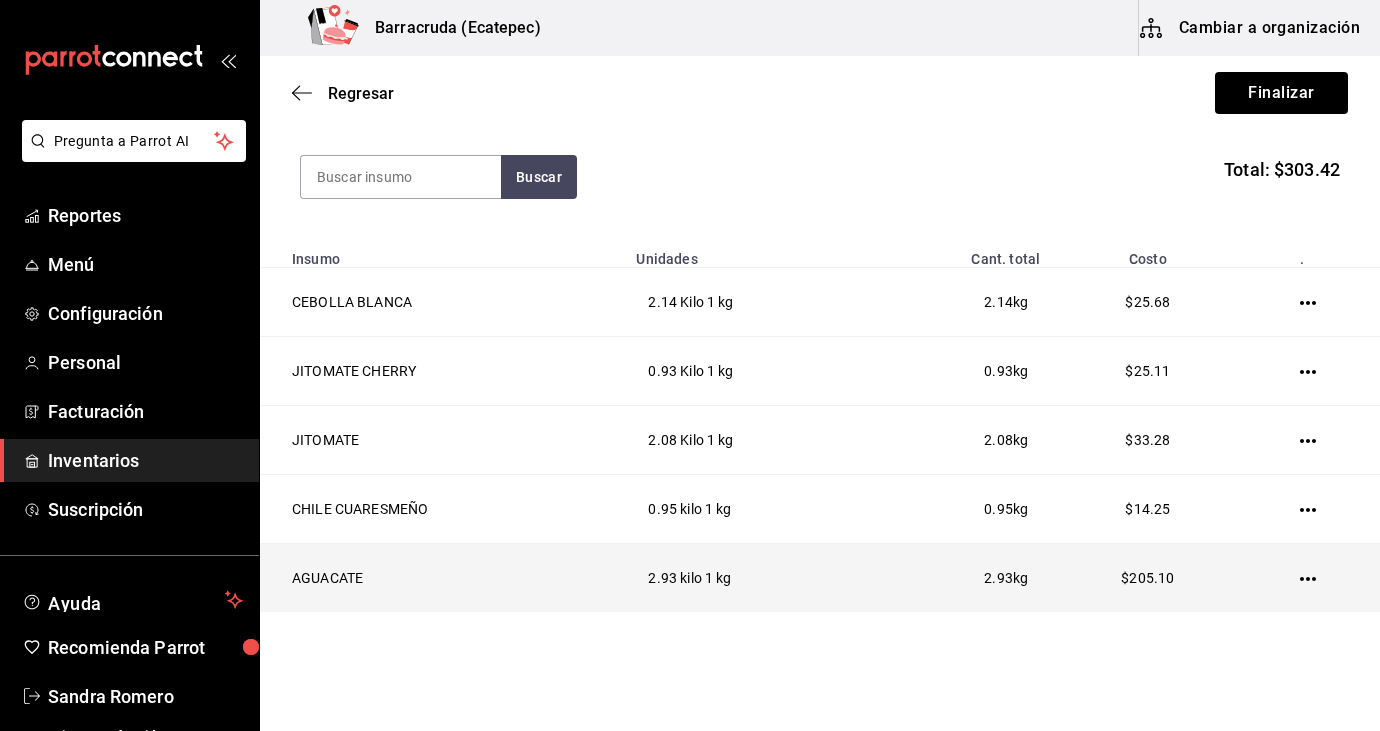 click on "2.93  kg" at bounding box center (965, 578) 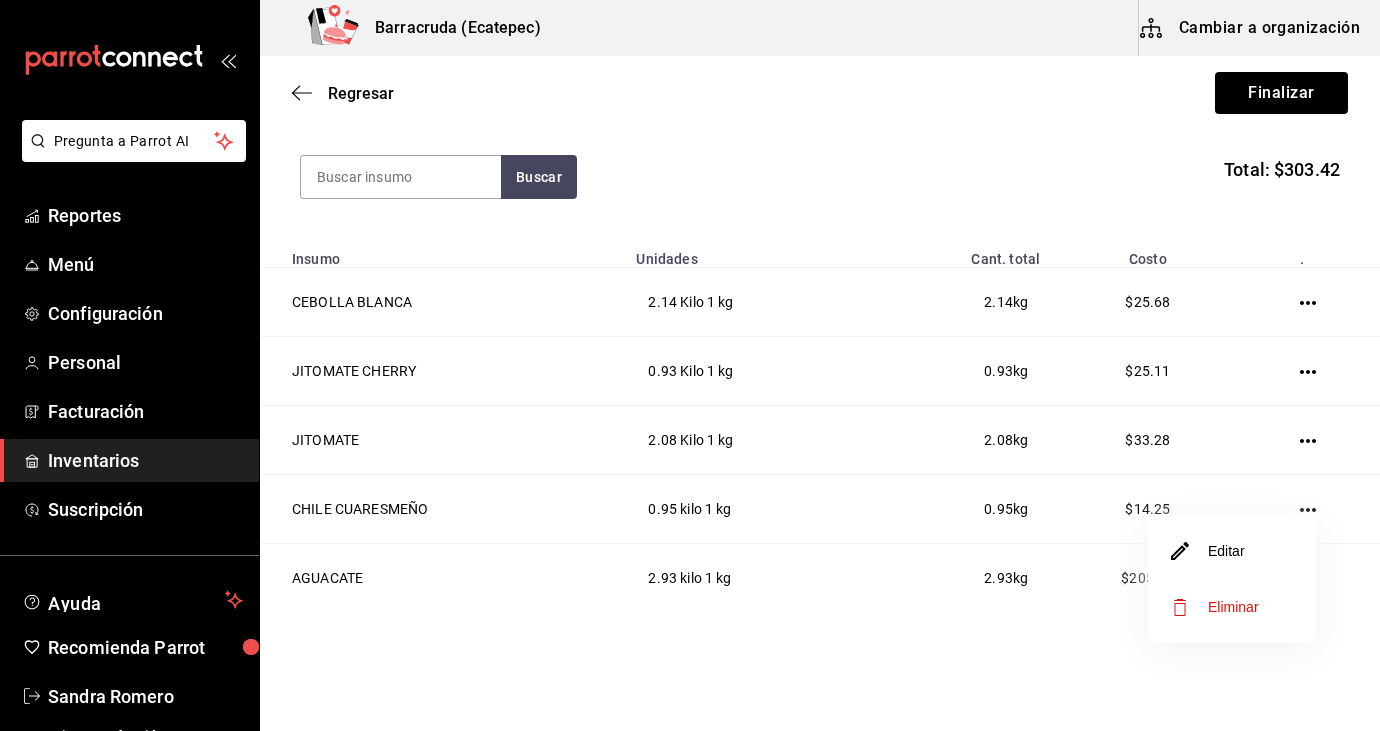 click on "Editar" at bounding box center (1232, 551) 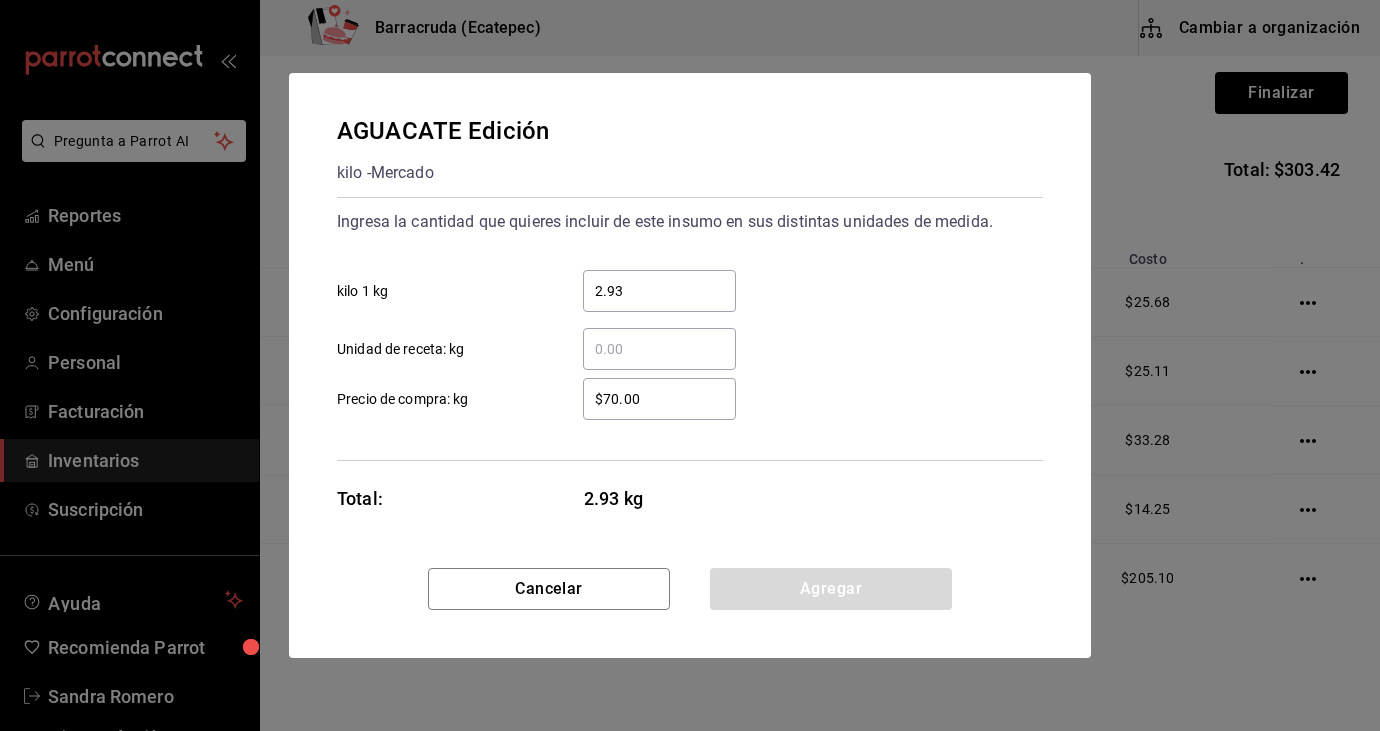 click on "$70.00" at bounding box center [659, 399] 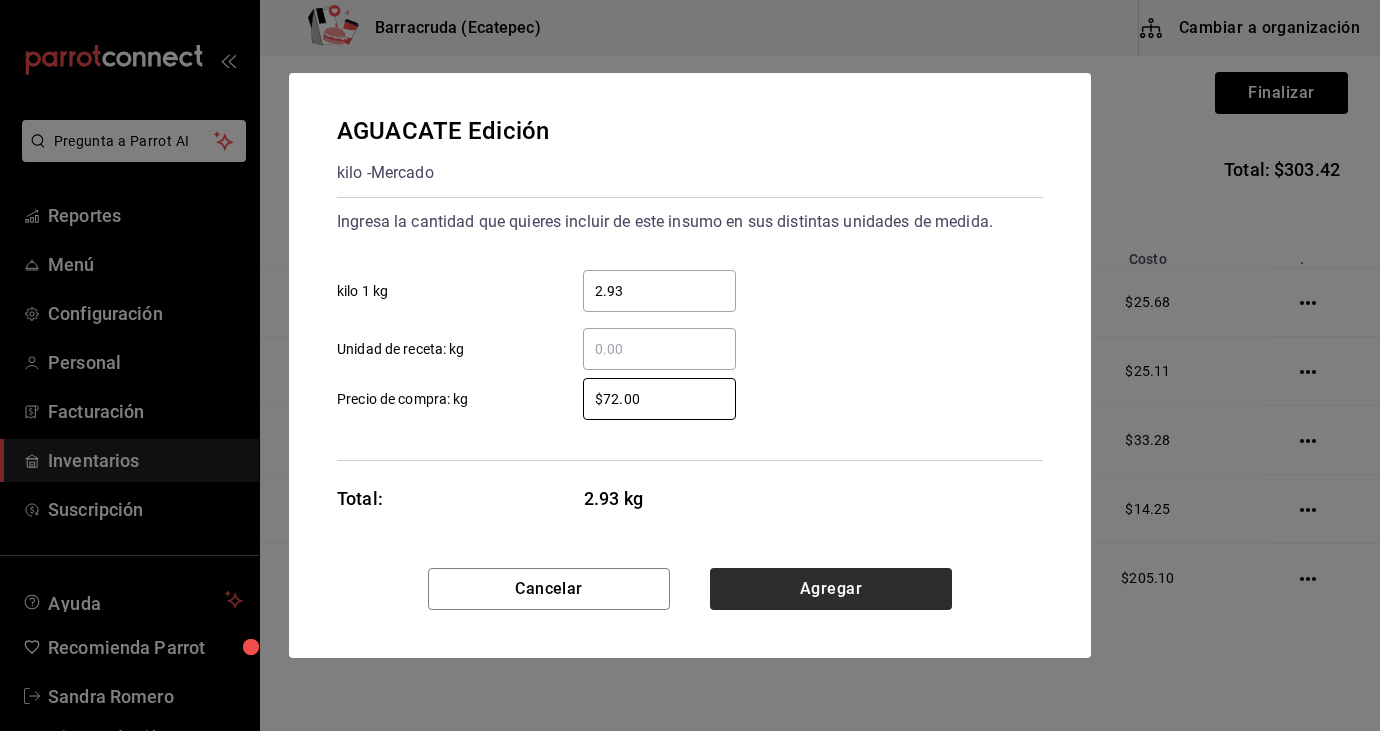 type on "$72.00" 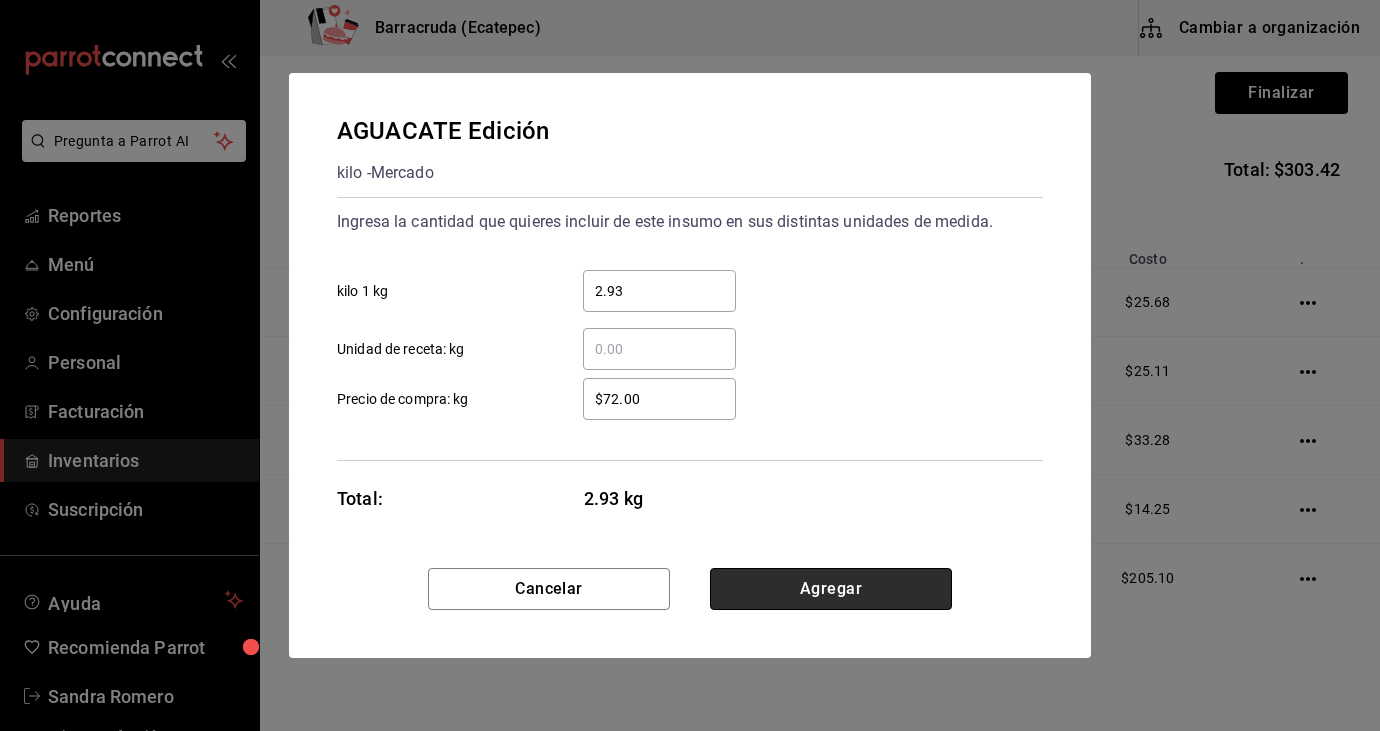 click on "Agregar" at bounding box center (831, 589) 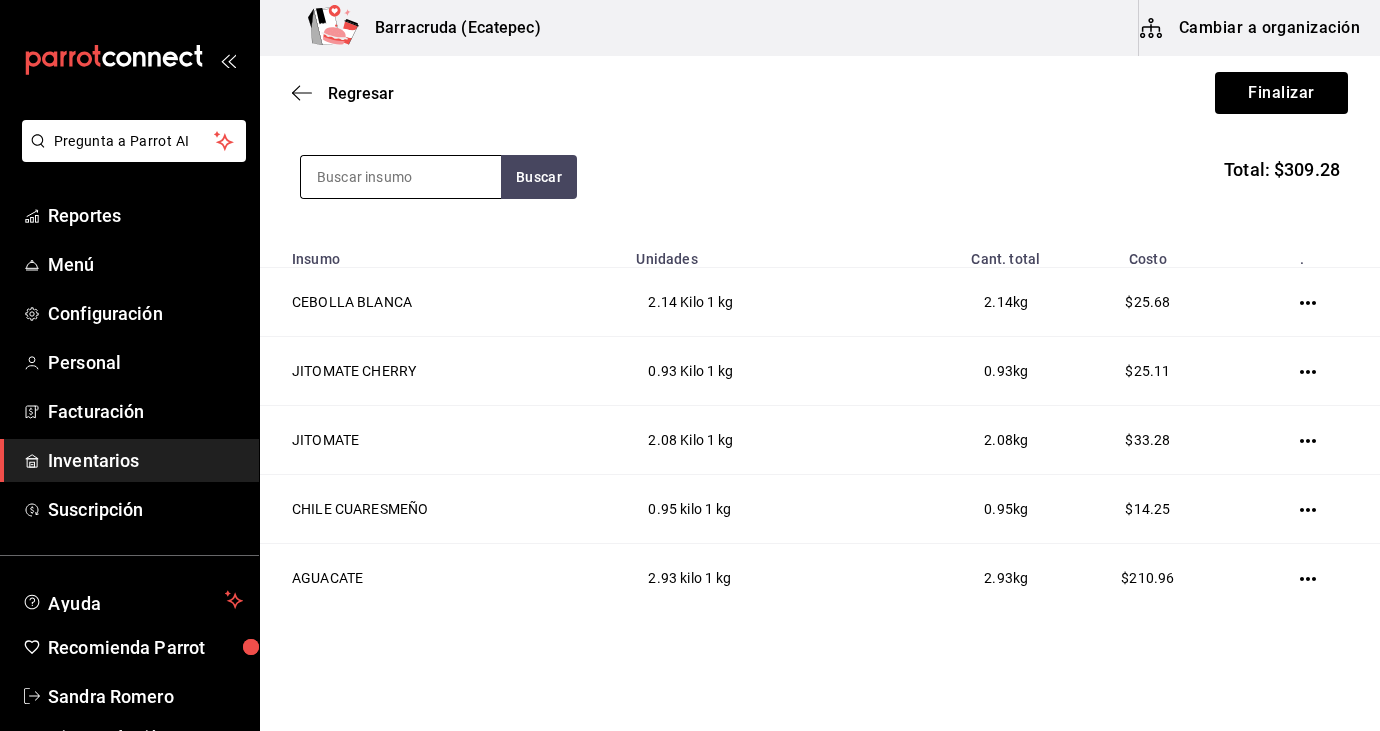 click at bounding box center [401, 177] 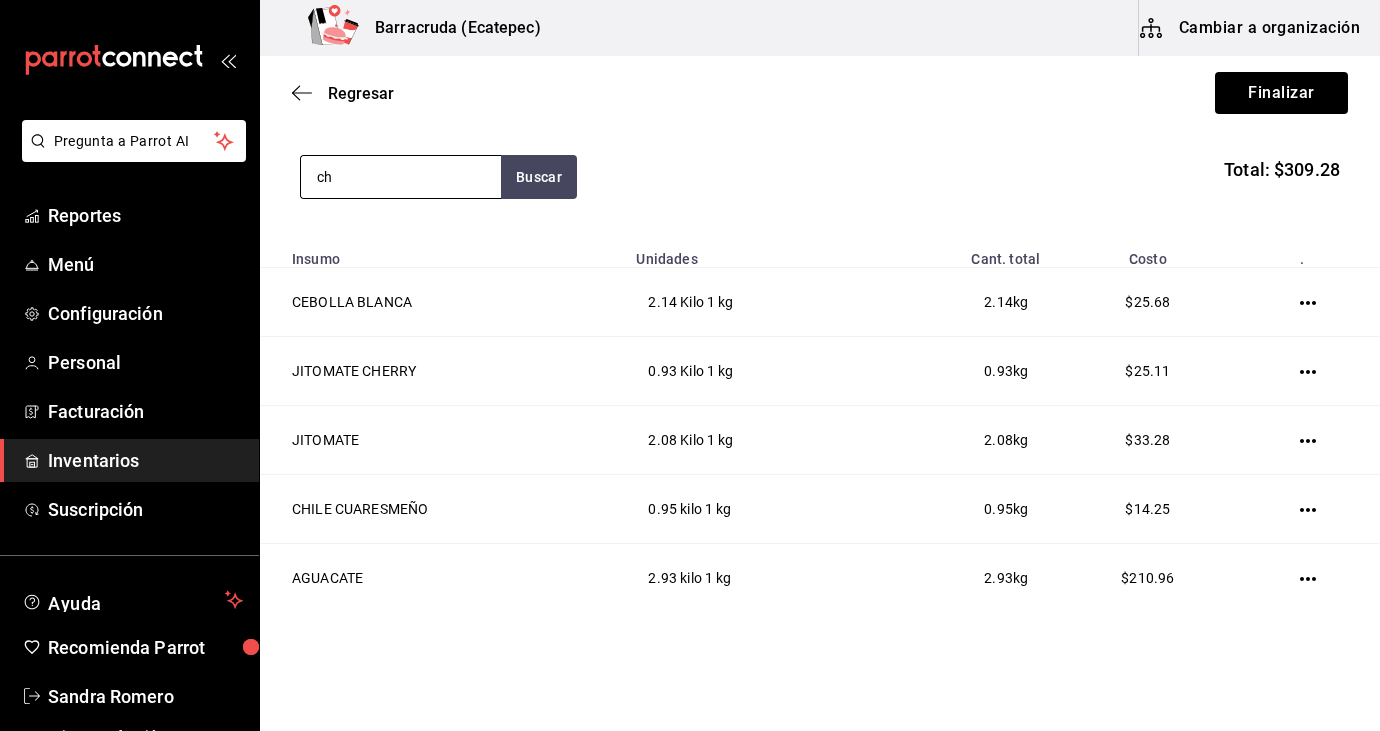 type on "chi" 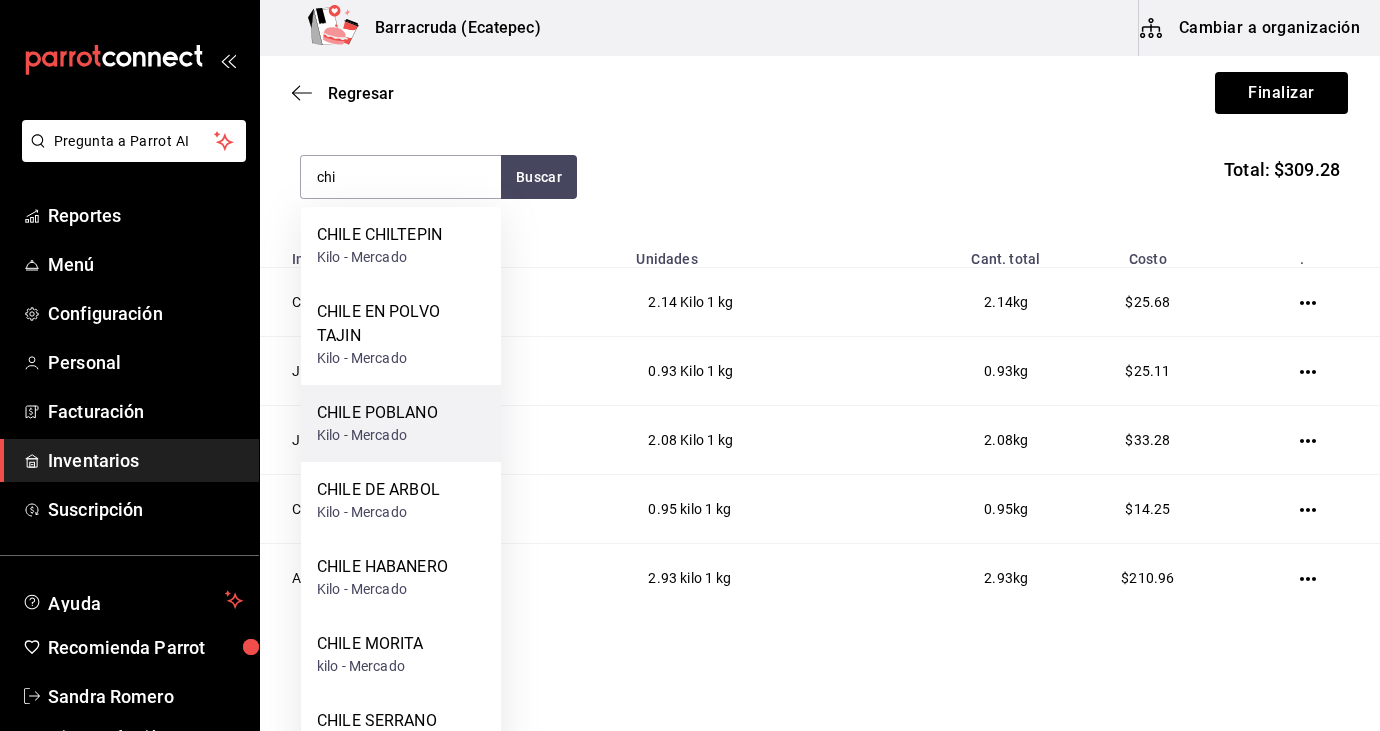click on "Kilo - Mercado" at bounding box center [377, 435] 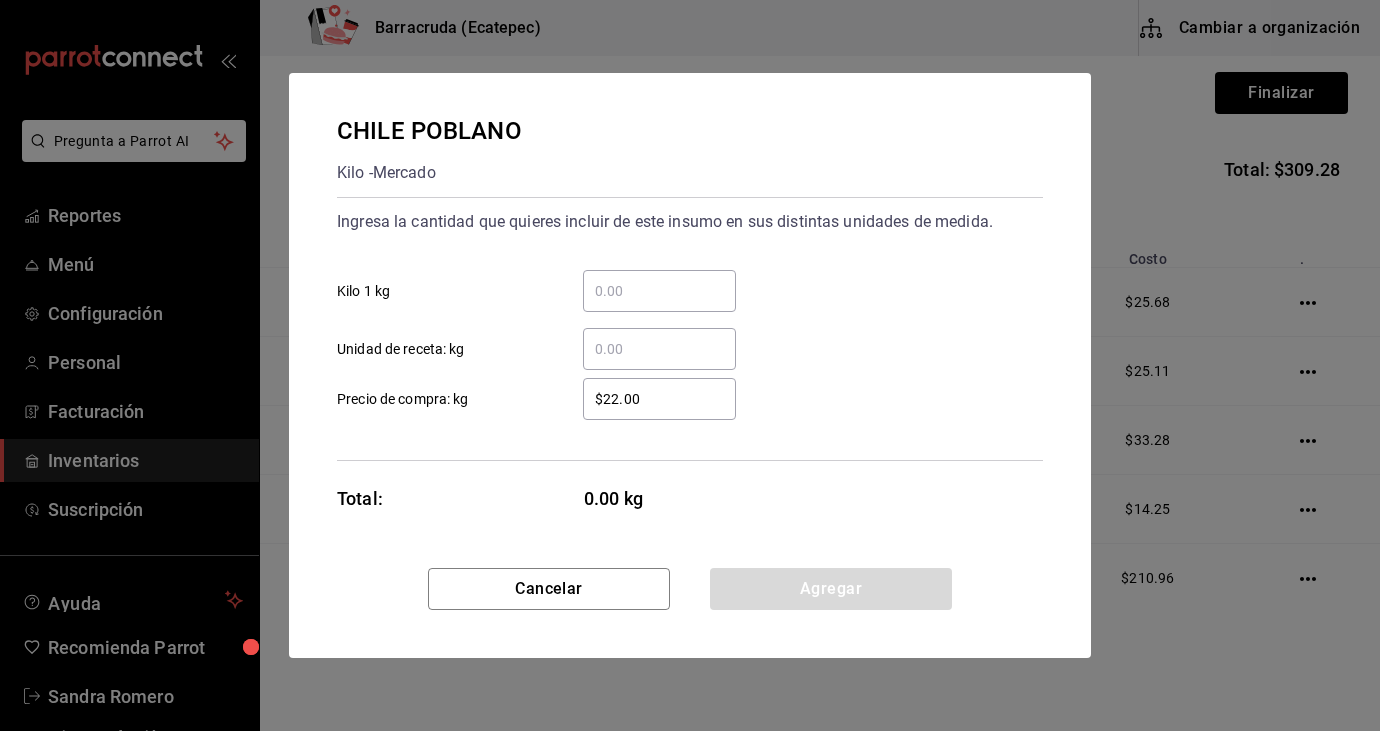 click on "​ Kilo 1 kg" at bounding box center (659, 291) 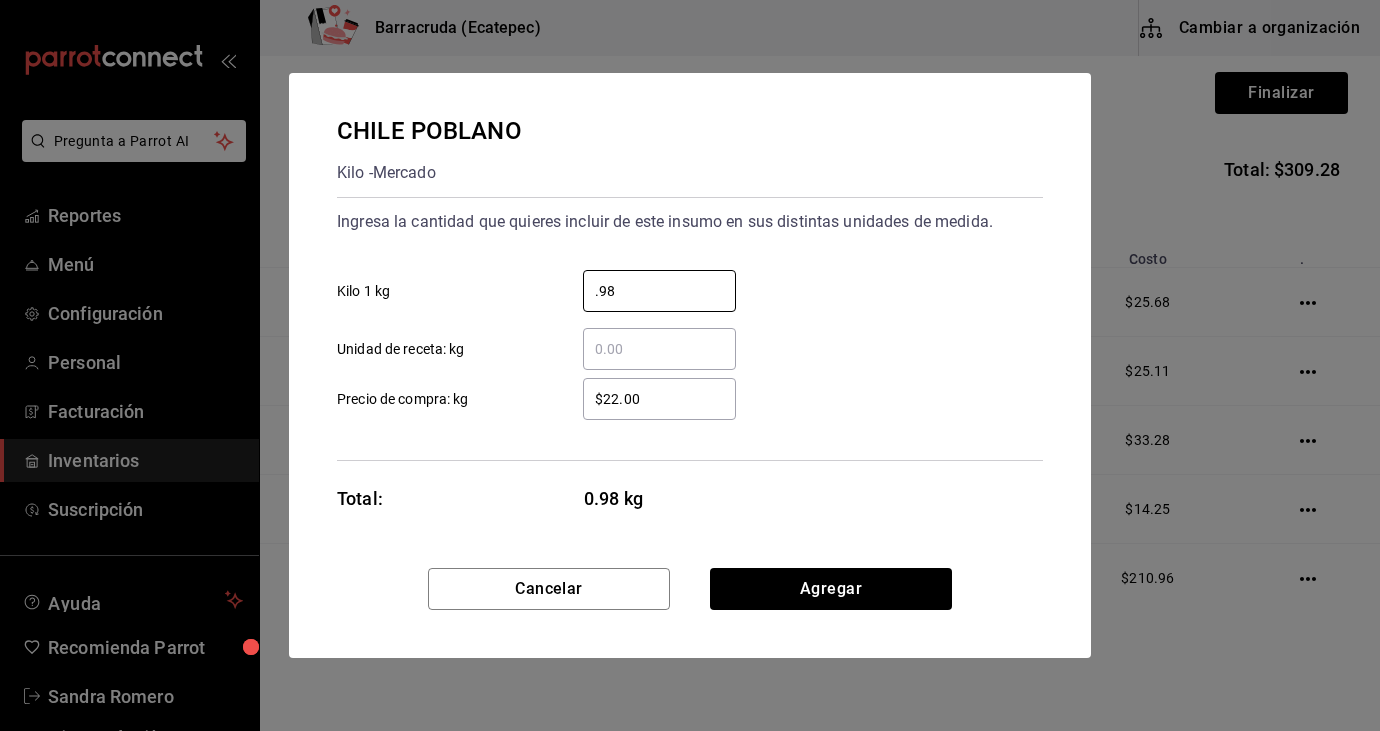 type on "0.98" 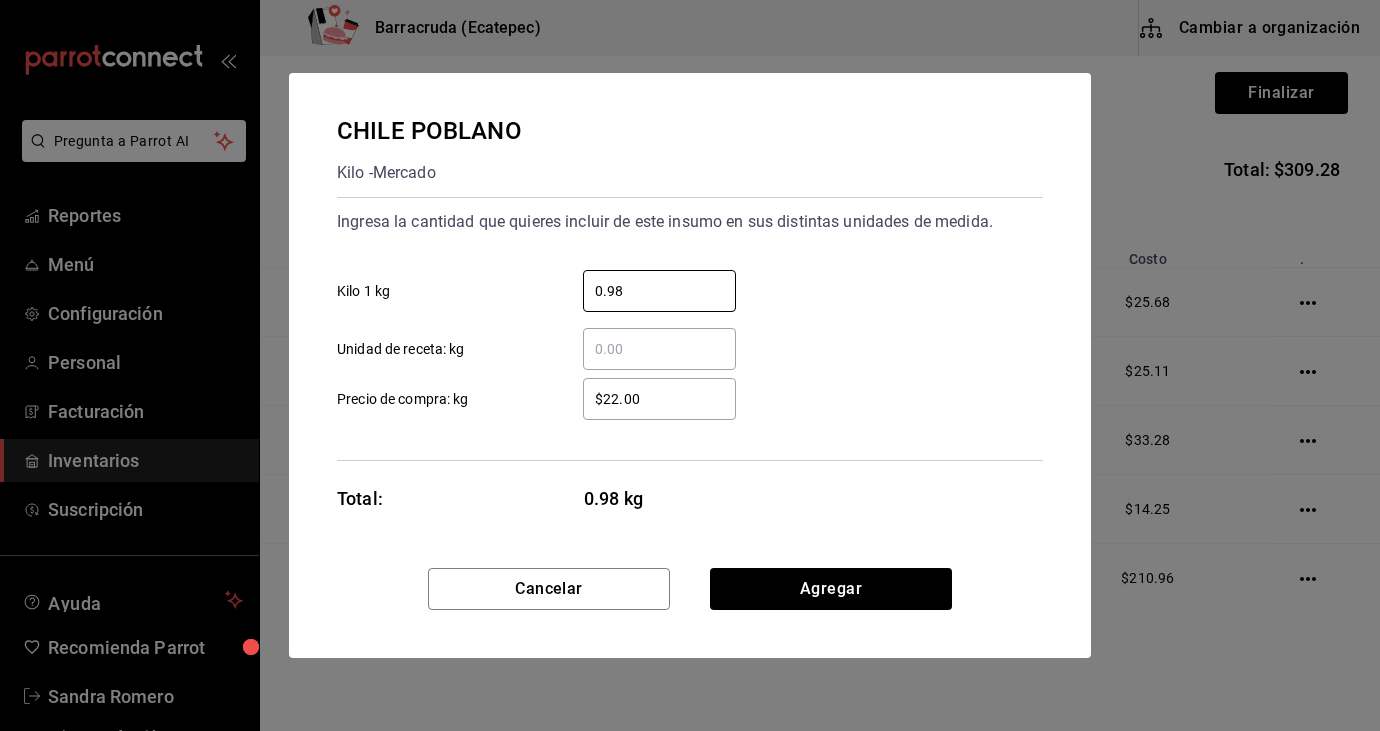 click on "$22.00" at bounding box center [659, 399] 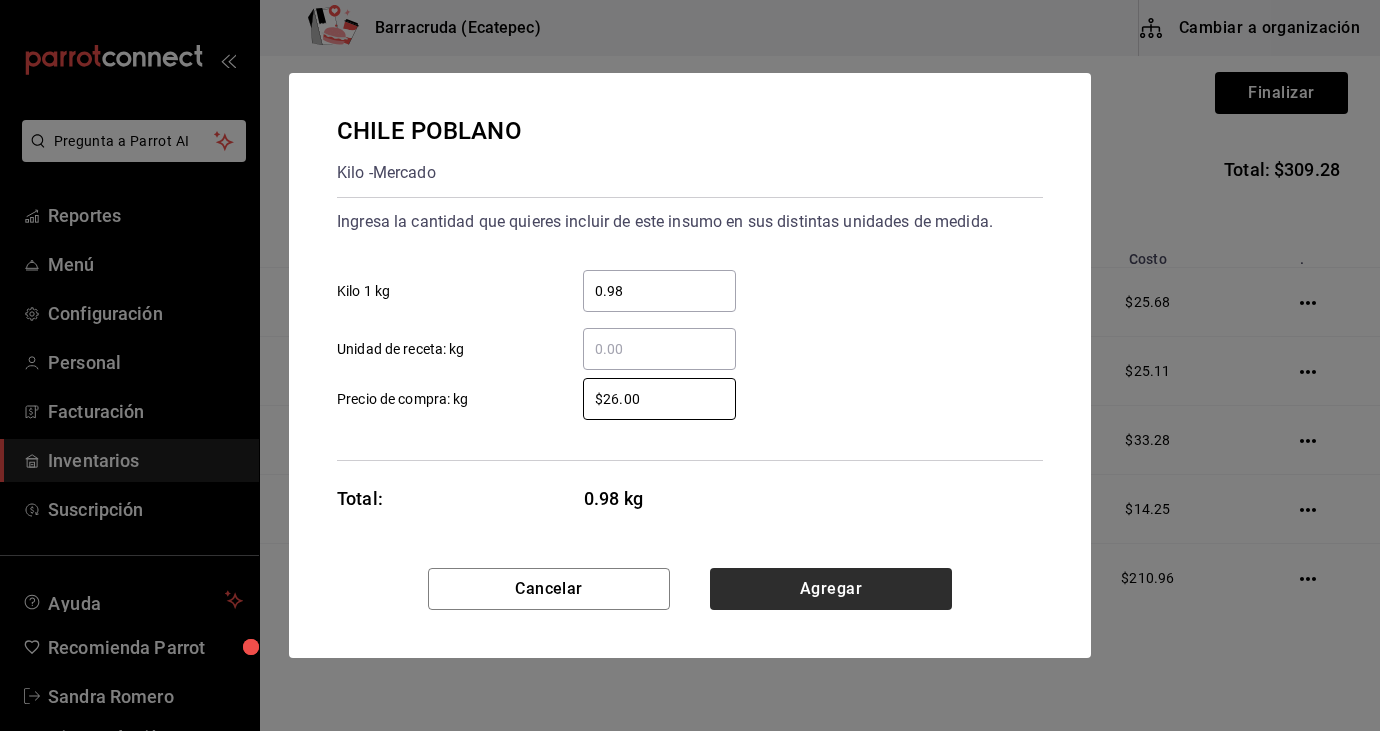 type on "$26.00" 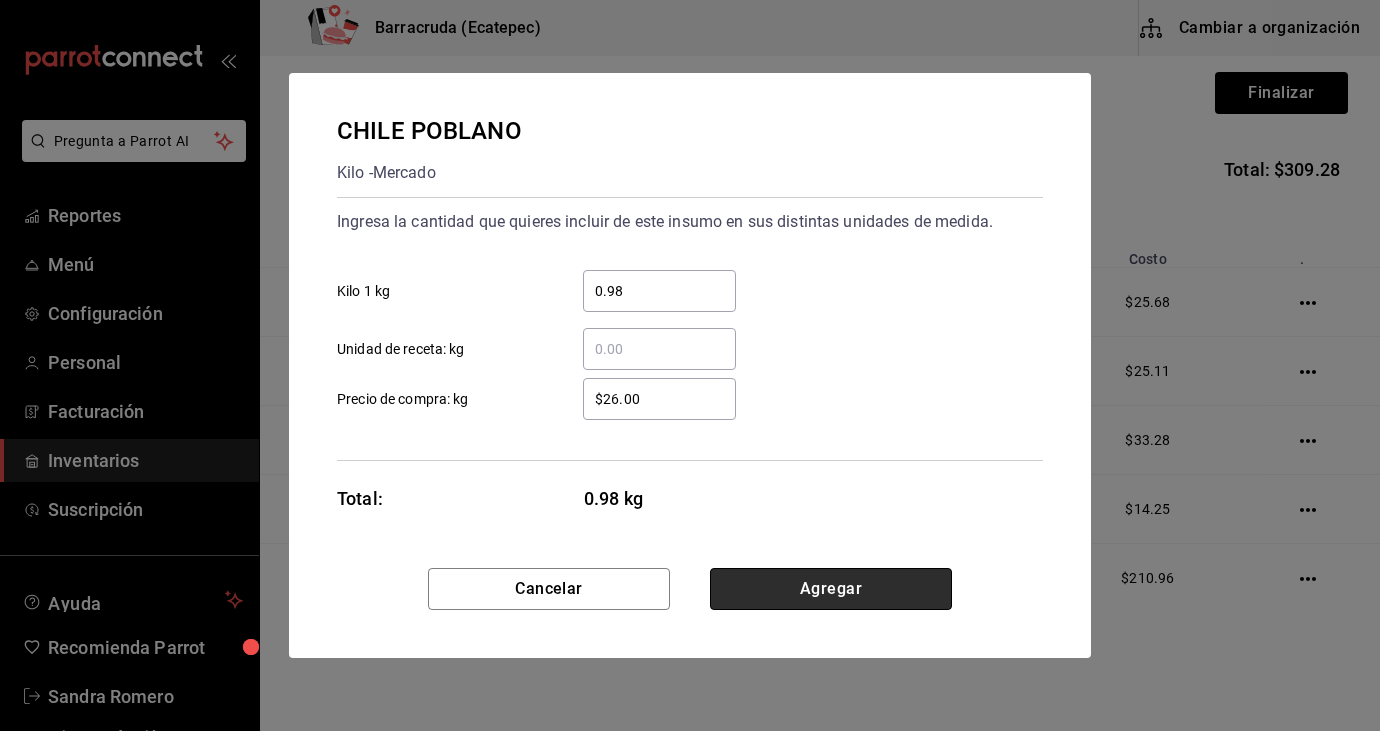 click on "Agregar" at bounding box center [831, 589] 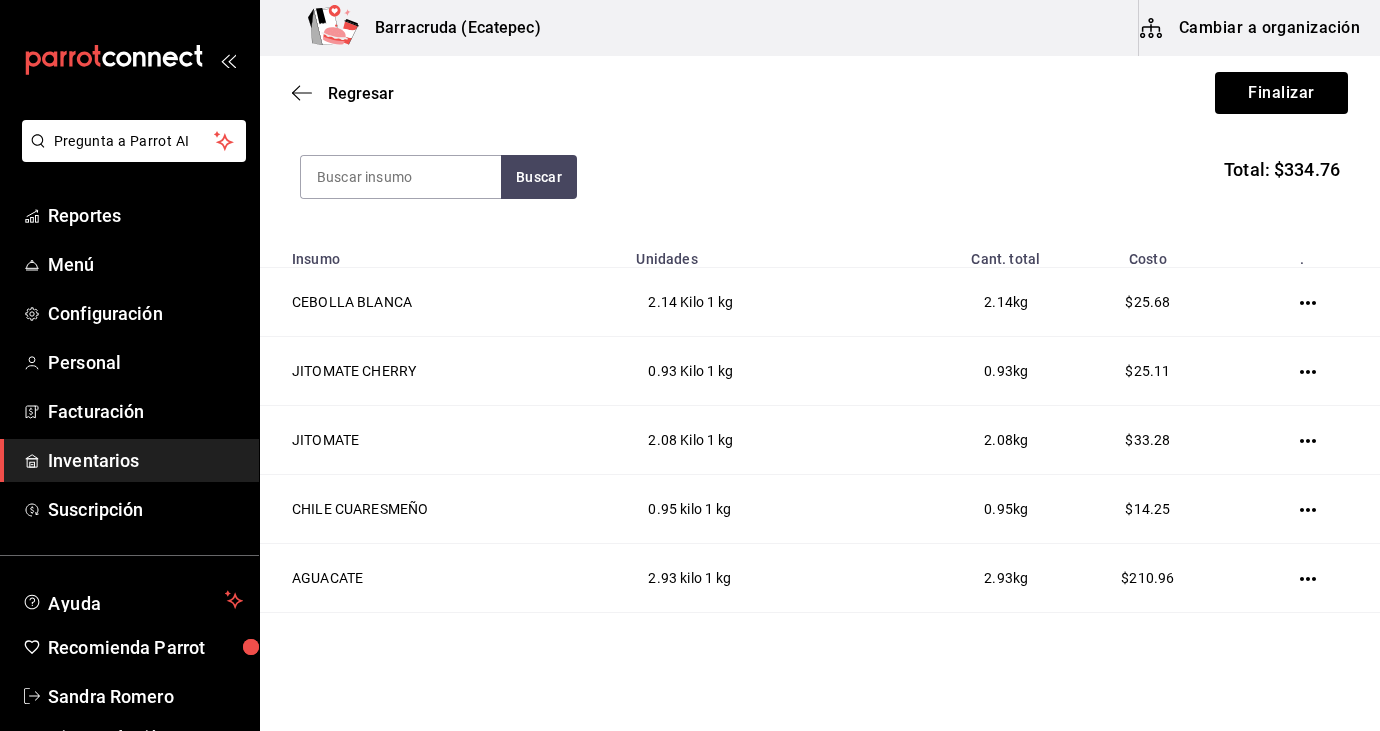 click on "Buscar Total: $334.76" at bounding box center (820, 177) 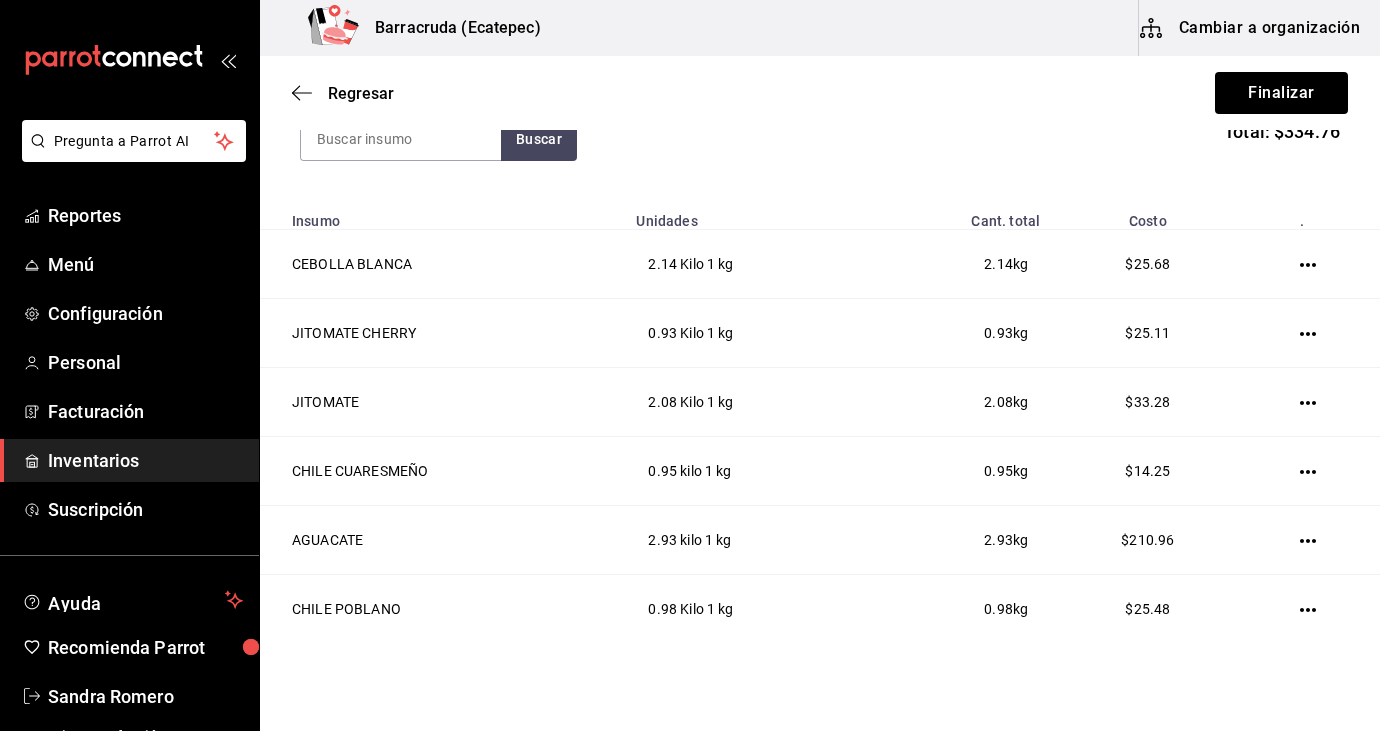 scroll, scrollTop: 258, scrollLeft: 0, axis: vertical 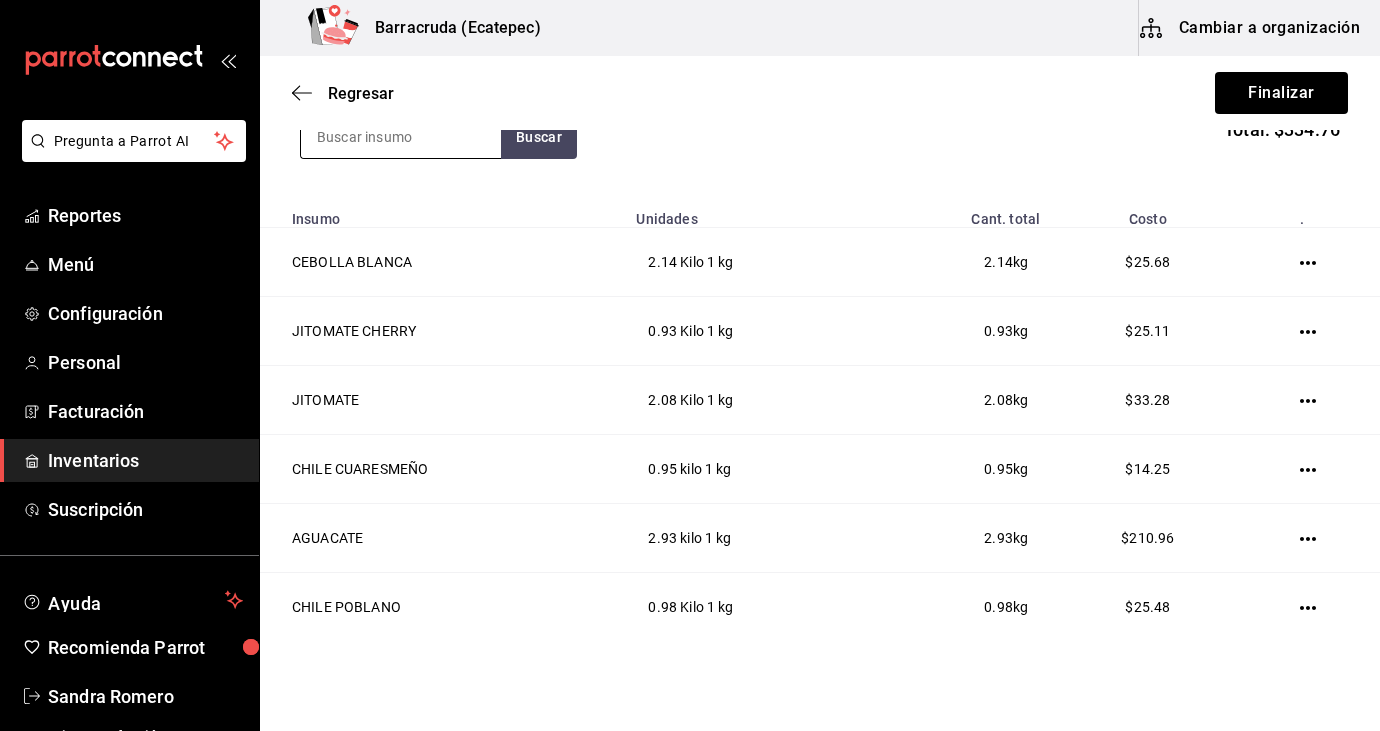click at bounding box center [401, 137] 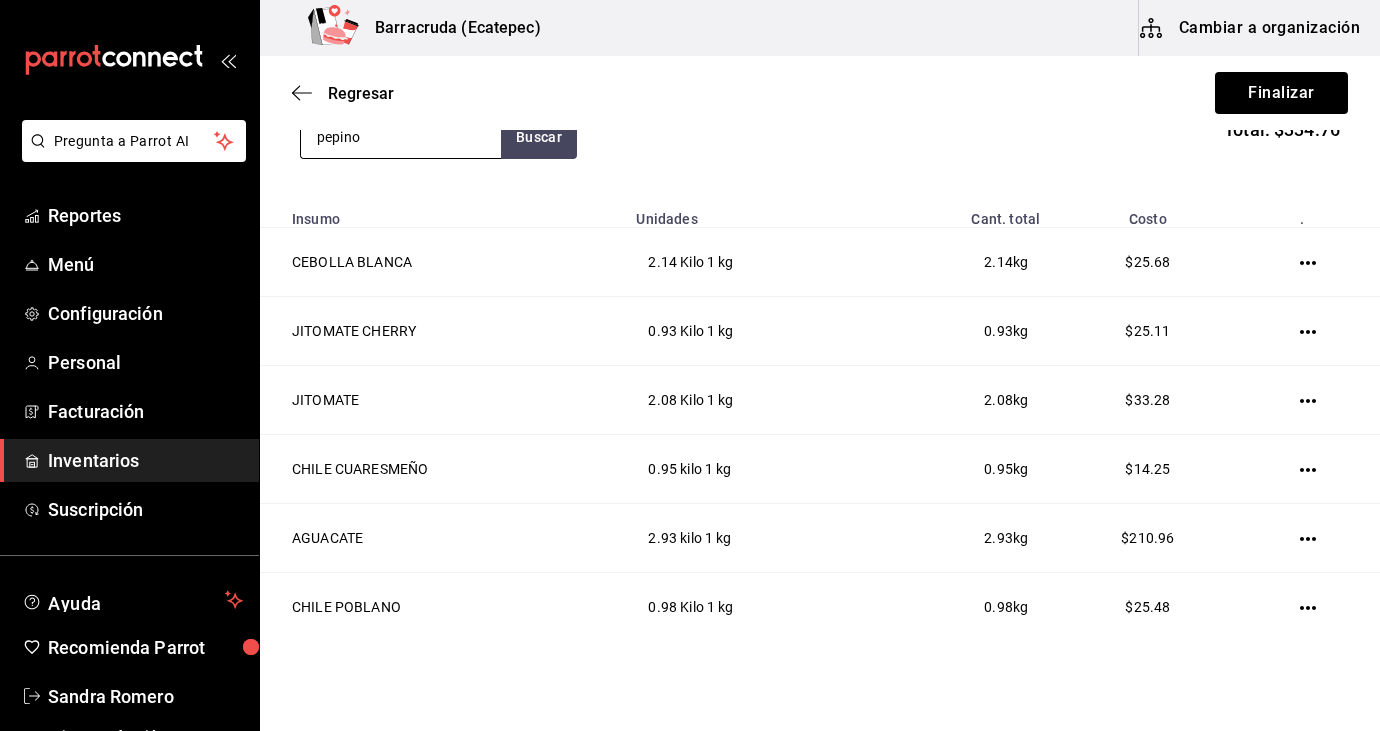 type on "pepino" 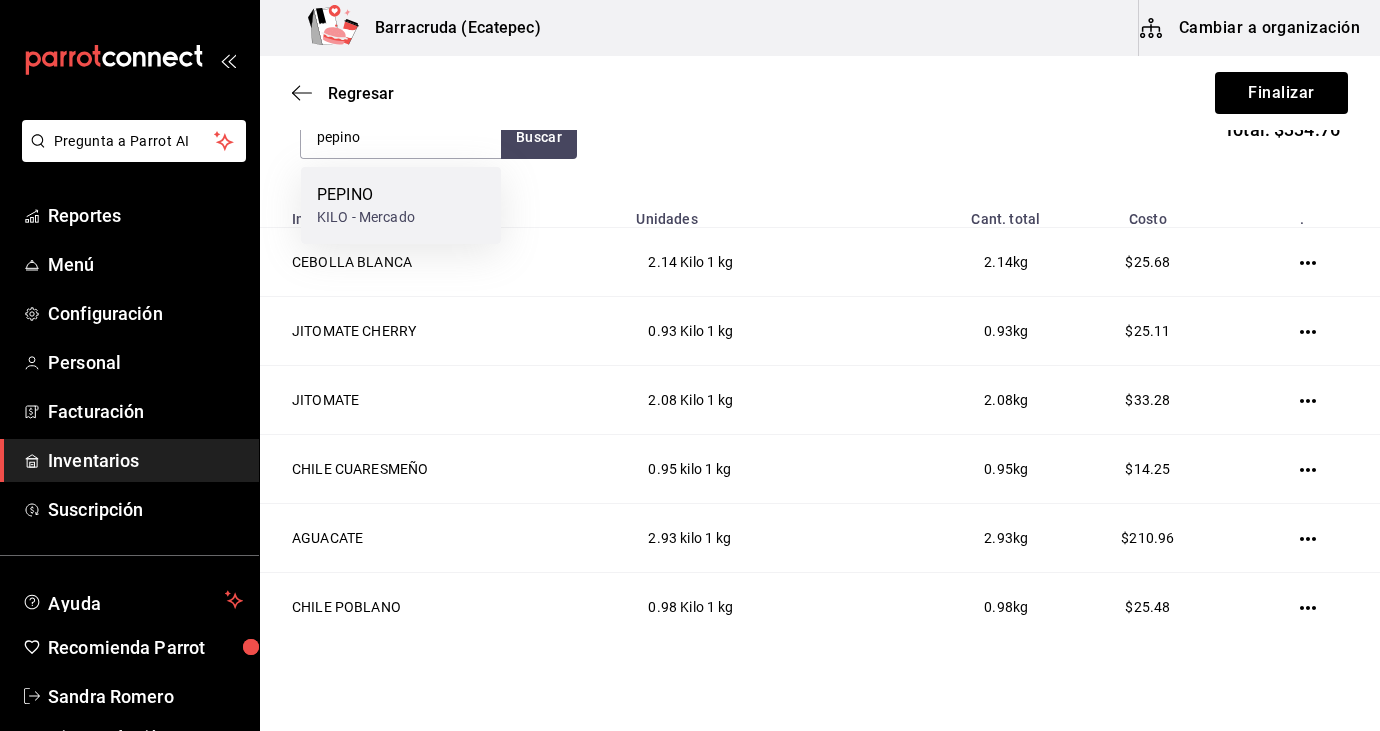 click on "PEPINO KILO - Mercado" at bounding box center (401, 205) 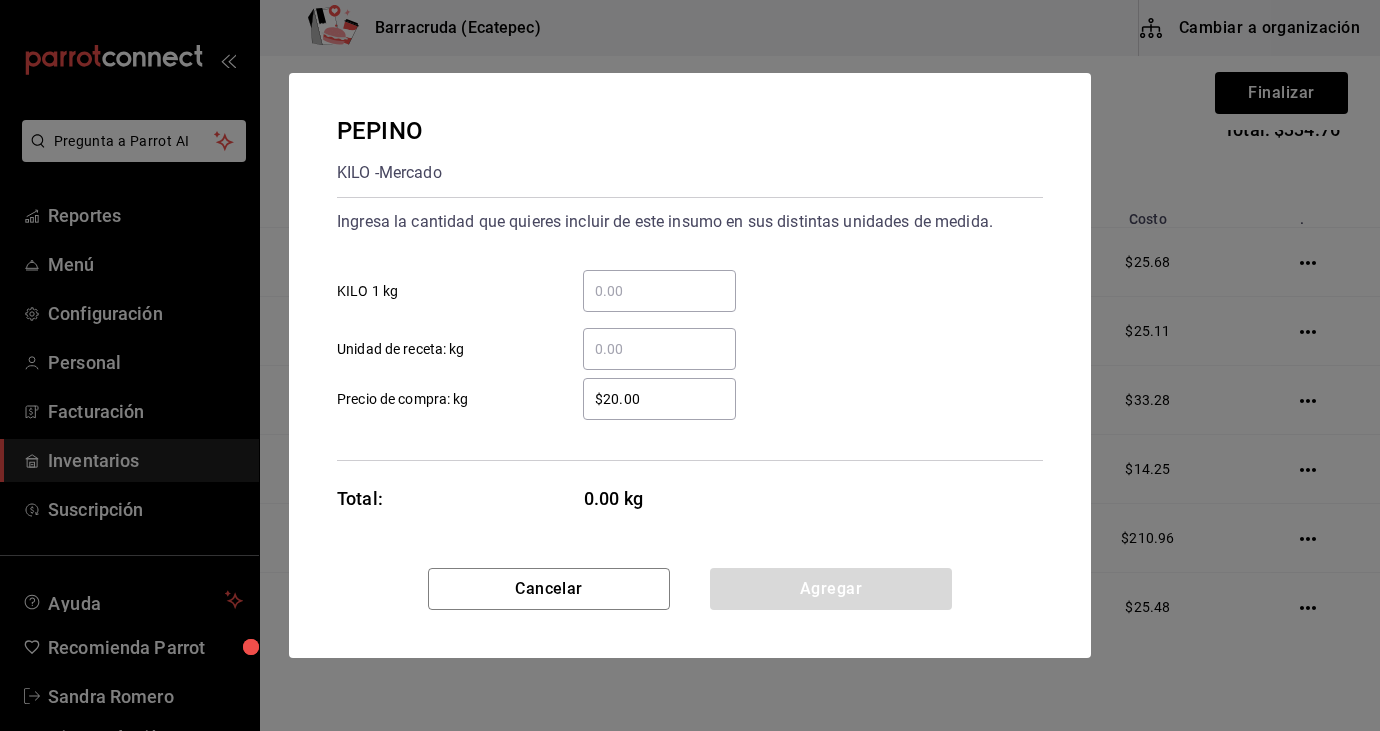 click on "​ KILO 1 kg" at bounding box center (659, 291) 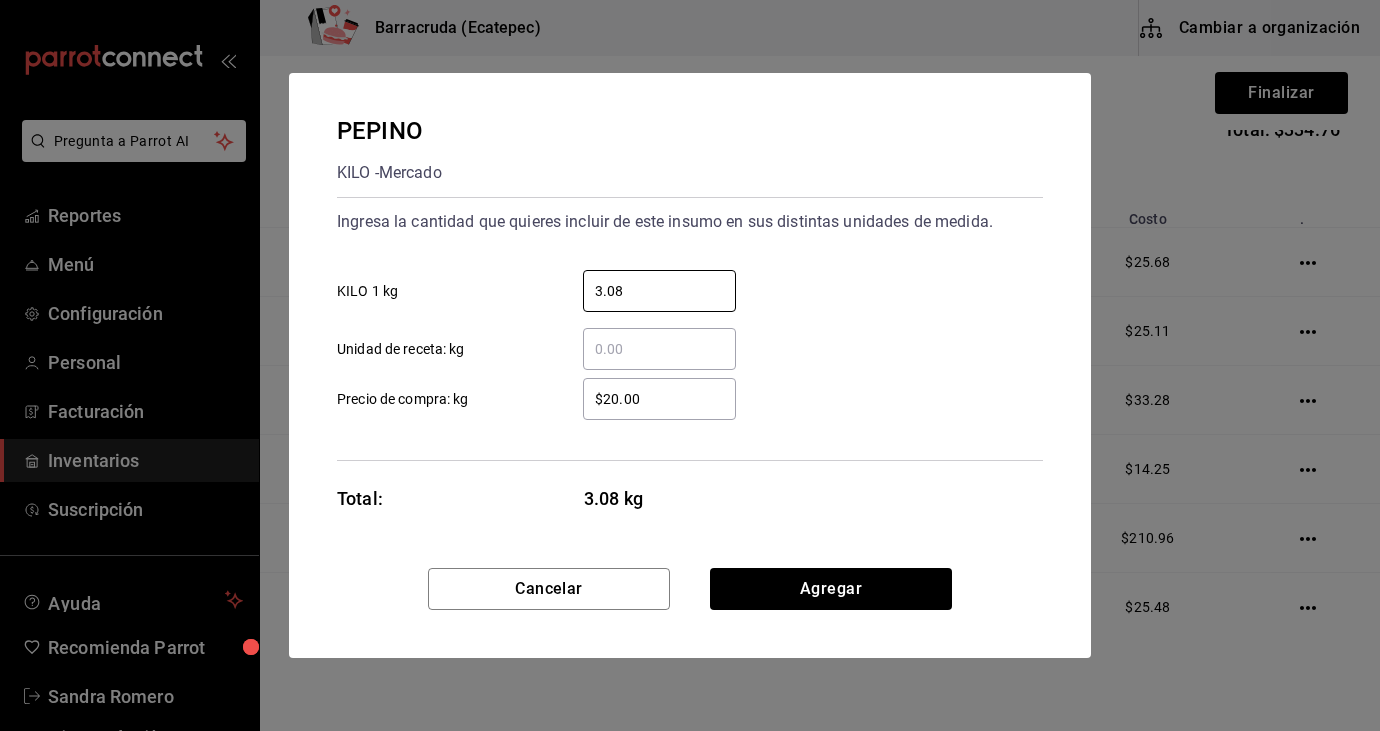 type on "3.08" 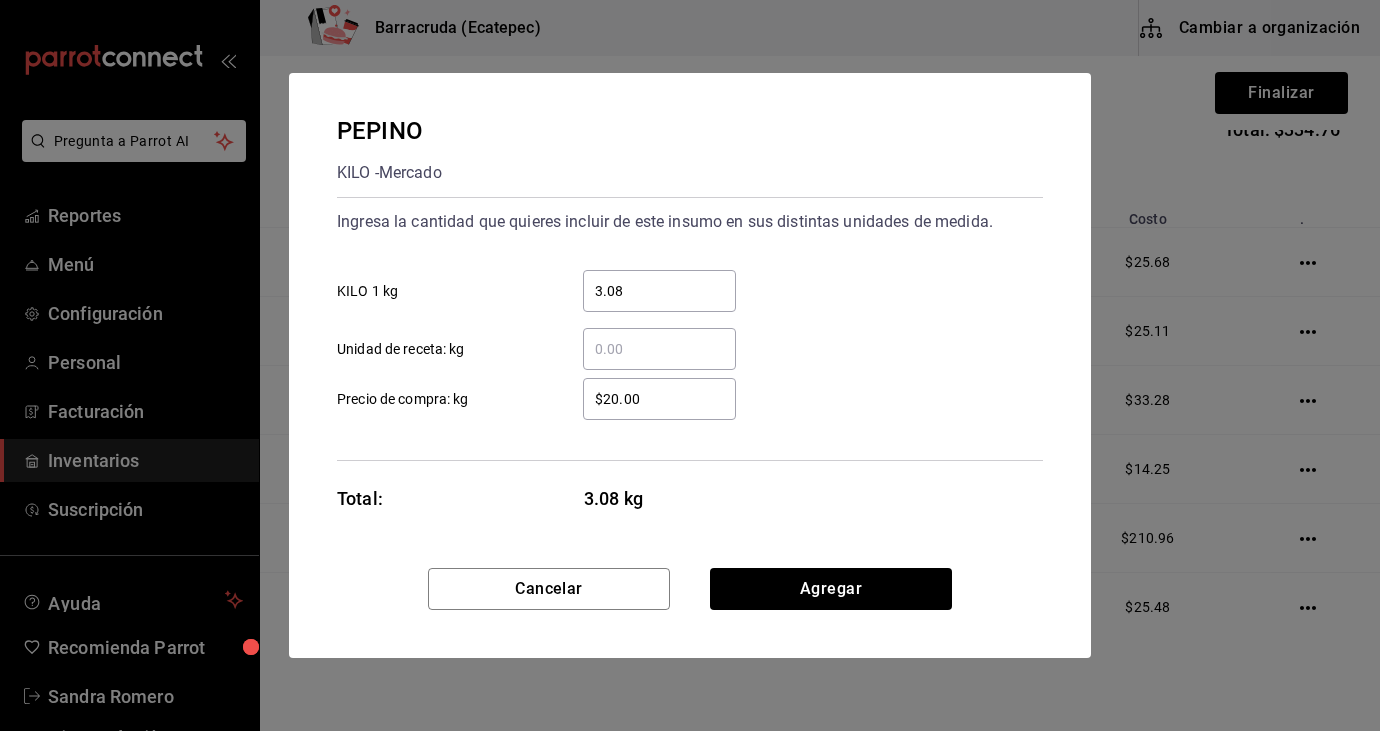 click on "$20.00" at bounding box center [659, 399] 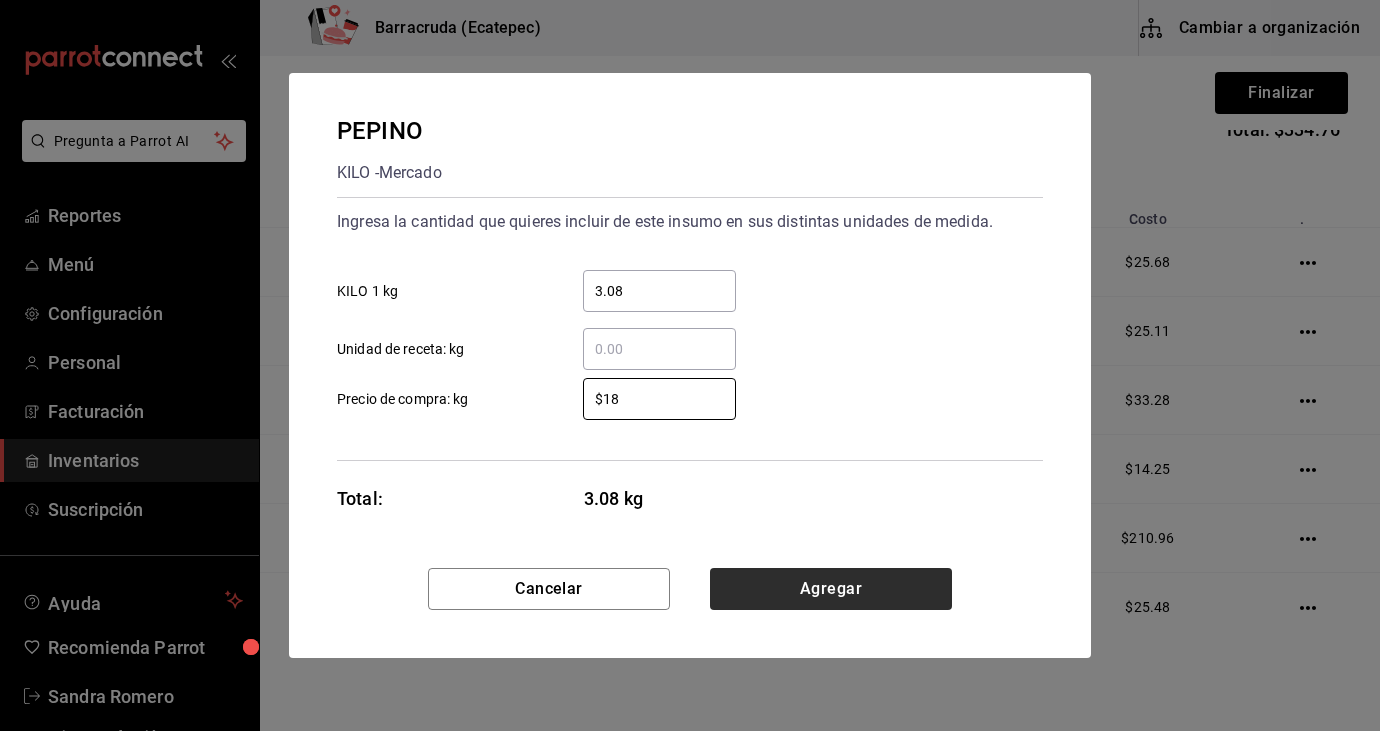 type on "$18" 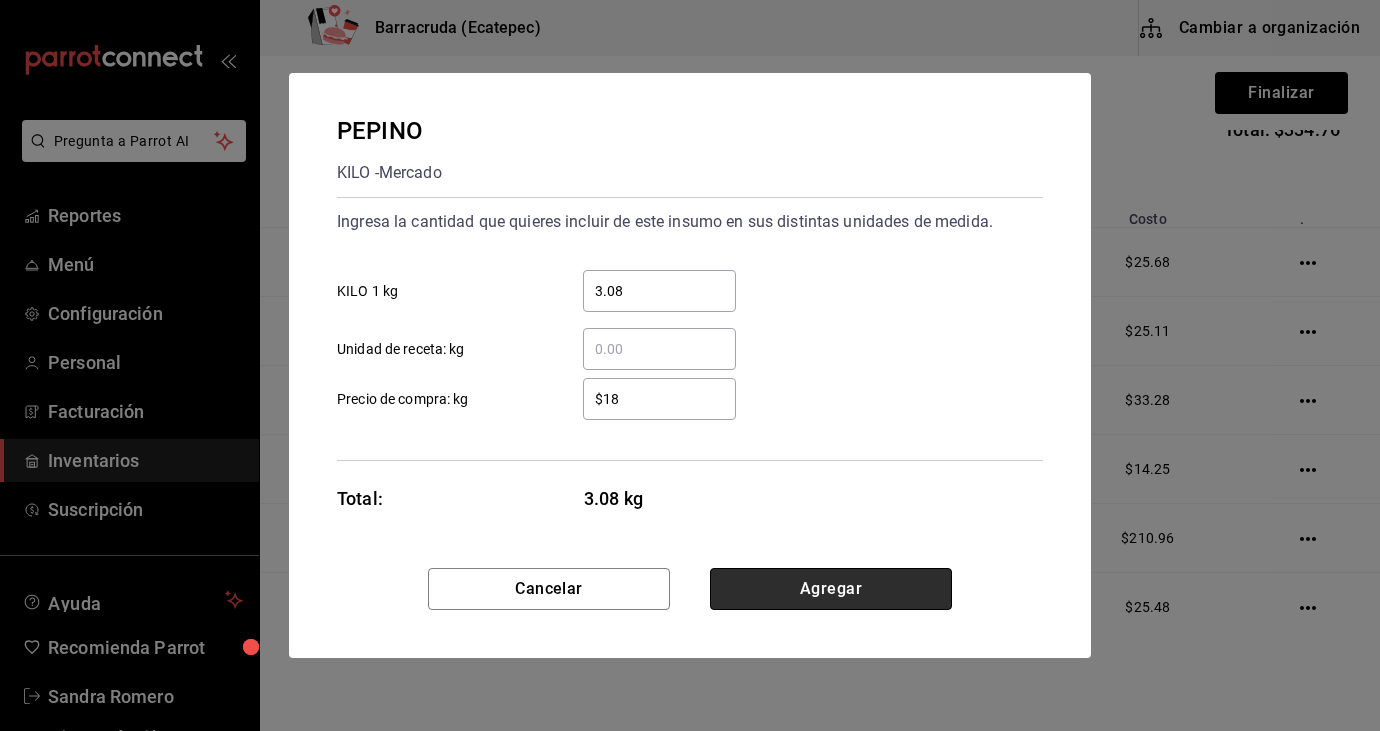 click on "Agregar" at bounding box center (831, 589) 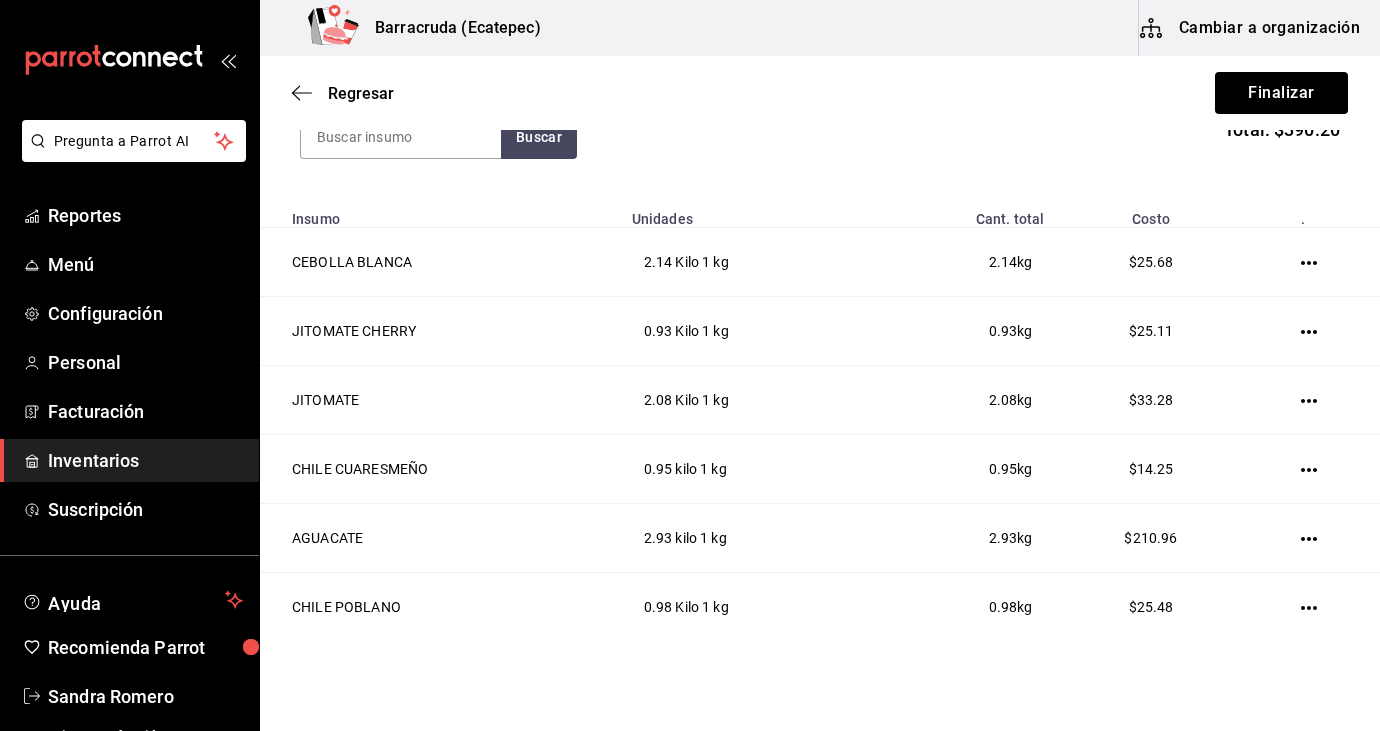 click on "Regresar Finalizar" at bounding box center (820, 93) 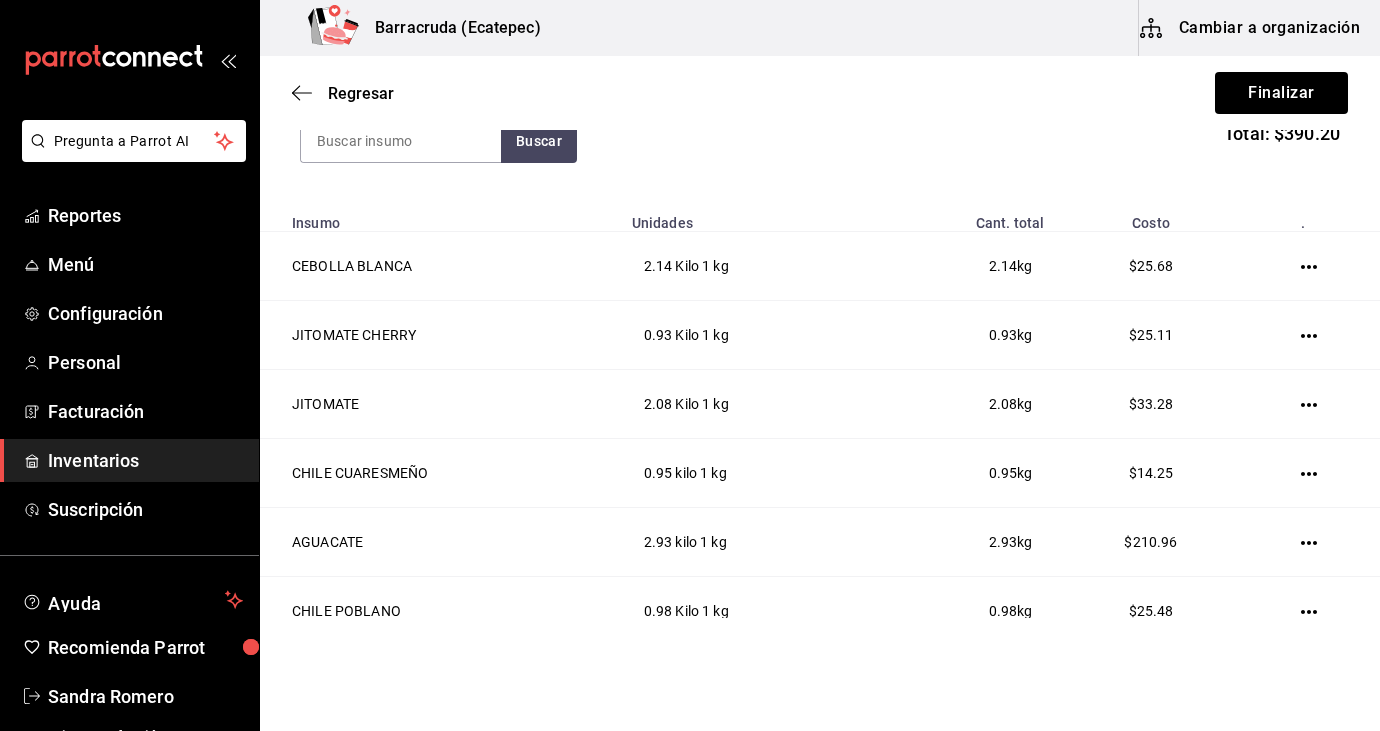 scroll, scrollTop: 214, scrollLeft: 0, axis: vertical 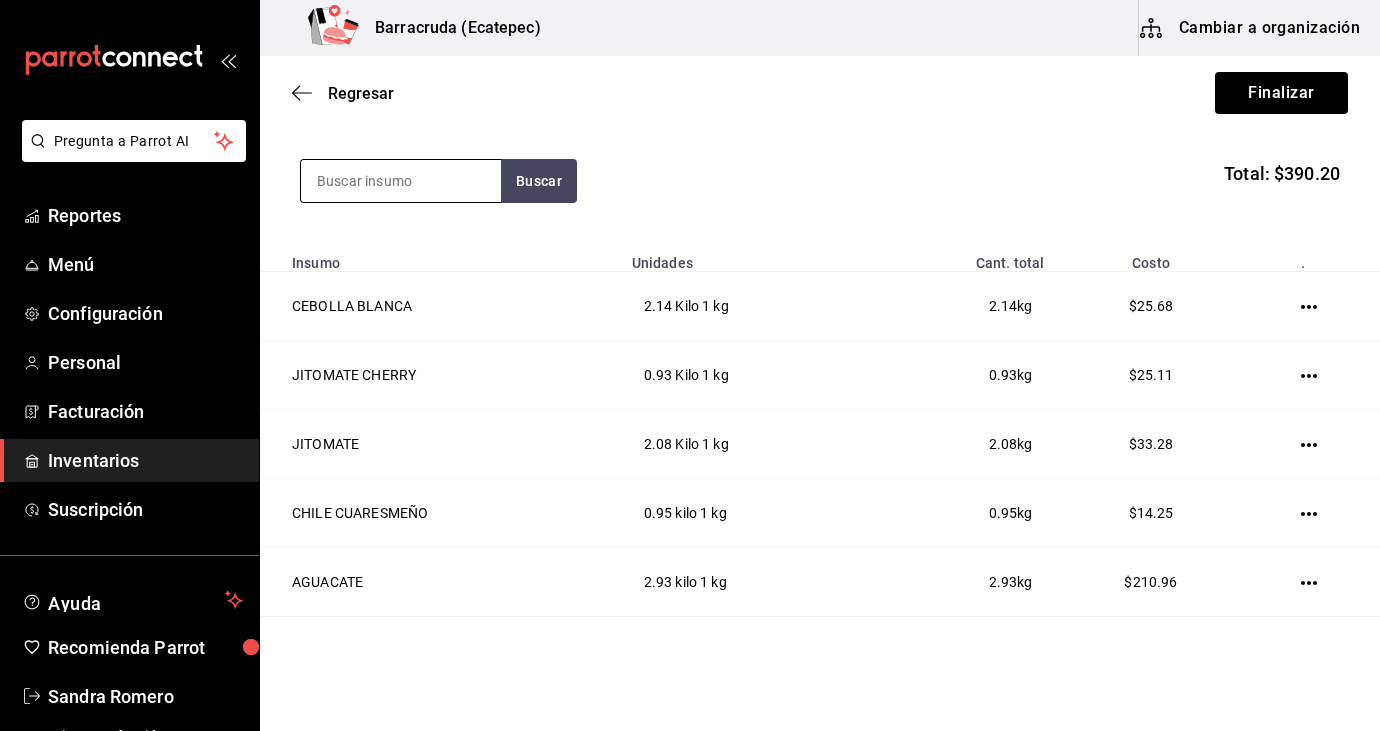 click at bounding box center (401, 181) 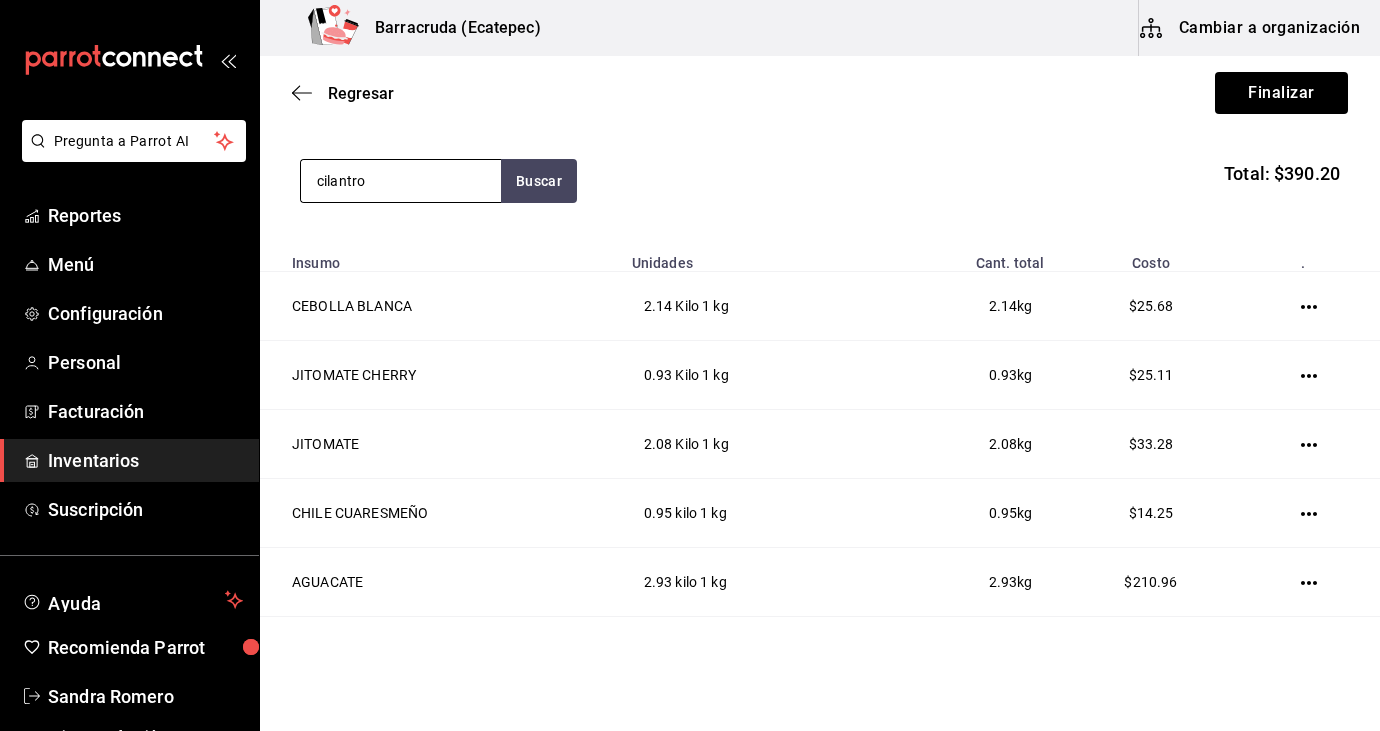 type on "cilantro" 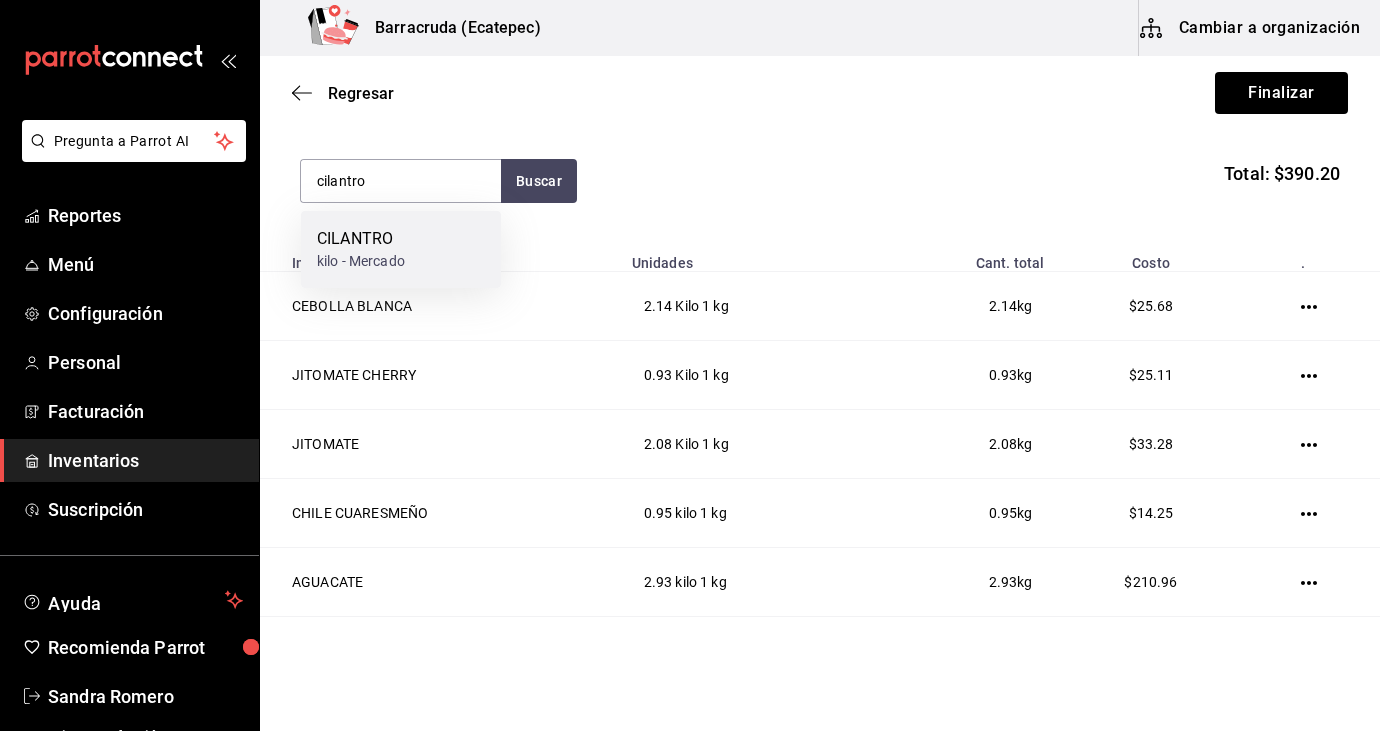 click on "CILANTRO kilo - Mercado" at bounding box center (401, 249) 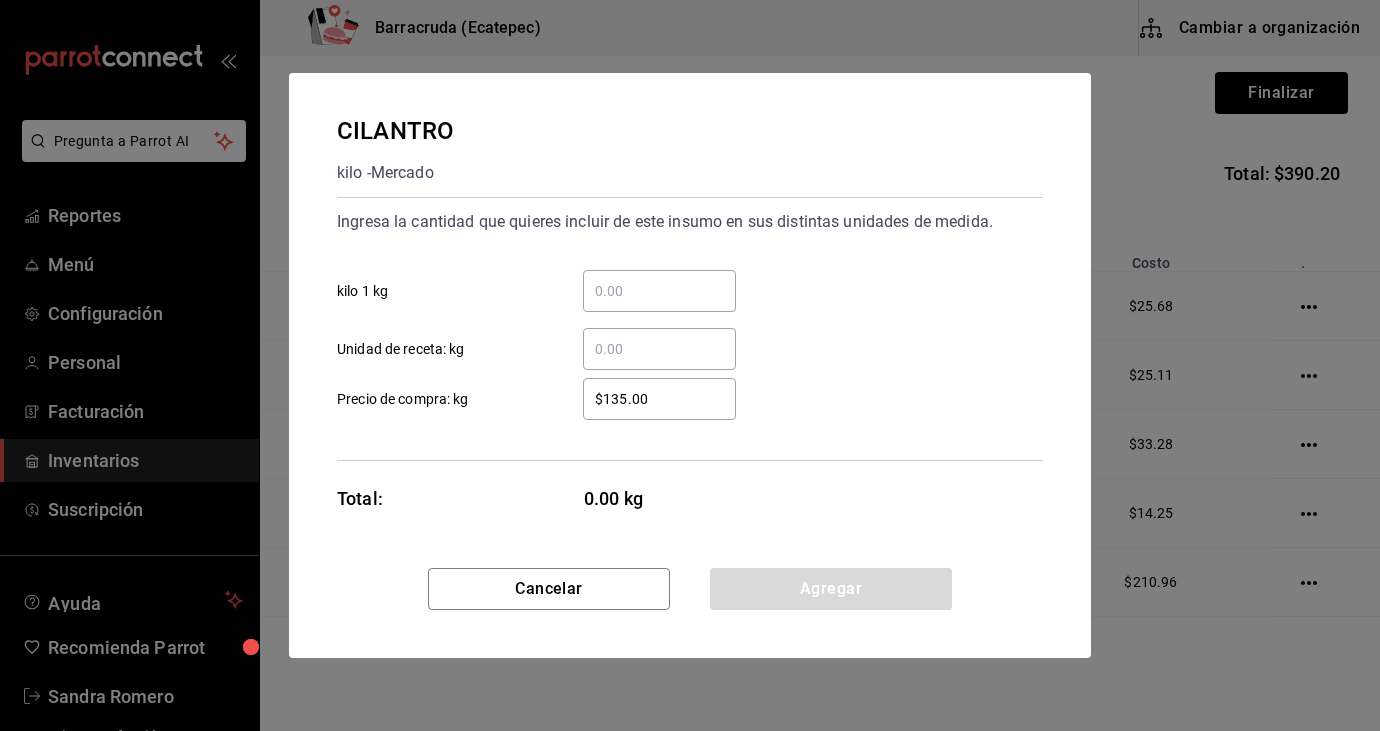 click on "​ kilo 1 kg" at bounding box center (659, 291) 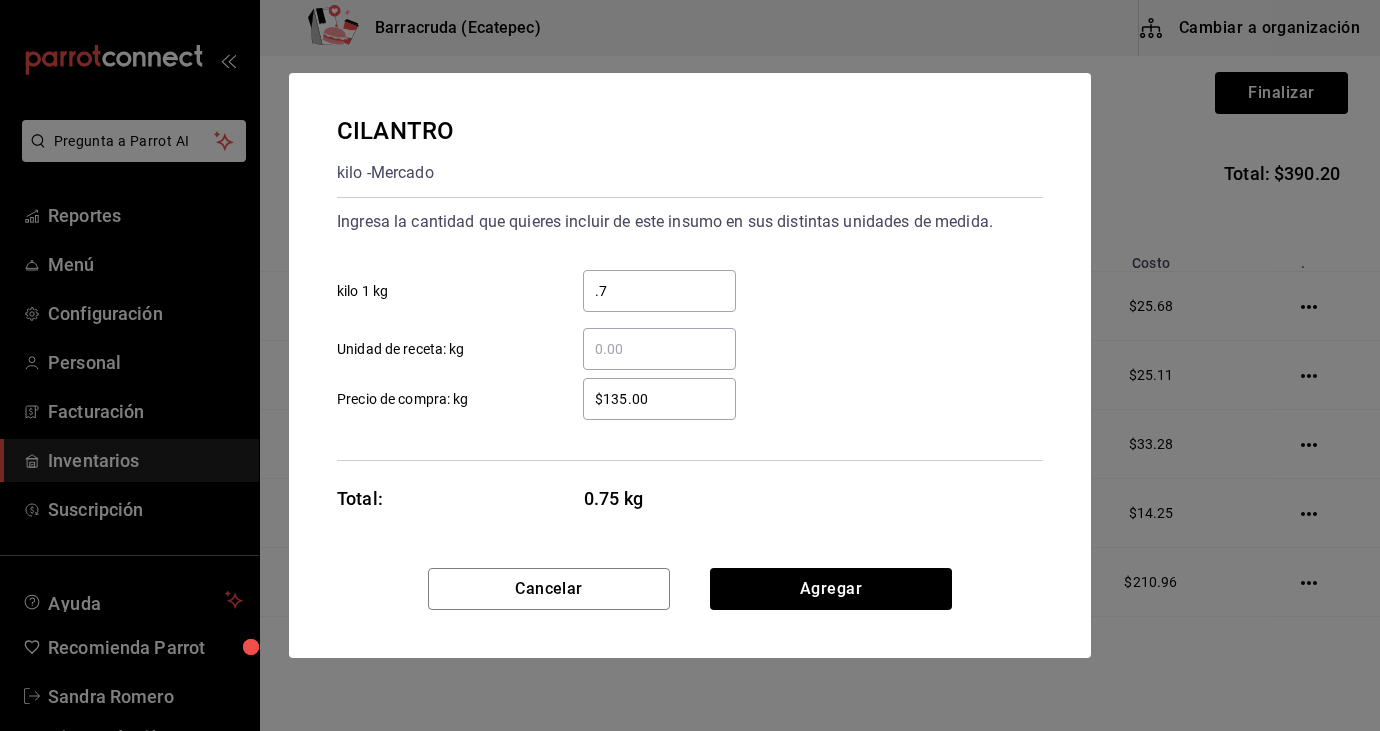 type on "." 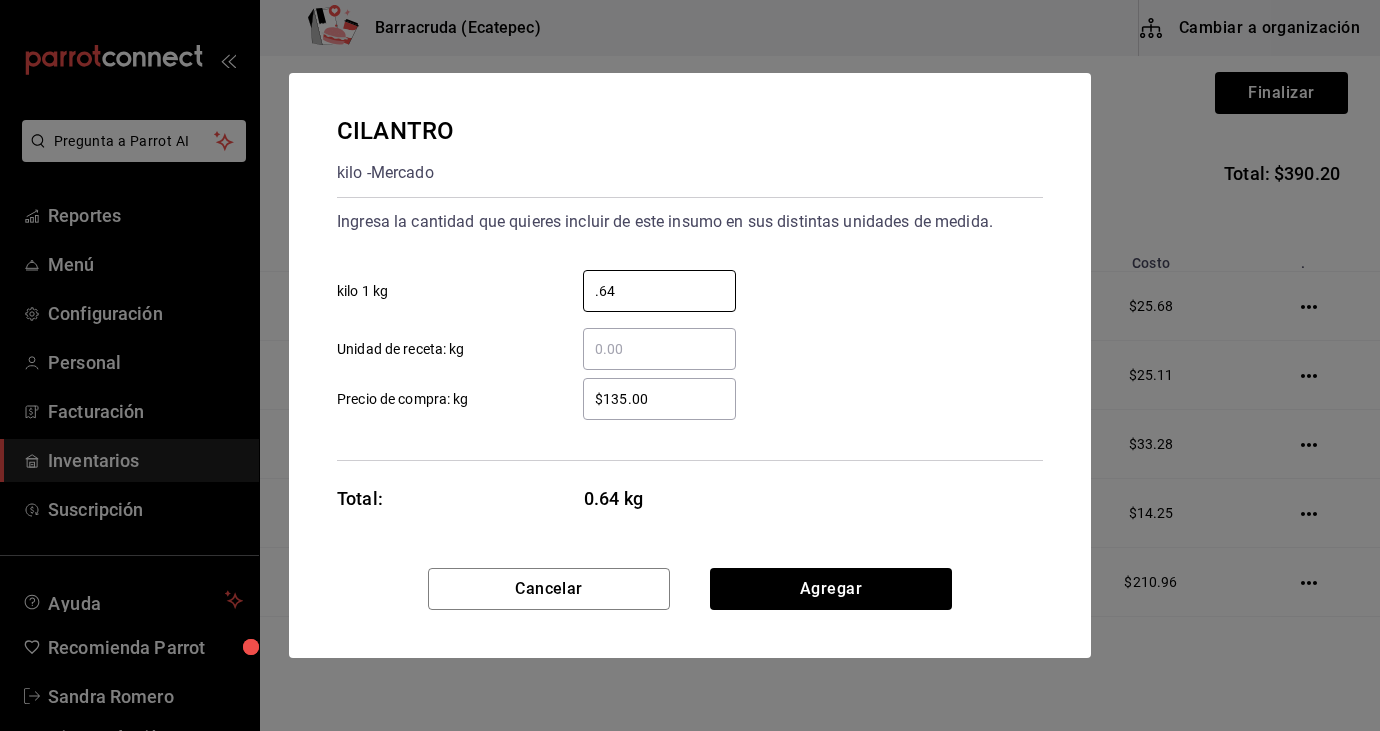 type on "0.64" 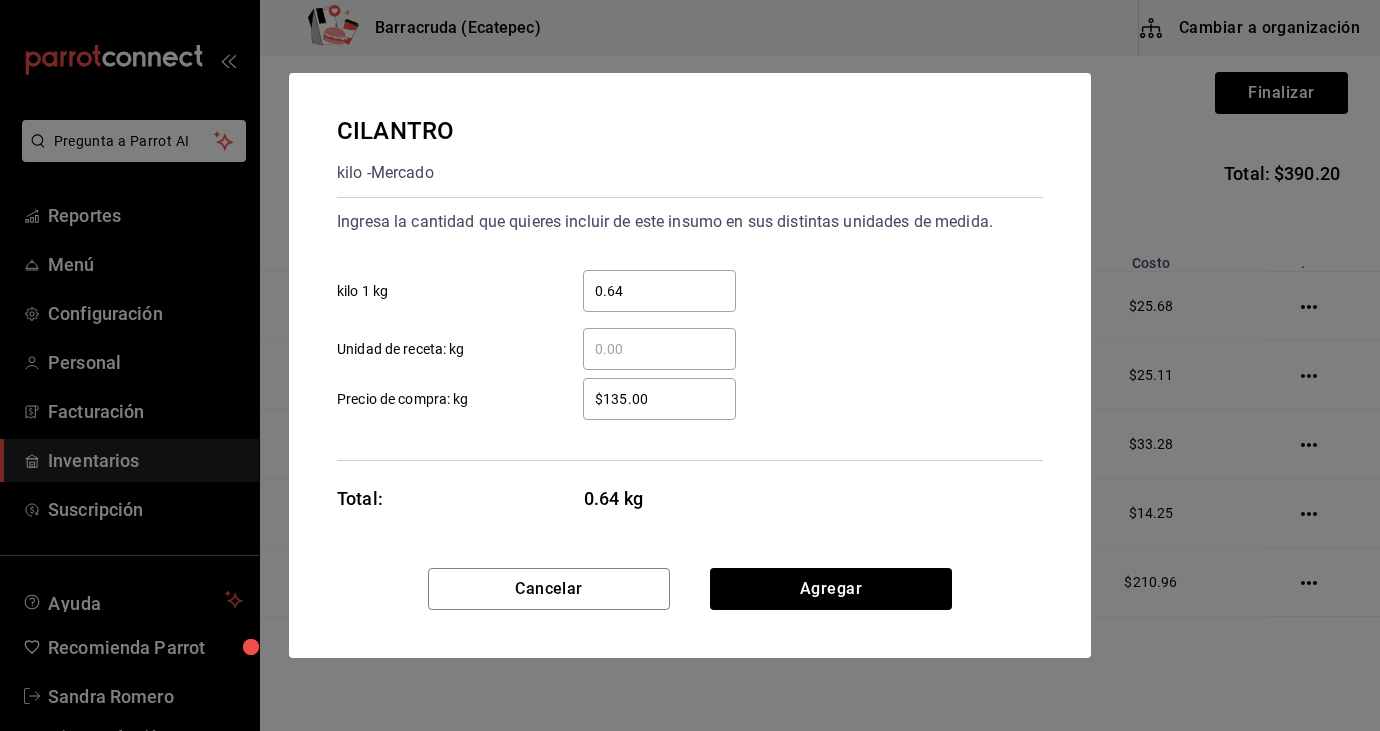 click on "$135.00" at bounding box center (659, 399) 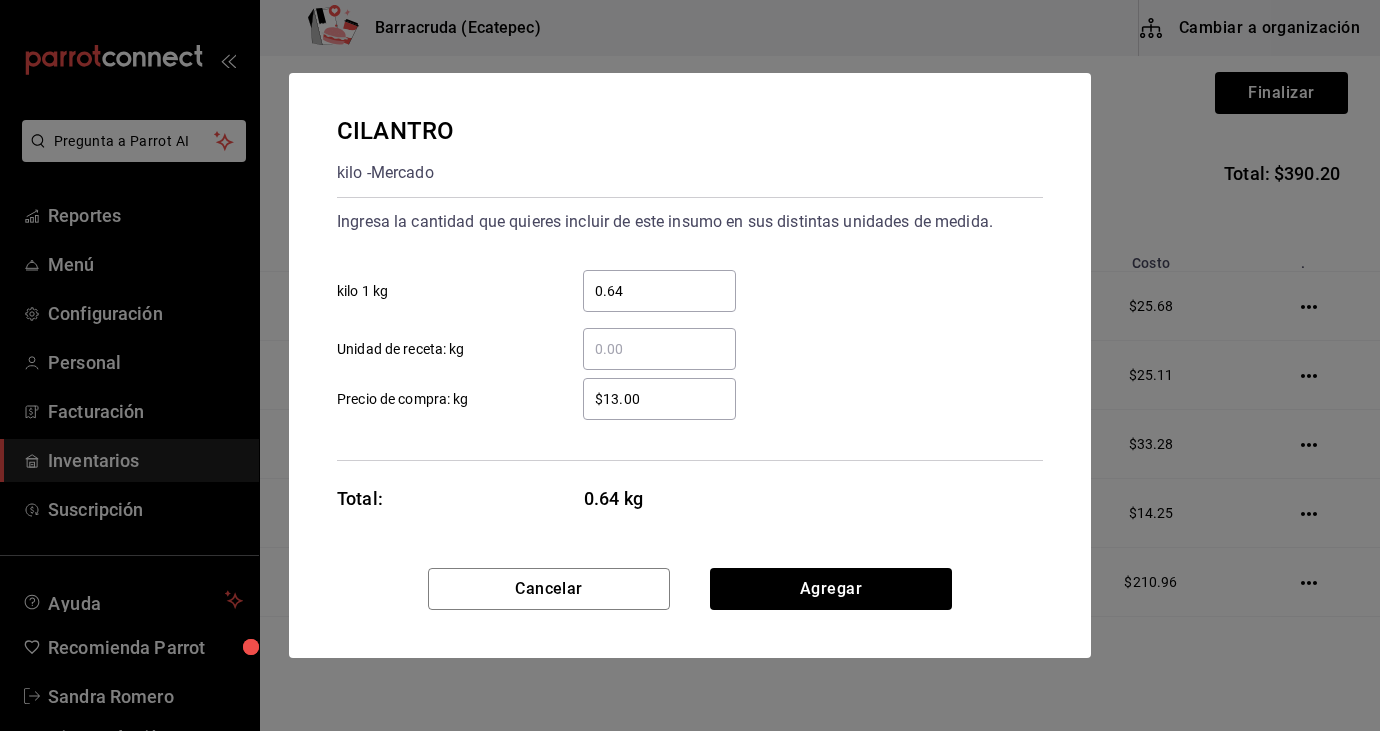 type on "$1.00" 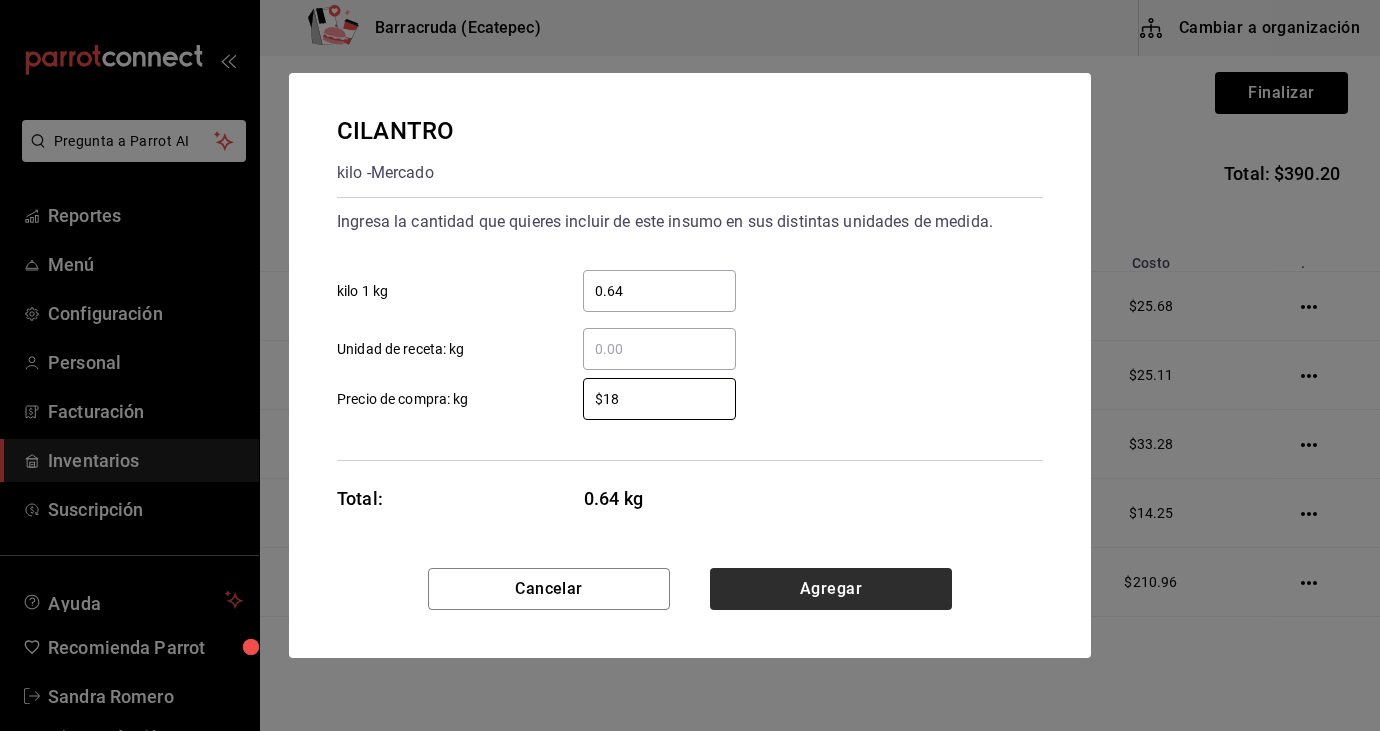 type on "$18" 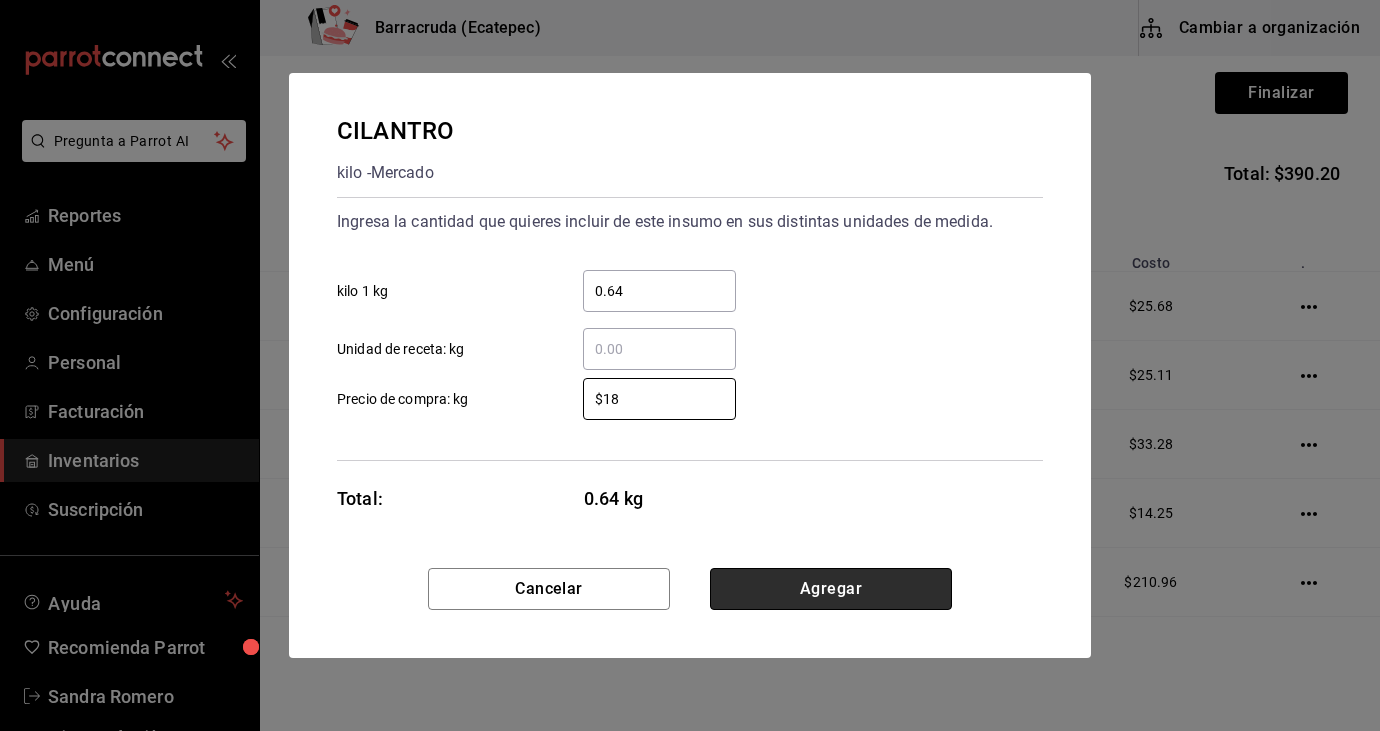 click on "Agregar" at bounding box center (831, 589) 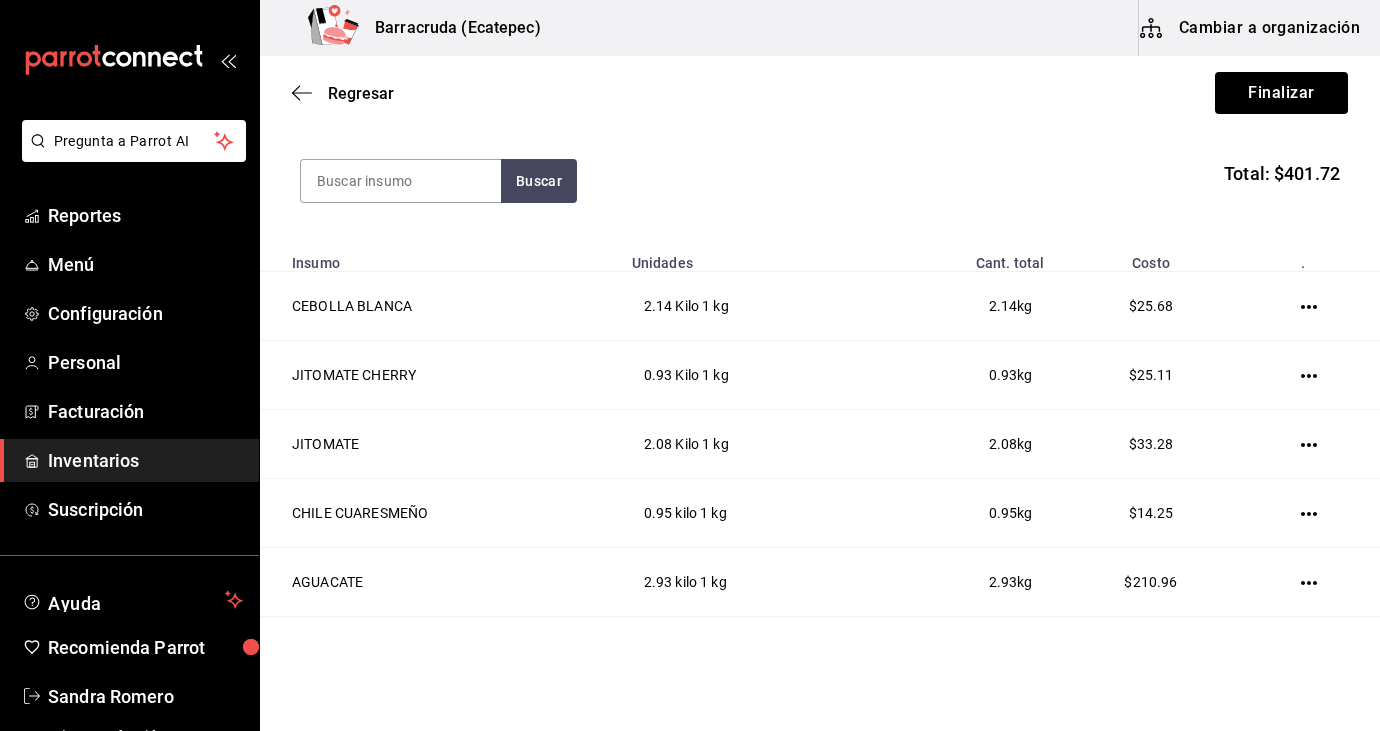 click on "Buscar Total: $401.72" at bounding box center (820, 181) 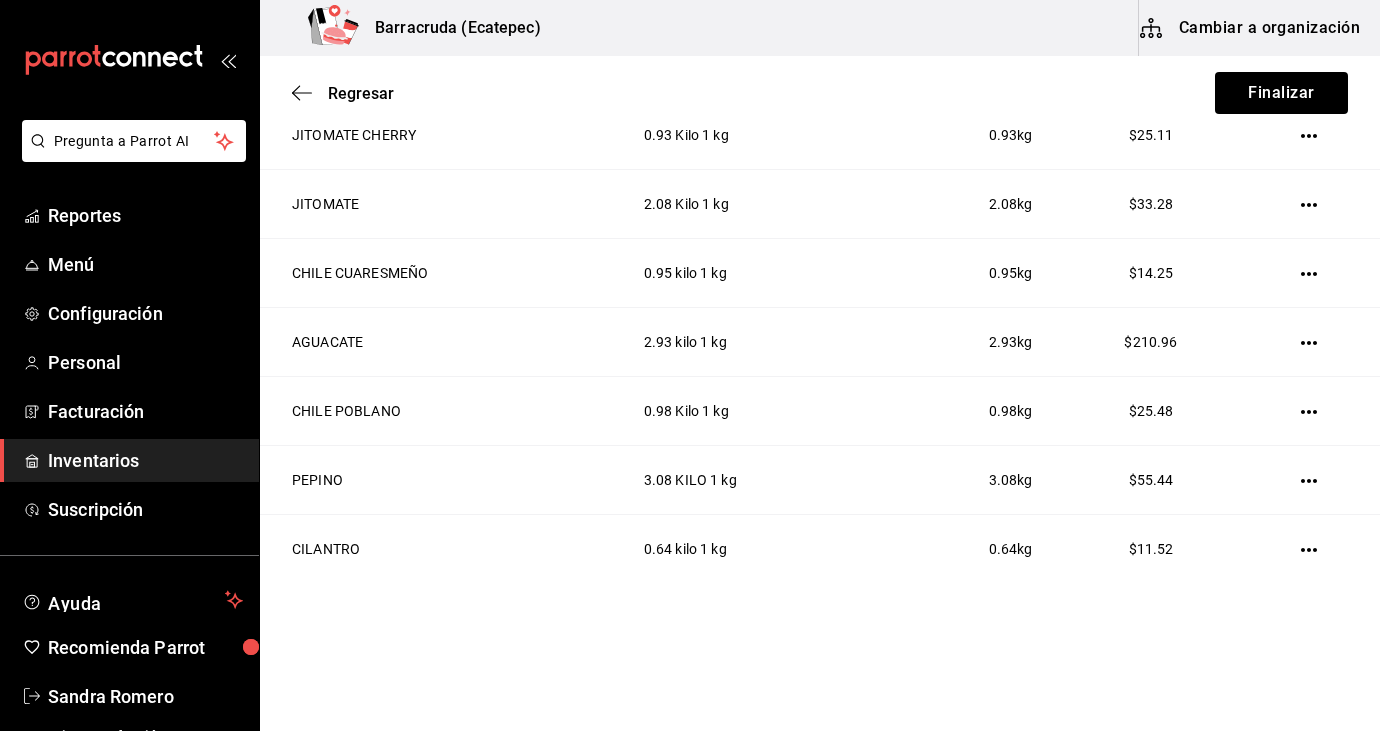 scroll, scrollTop: 483, scrollLeft: 0, axis: vertical 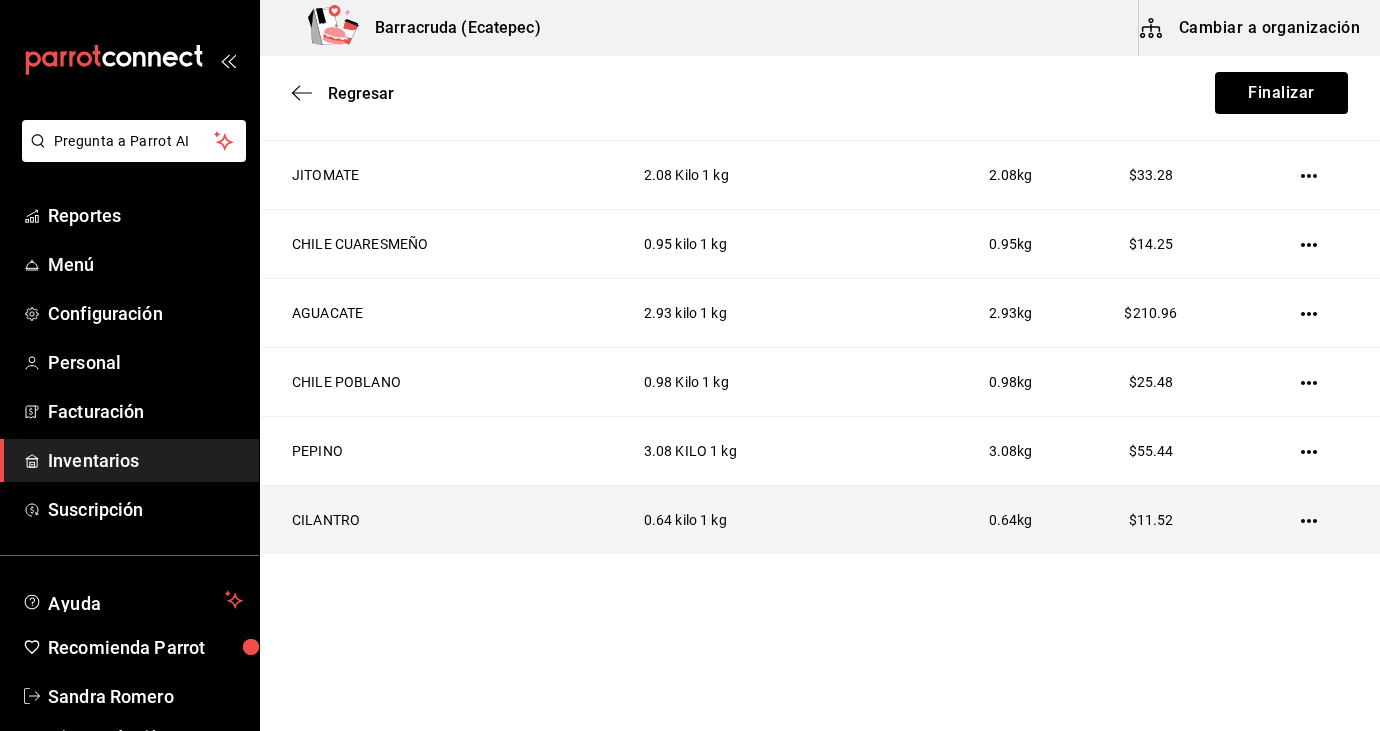click 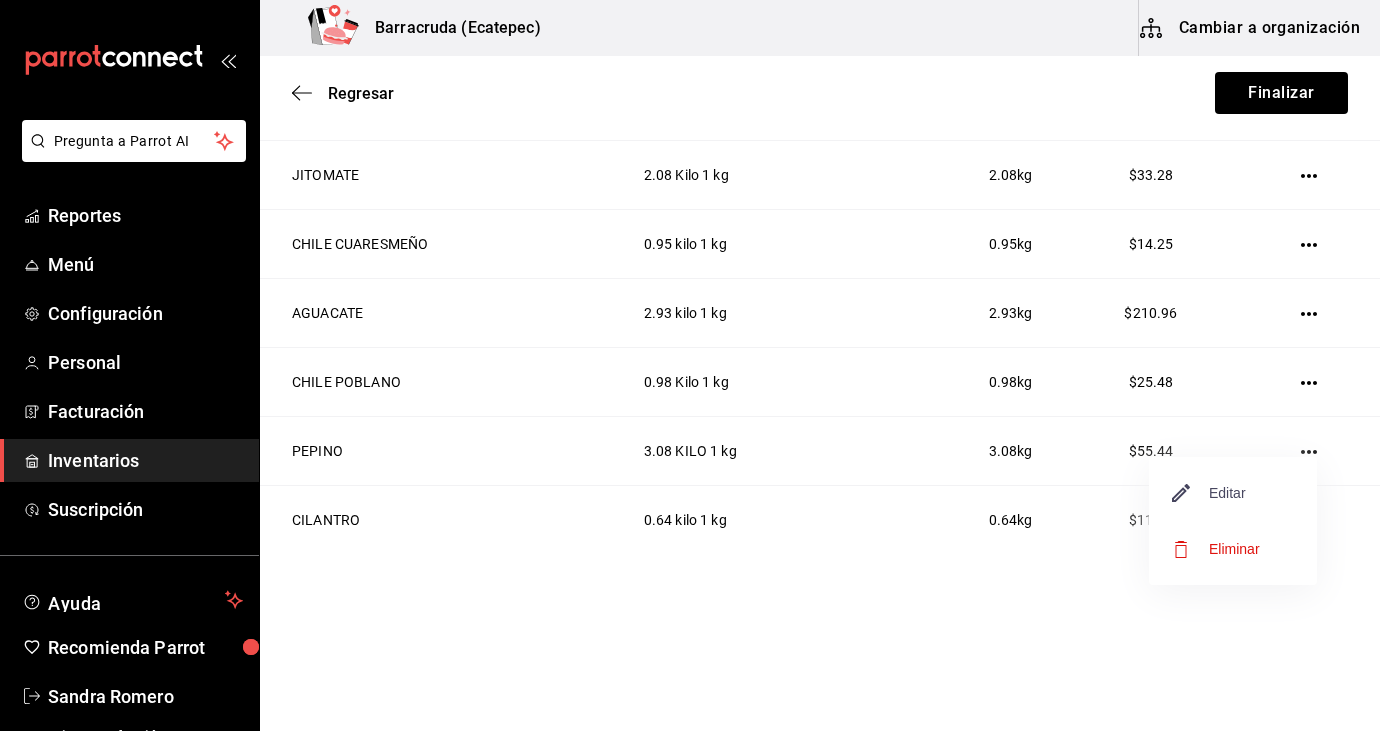click on "Editar" at bounding box center [1209, 493] 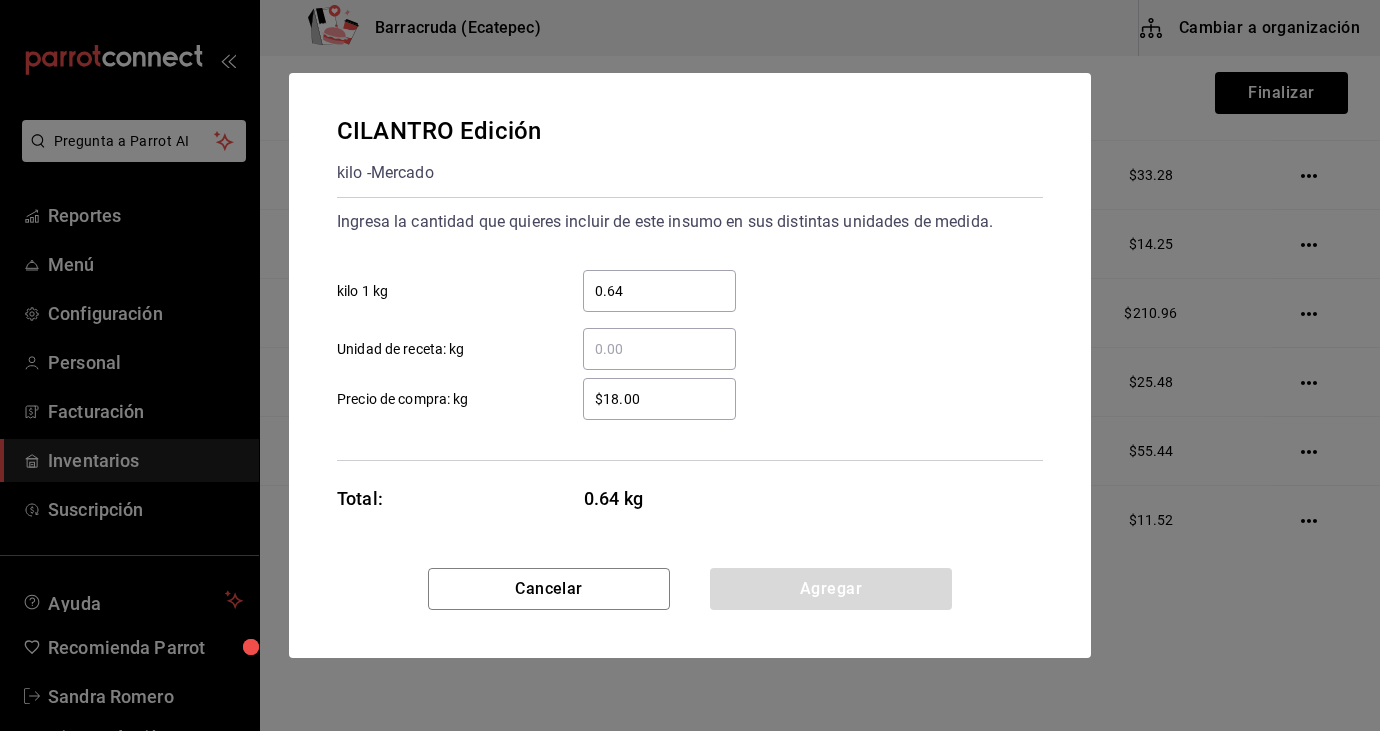 click on "$18.00" at bounding box center (659, 399) 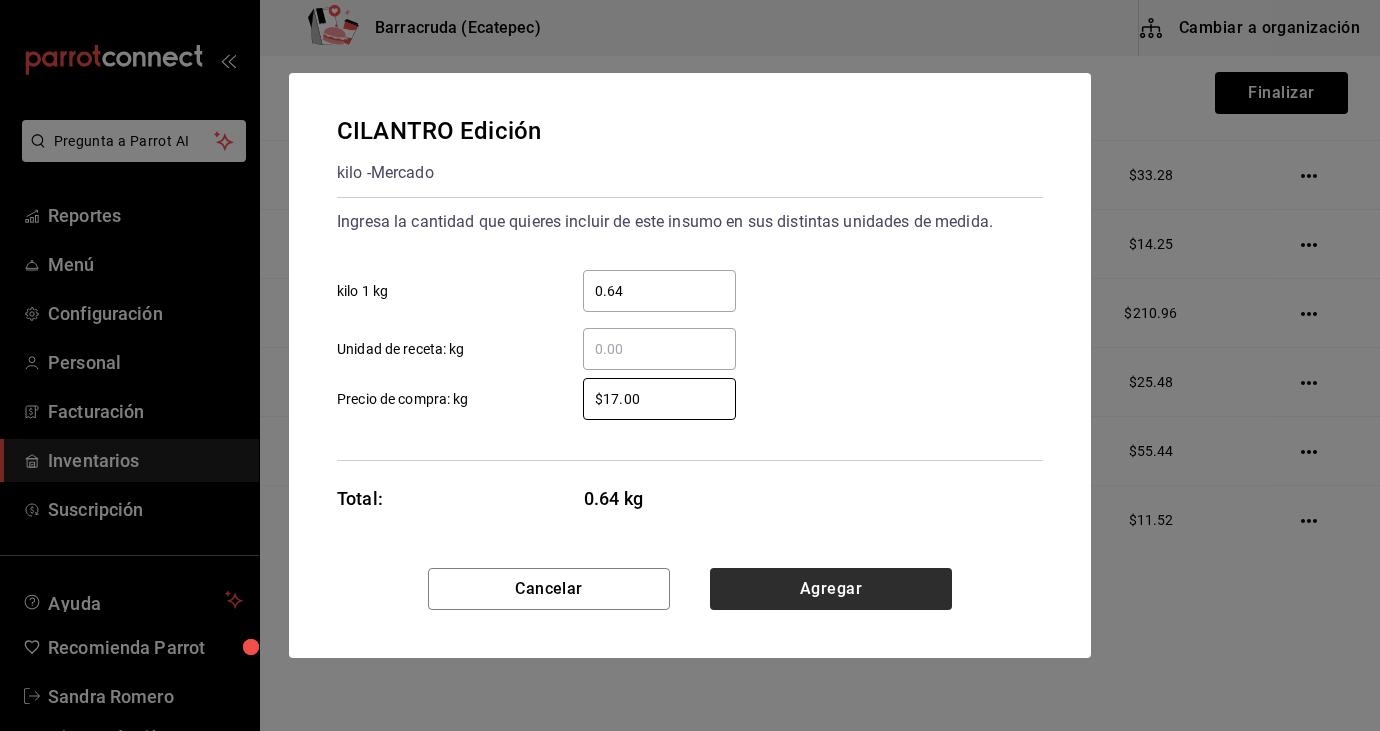 type on "$17.00" 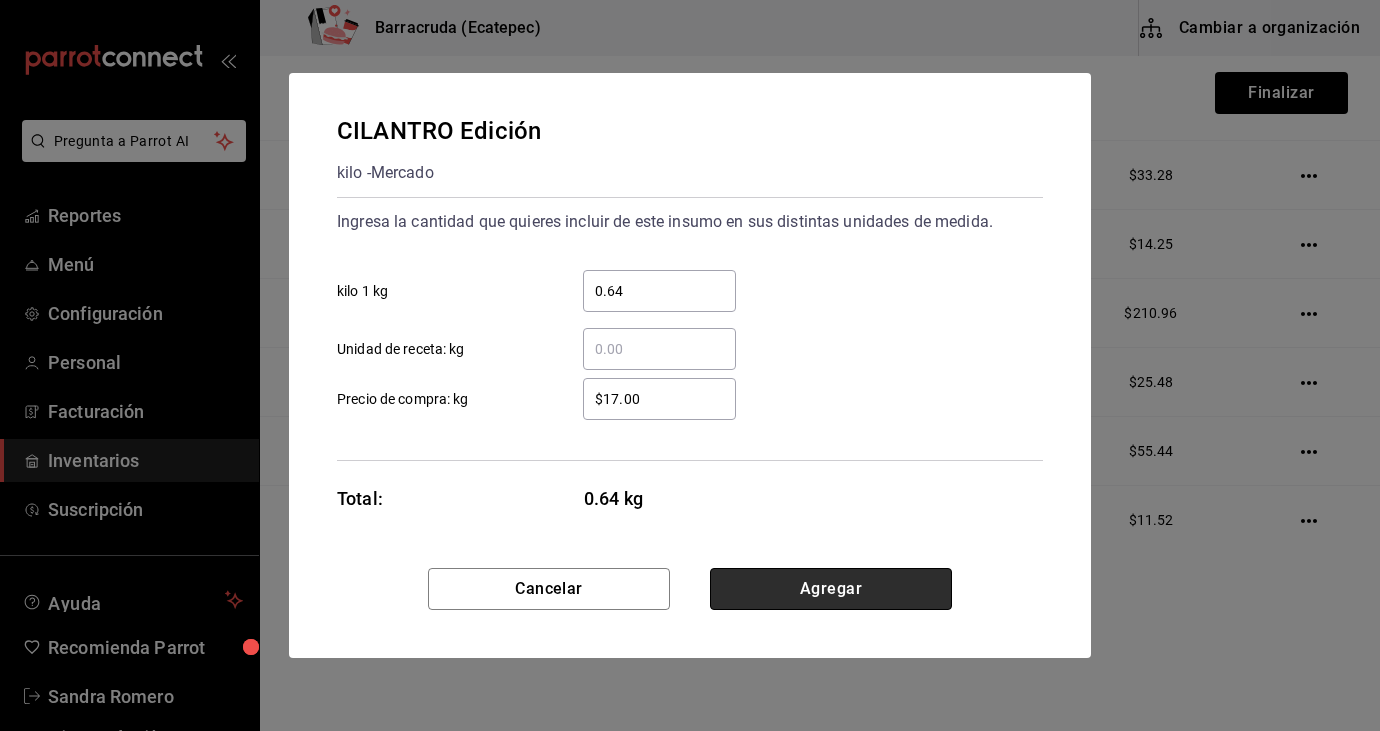 click on "Agregar" at bounding box center [831, 589] 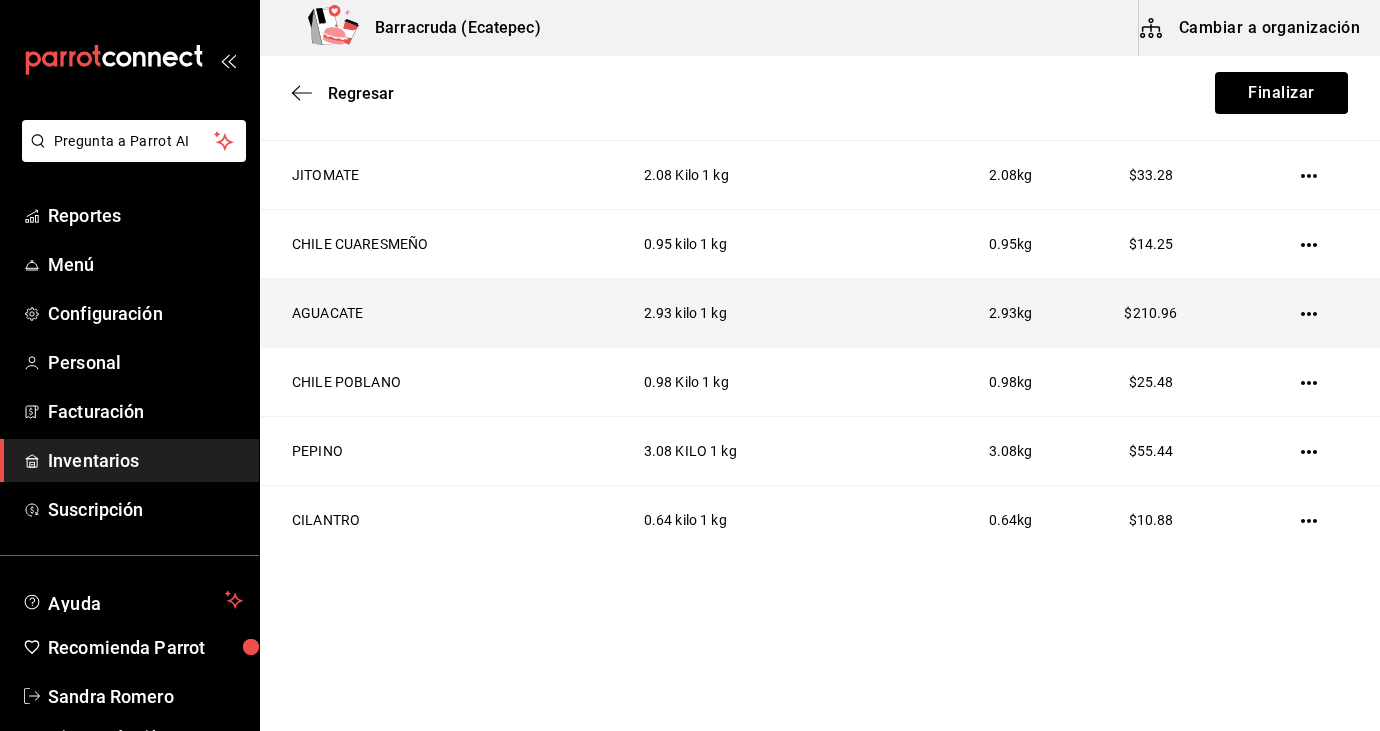 click on "AGUACATE" at bounding box center (440, 313) 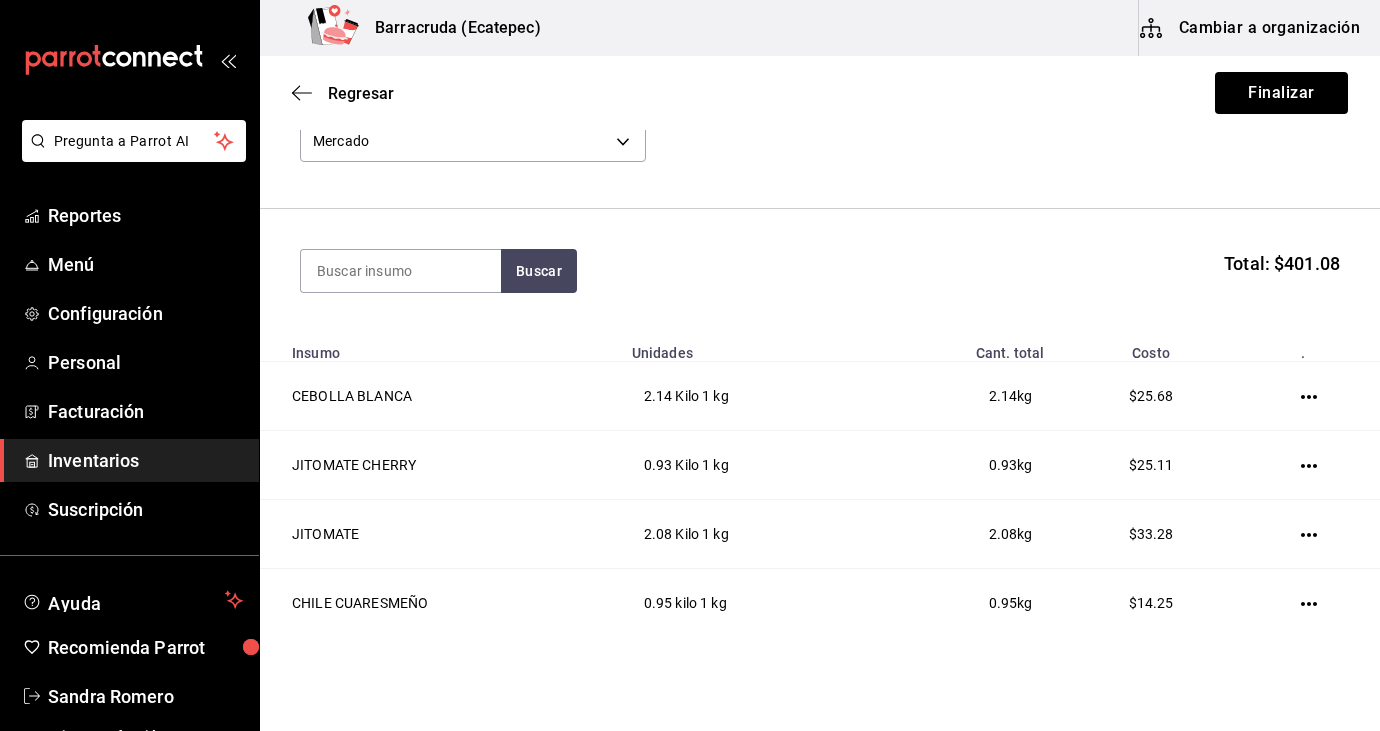 scroll, scrollTop: 123, scrollLeft: 0, axis: vertical 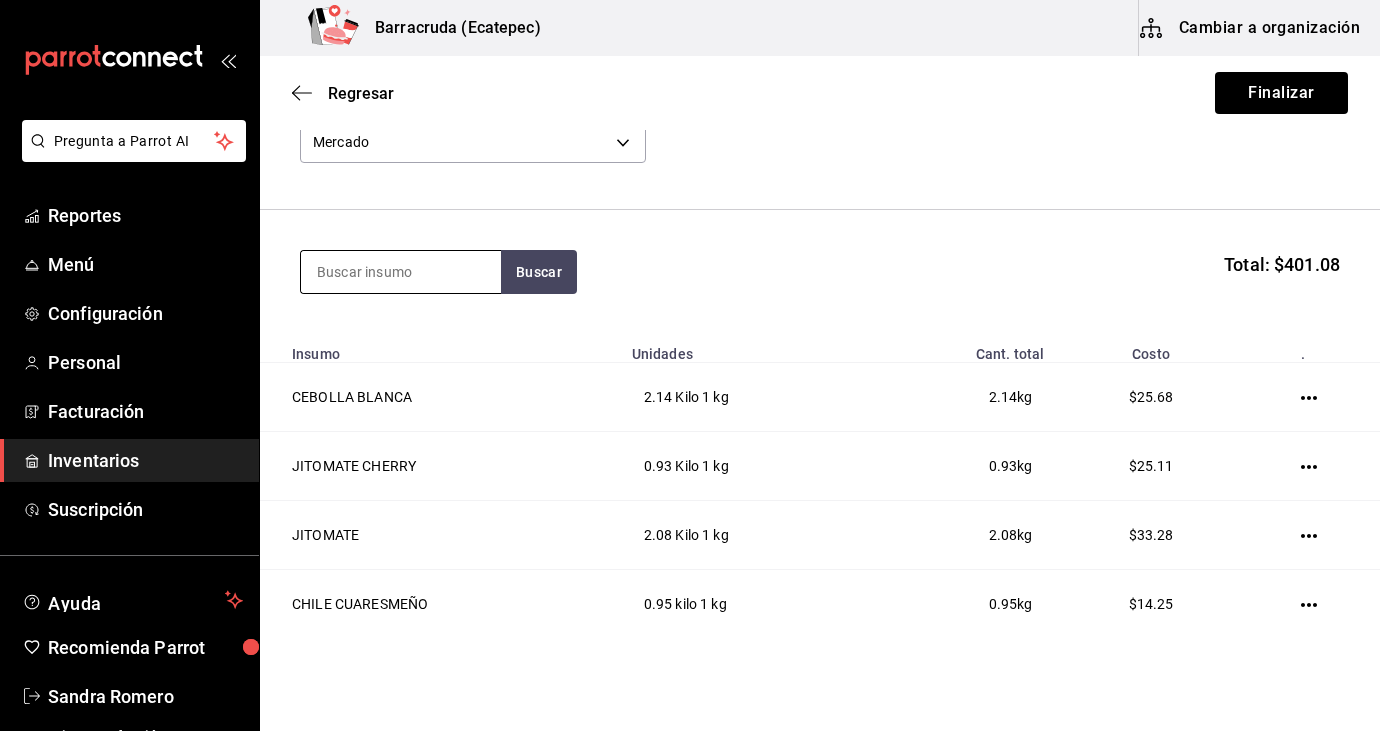 click at bounding box center (401, 272) 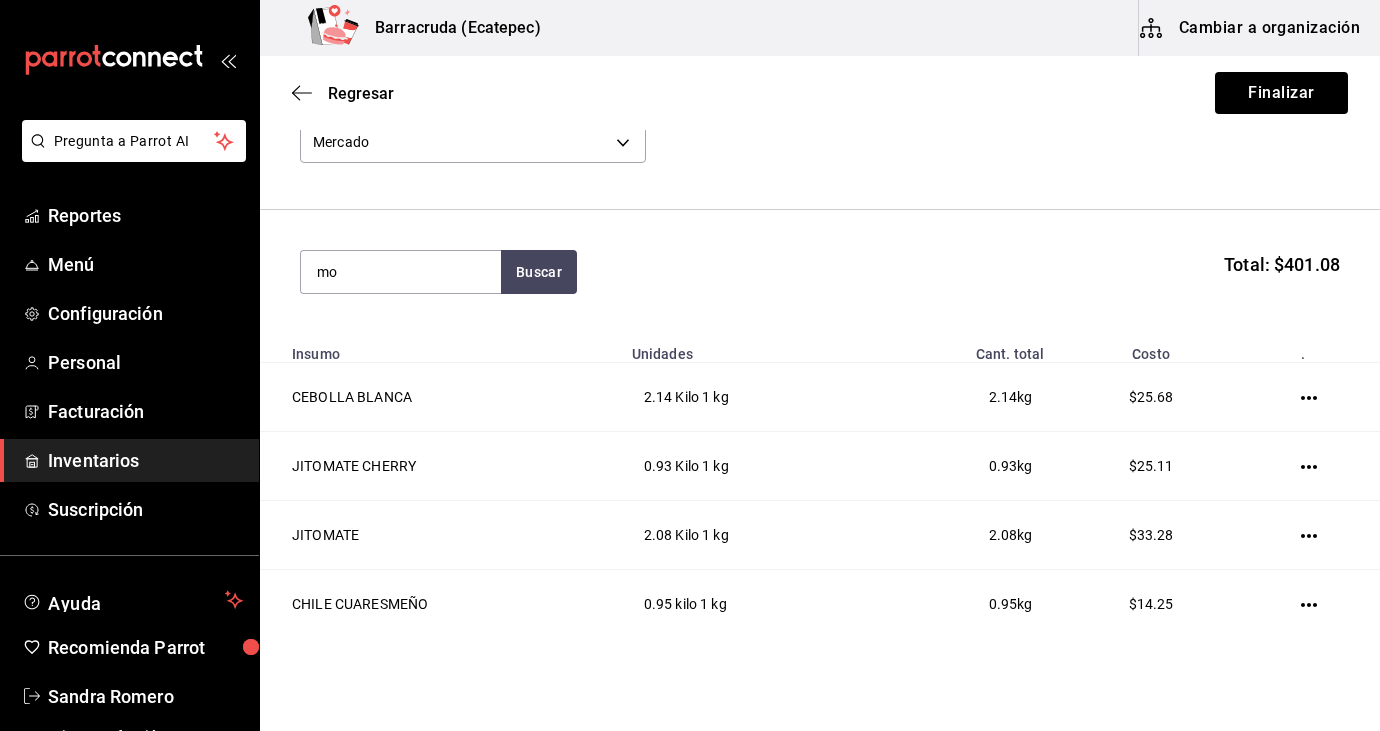 type on "m" 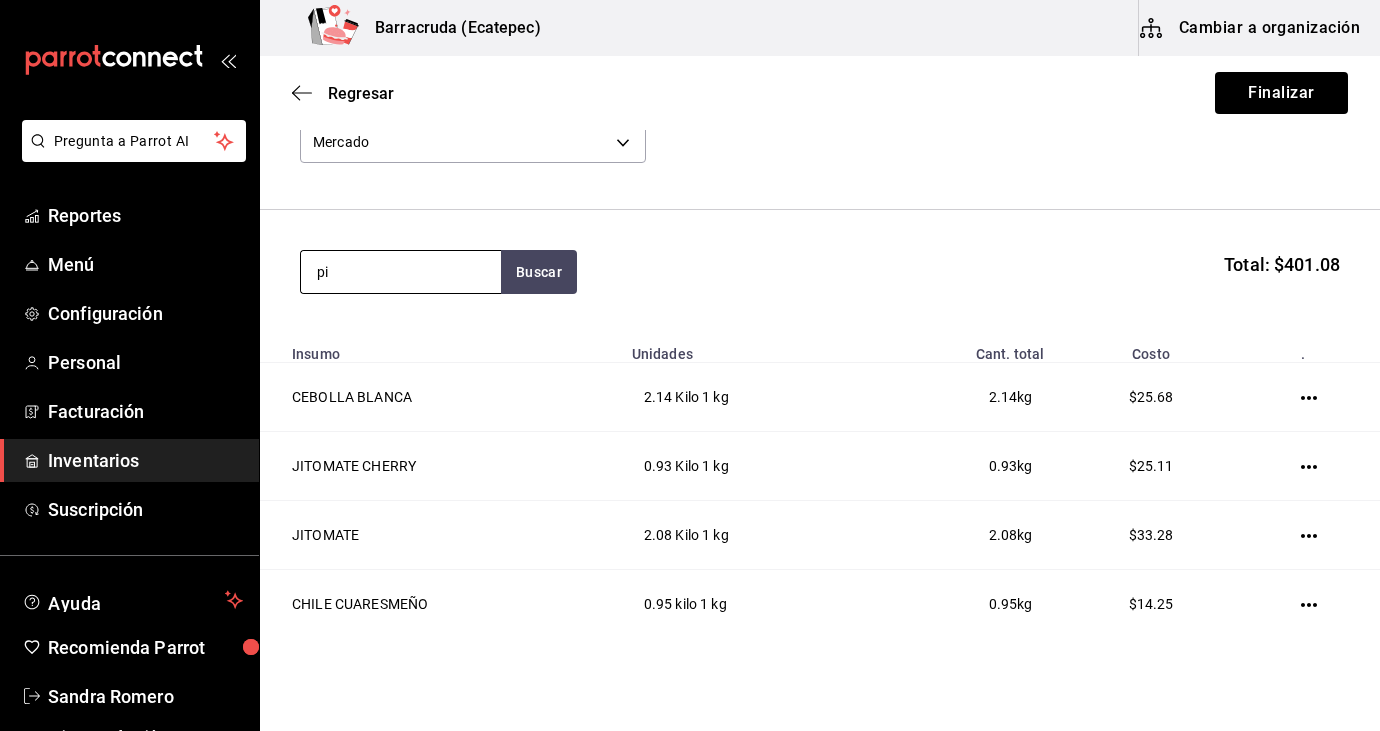 type on "p" 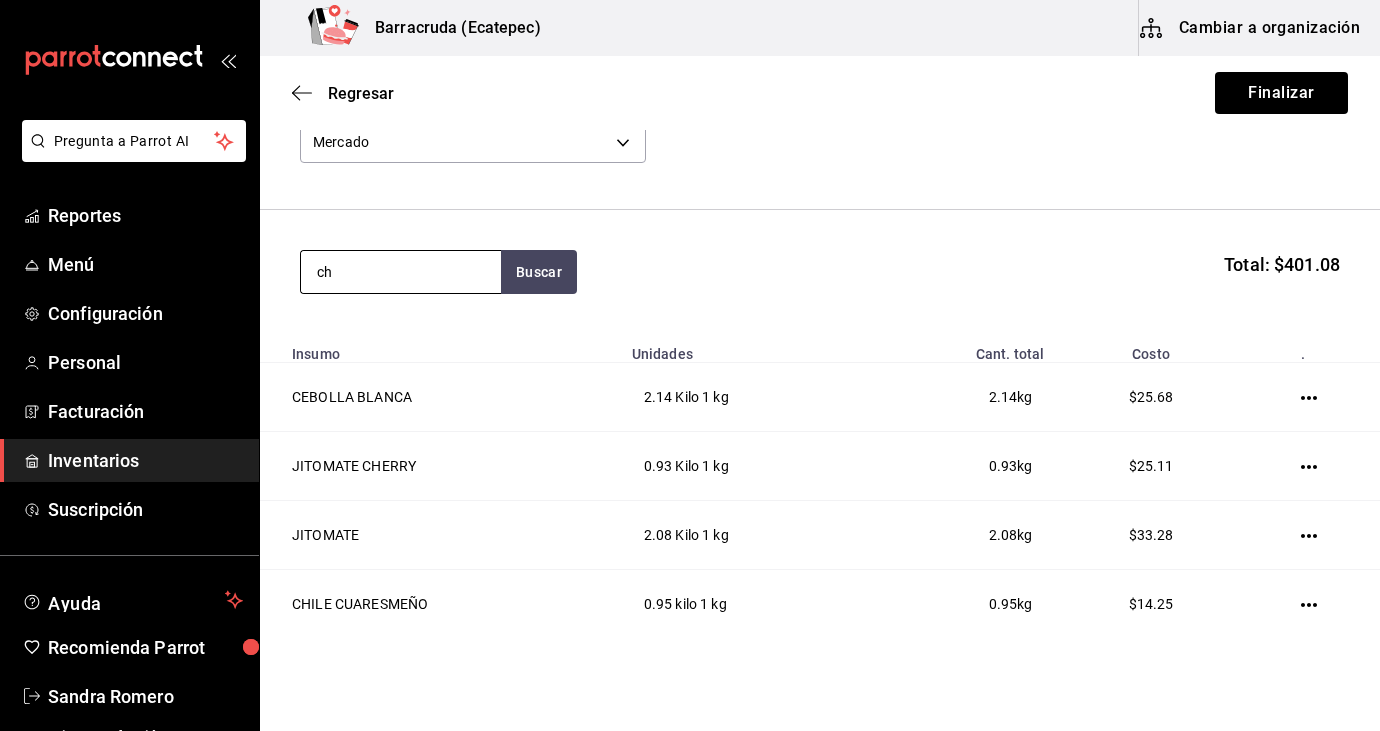 type on "c" 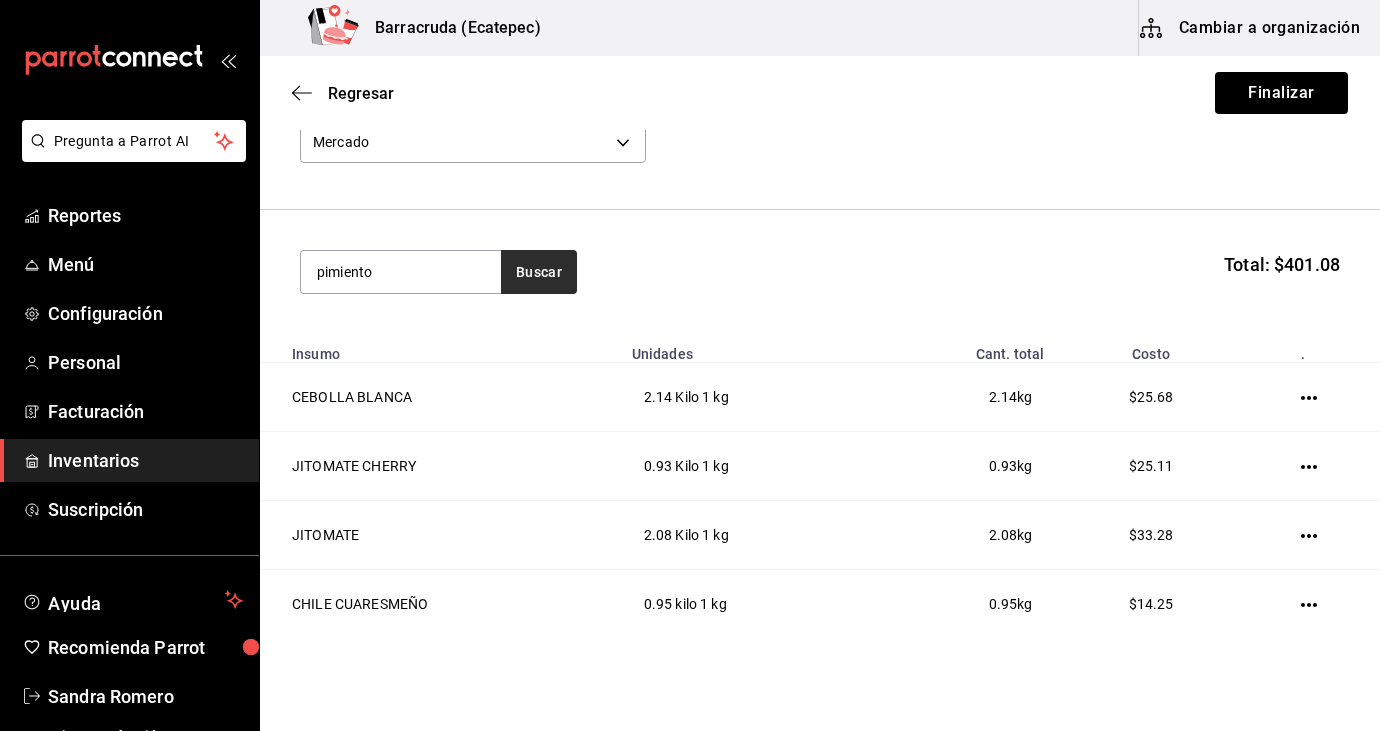 type on "pimiento" 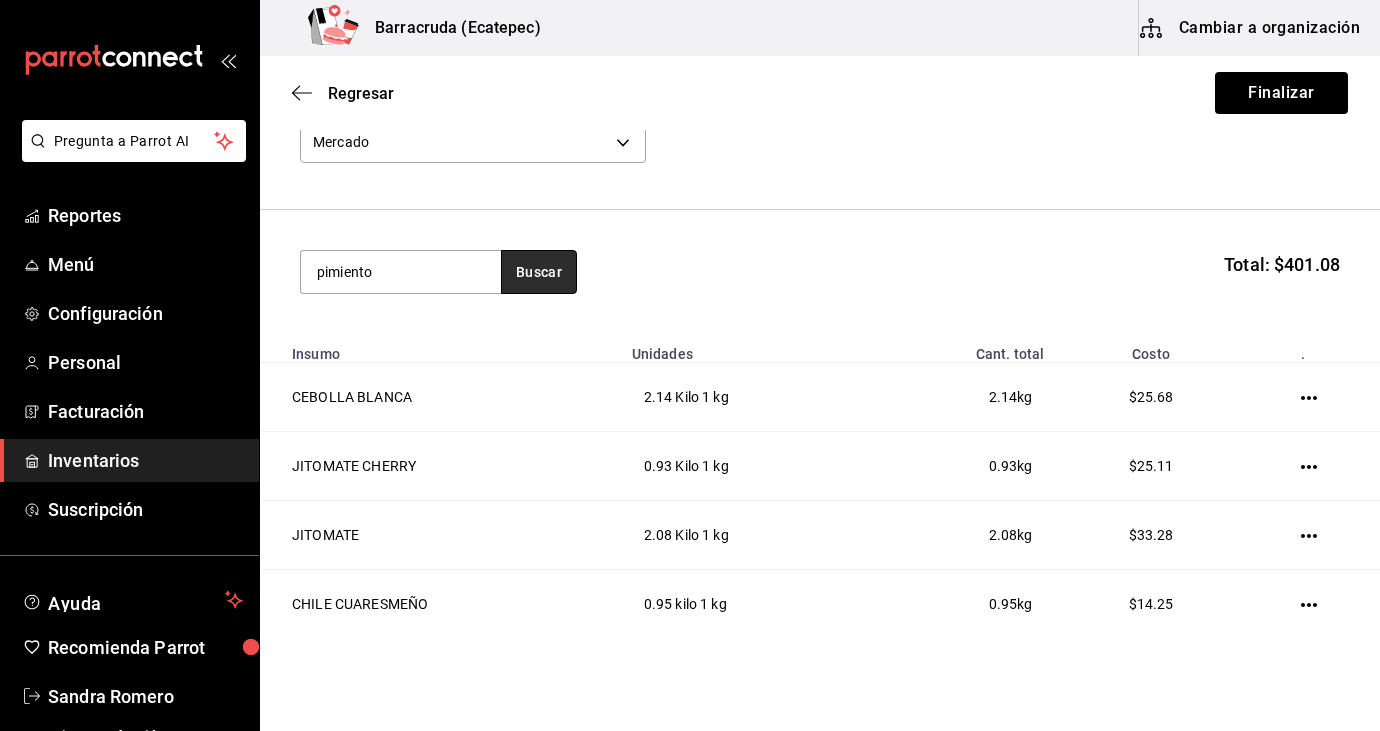click on "Buscar" at bounding box center [539, 272] 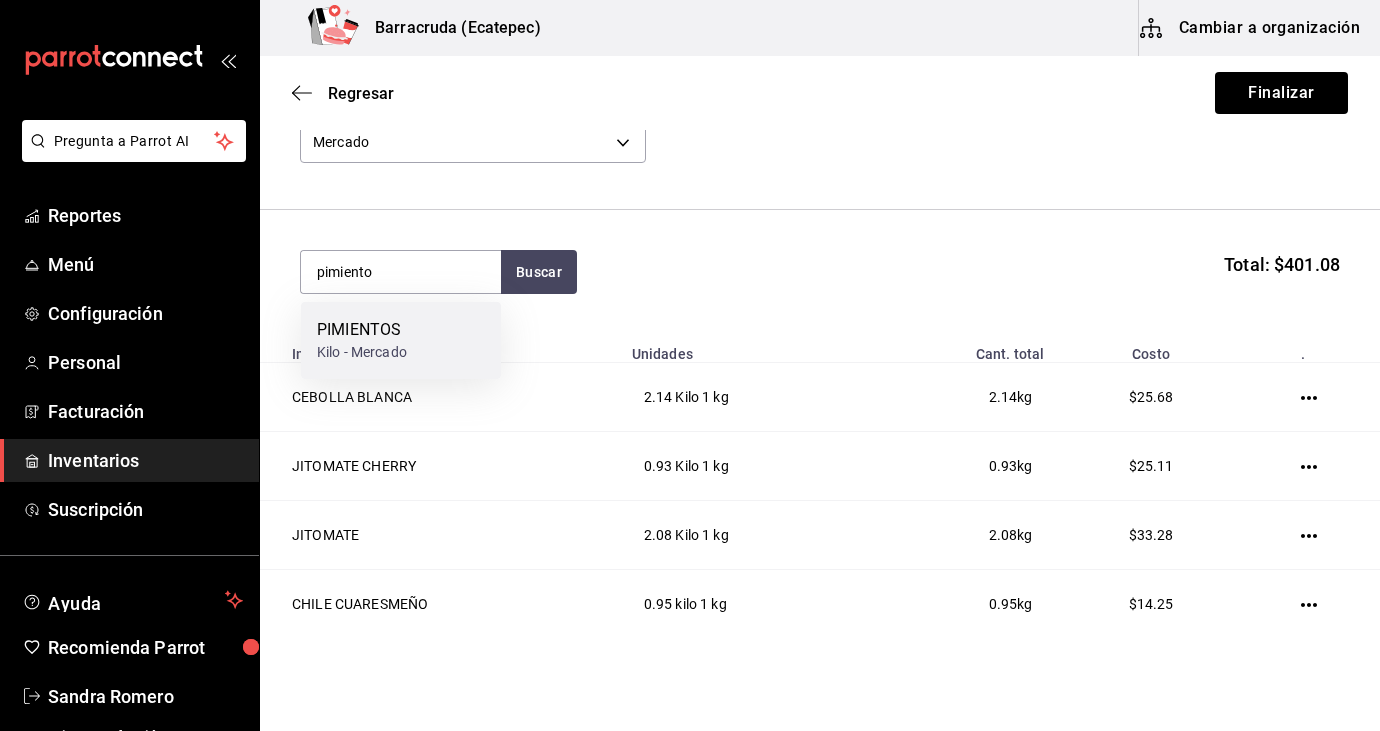 click on "PIMIENTOS Kilo - Mercado" at bounding box center [401, 340] 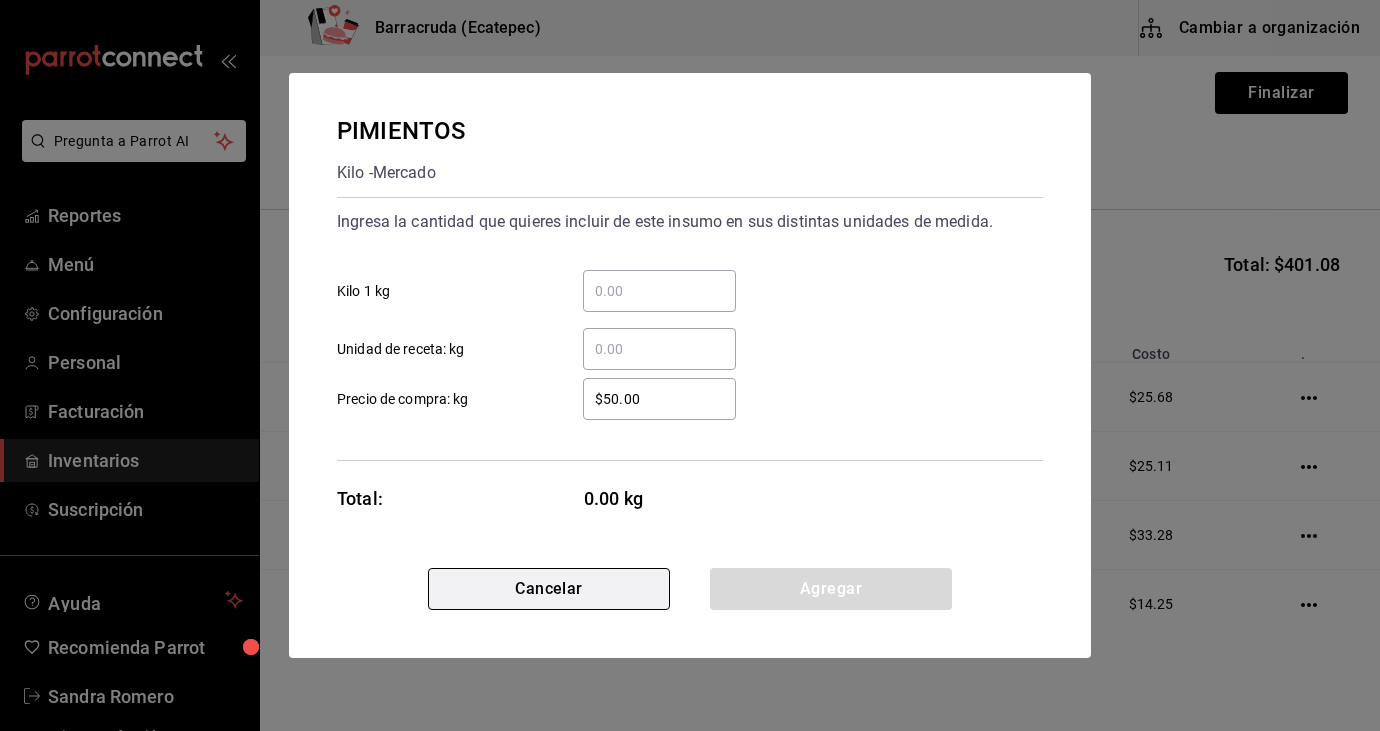 click on "Cancelar" at bounding box center [549, 589] 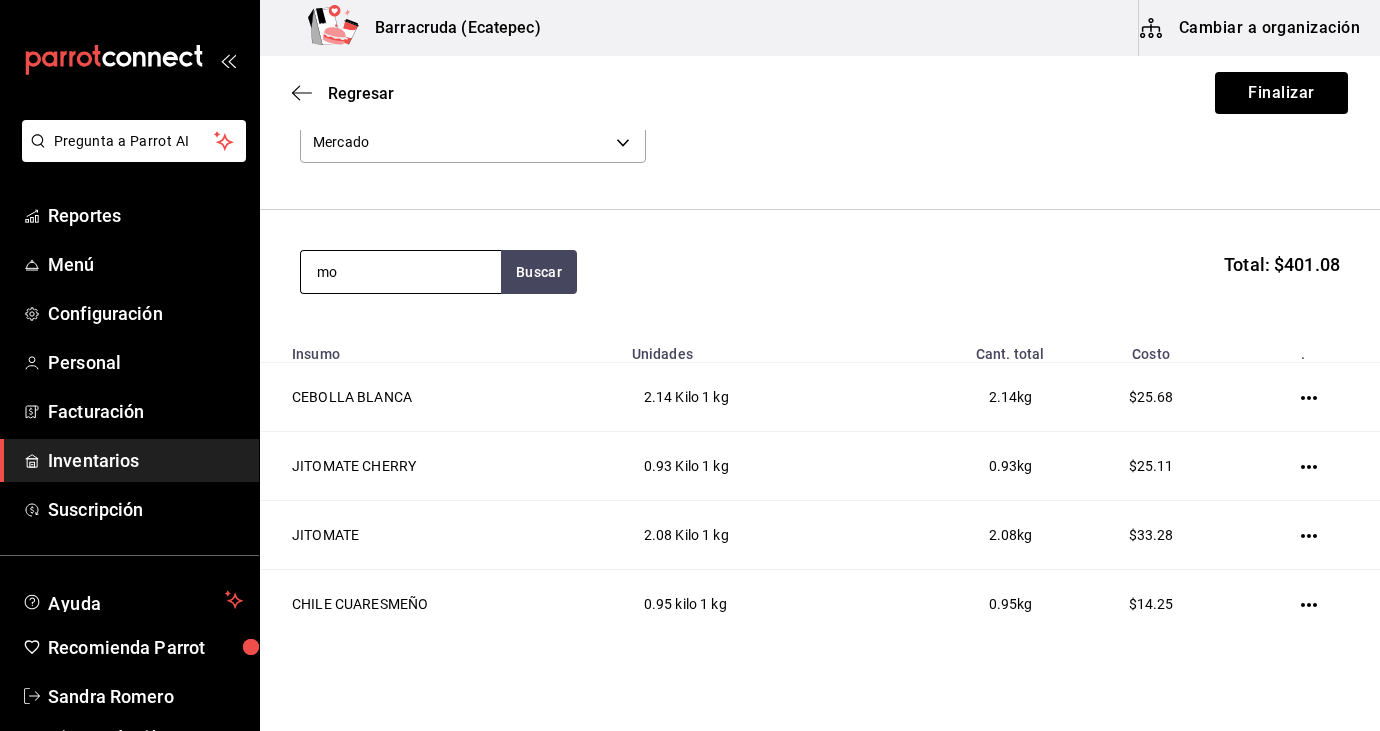 type on "m" 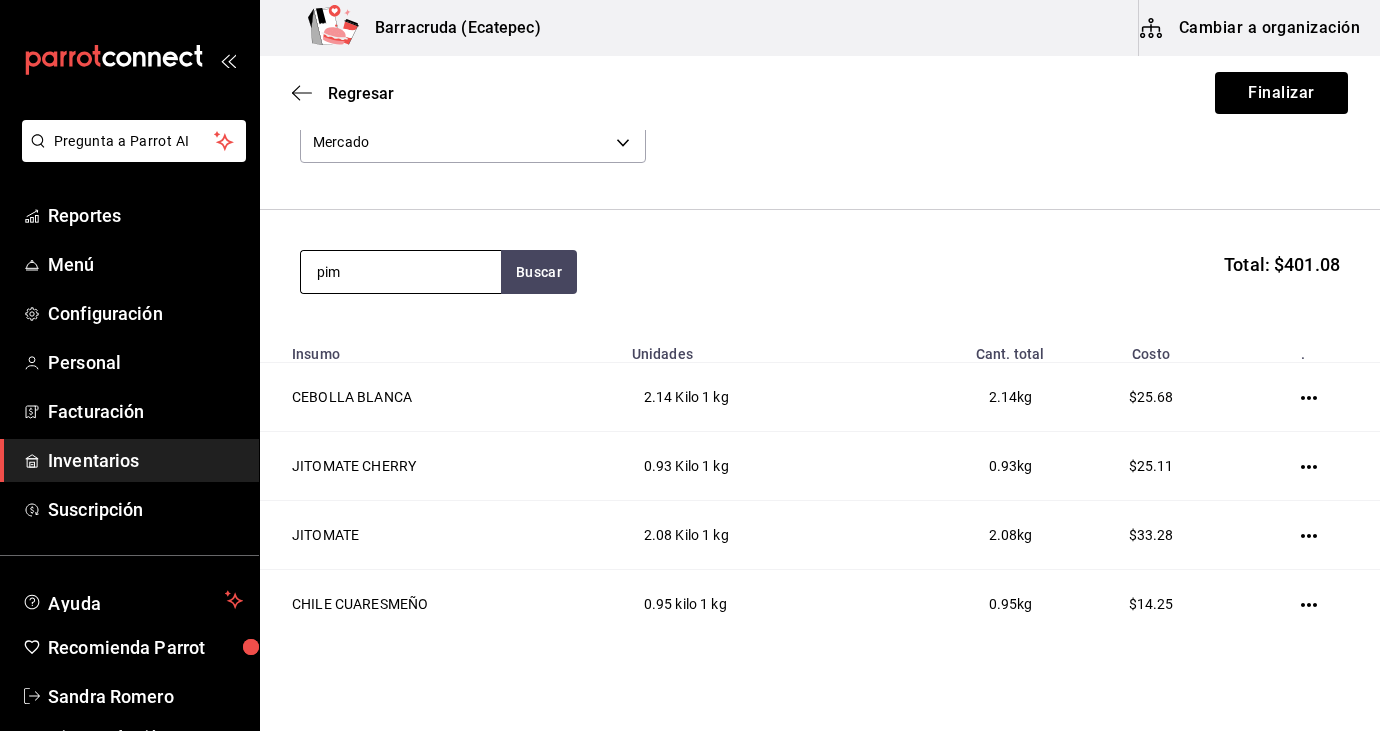 type on "pimi" 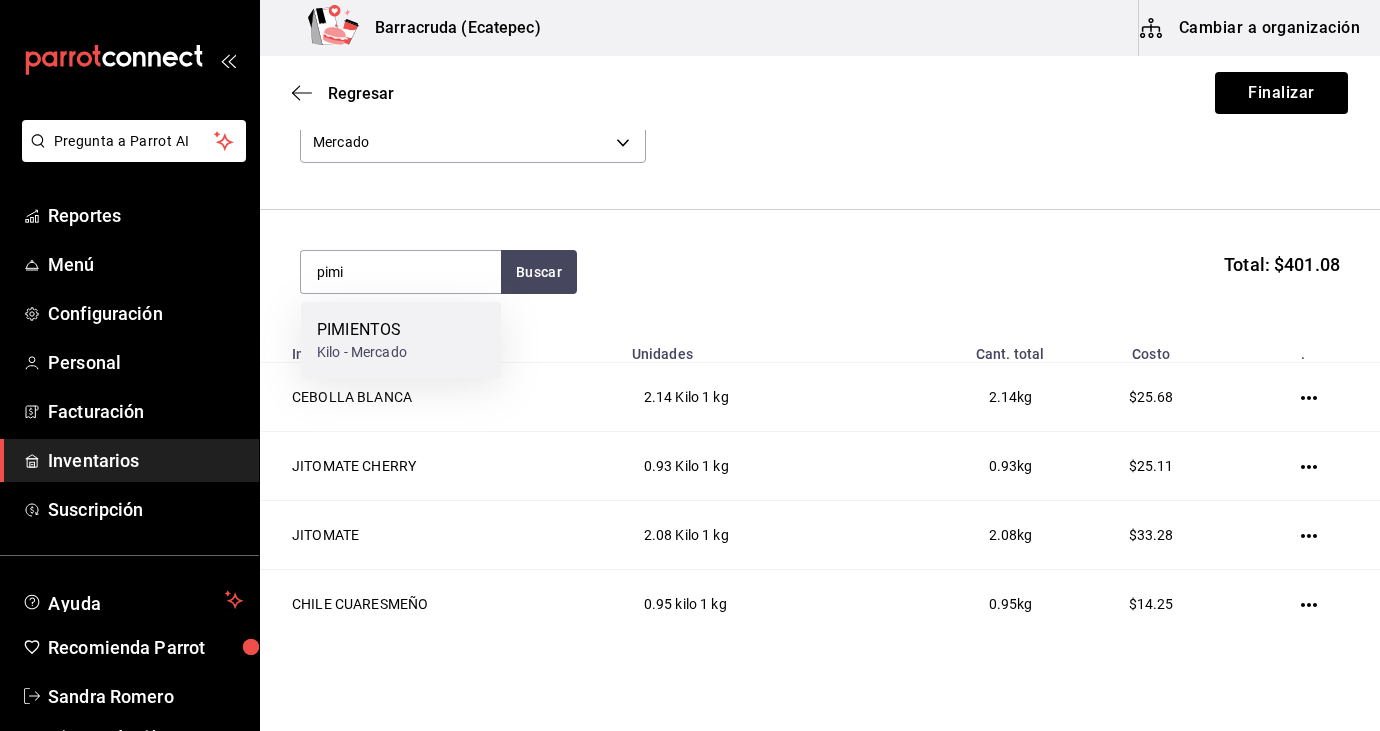 click on "PIMIENTOS" at bounding box center (362, 330) 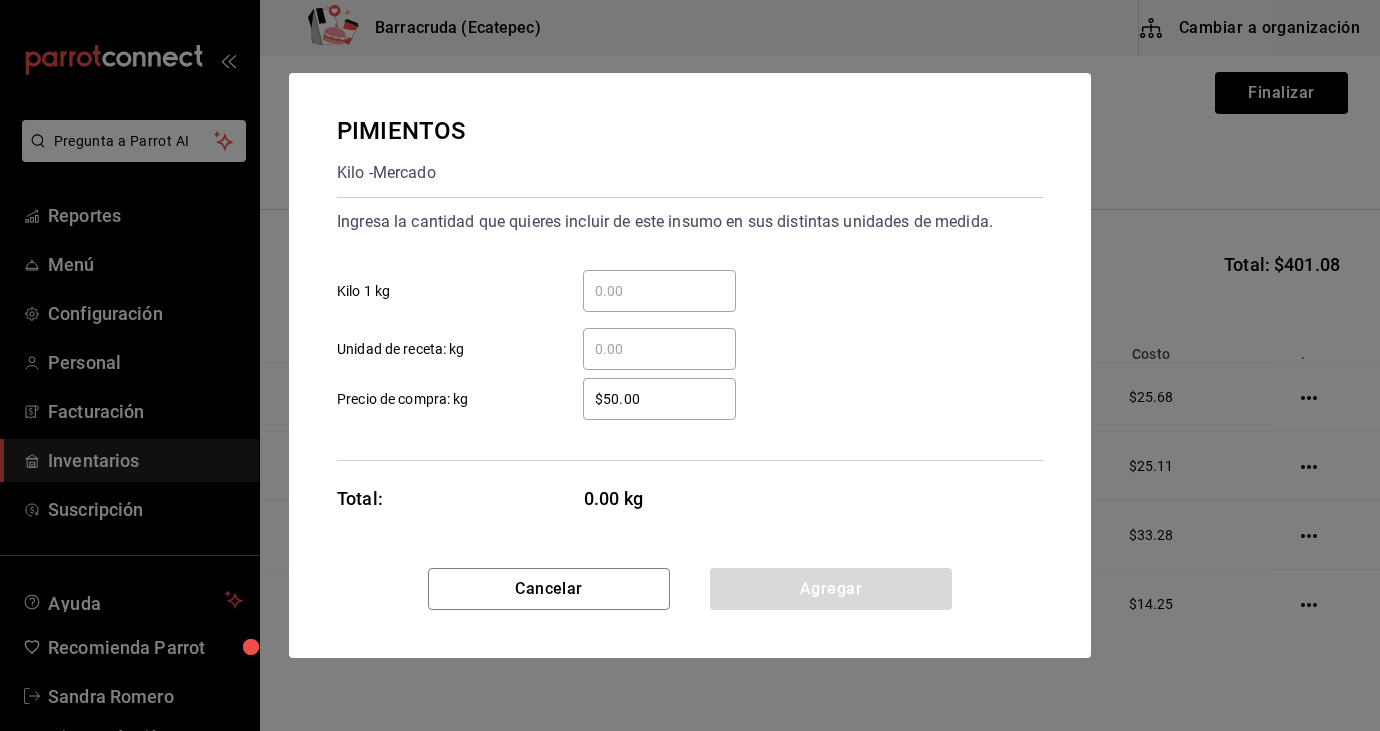 click on "​ Kilo 1 kg" at bounding box center (659, 291) 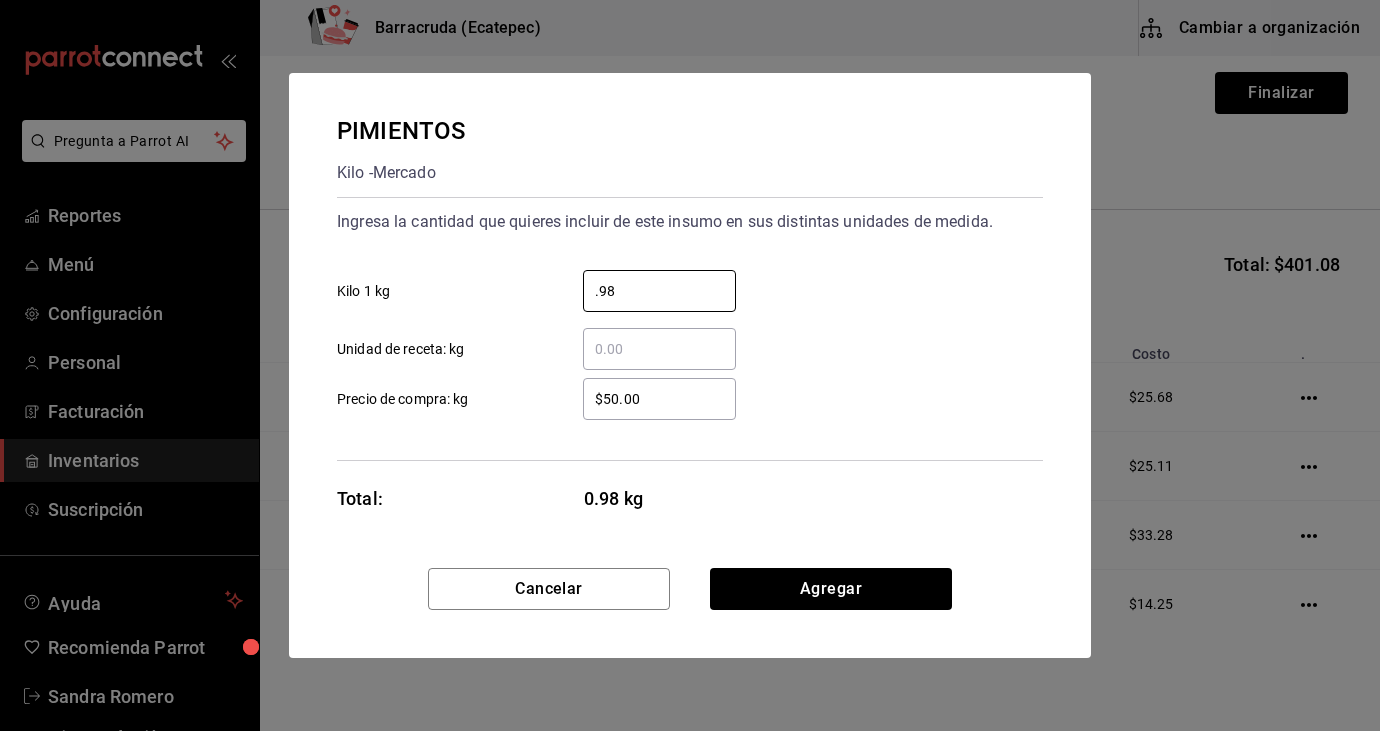type on "0.98" 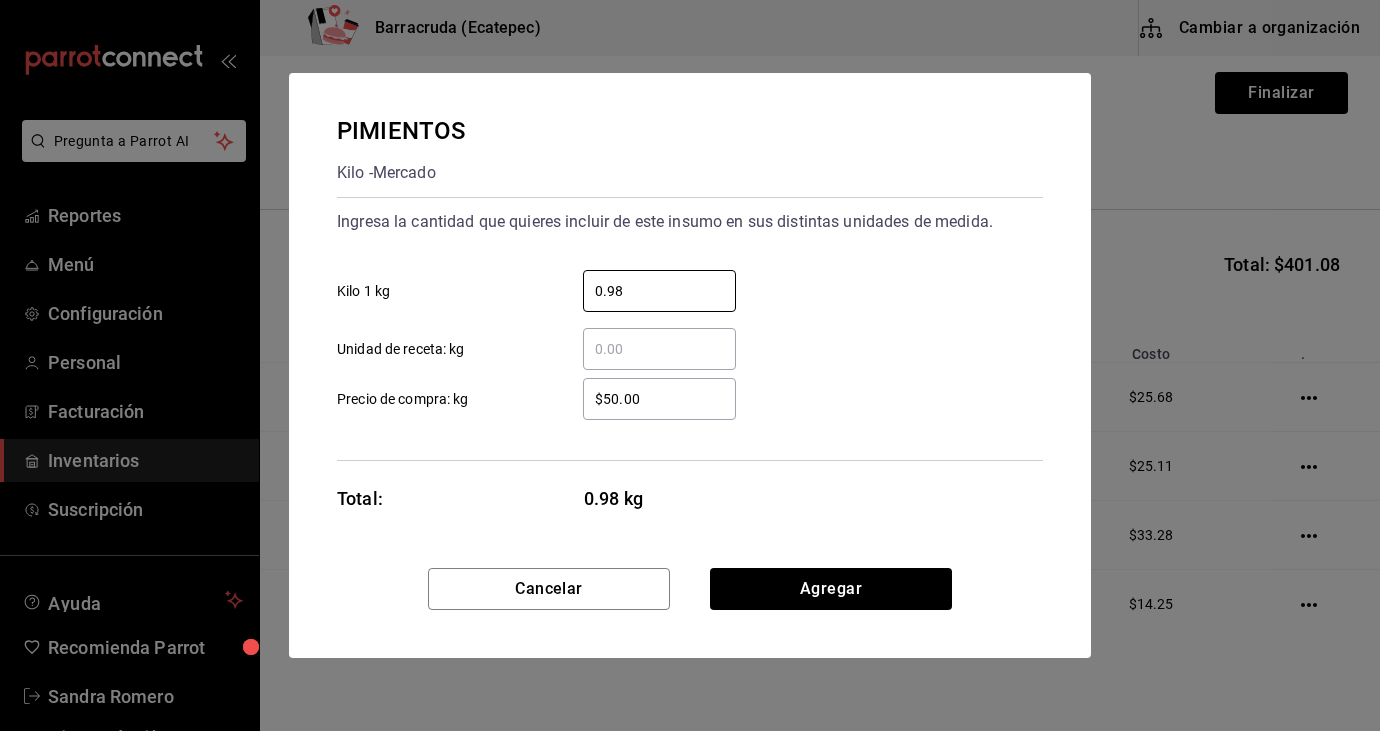 click on "$50.00" at bounding box center [659, 399] 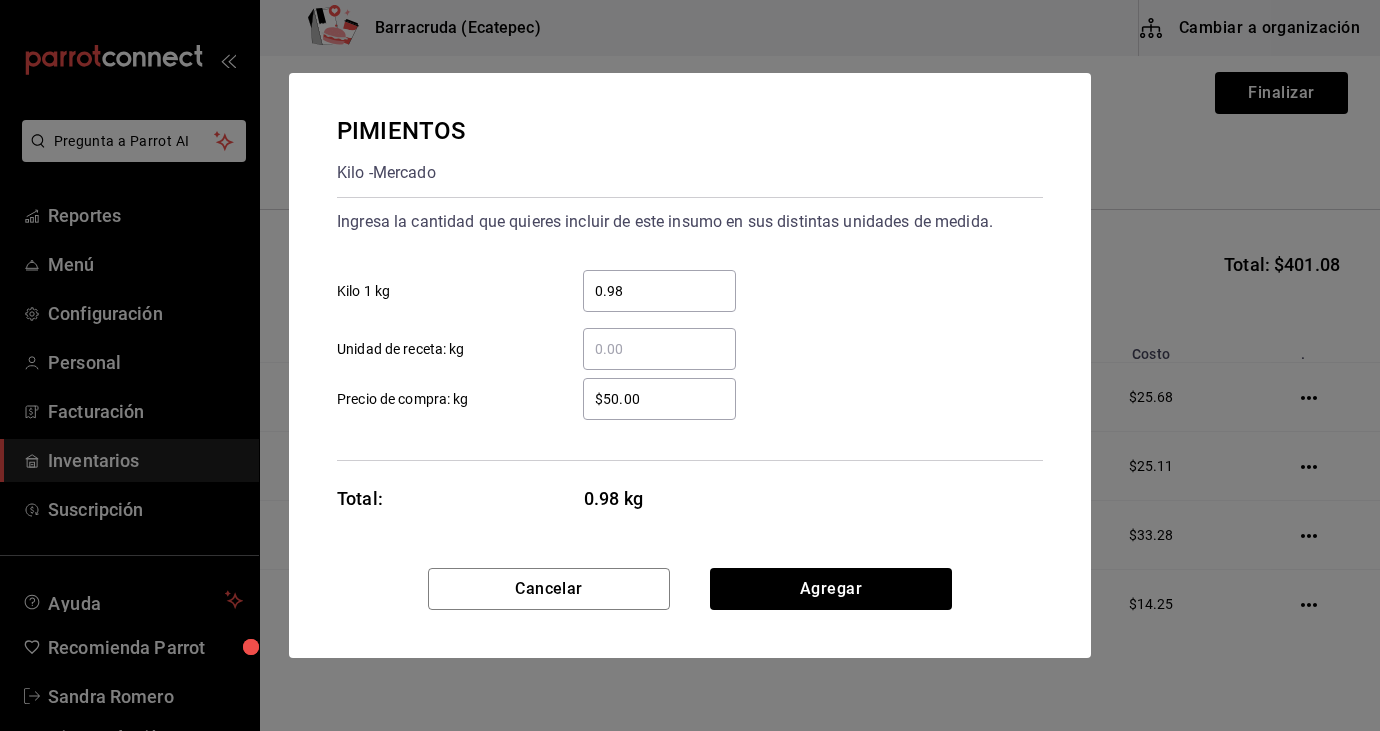 type on "$5.00" 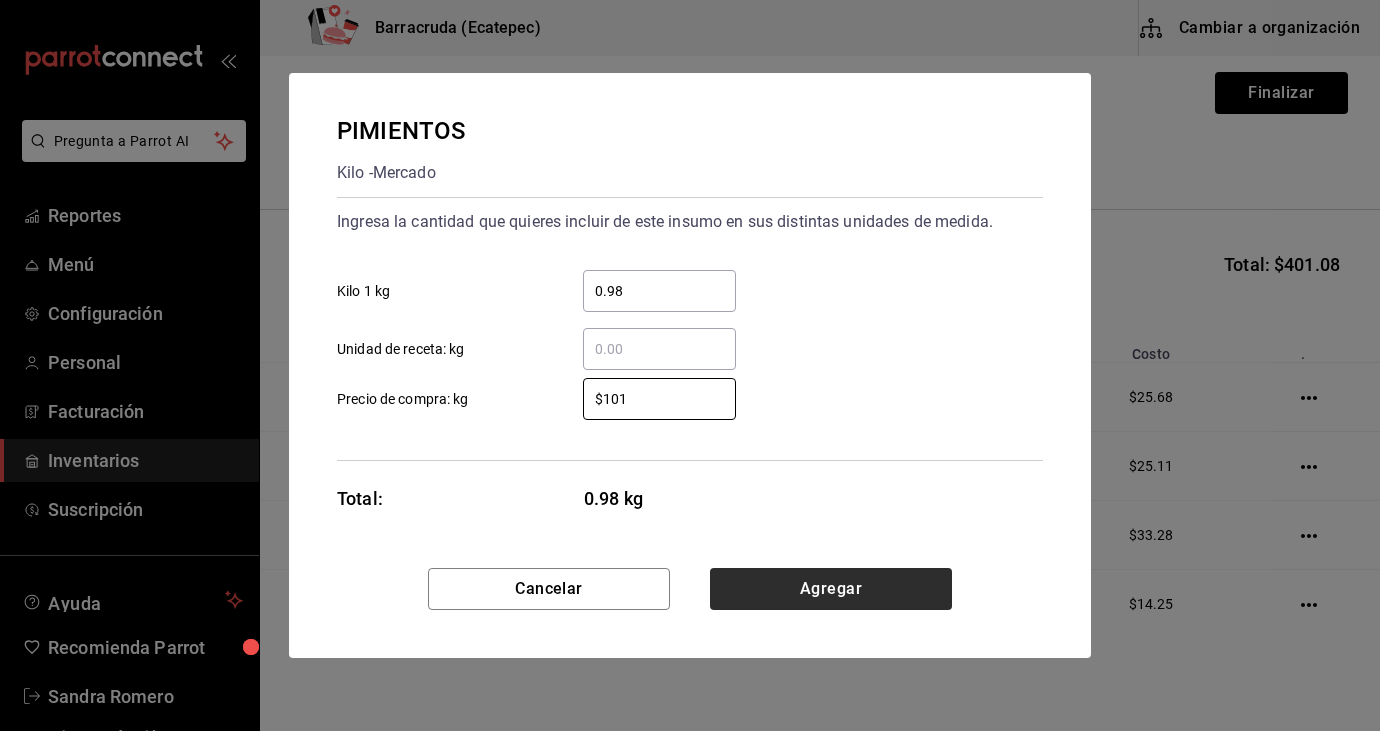 type on "$101" 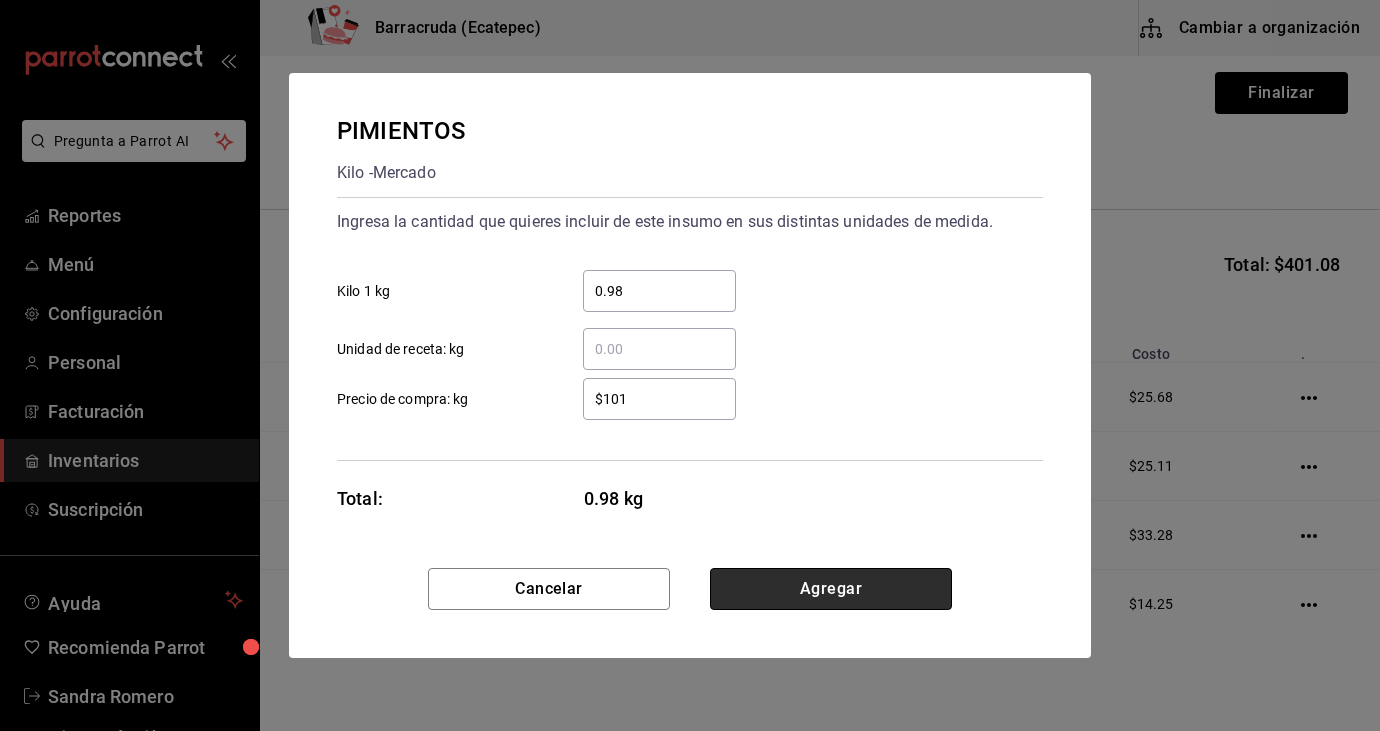 click on "Agregar" at bounding box center [831, 589] 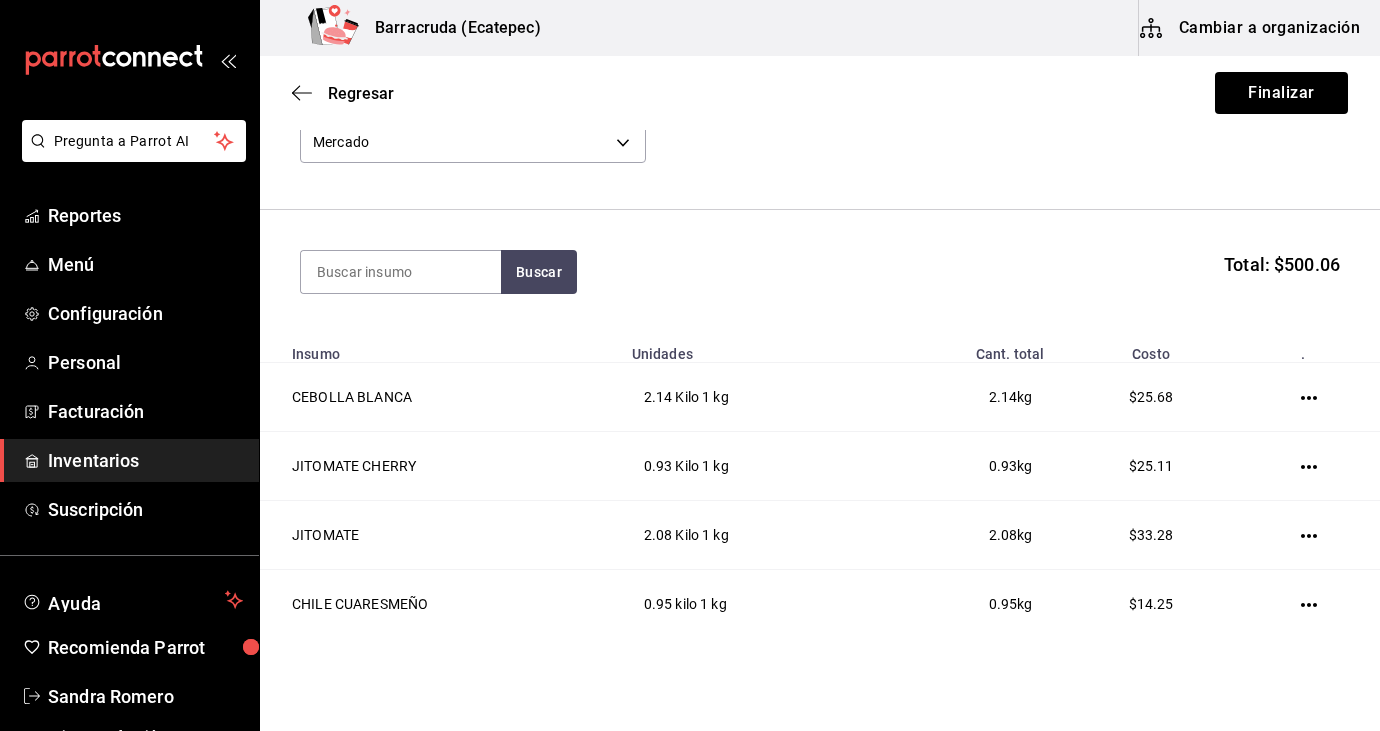 click on "Compra Proveedor Mercado f8227f61-4843-4432-8fcb-4275825620d8" at bounding box center [820, 116] 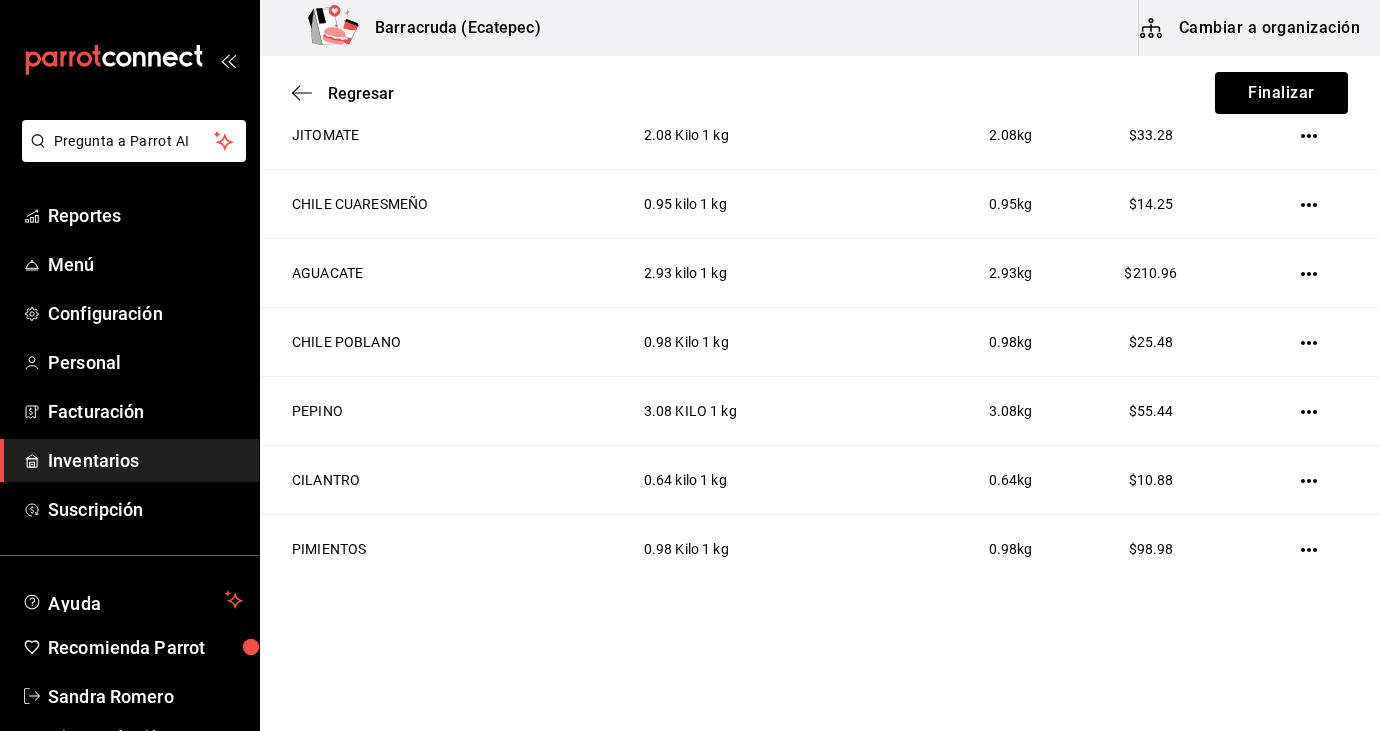 scroll, scrollTop: 552, scrollLeft: 0, axis: vertical 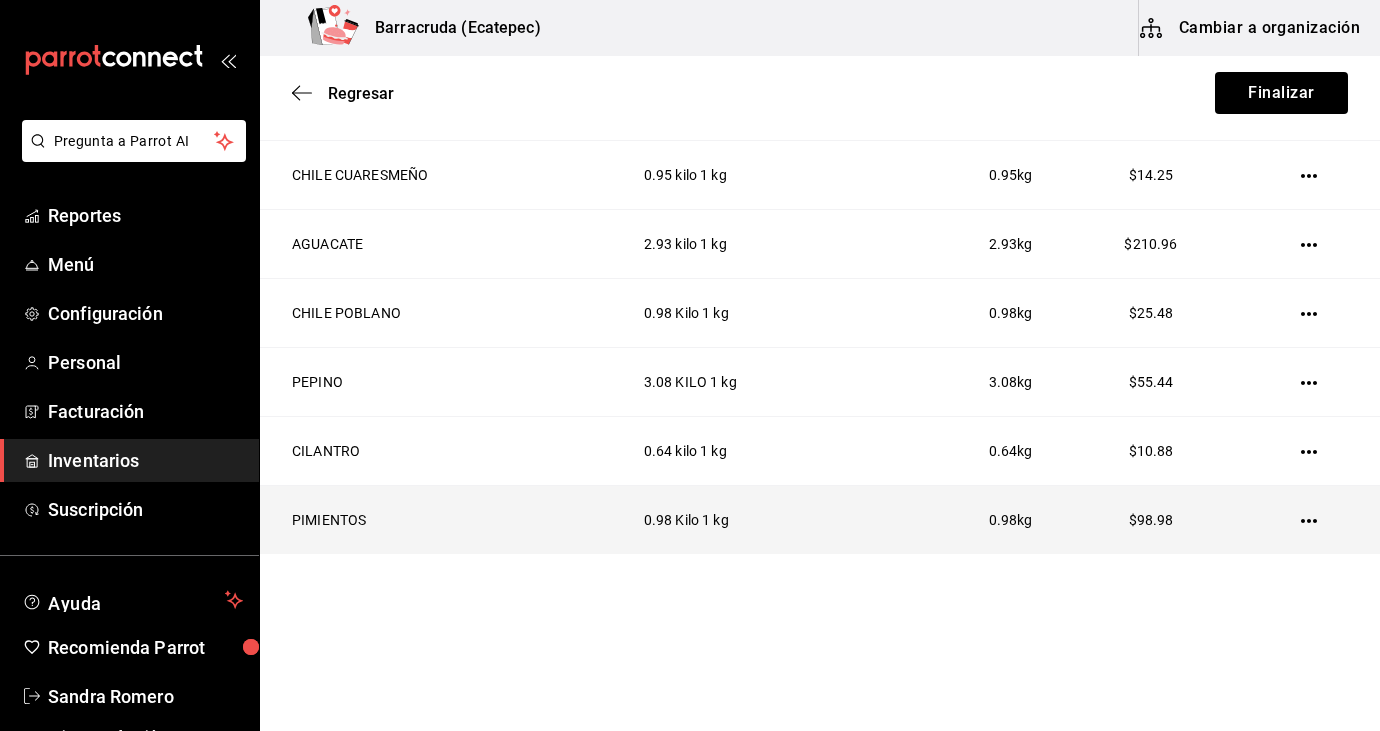click at bounding box center (1312, 520) 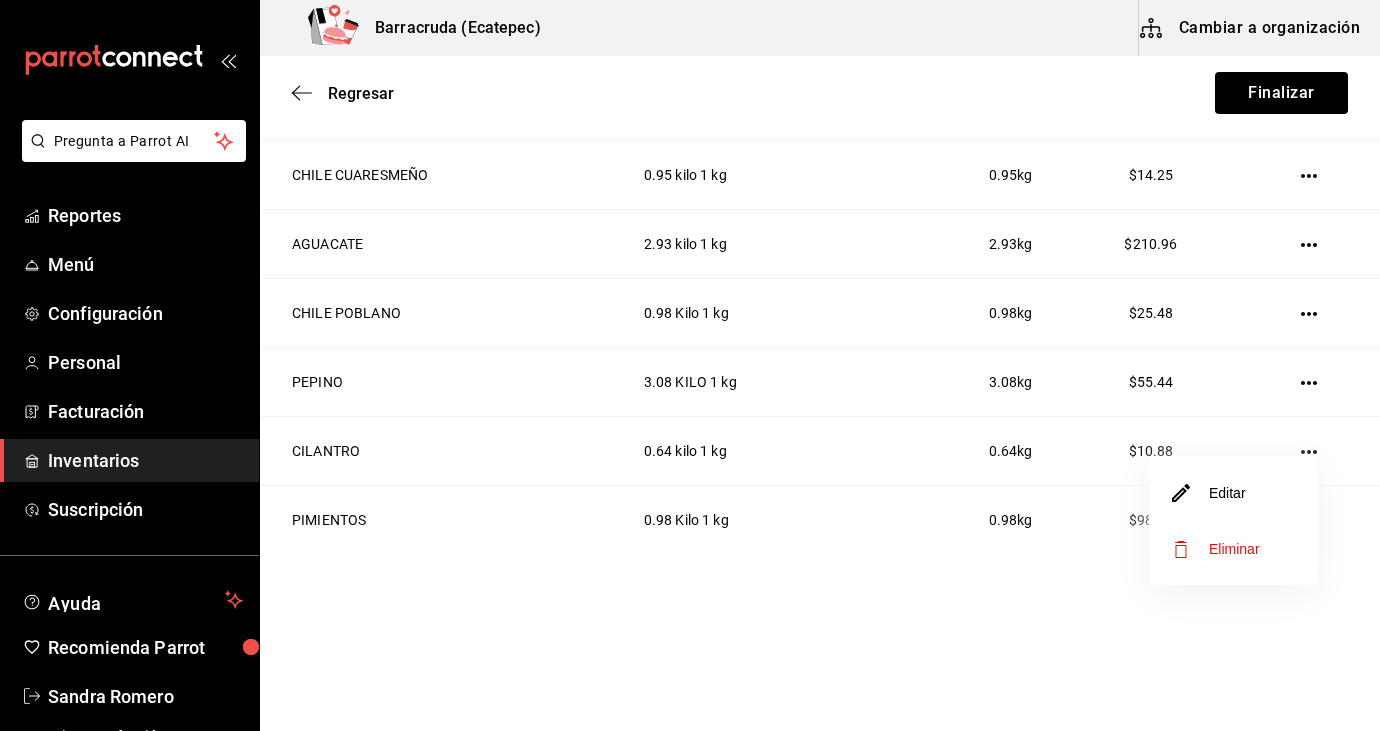 click on "Editar" at bounding box center [1233, 493] 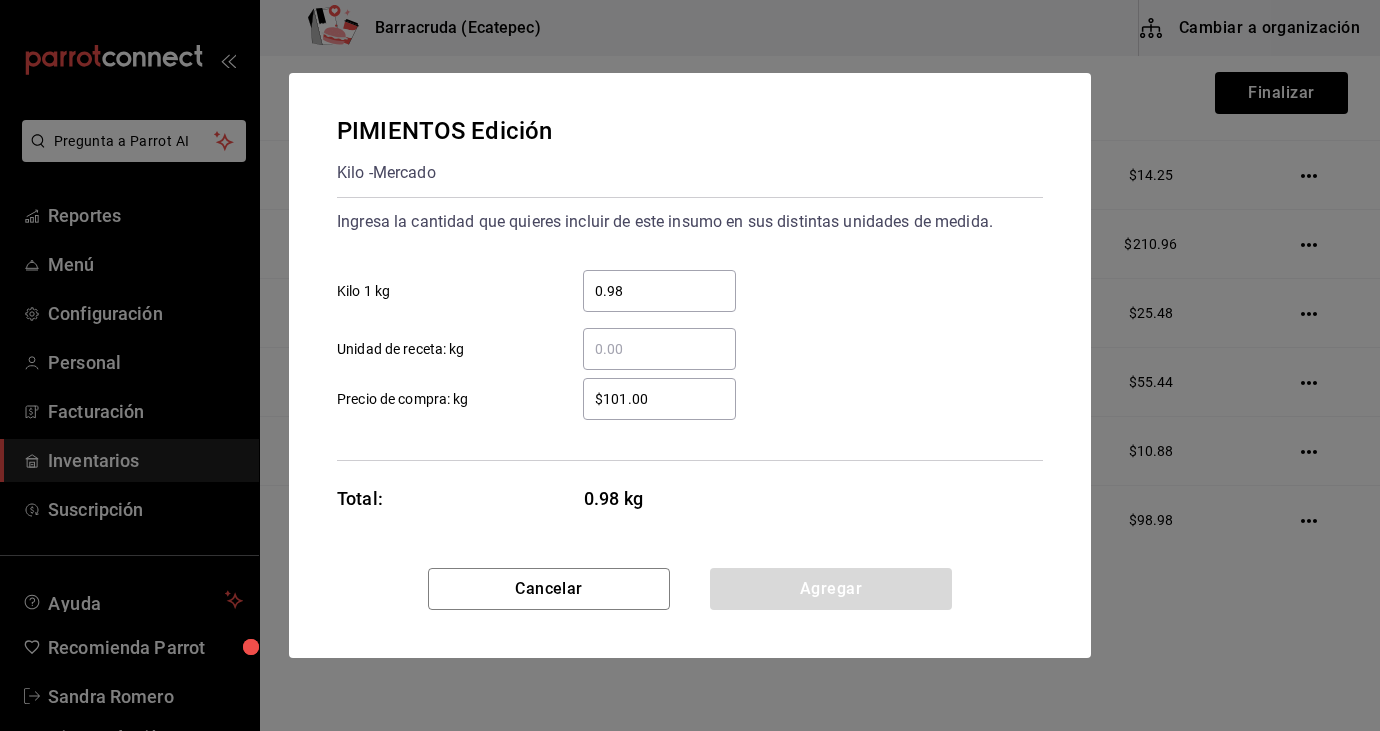 click on "$101.00" at bounding box center (659, 399) 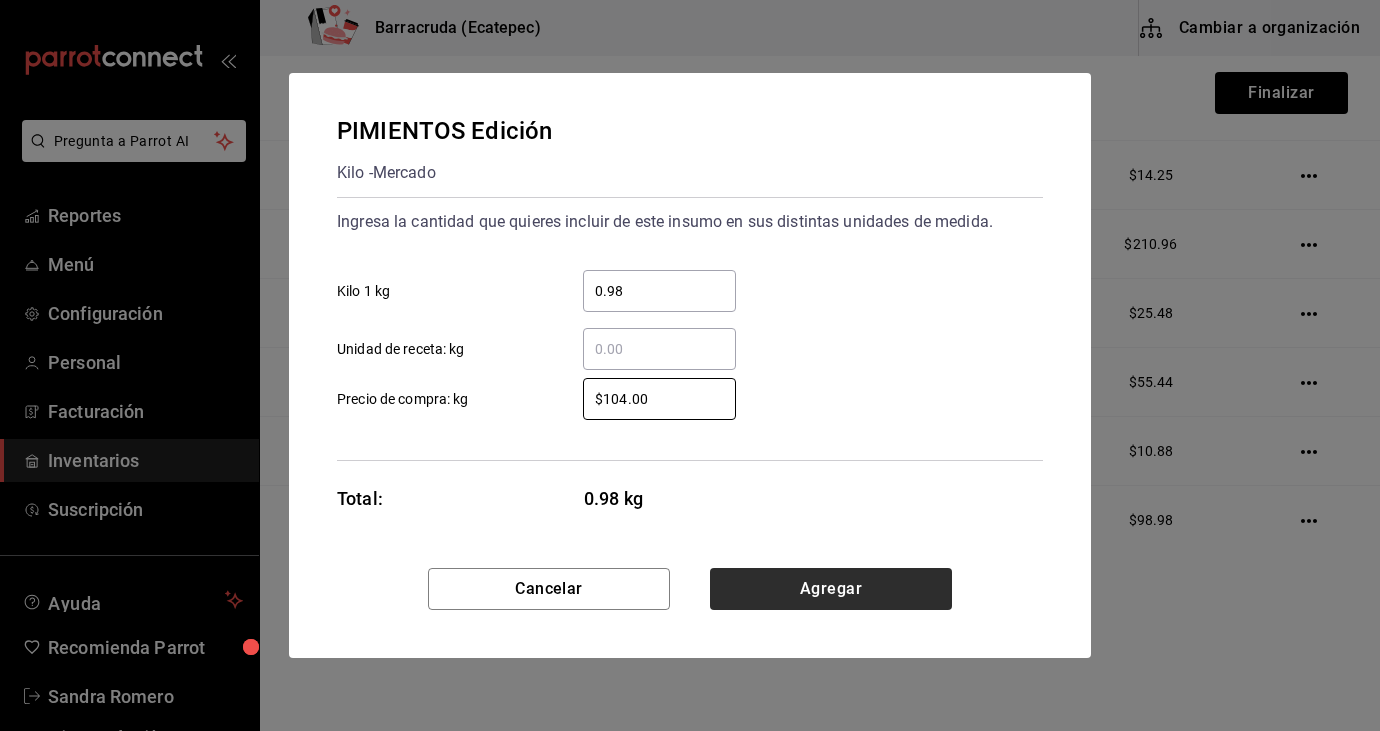 type on "$104.00" 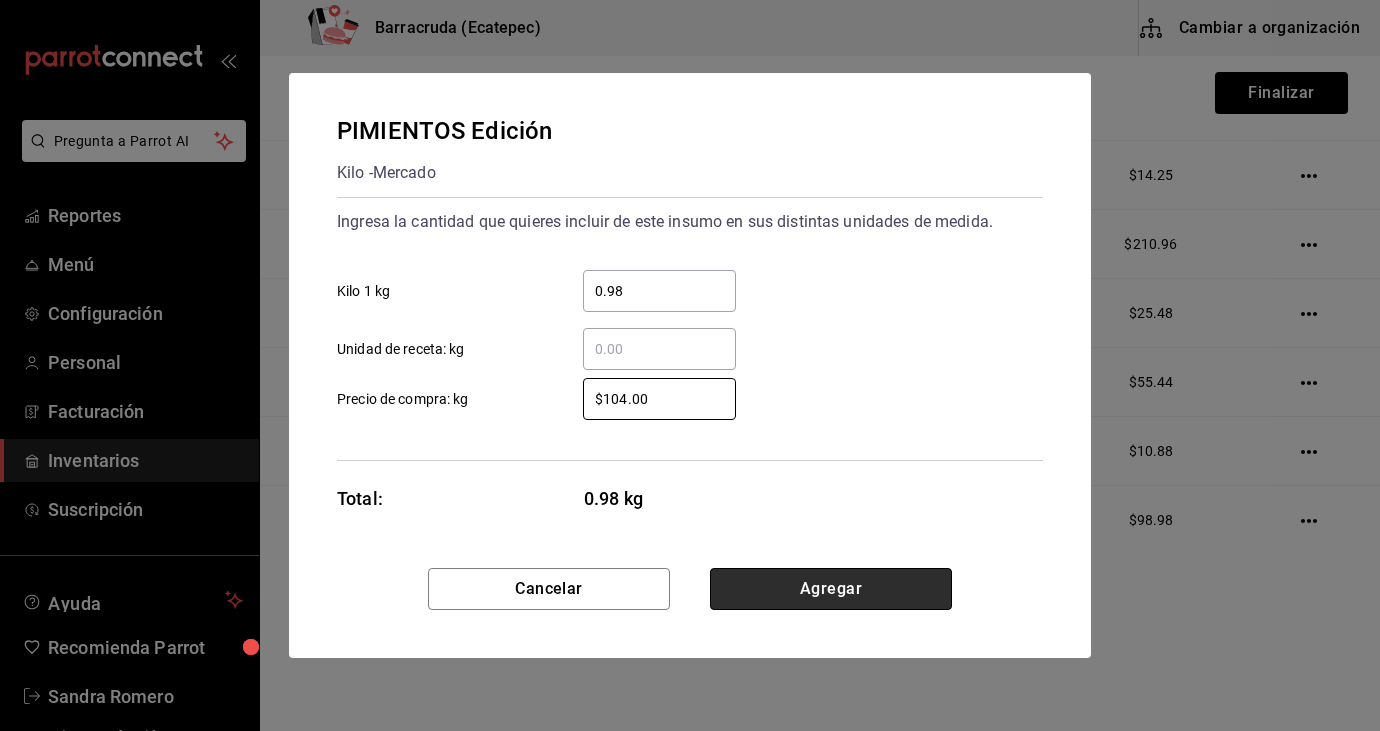 click on "Agregar" at bounding box center [831, 589] 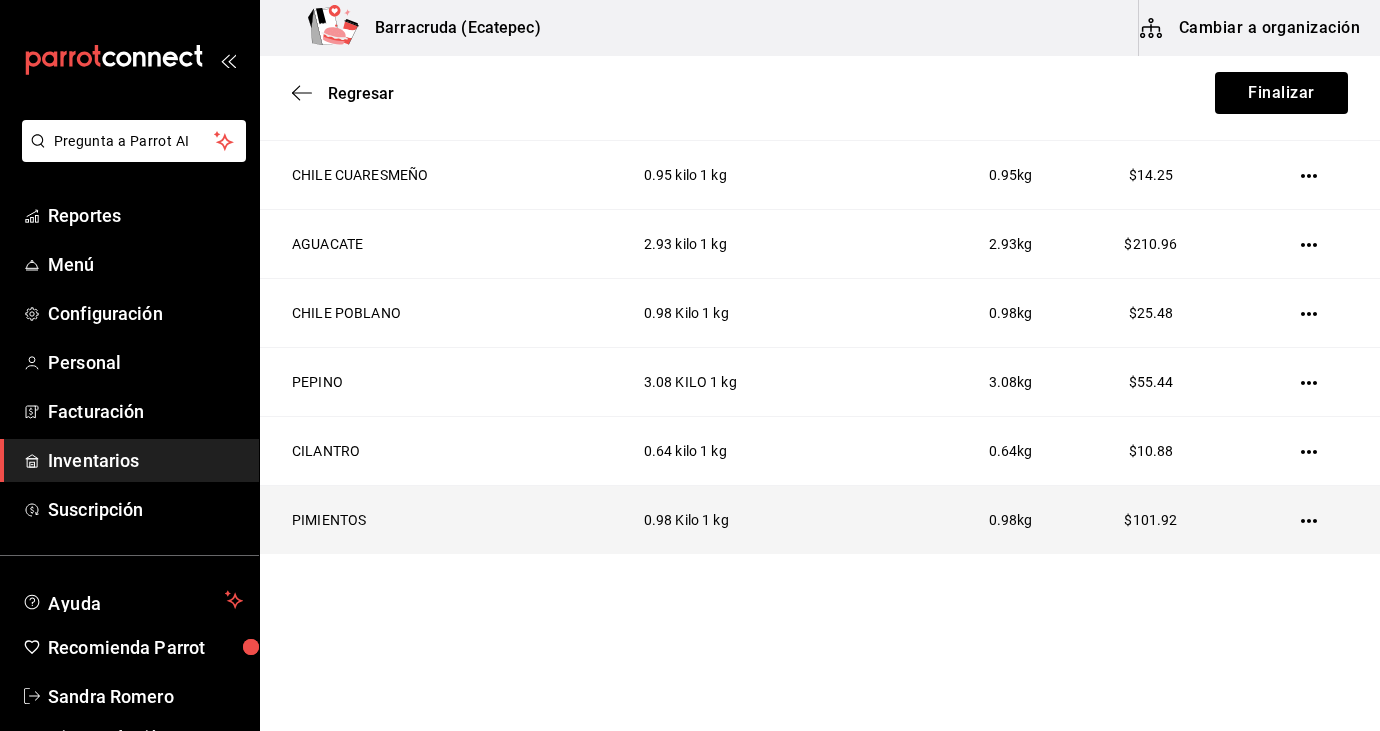 click 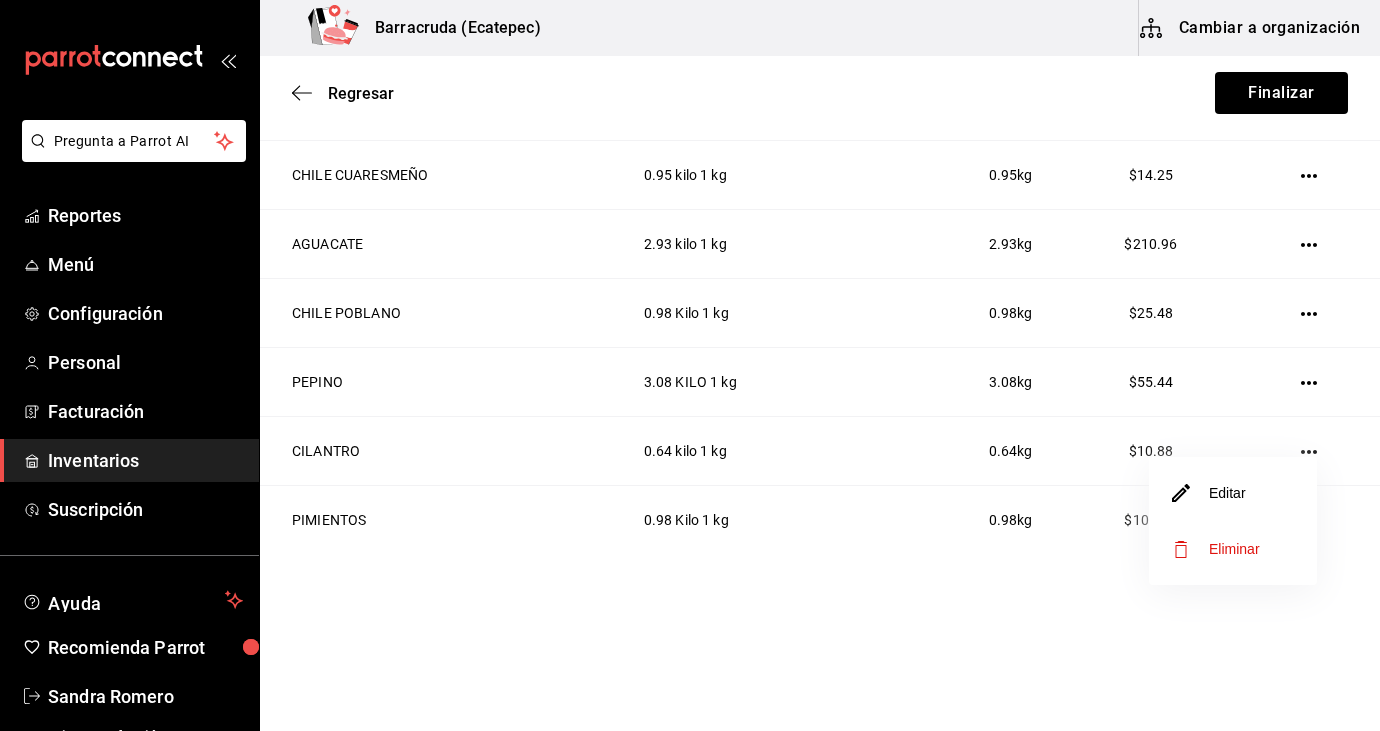 click on "Editar" at bounding box center (1233, 493) 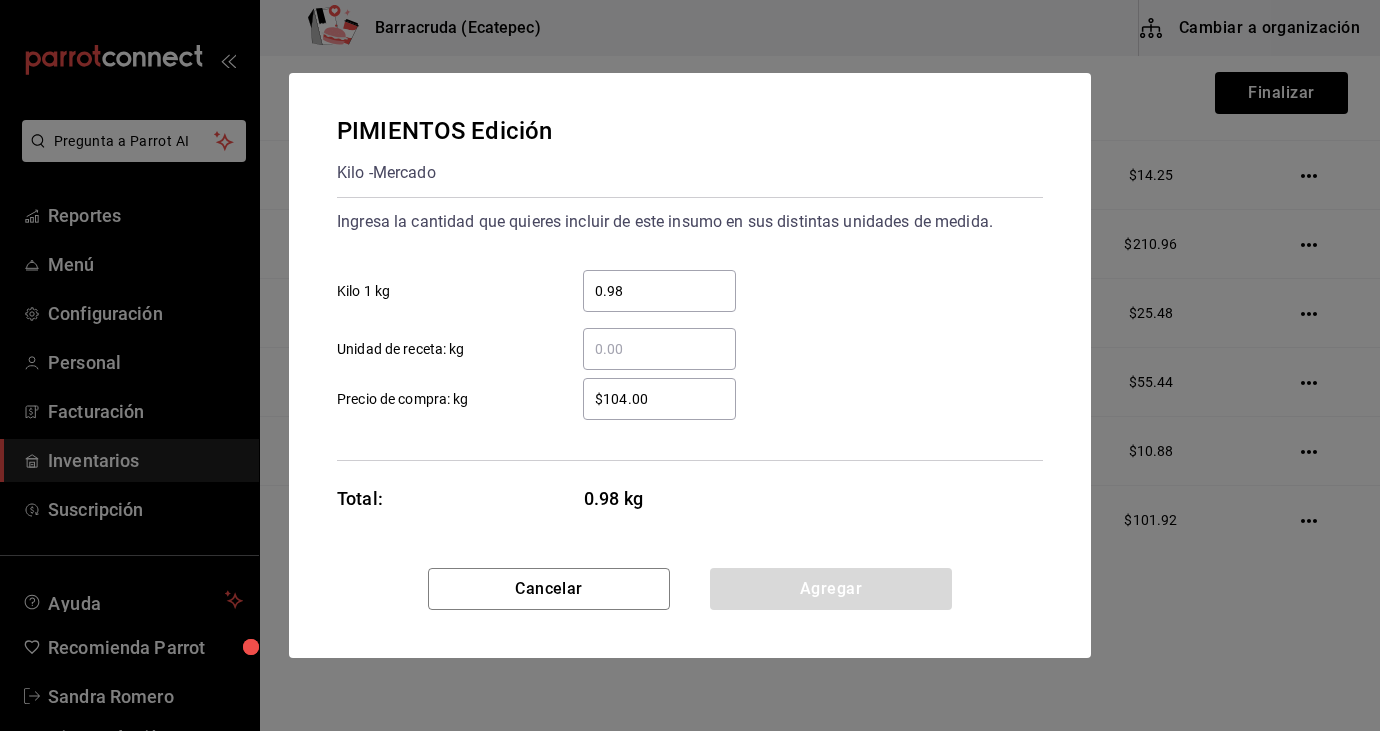 click on "$104.00" at bounding box center (659, 399) 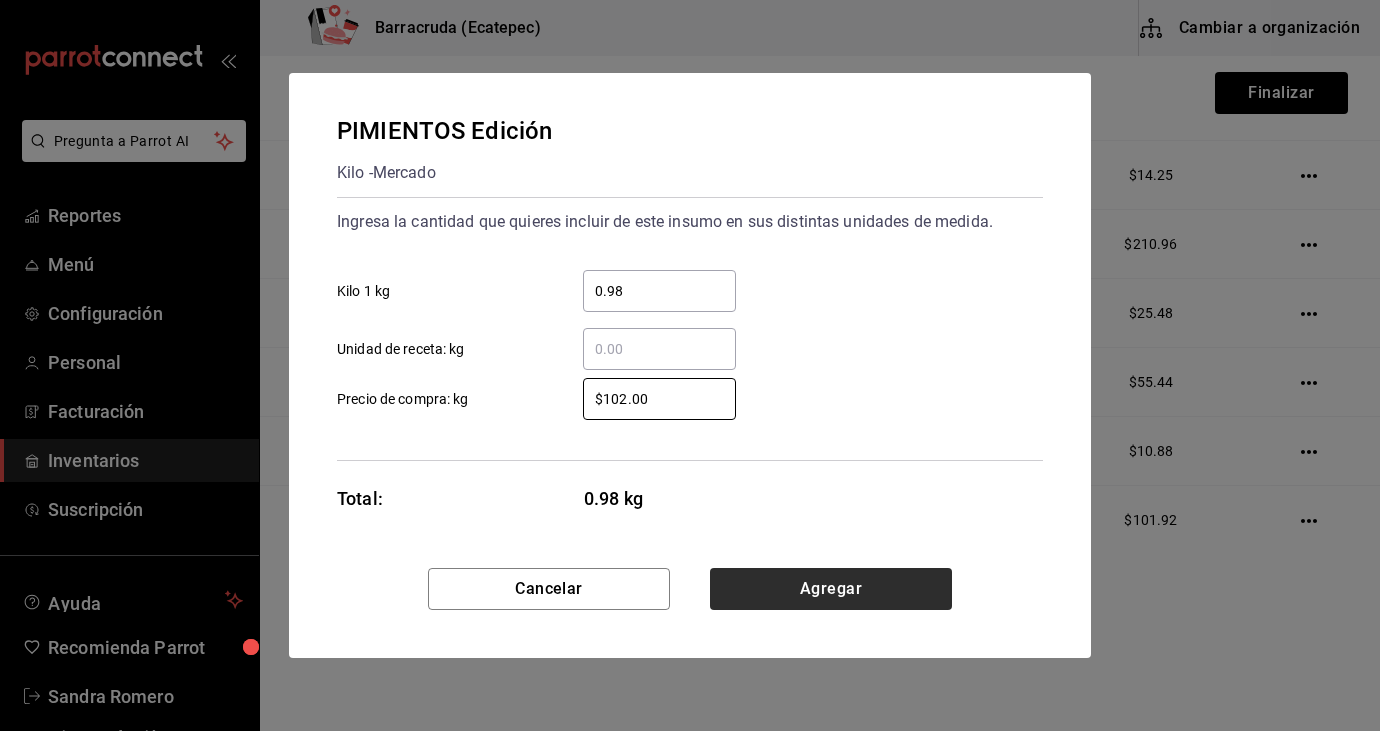 type on "$102.00" 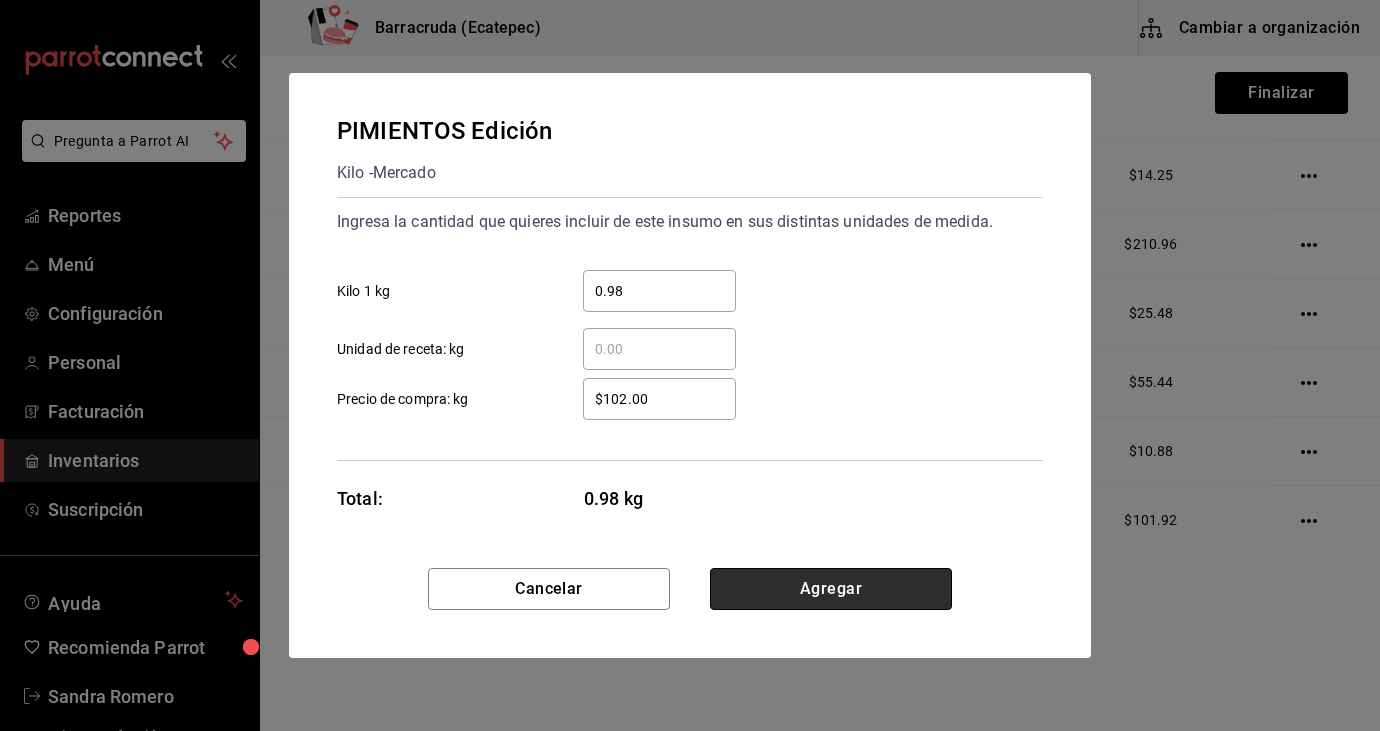 click on "Agregar" at bounding box center (831, 589) 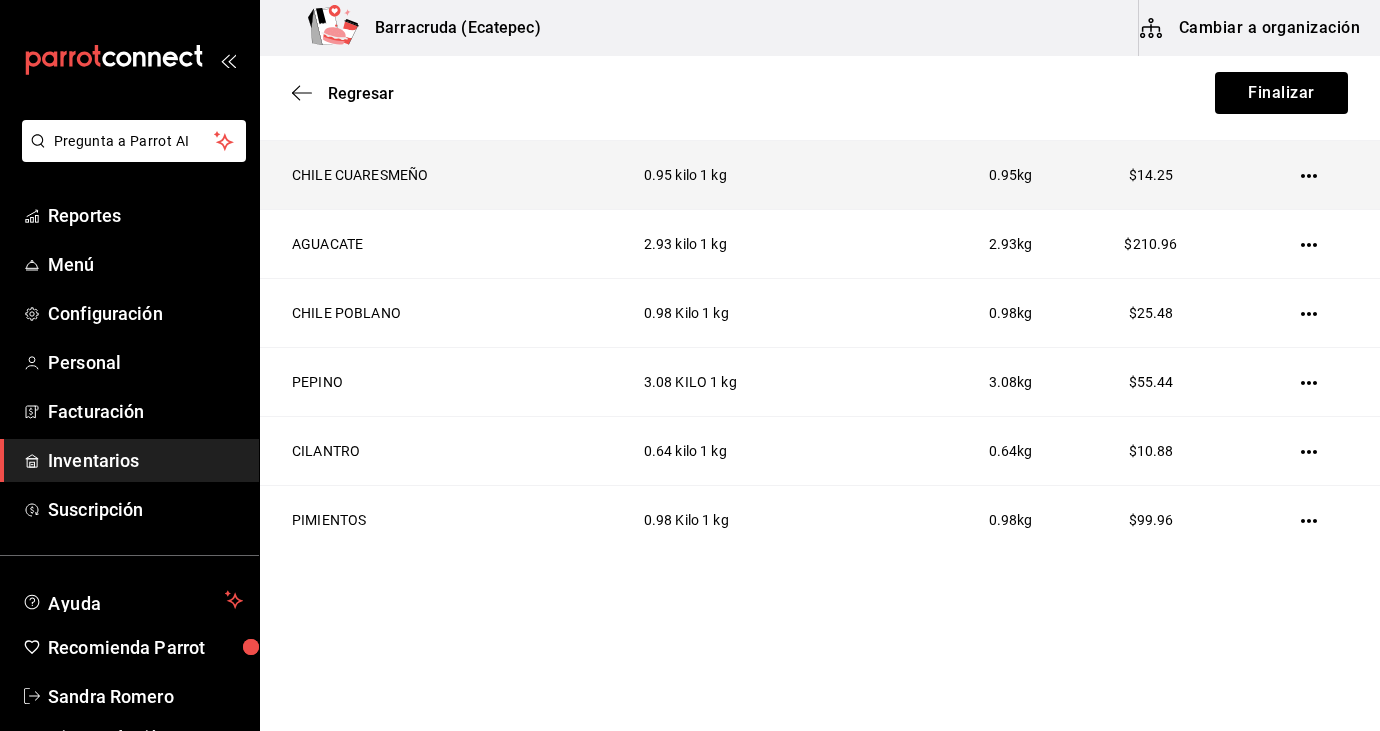 click on "0.95 kilo 1 kg" at bounding box center (752, 175) 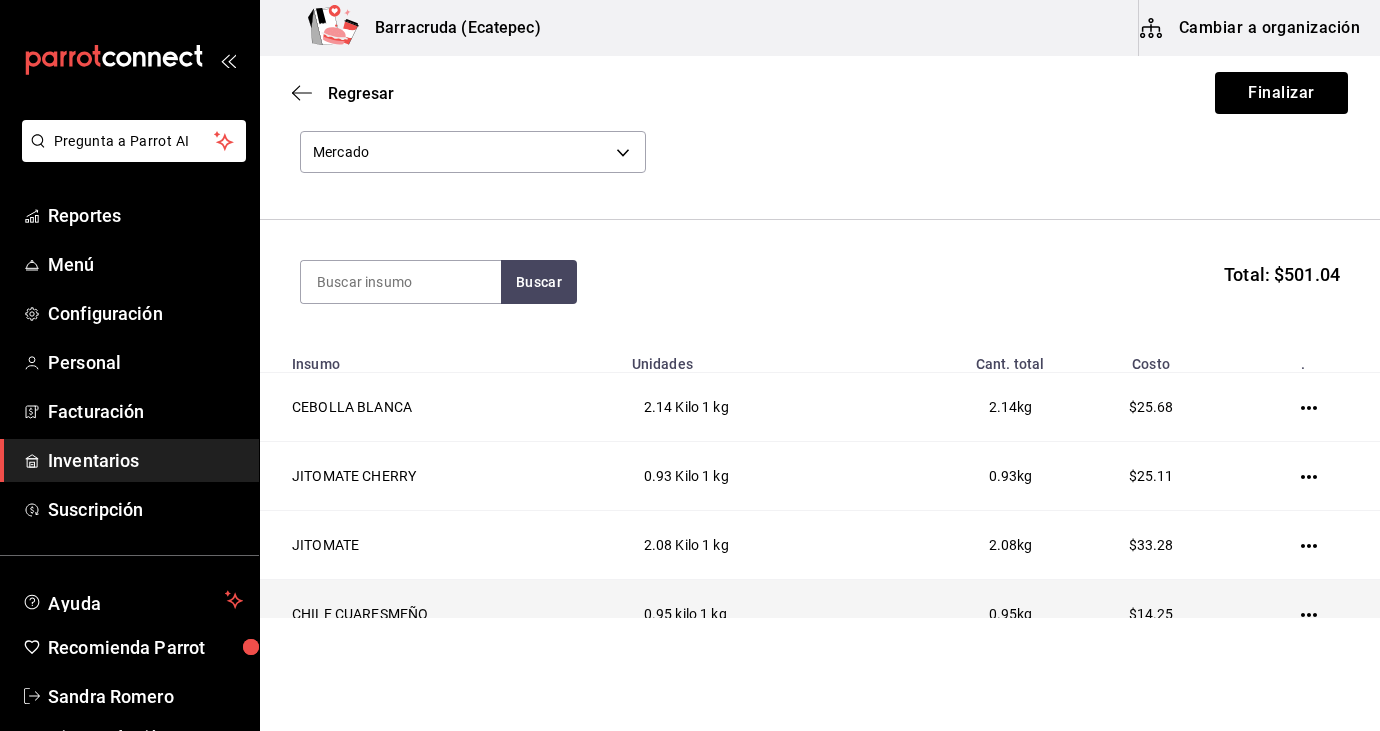 scroll, scrollTop: 112, scrollLeft: 0, axis: vertical 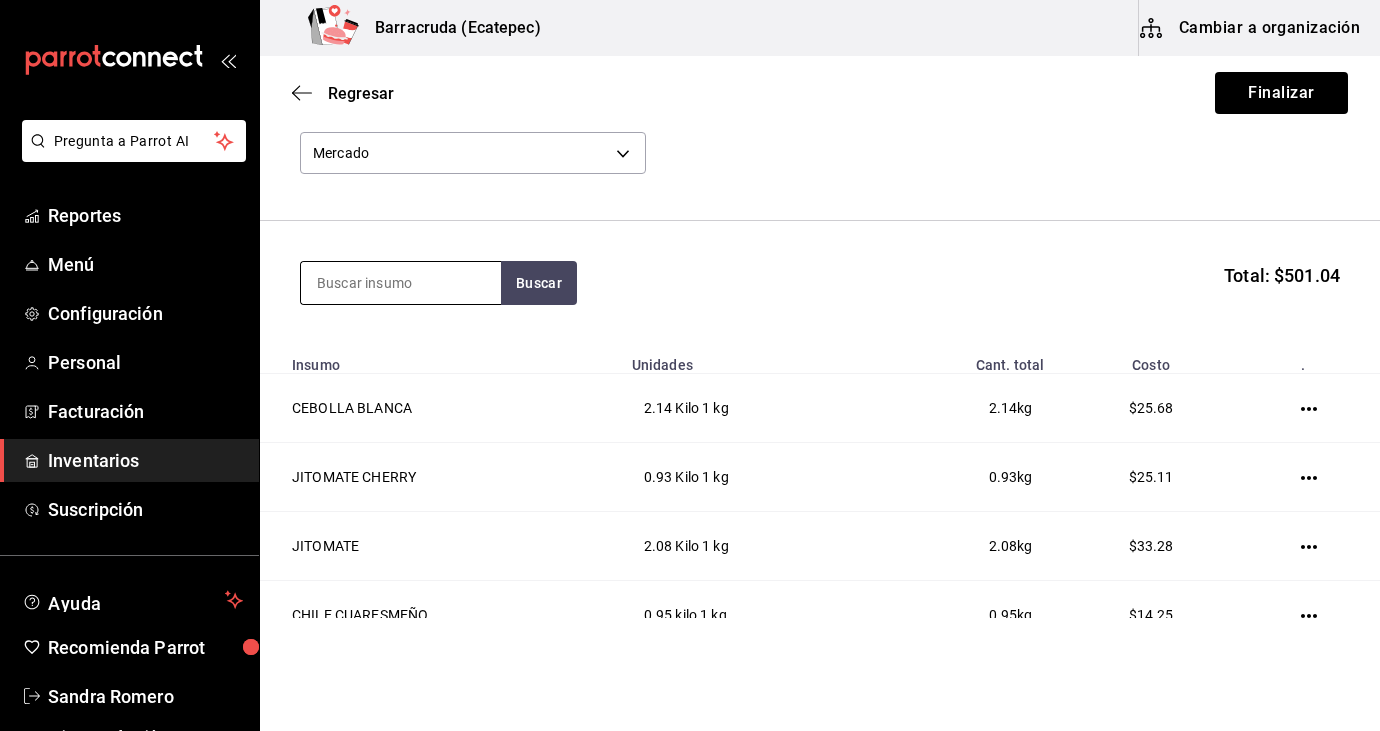 click at bounding box center [401, 283] 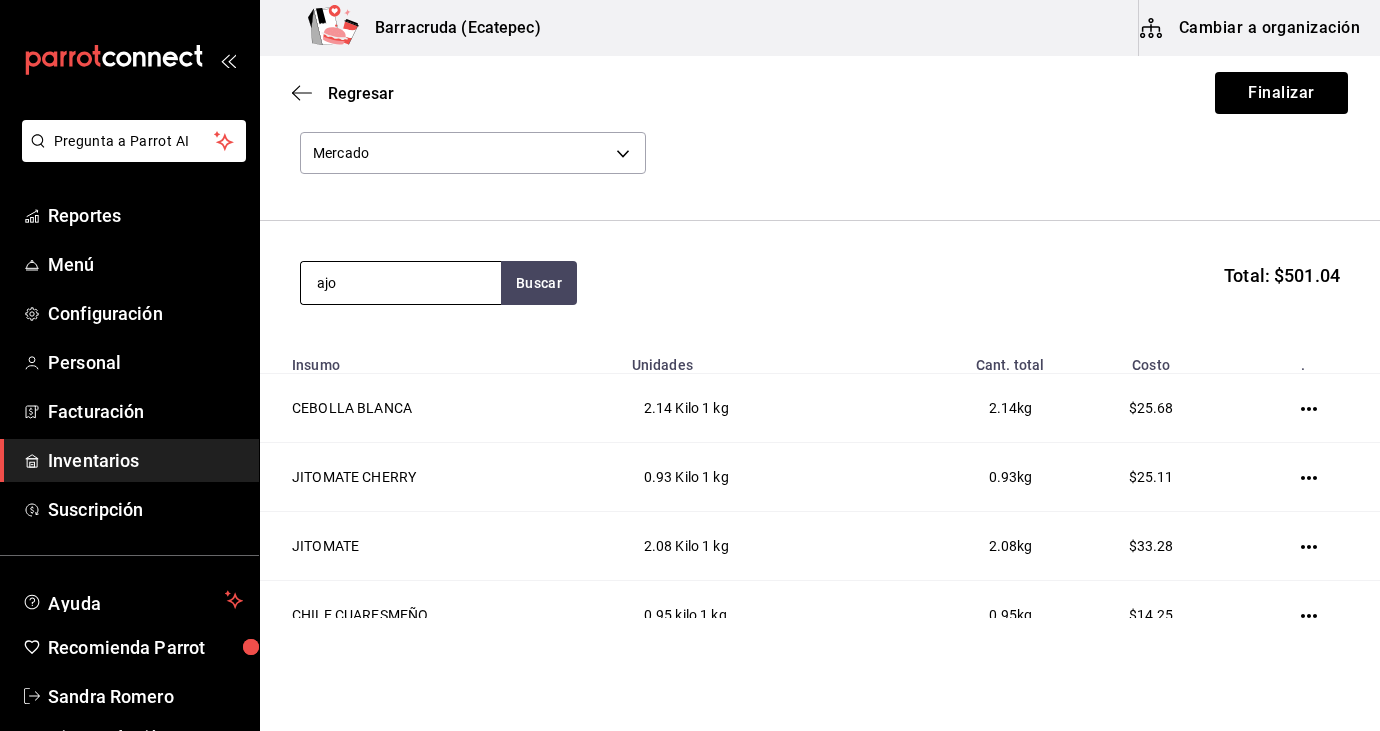 type on "ajo" 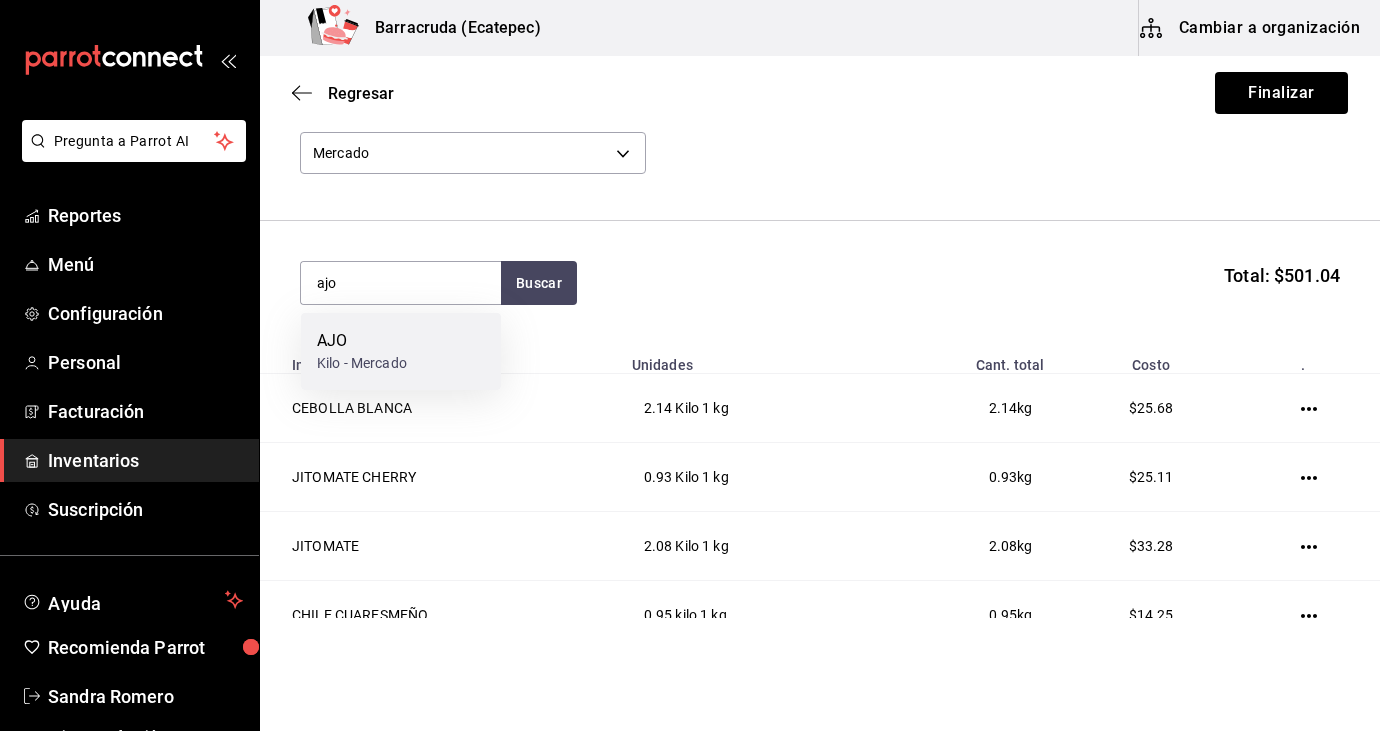 click on "AJO" at bounding box center [362, 341] 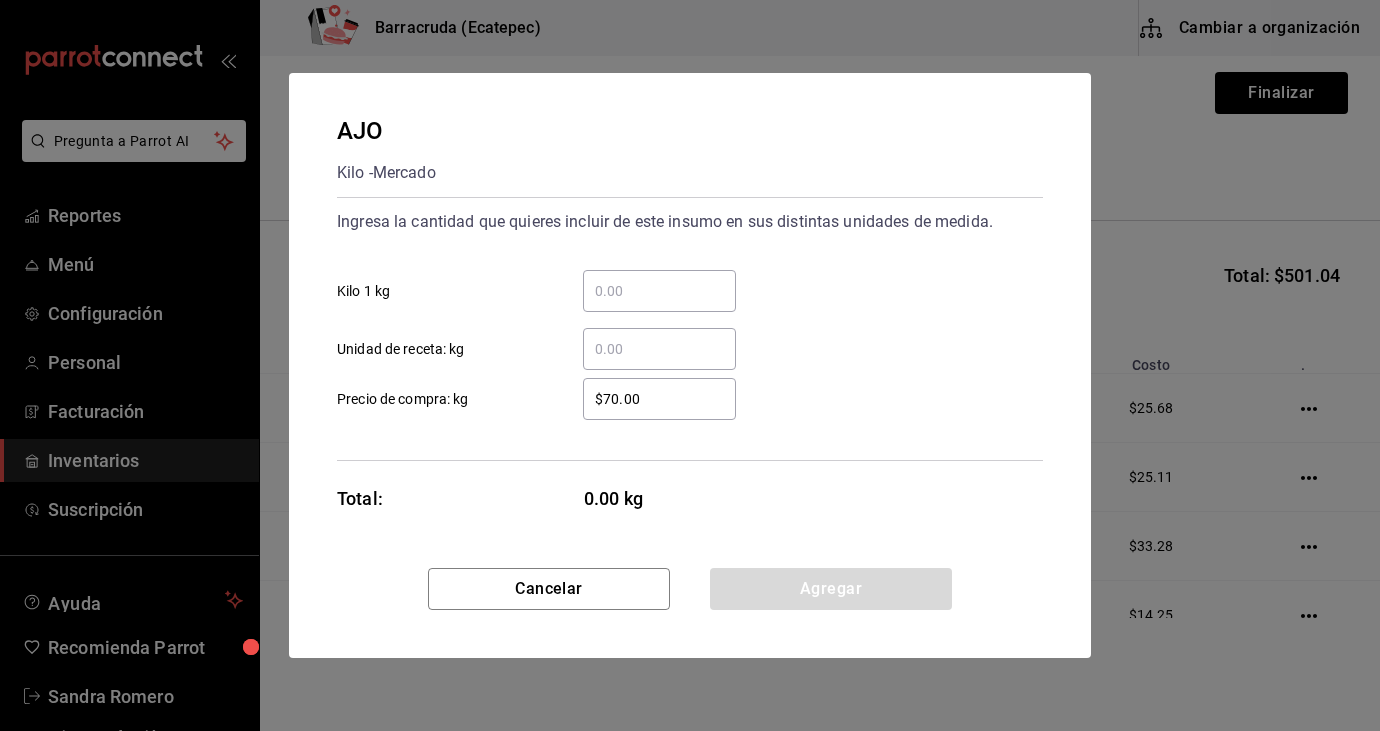 click on "​ Kilo 1 kg" at bounding box center [659, 291] 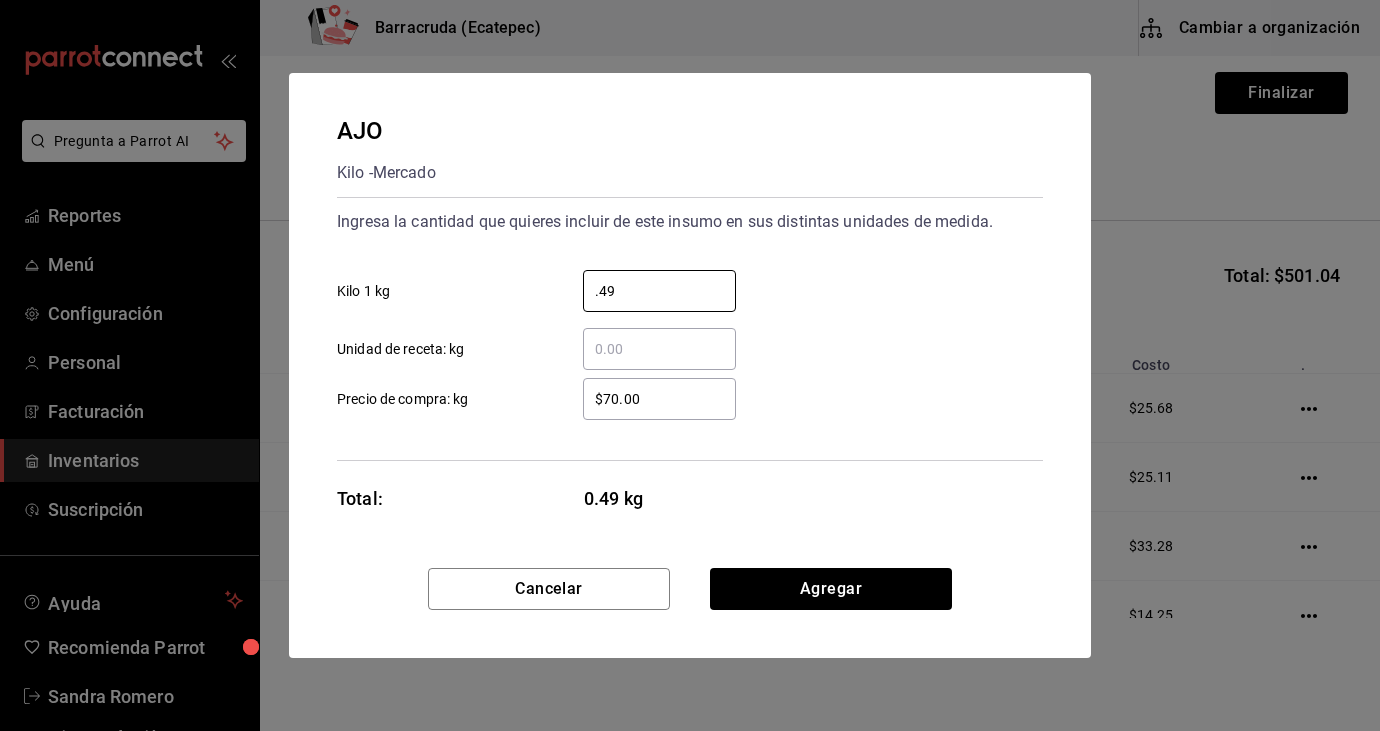 type on "0.49" 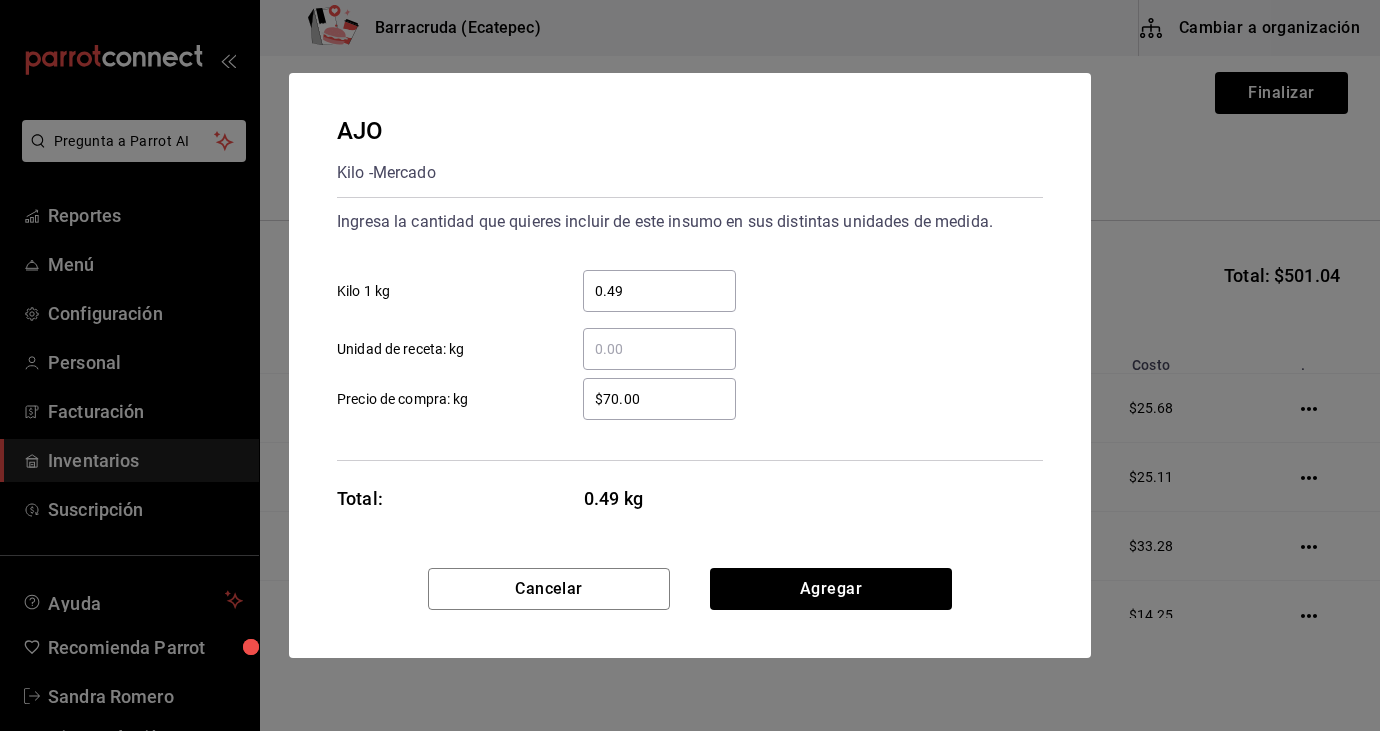 click on "$70.00" at bounding box center [659, 399] 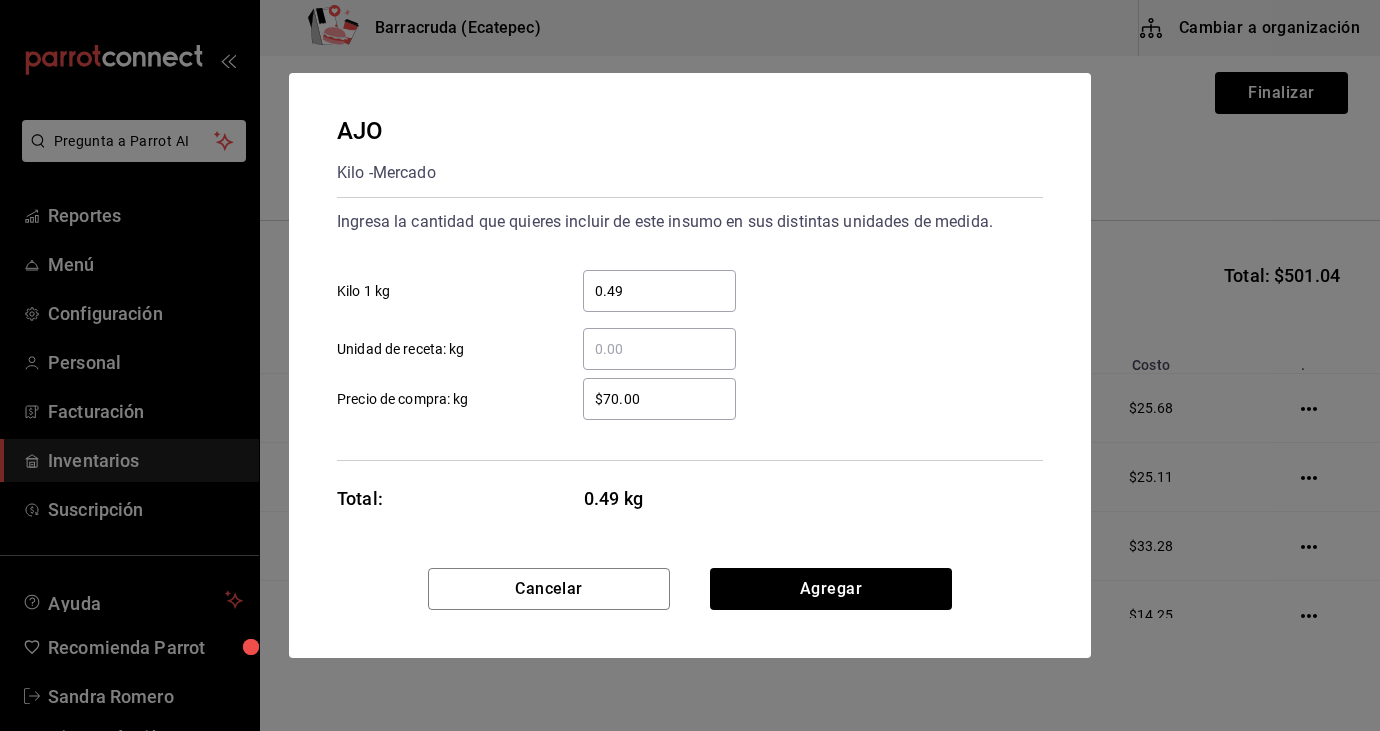 click on "$70.00" at bounding box center (659, 399) 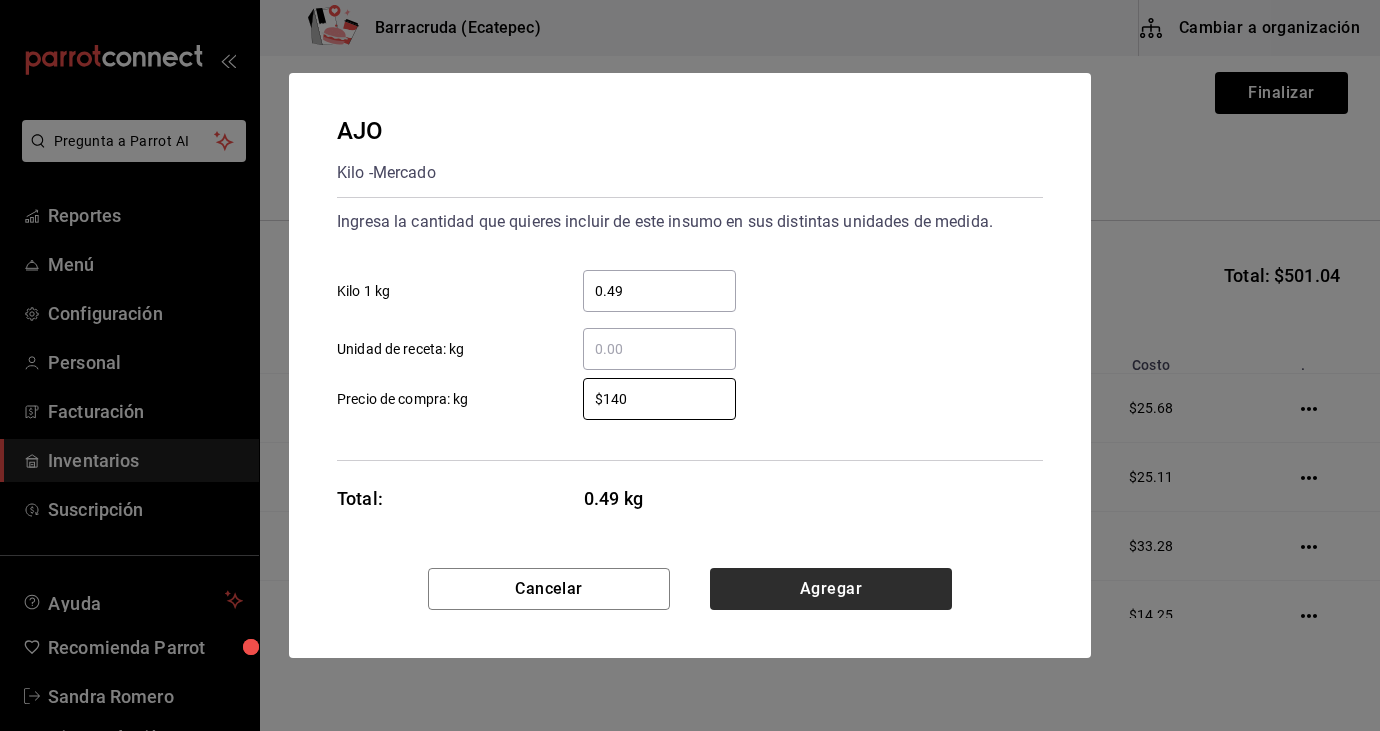 type on "$140" 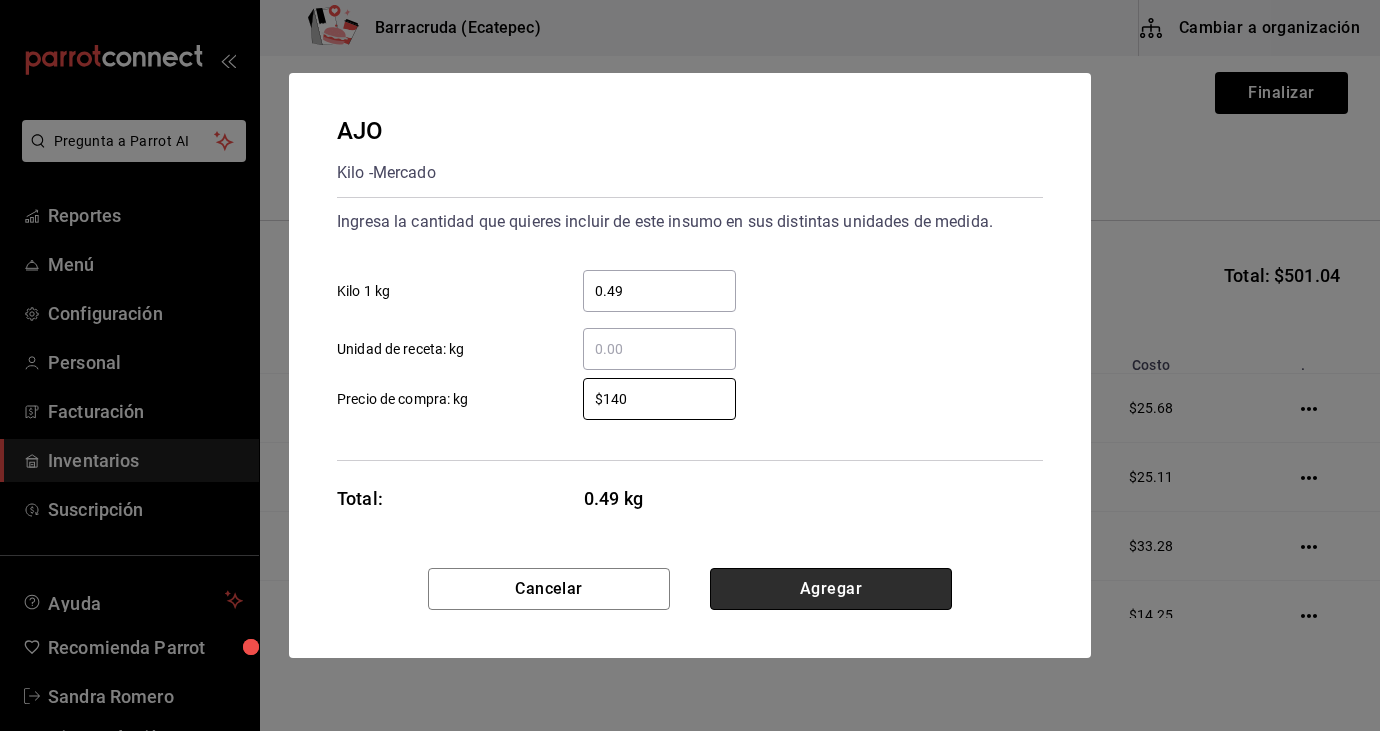 click on "Agregar" at bounding box center [831, 589] 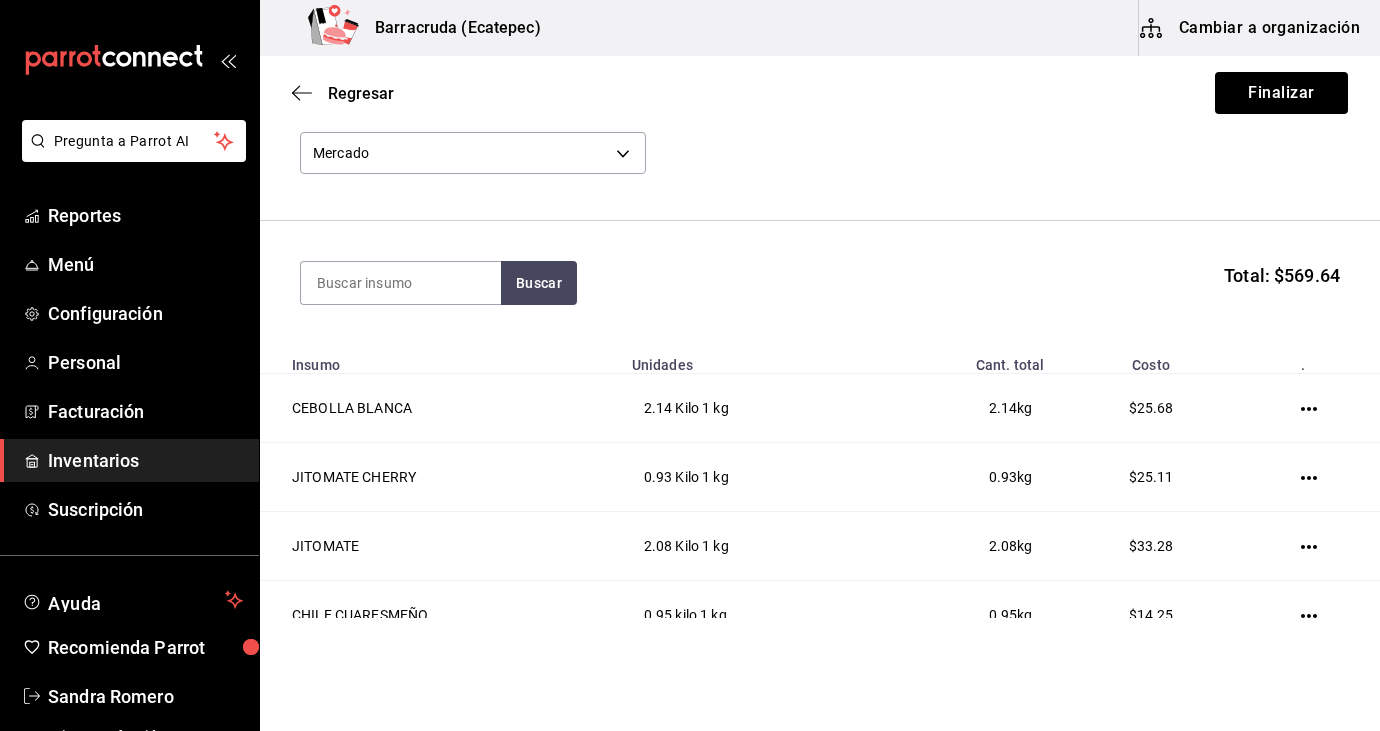 click on "Buscar Total: $569.64" at bounding box center [820, 283] 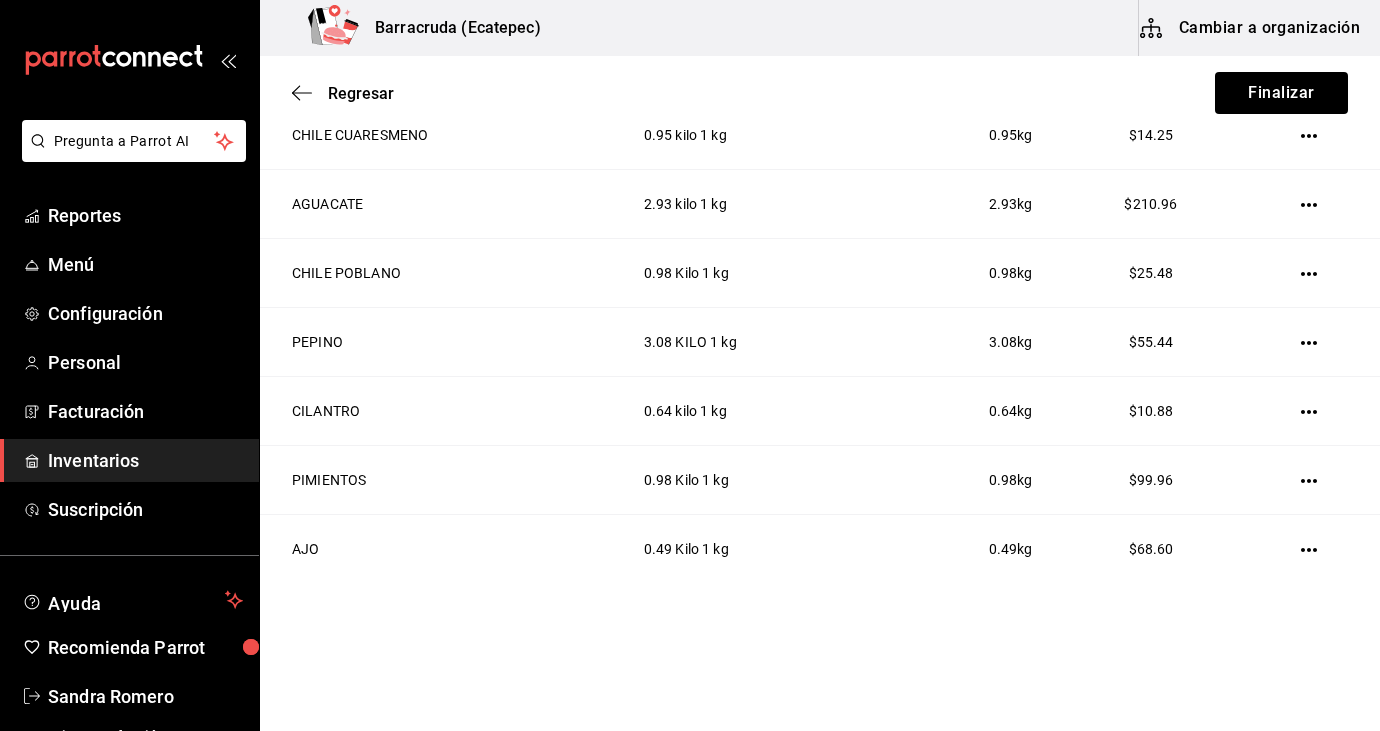 scroll, scrollTop: 621, scrollLeft: 0, axis: vertical 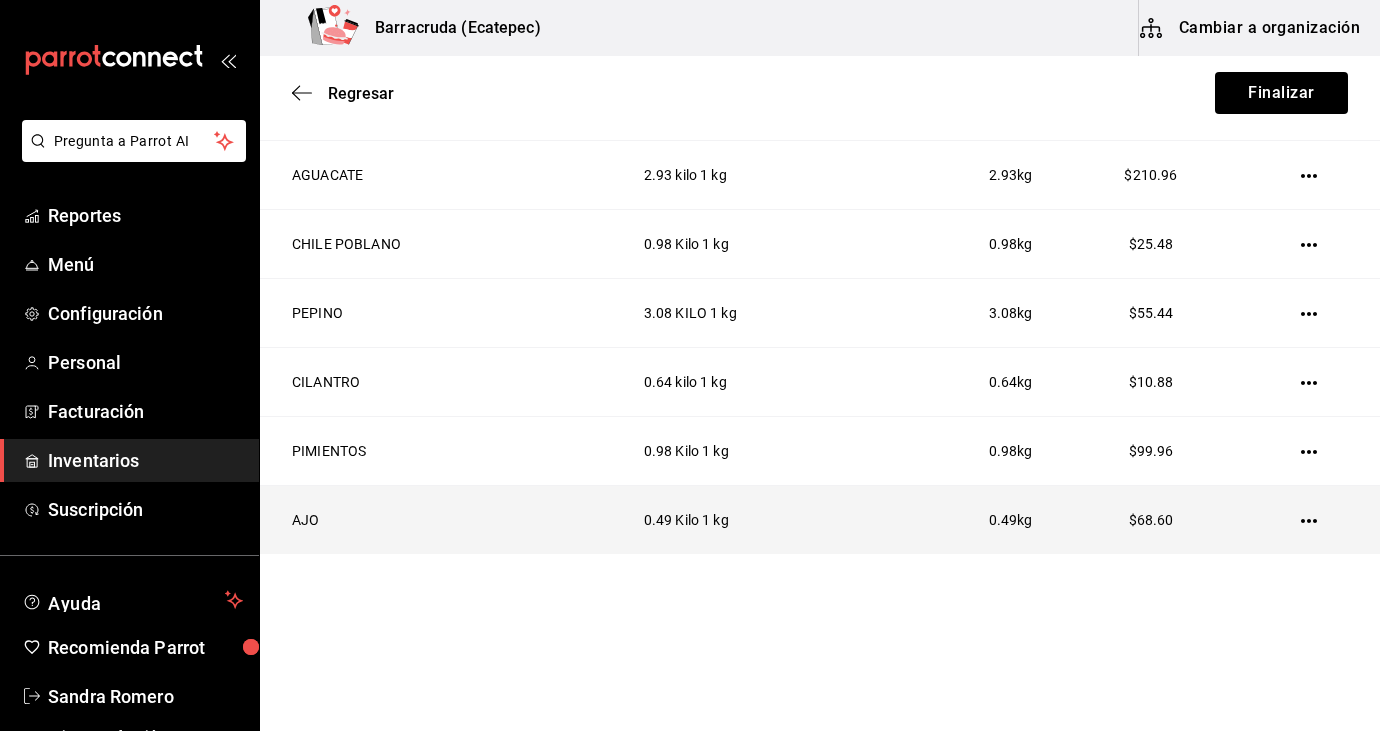 click at bounding box center [1312, 520] 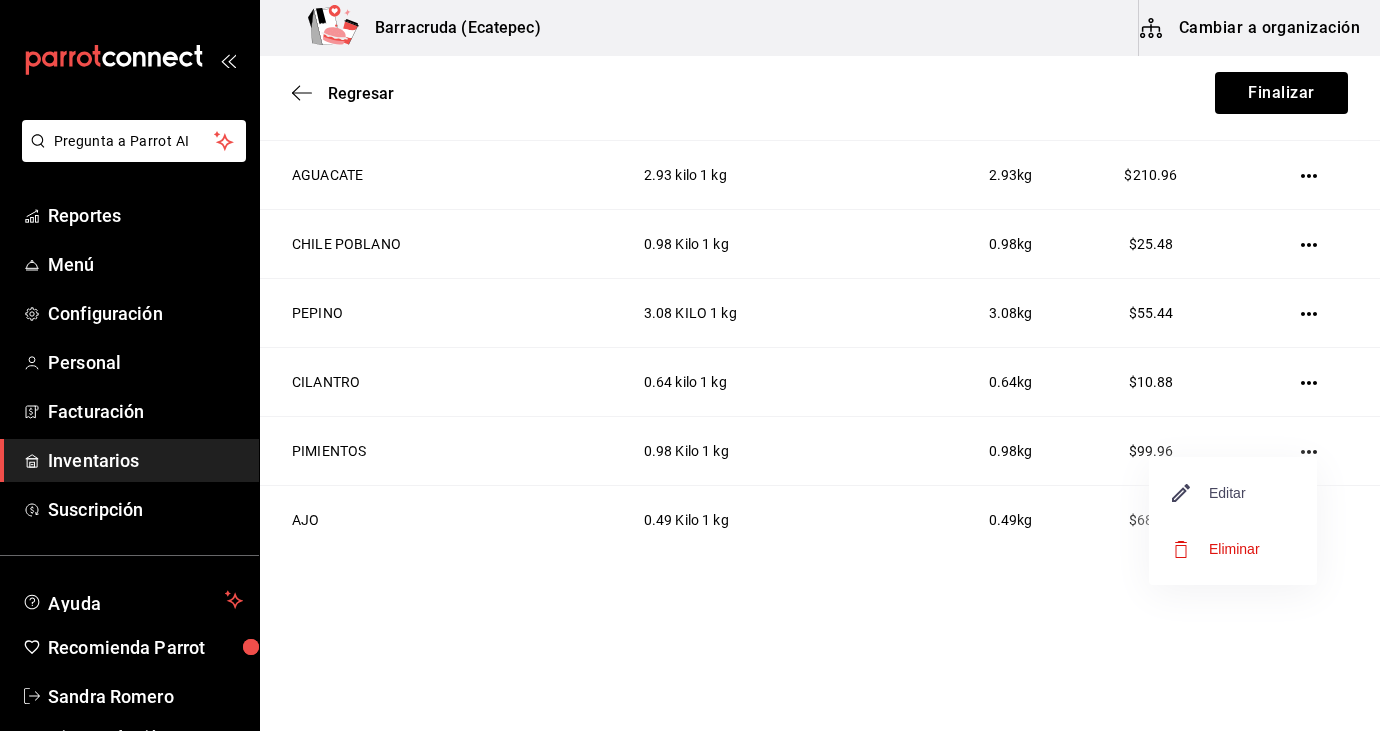 click on "Editar" at bounding box center (1209, 493) 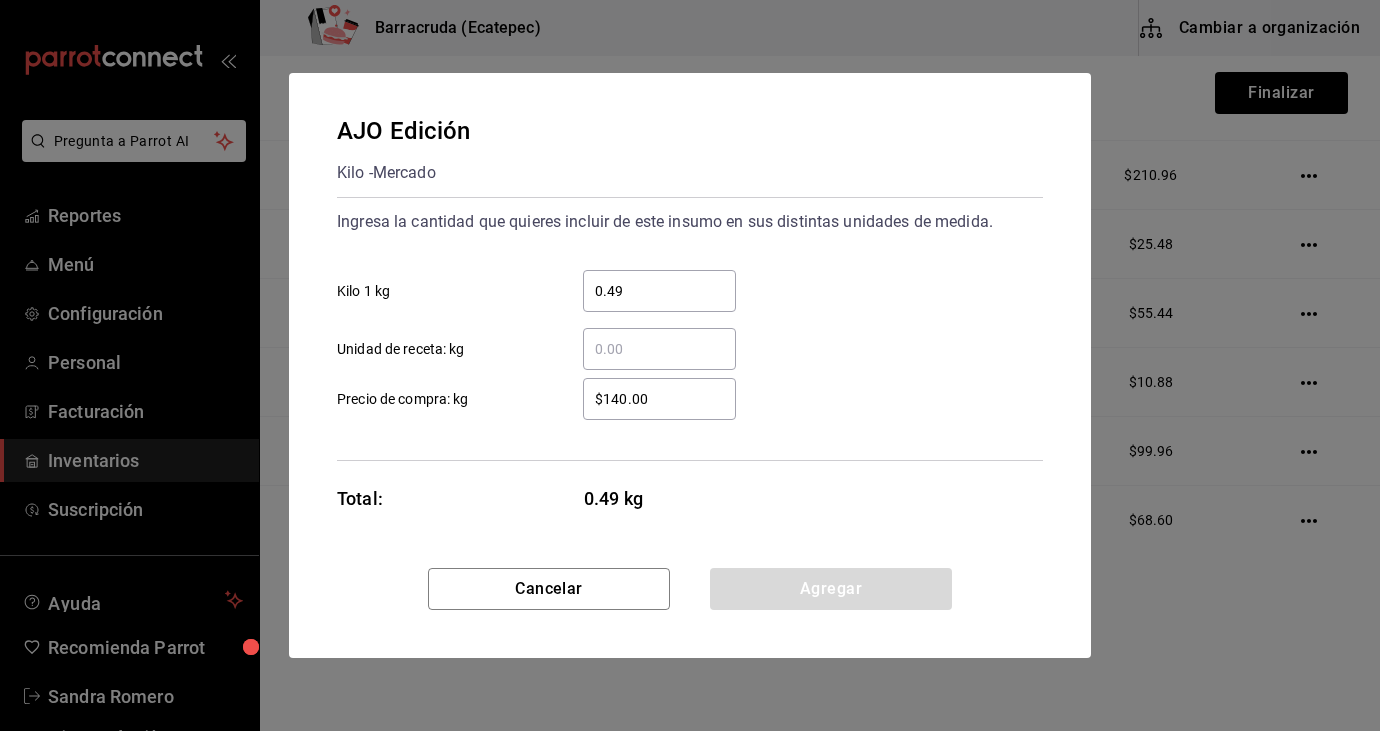 click on "$140.00" at bounding box center (659, 399) 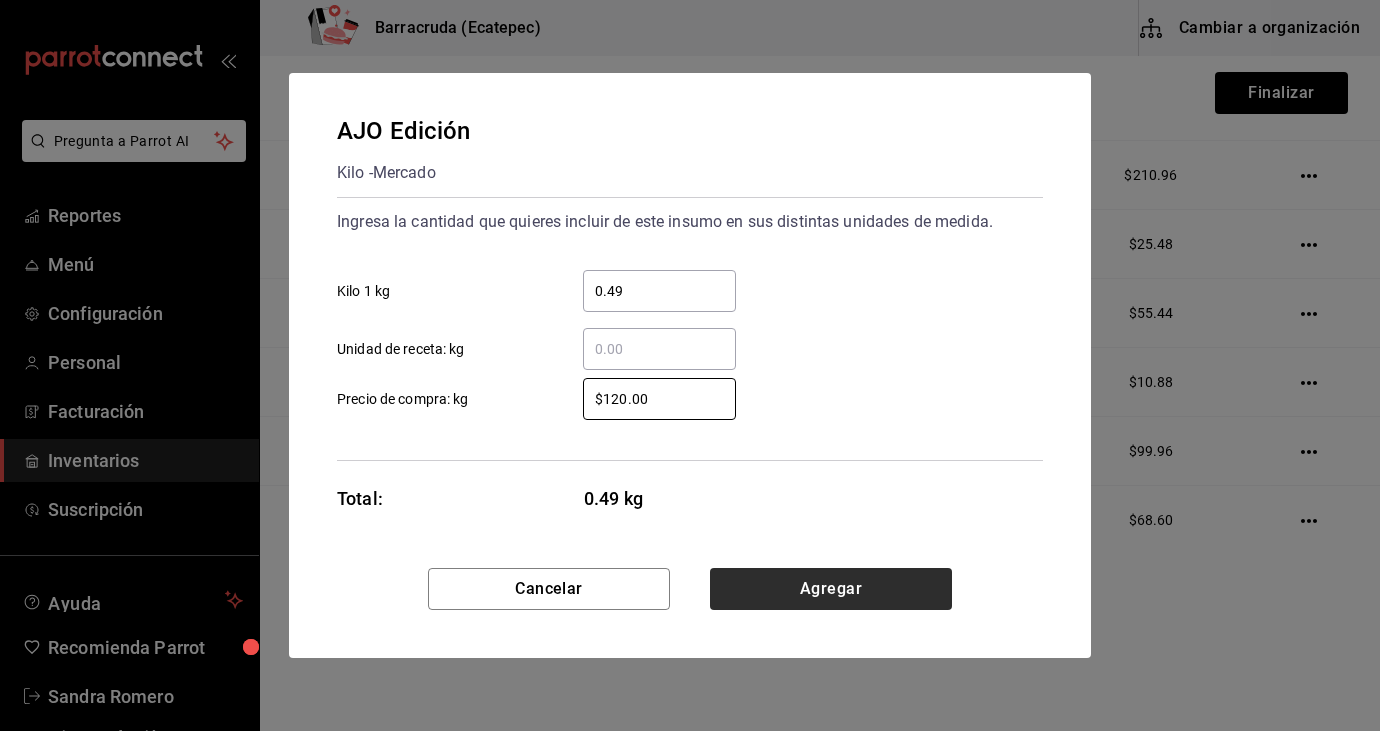 type on "$120.00" 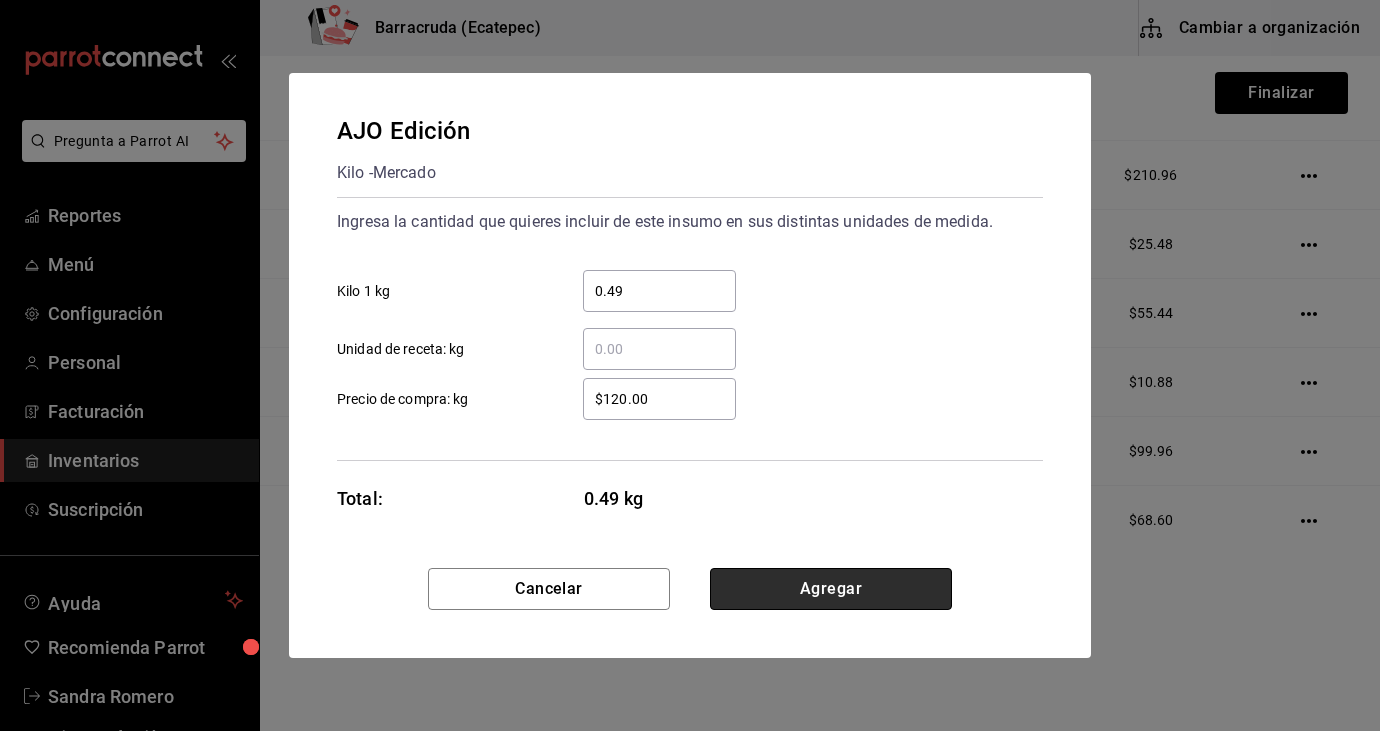 click on "Agregar" at bounding box center [831, 589] 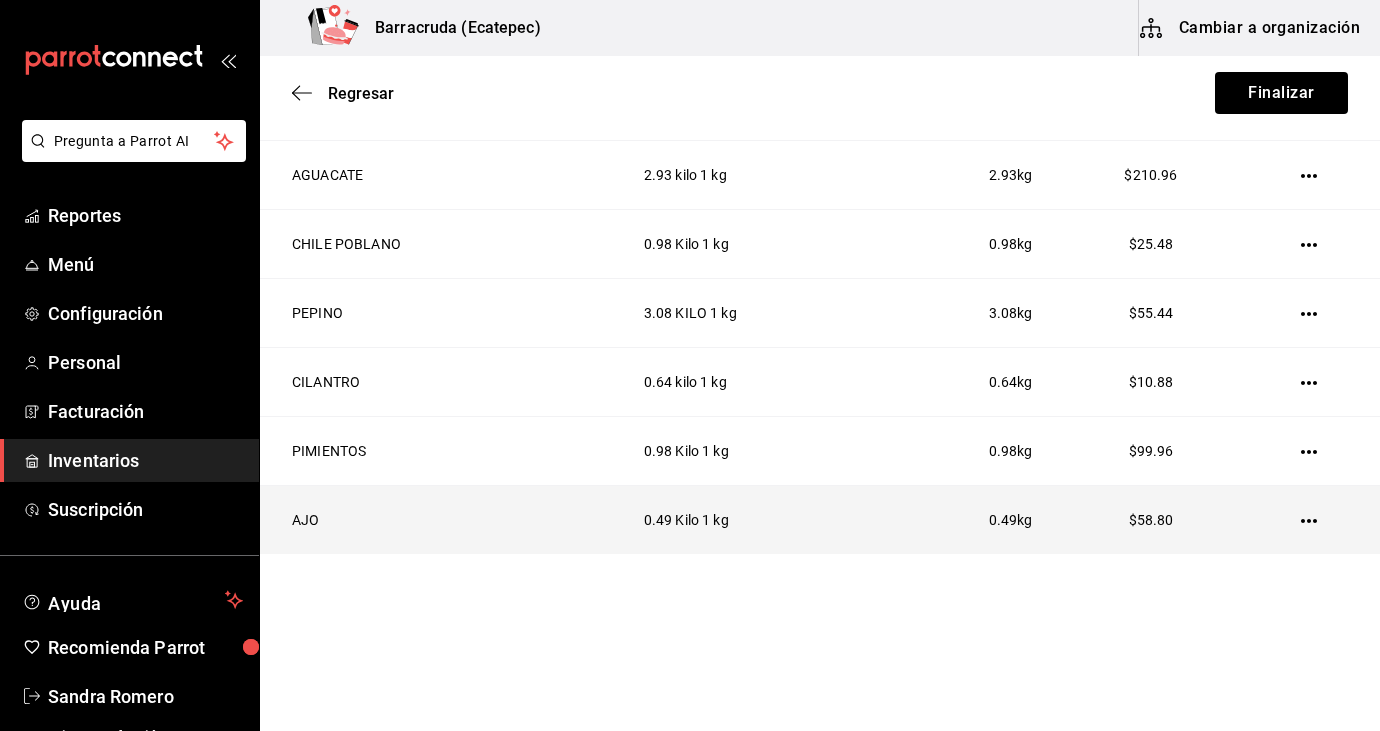 click 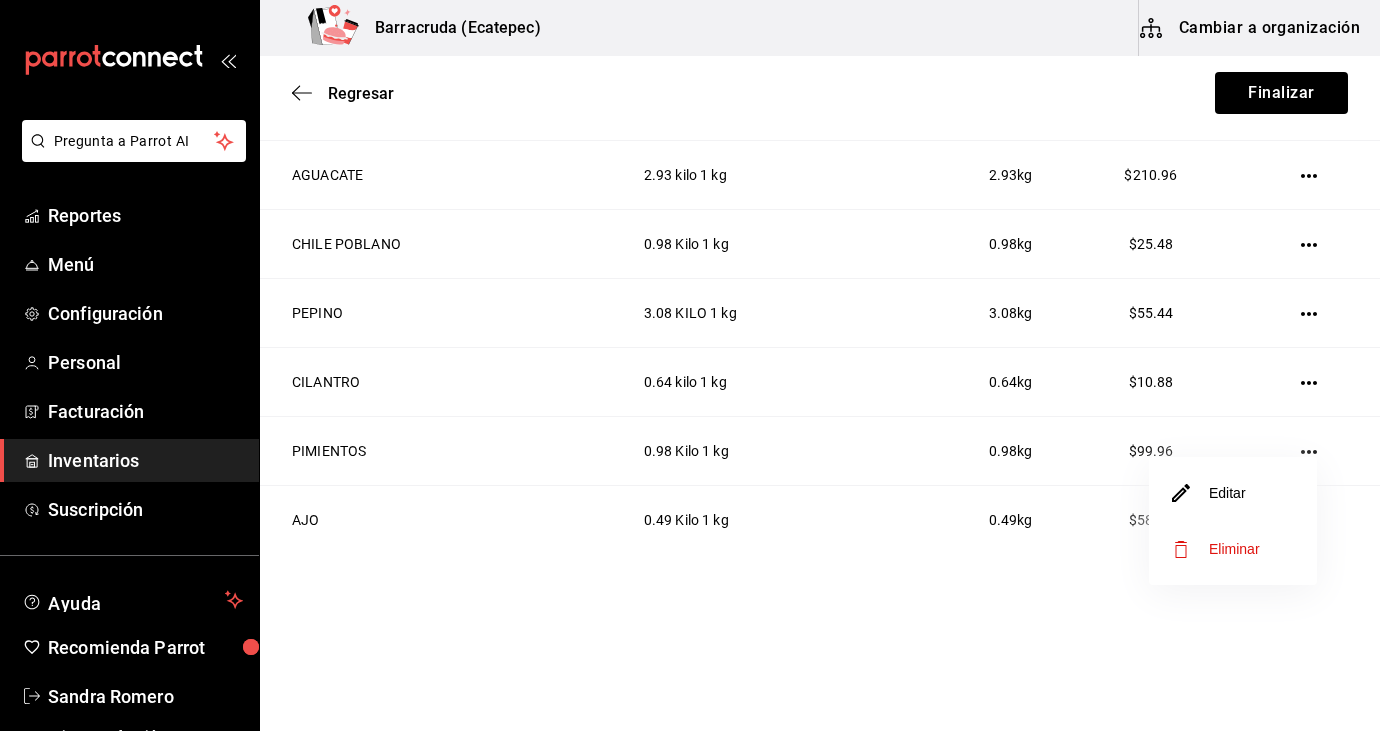 click on "Editar" at bounding box center [1233, 493] 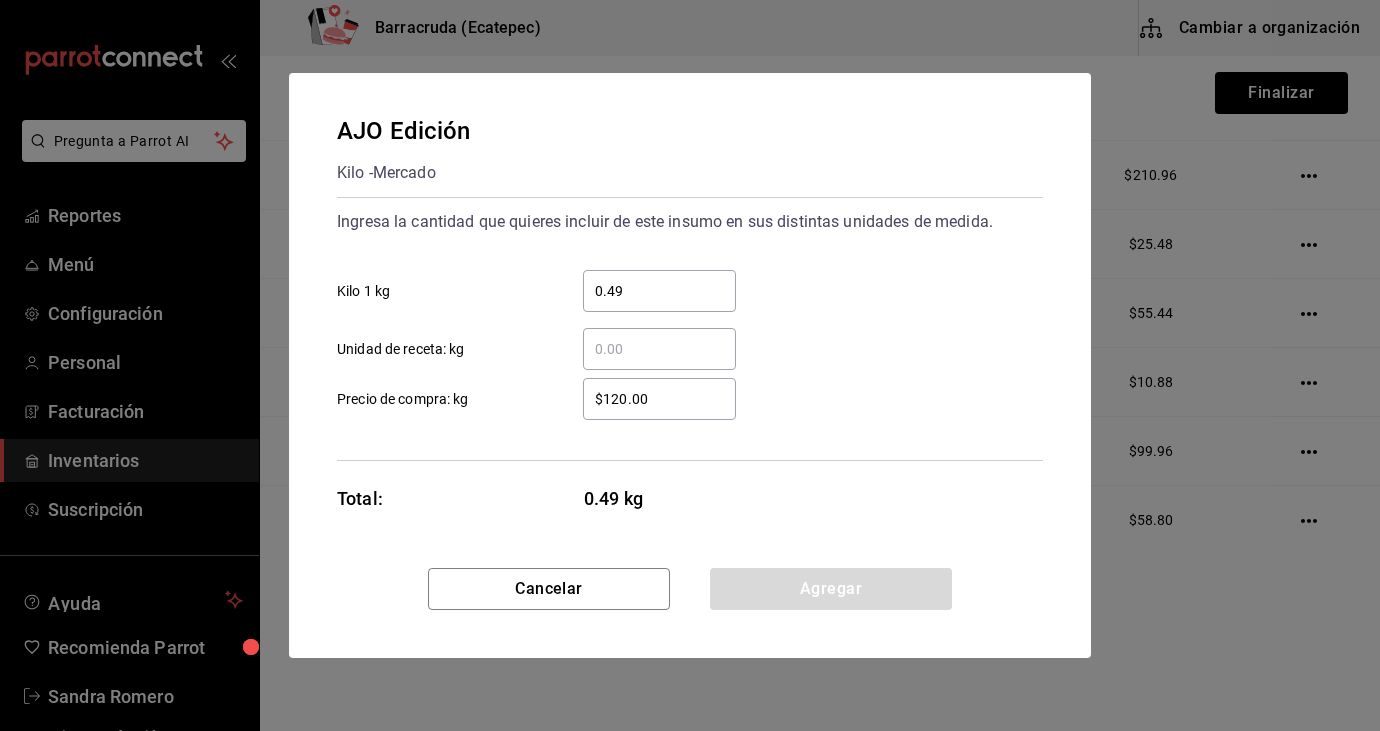 click on "$120.00" at bounding box center (659, 399) 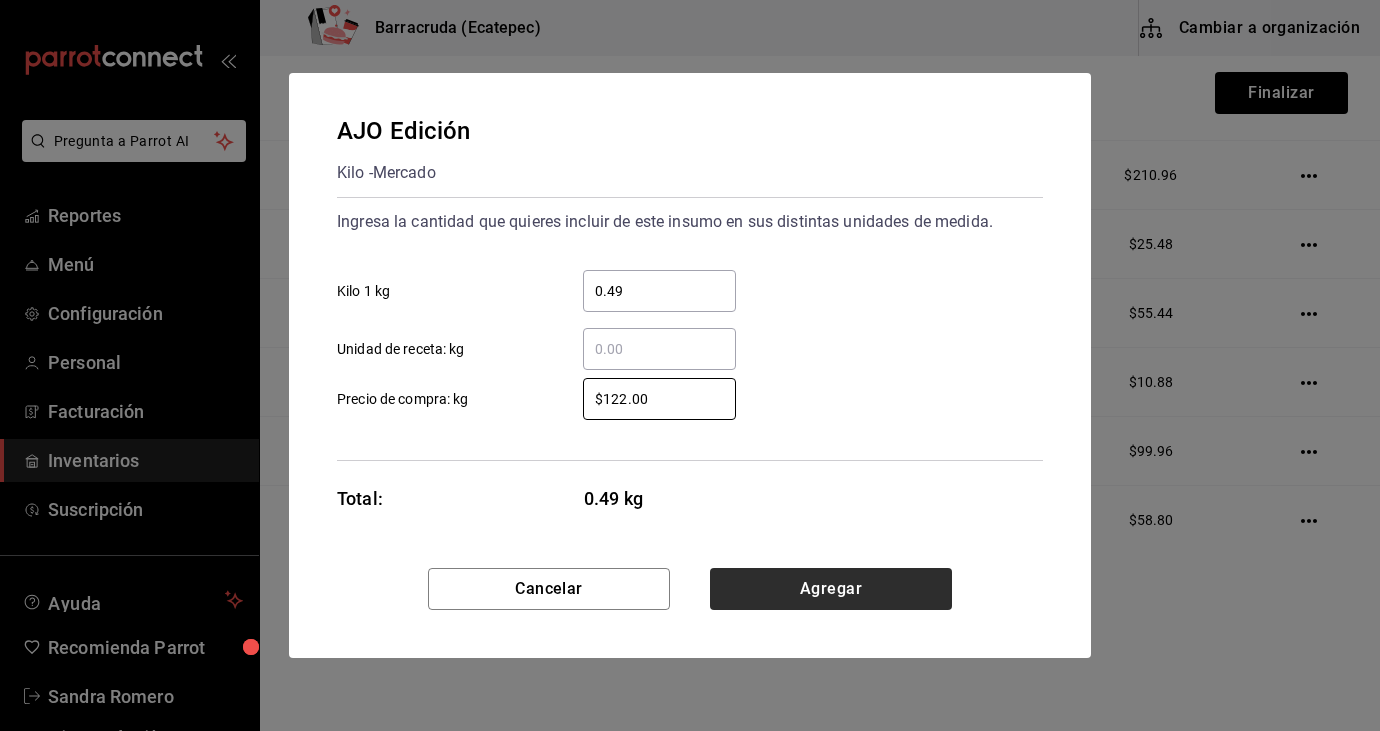 type on "$122.00" 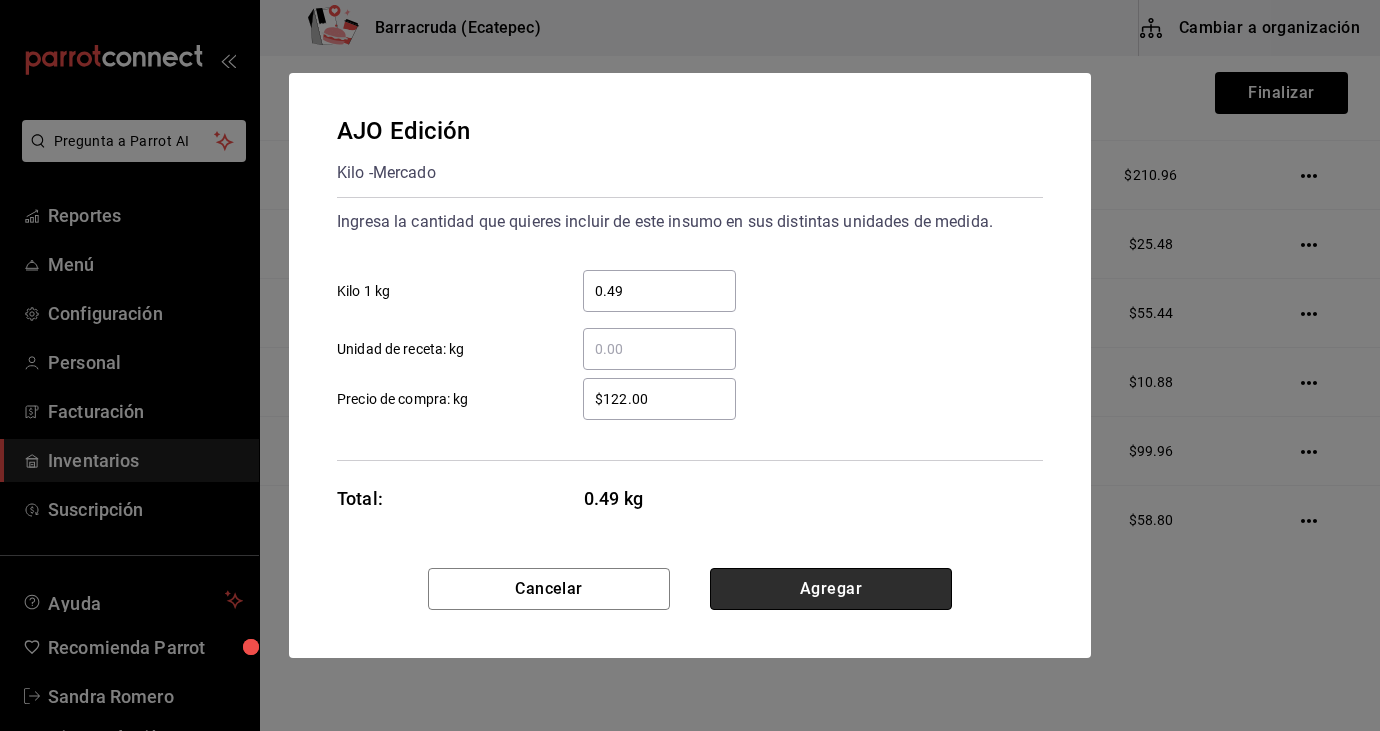 click on "Agregar" at bounding box center [831, 589] 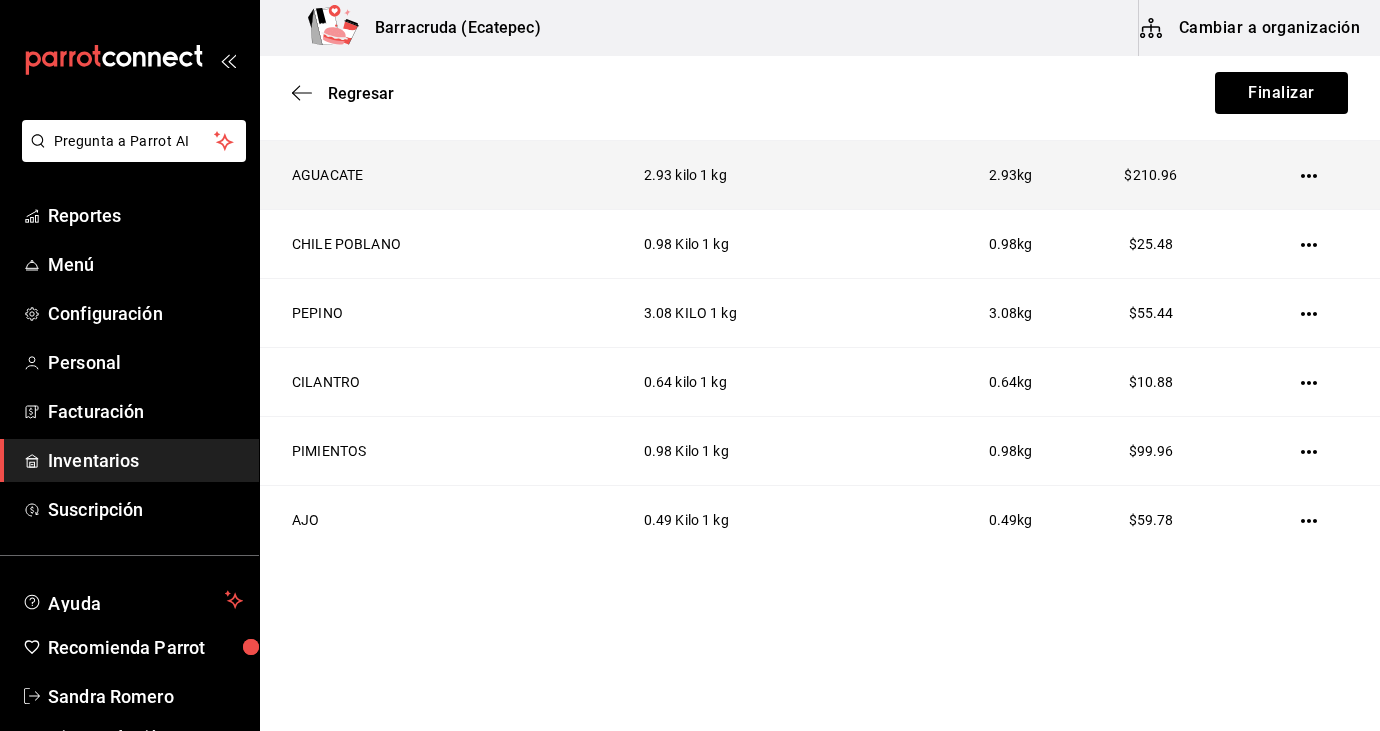click on "2.93  kg" at bounding box center [969, 175] 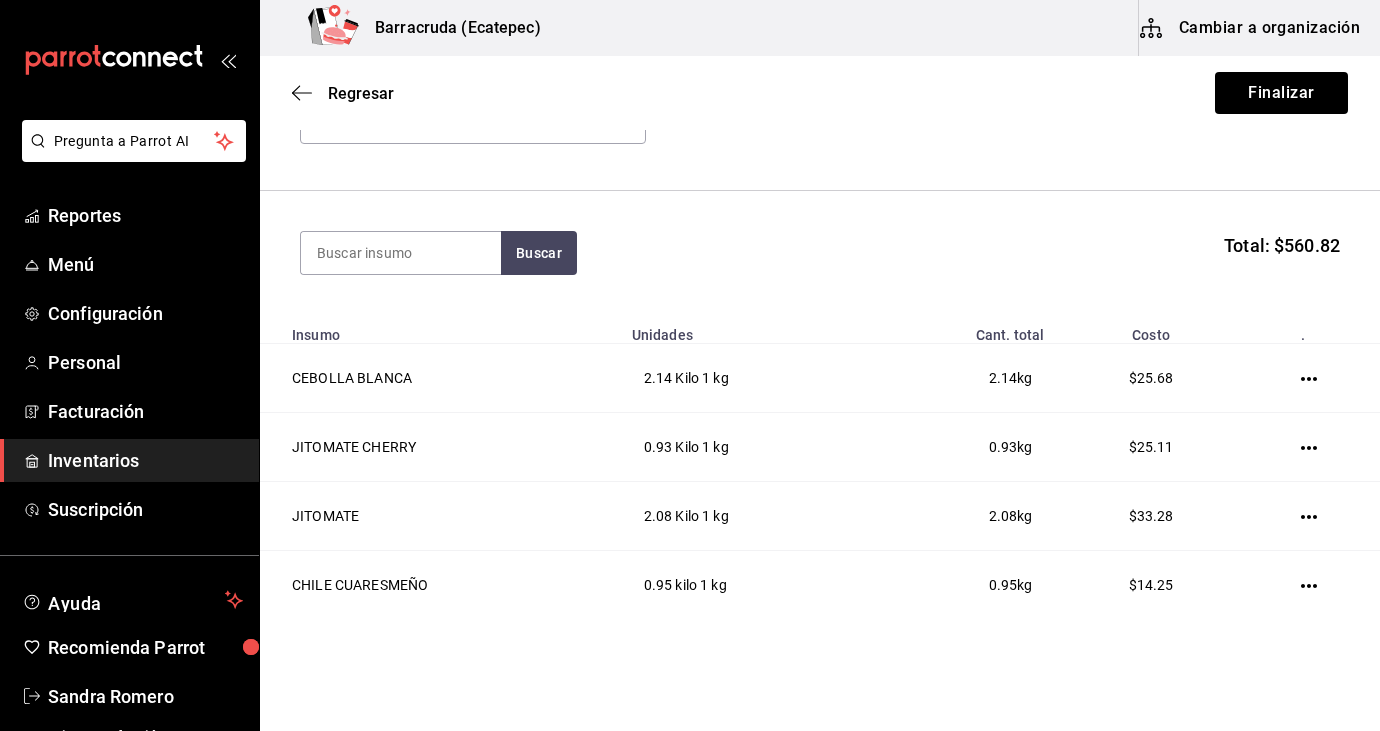 scroll, scrollTop: 141, scrollLeft: 0, axis: vertical 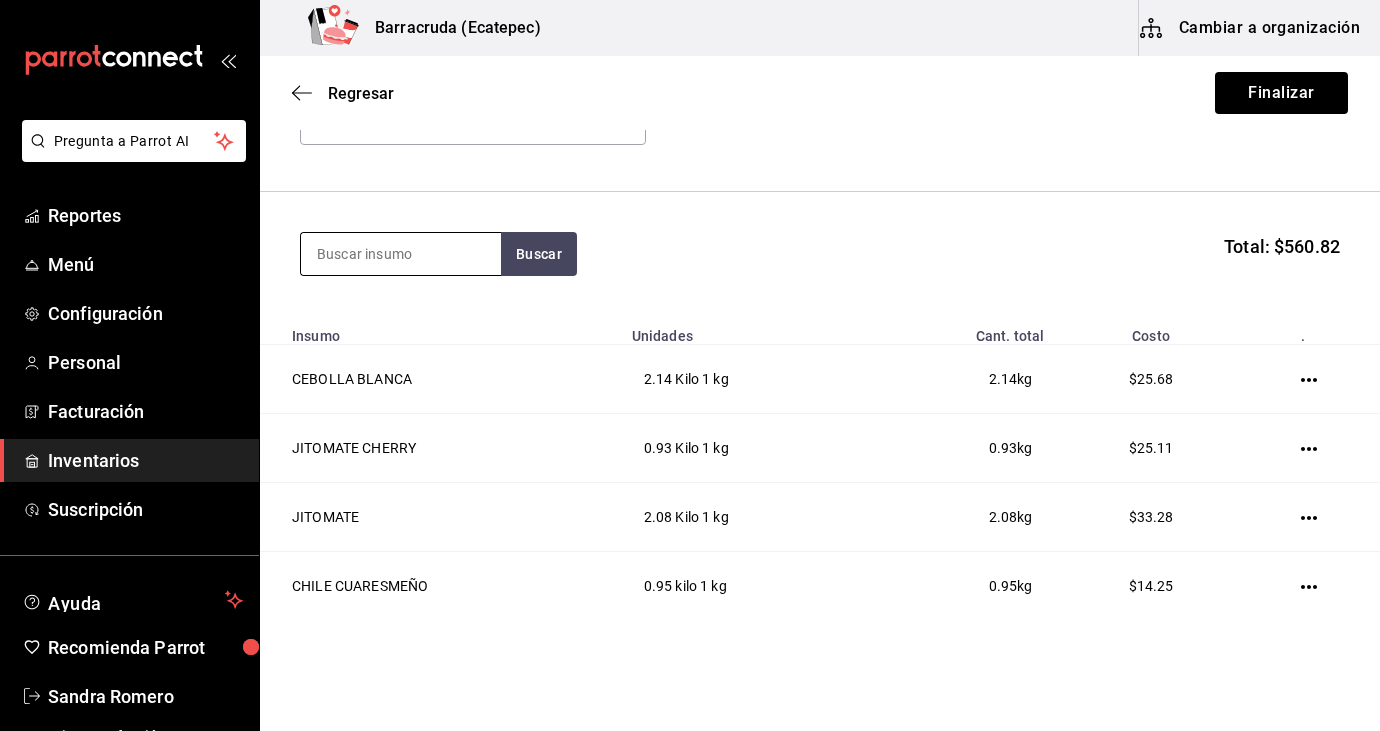 click at bounding box center [401, 254] 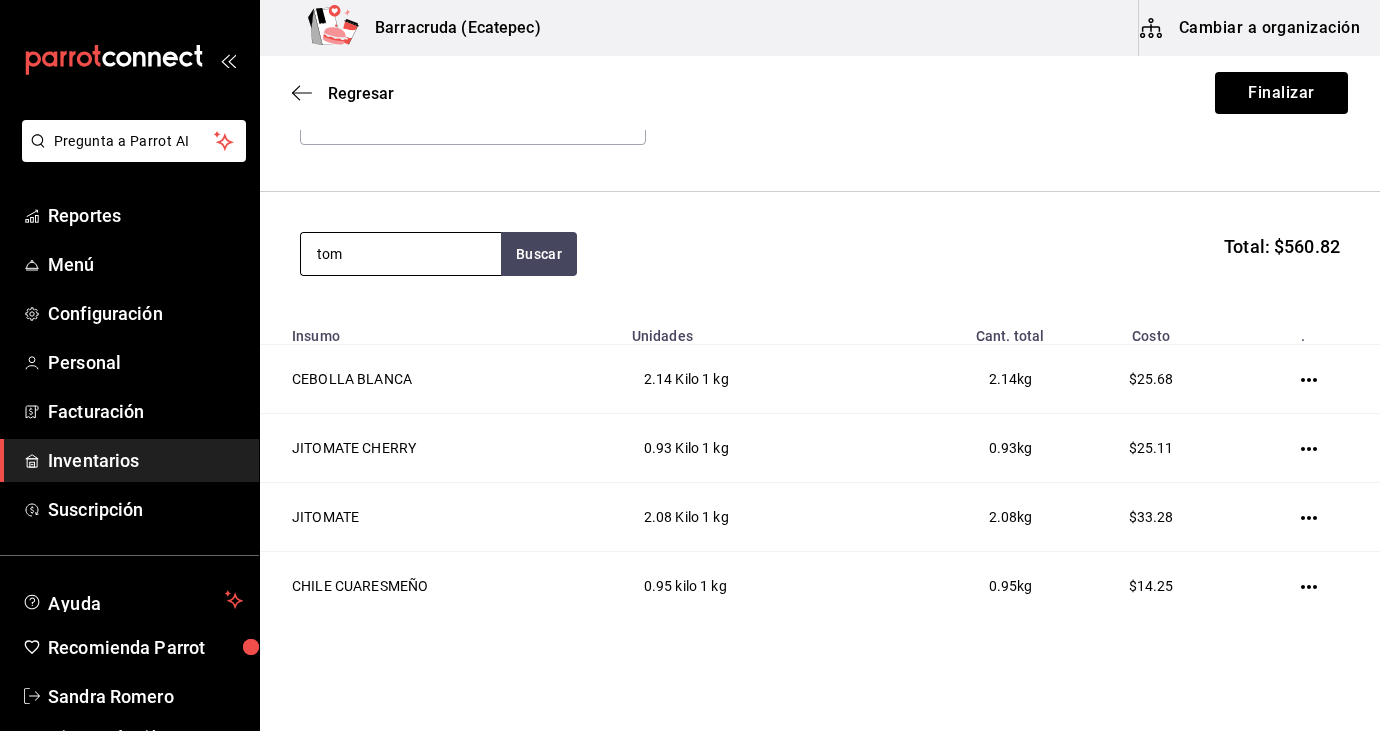 type on "tom" 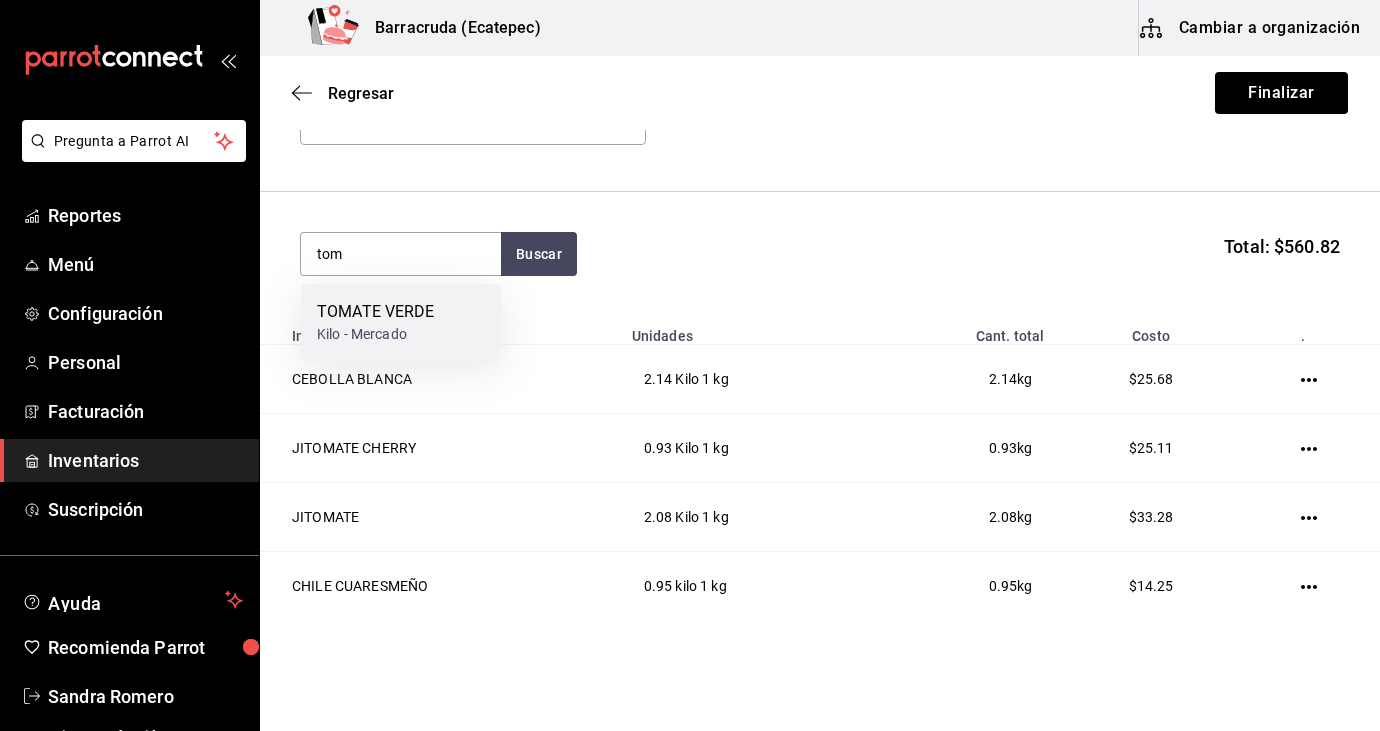 click on "TOMATE VERDE Kilo - Mercado" at bounding box center (401, 322) 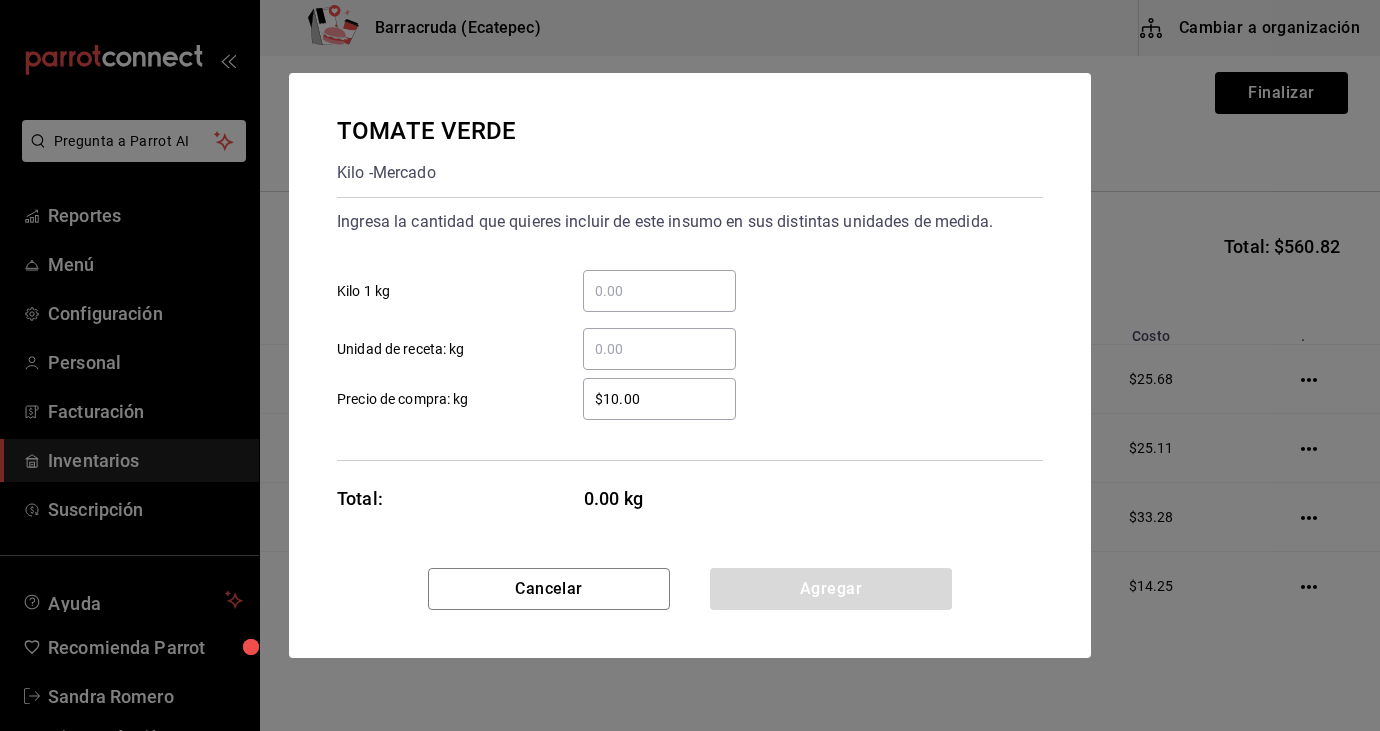 click on "​ Kilo 1 kg" at bounding box center [659, 291] 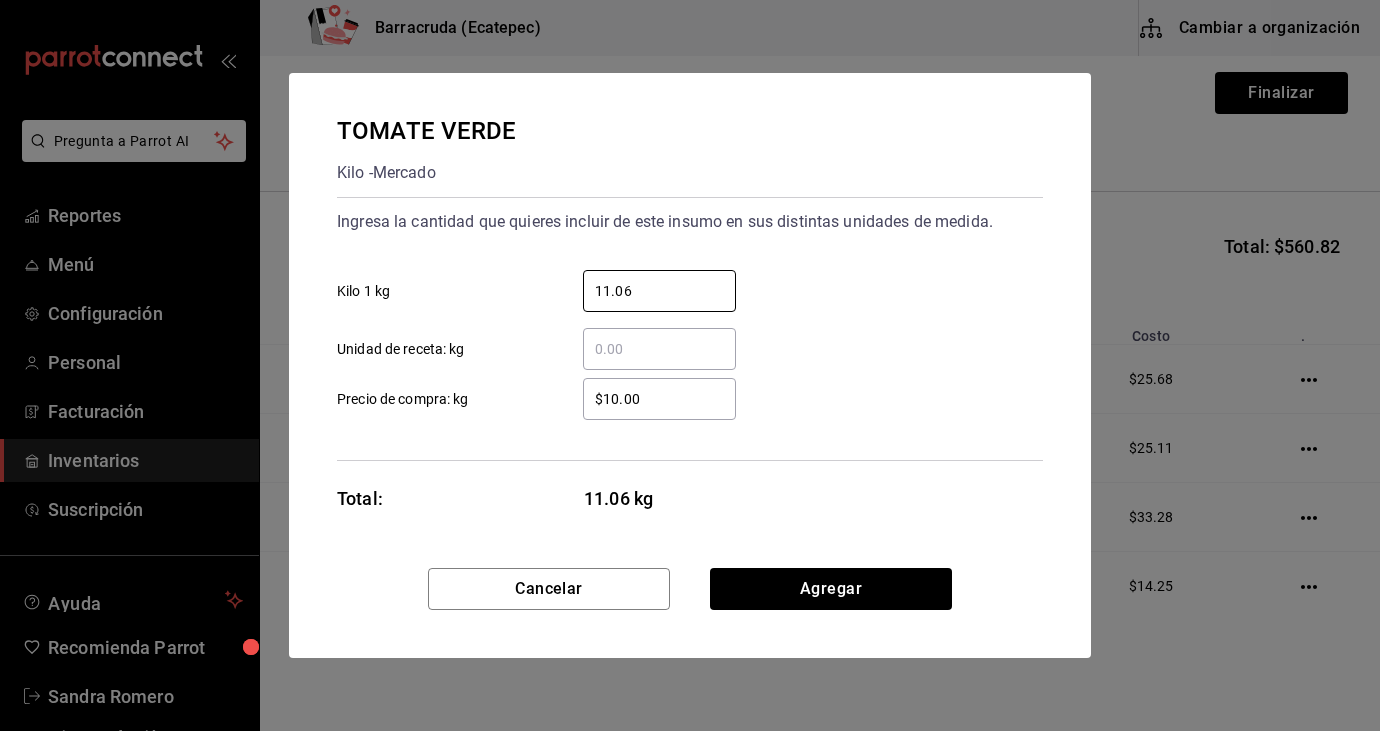 type on "11.06" 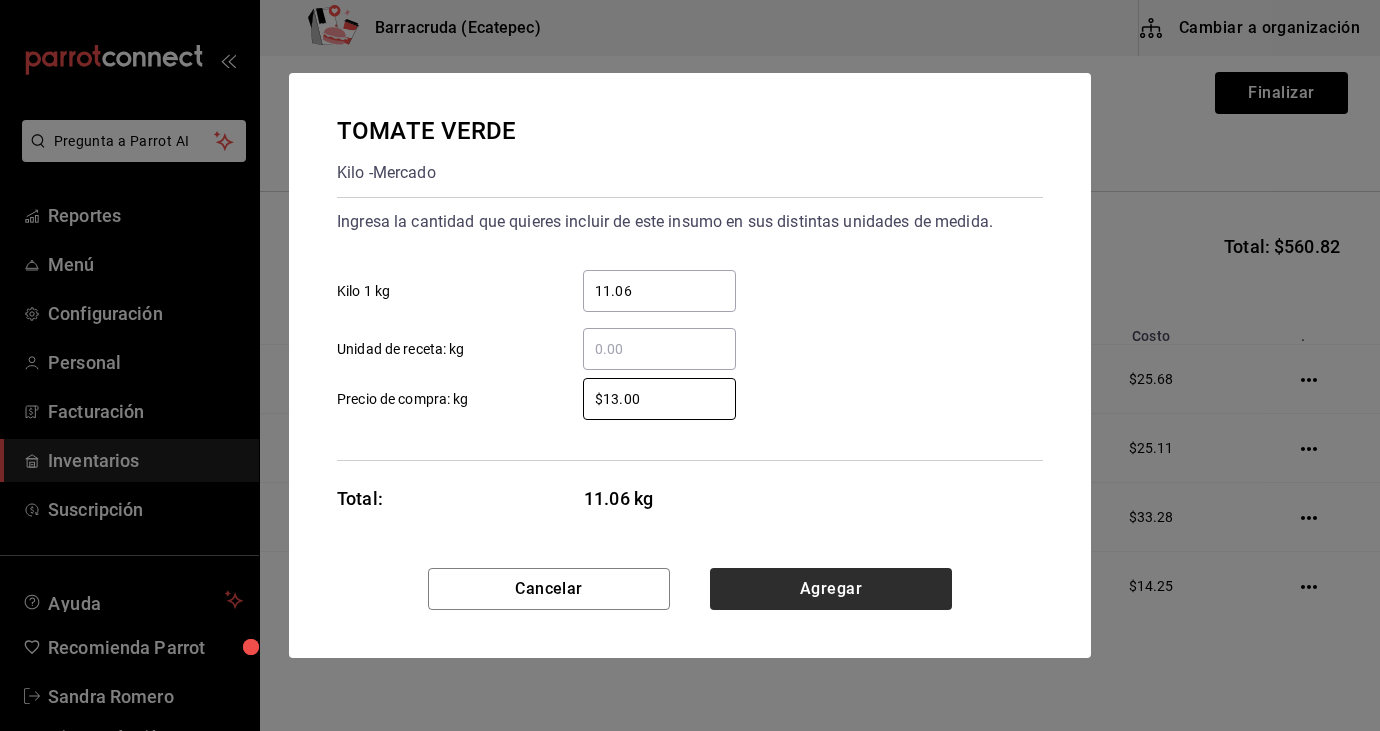 type on "$13.00" 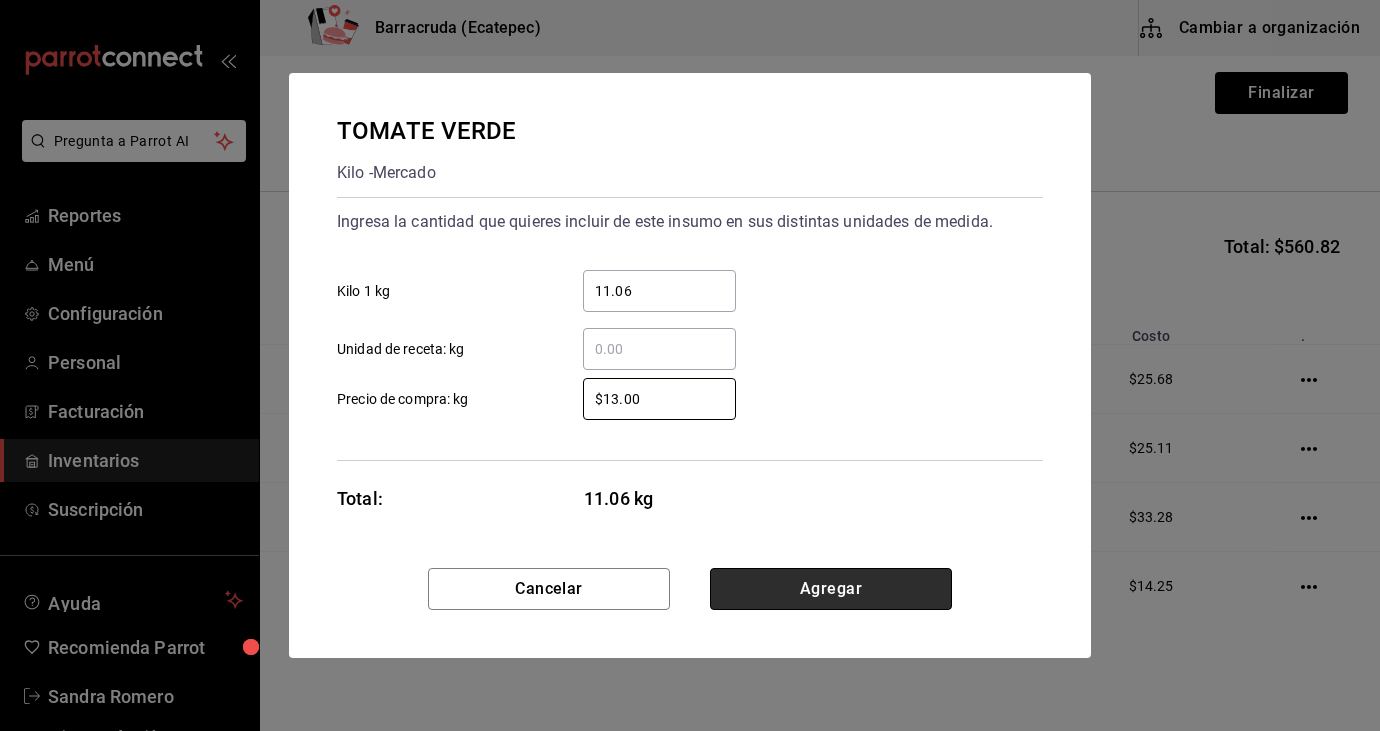click on "Agregar" at bounding box center (831, 589) 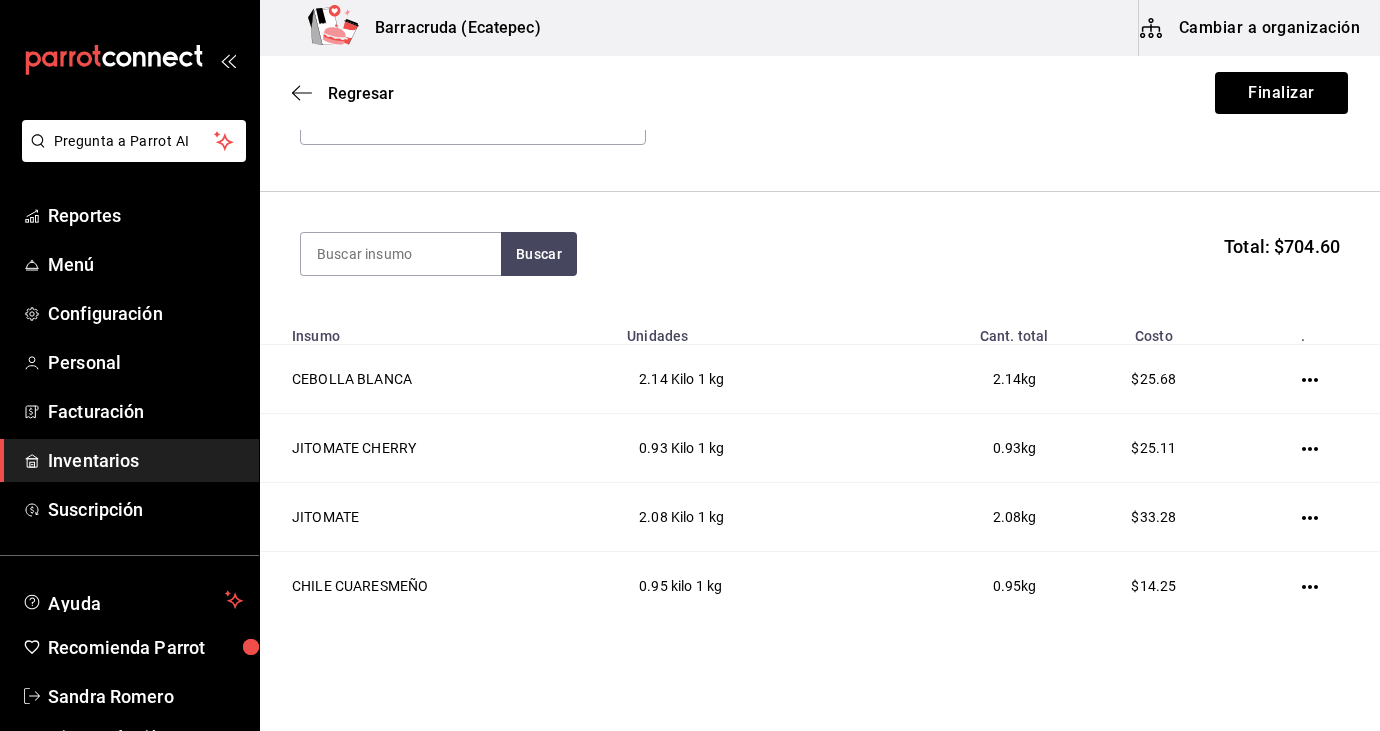 click on "Proveedor Mercado f8227f61-4843-4432-8fcb-4275825620d8" at bounding box center (820, 116) 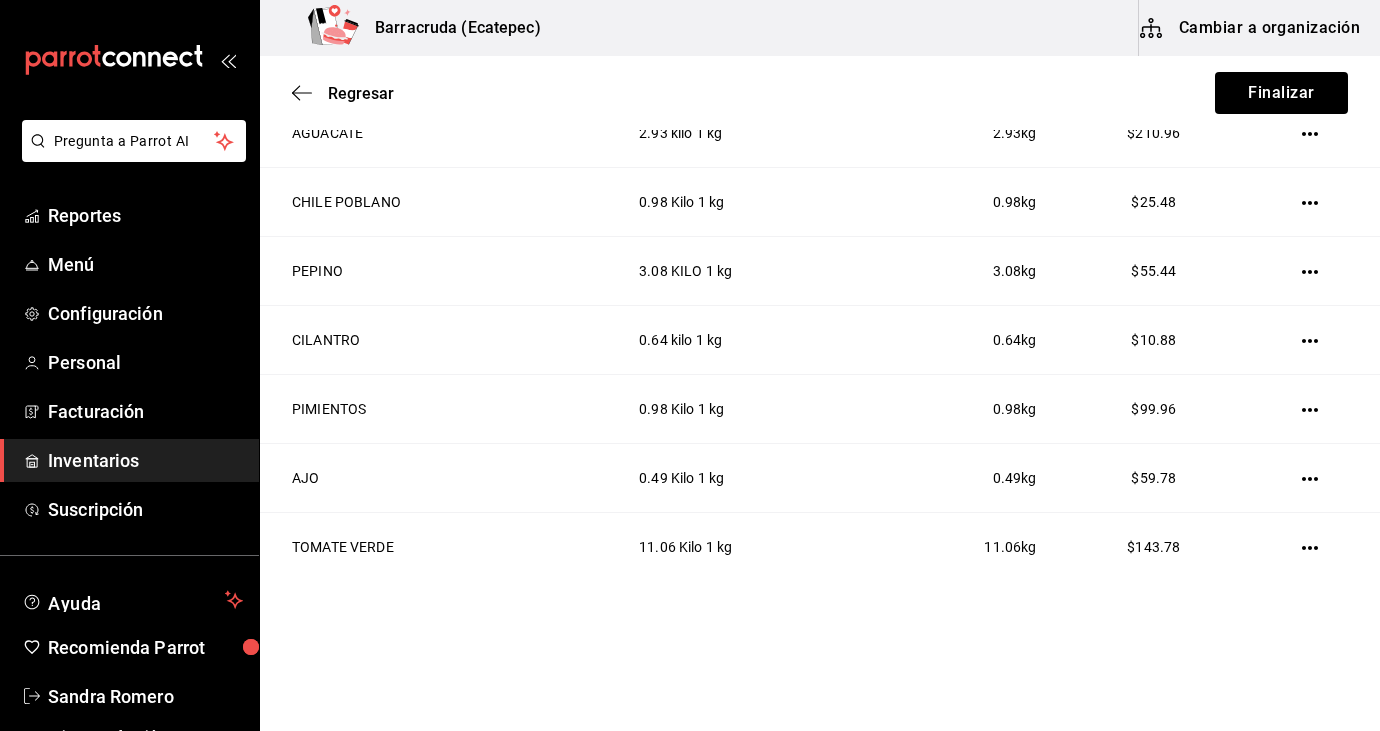 scroll, scrollTop: 690, scrollLeft: 0, axis: vertical 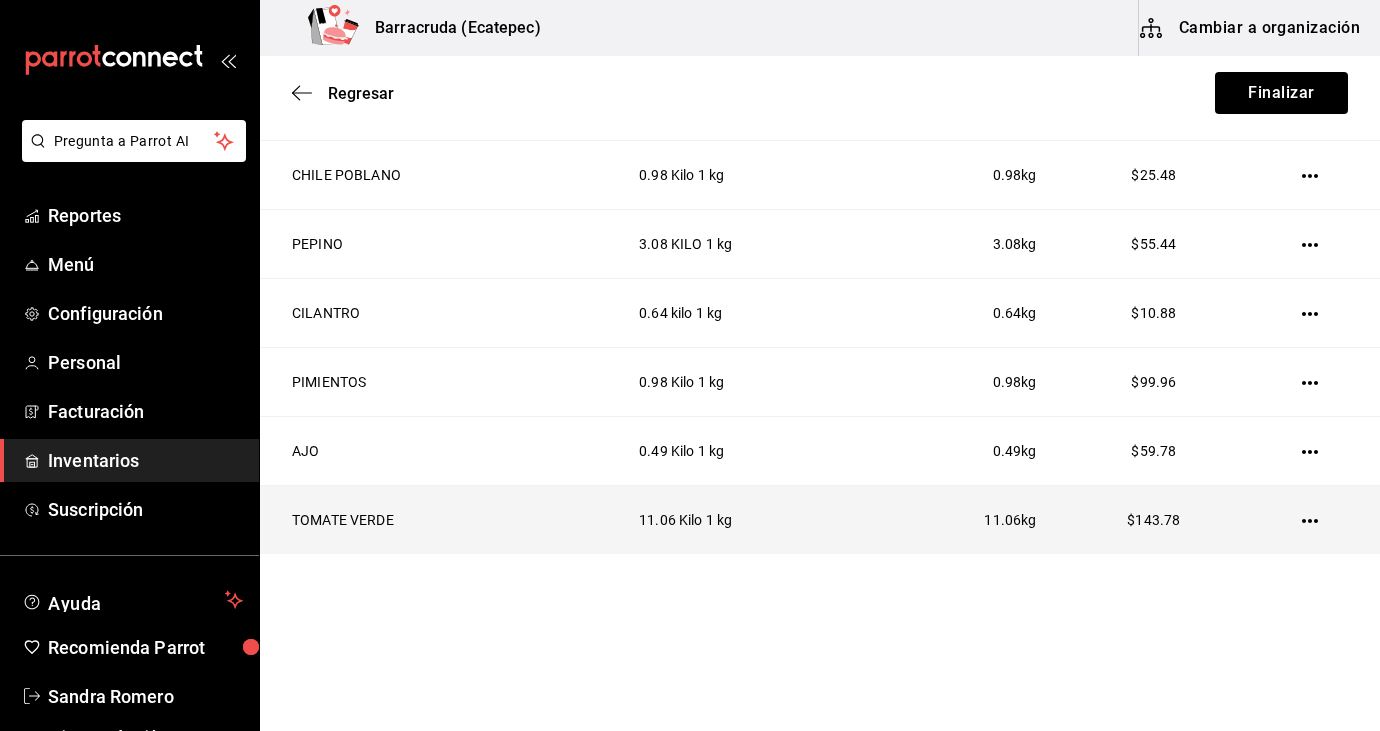 click 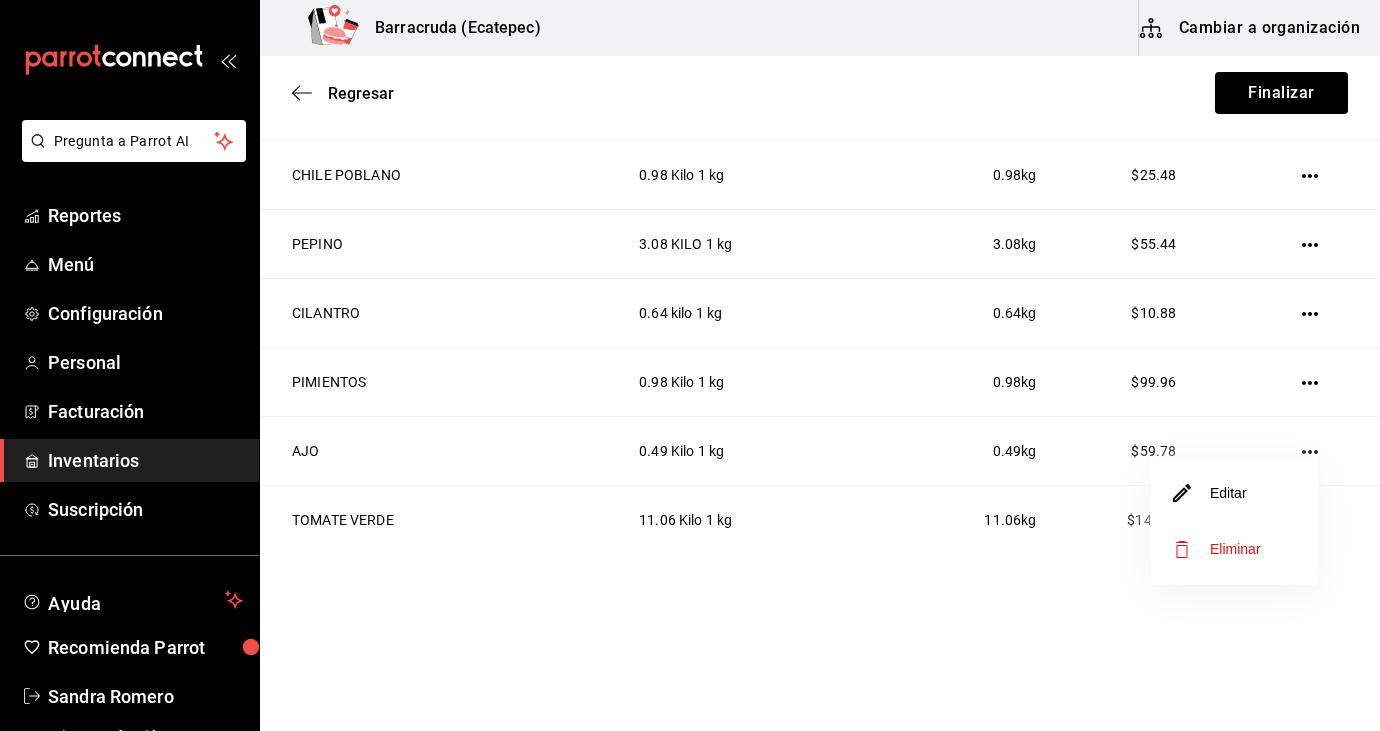click on "Editar" at bounding box center [1234, 493] 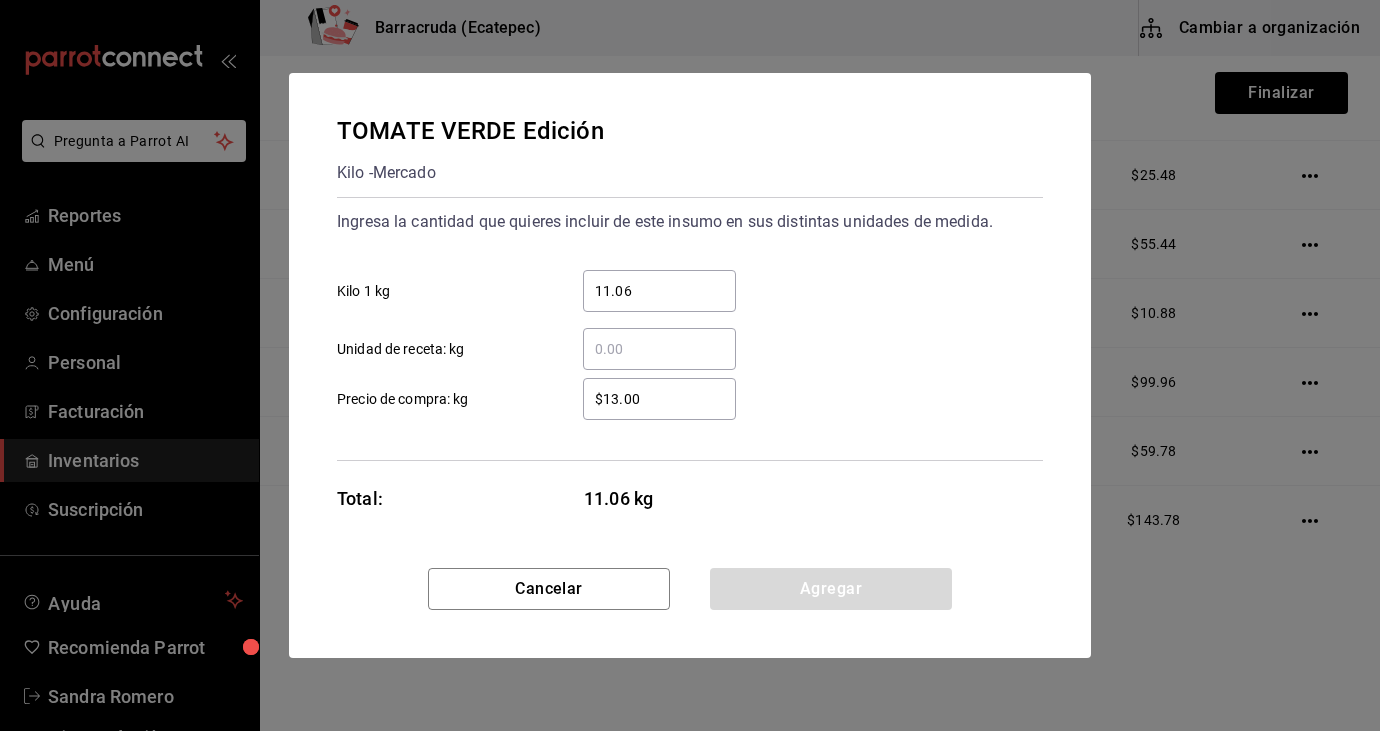 click on "$13.00" at bounding box center (659, 399) 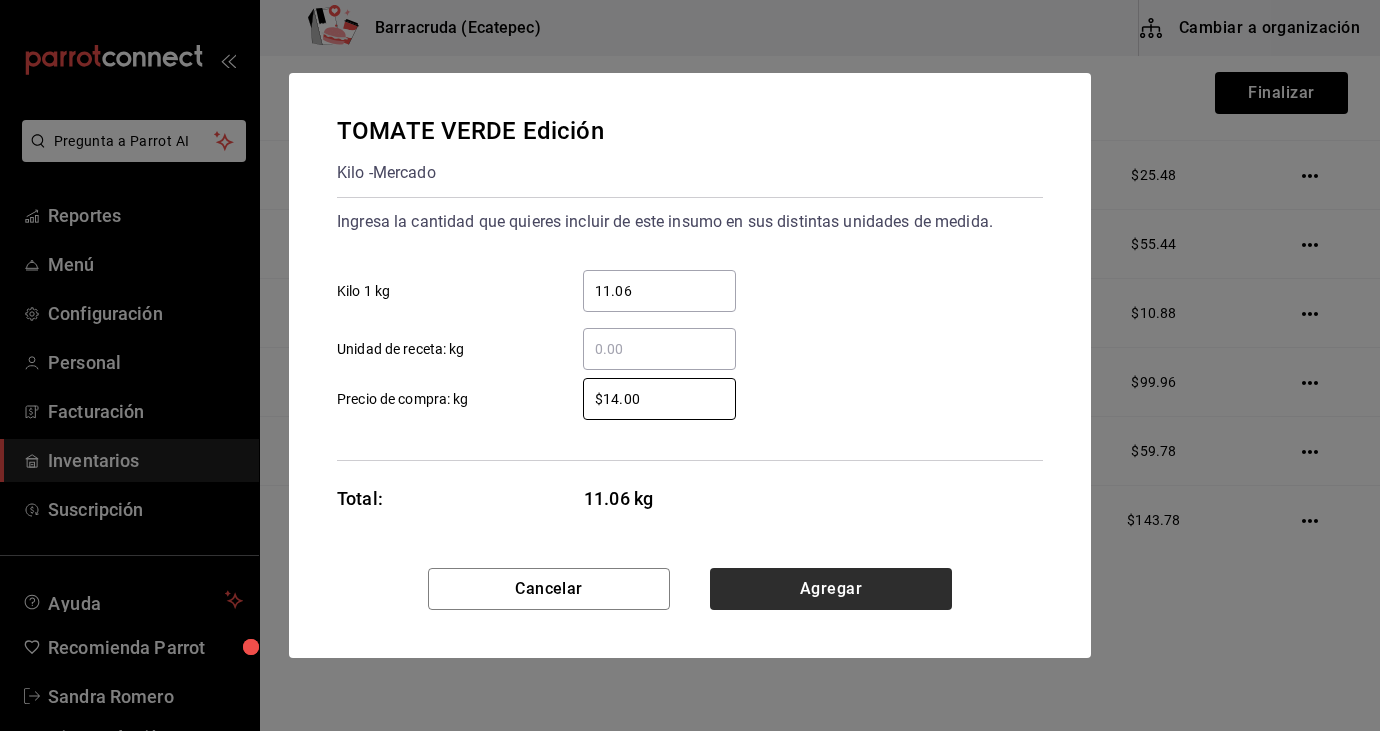 type on "$14.00" 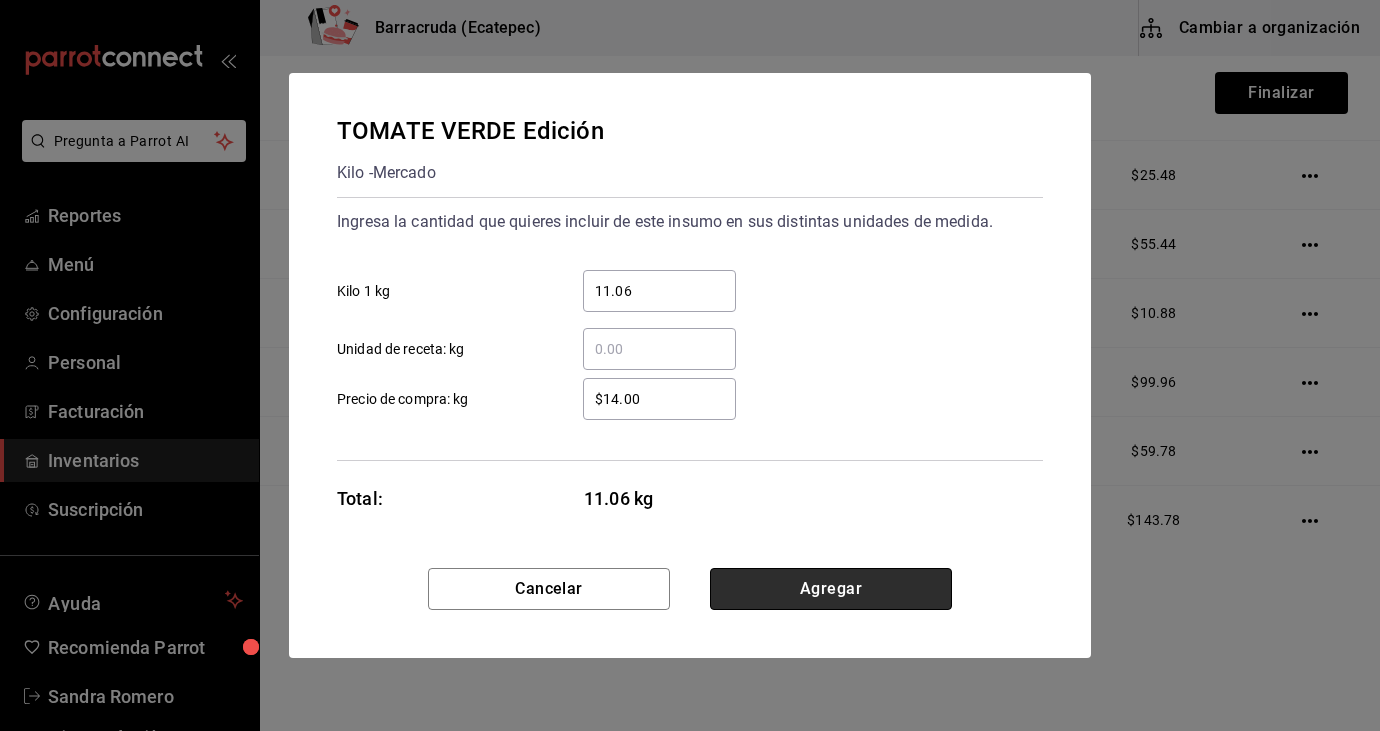 click on "Agregar" at bounding box center [831, 589] 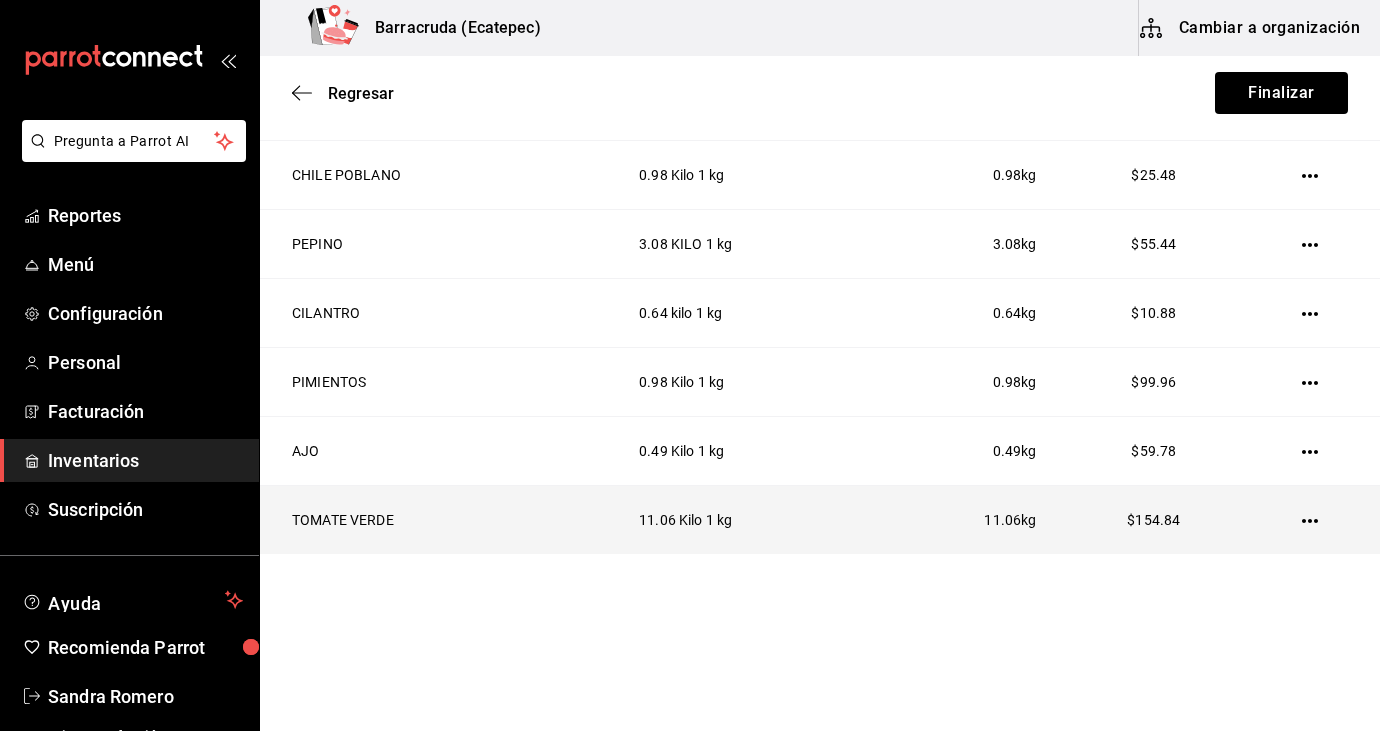 click 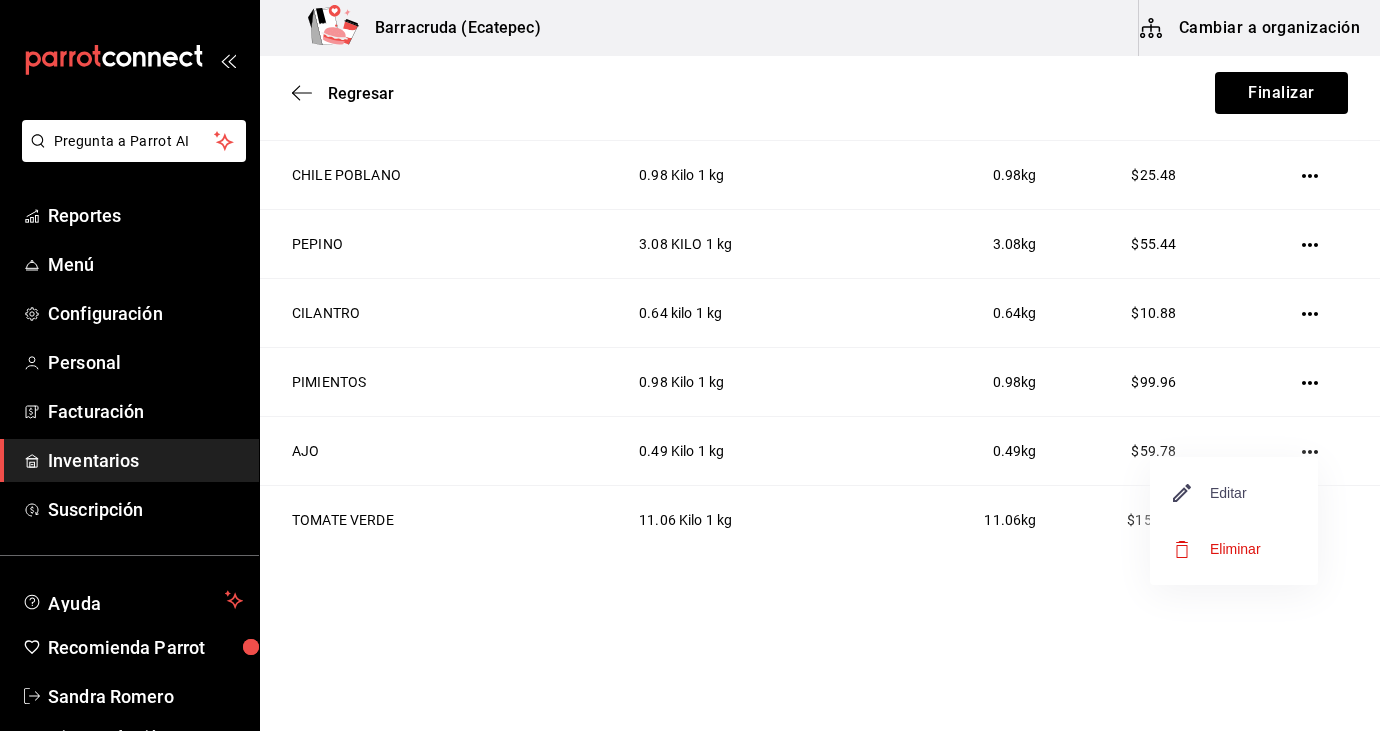 click on "Editar" at bounding box center (1210, 493) 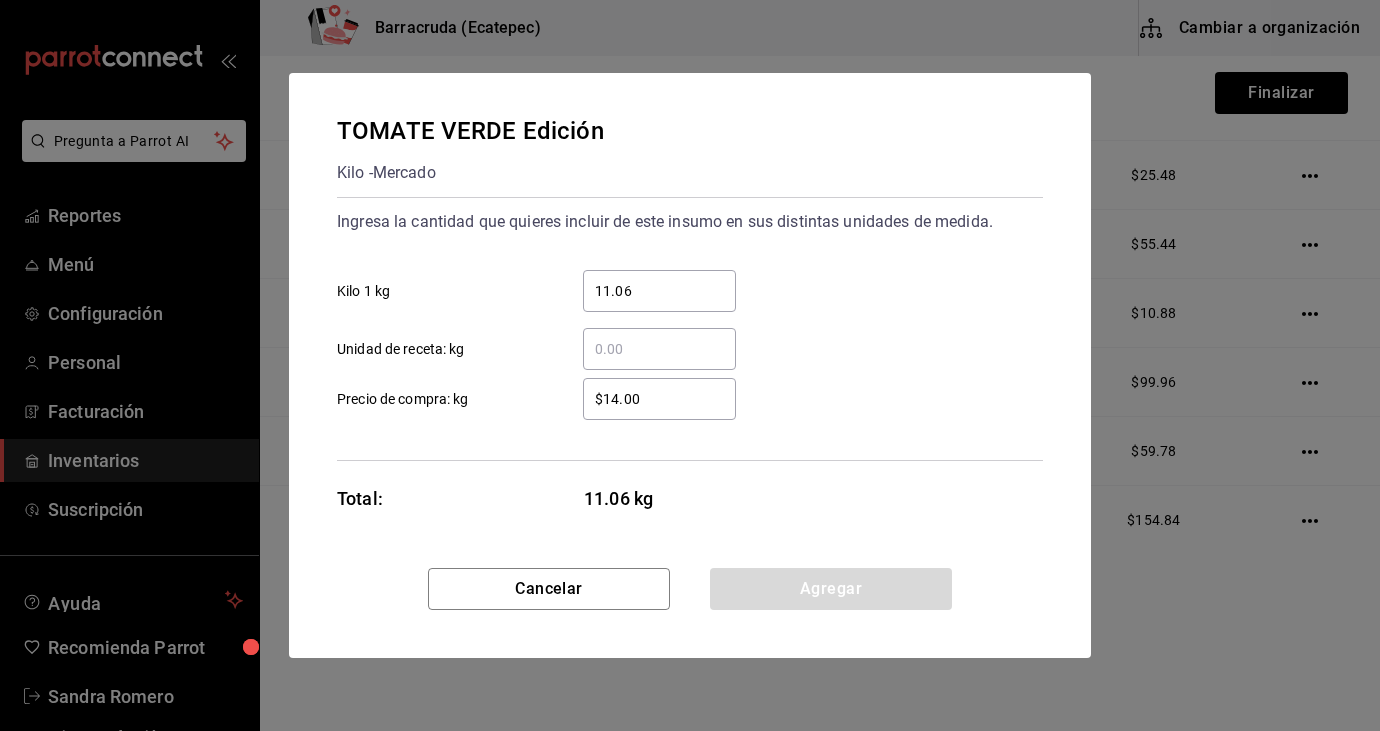 click on "$14.00" at bounding box center [659, 399] 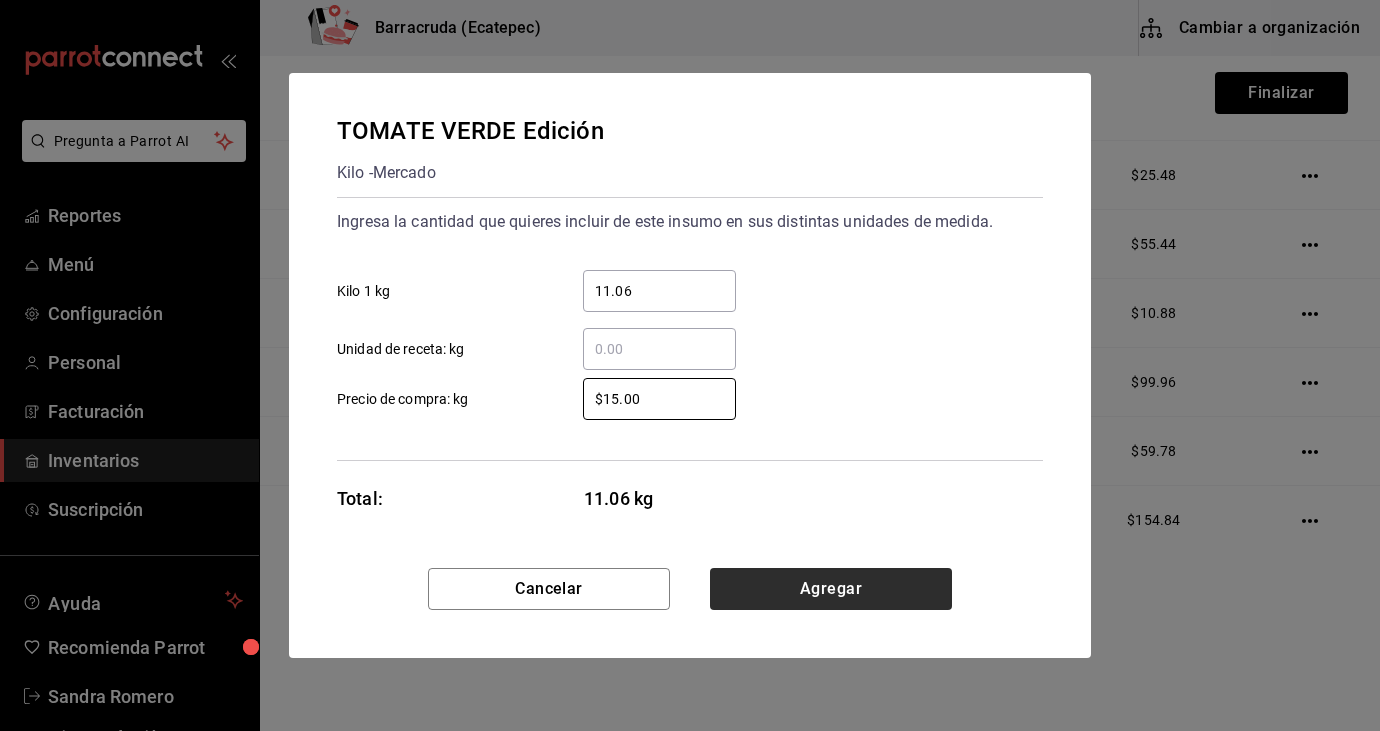 type on "$15.00" 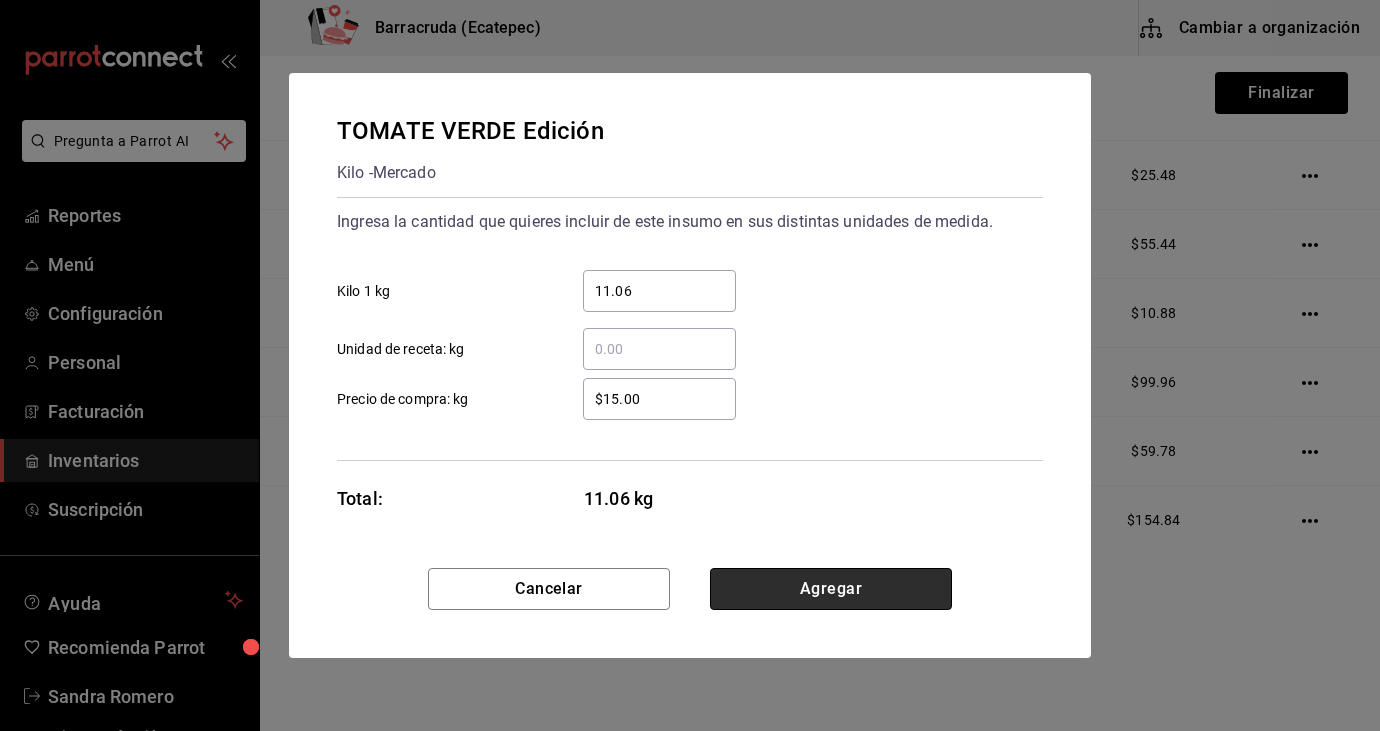 click on "Agregar" at bounding box center (831, 589) 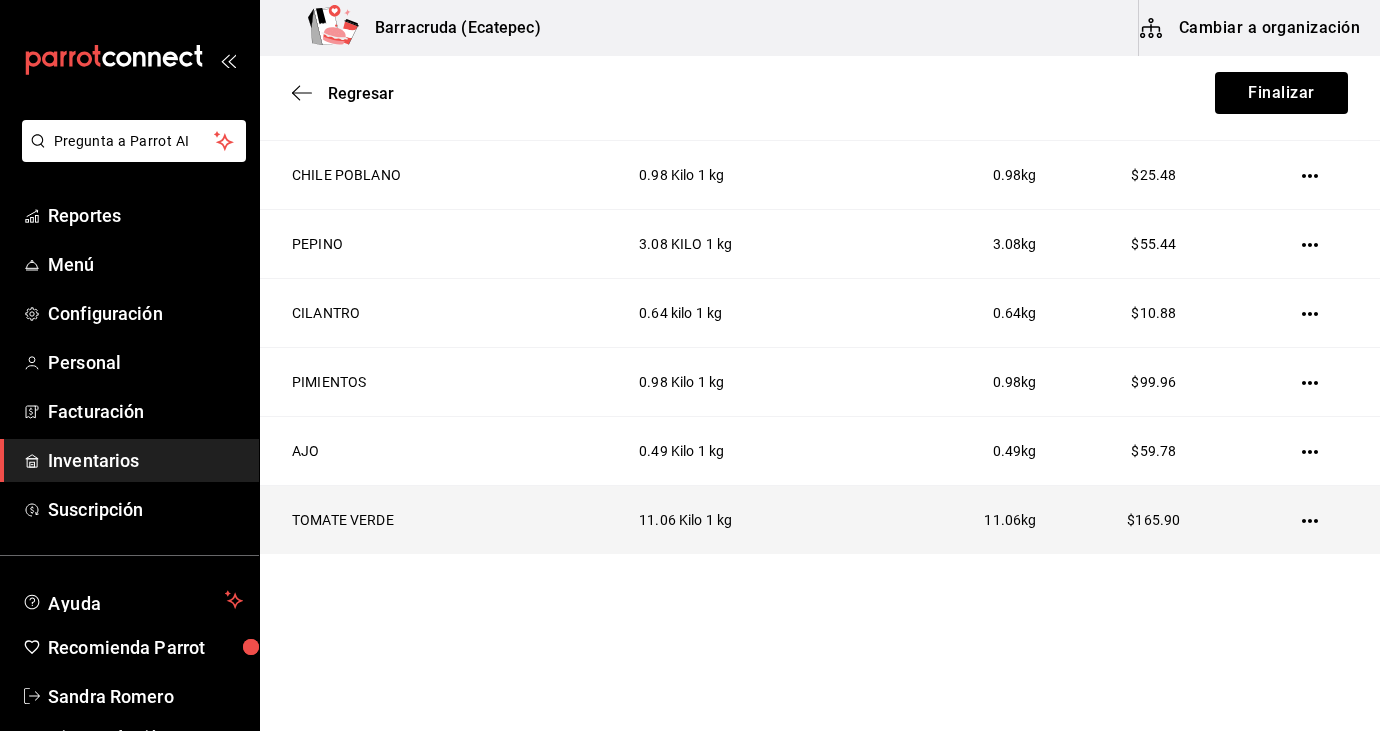 click 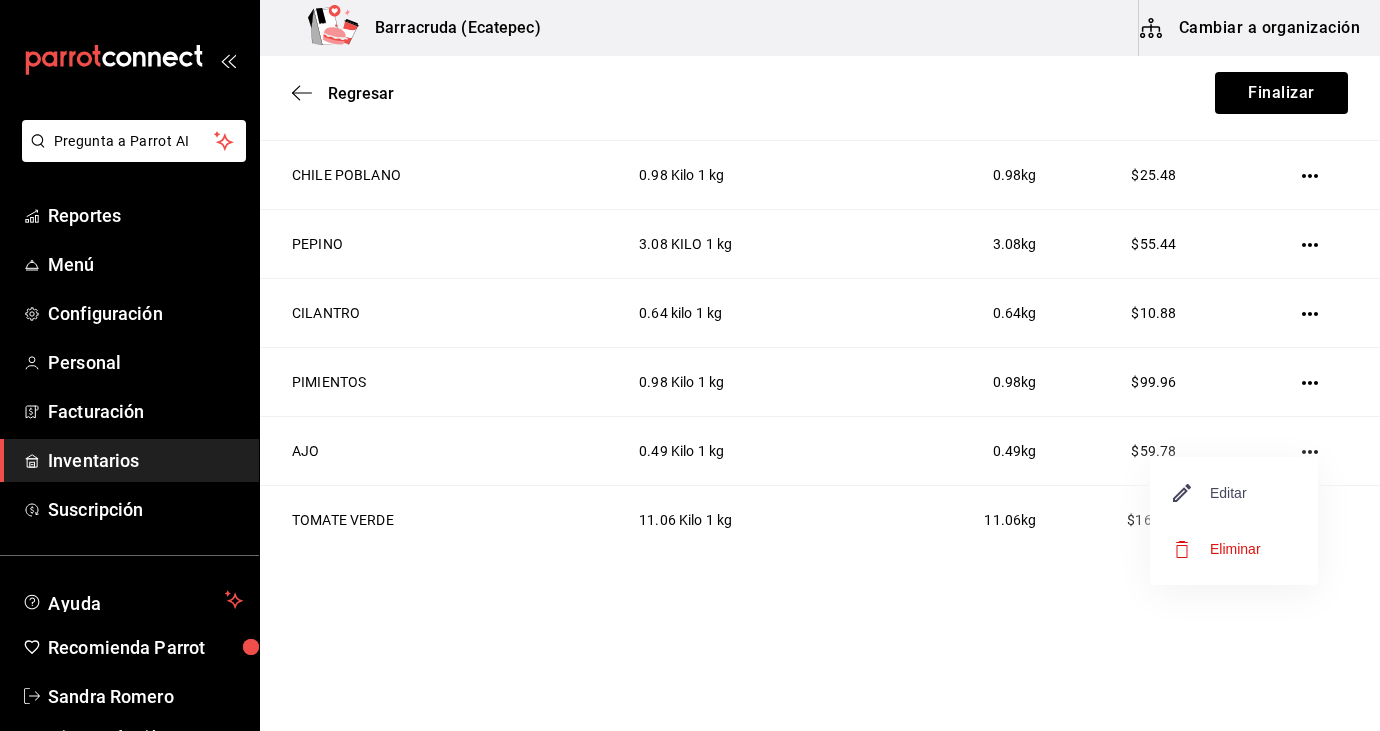 click on "Editar" at bounding box center (1210, 493) 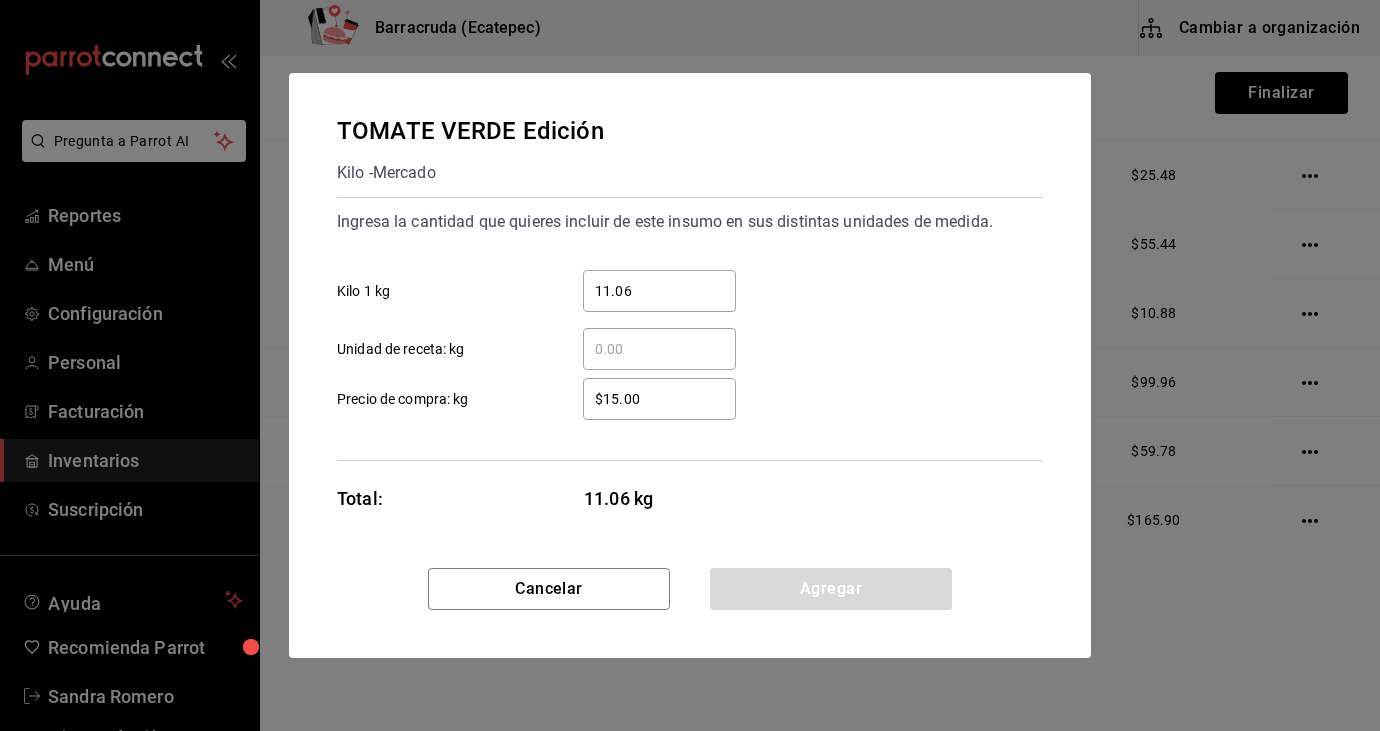 click on "$15.00" at bounding box center (659, 399) 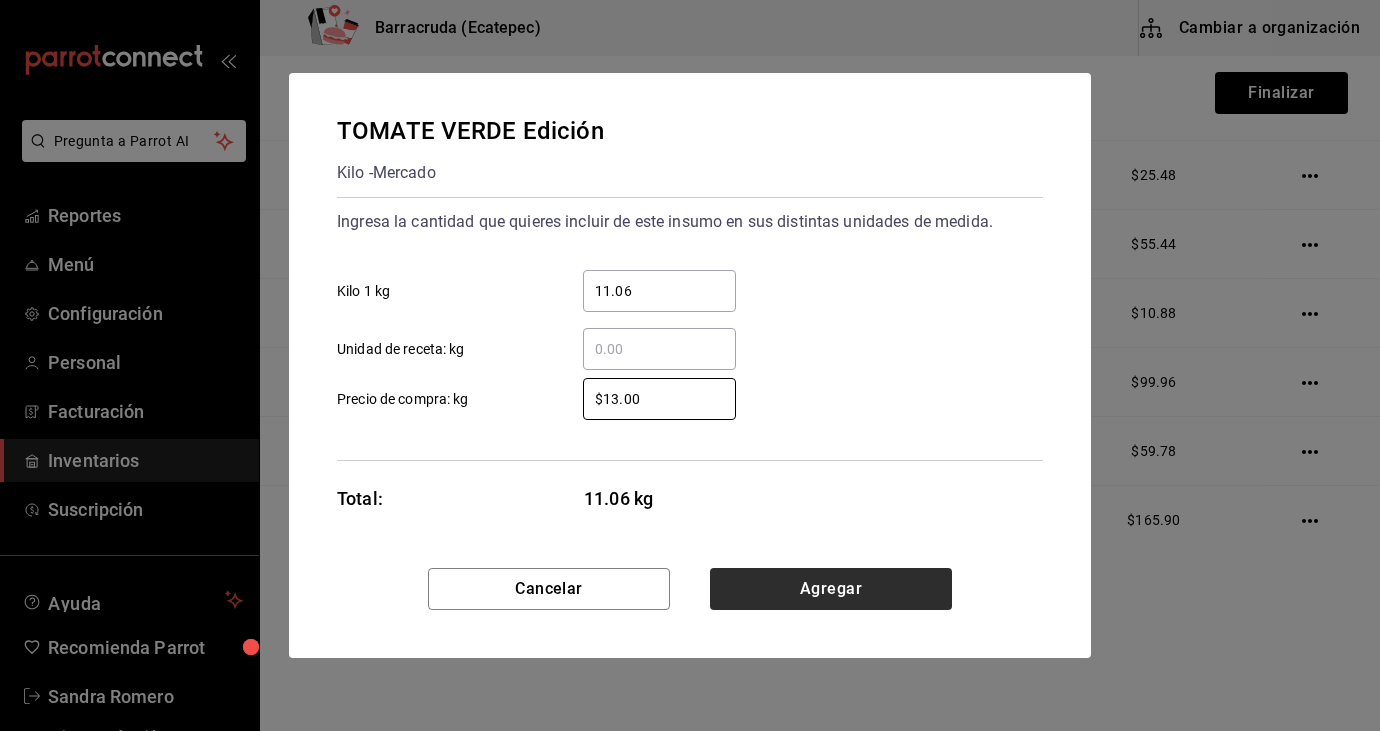 type on "$13.00" 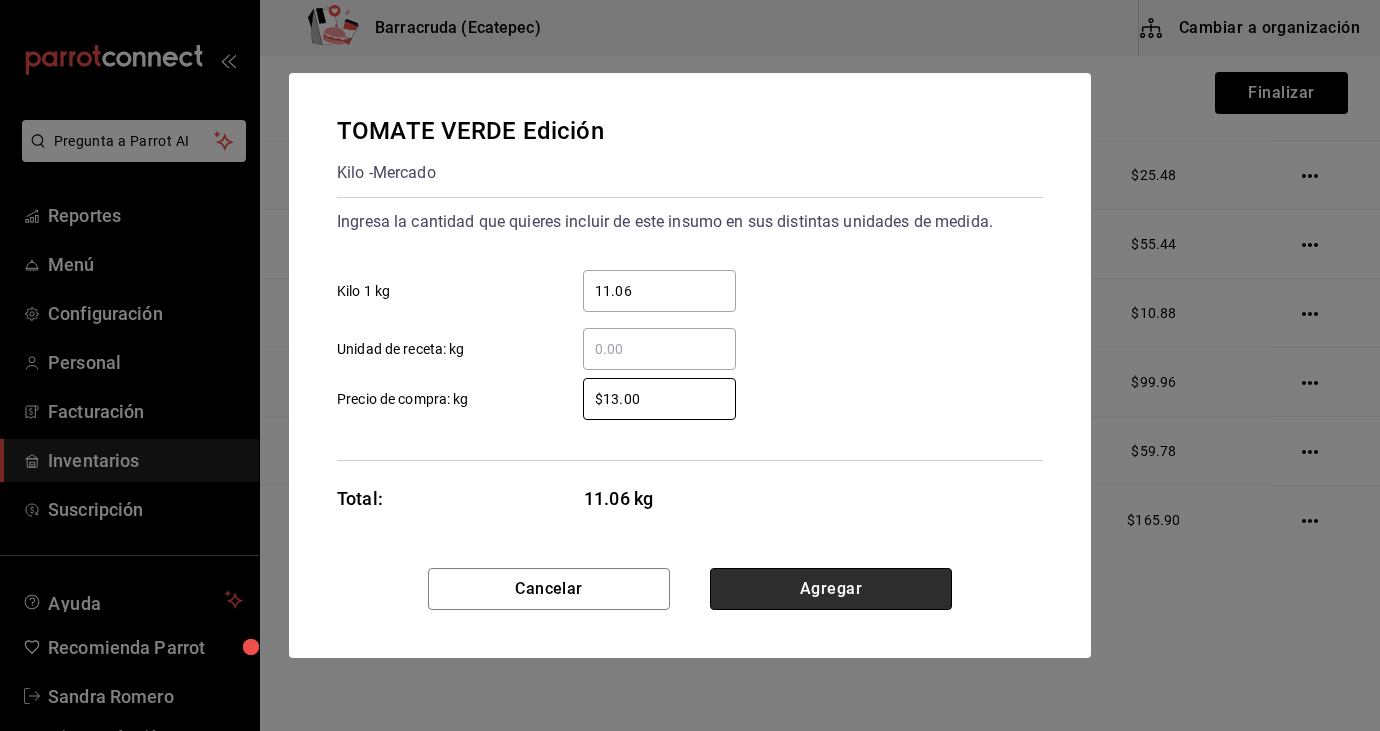 click on "Agregar" at bounding box center (831, 589) 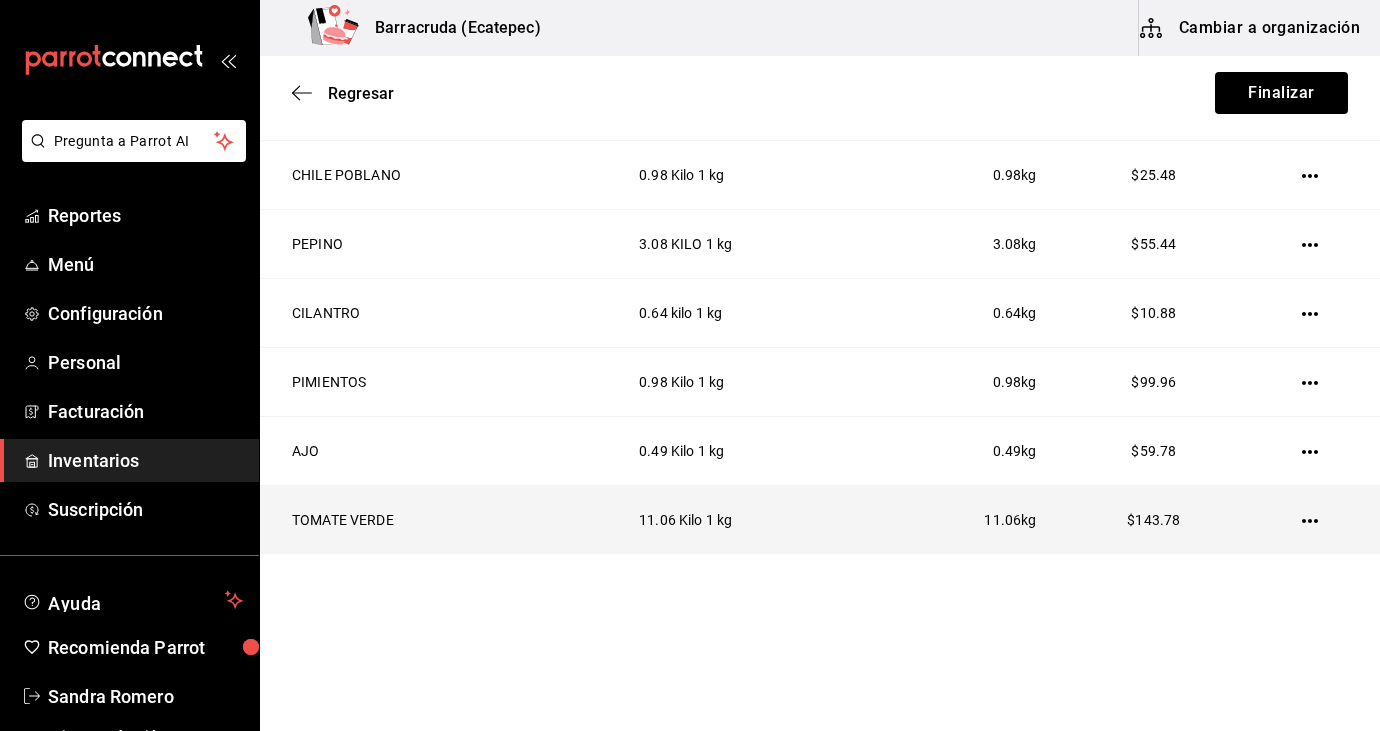 click 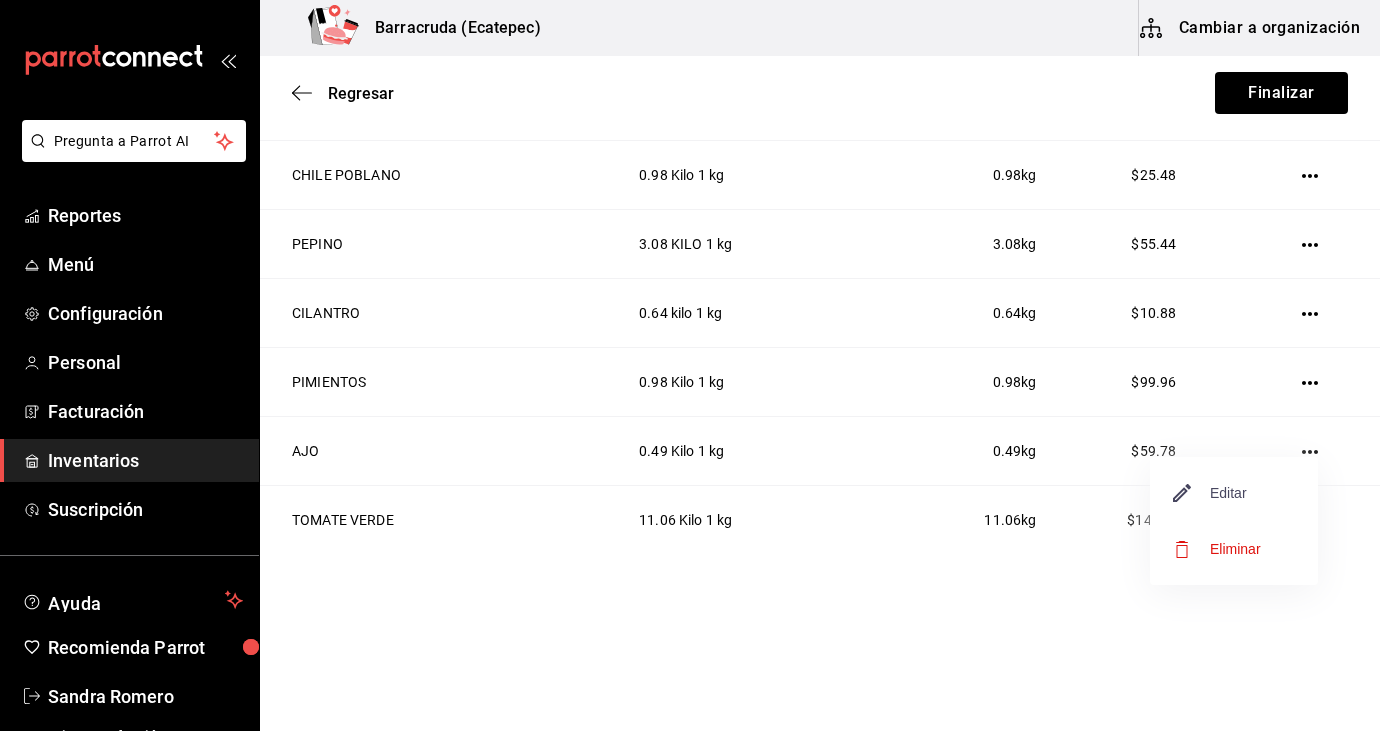 click 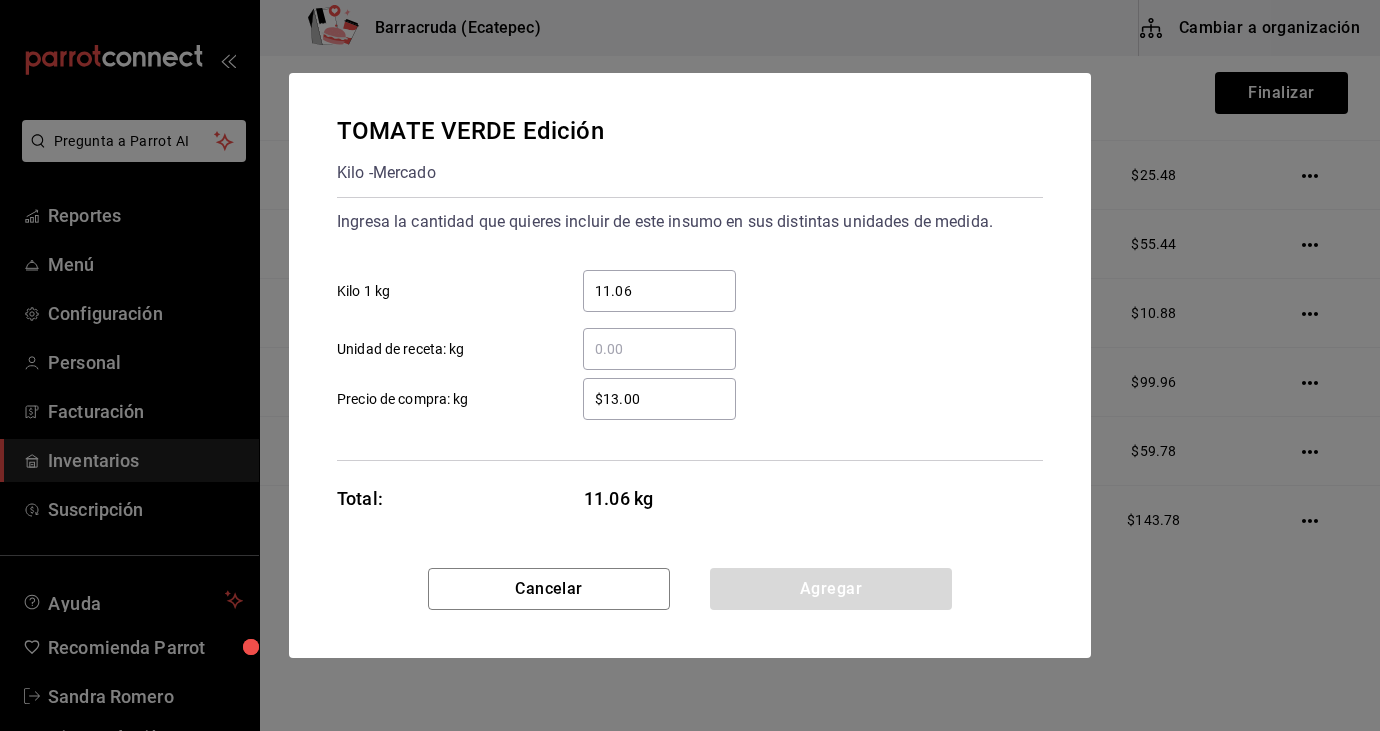 click on "$13.00" at bounding box center (659, 399) 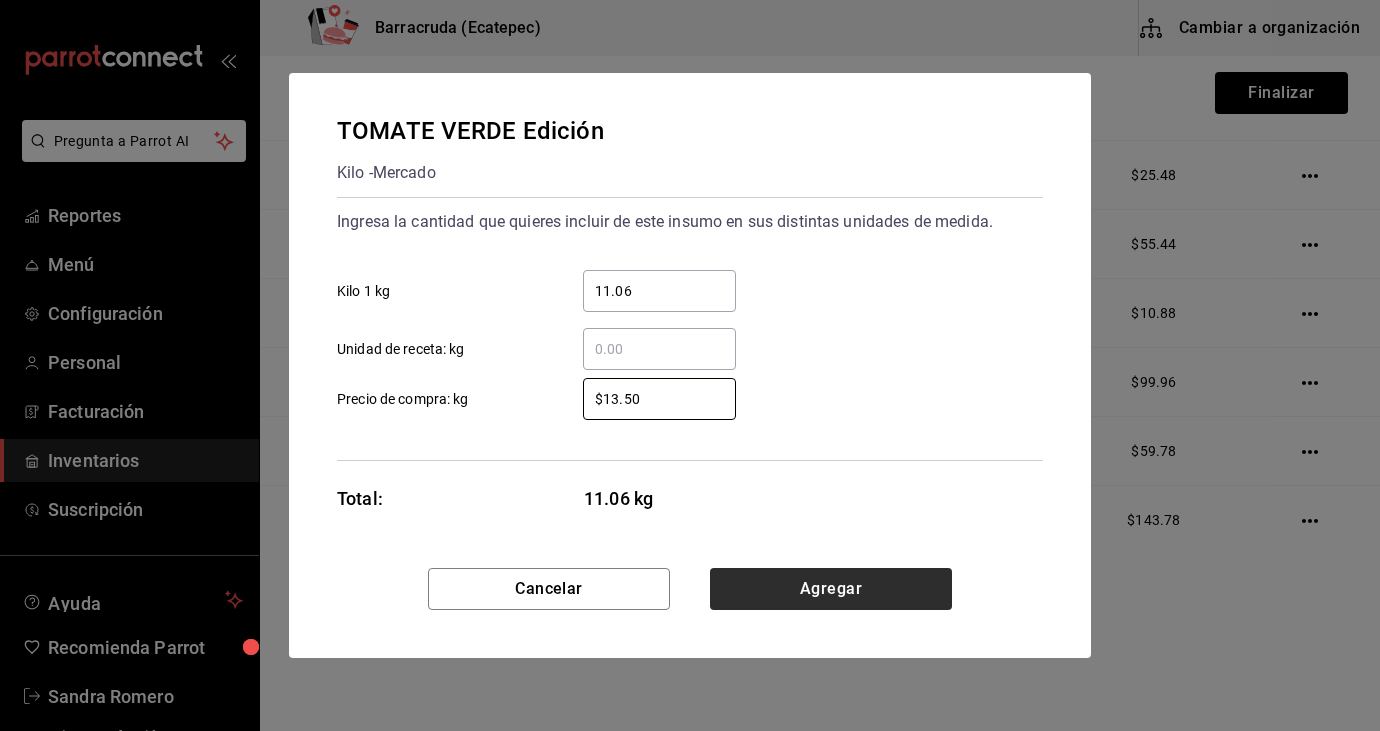 type on "$13.50" 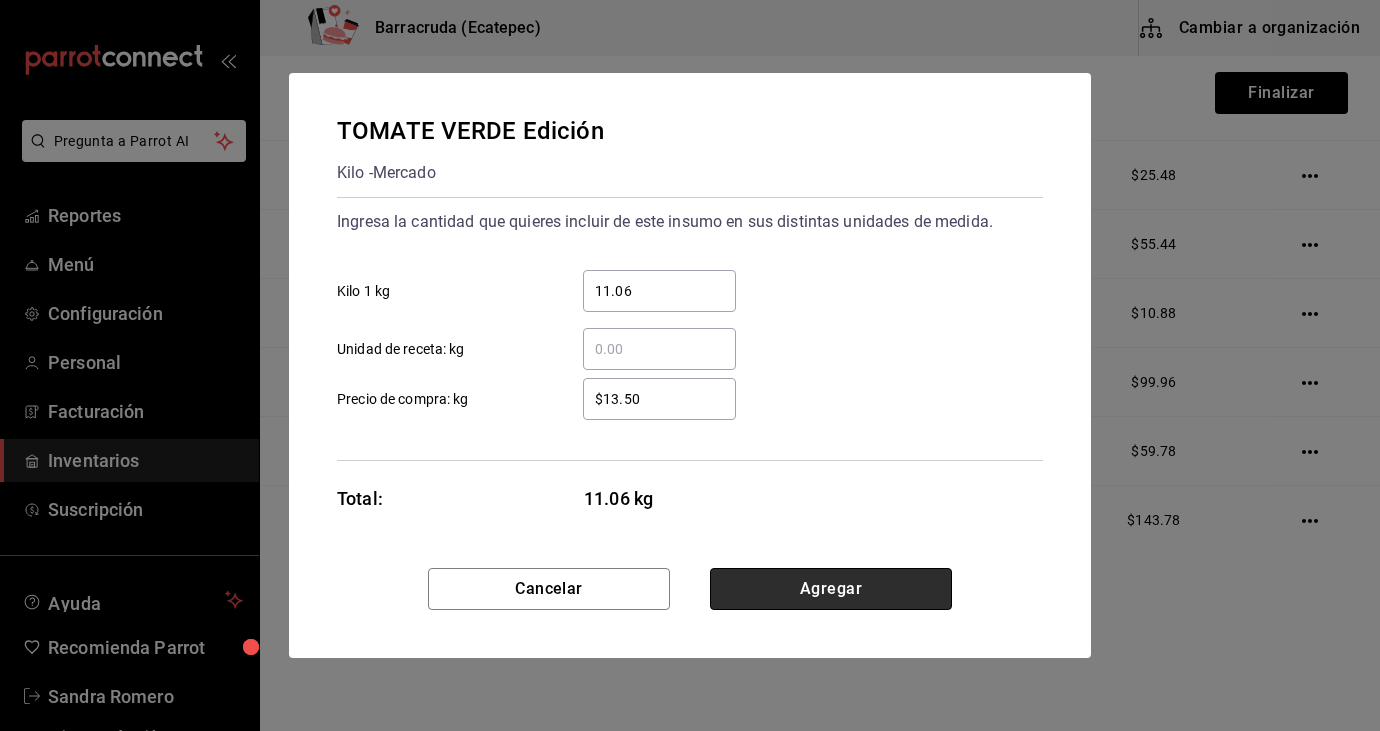 click on "Agregar" at bounding box center [831, 589] 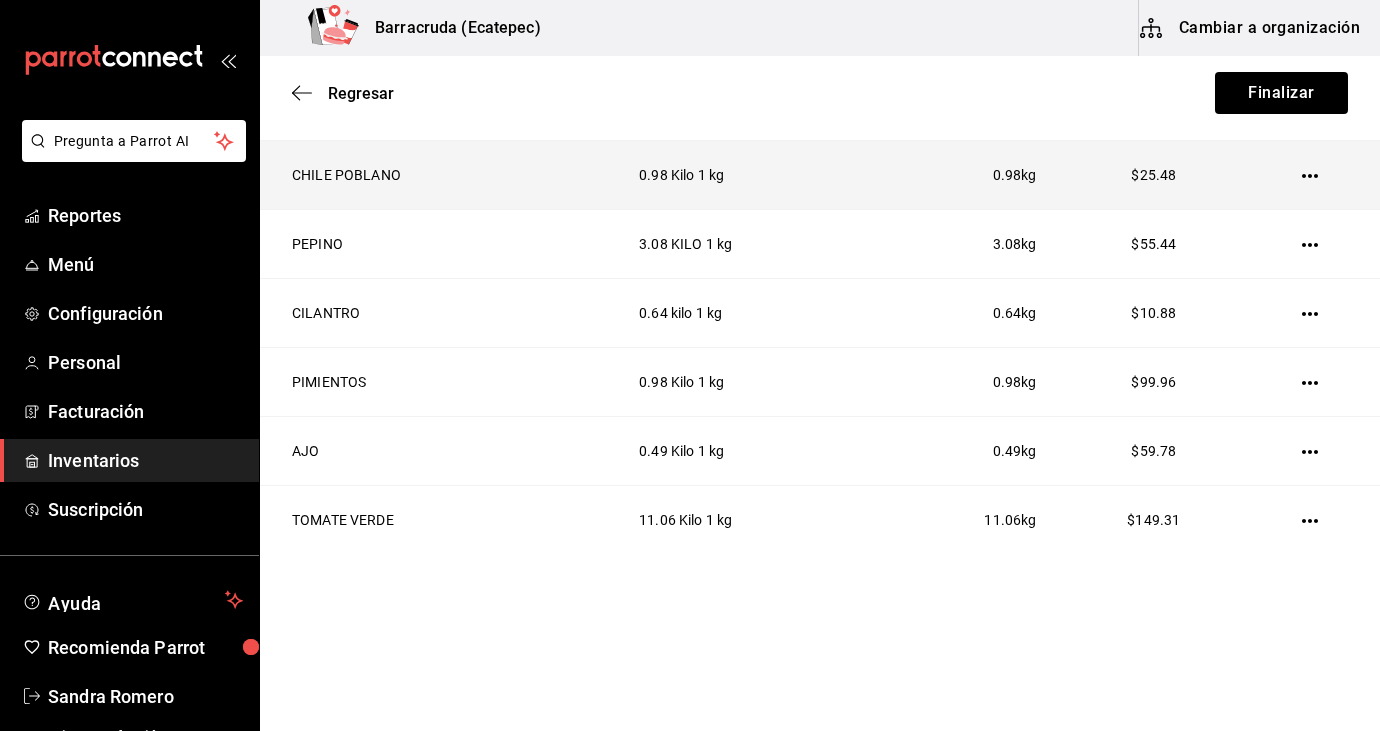 type 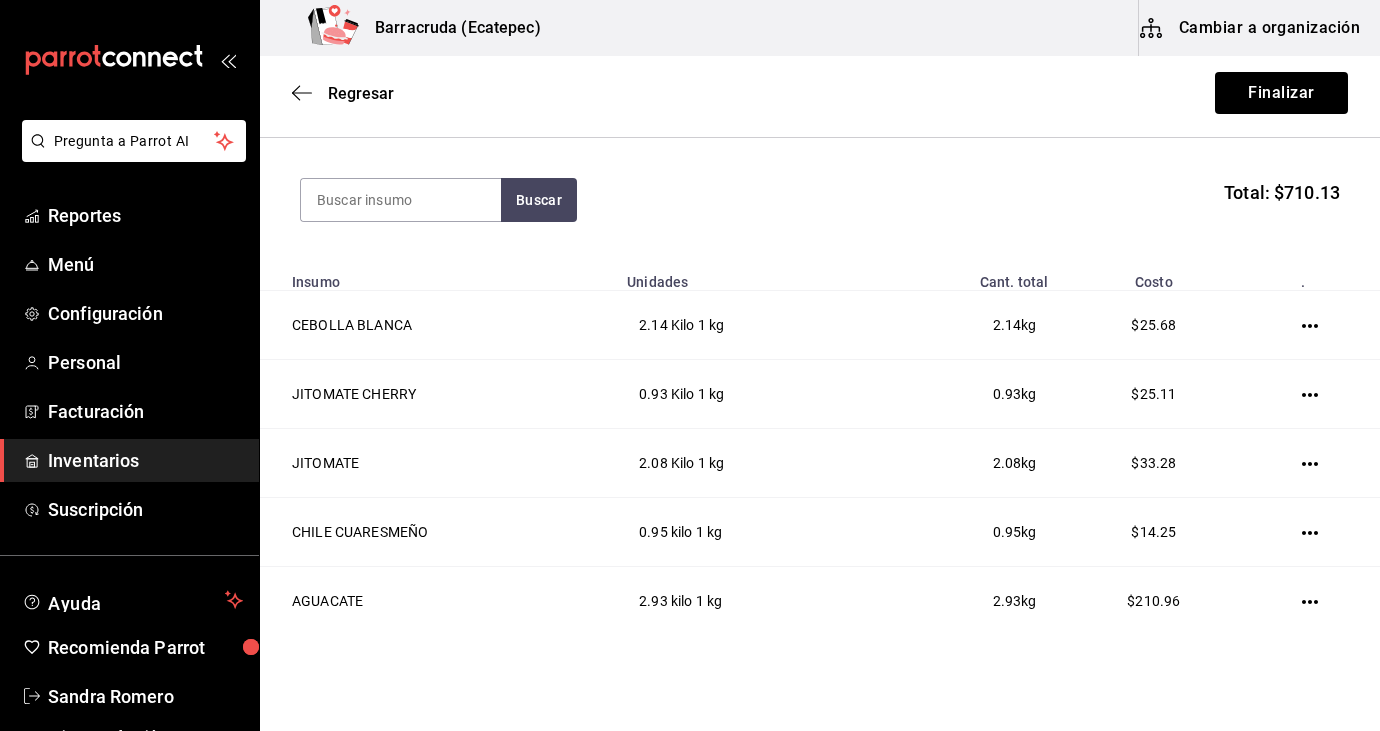 scroll, scrollTop: 170, scrollLeft: 0, axis: vertical 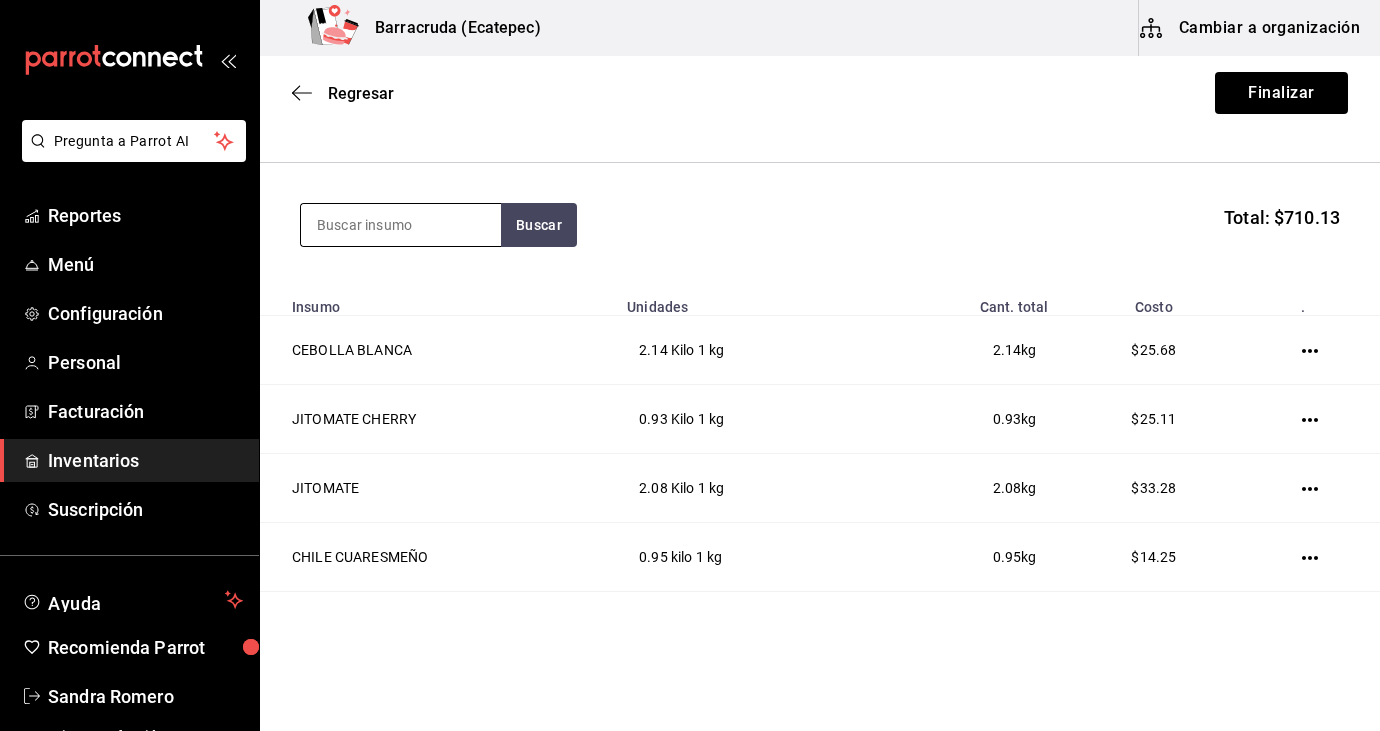 click at bounding box center (401, 225) 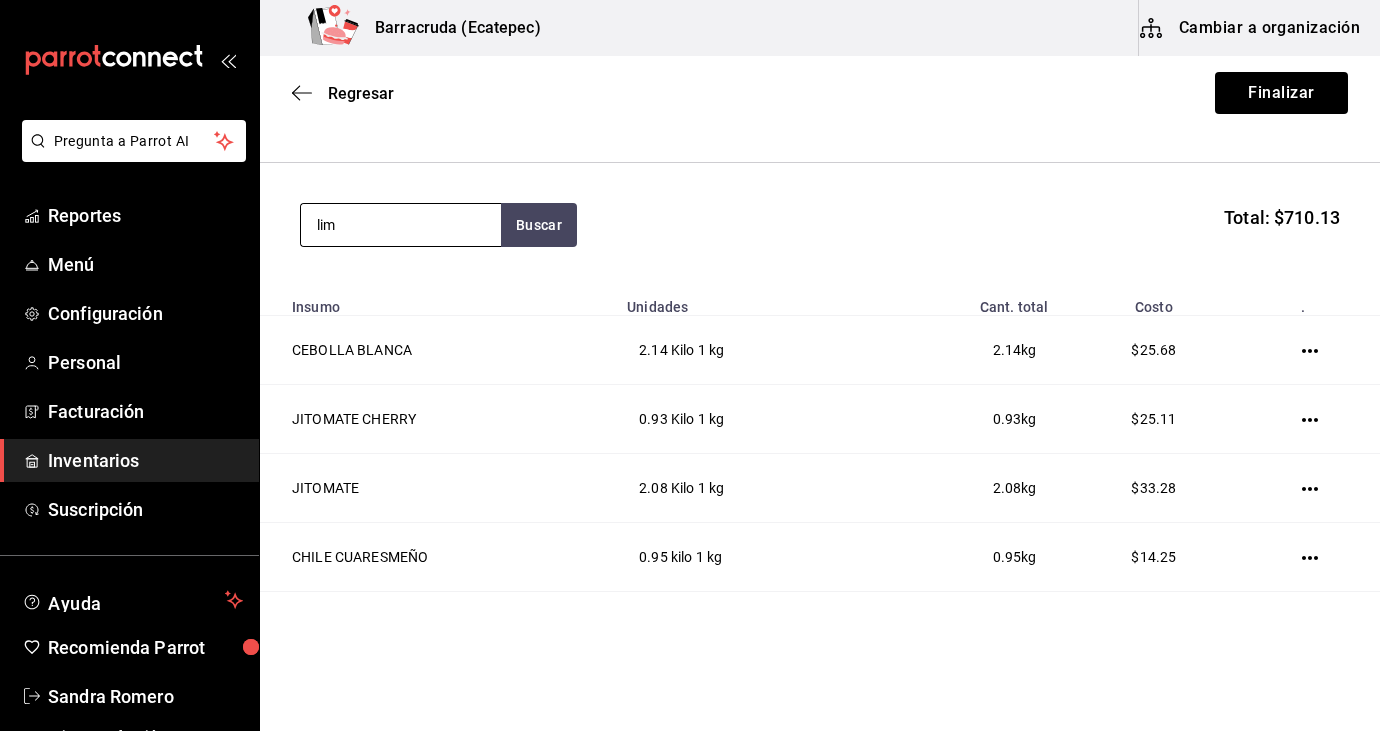 type on "lim" 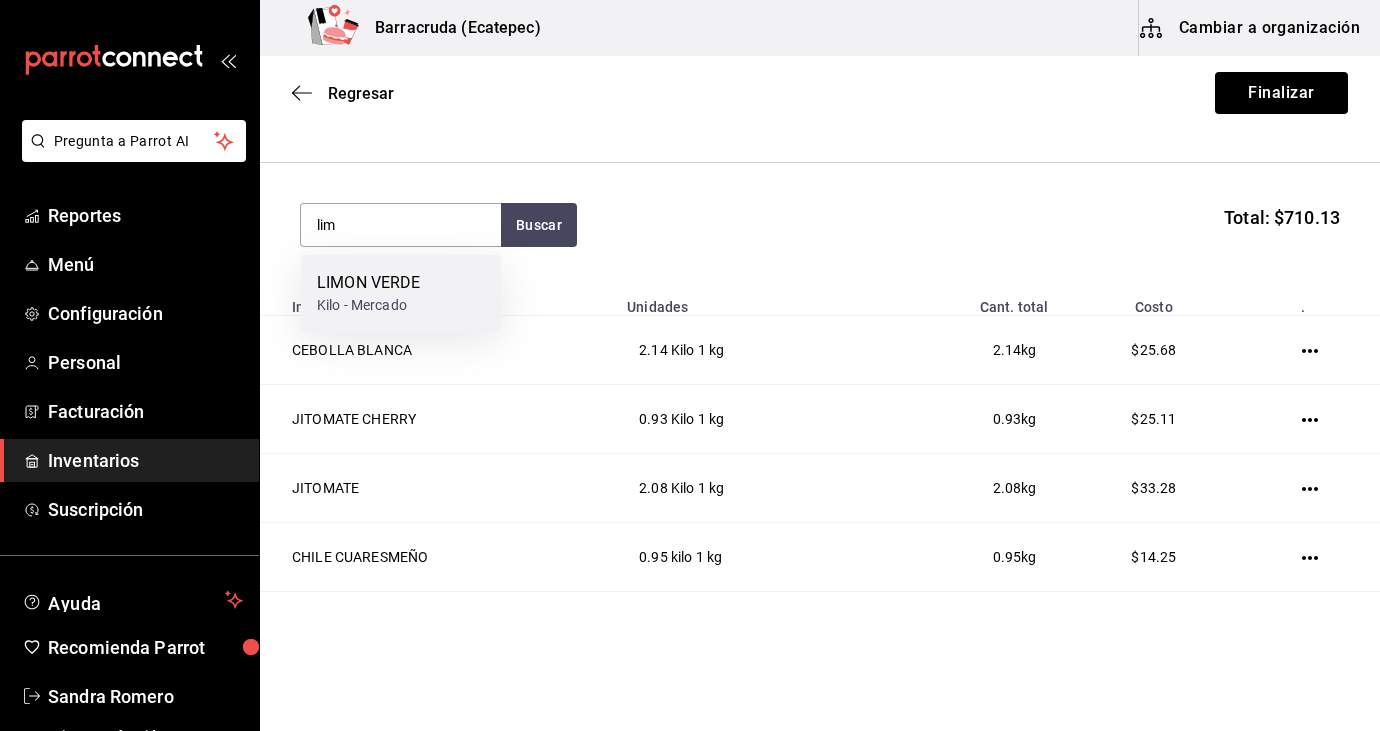 click on "Kilo - Mercado" at bounding box center (368, 305) 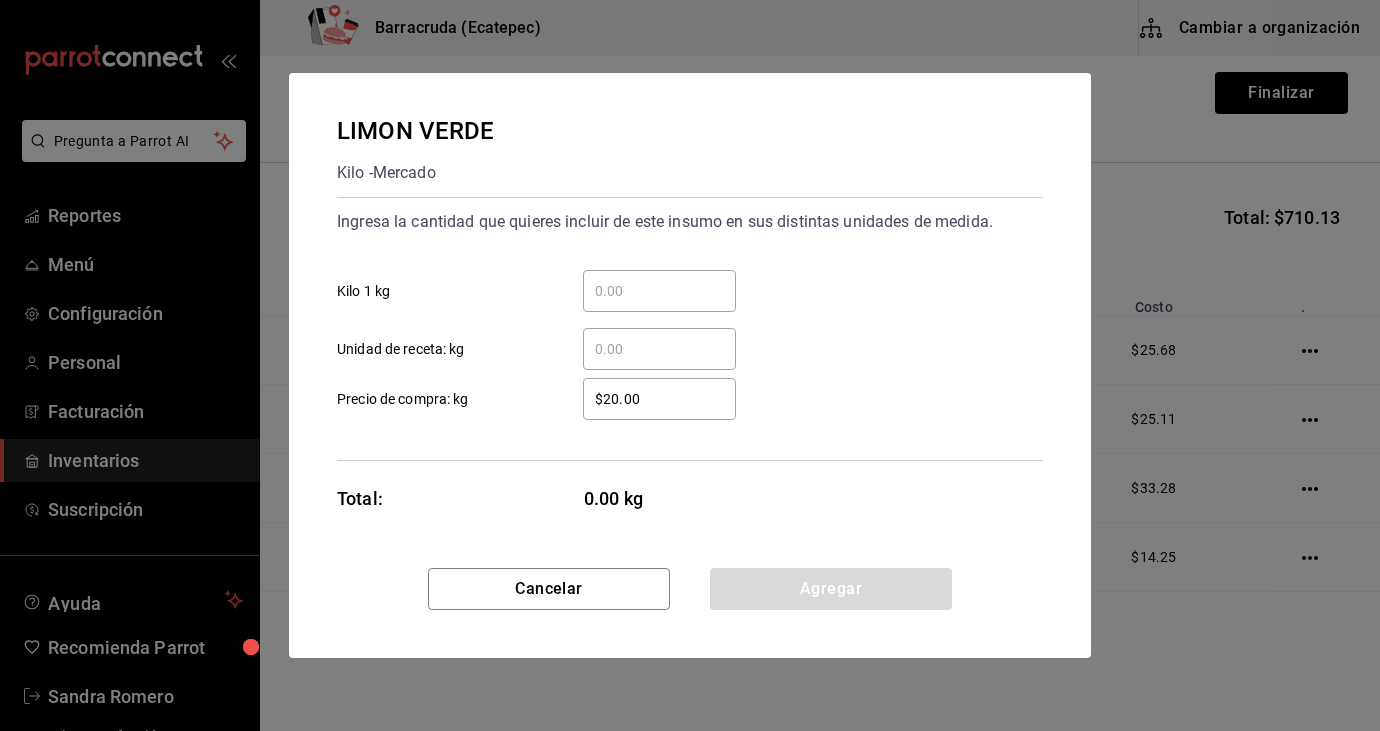 click on "​ Kilo 1 kg" at bounding box center [659, 291] 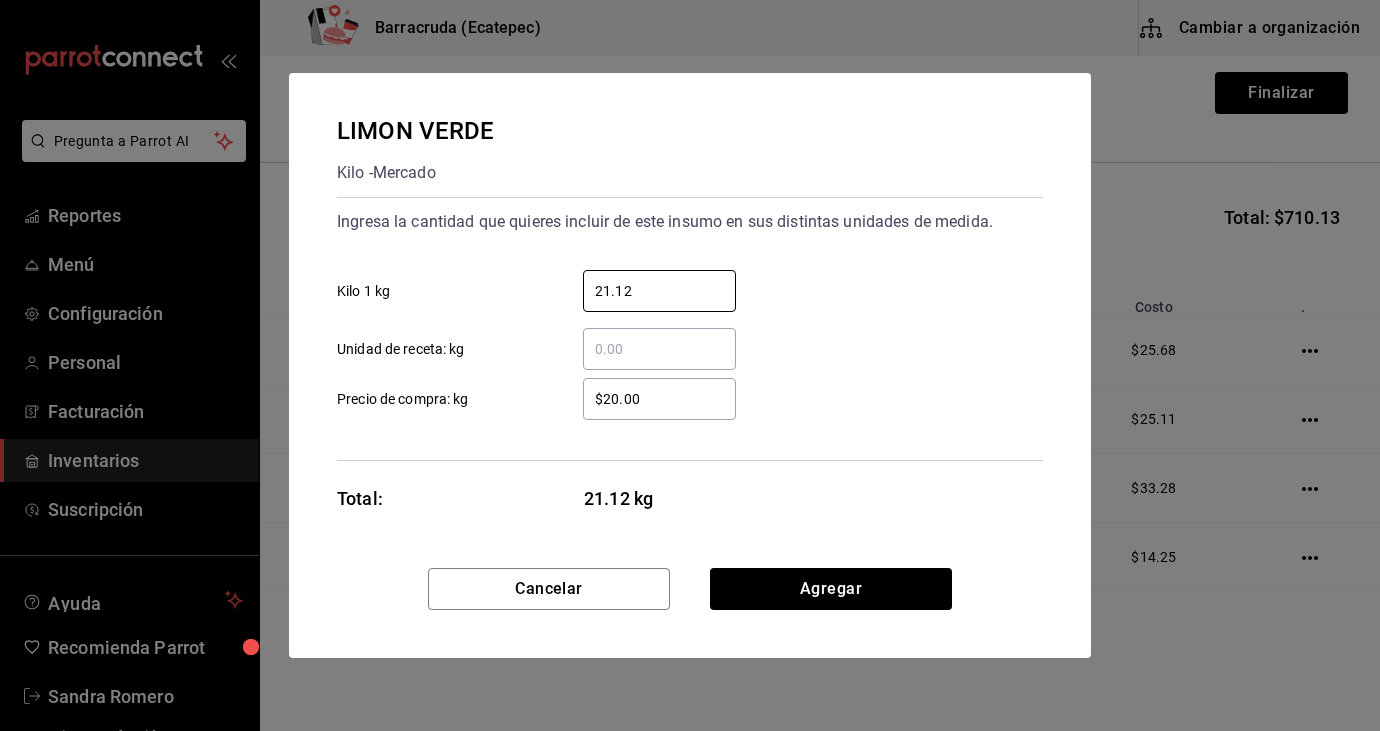 type on "21.12" 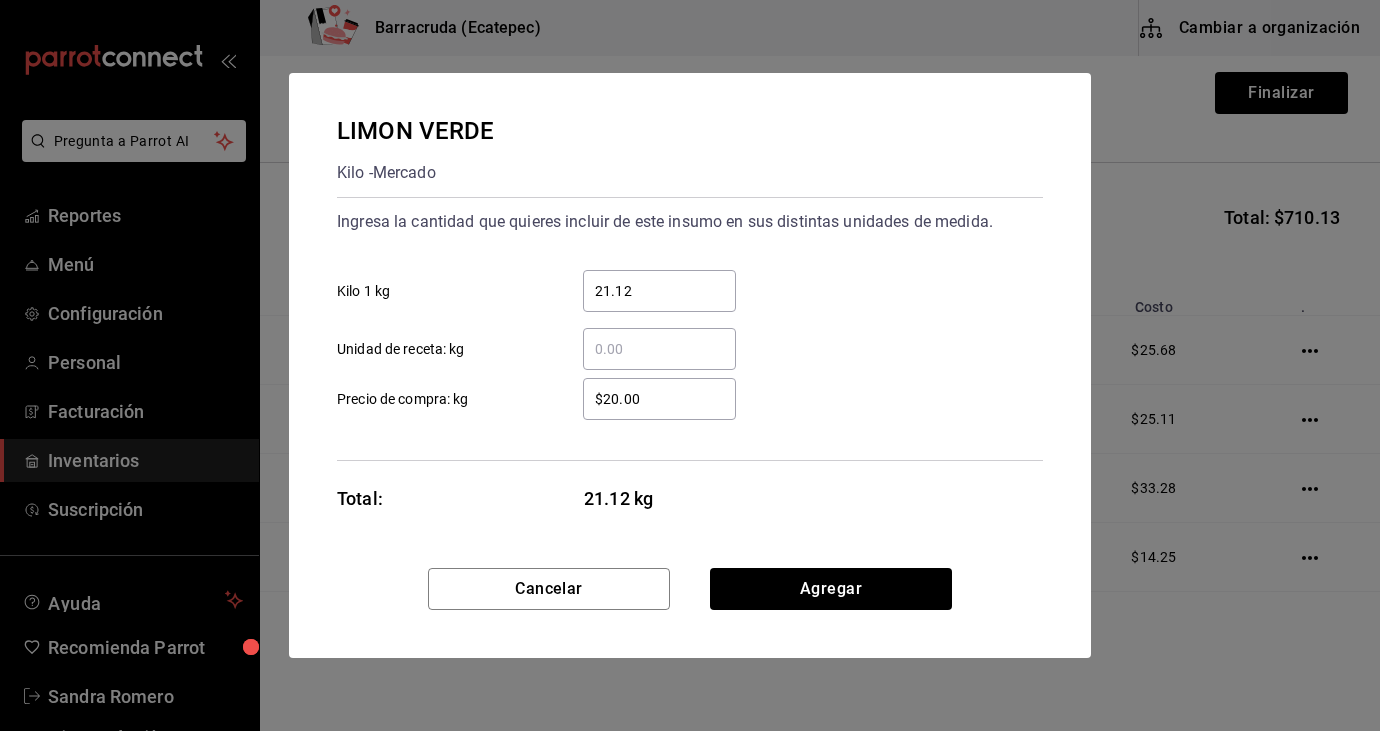 click on "$20.00" at bounding box center (659, 399) 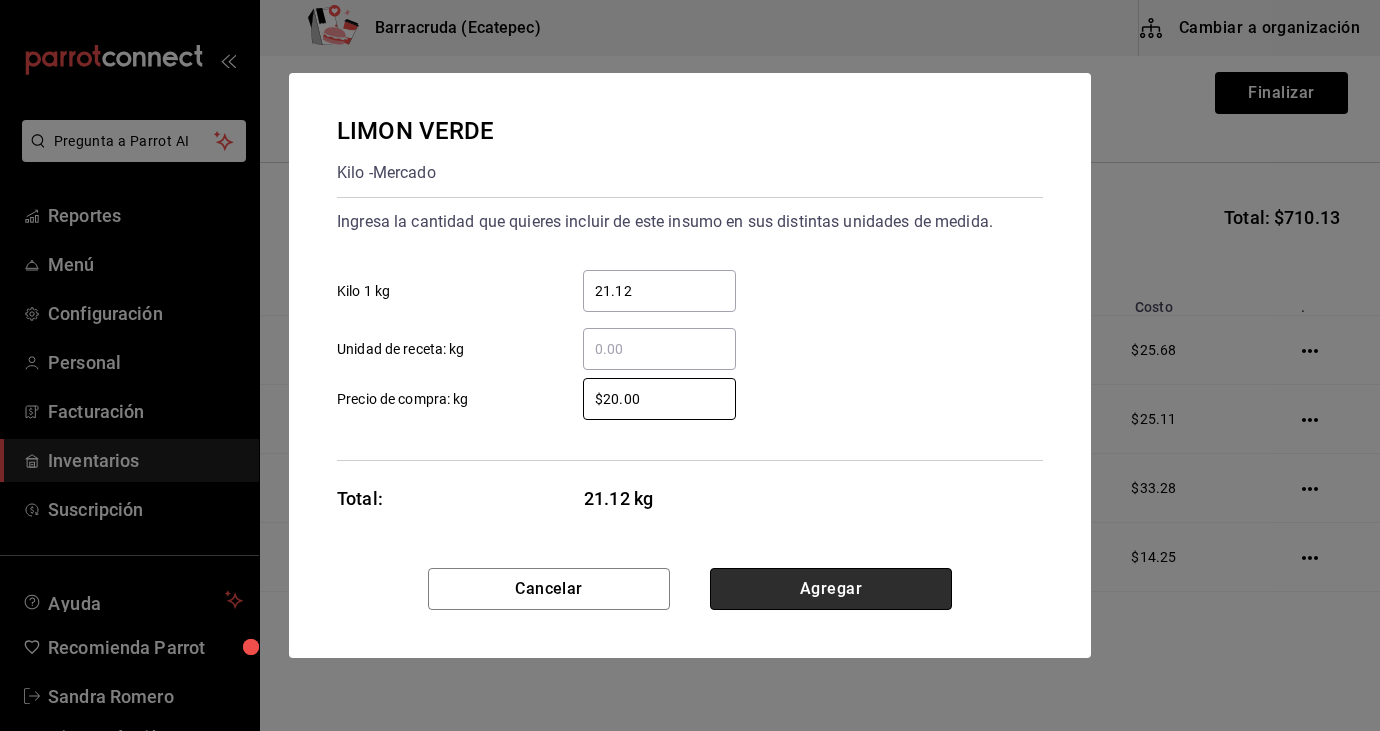 click on "Agregar" at bounding box center (831, 589) 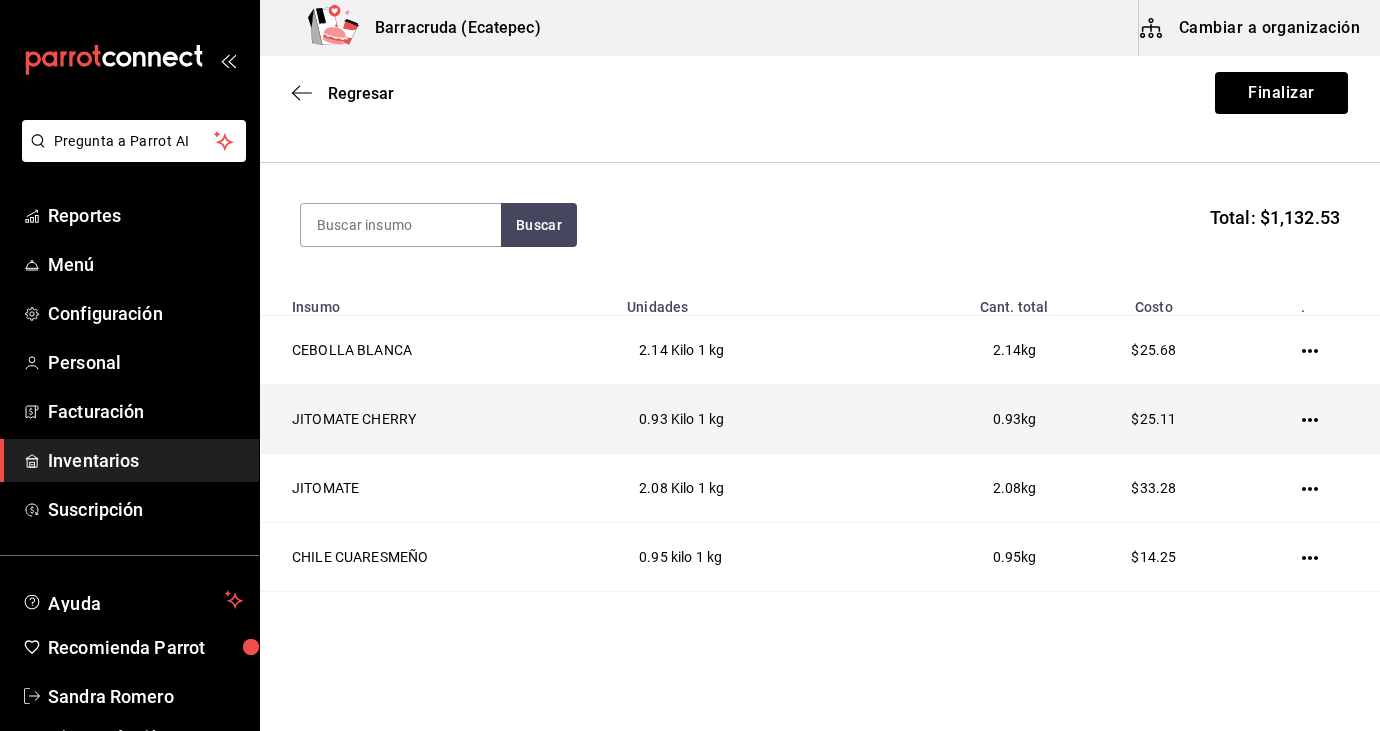 click on "0.93  kg" at bounding box center (968, 419) 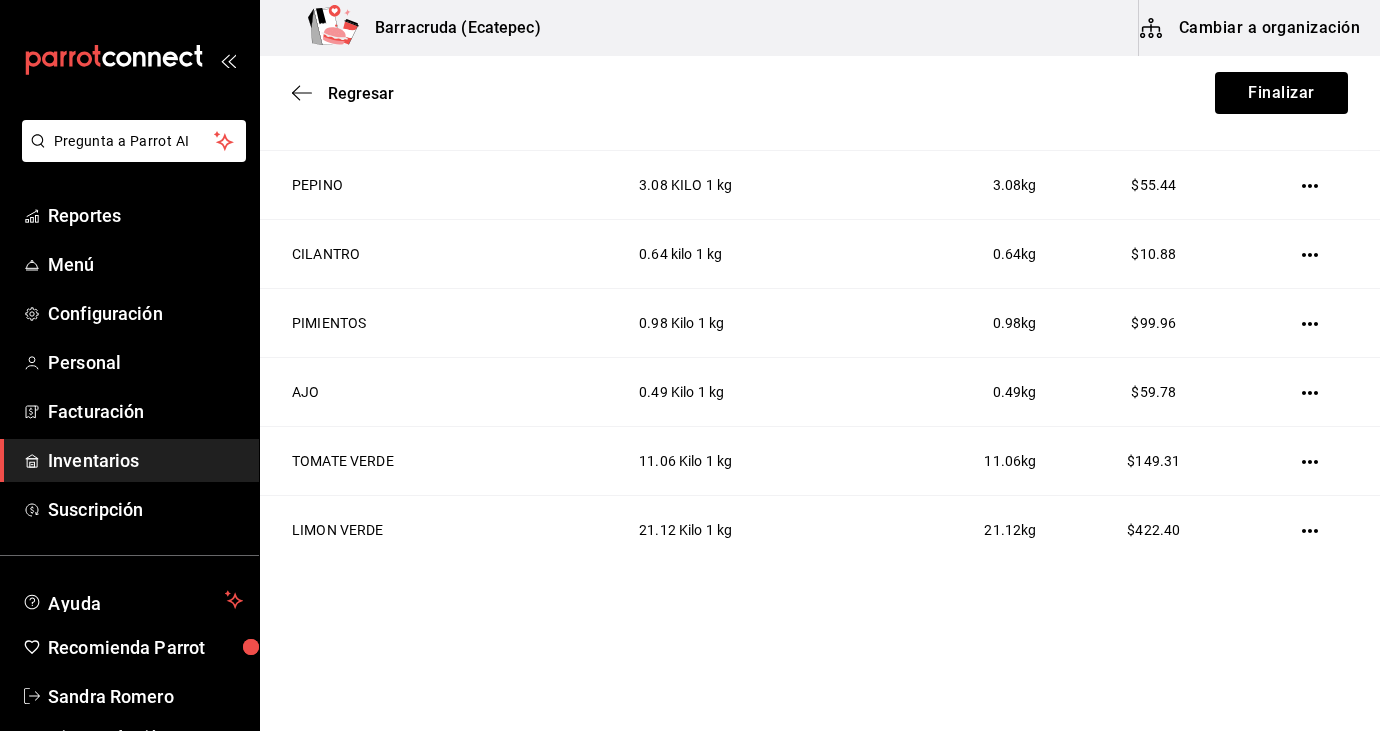 scroll, scrollTop: 759, scrollLeft: 0, axis: vertical 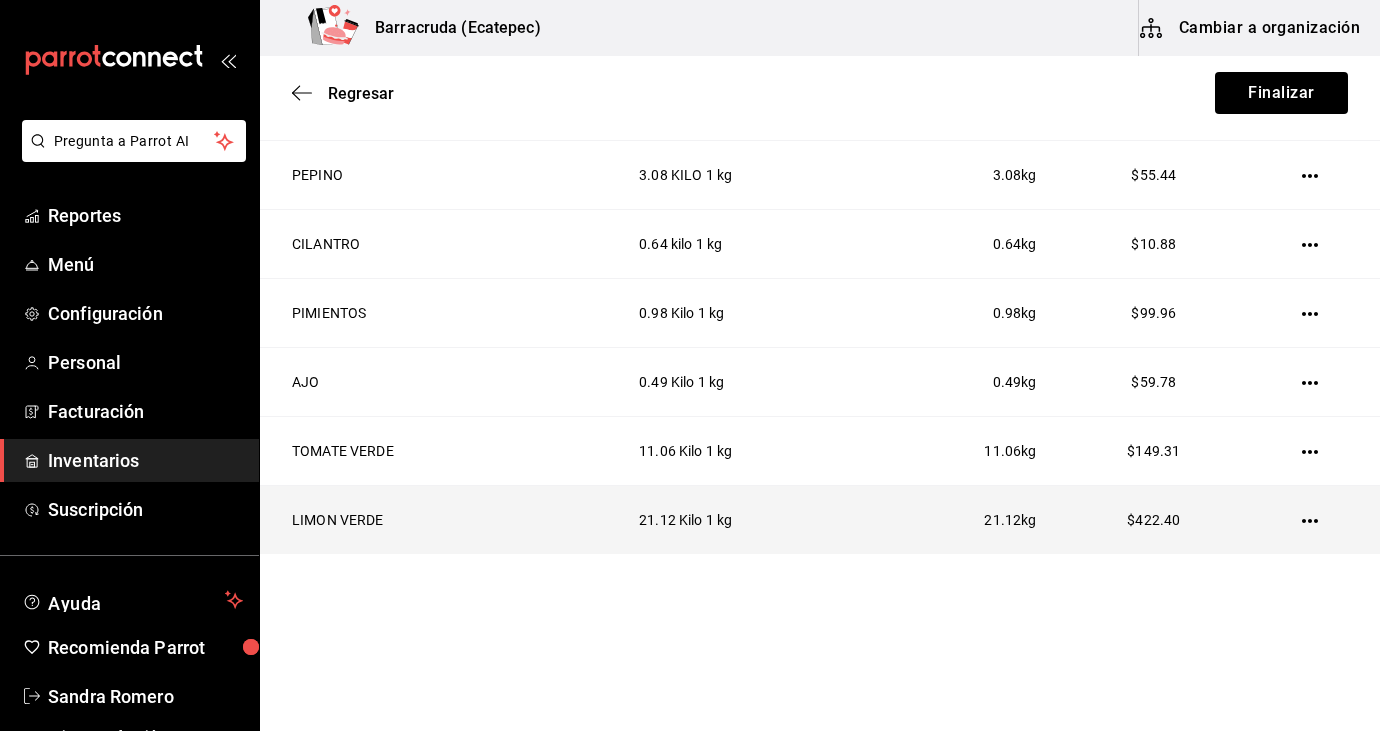 click 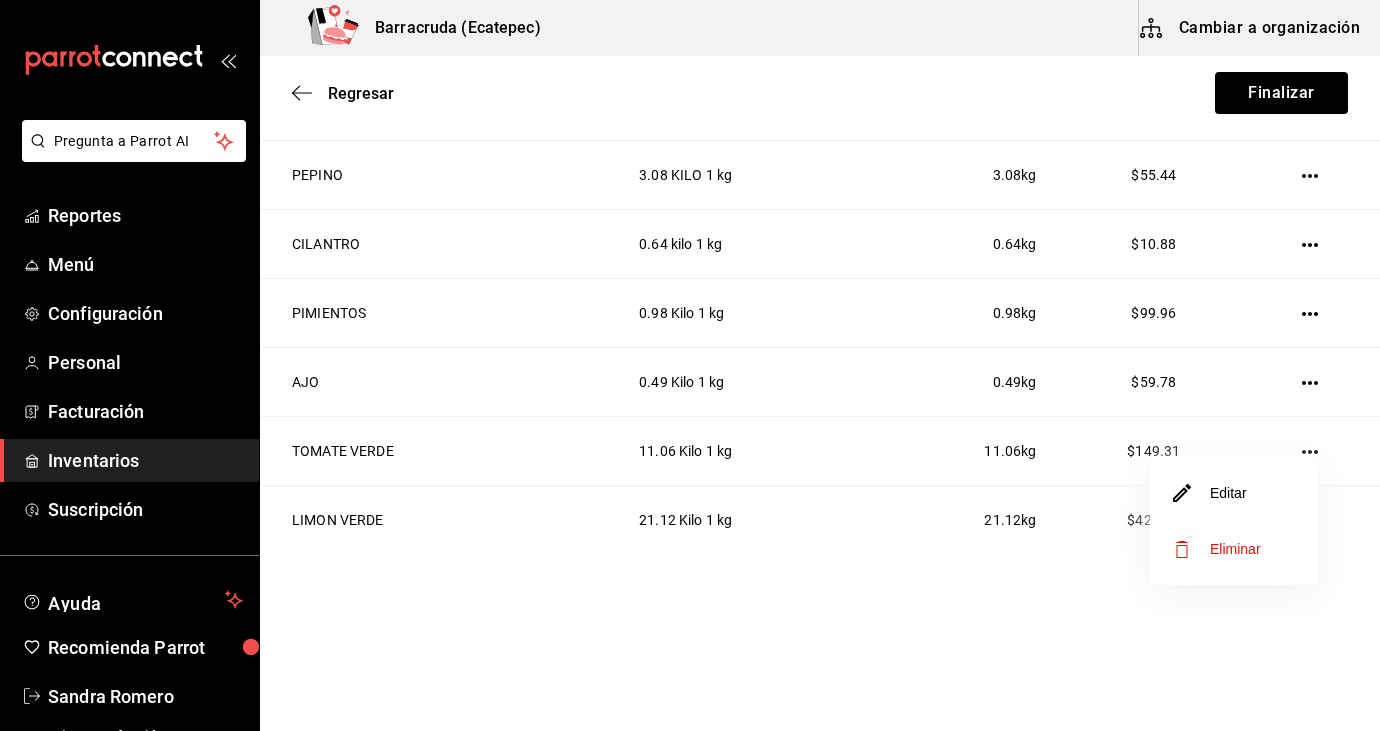 click on "Editar" at bounding box center [1234, 493] 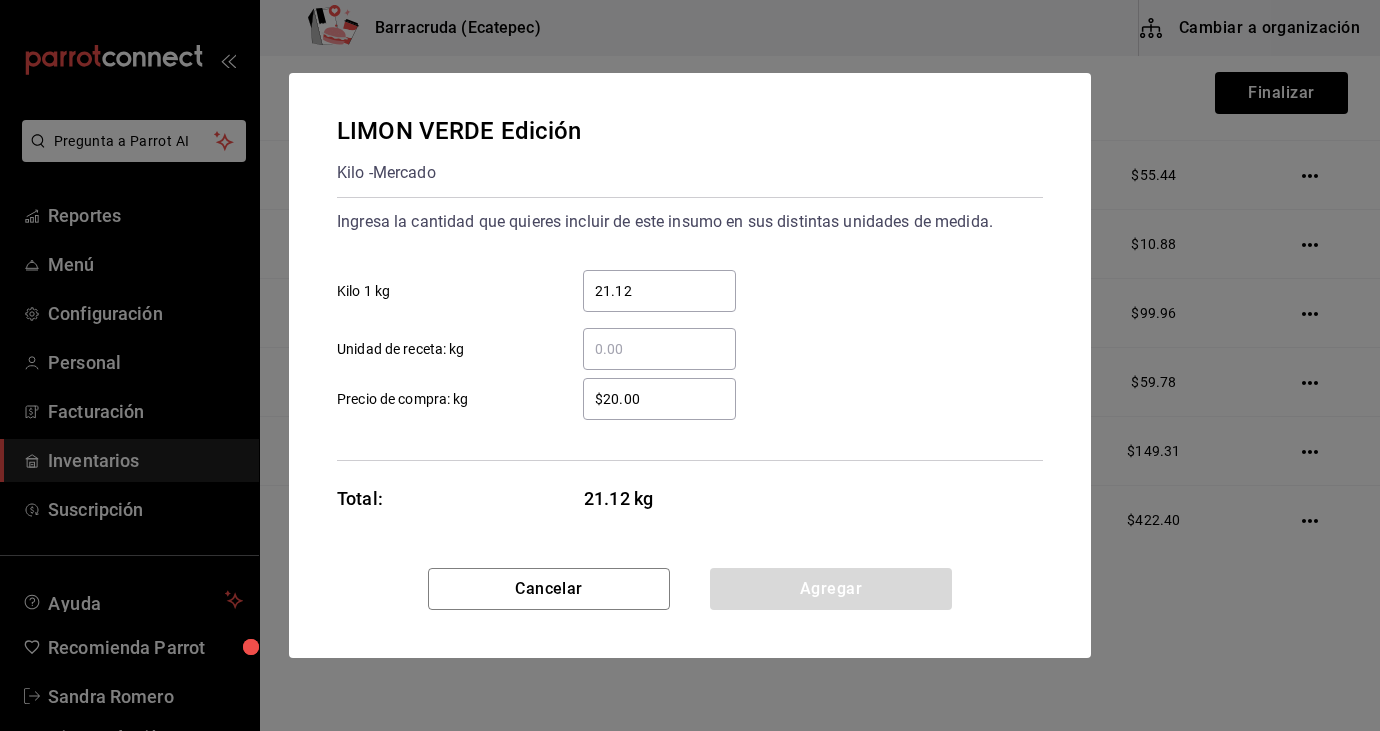 click on "$20.00" at bounding box center [659, 399] 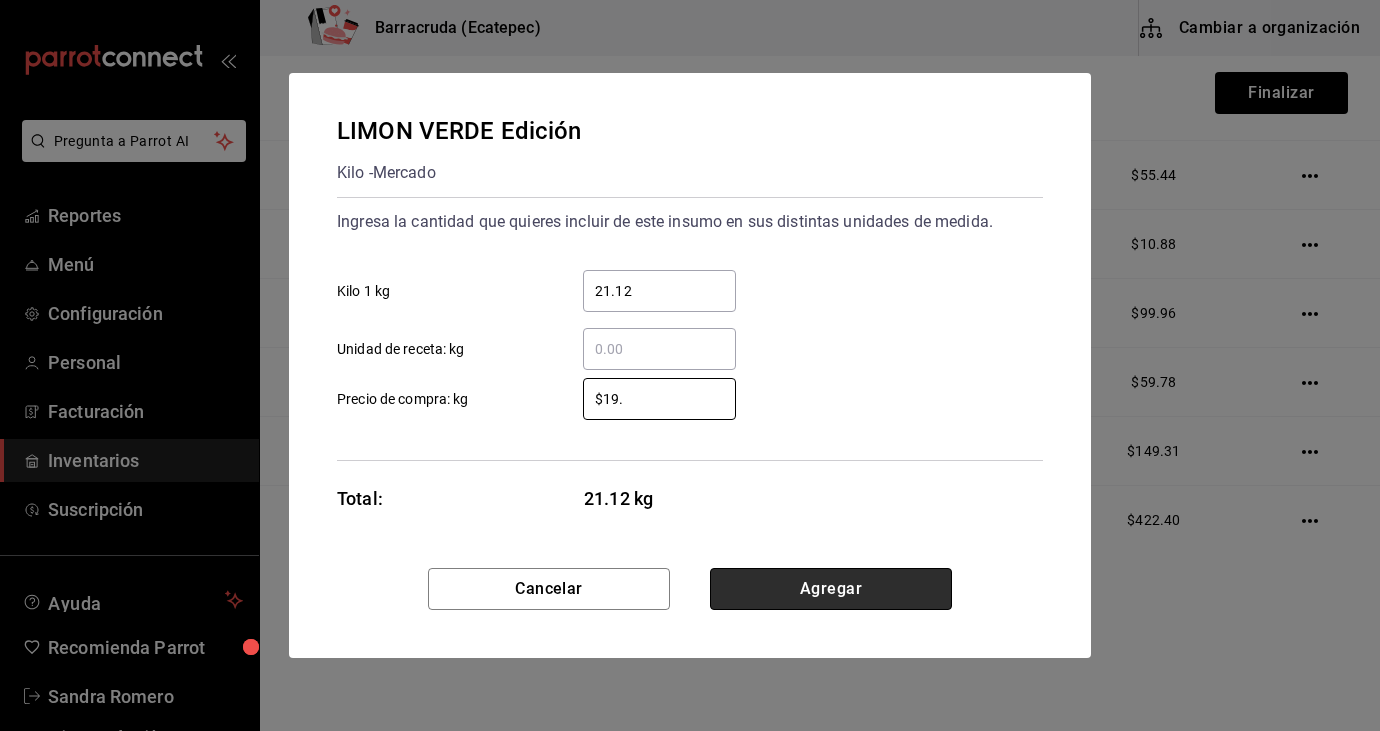 type on "$19" 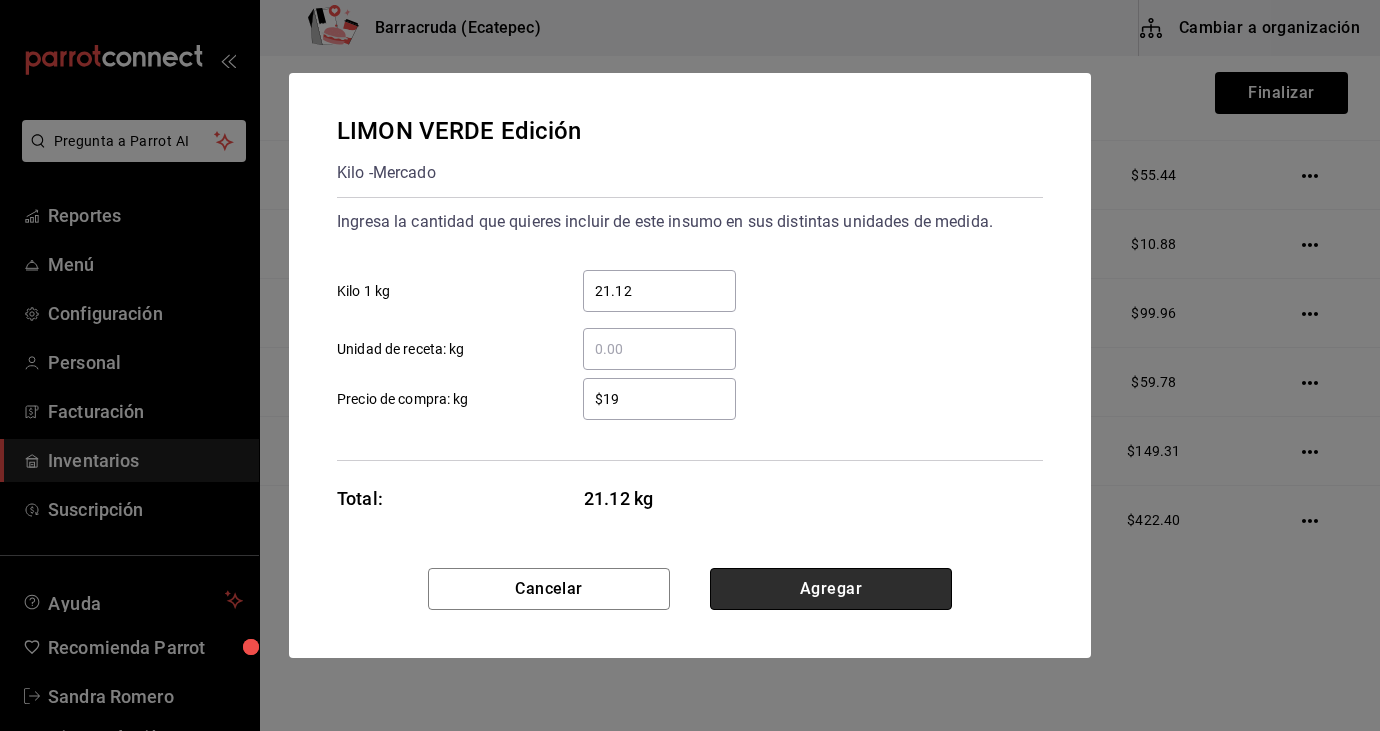 click on "Agregar" at bounding box center [831, 589] 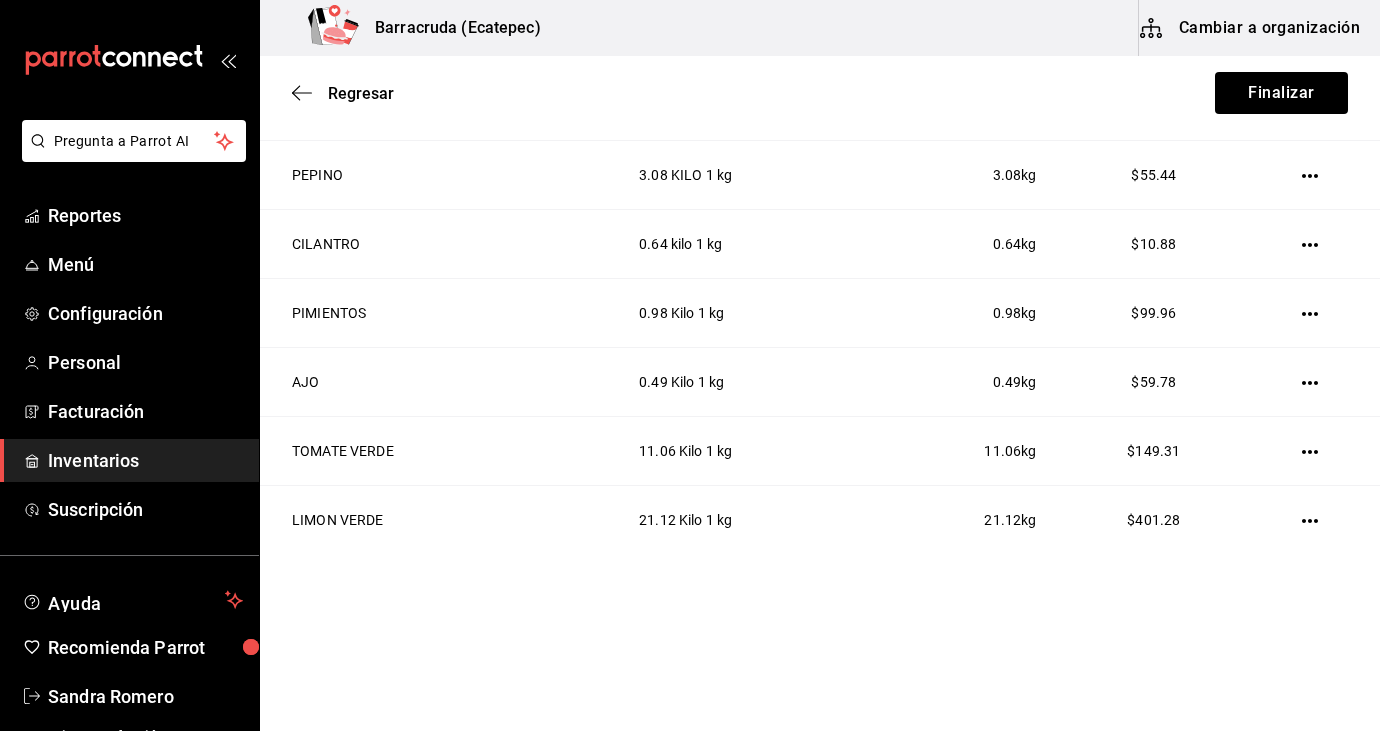 click on "Regresar Finalizar" at bounding box center [820, 93] 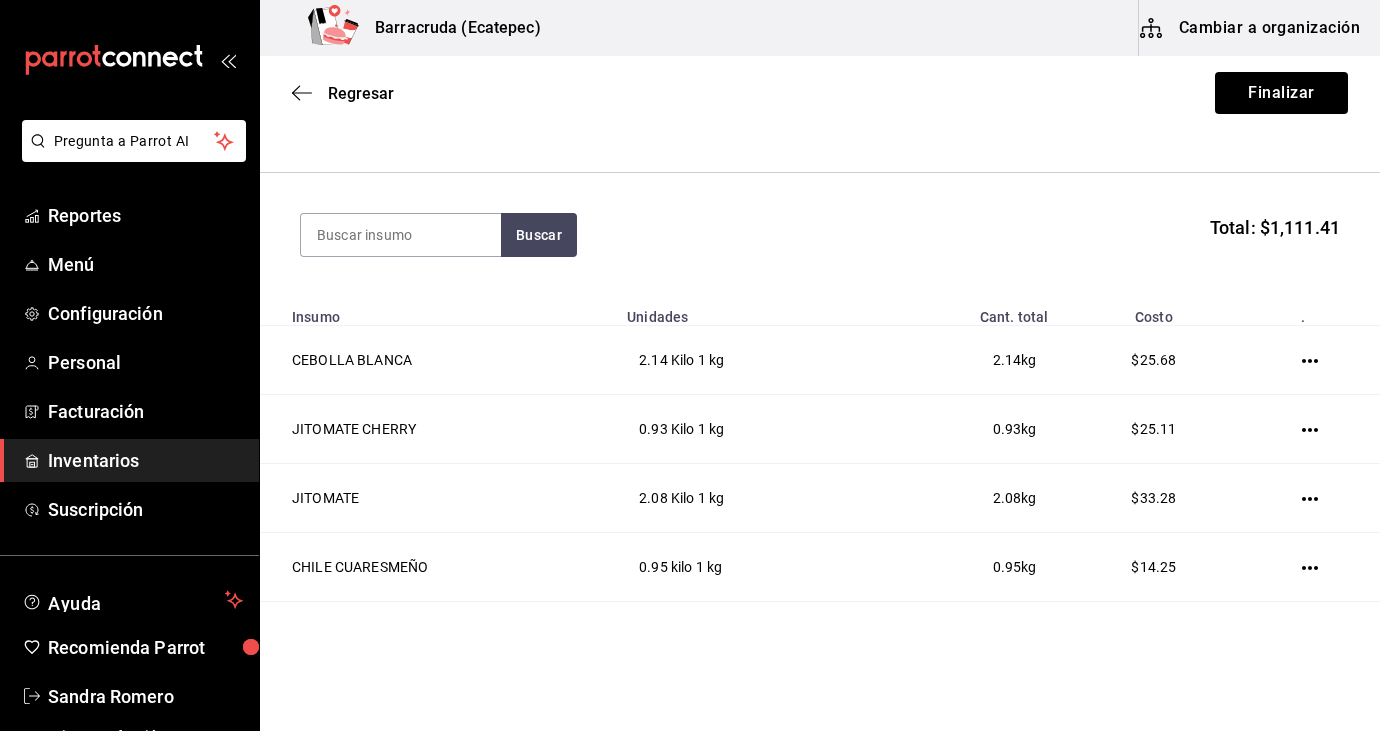 scroll, scrollTop: 159, scrollLeft: 0, axis: vertical 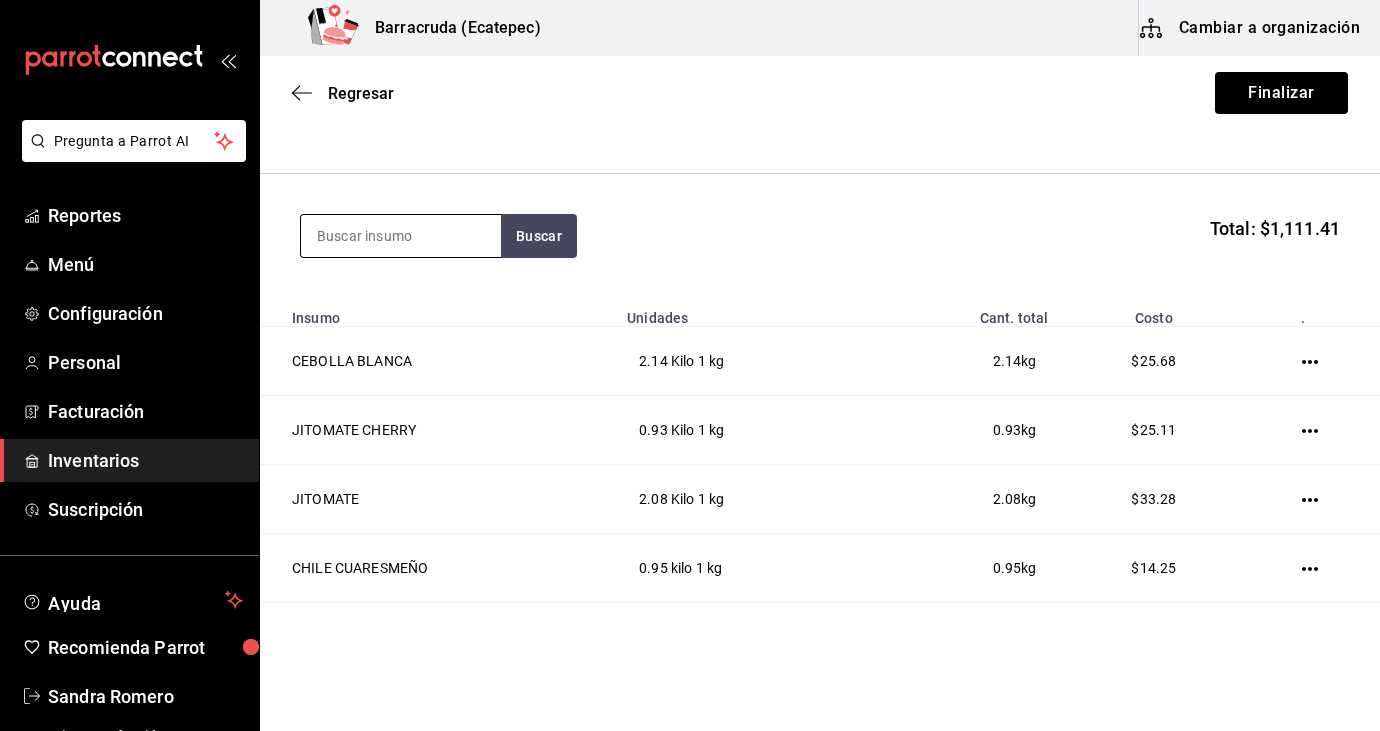click at bounding box center [401, 236] 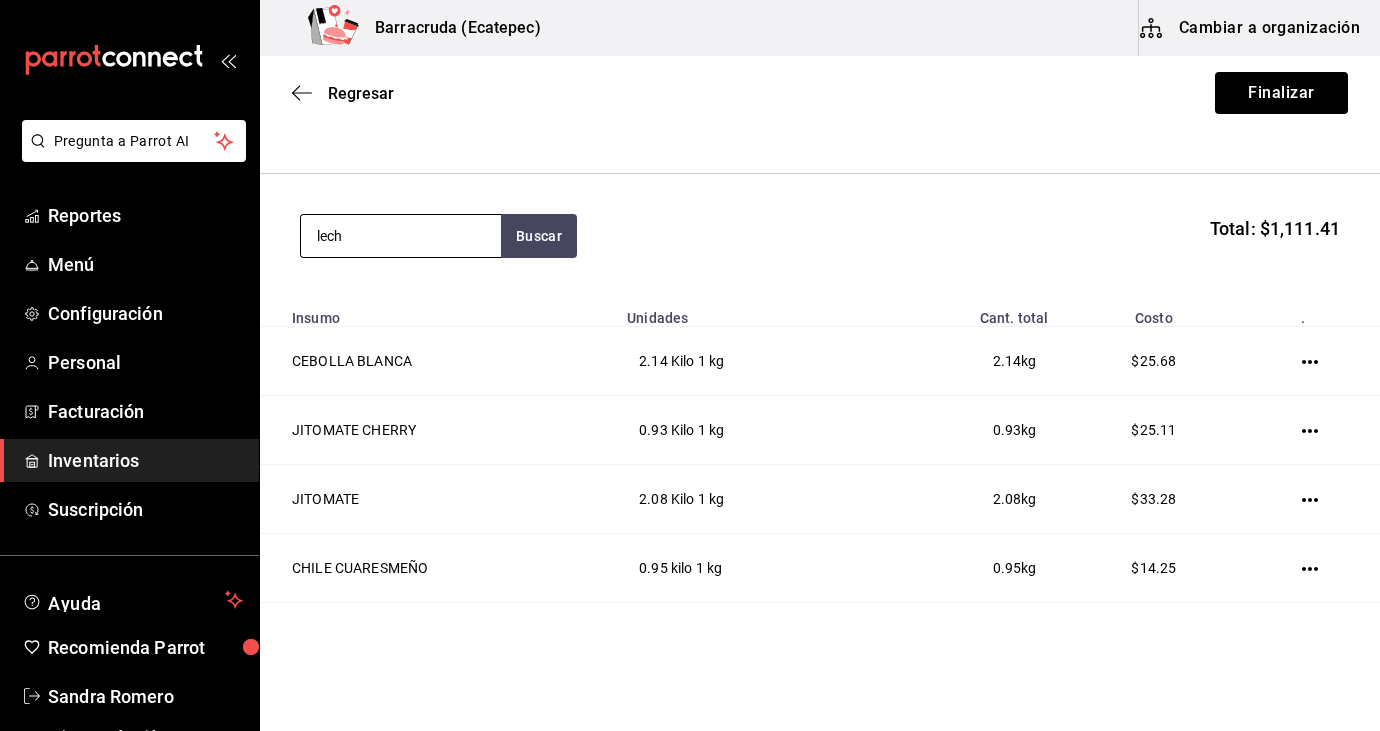 type on "lech" 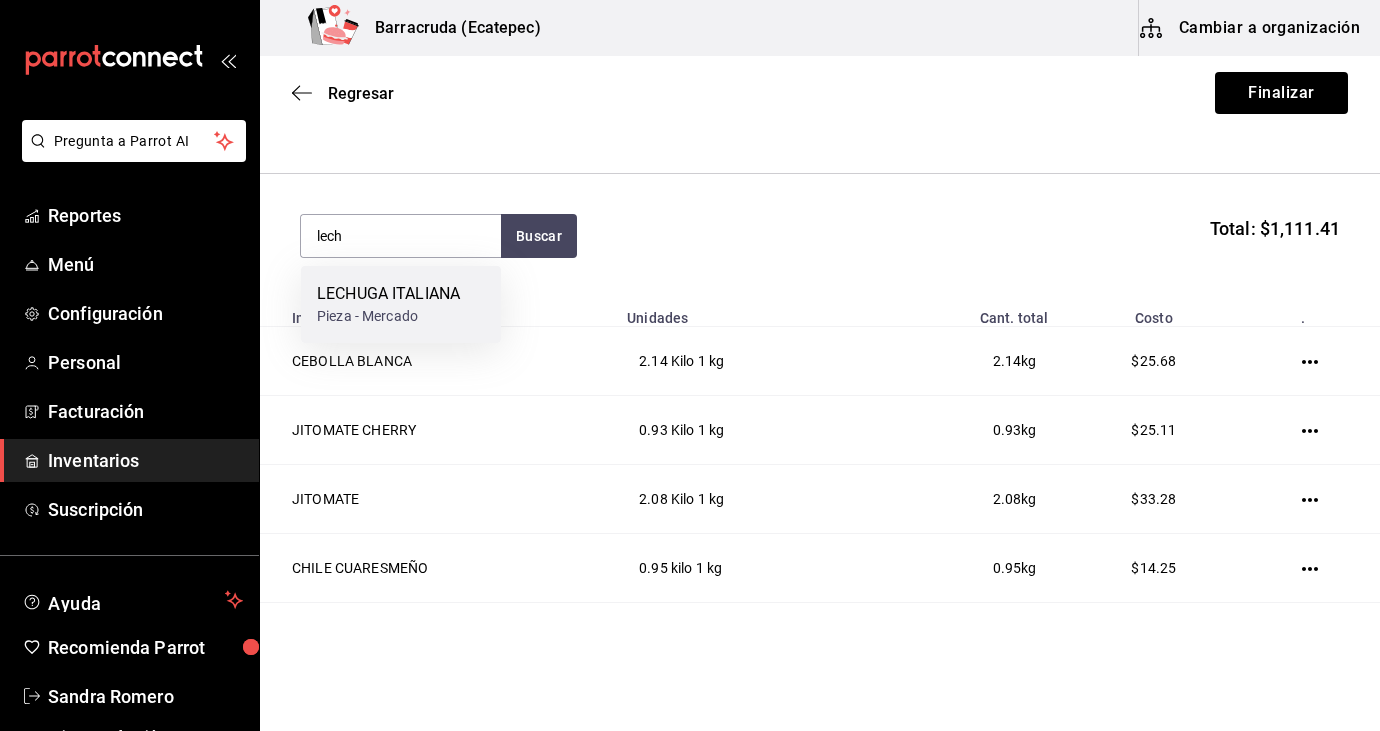 click on "Pieza - Mercado" at bounding box center [388, 316] 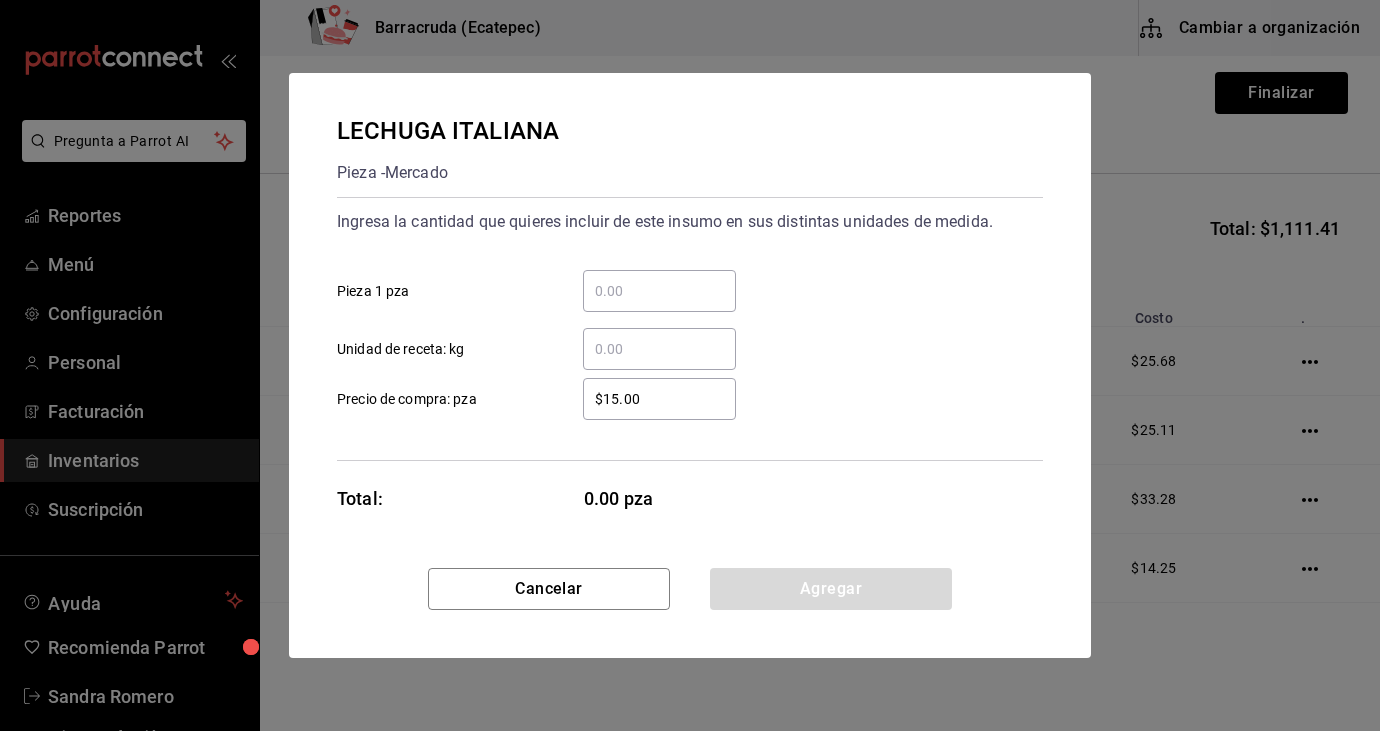 click on "​ Pieza 1 pza" at bounding box center [659, 291] 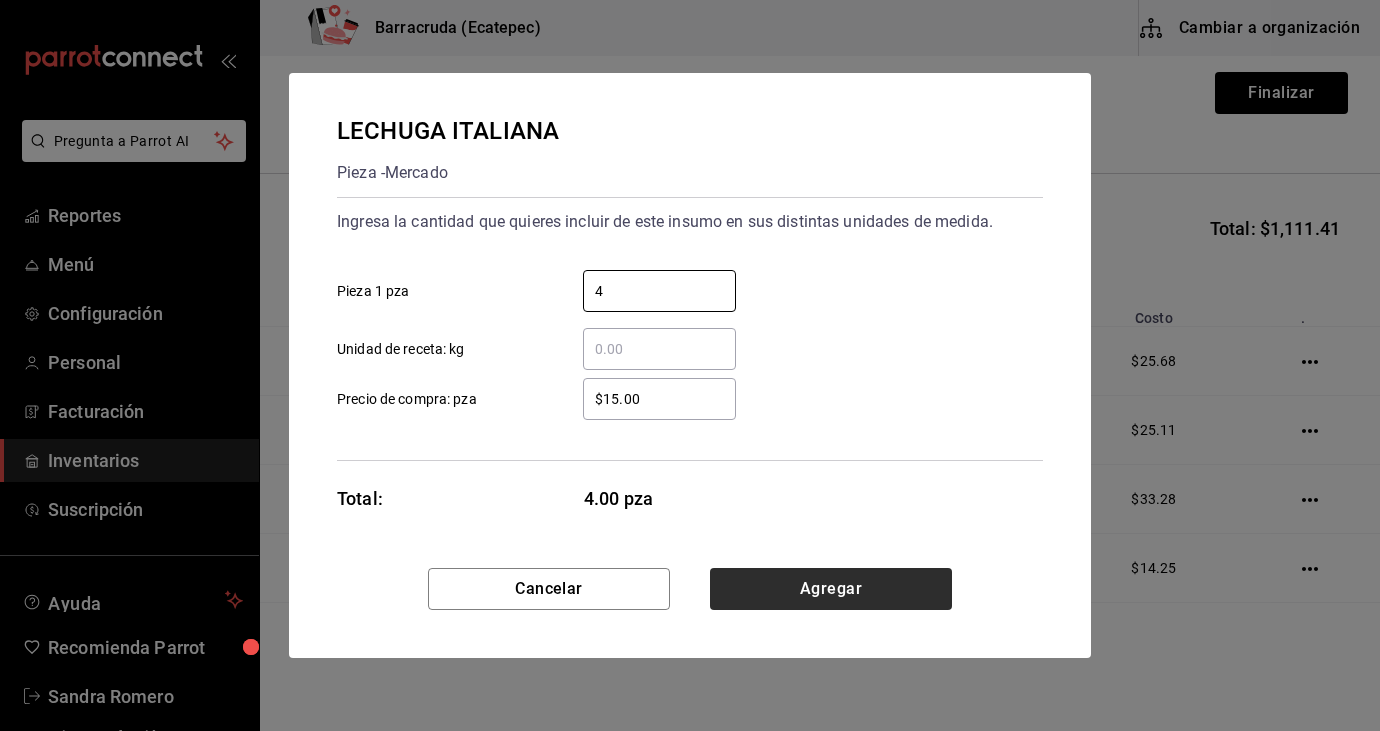 type on "4" 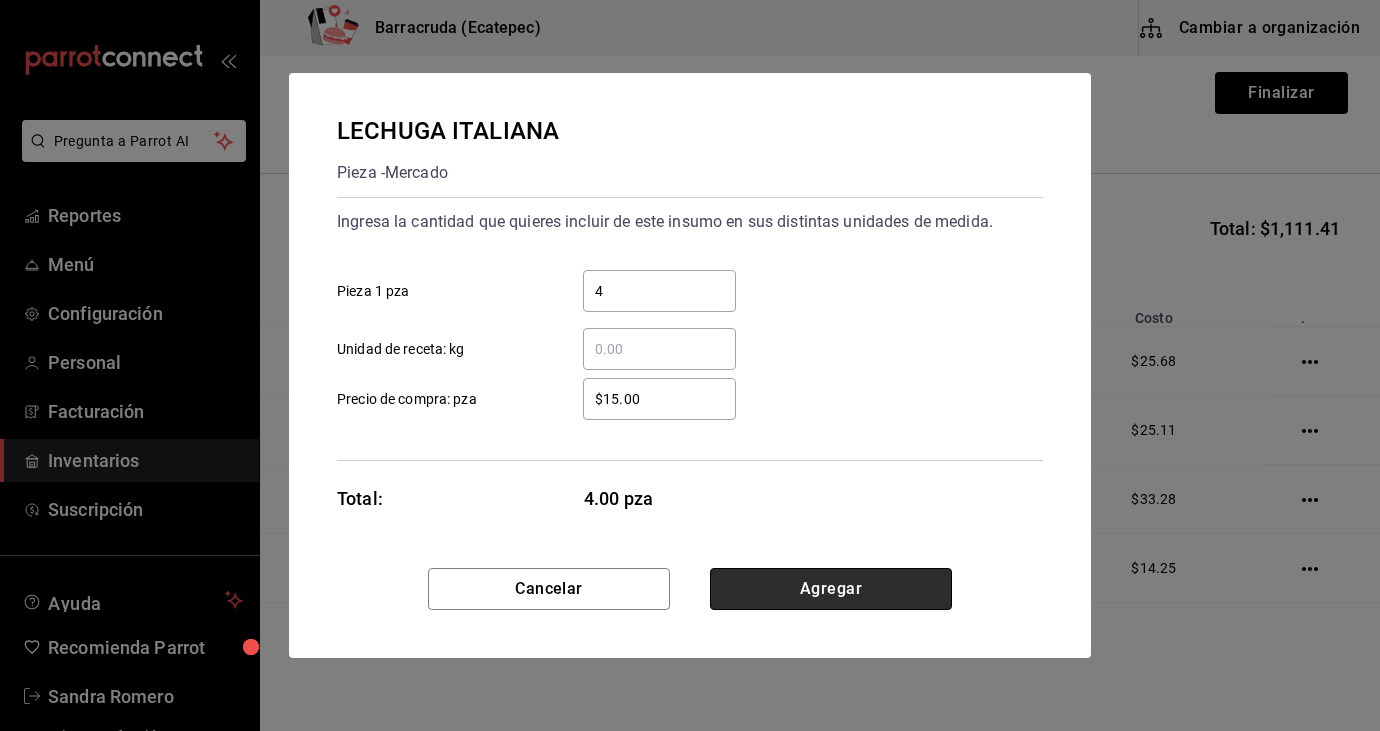 click on "Agregar" at bounding box center (831, 589) 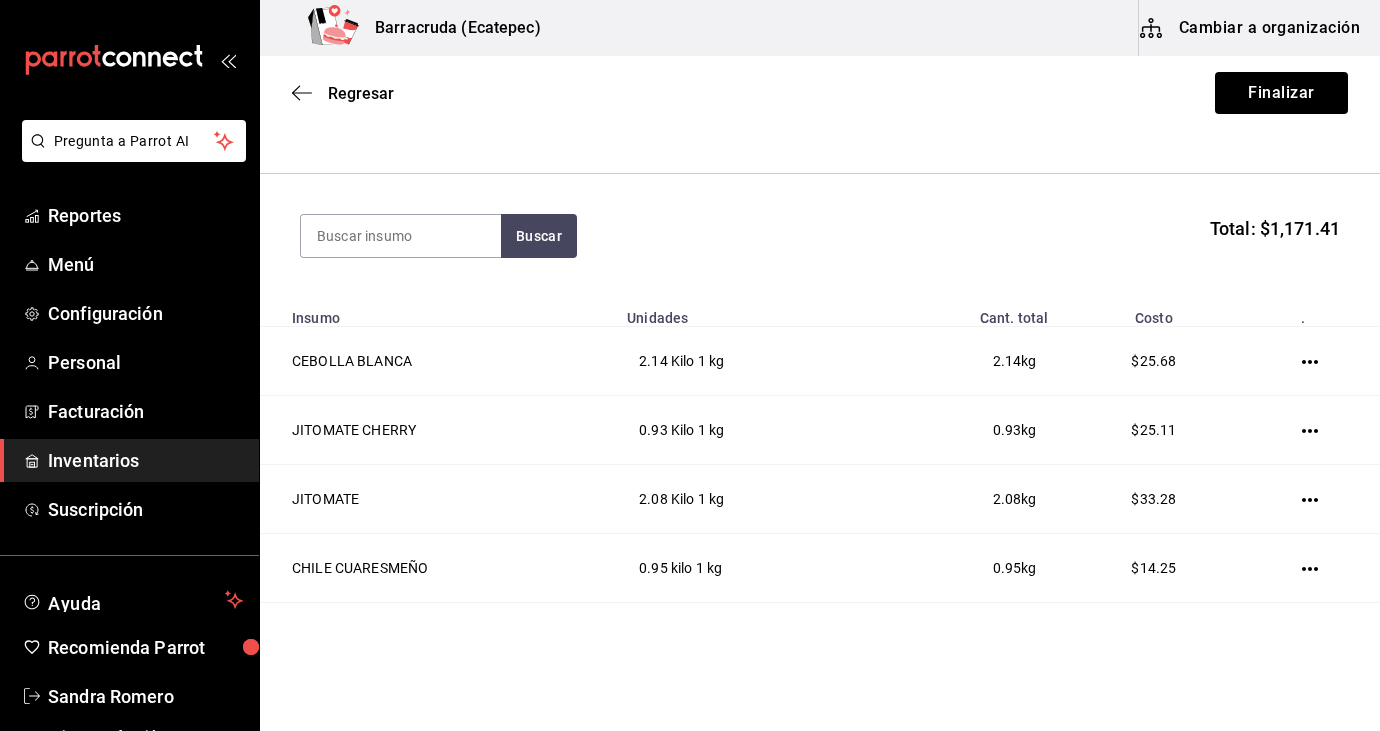 click on "Buscar Total: $1,171.41" at bounding box center [820, 236] 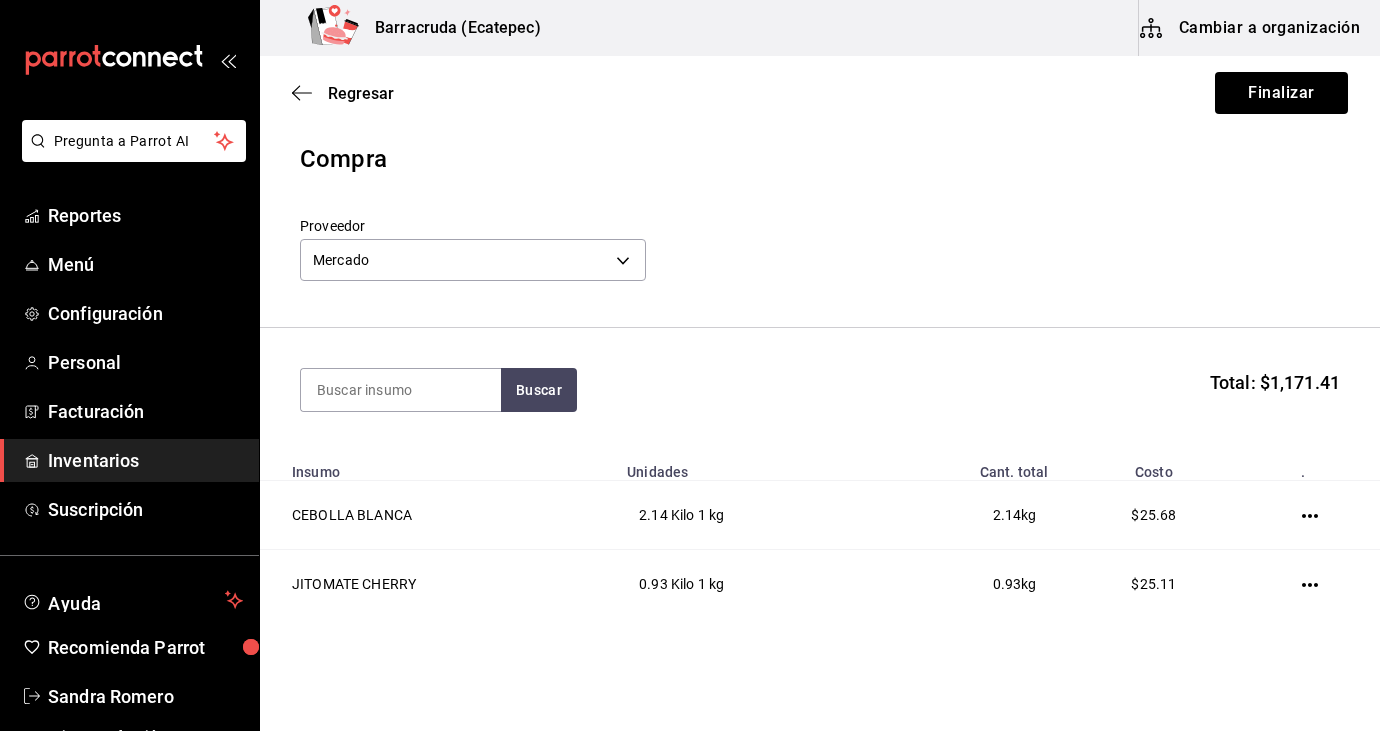 scroll, scrollTop: 0, scrollLeft: 0, axis: both 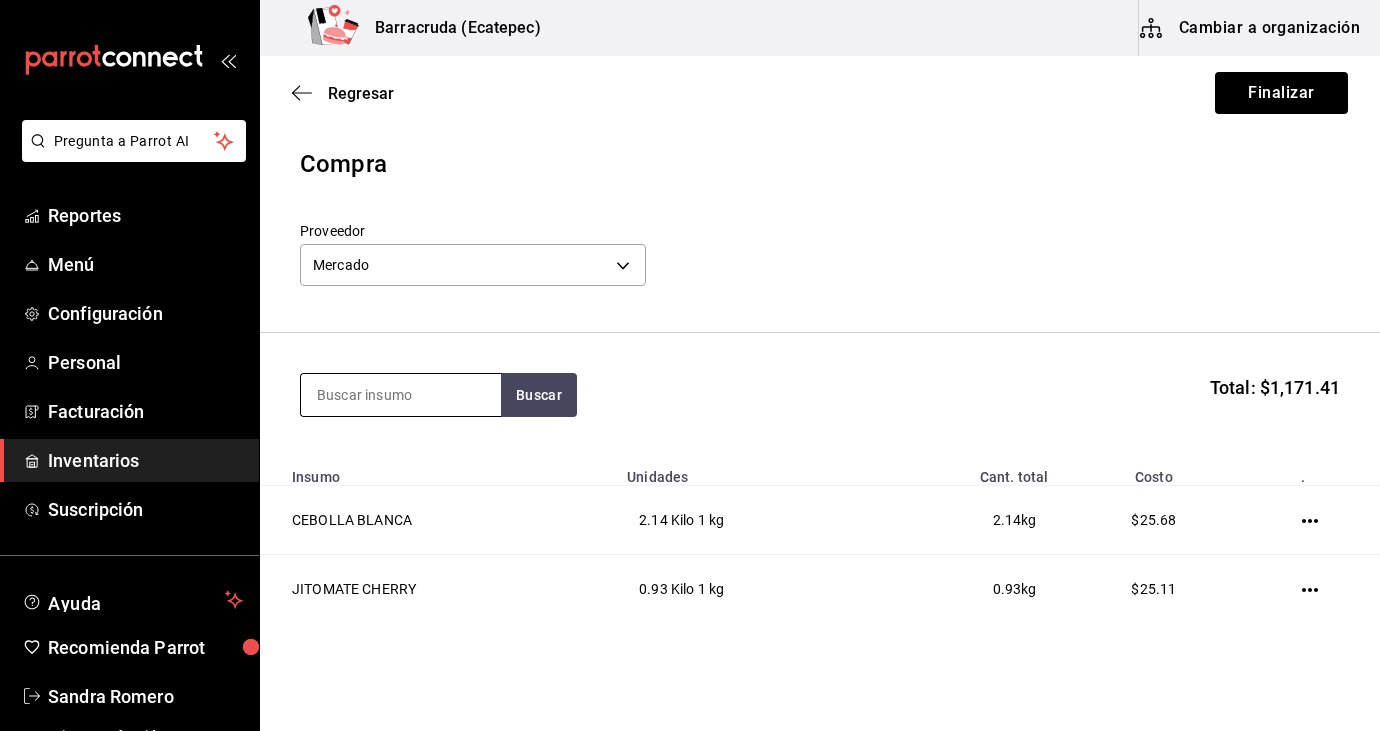 click at bounding box center (401, 395) 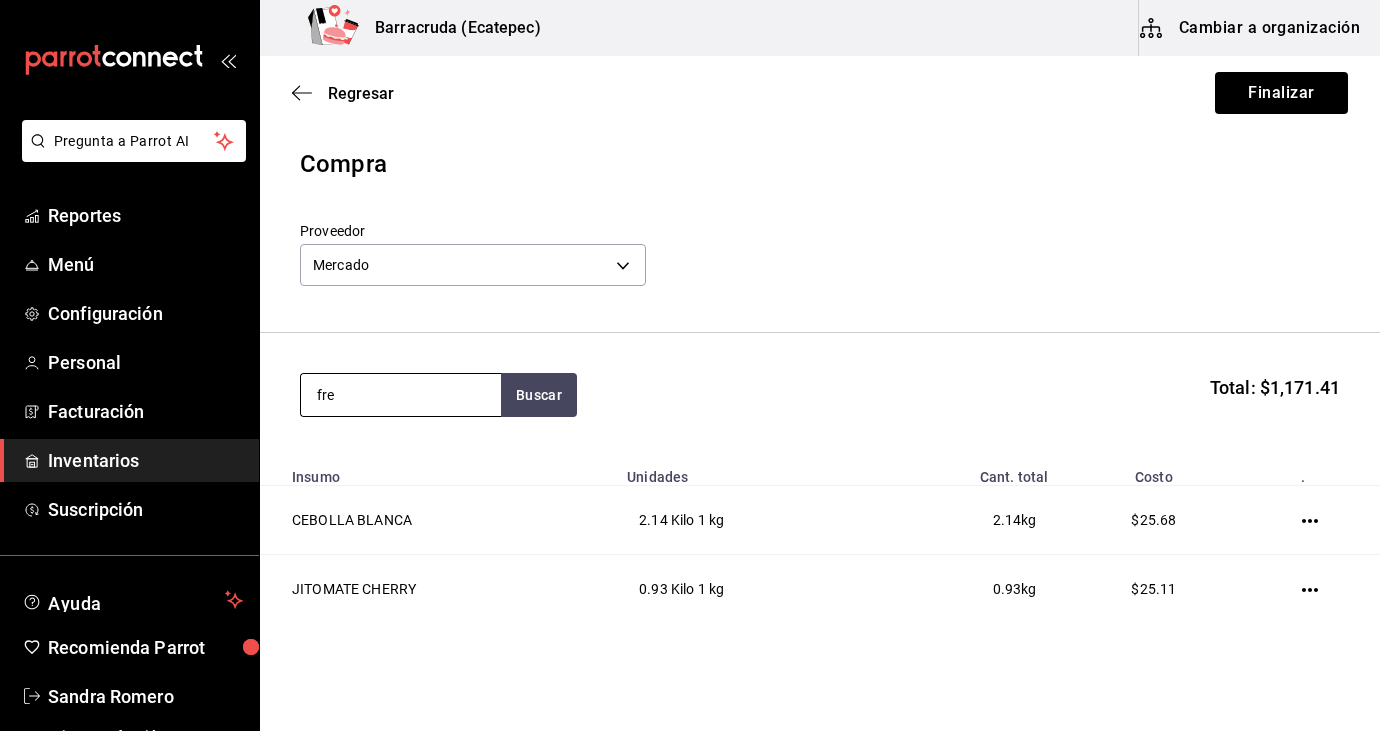 type on "fre" 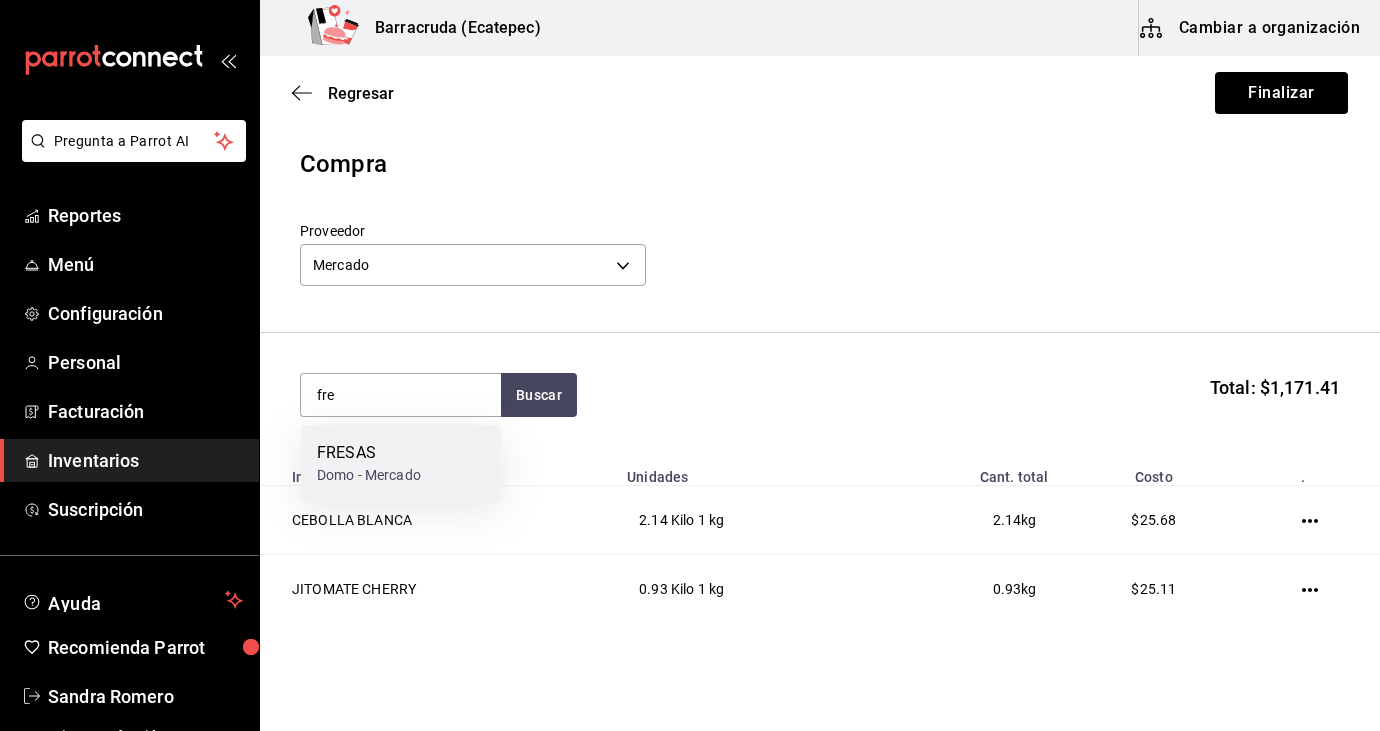 click on "FRESAS Domo - Mercado" at bounding box center [401, 463] 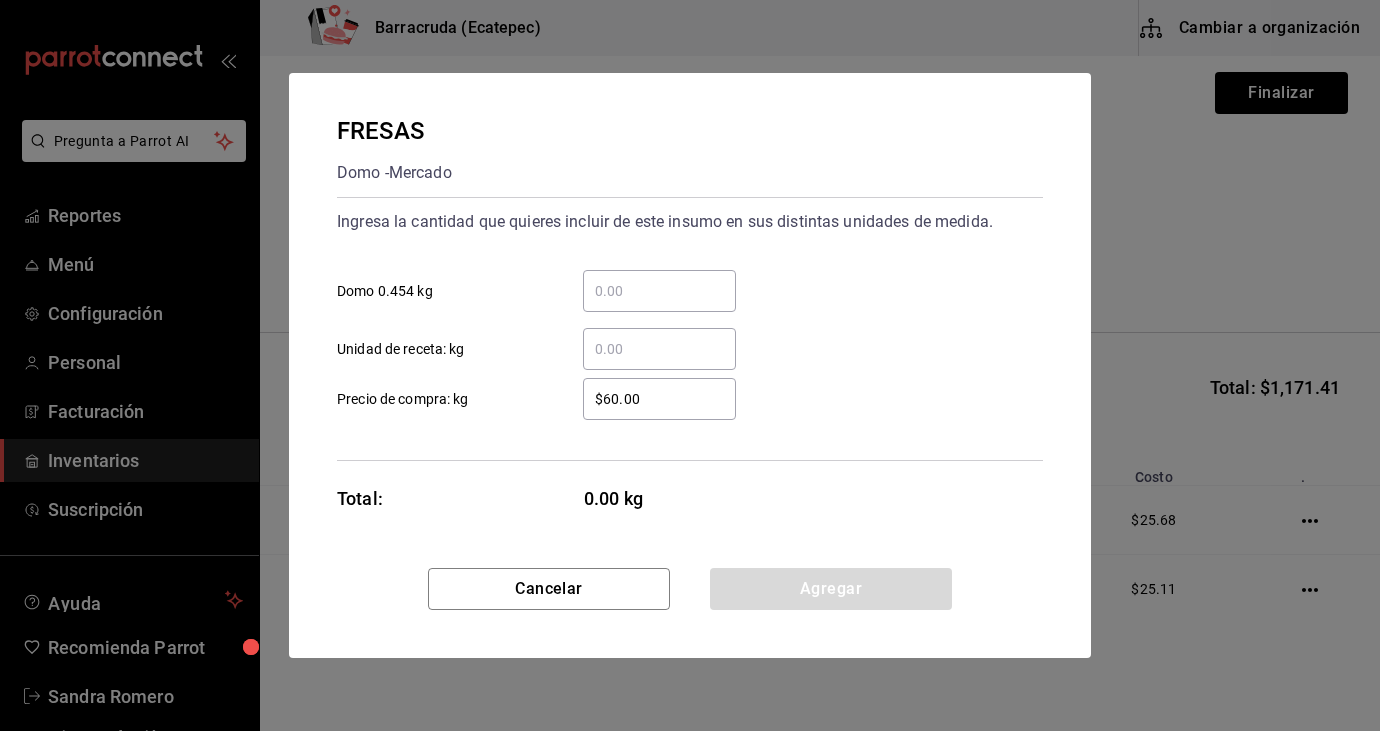 click on "​ Domo 0.454 kg" at bounding box center [659, 291] 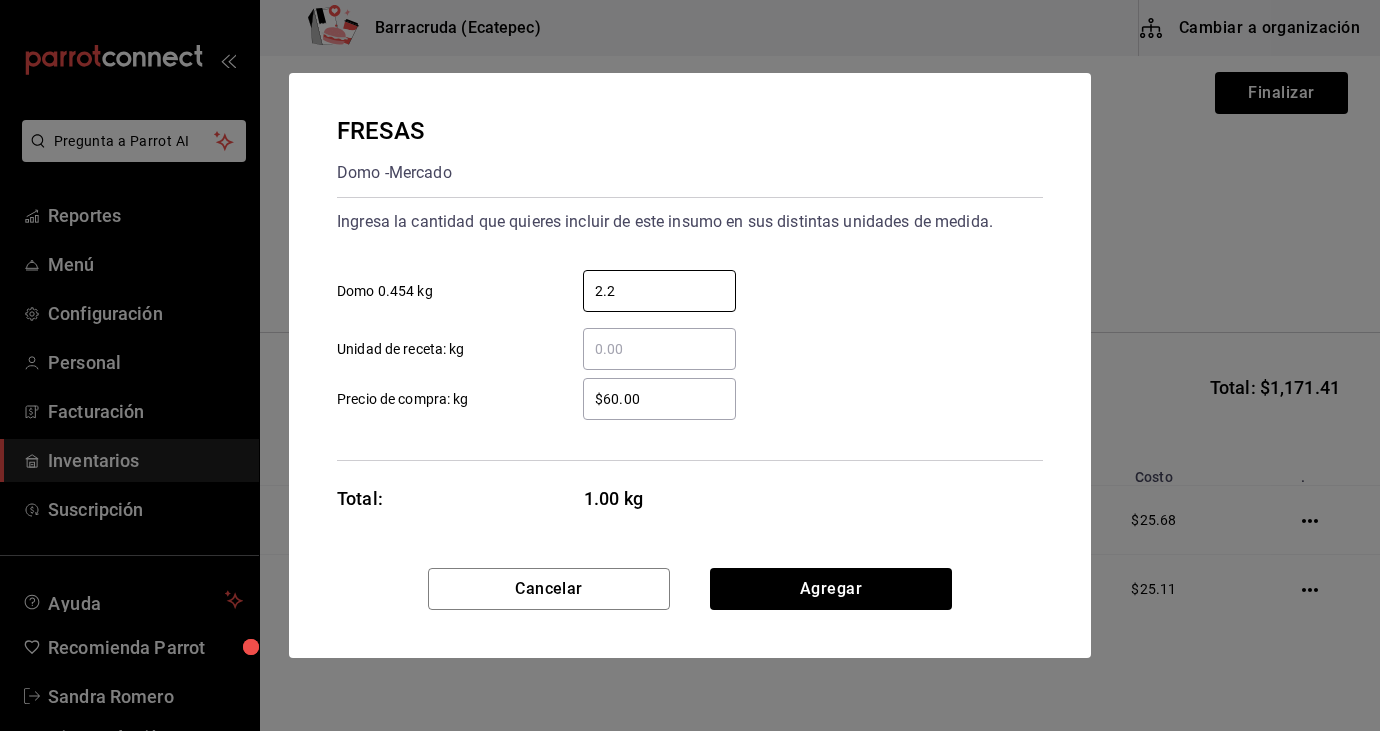 type on "2.2" 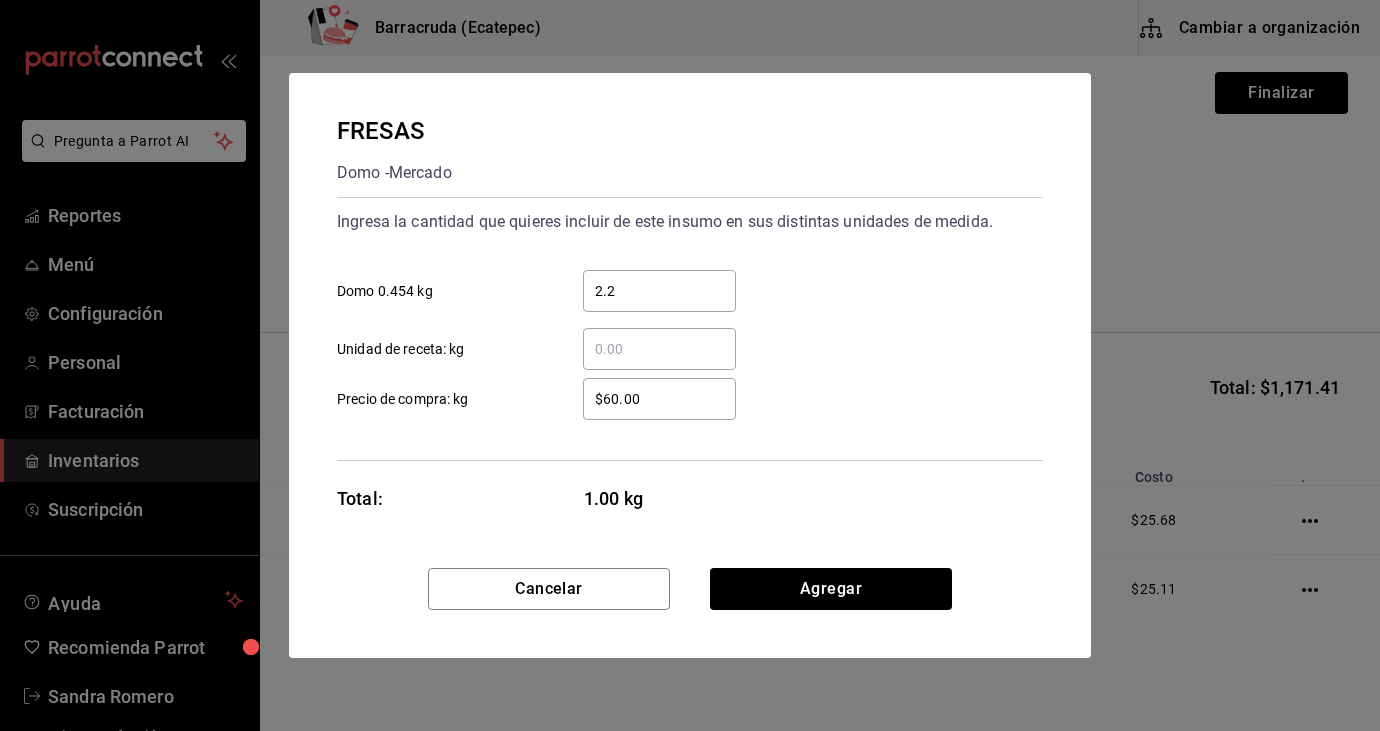 click on "$60.00" at bounding box center (659, 399) 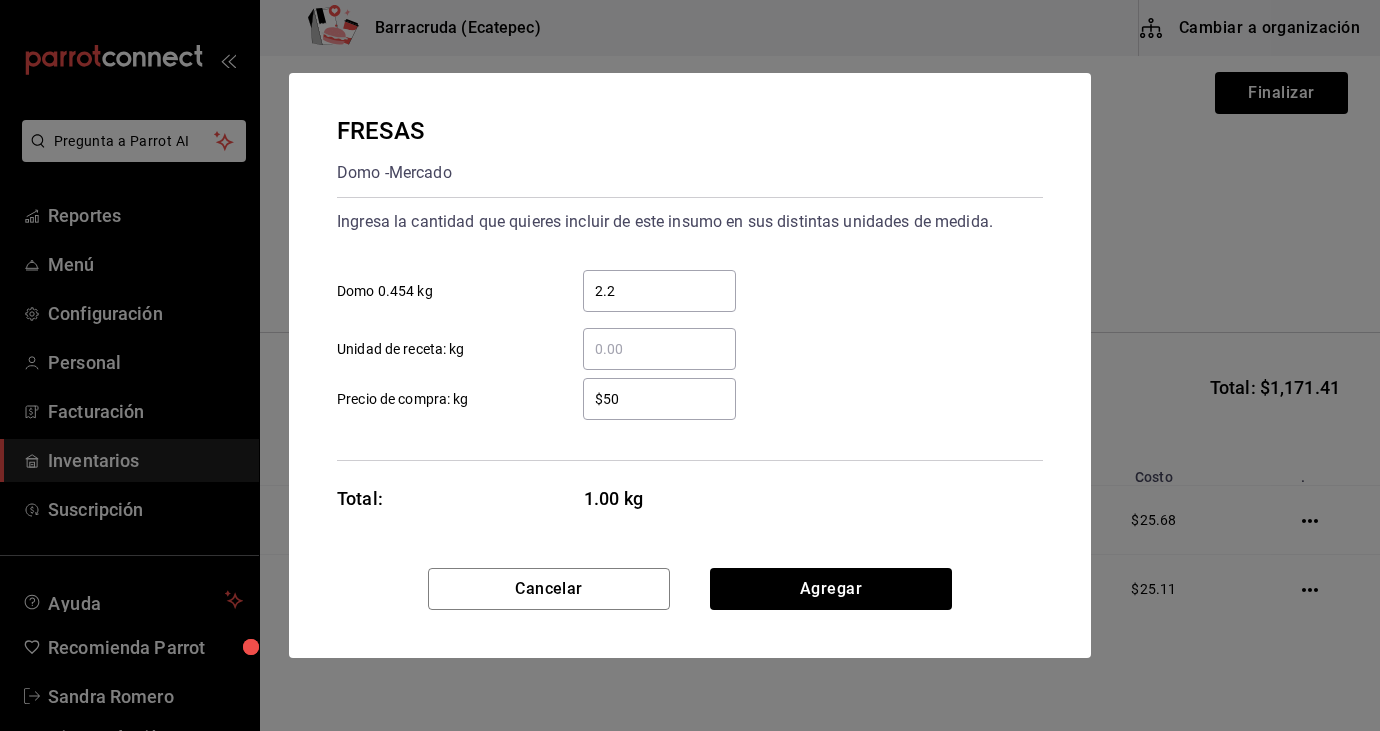 type on "$5" 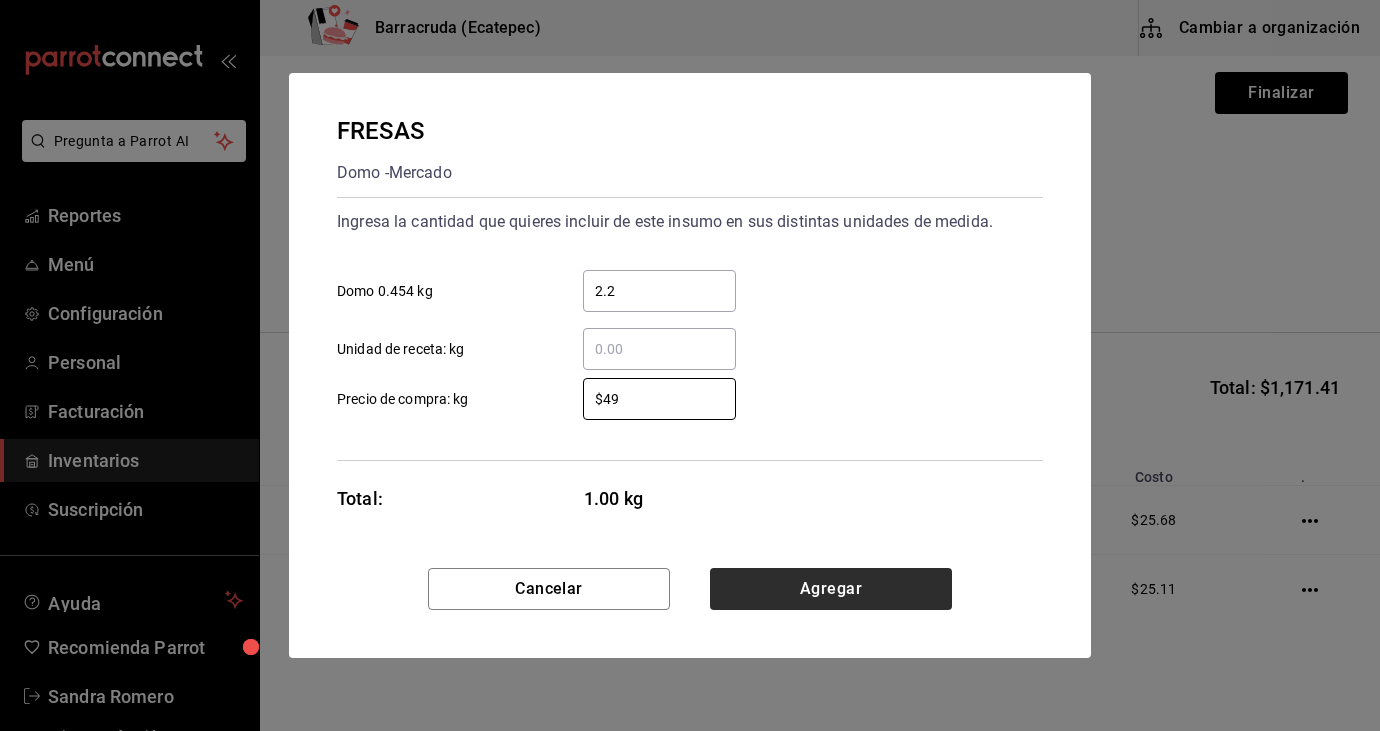type on "$49" 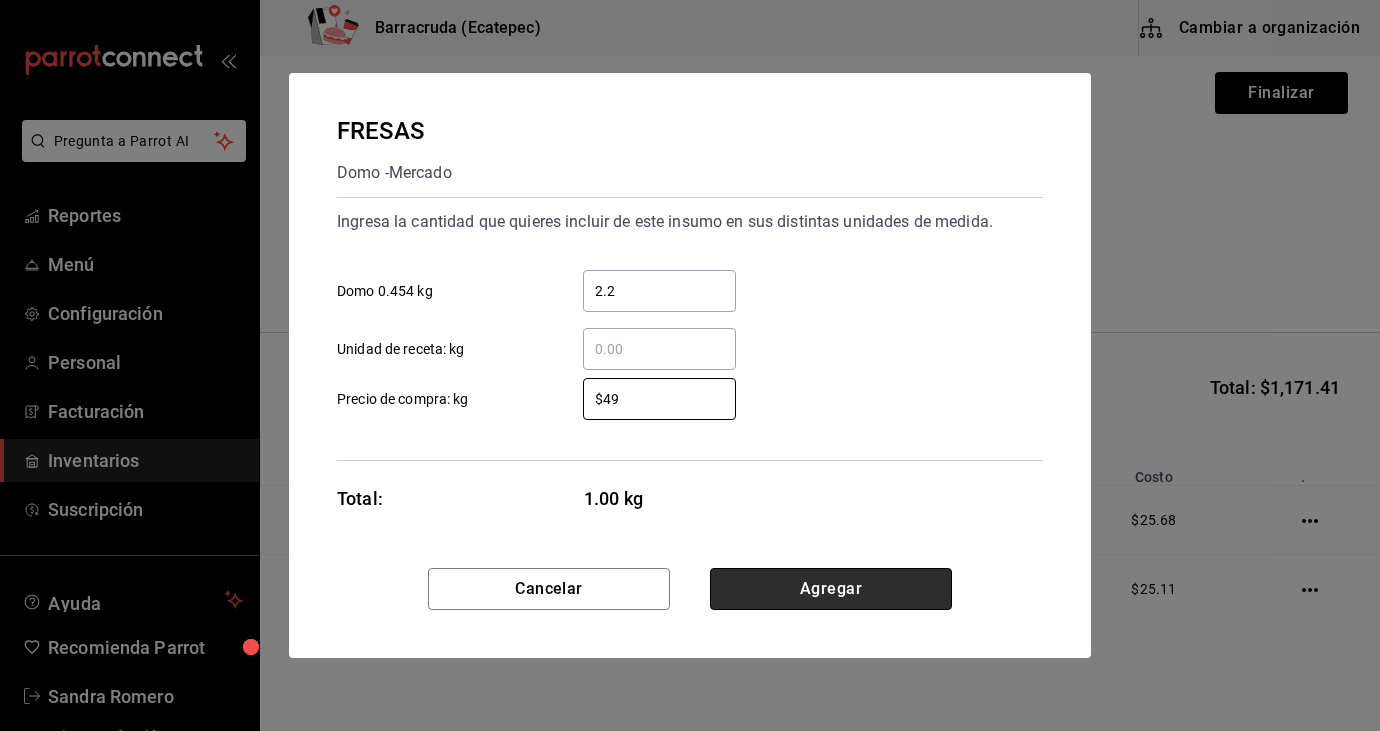 click on "Agregar" at bounding box center (831, 589) 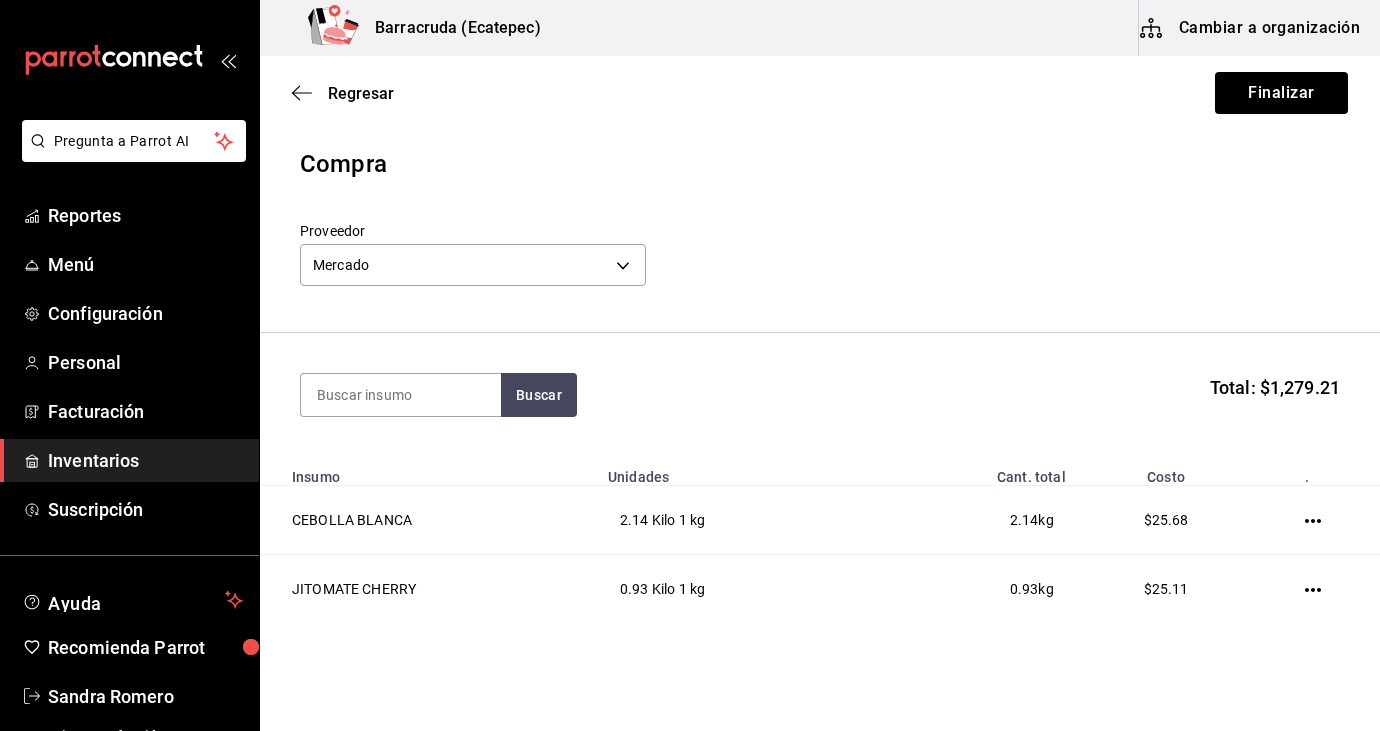 click on "Buscar Total: $1,279.21" at bounding box center (820, 395) 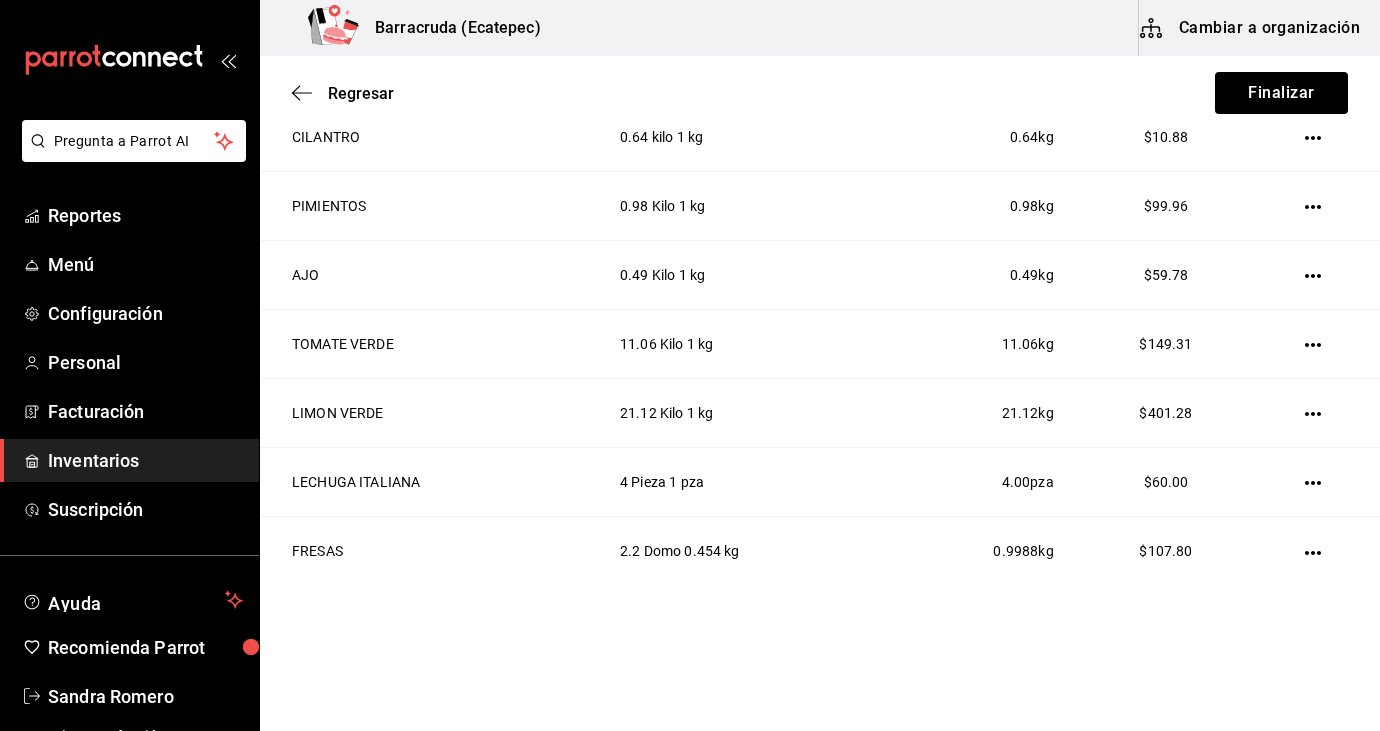scroll, scrollTop: 897, scrollLeft: 0, axis: vertical 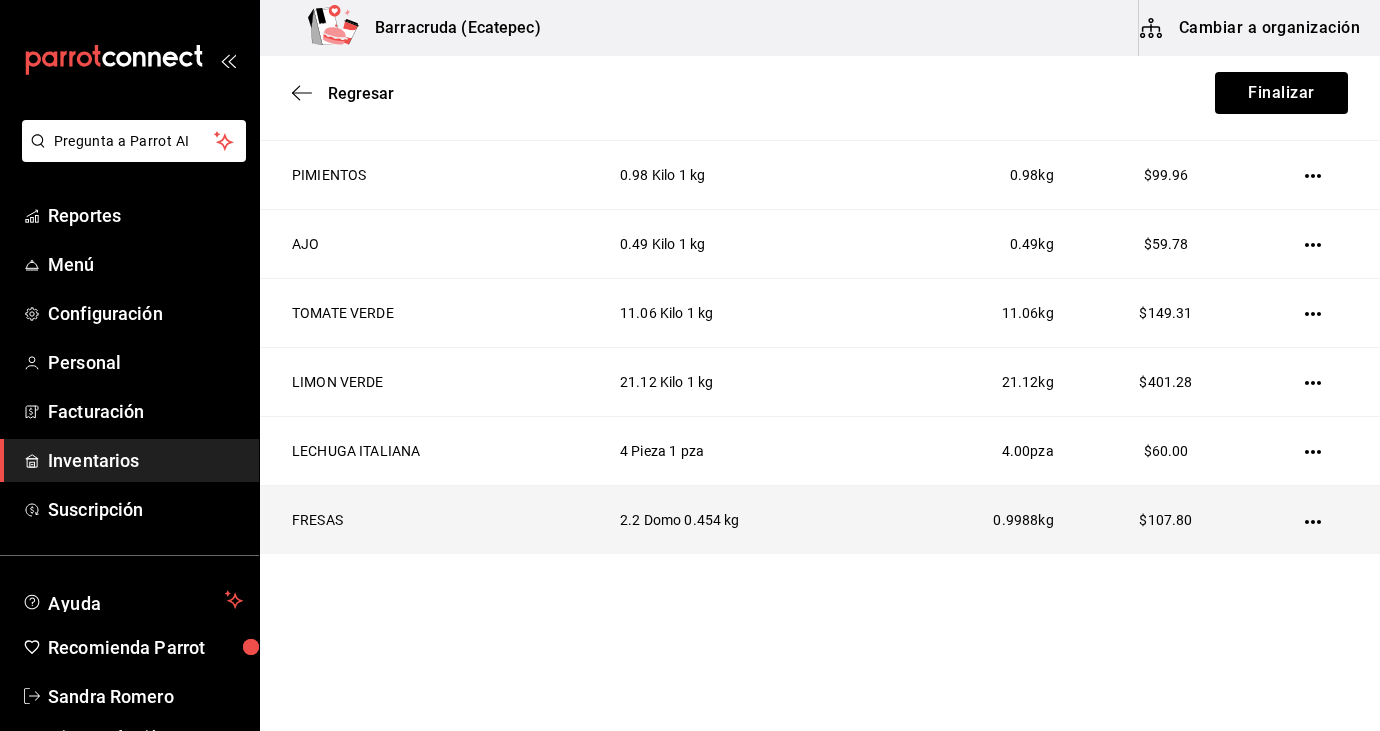 click 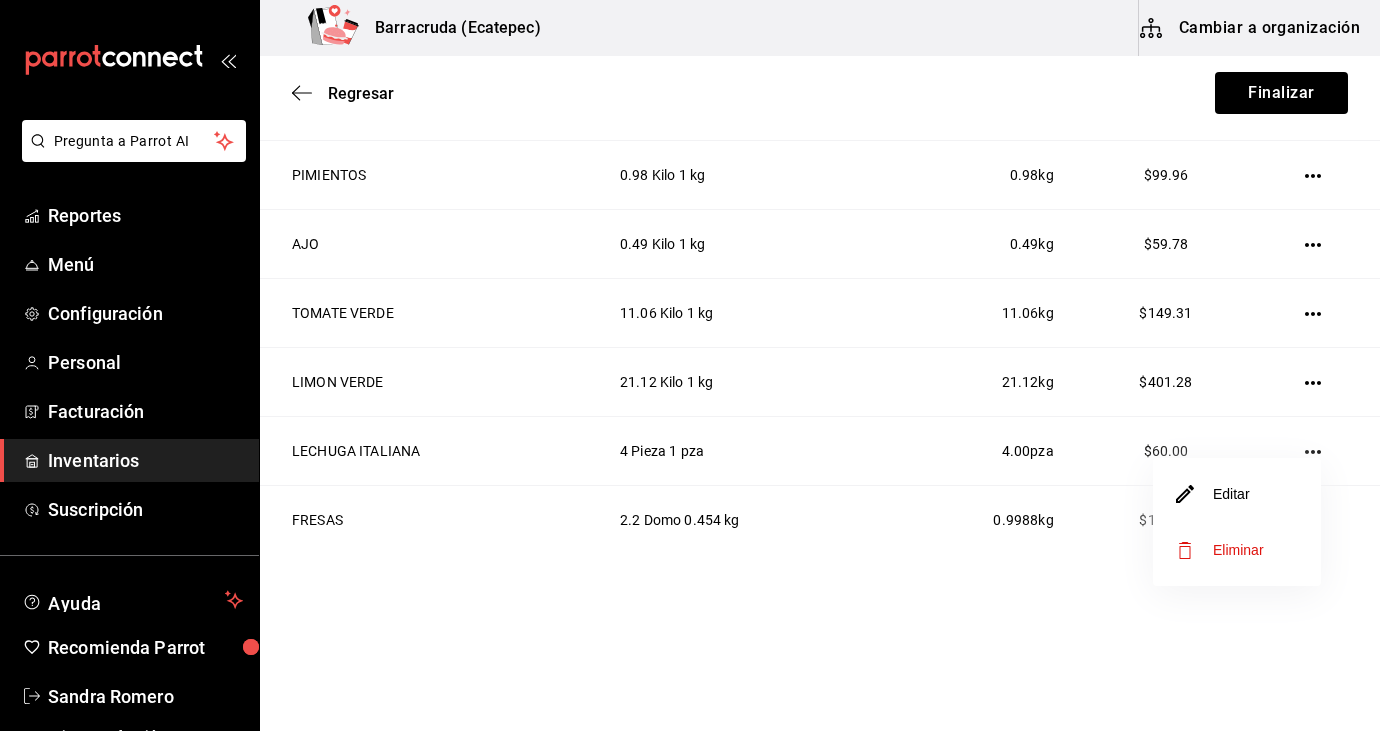 click on "Editar" at bounding box center (1237, 494) 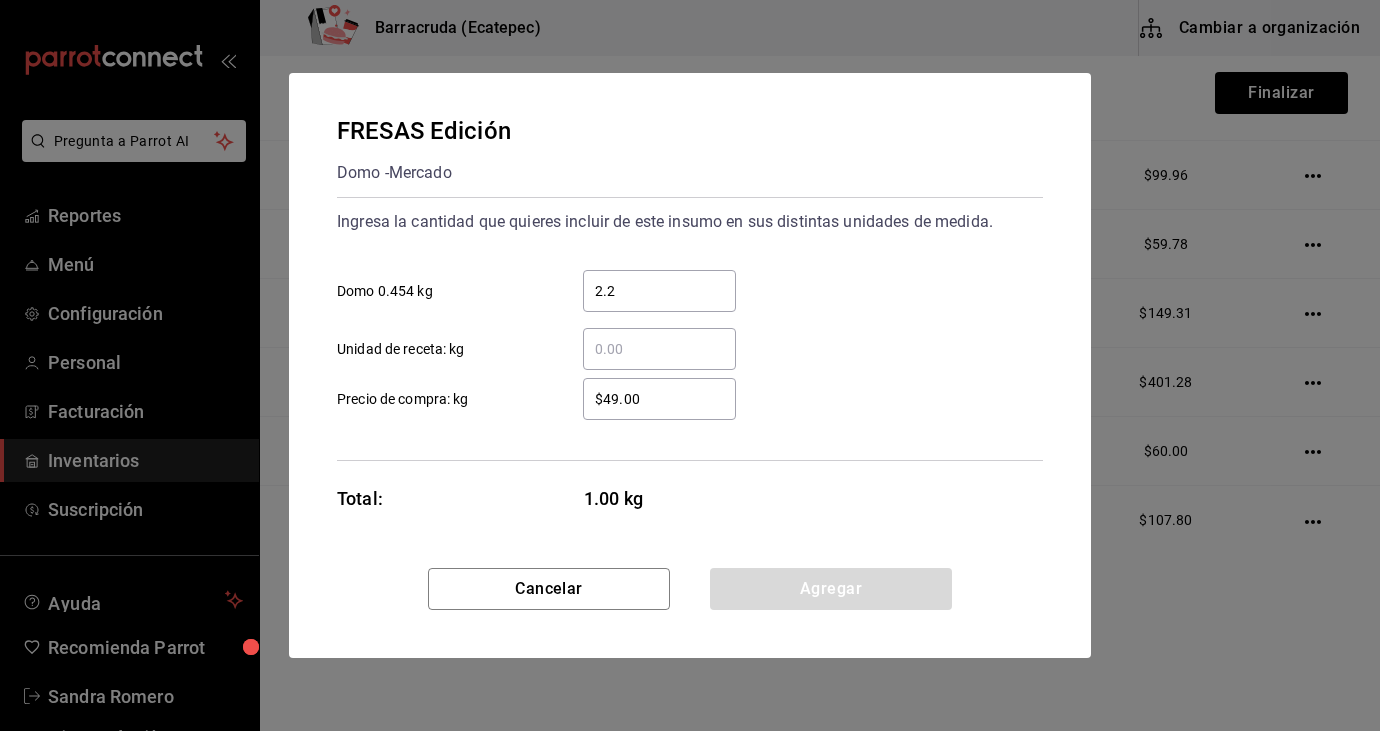 click on "$49.00" at bounding box center [659, 399] 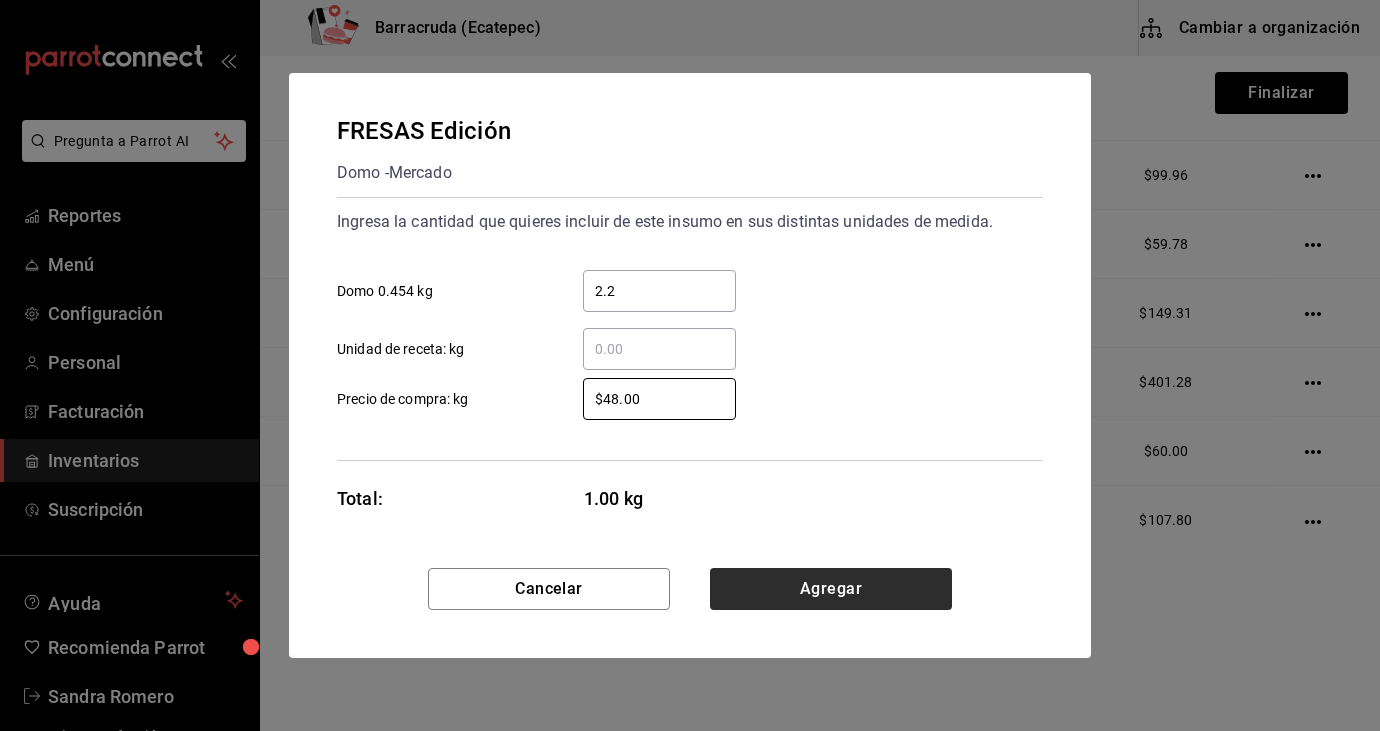 type on "$48.00" 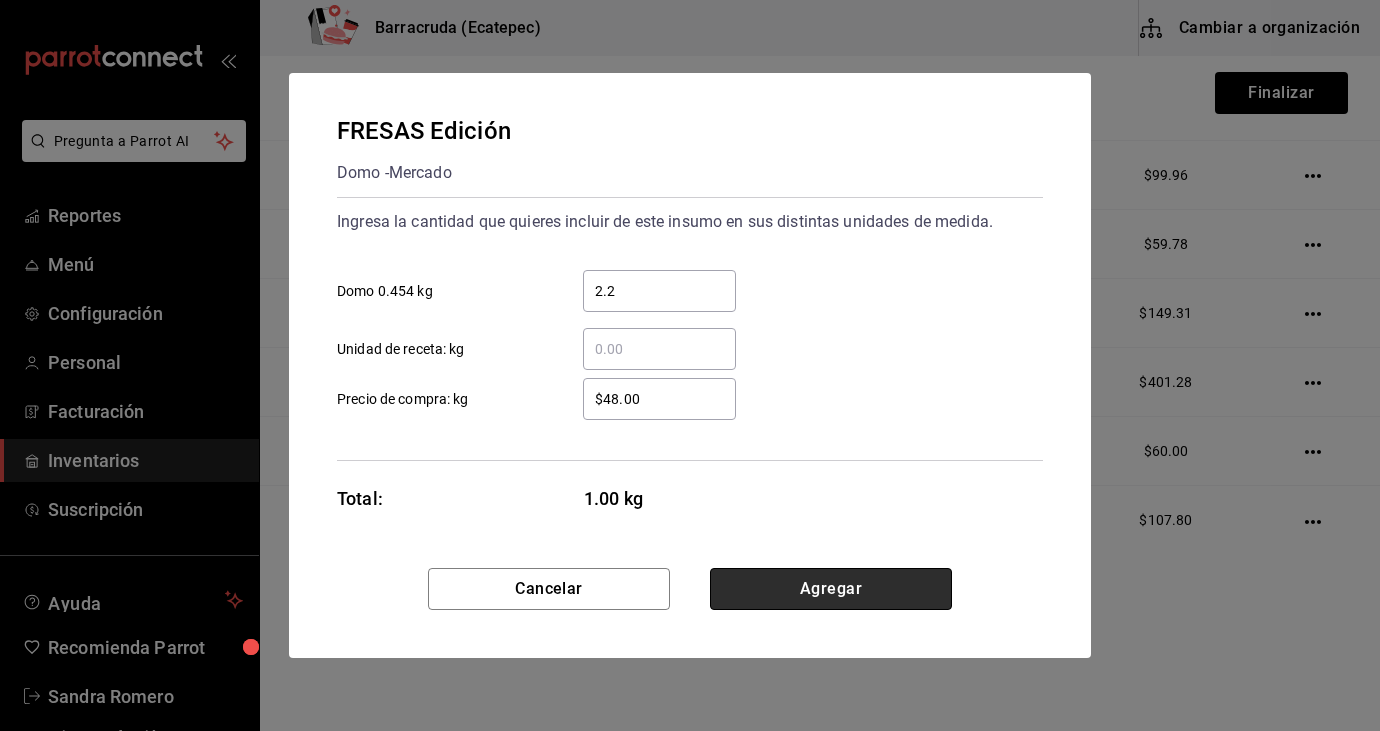 click on "Agregar" at bounding box center (831, 589) 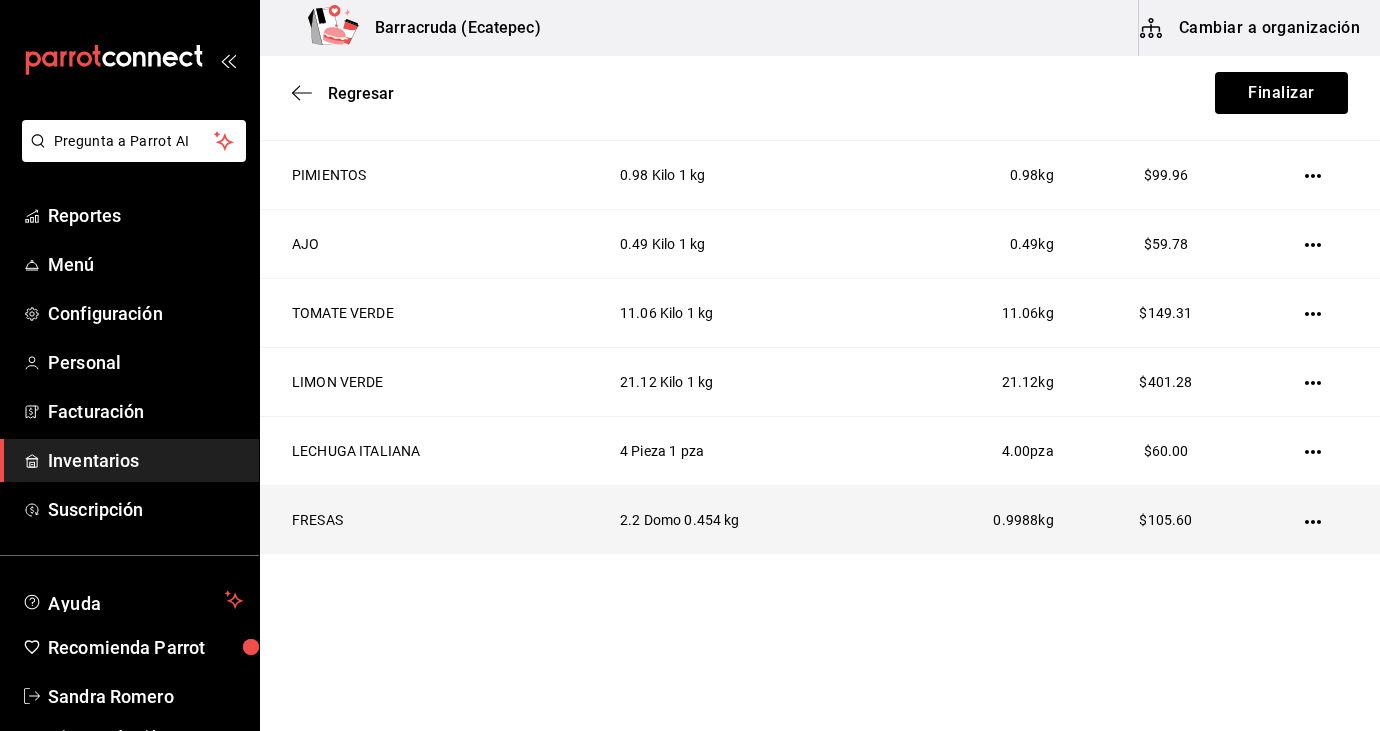 click 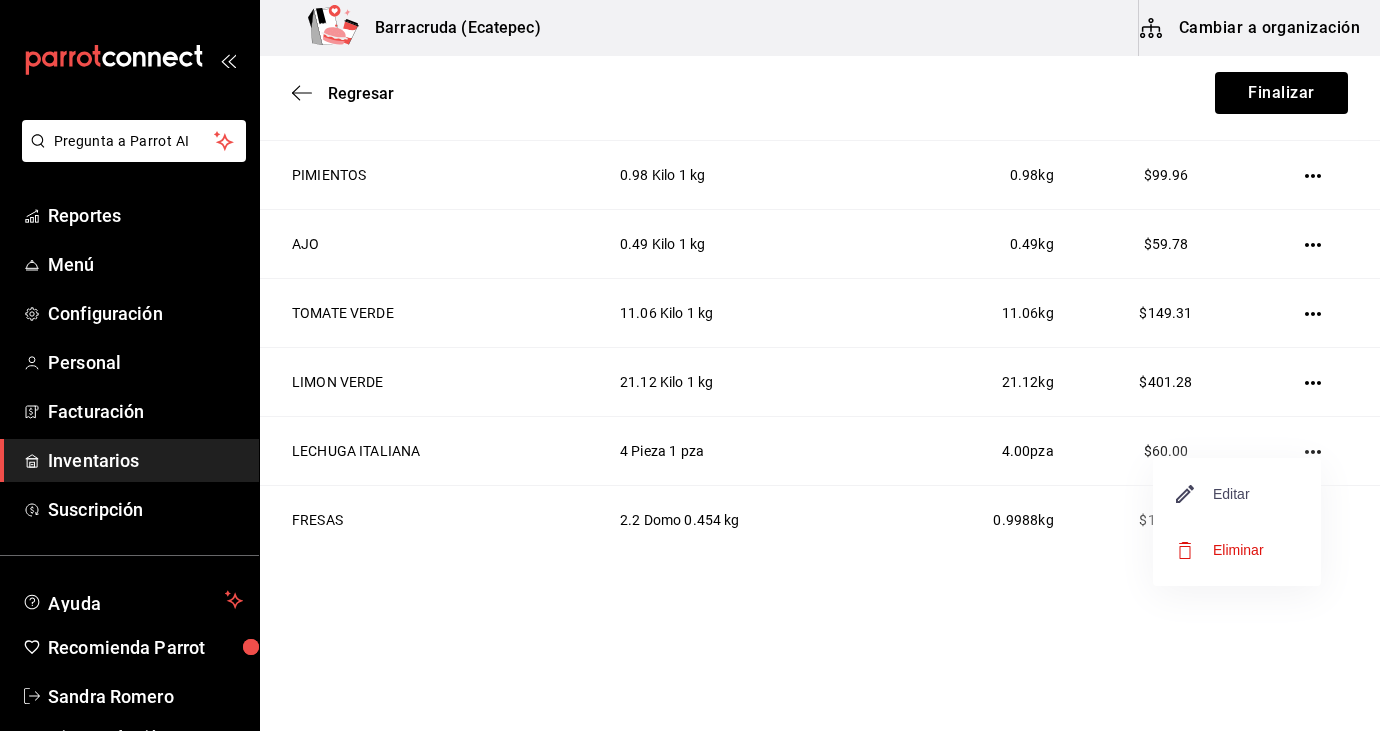 click on "Editar" at bounding box center (1213, 494) 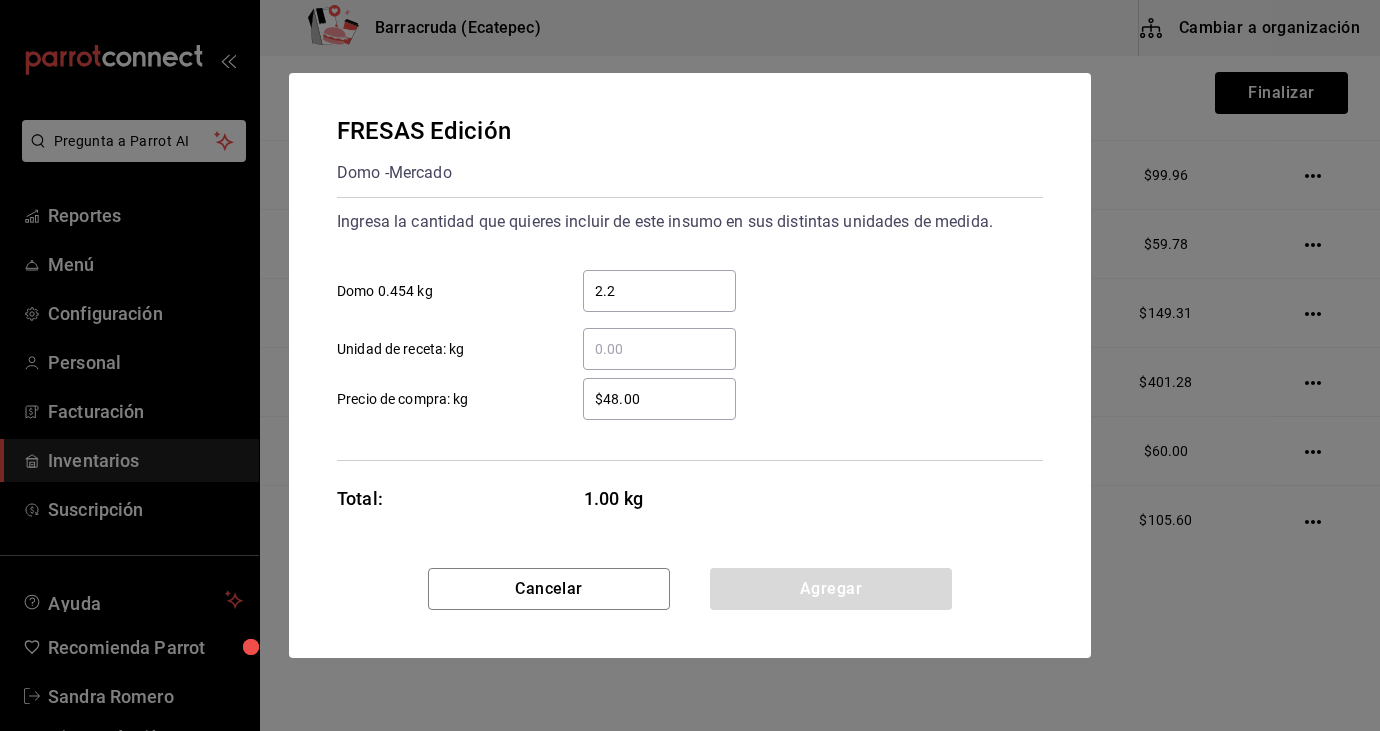 click on "$48.00" at bounding box center [659, 399] 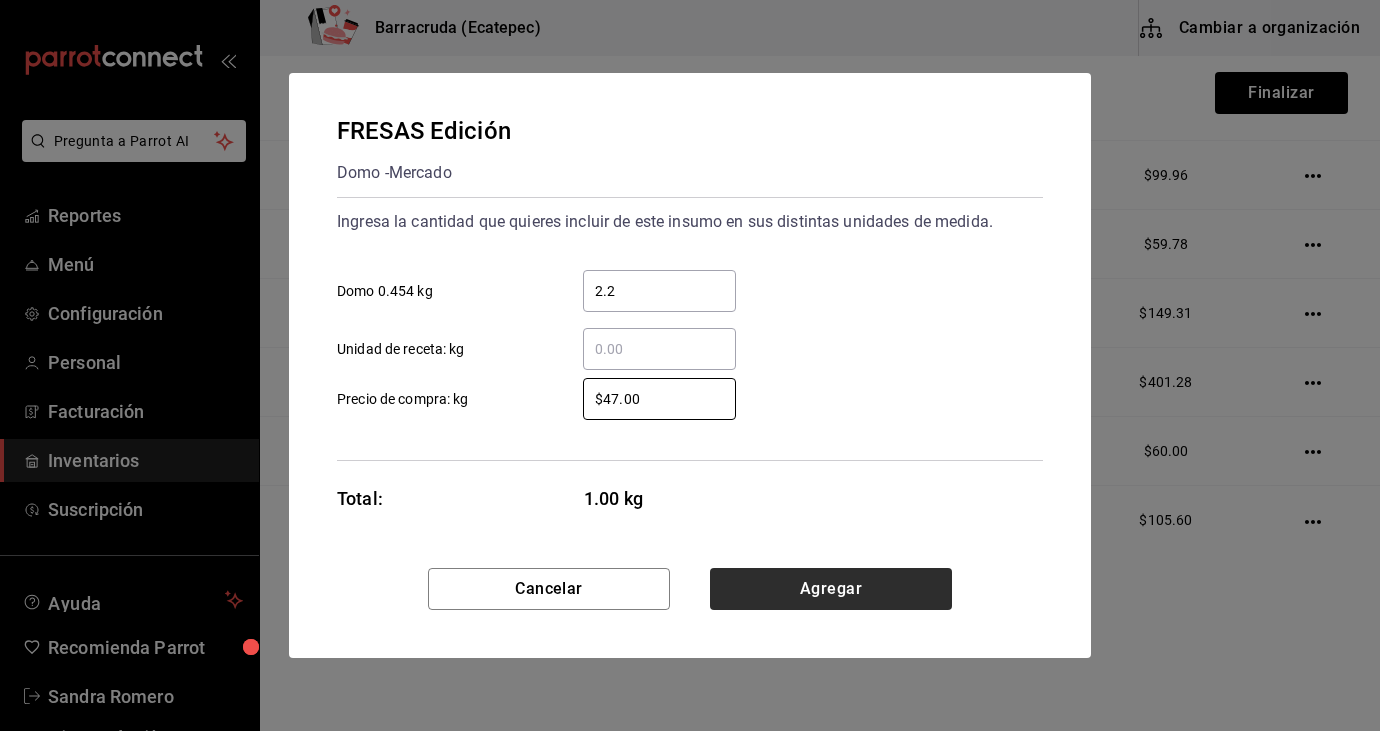 type on "$47.00" 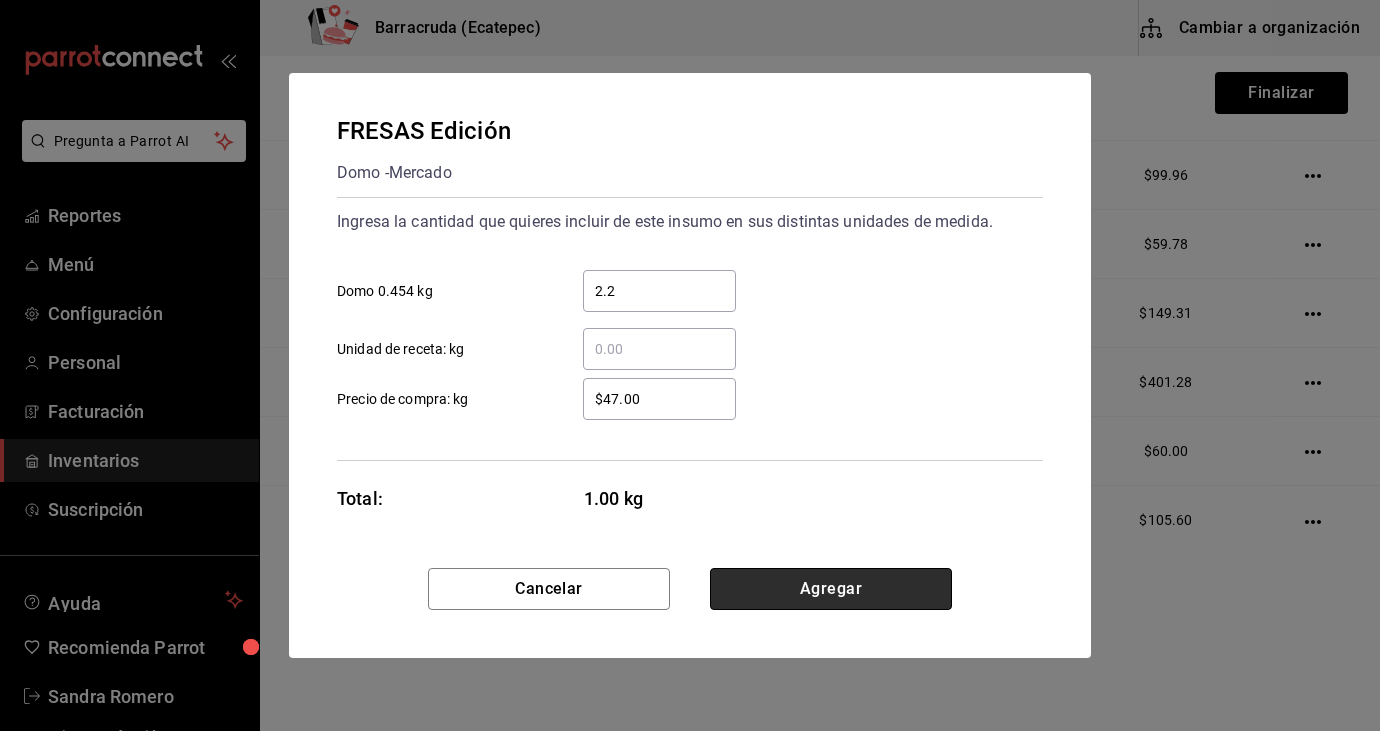 click on "Agregar" at bounding box center [831, 589] 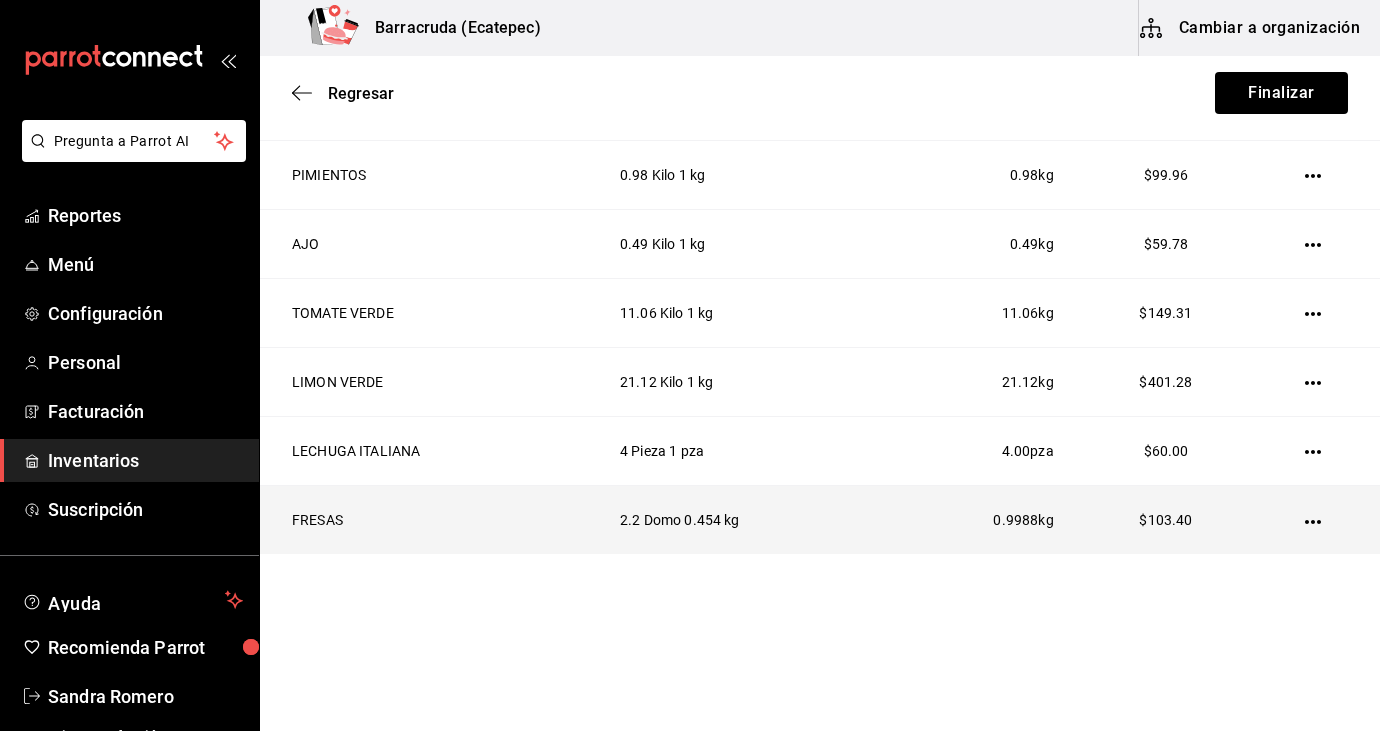 click 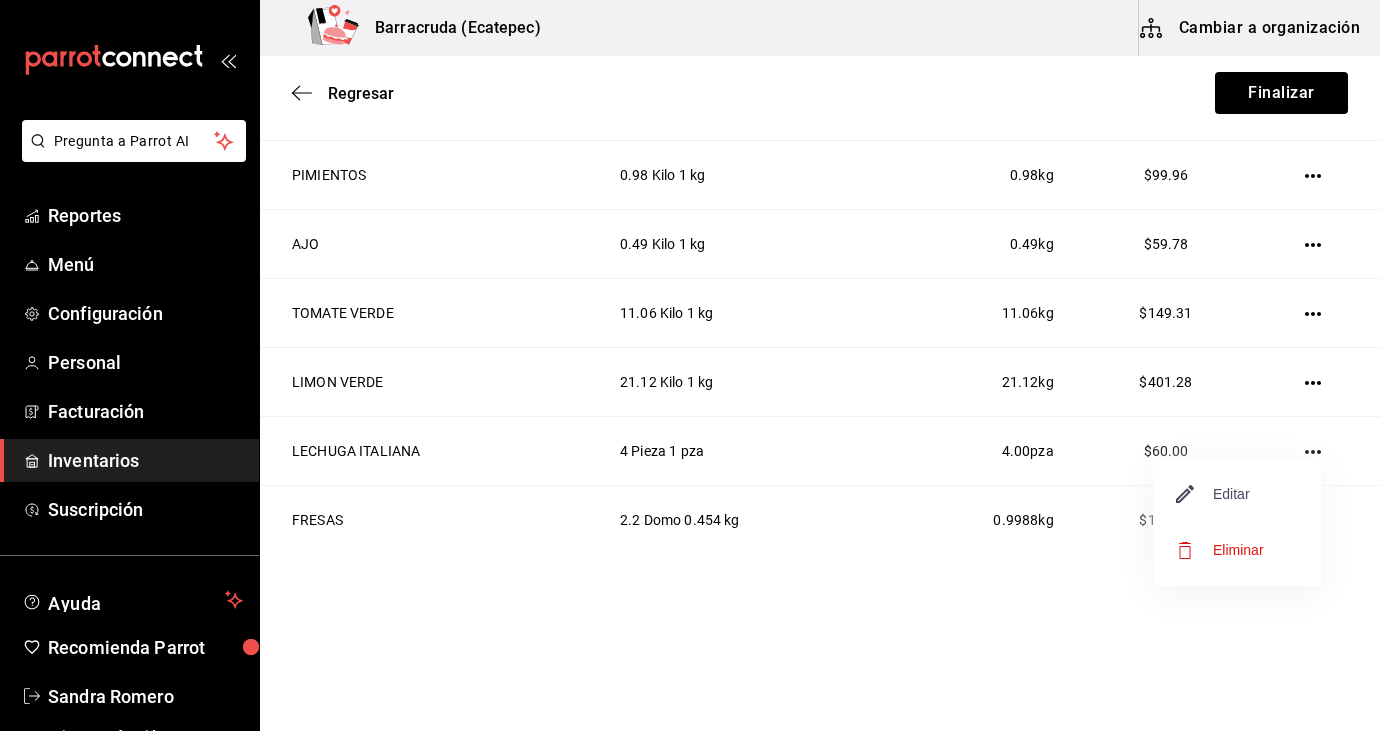 click on "Editar" at bounding box center [1213, 494] 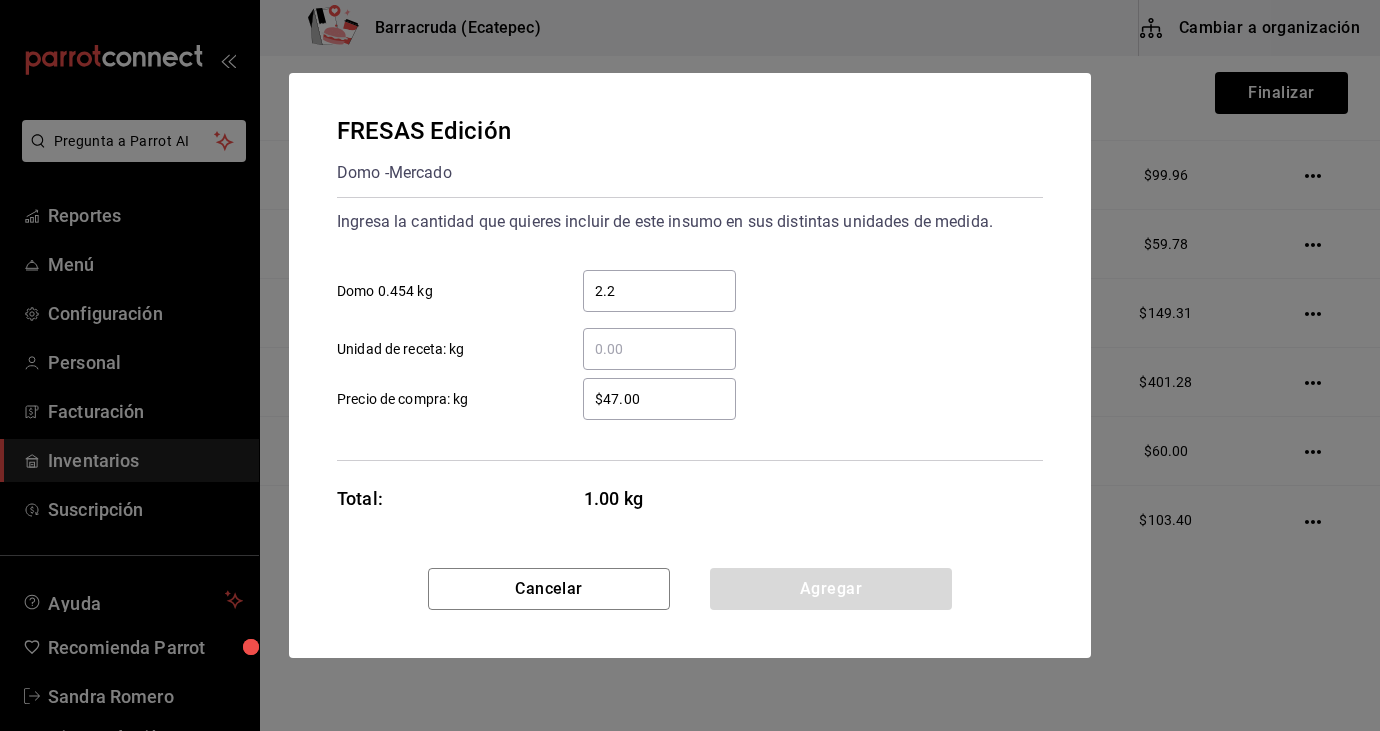 click on "$47.00" at bounding box center (659, 399) 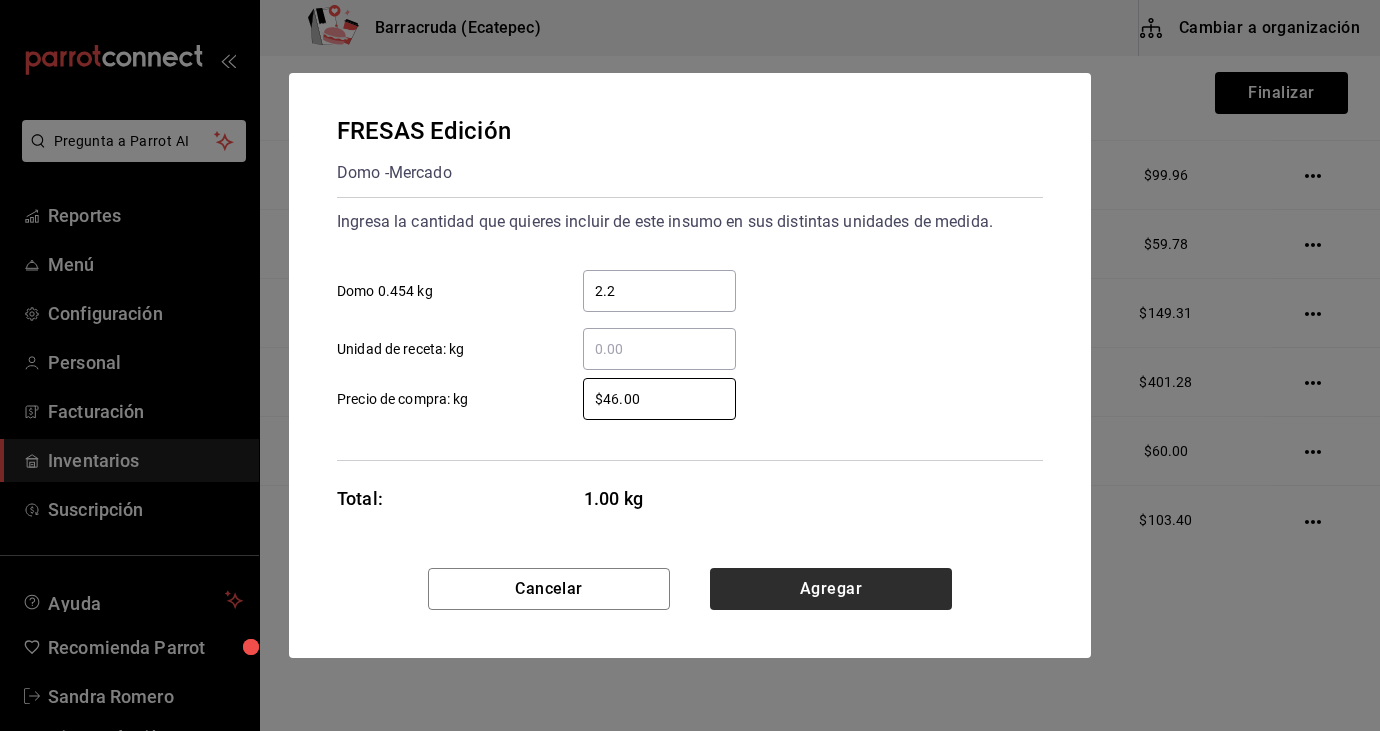 type on "$46.00" 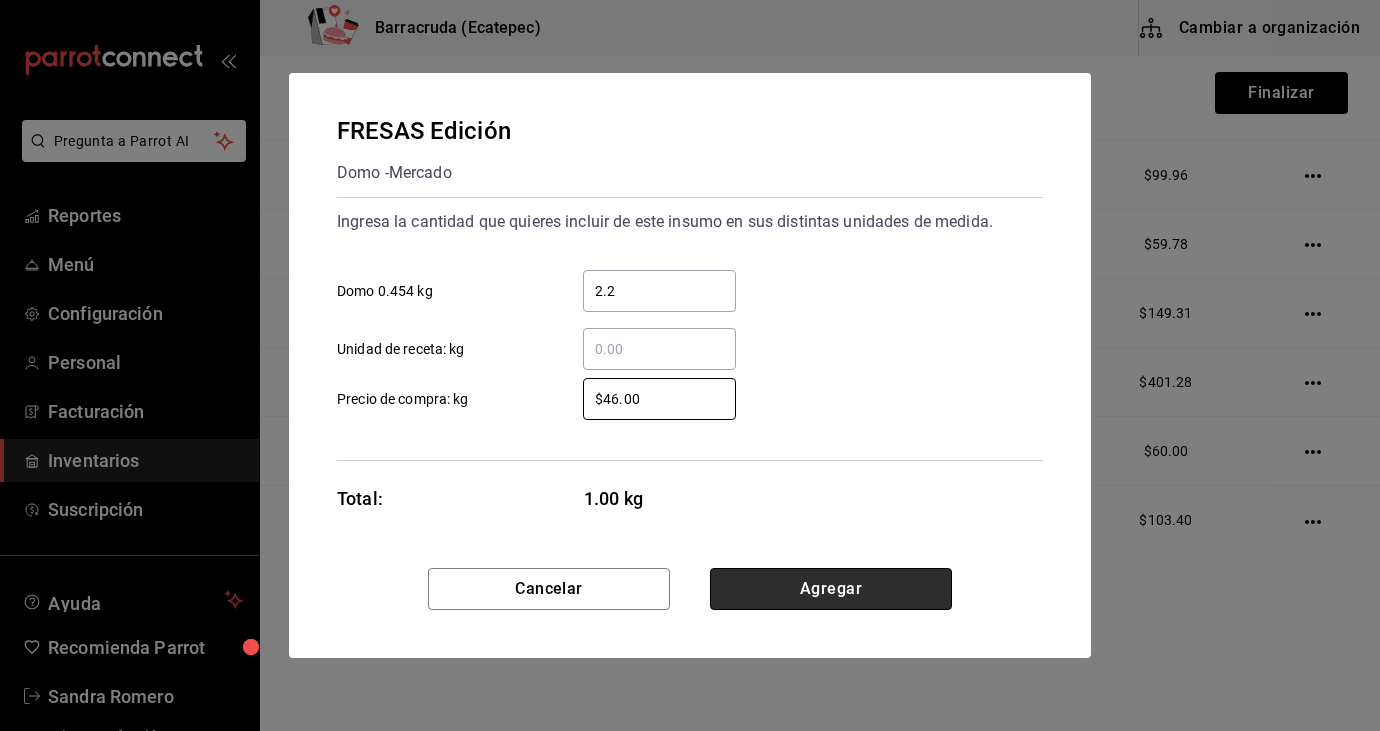 click on "Agregar" at bounding box center [831, 589] 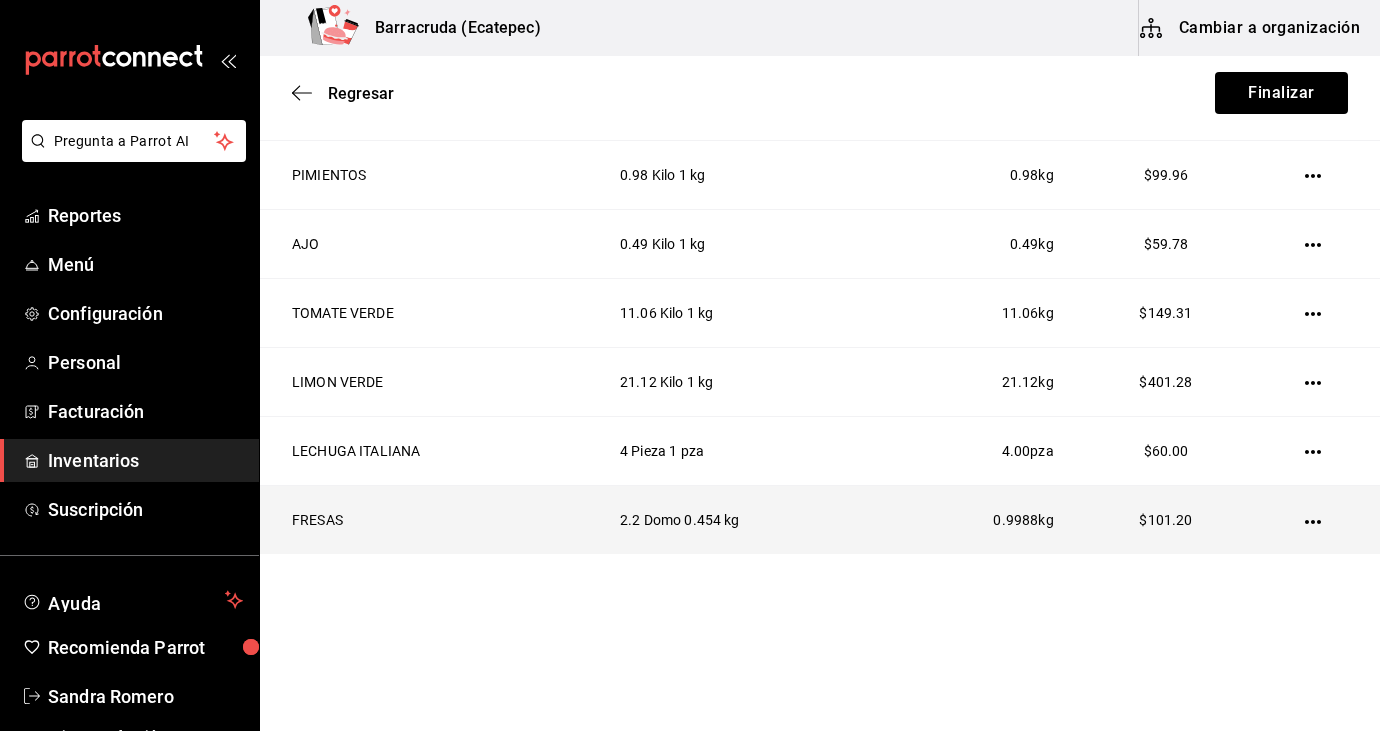 click 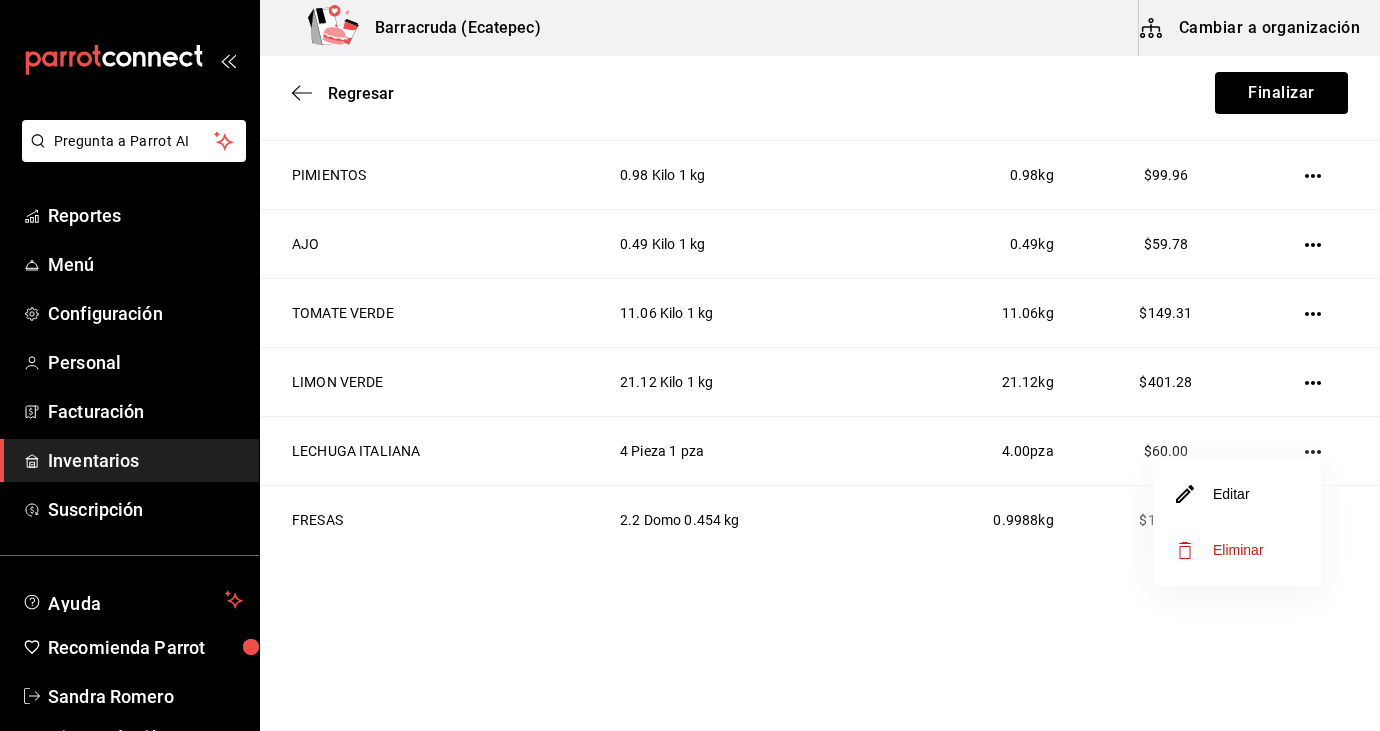 click on "Editar" at bounding box center [1237, 494] 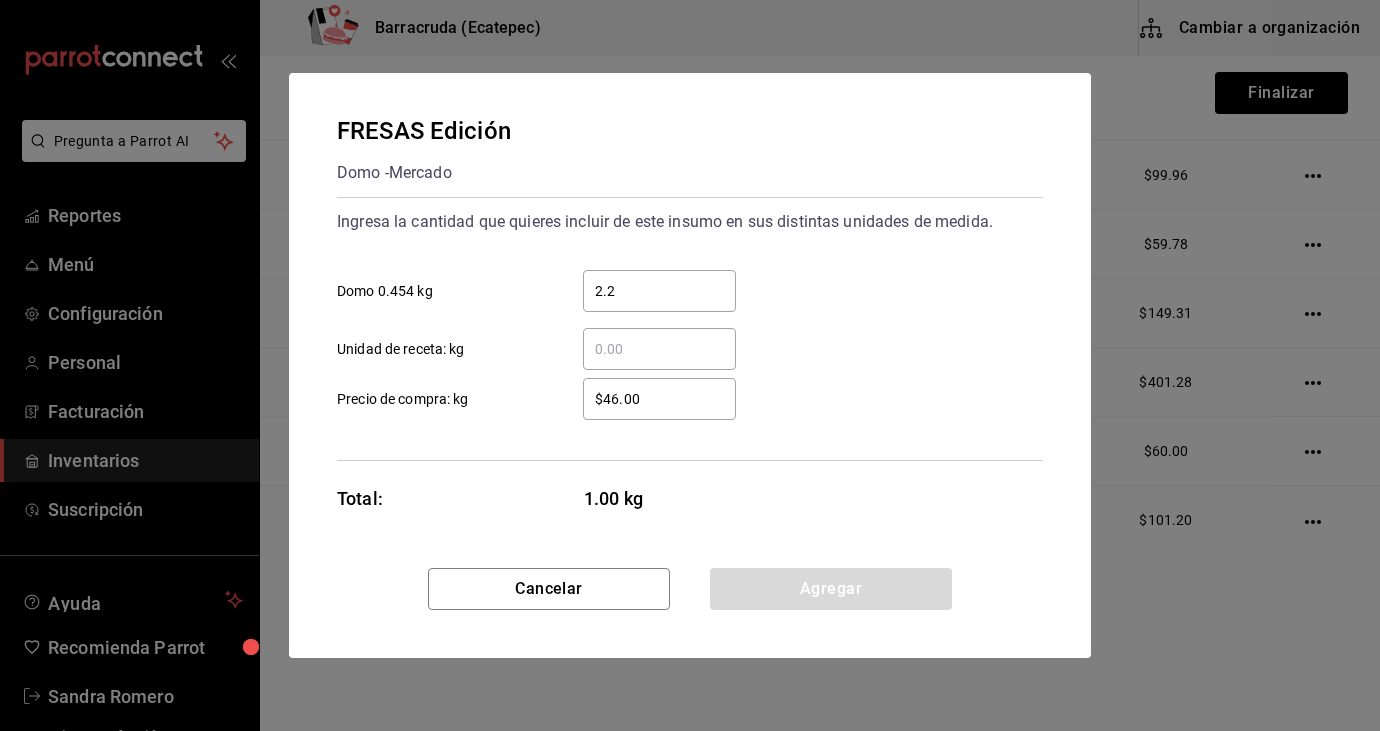 click on "$46.00" at bounding box center [659, 399] 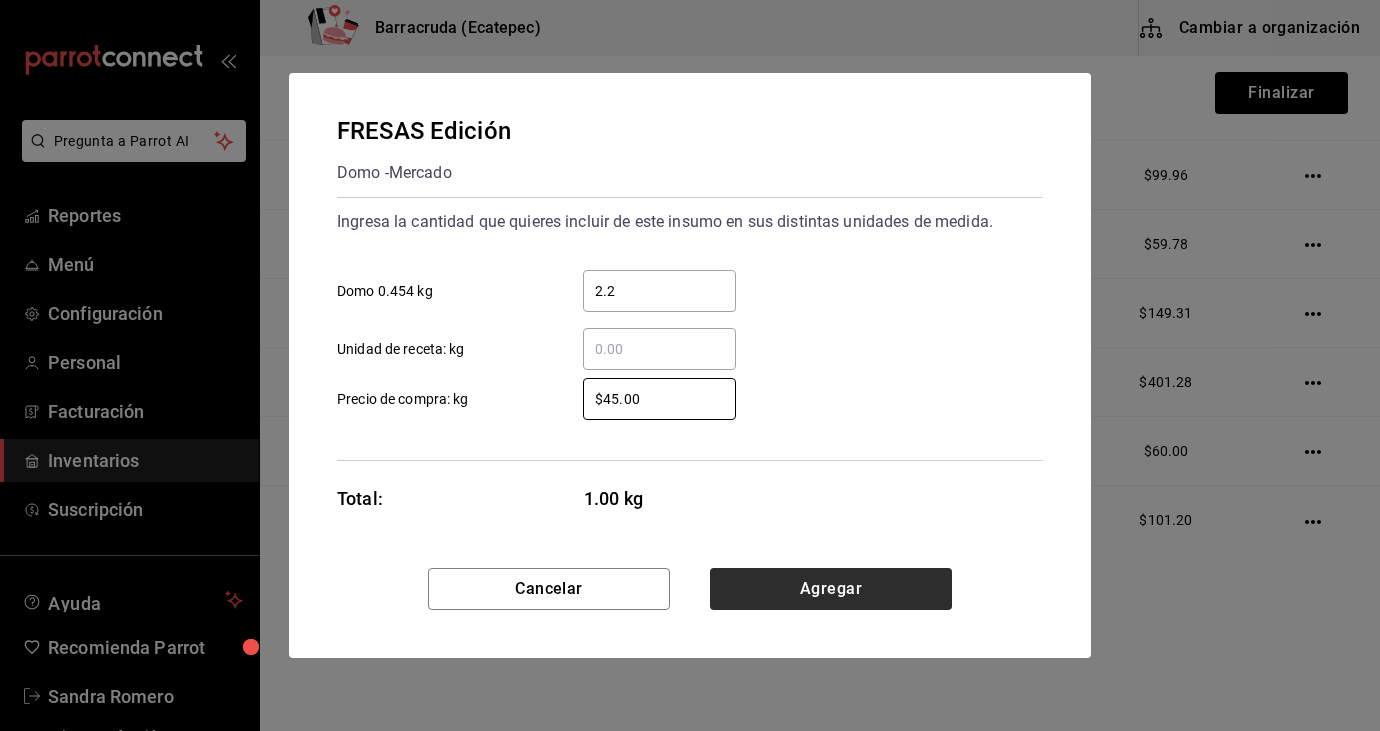 type on "$45.00" 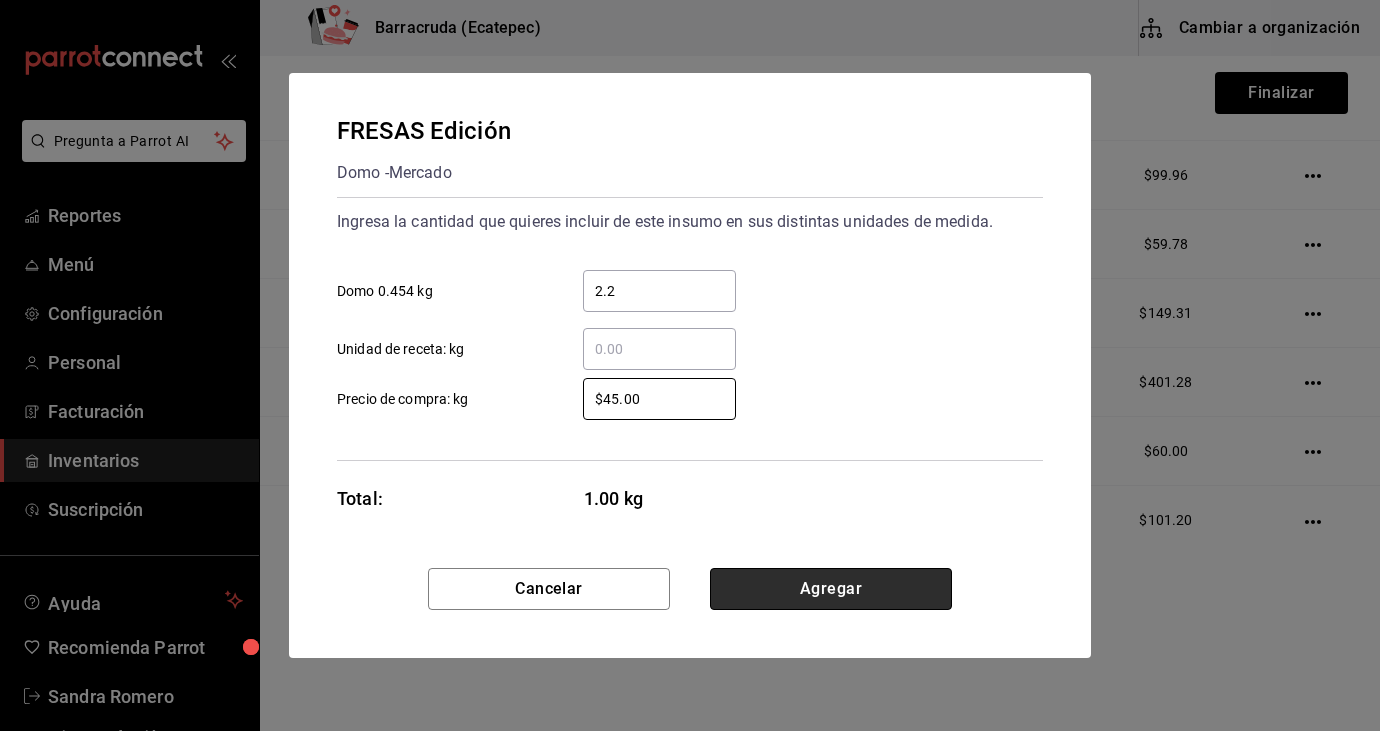 click on "Agregar" at bounding box center [831, 589] 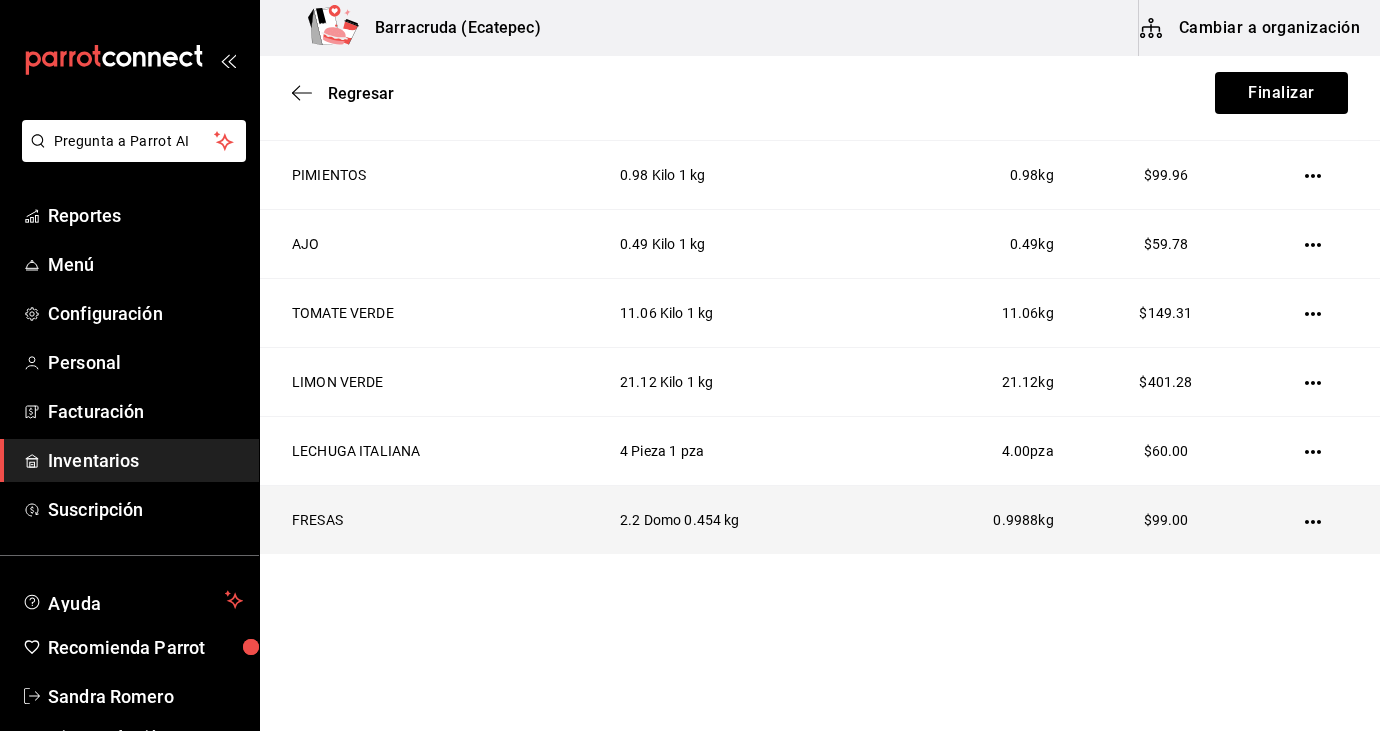 click 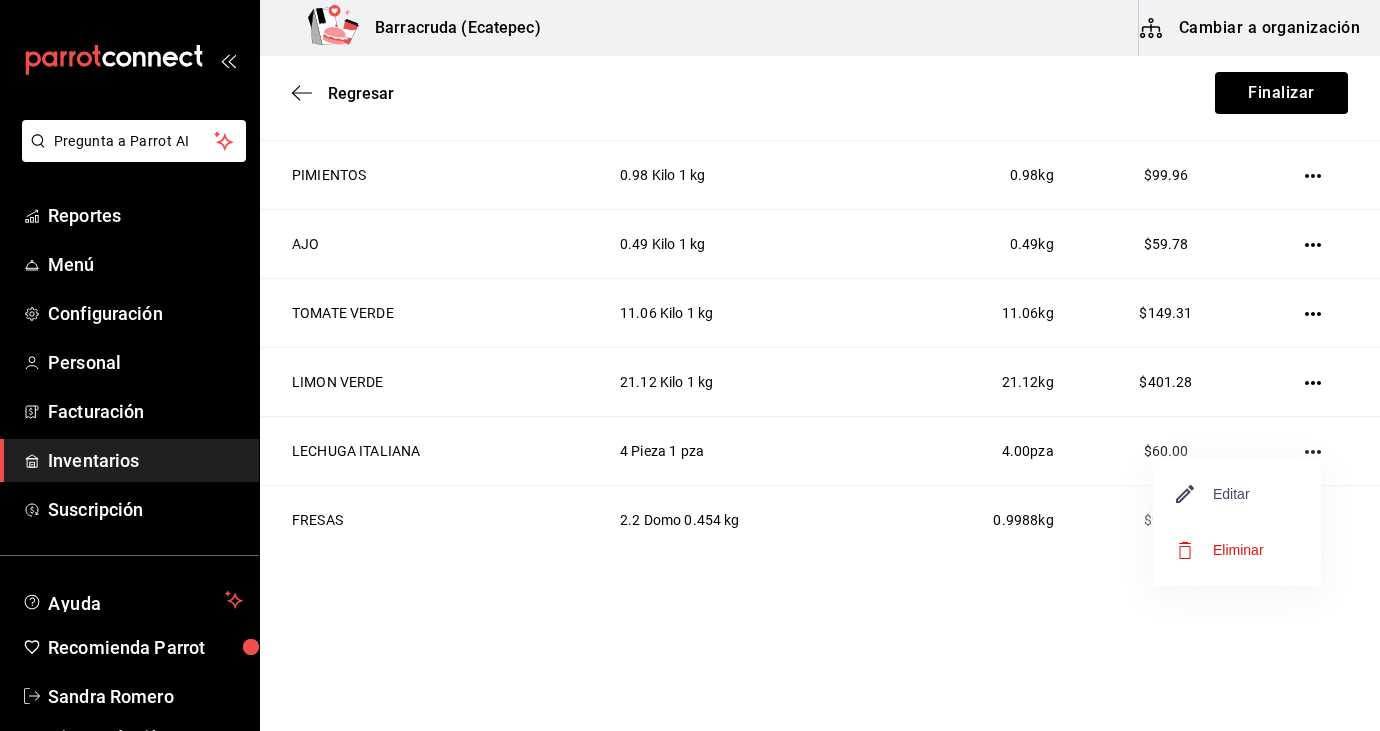 click 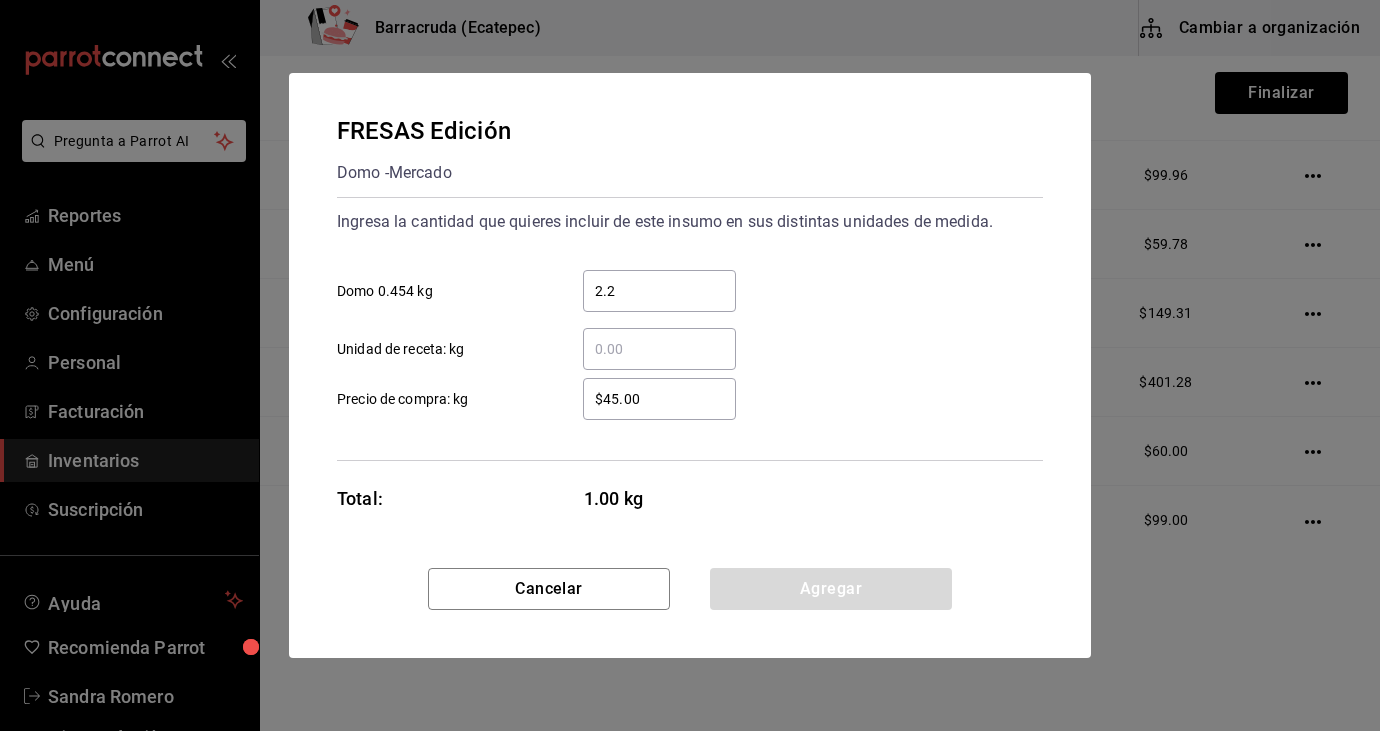 click on "$45.00" at bounding box center (659, 399) 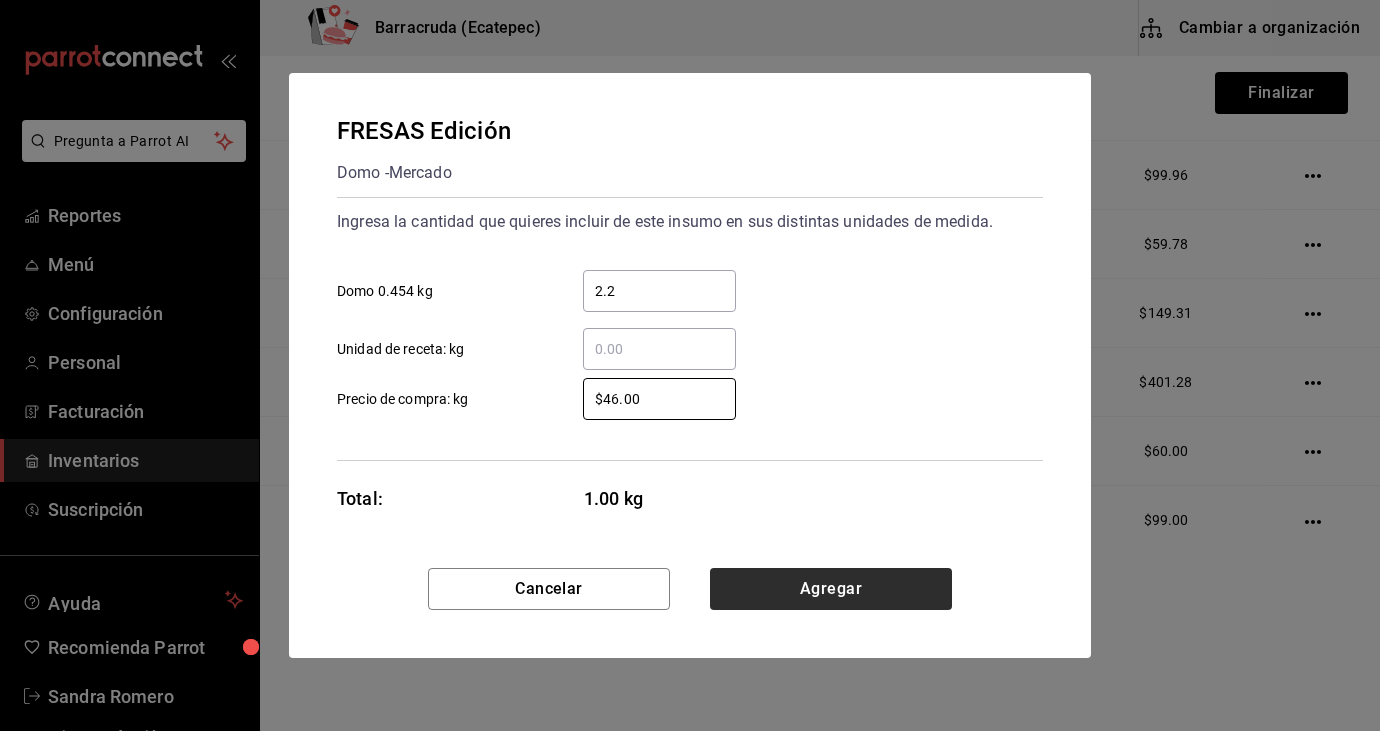 type on "$46.00" 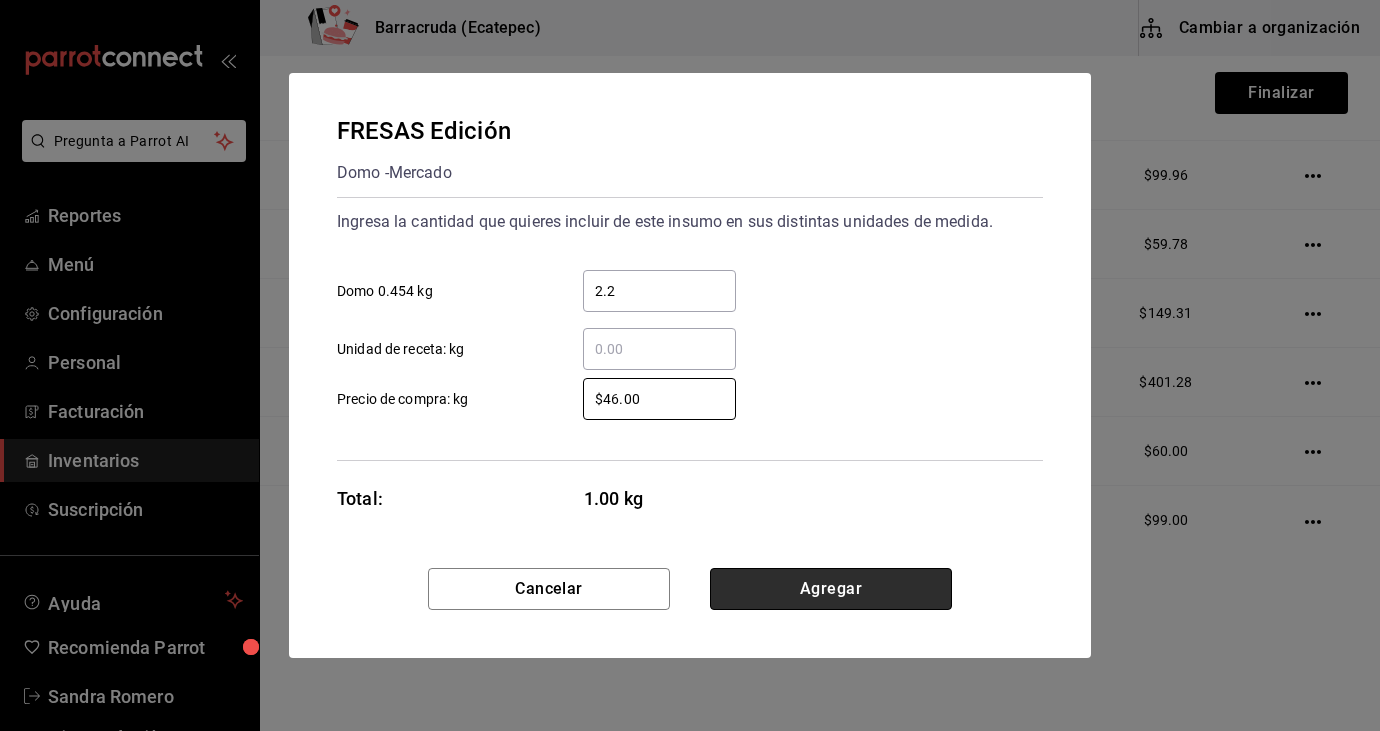 click on "Agregar" at bounding box center (831, 589) 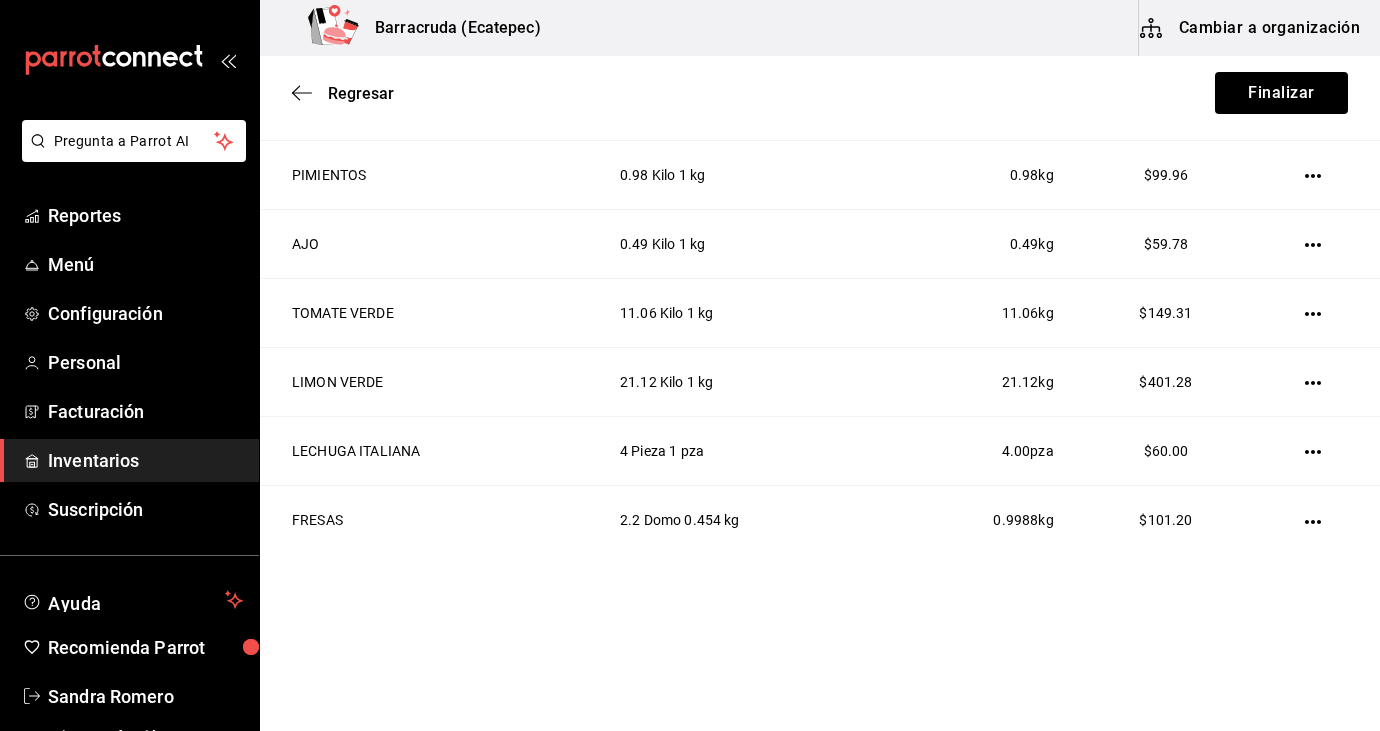 type 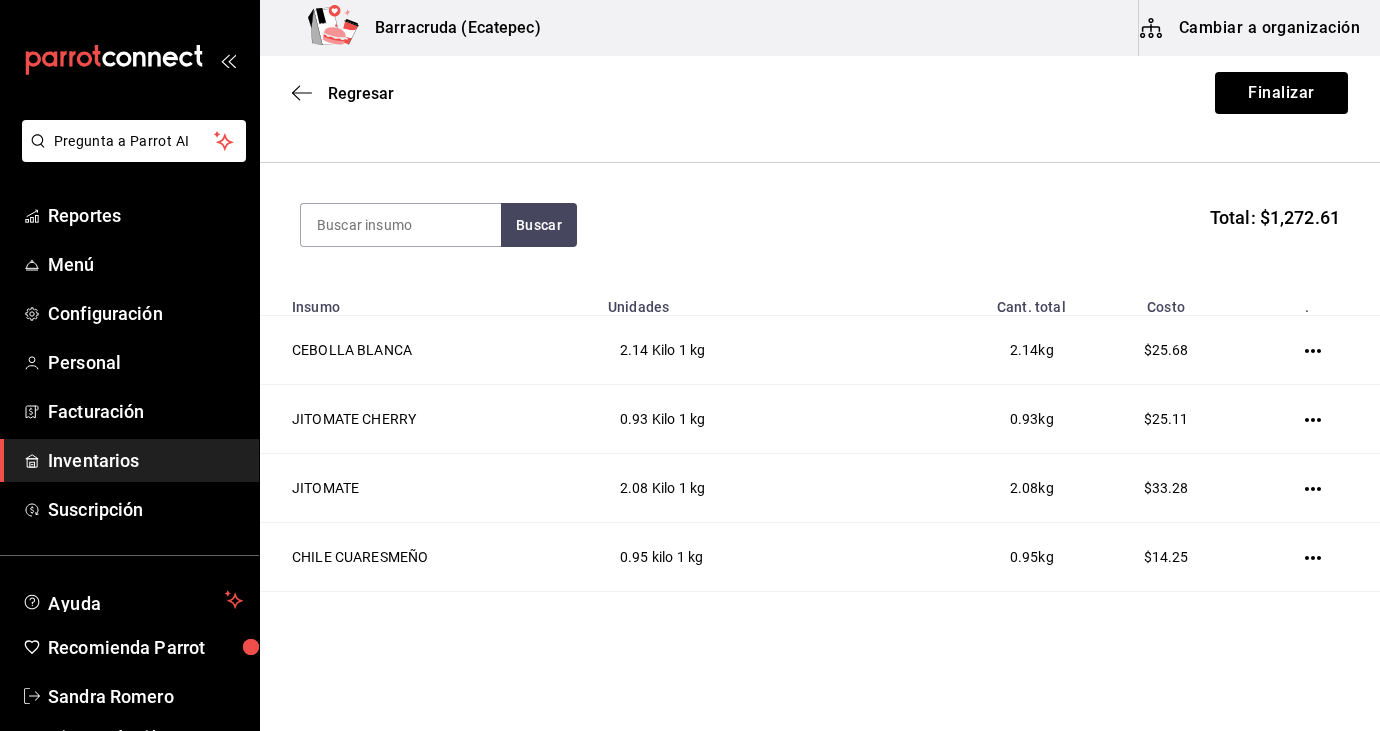 scroll, scrollTop: 177, scrollLeft: 0, axis: vertical 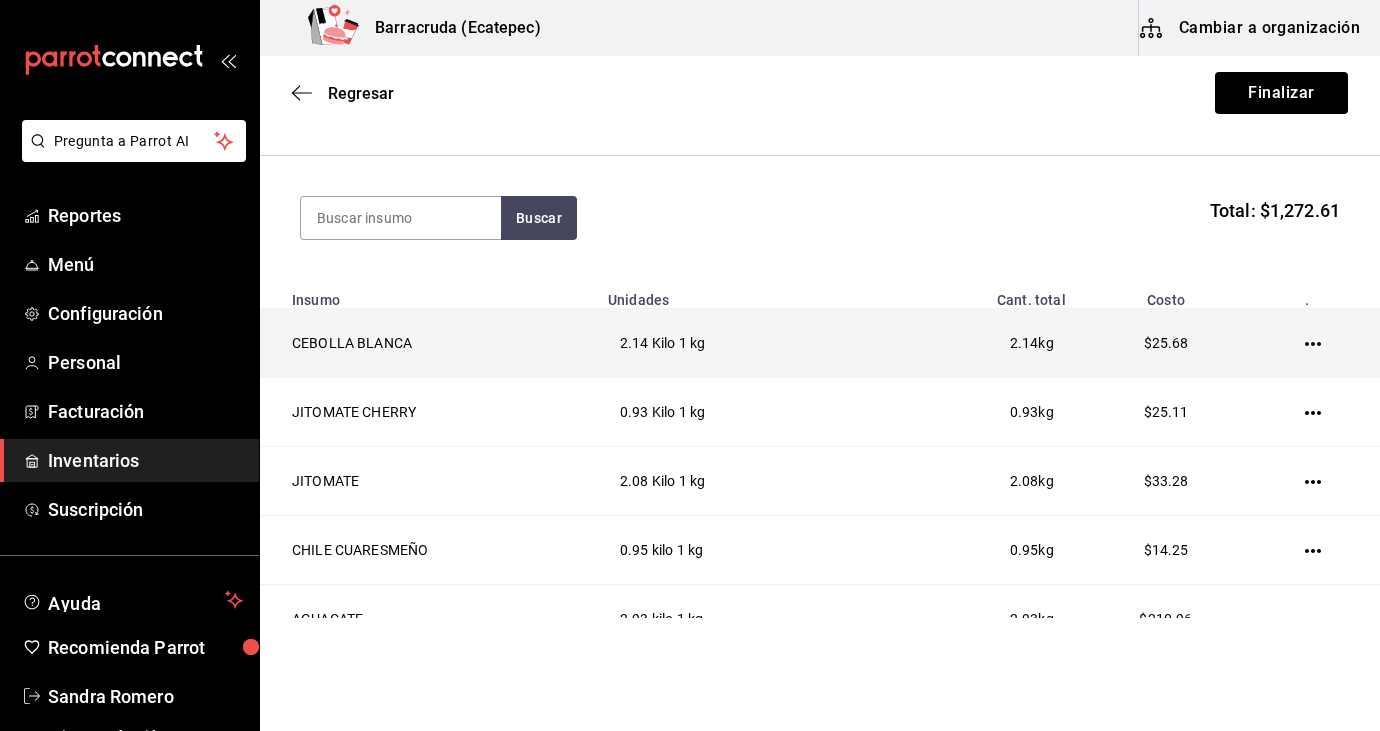 click 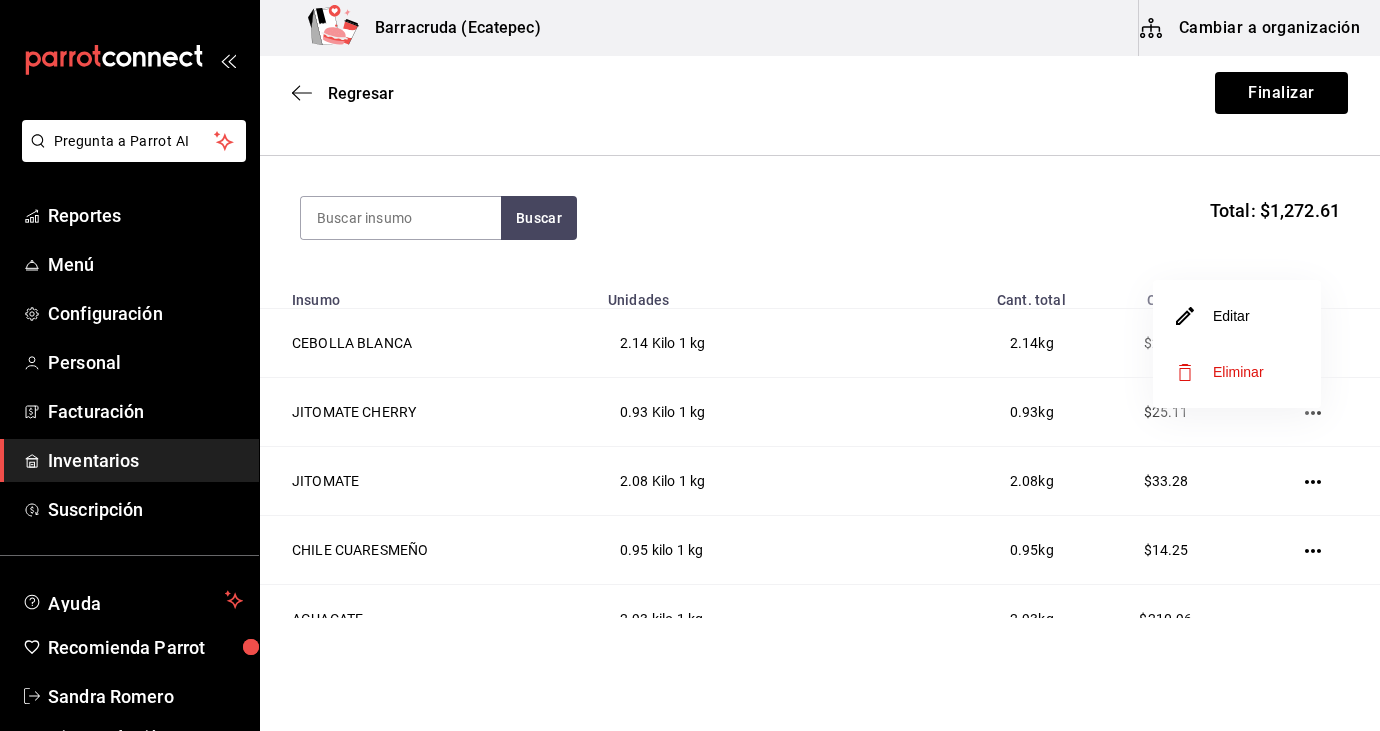 click on "Editar" at bounding box center (1237, 316) 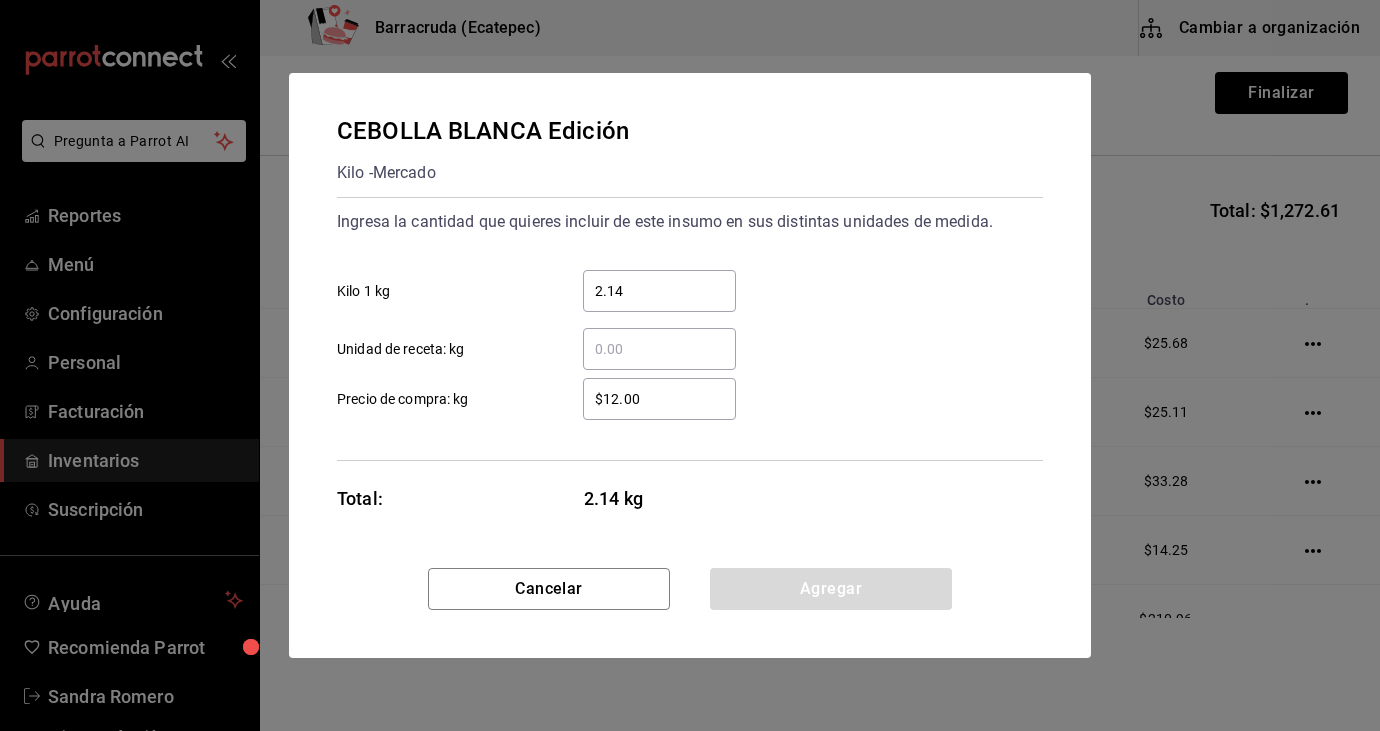 click on "$12.00" at bounding box center (659, 399) 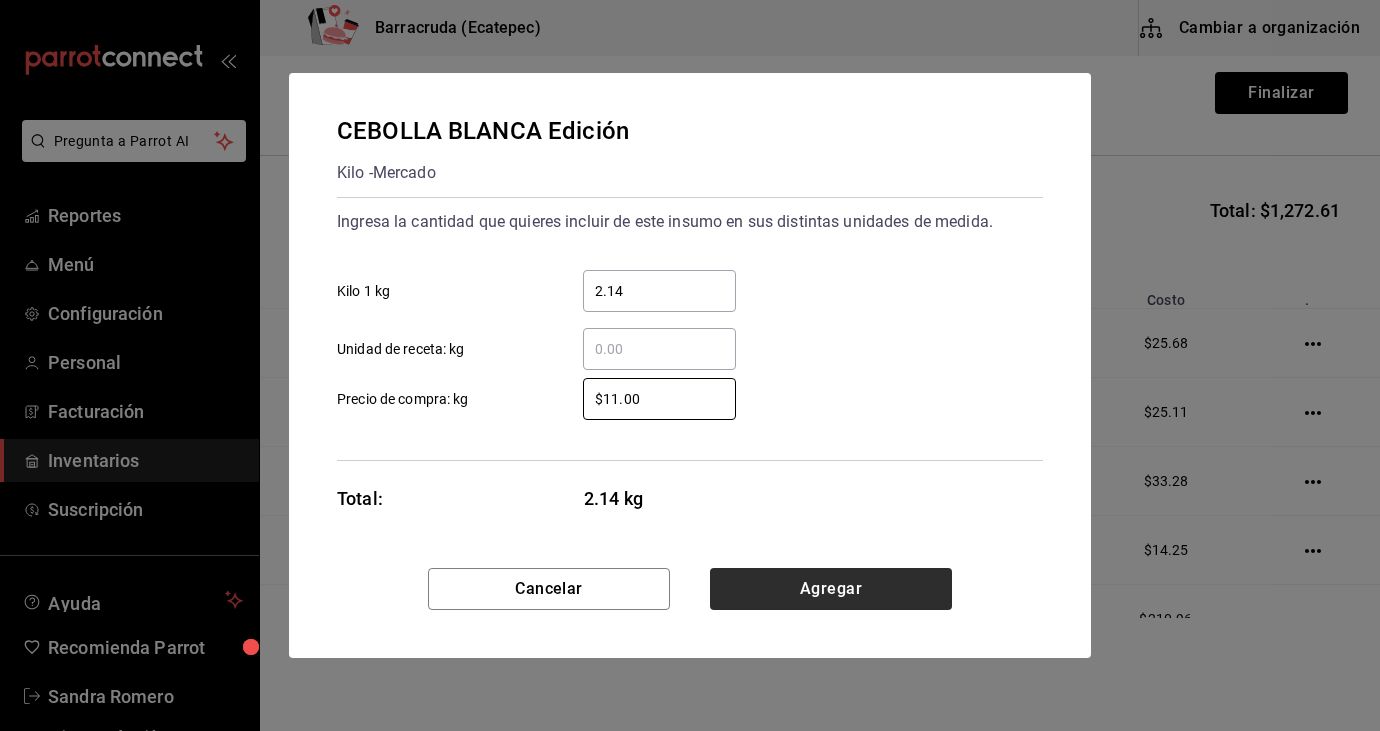 type on "$11.00" 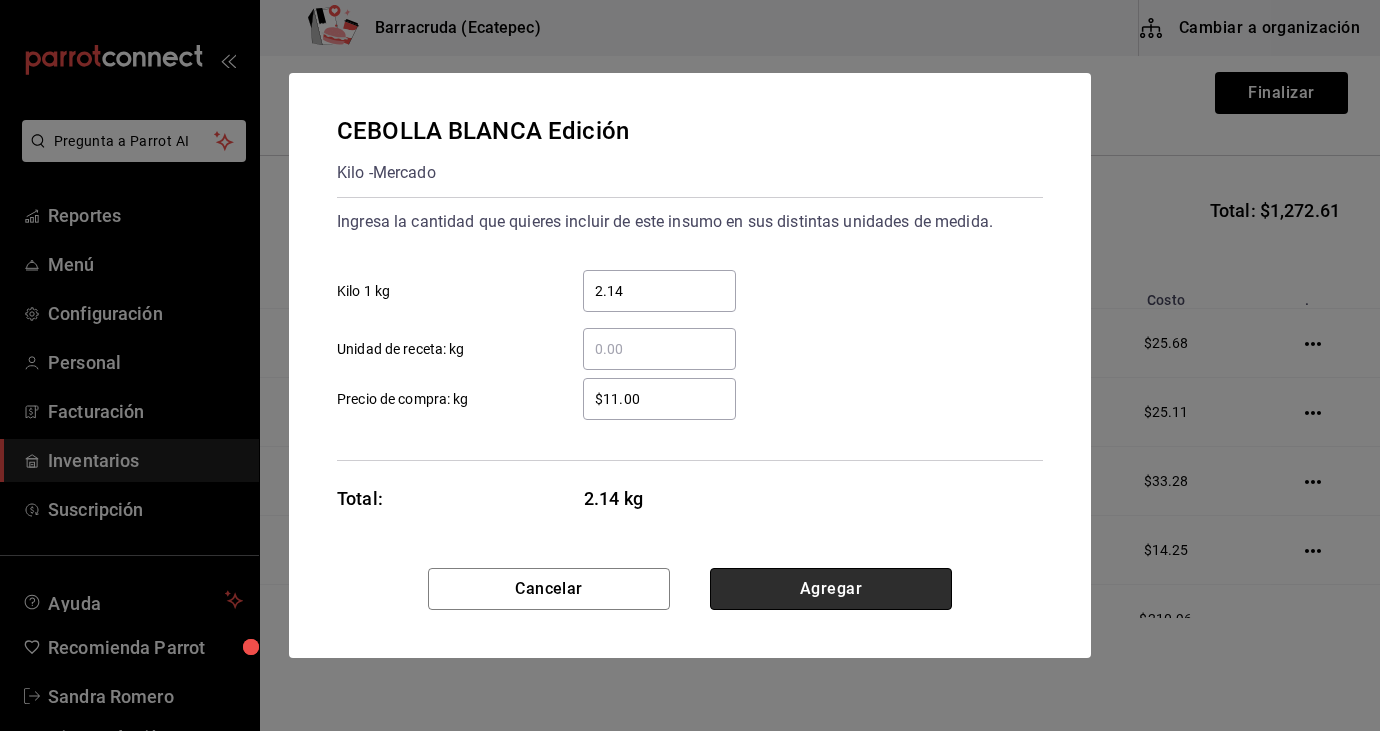 click on "Agregar" at bounding box center [831, 589] 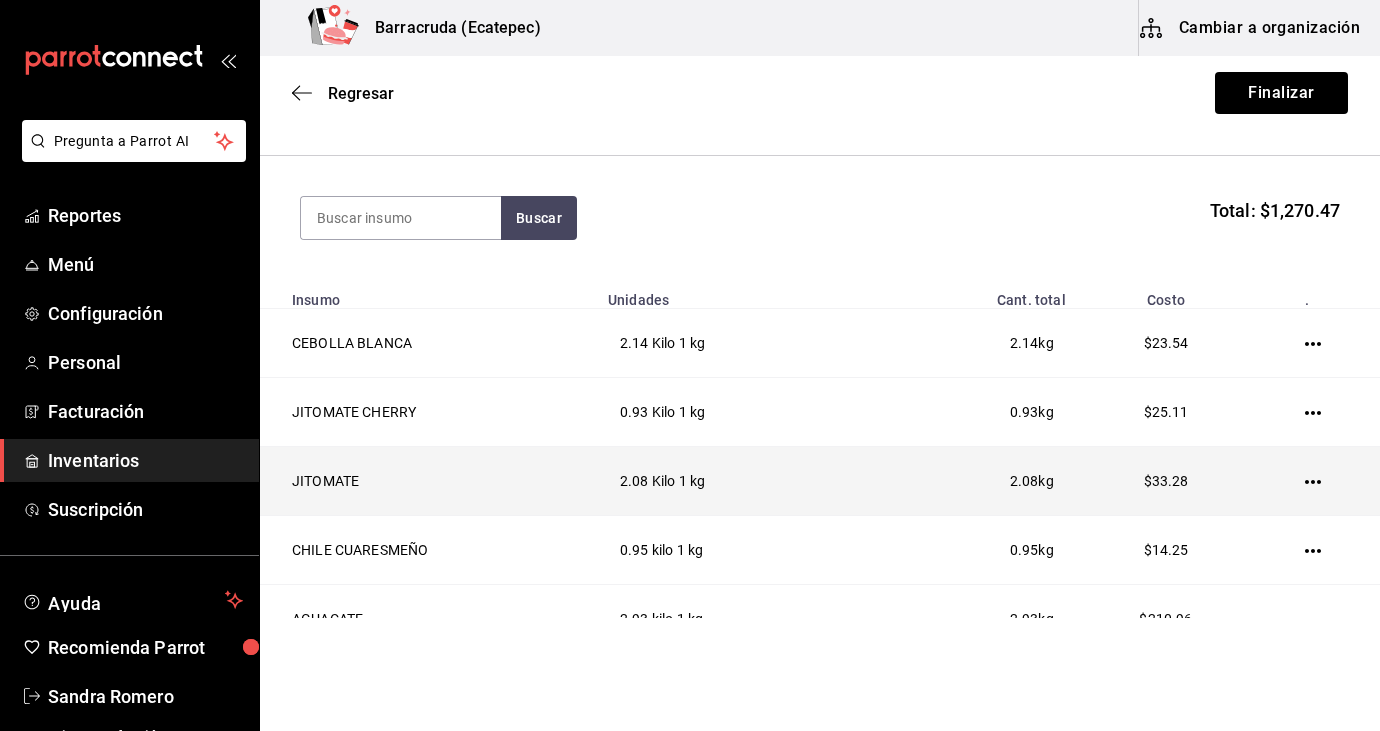 click 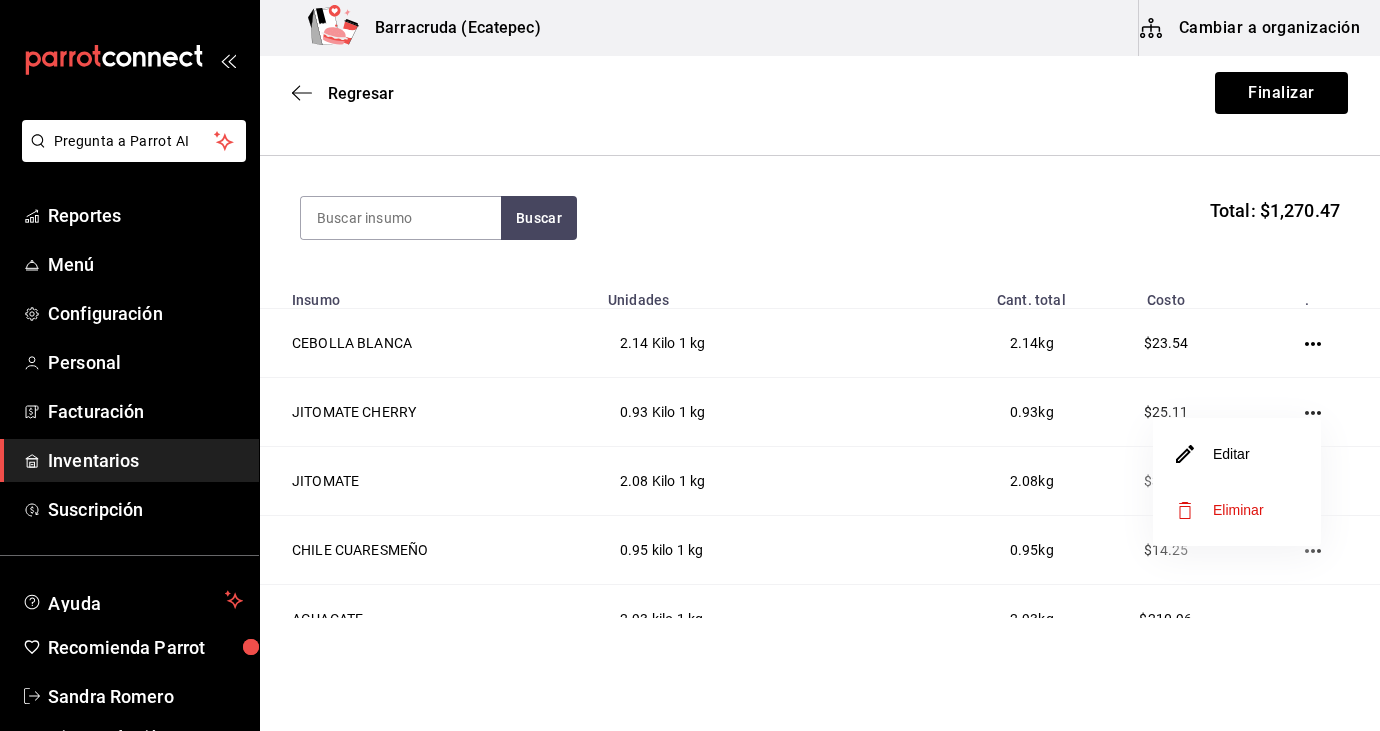 click on "Editar" at bounding box center (1237, 454) 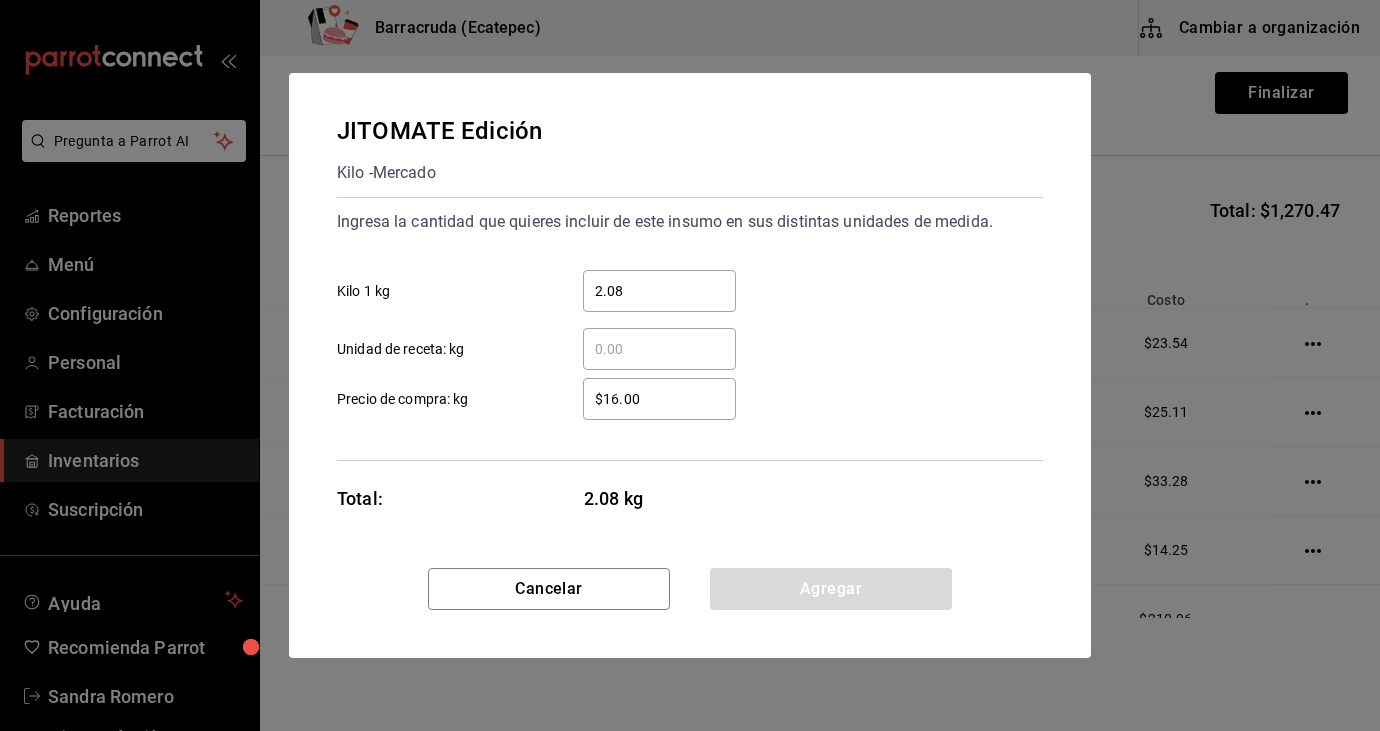 click on "$16.00" at bounding box center (659, 399) 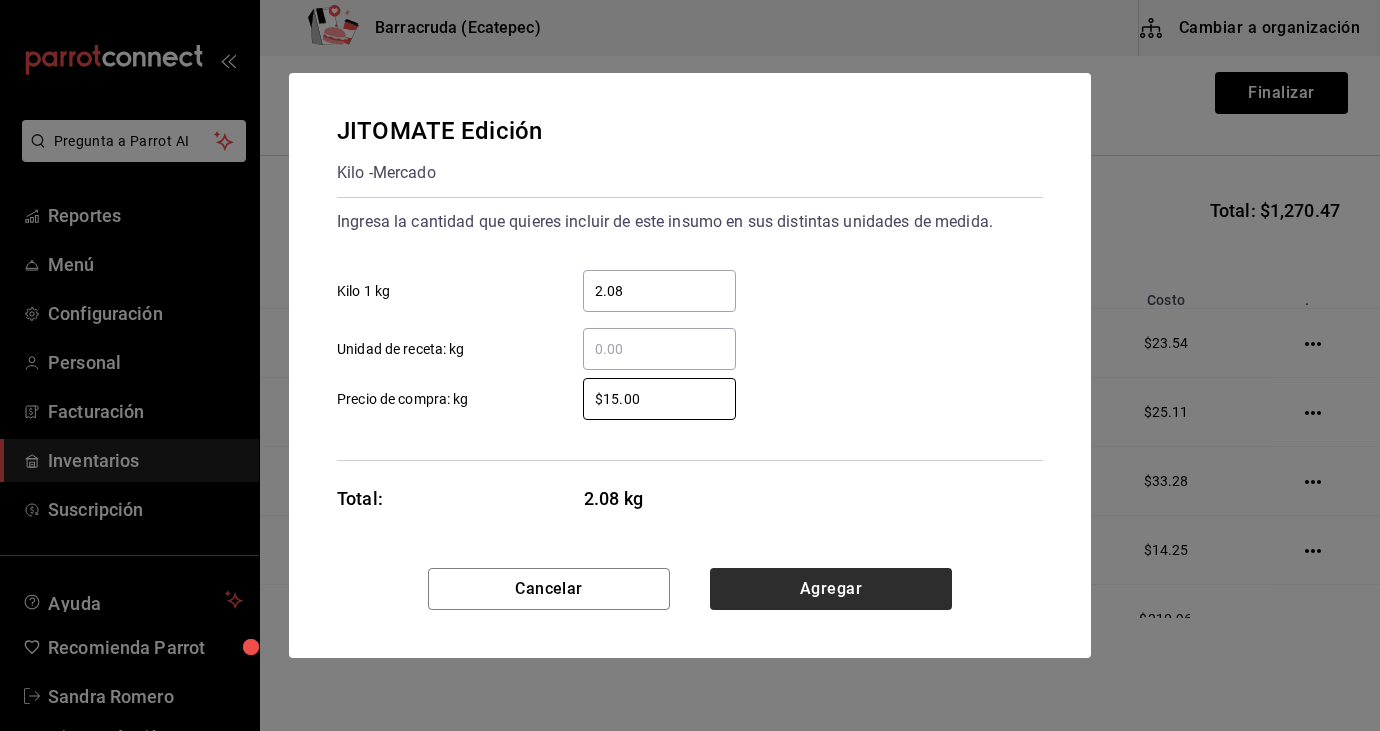 type on "$15.00" 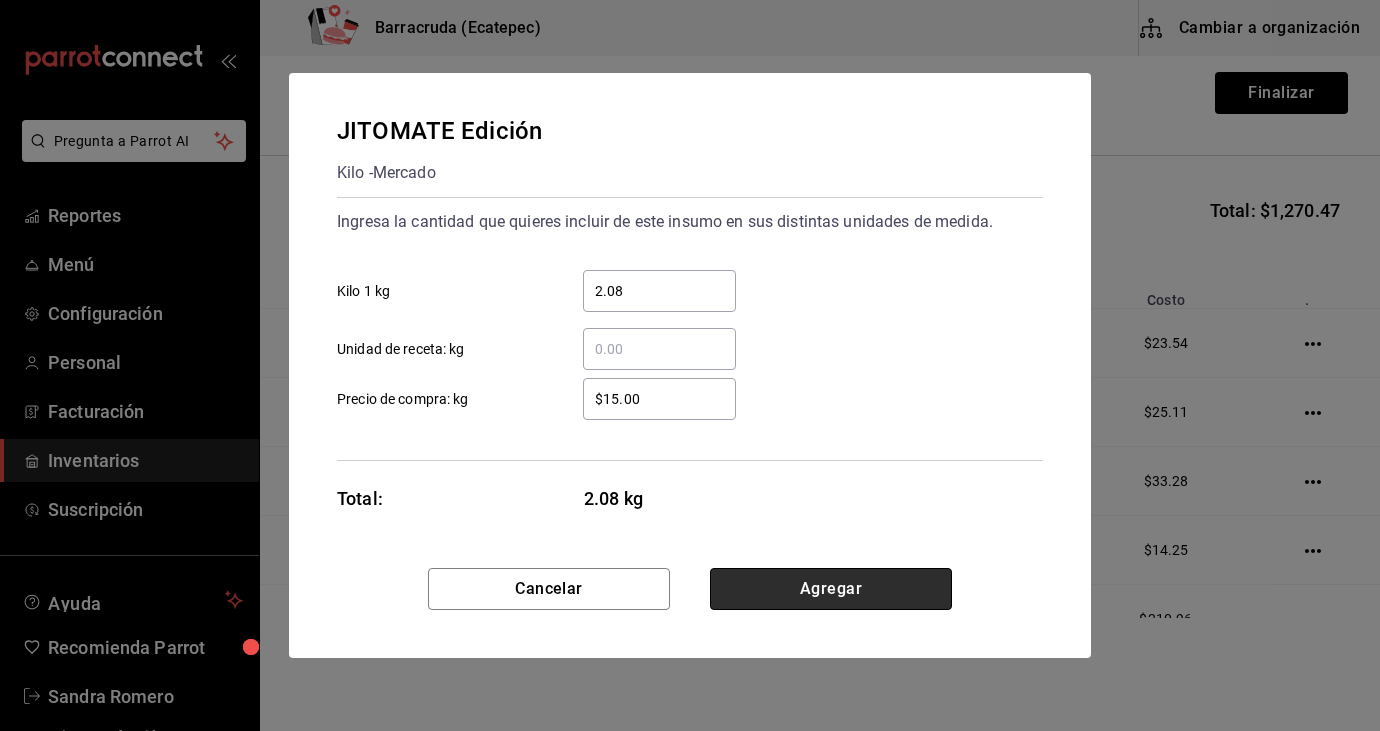 click on "Agregar" at bounding box center (831, 589) 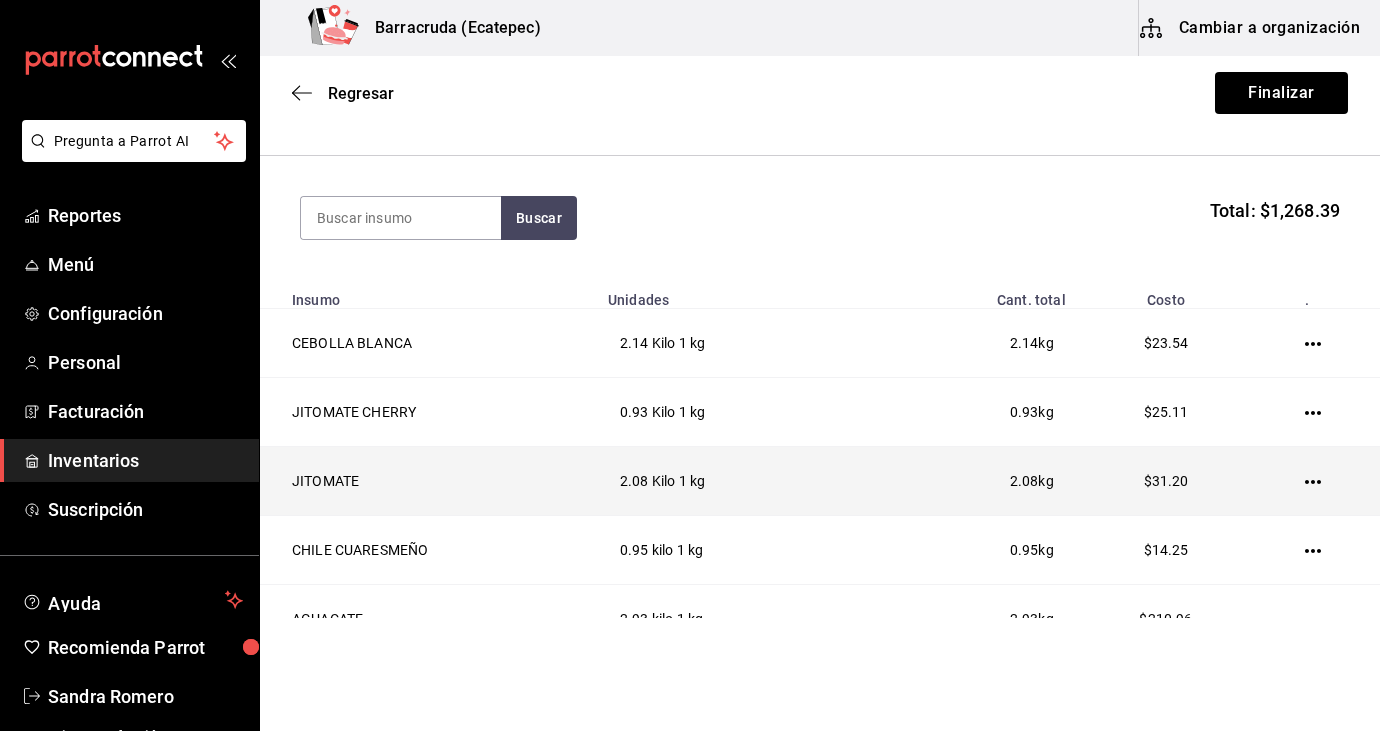 click 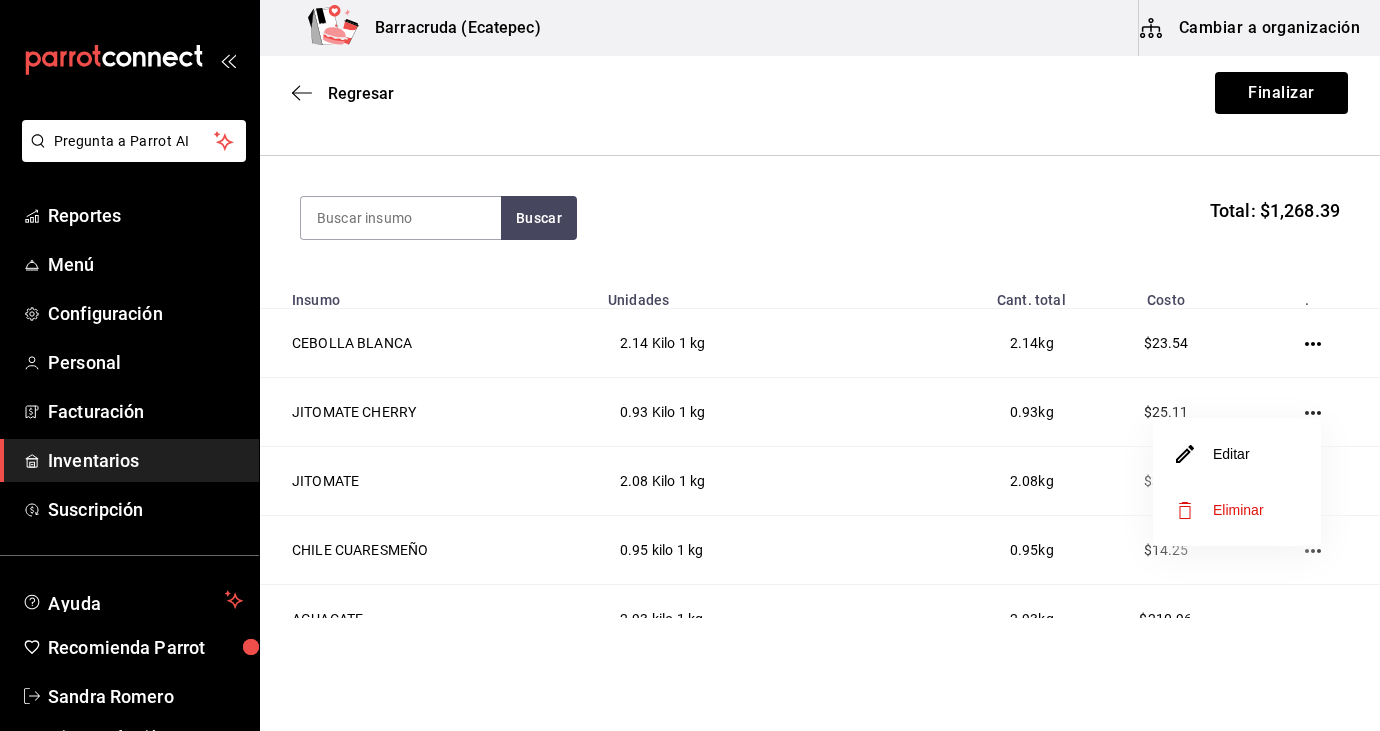 click on "Editar" at bounding box center (1237, 454) 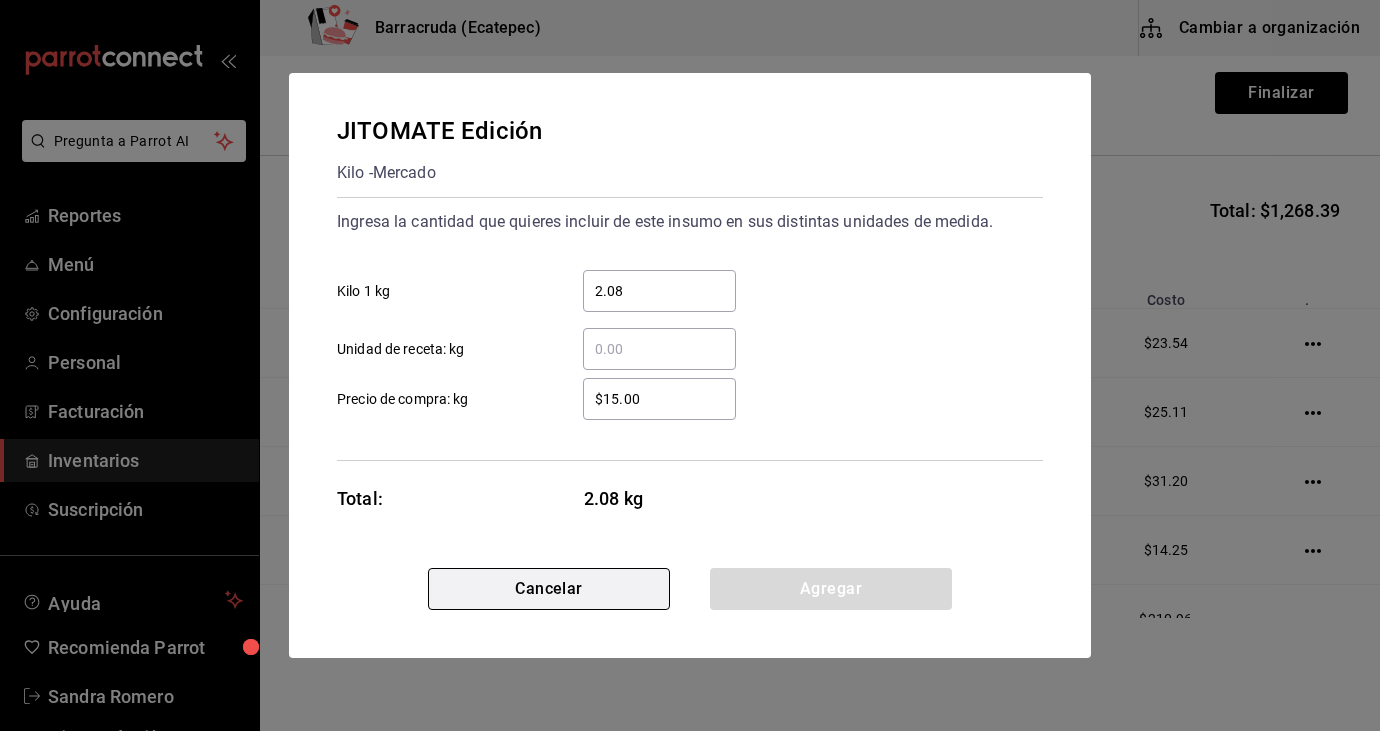 click on "Cancelar" at bounding box center [549, 589] 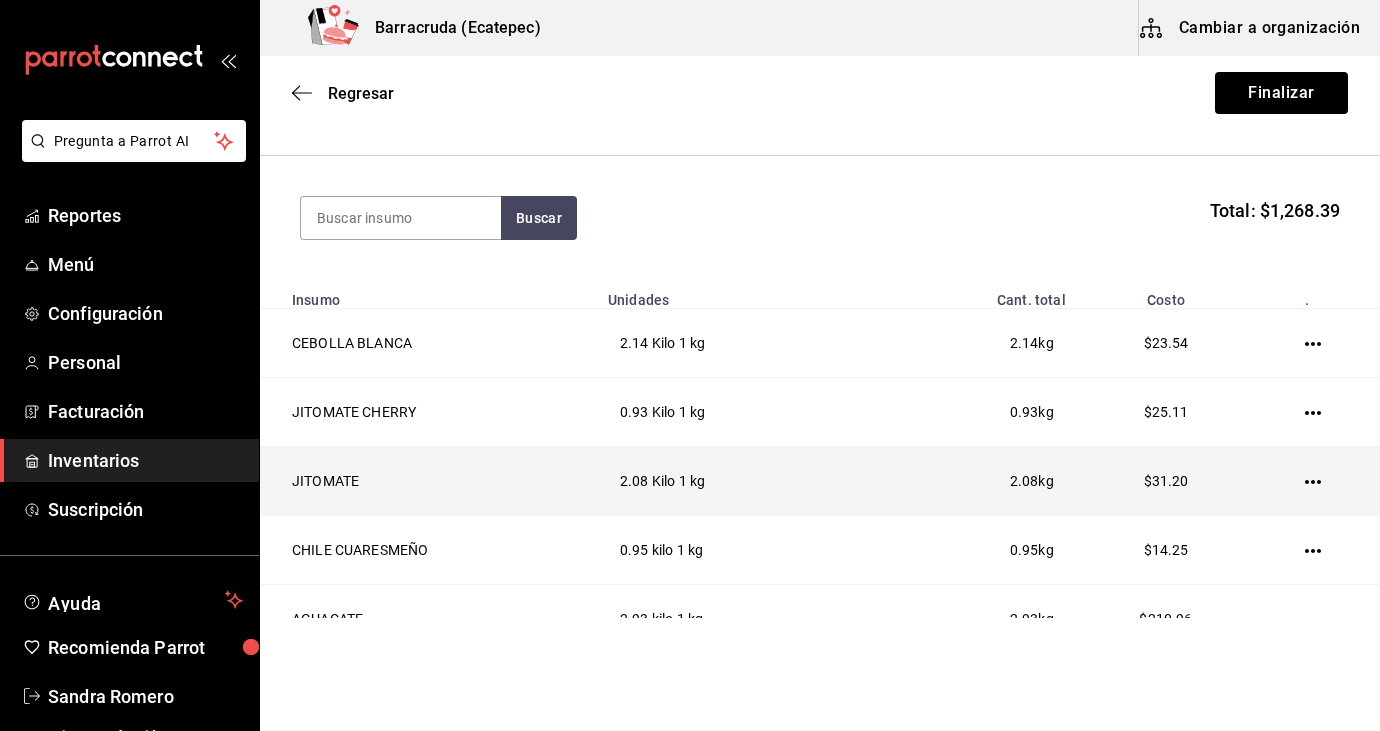 click 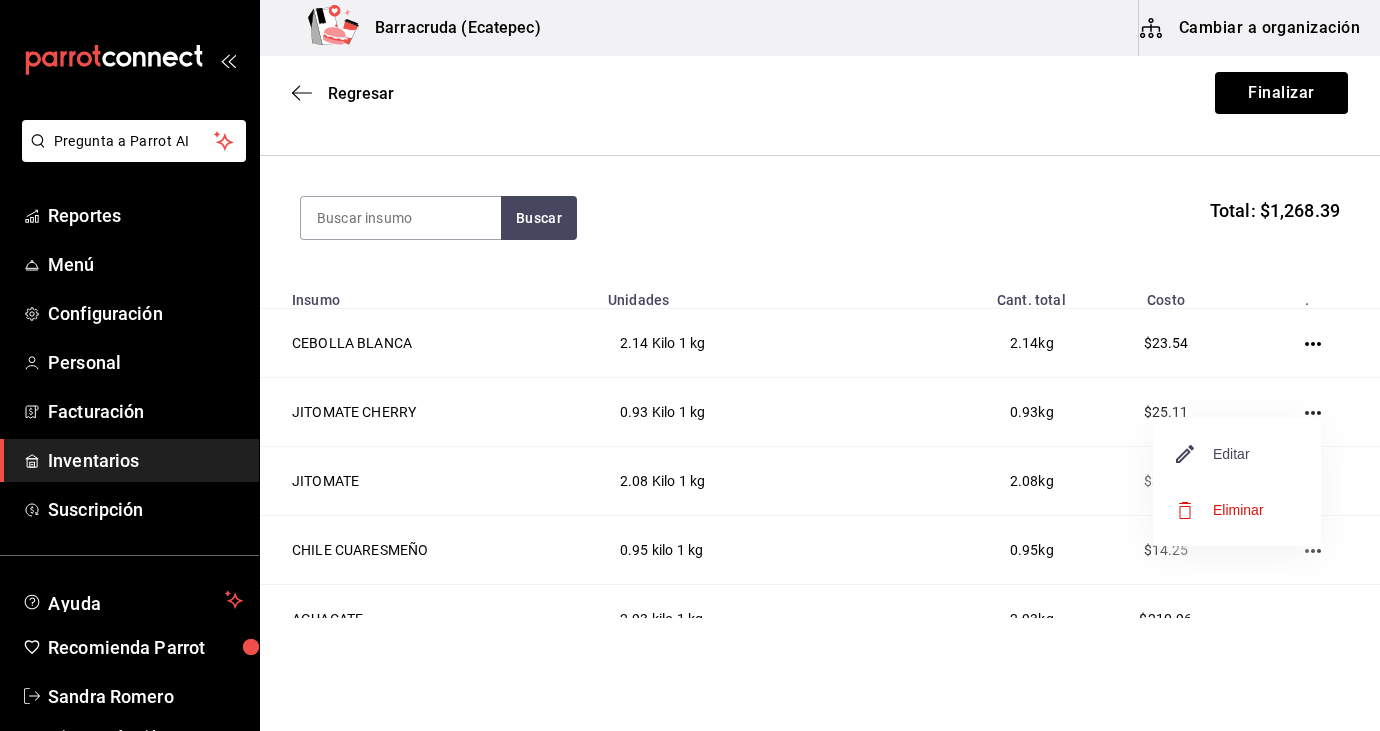 click on "Editar" at bounding box center (1213, 454) 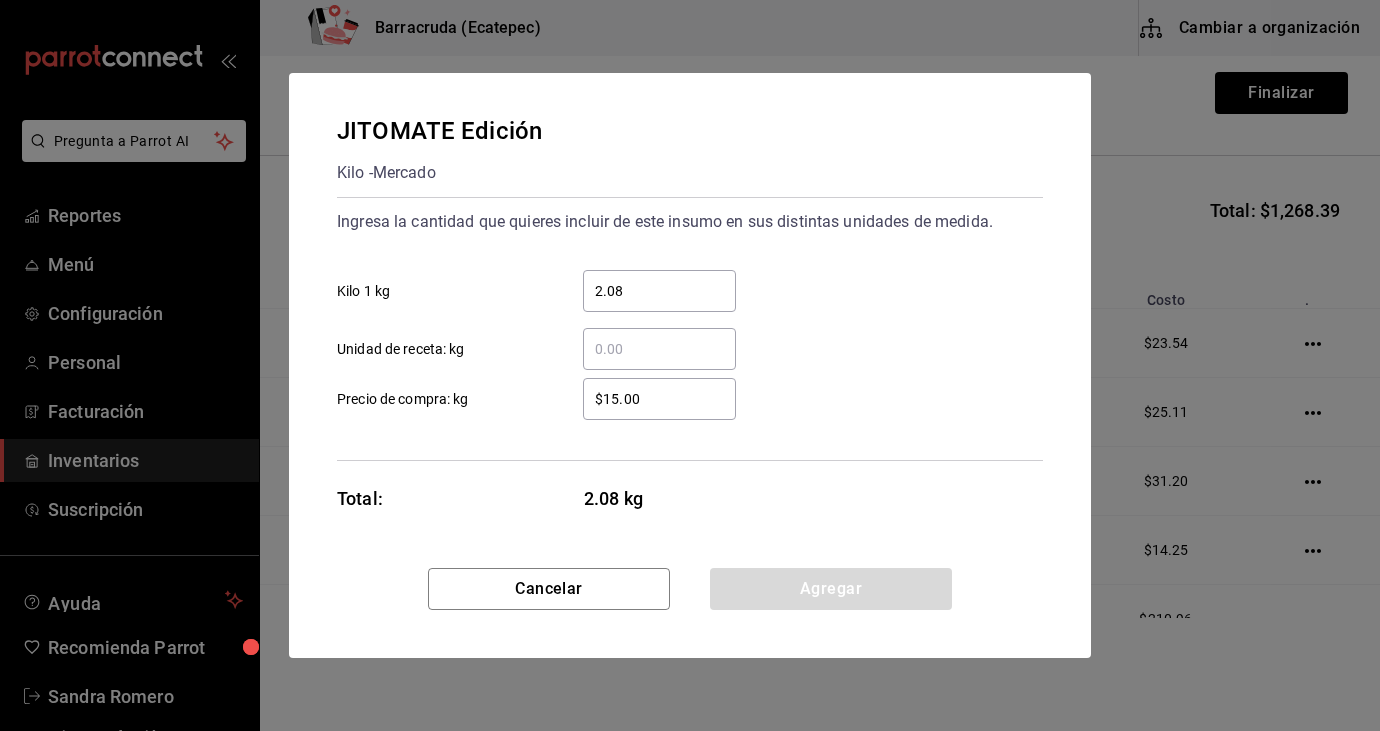 click on "$15.00" at bounding box center [659, 399] 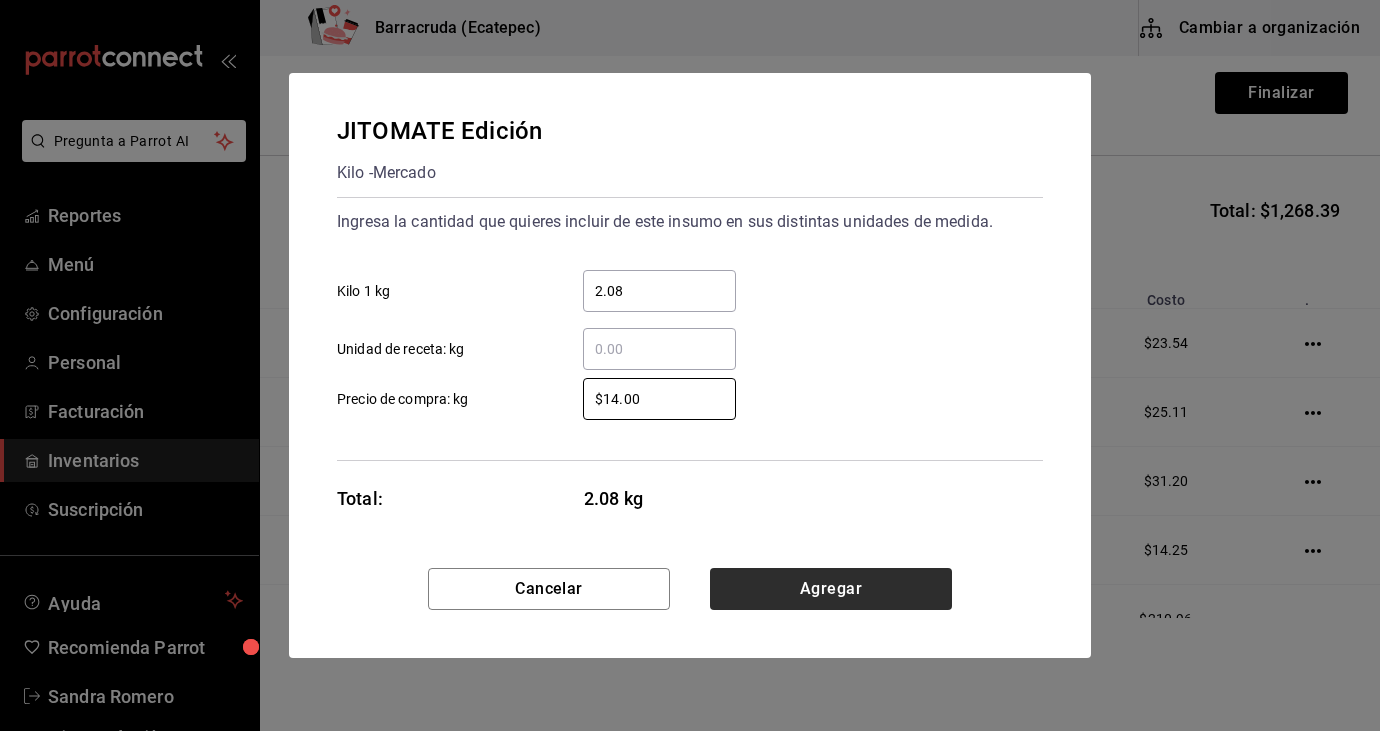 type on "$14.00" 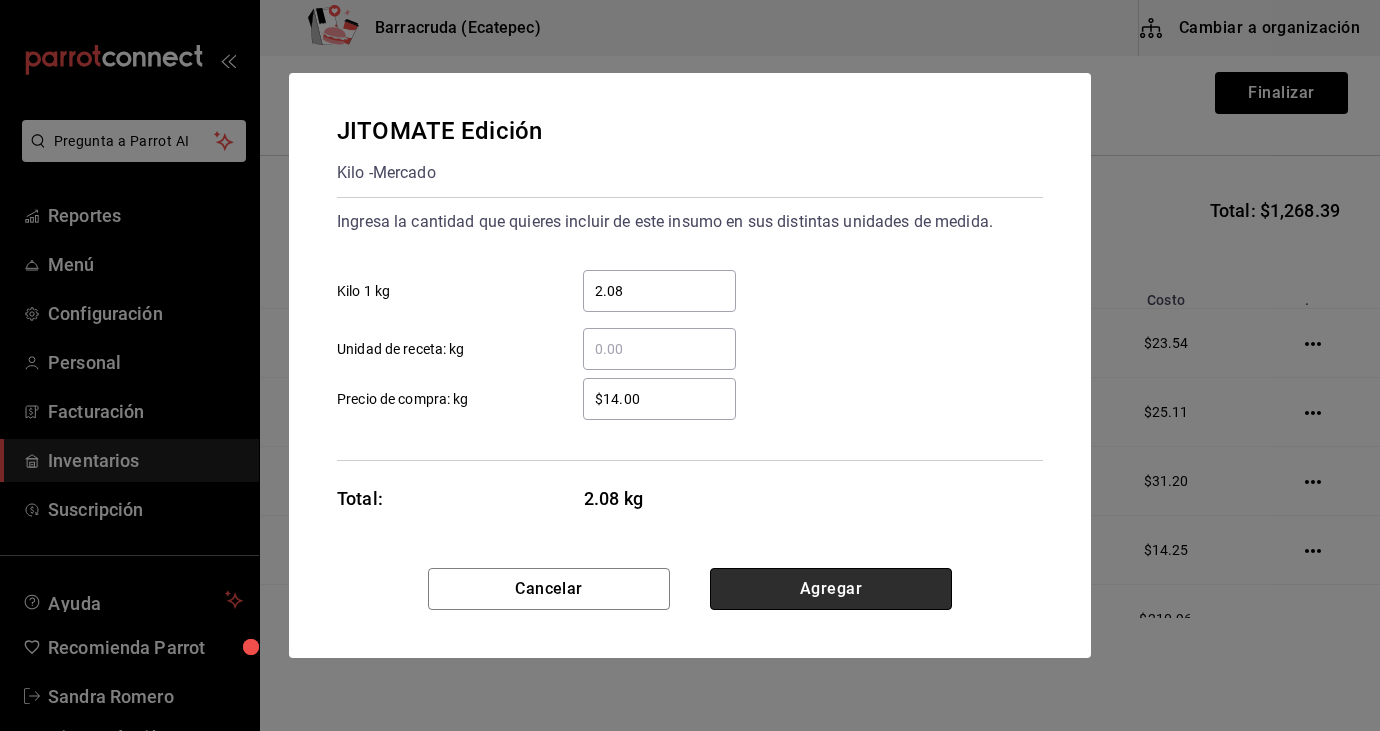 click on "Agregar" at bounding box center (831, 589) 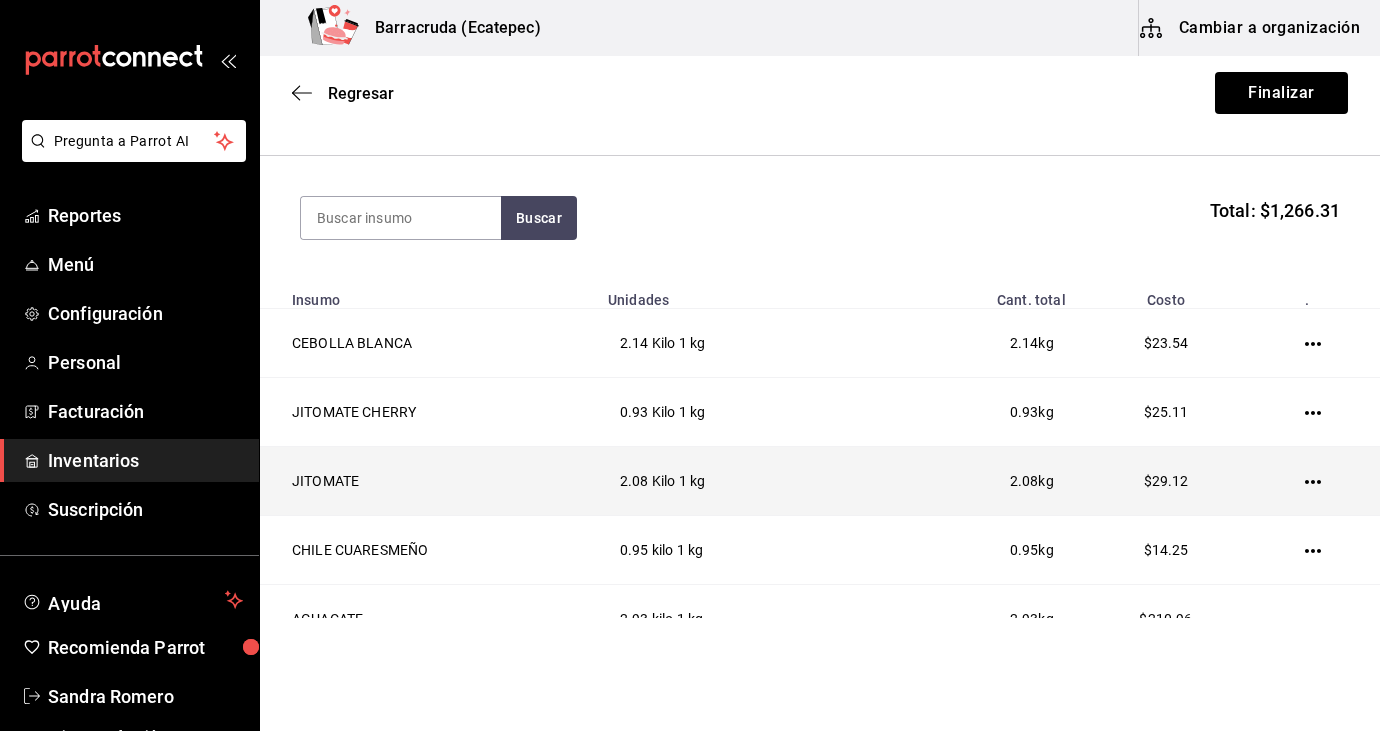 click 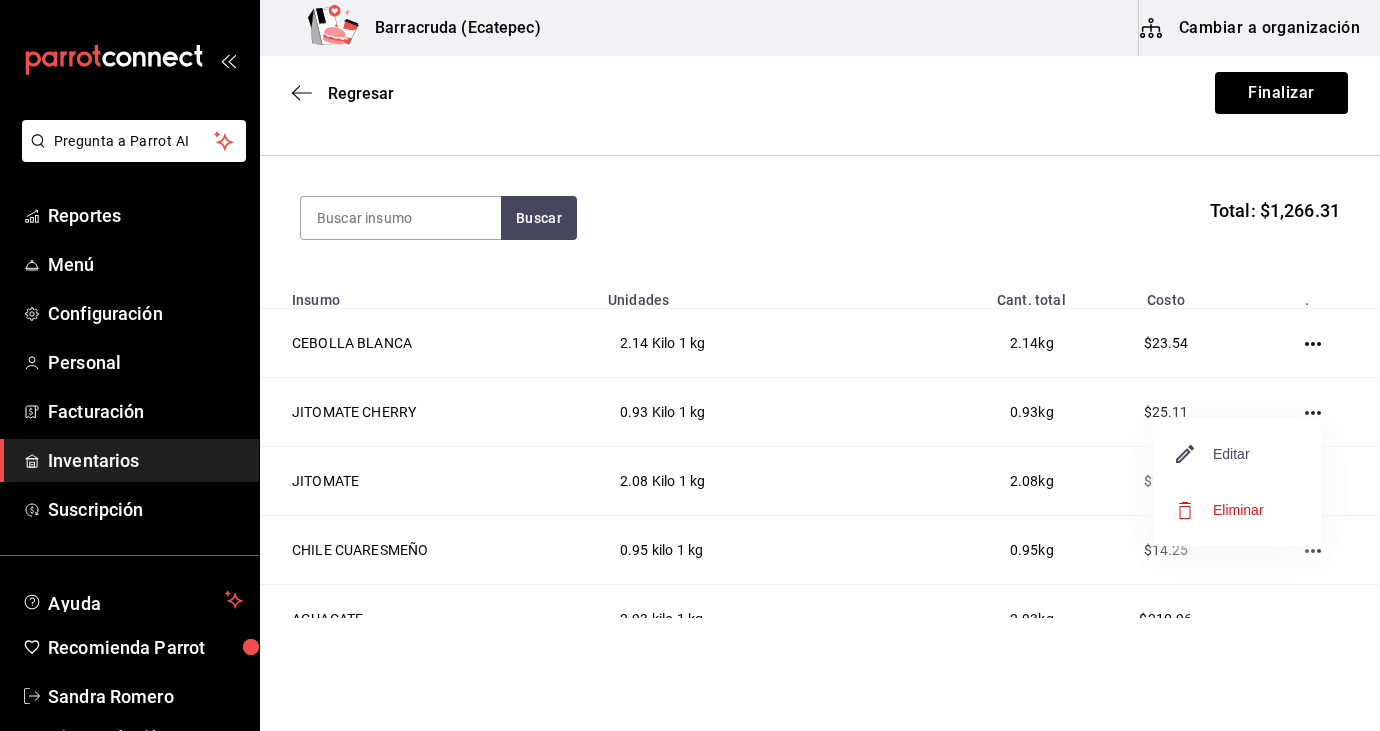 click on "Editar" at bounding box center (1213, 454) 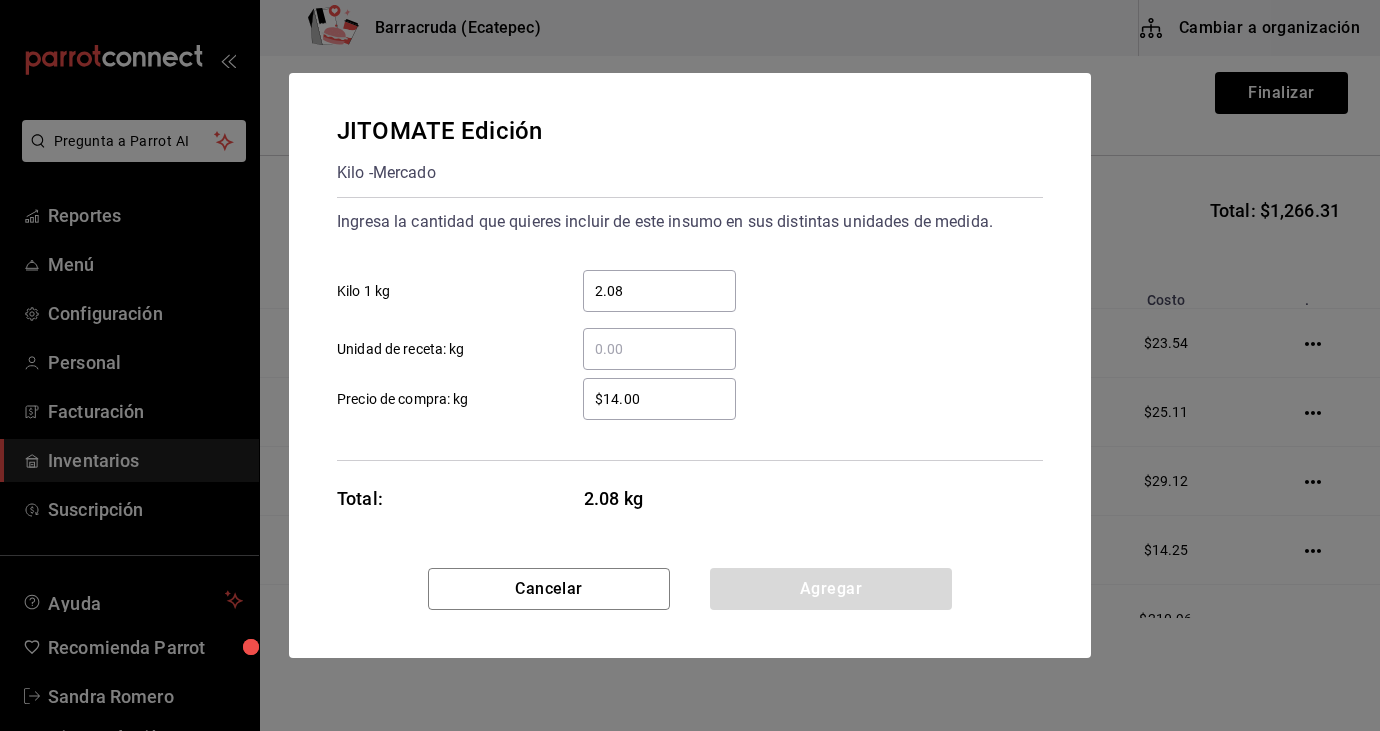 click on "$14.00" at bounding box center [659, 399] 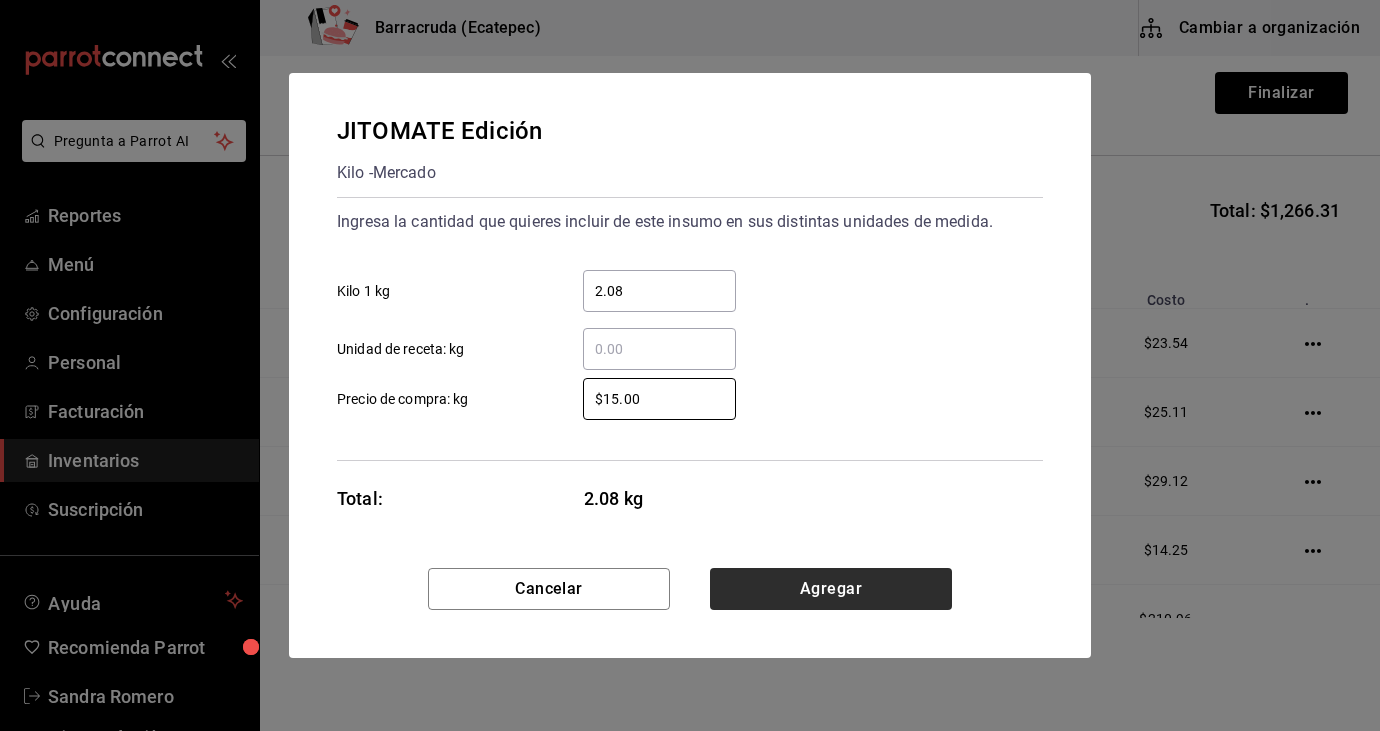 type on "$15.00" 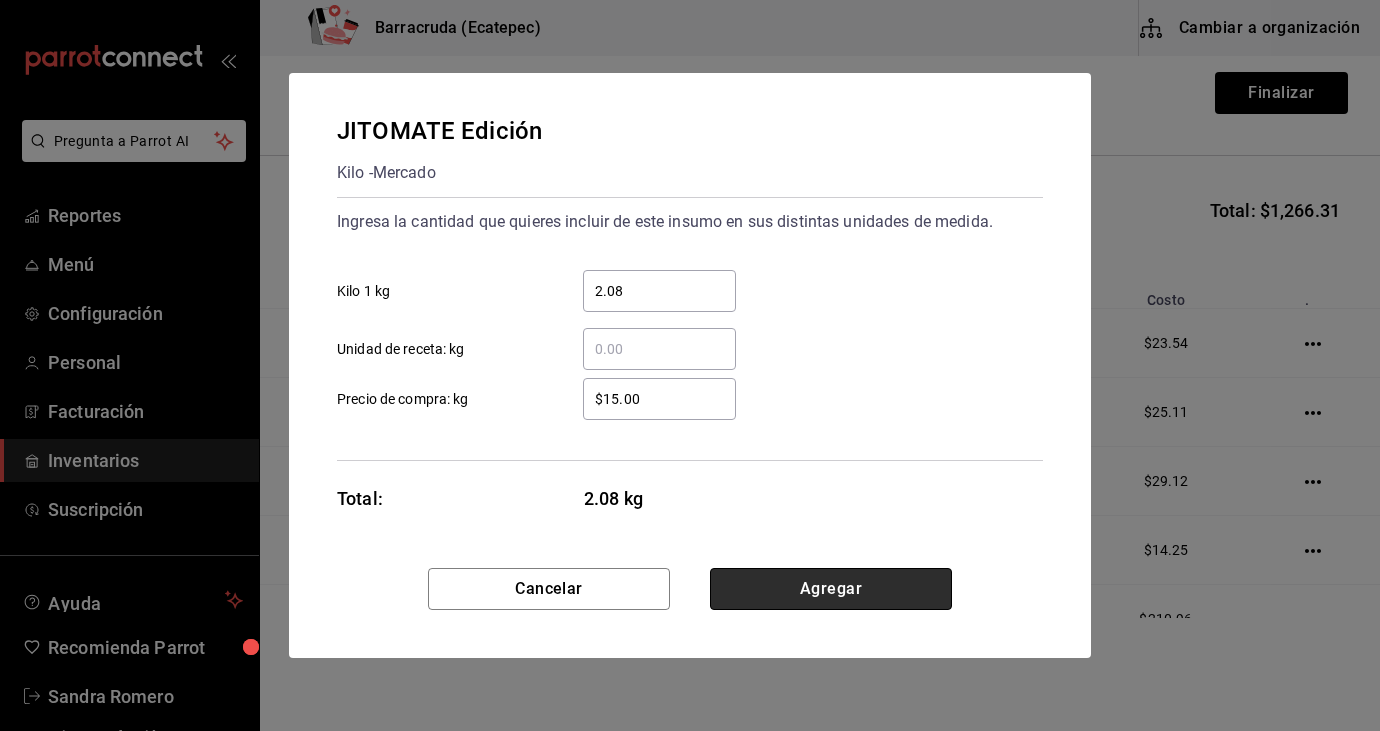 click on "Agregar" at bounding box center [831, 589] 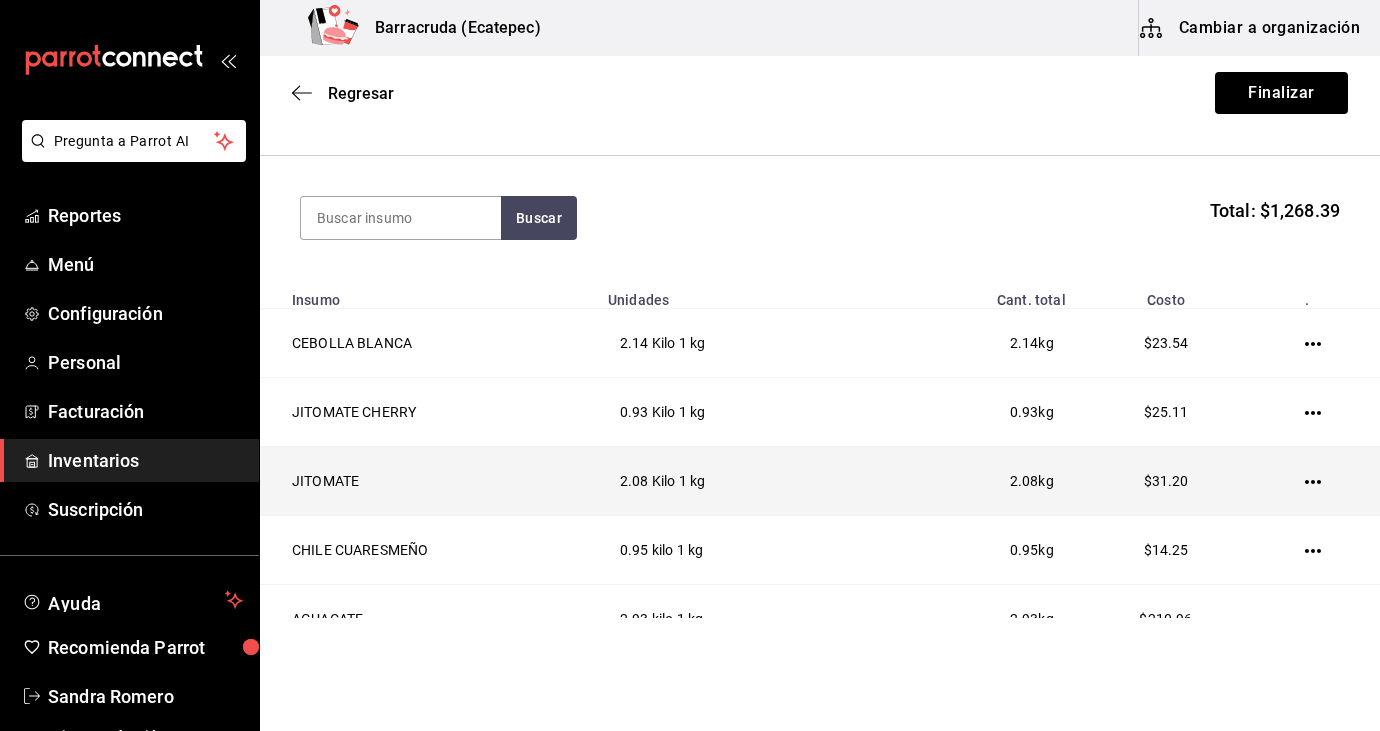 type 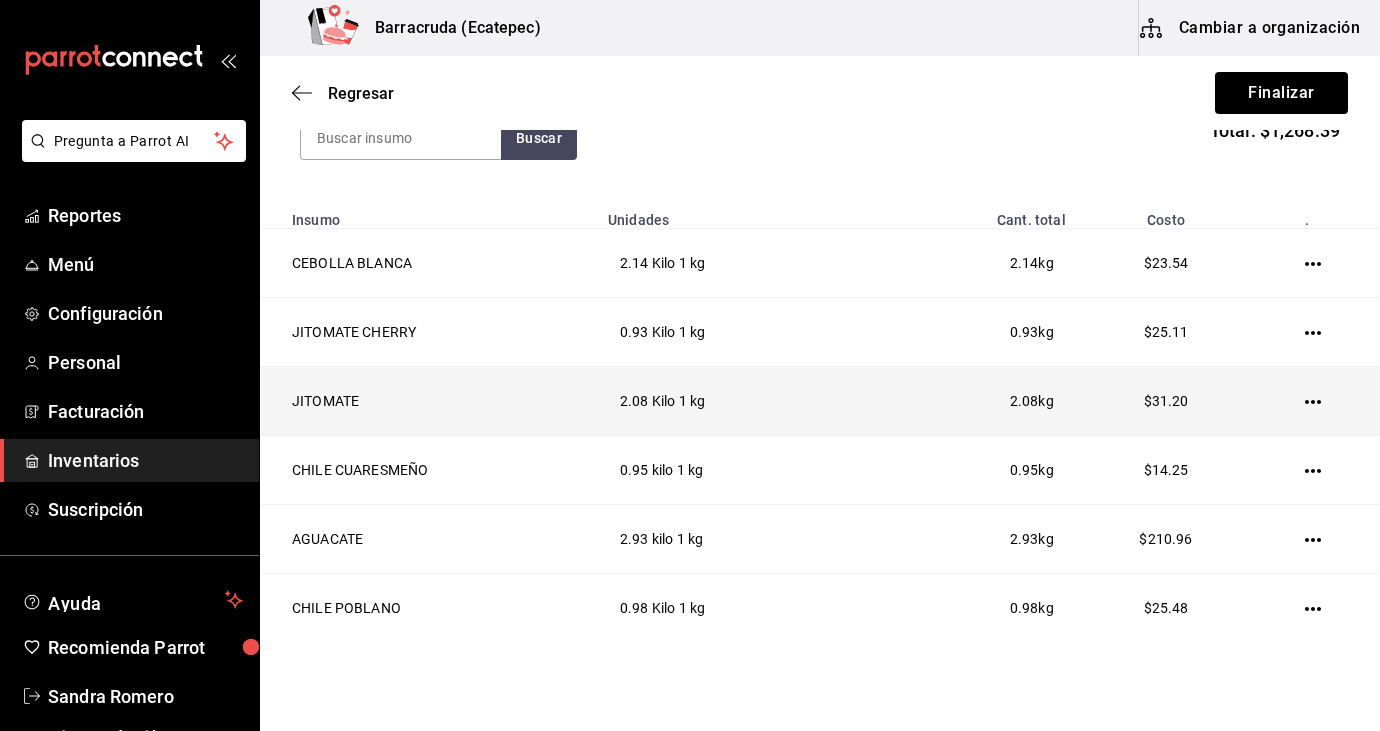 scroll, scrollTop: 297, scrollLeft: 0, axis: vertical 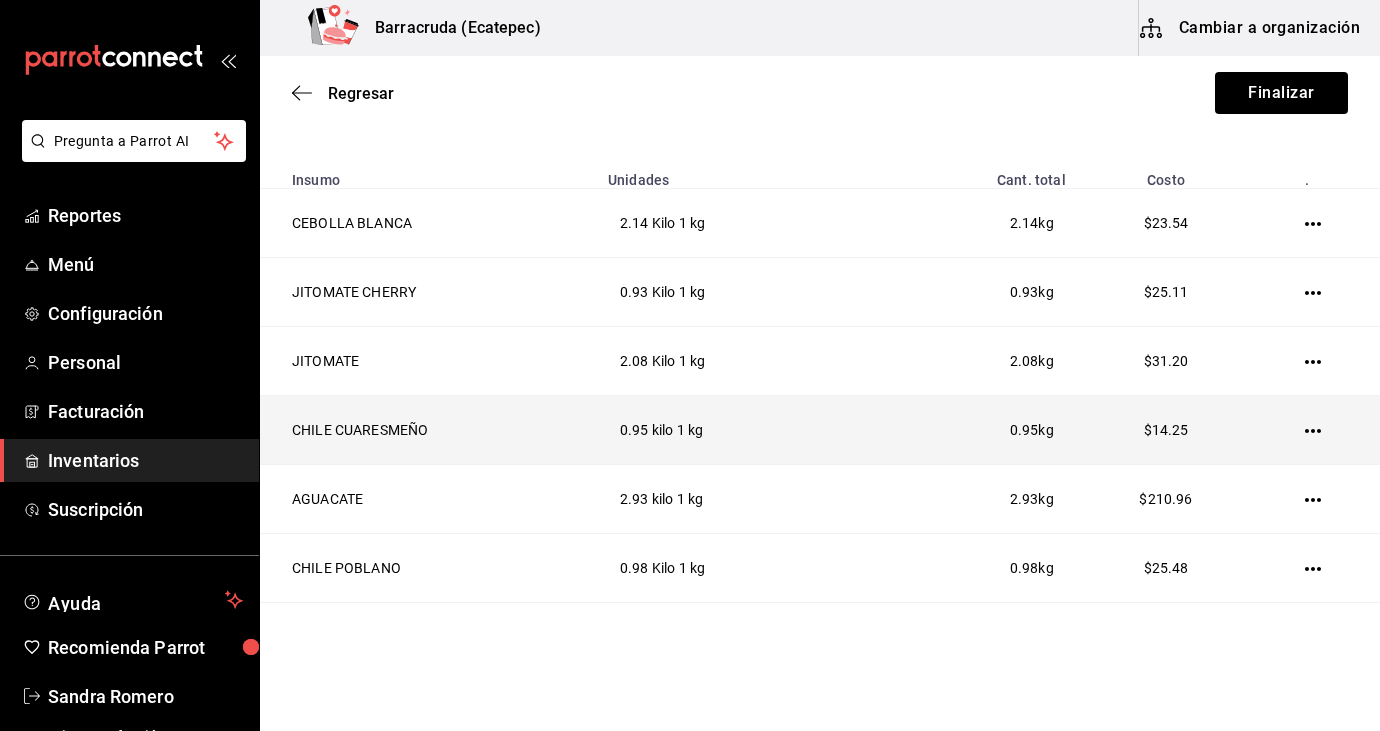 click 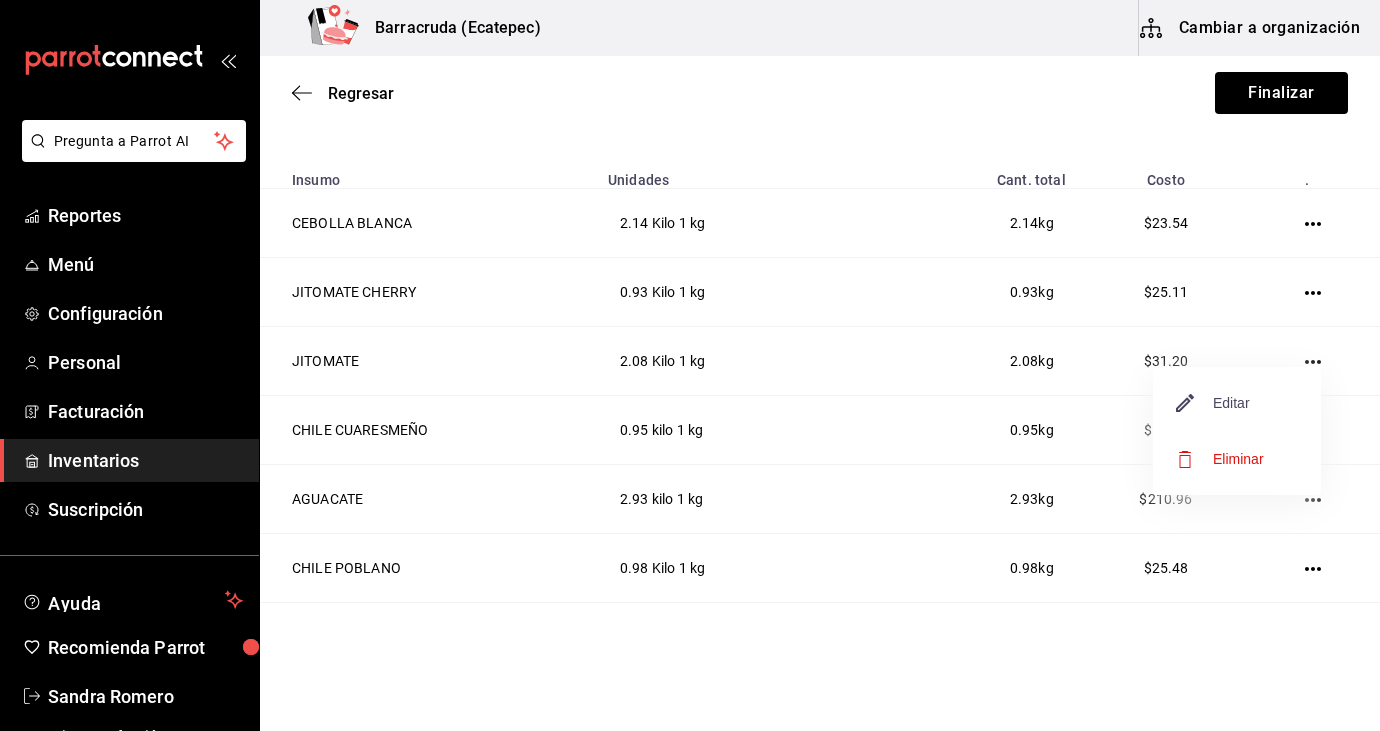 click on "Editar" at bounding box center [1213, 403] 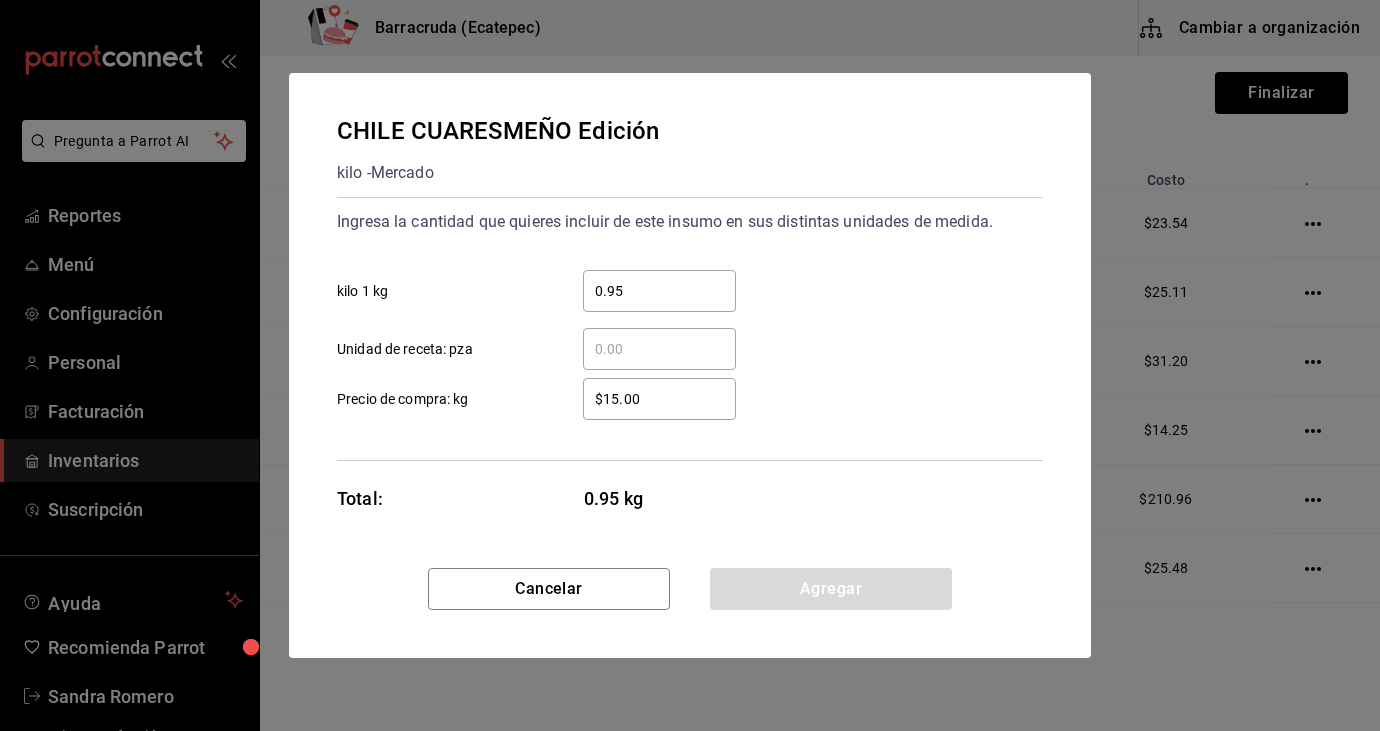 click on "$15.00" at bounding box center [659, 399] 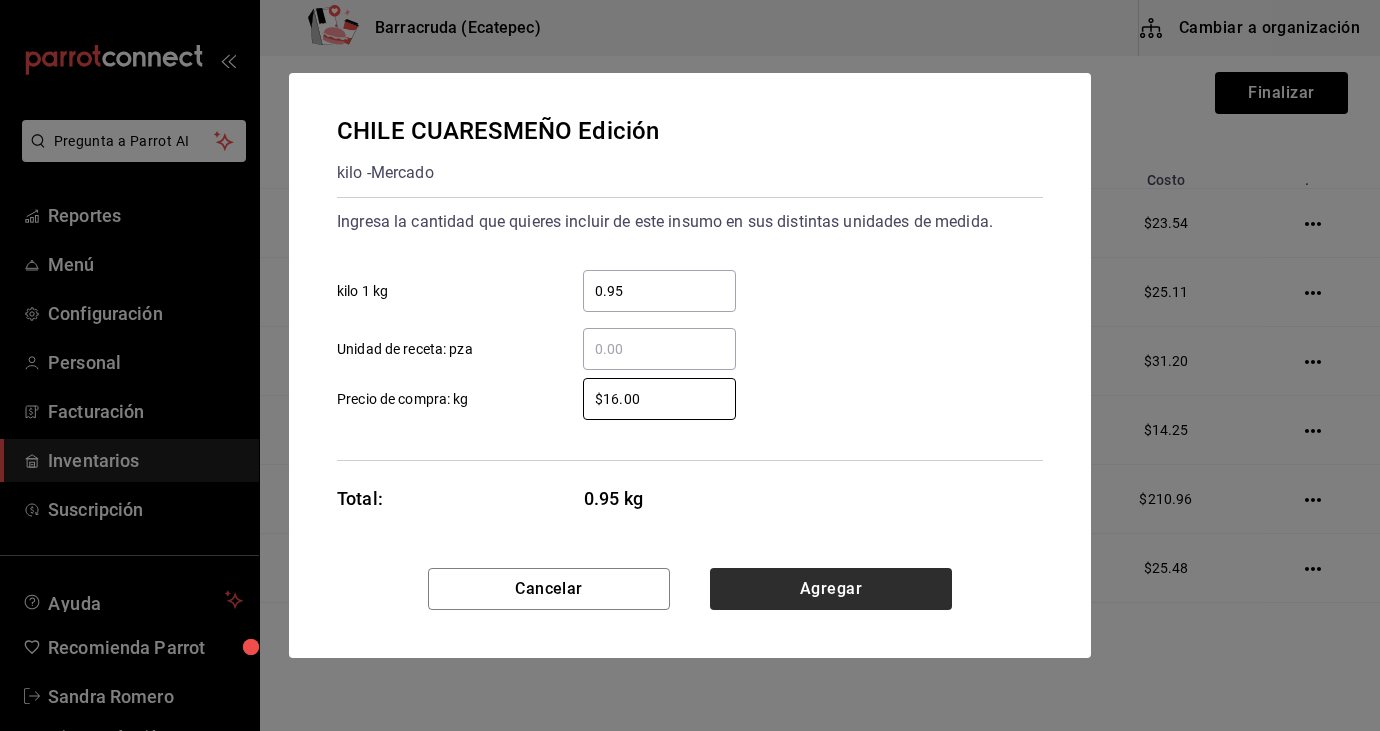 type on "$16.00" 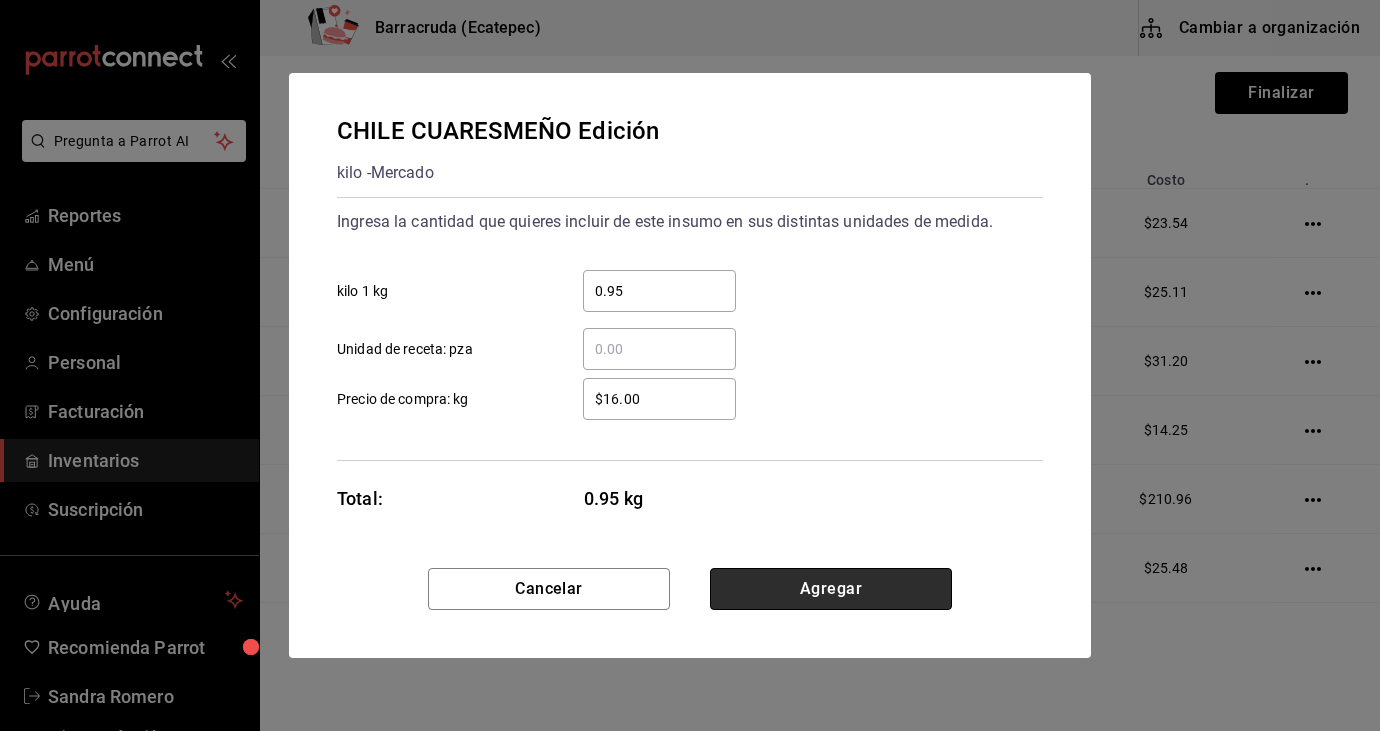 click on "Agregar" at bounding box center (831, 589) 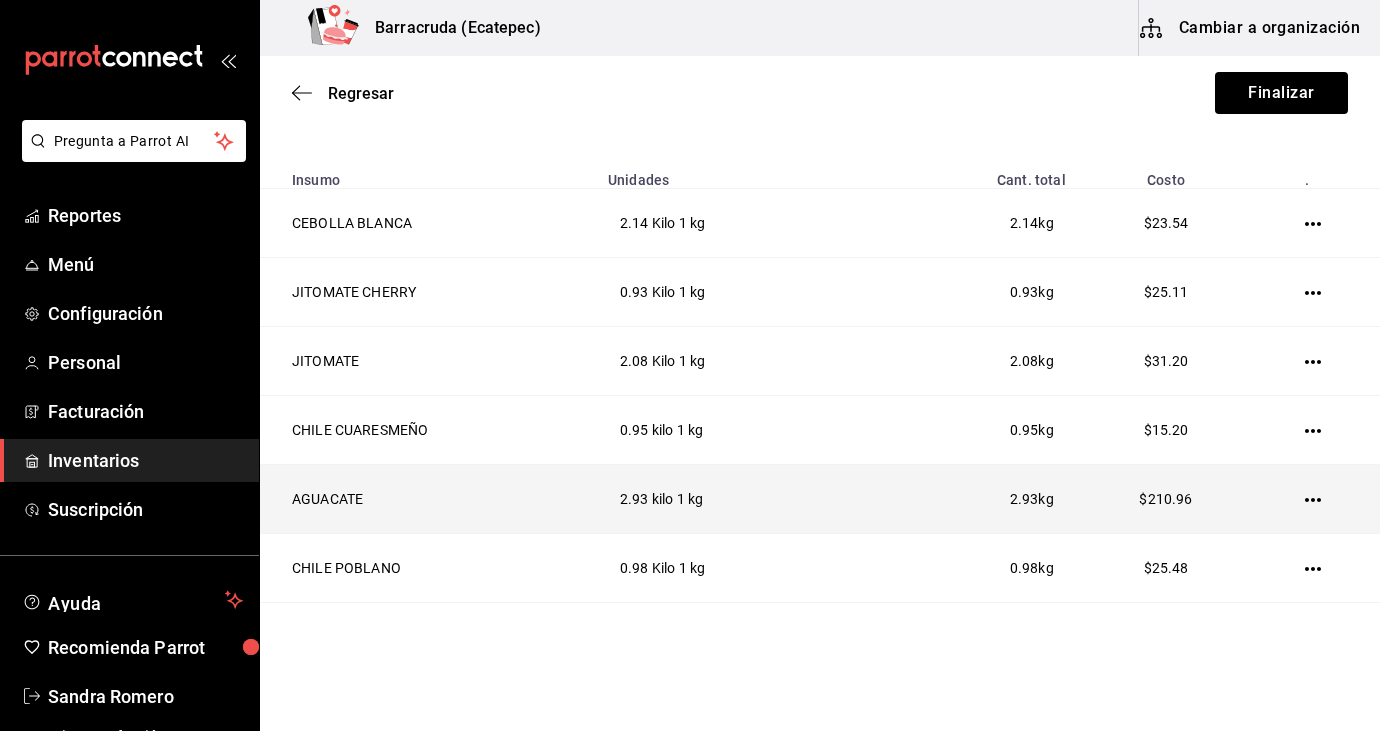 type 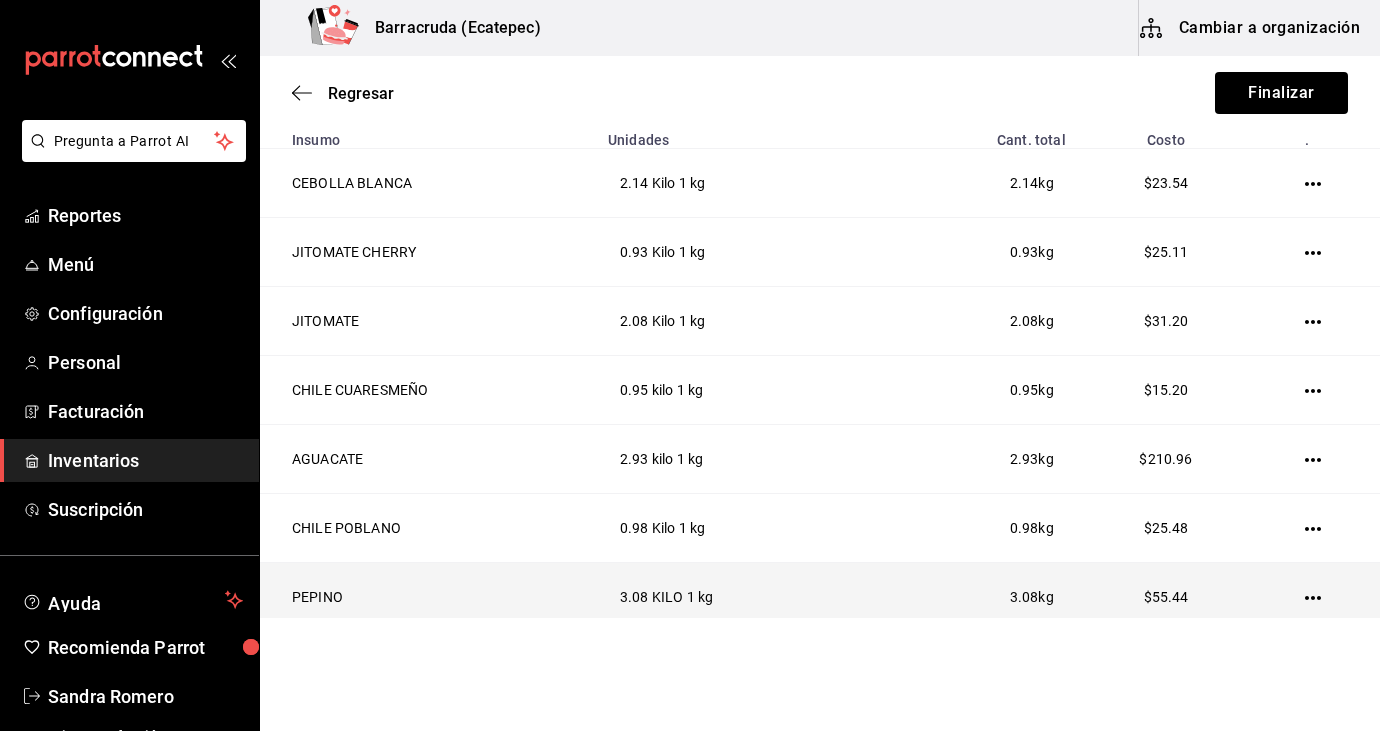 click on "PEPINO" at bounding box center (428, 597) 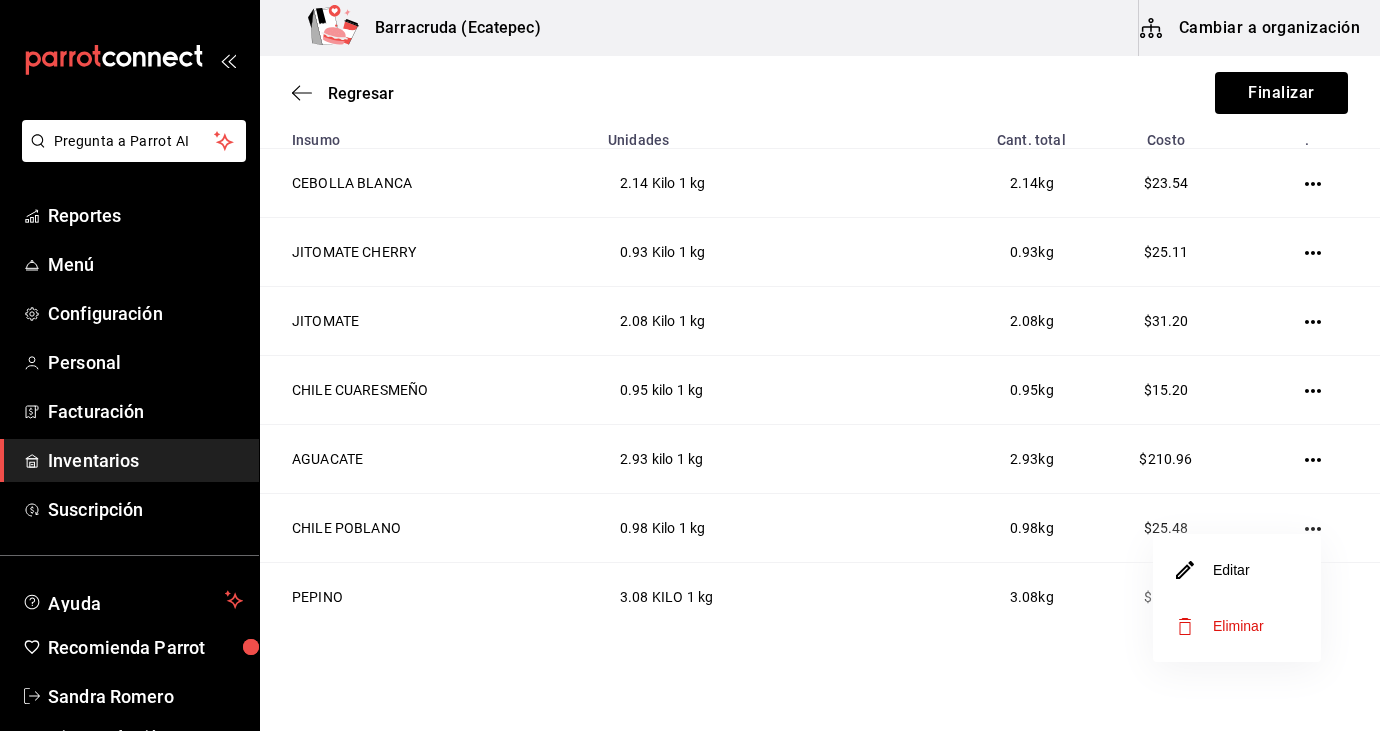 click on "Editar" at bounding box center [1237, 570] 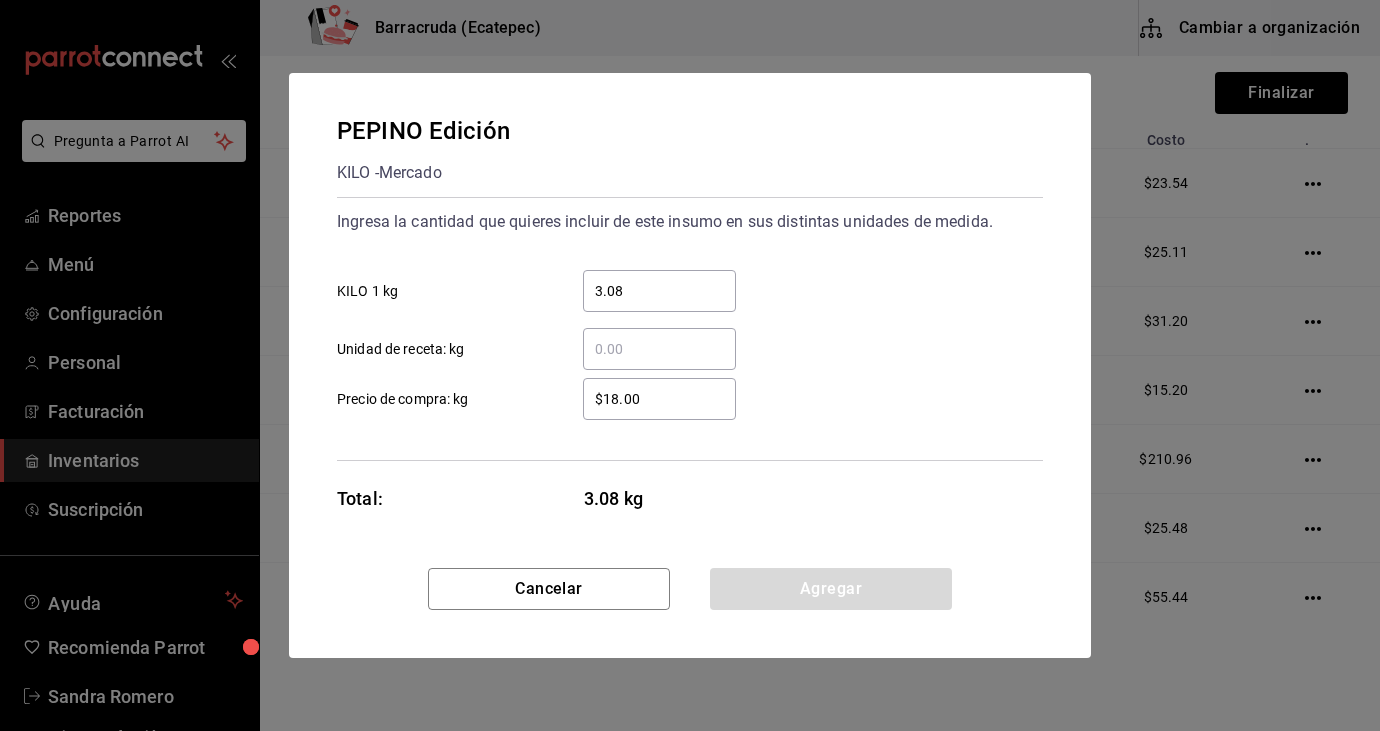 click on "$18.00" at bounding box center (659, 399) 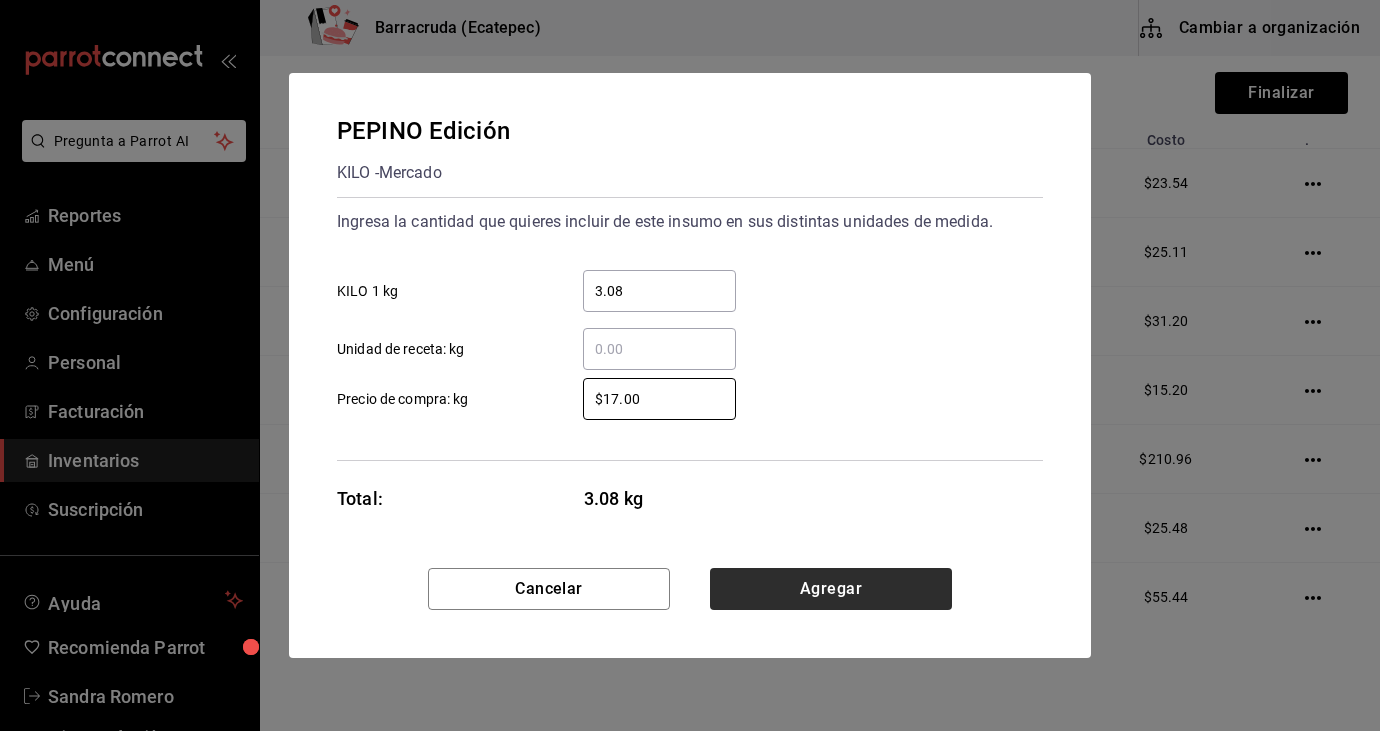 type on "$17.00" 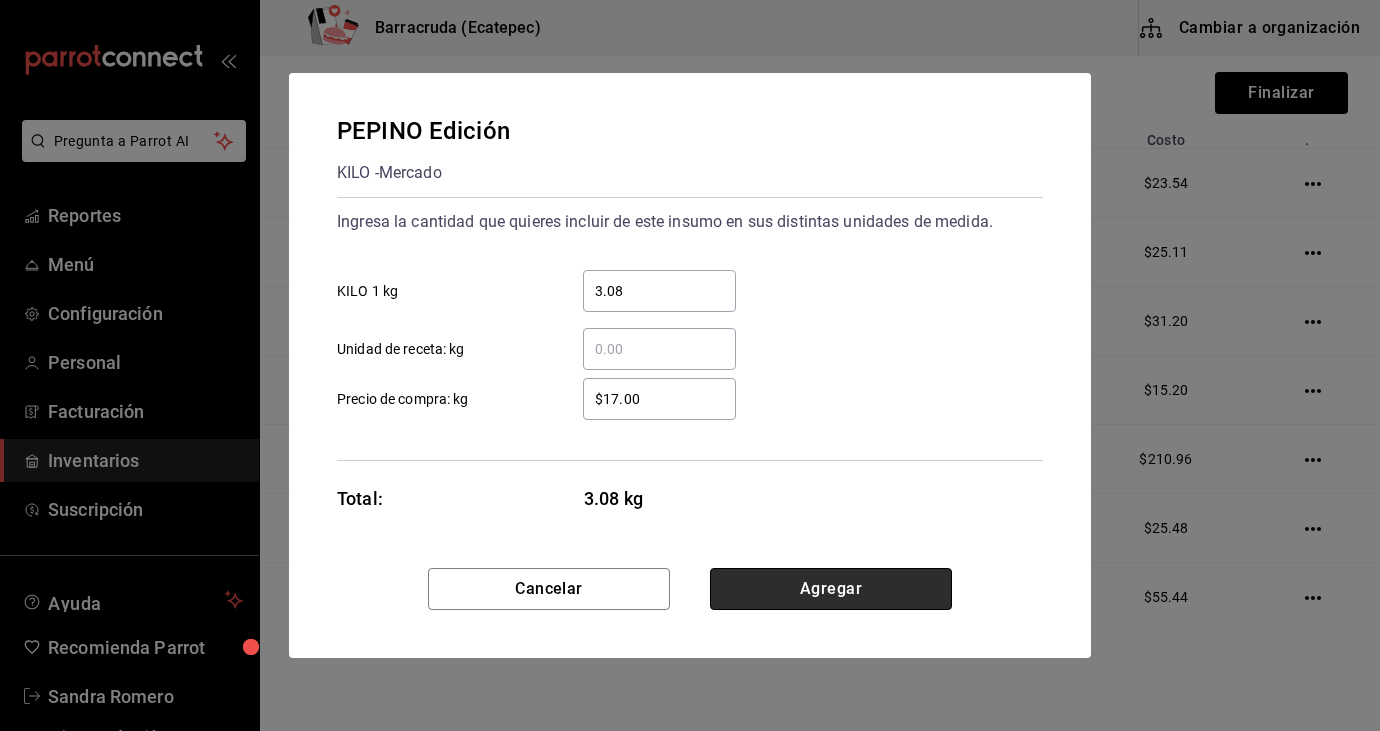 click on "Agregar" at bounding box center [831, 589] 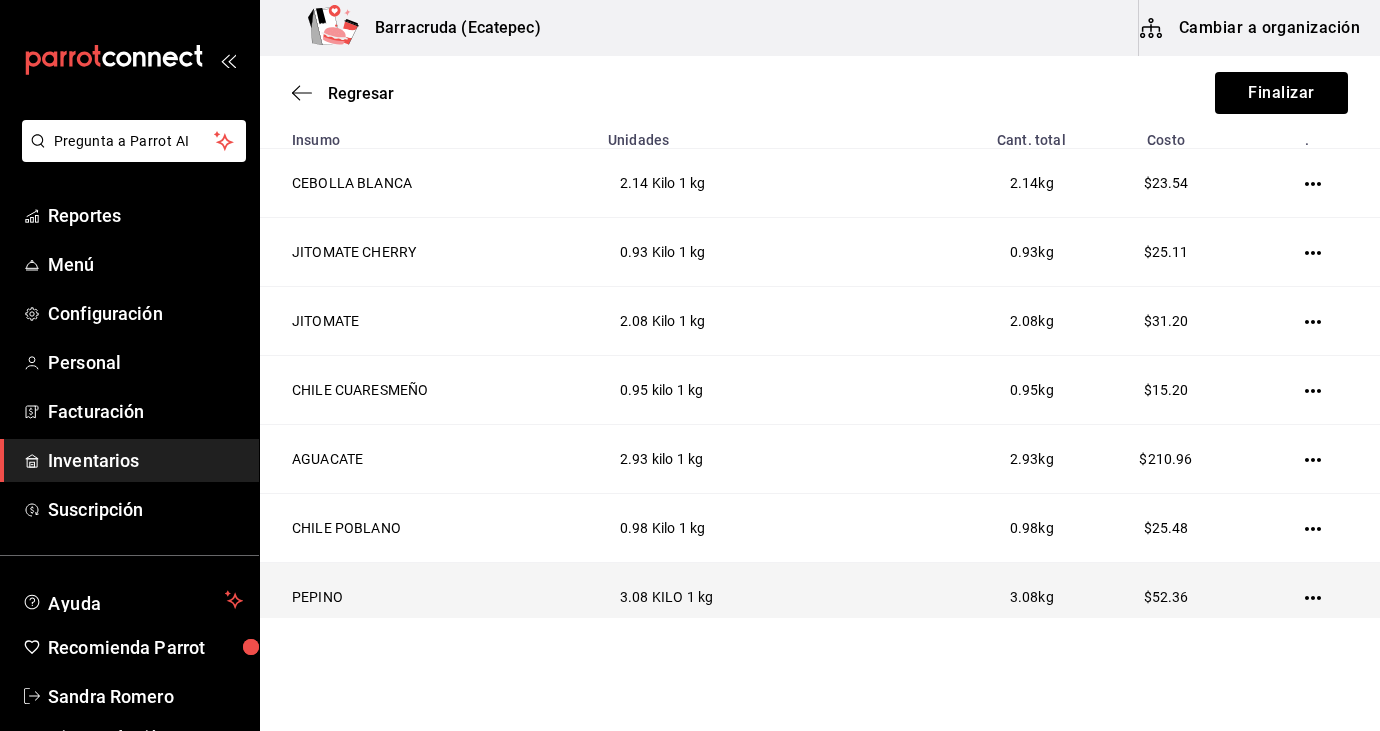 click 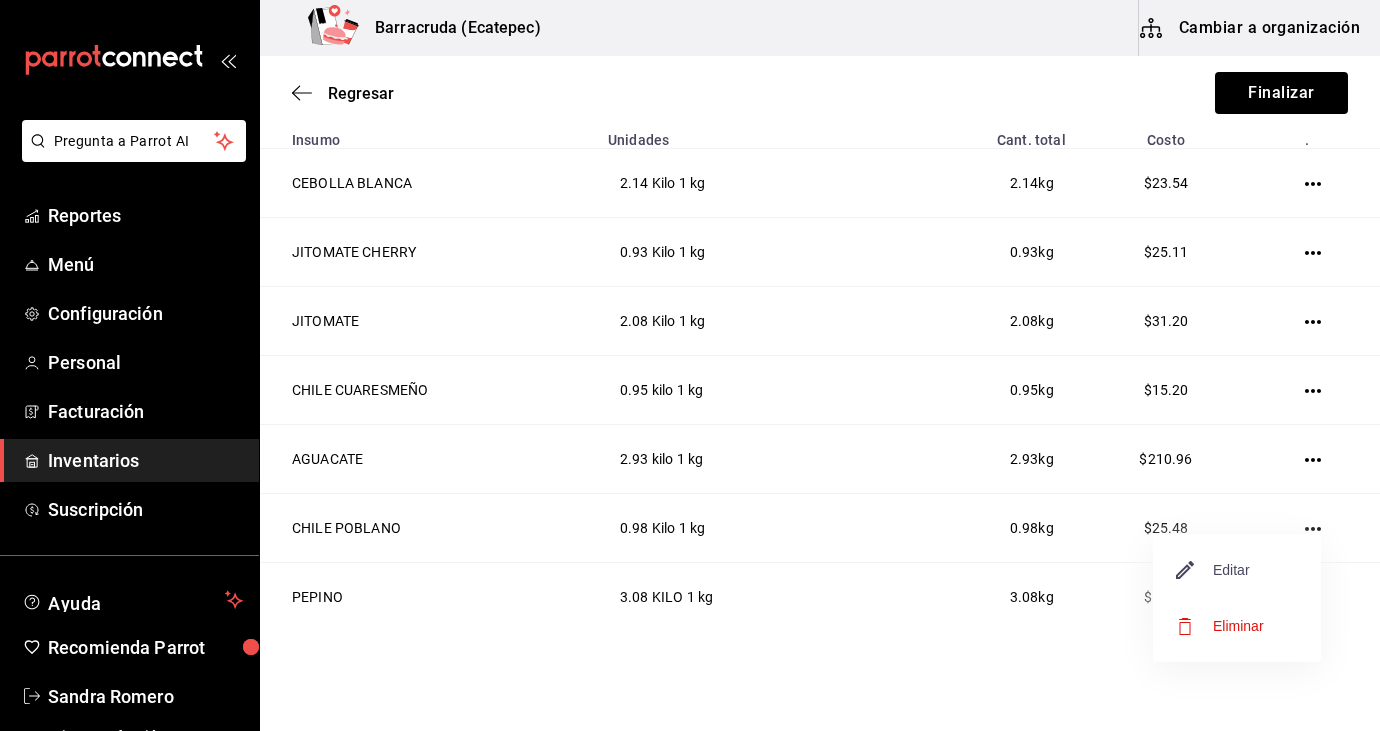 click on "Editar" at bounding box center [1213, 570] 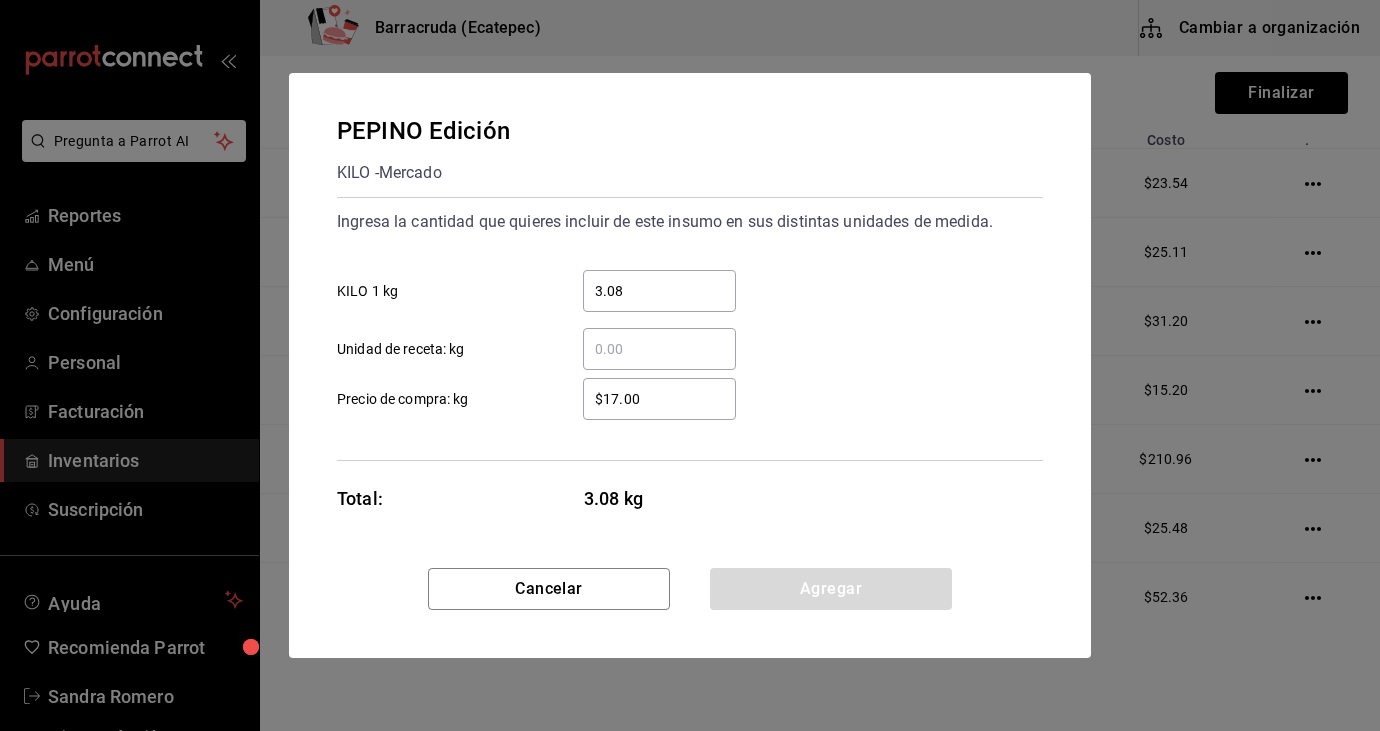 click on "$17.00" at bounding box center (659, 399) 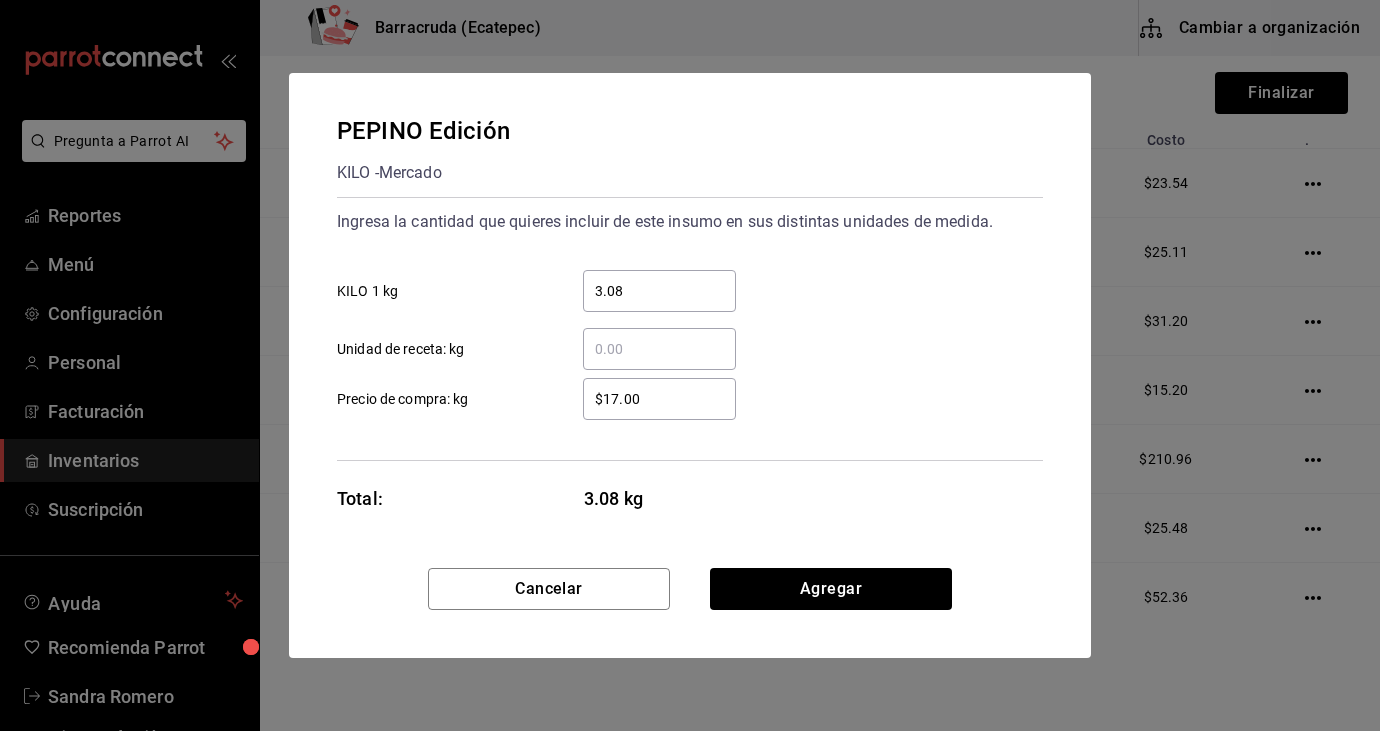 click on "$17.00" at bounding box center (659, 399) 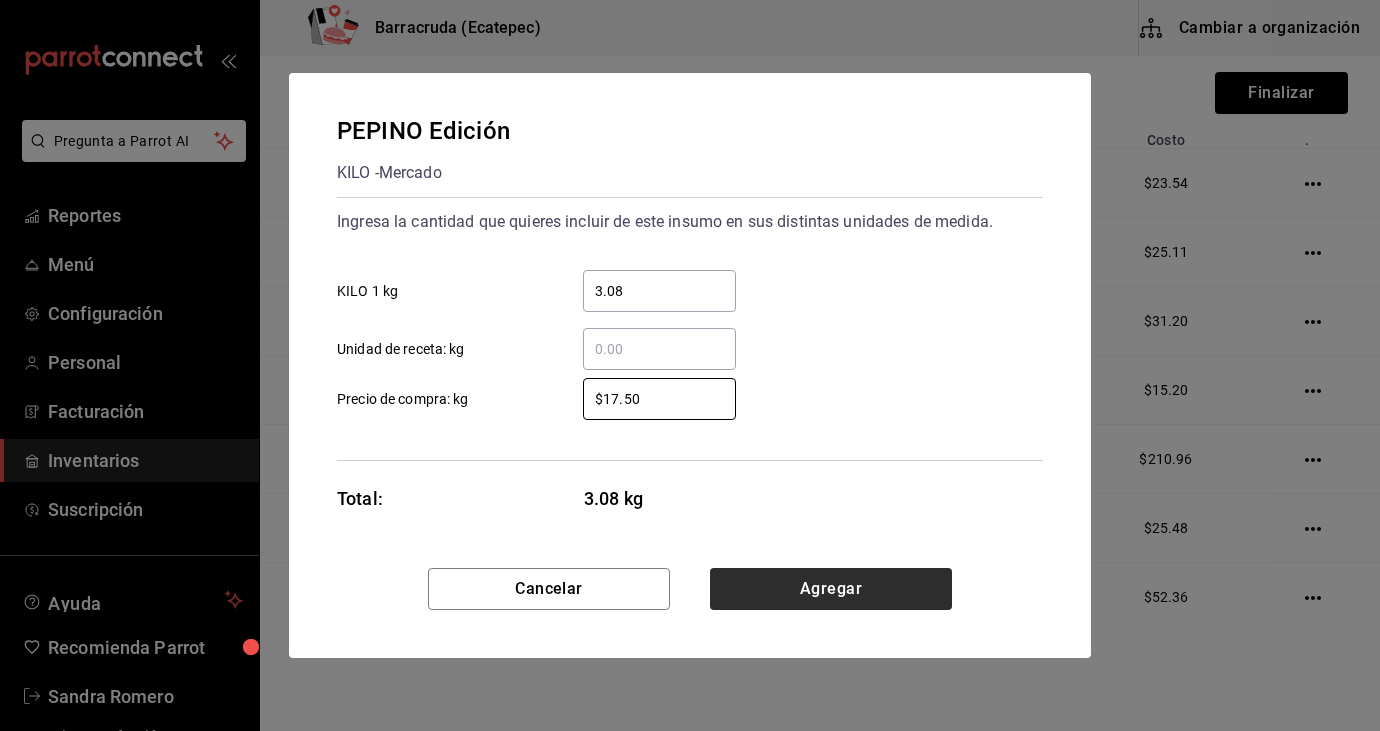 type on "$17.50" 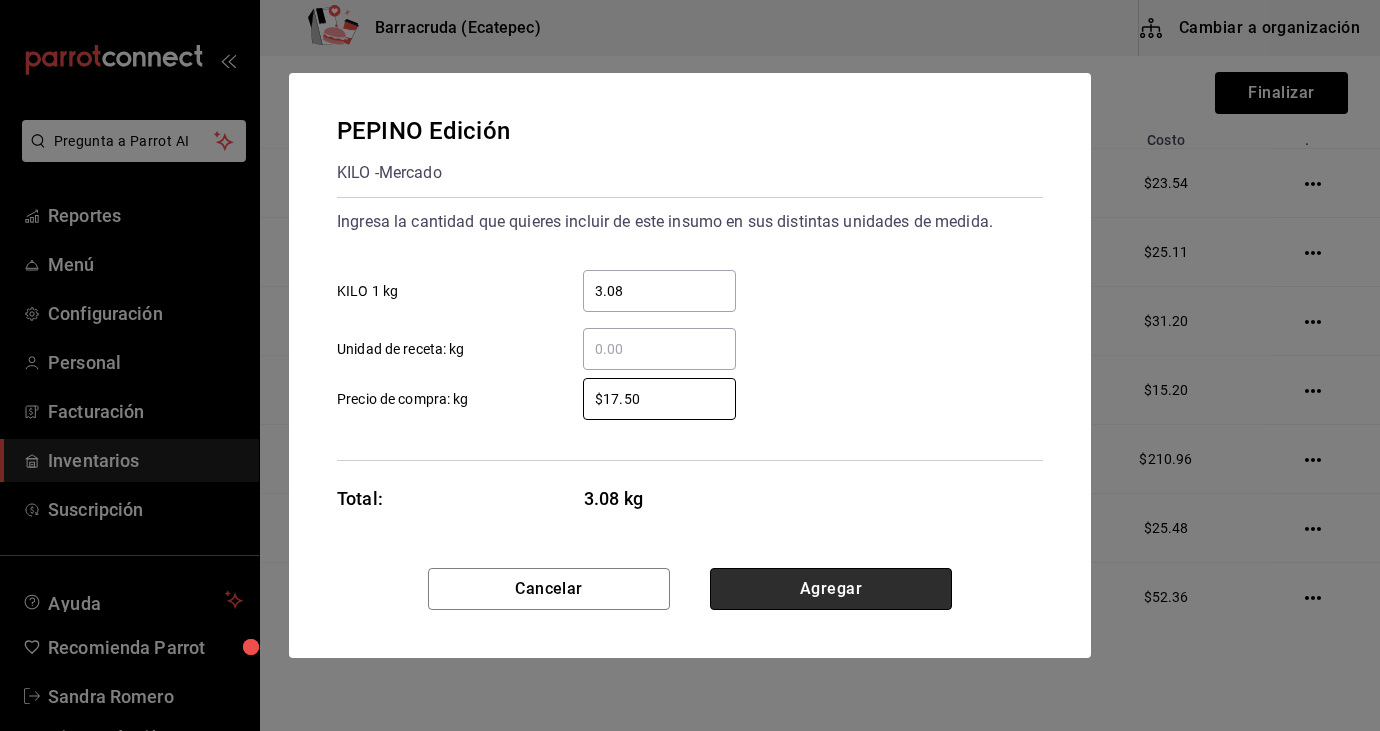 click on "Agregar" at bounding box center [831, 589] 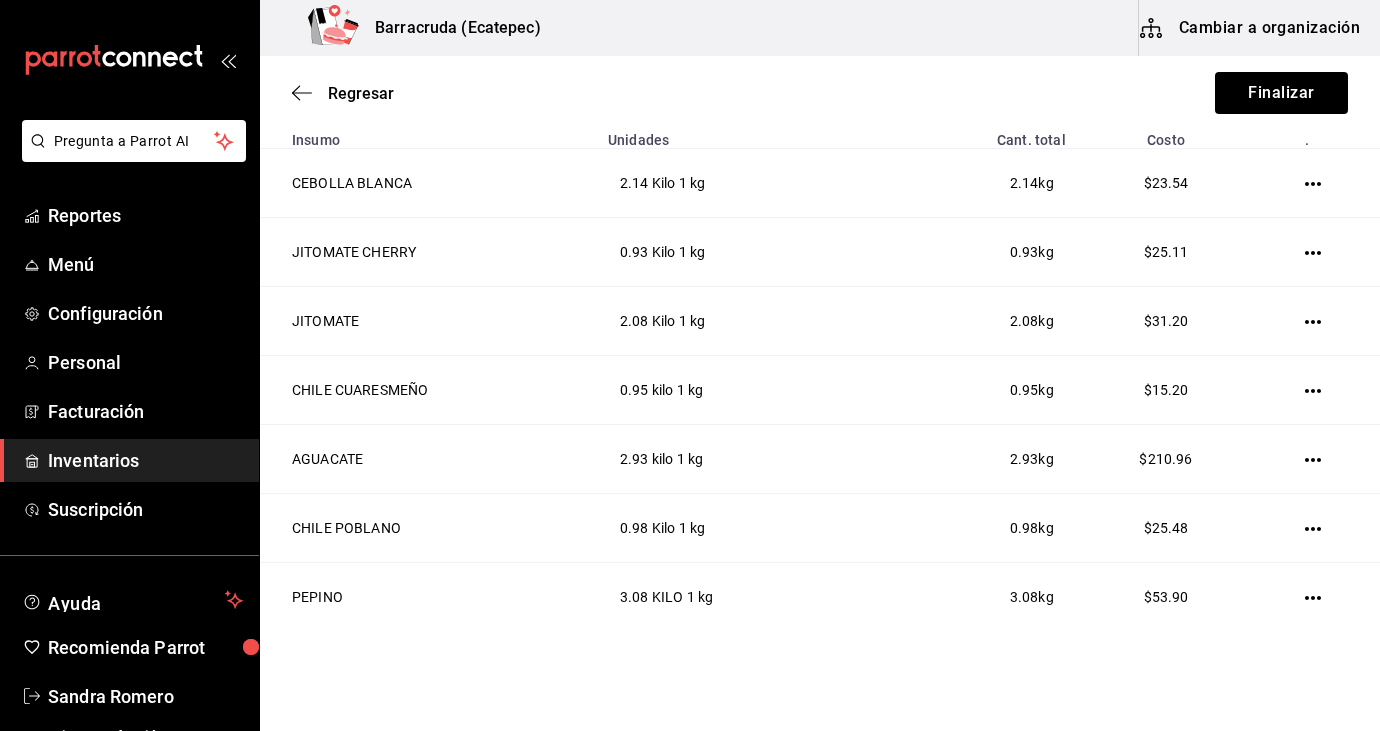 type 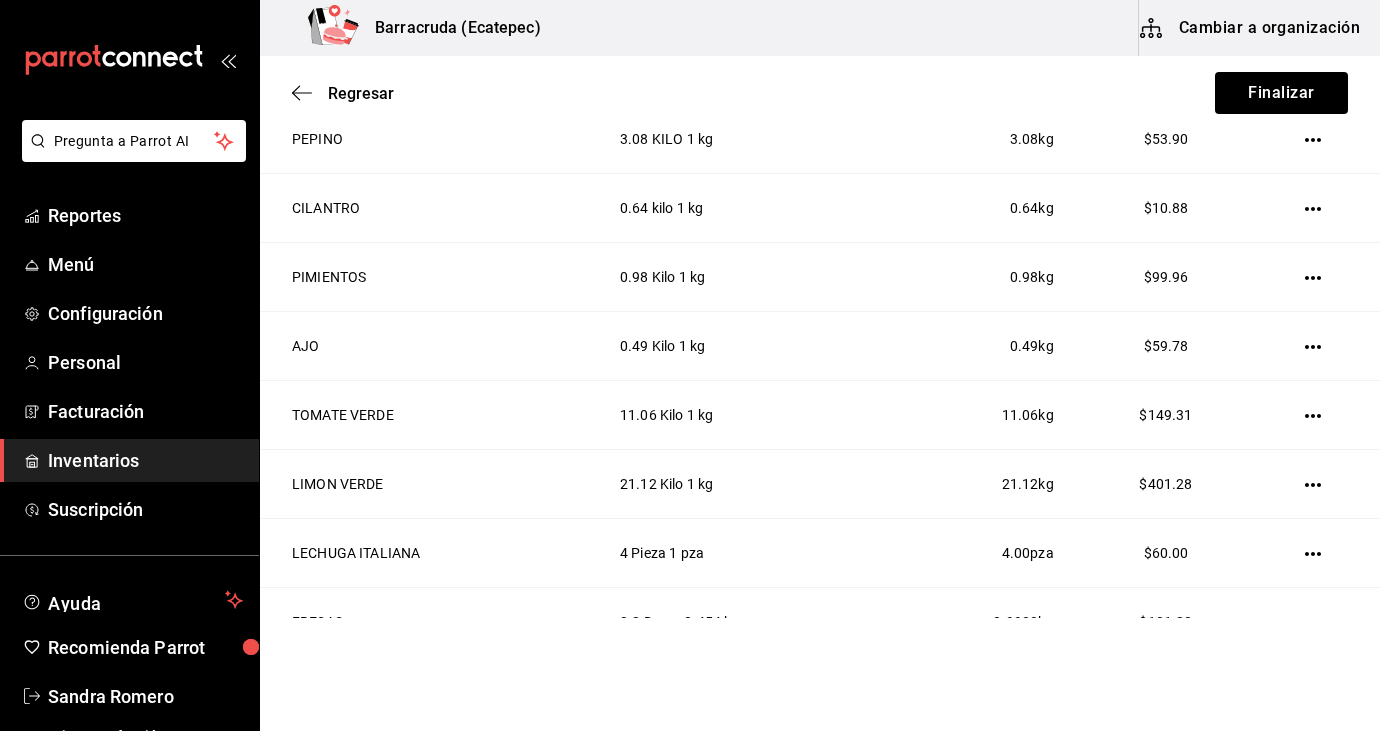 scroll, scrollTop: 857, scrollLeft: 0, axis: vertical 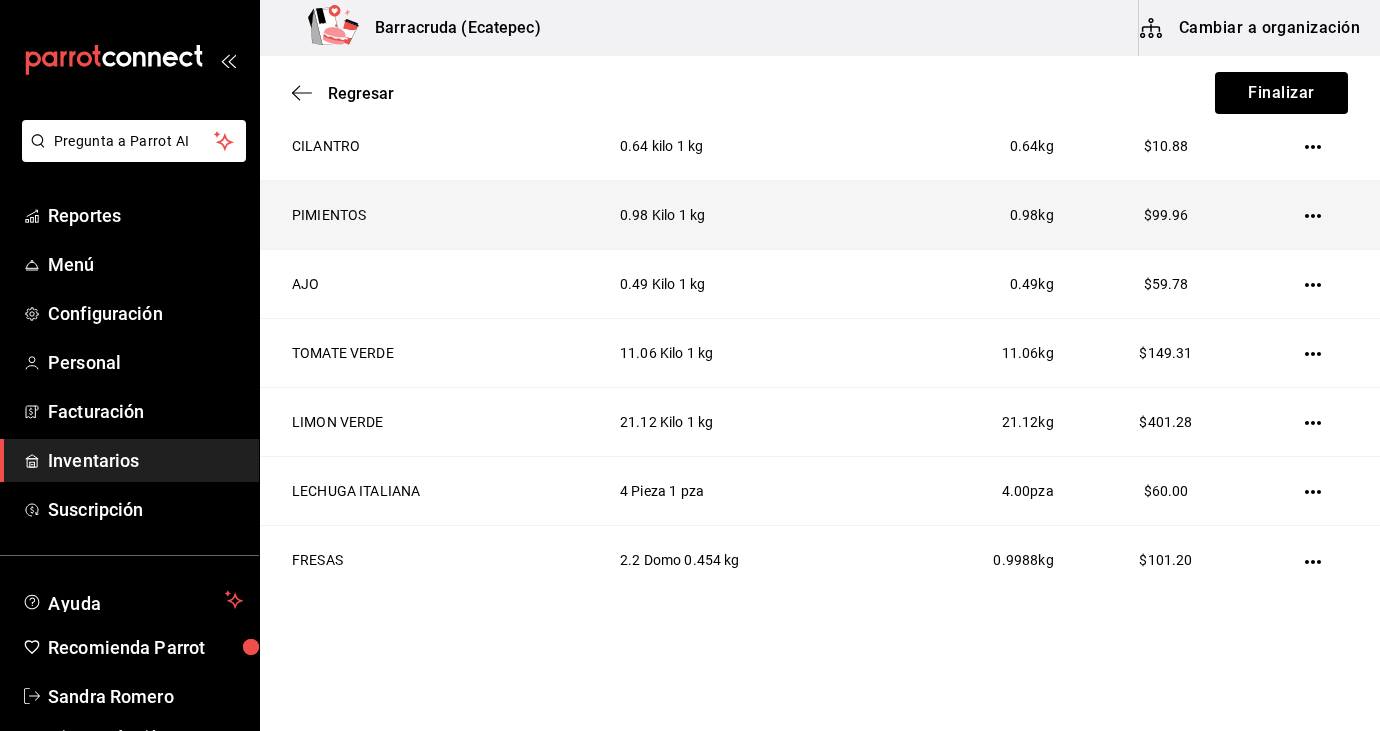 click 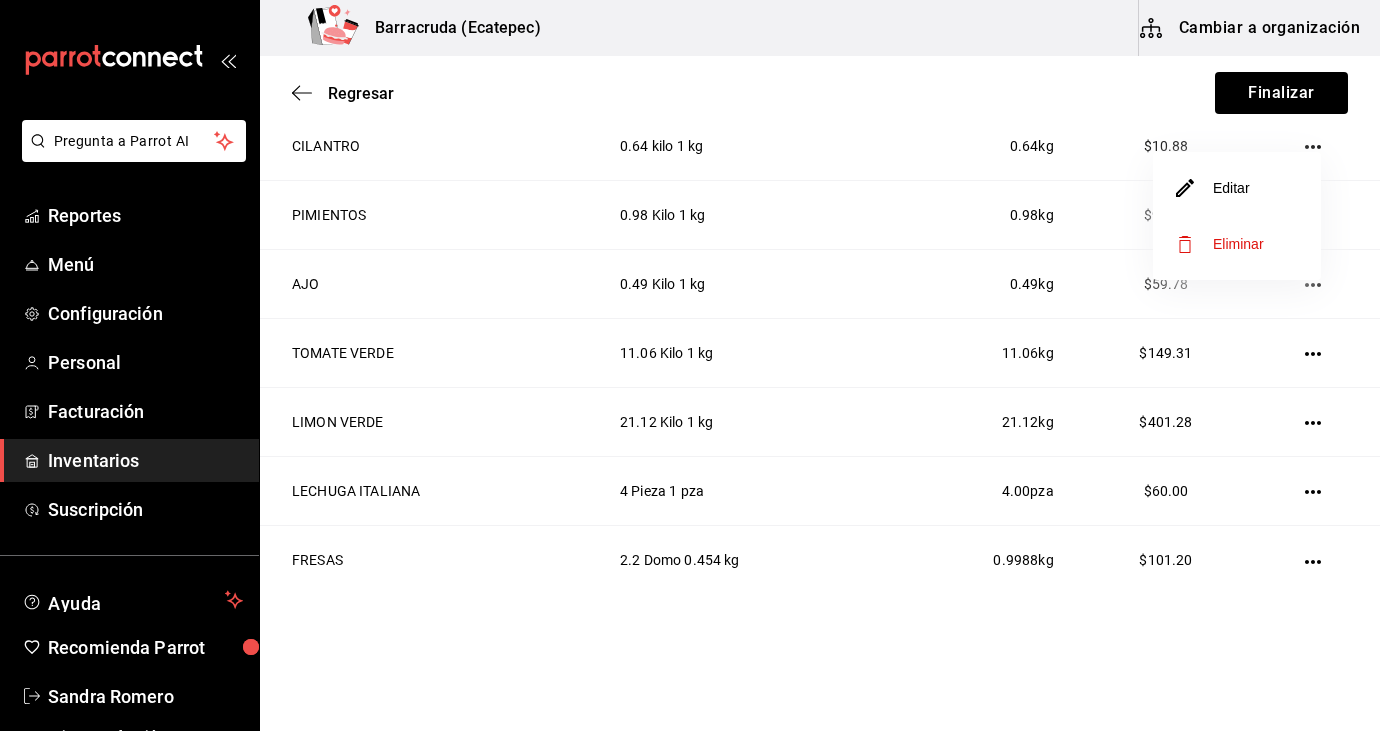 click on "Editar" at bounding box center (1237, 188) 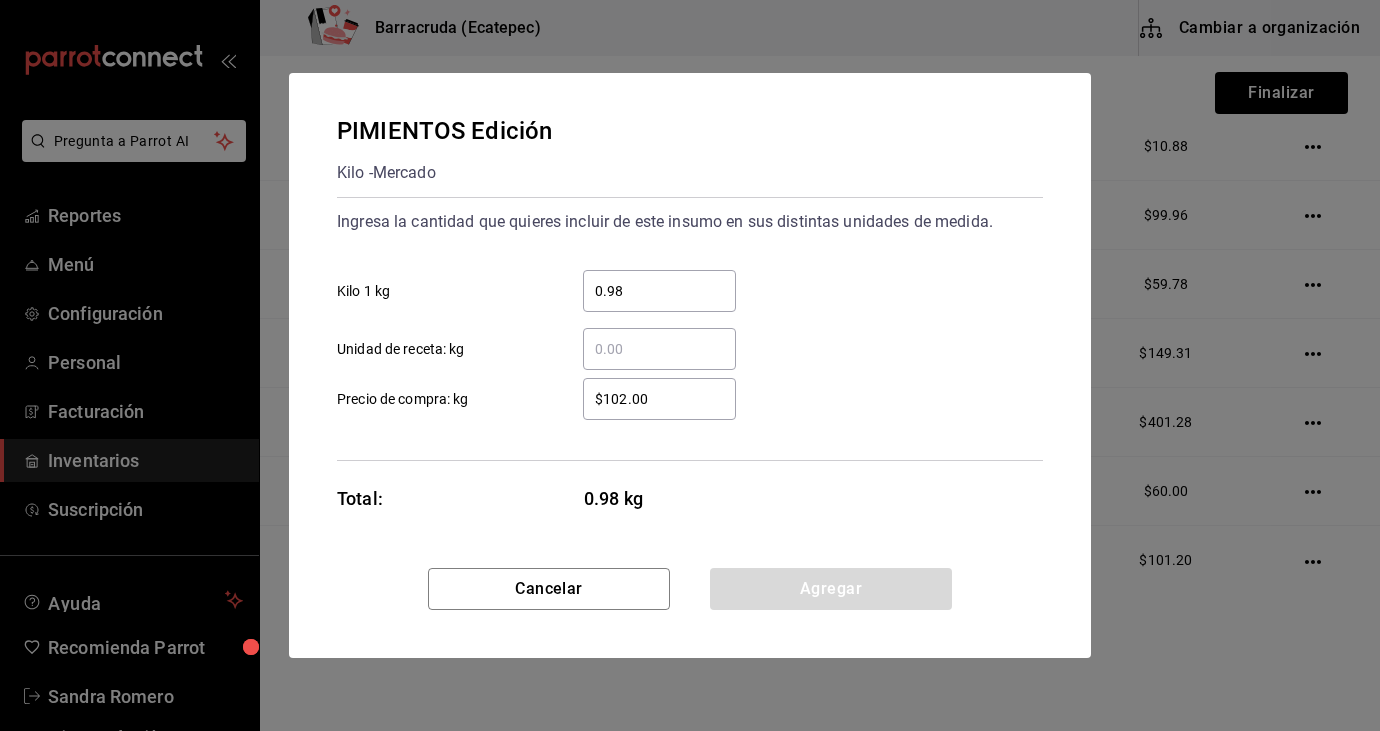 click on "$102.00" at bounding box center [659, 399] 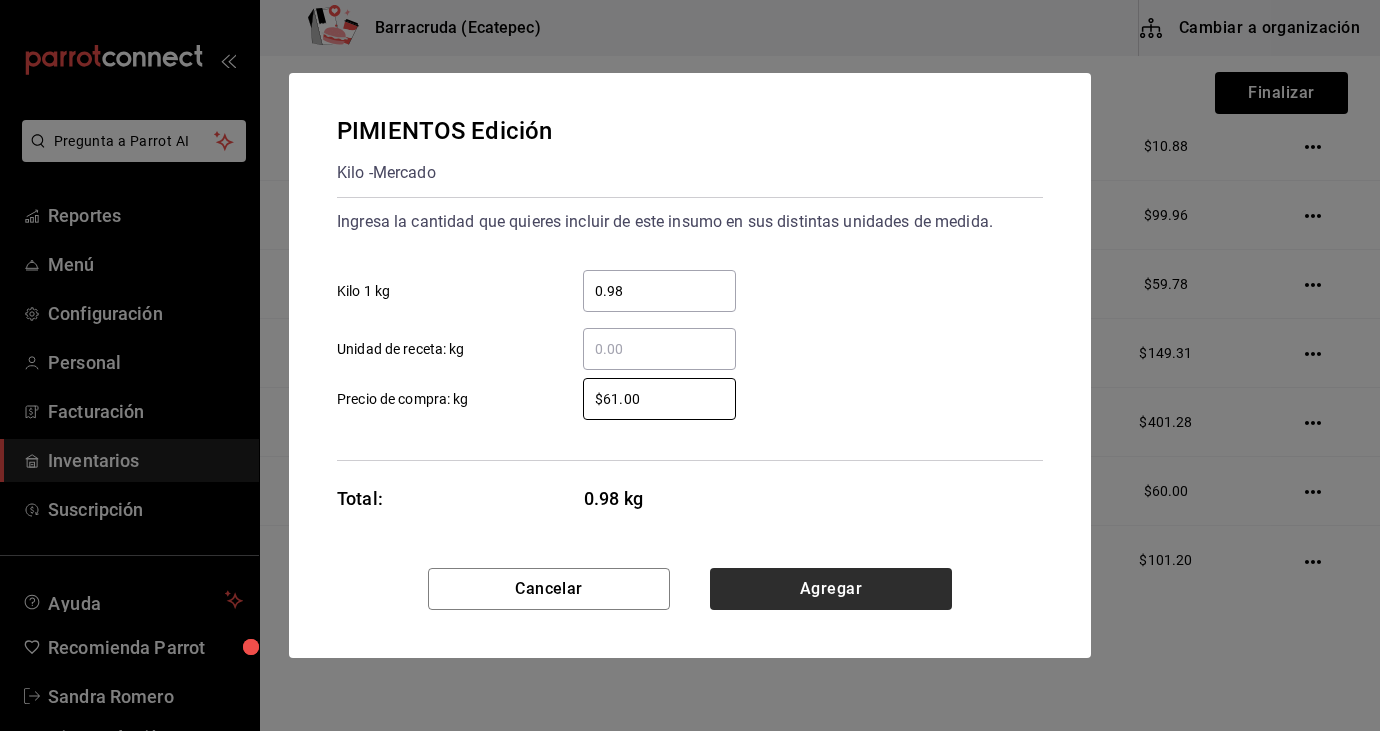 type on "$61.00" 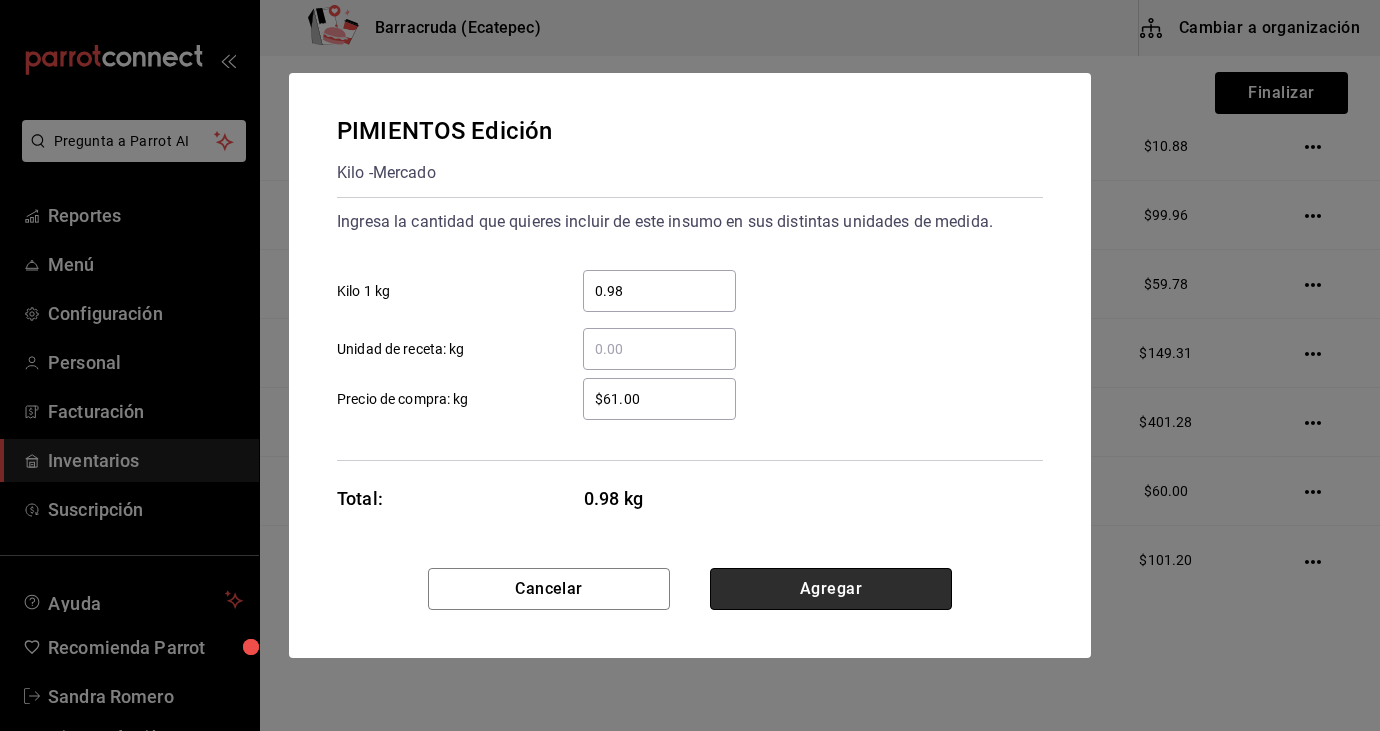 click on "Agregar" at bounding box center (831, 589) 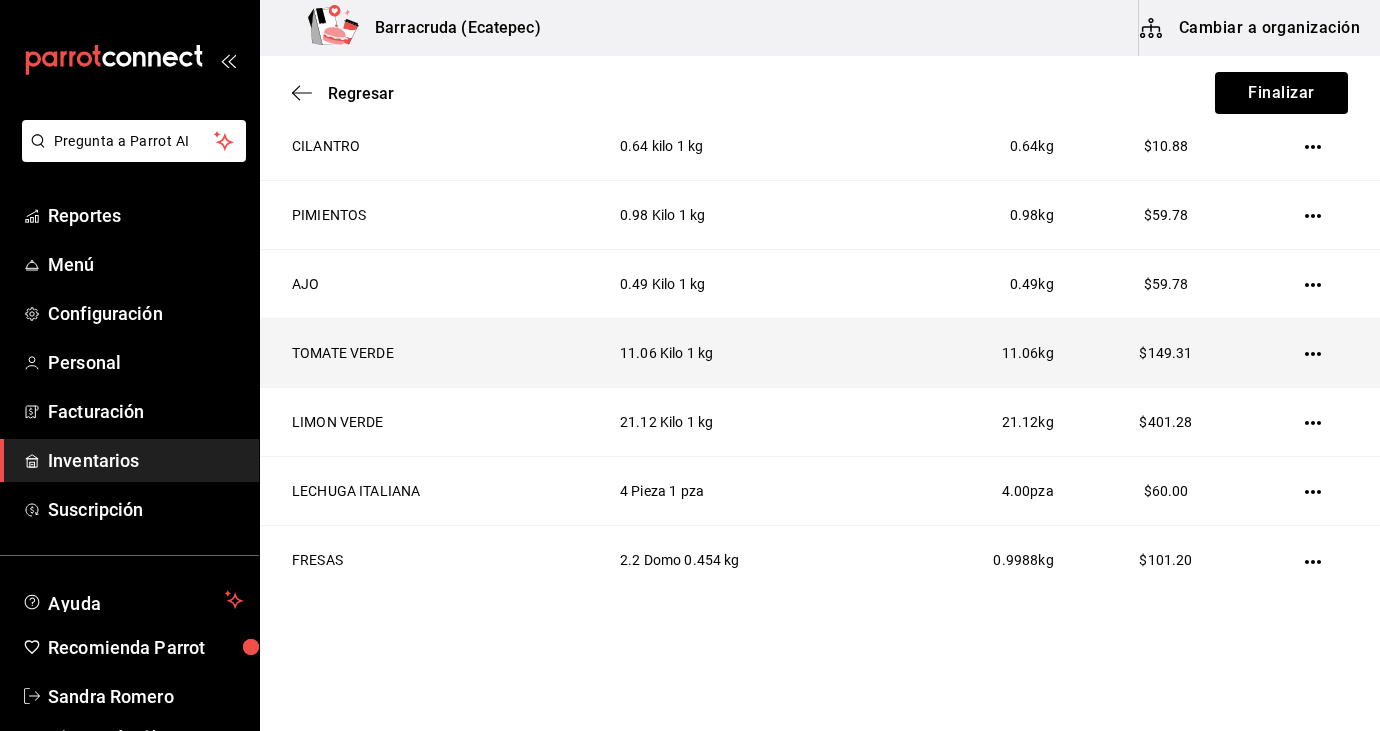 click at bounding box center (1317, 353) 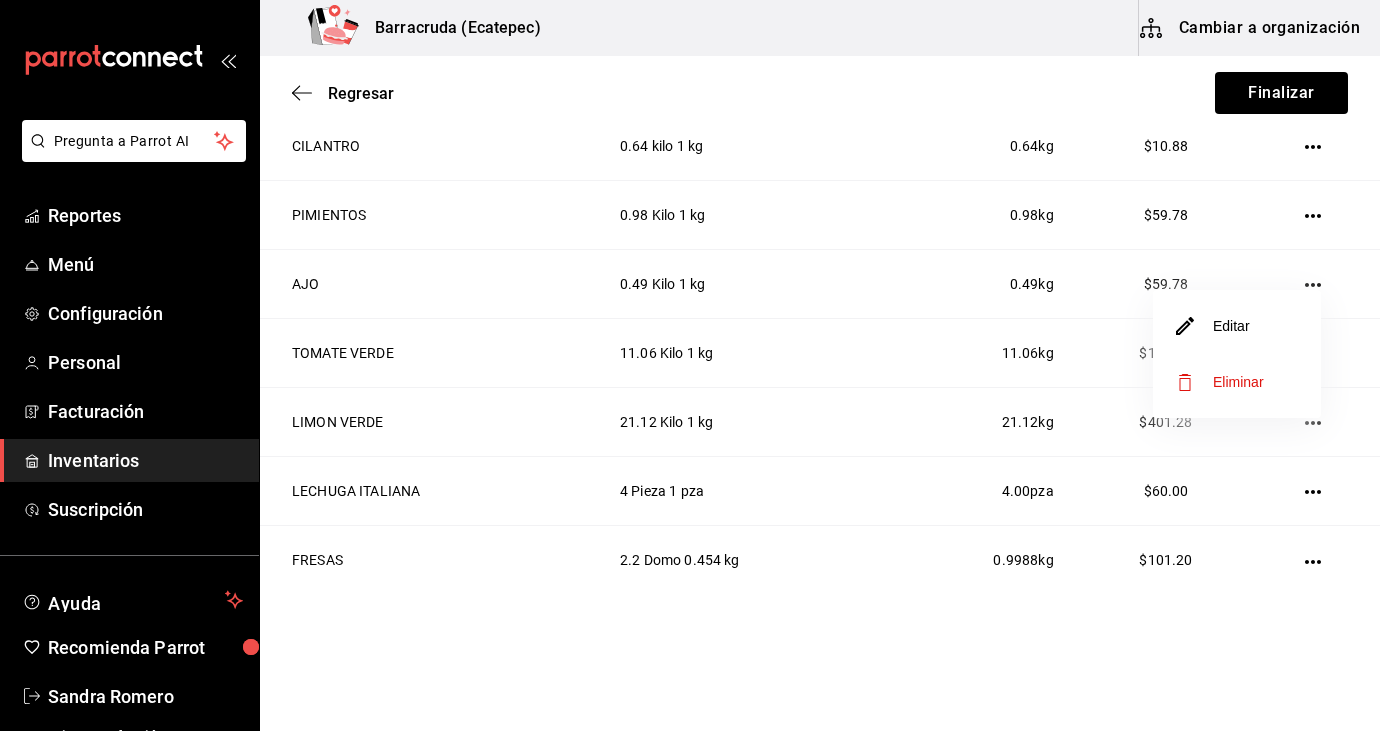 click on "Editar" at bounding box center [1237, 326] 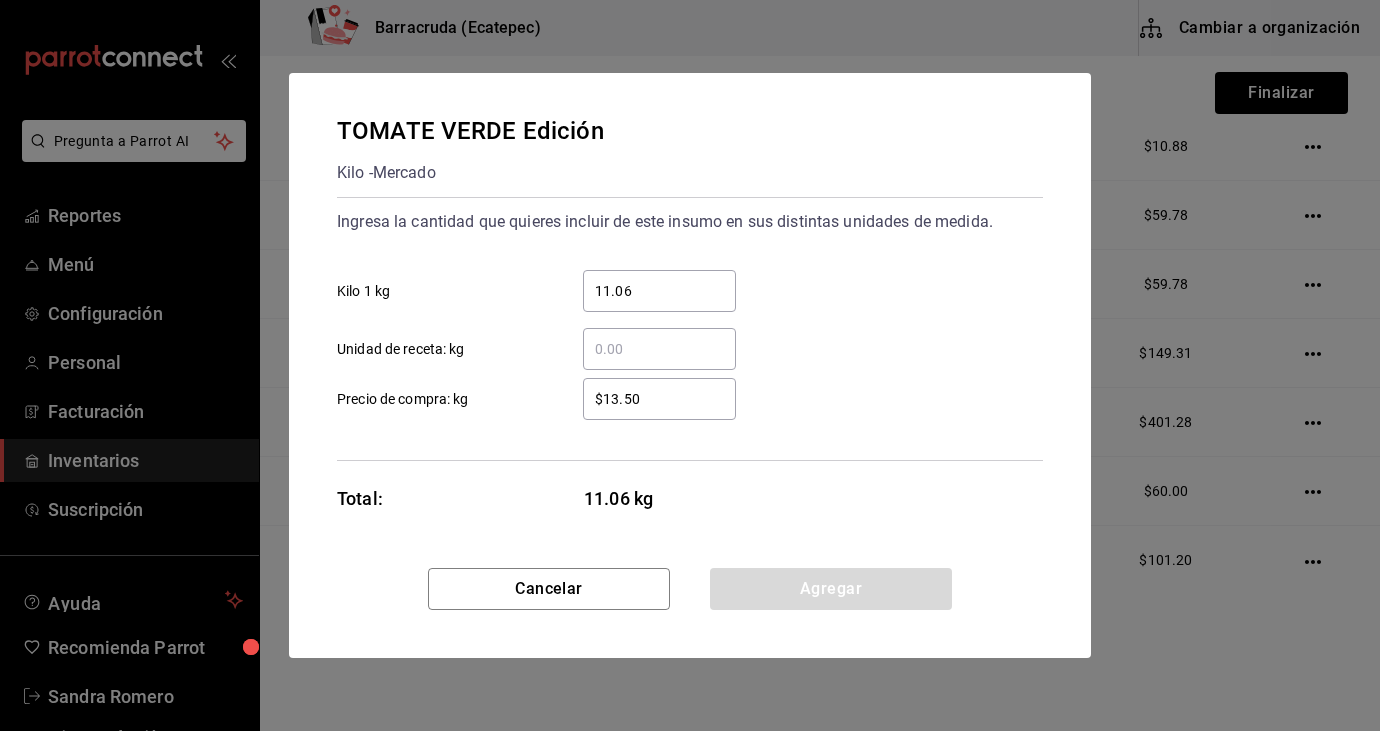 click on "$13.50" at bounding box center (659, 399) 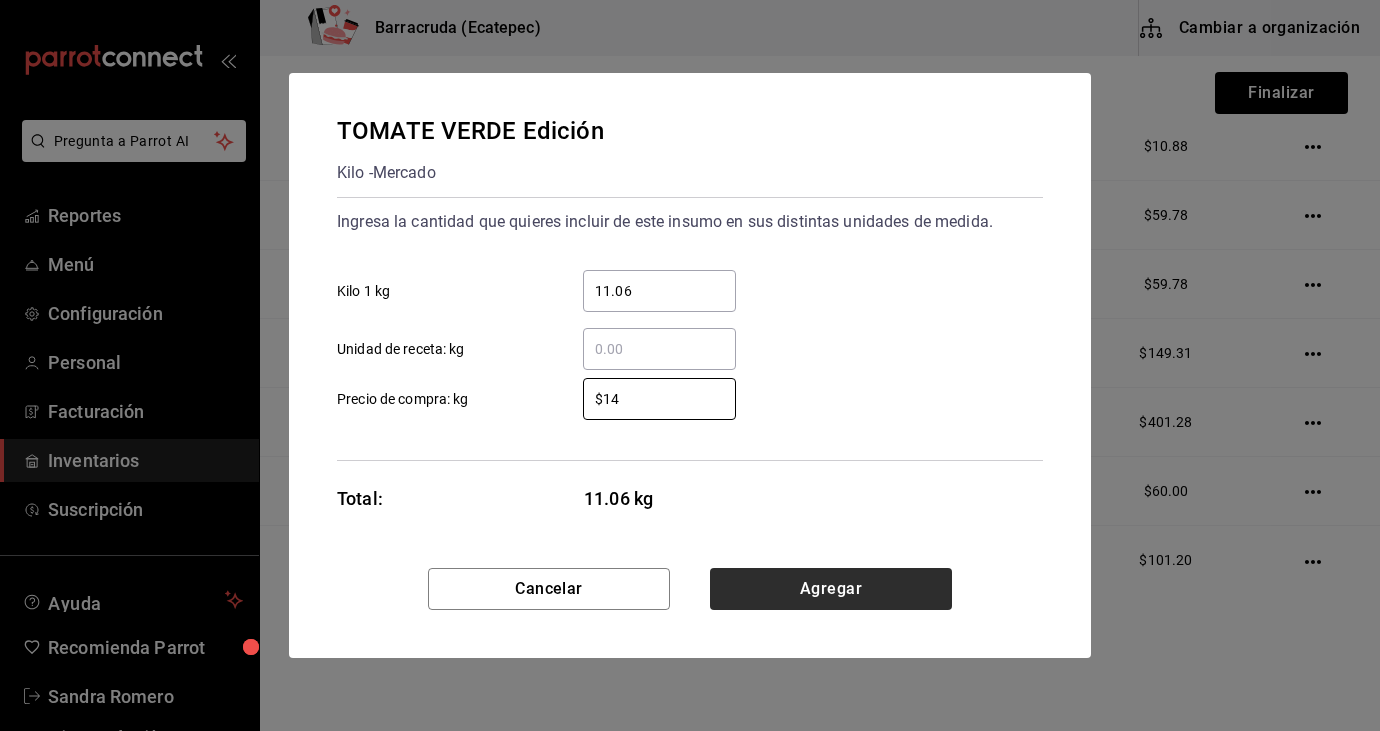 type on "$14" 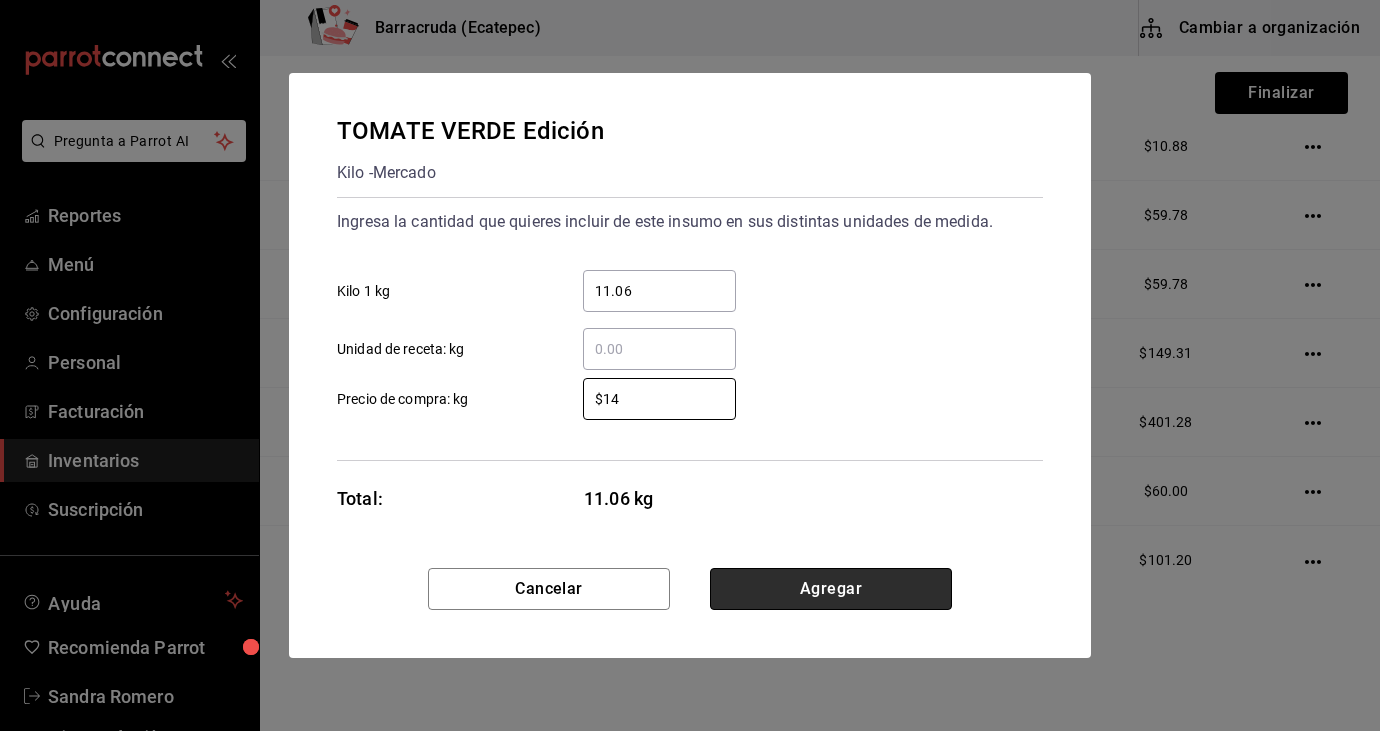 click on "Agregar" at bounding box center [831, 589] 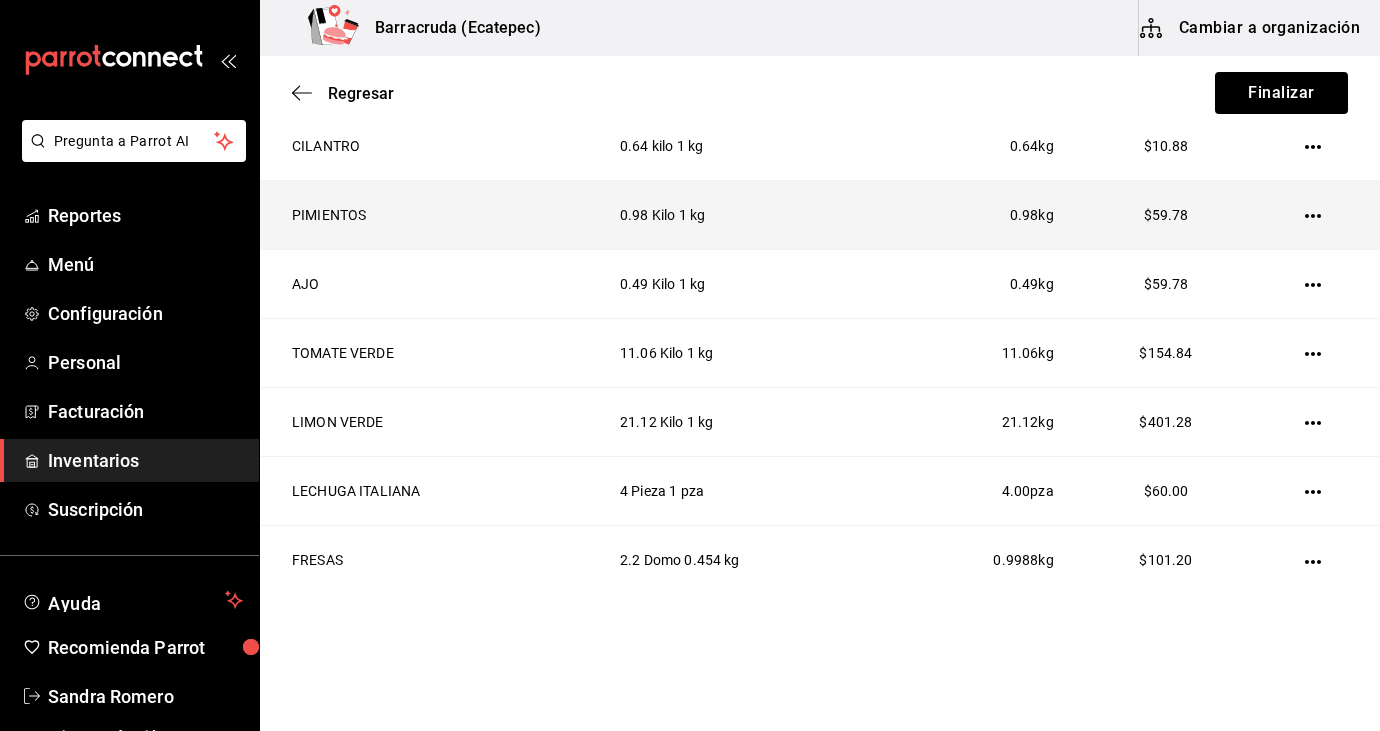 click on "0.98 Kilo 1 kg" at bounding box center (742, 215) 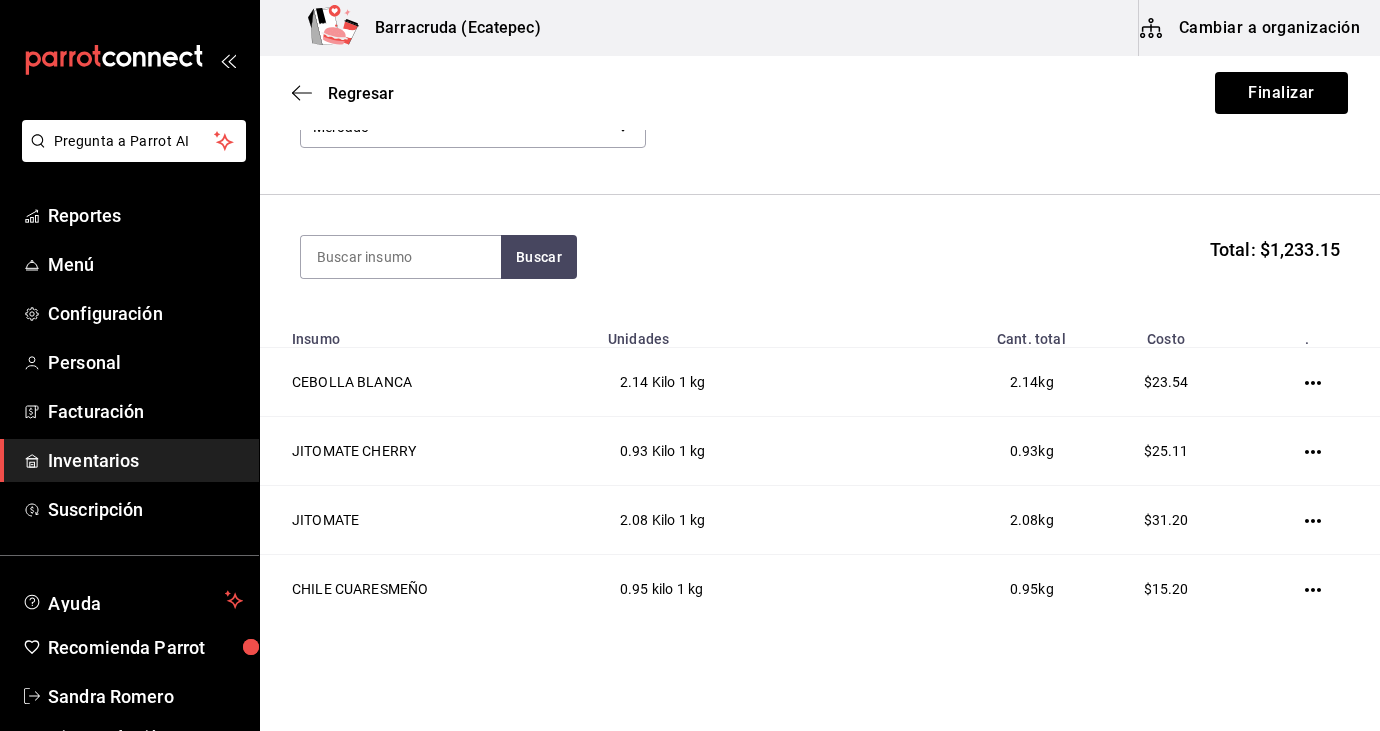 scroll, scrollTop: 137, scrollLeft: 0, axis: vertical 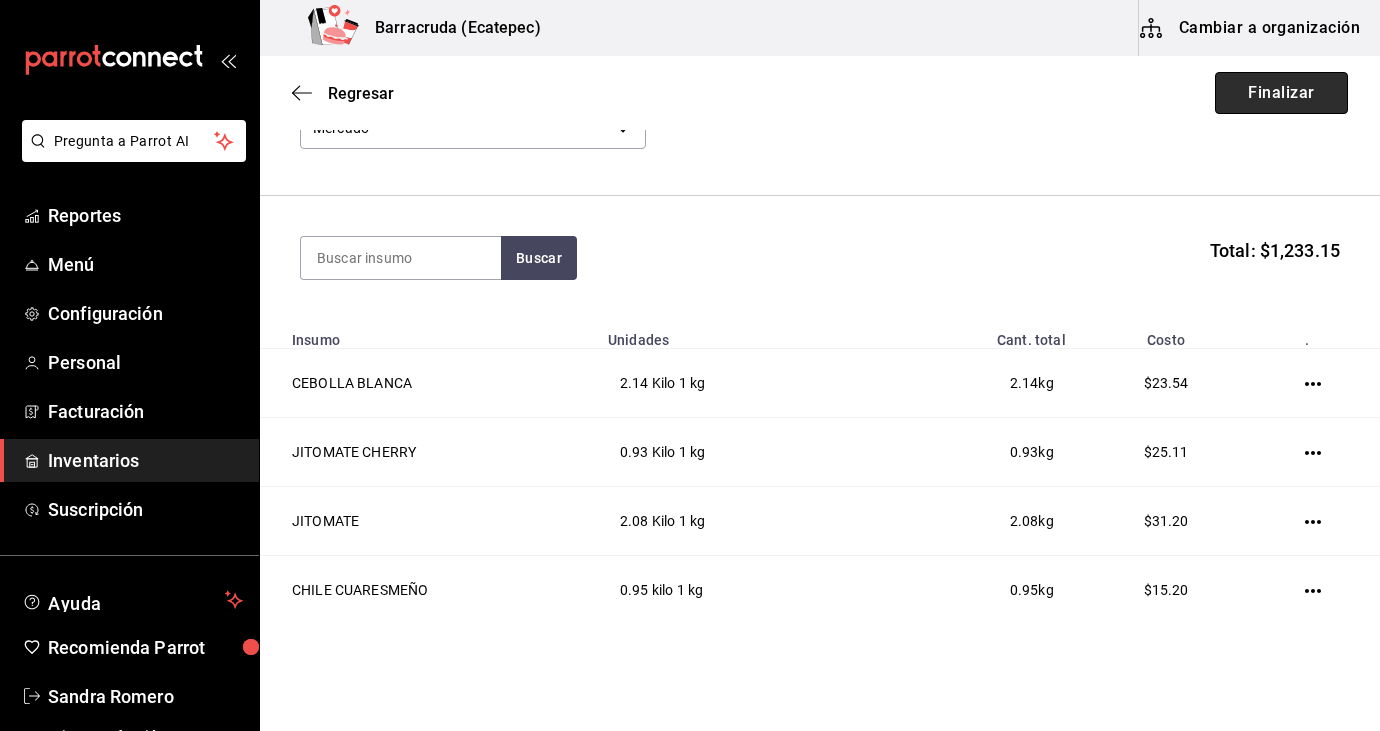 click on "Finalizar" at bounding box center [1281, 93] 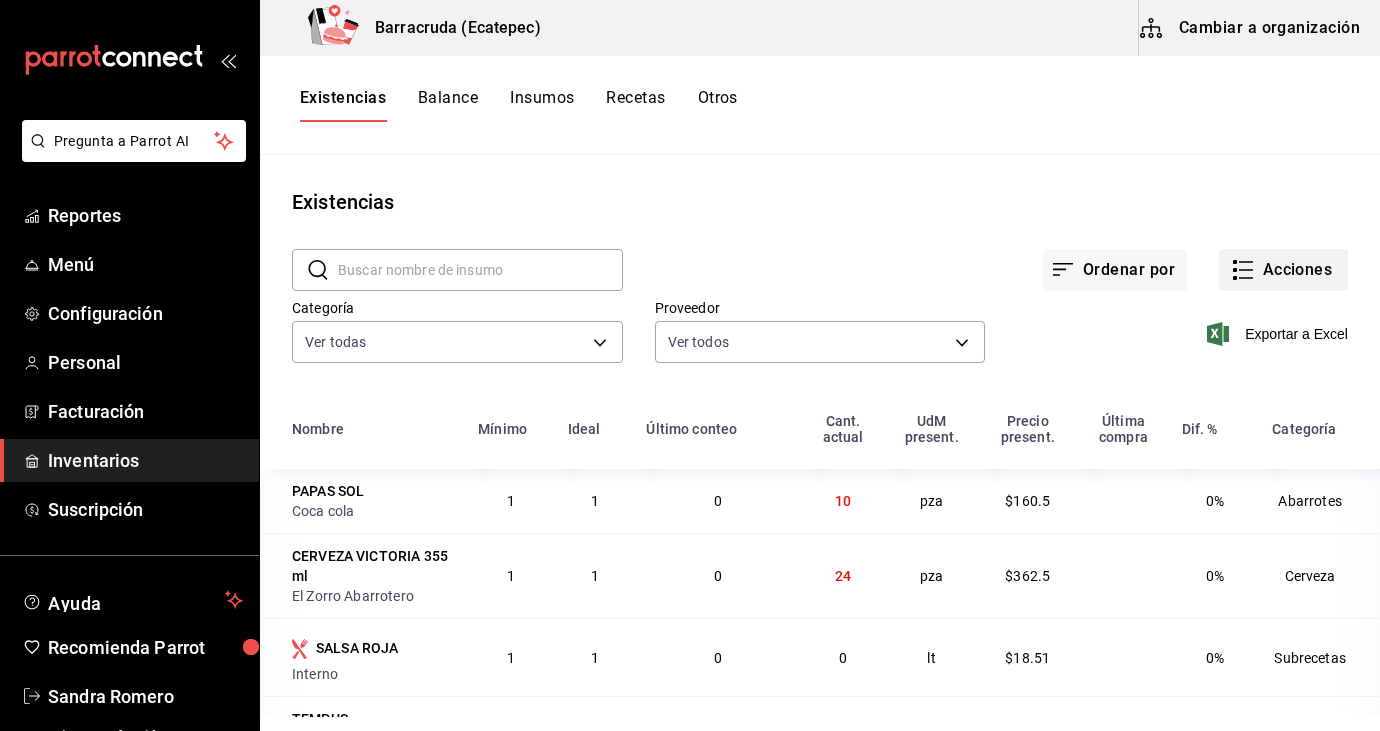 click on "Acciones" at bounding box center [1283, 270] 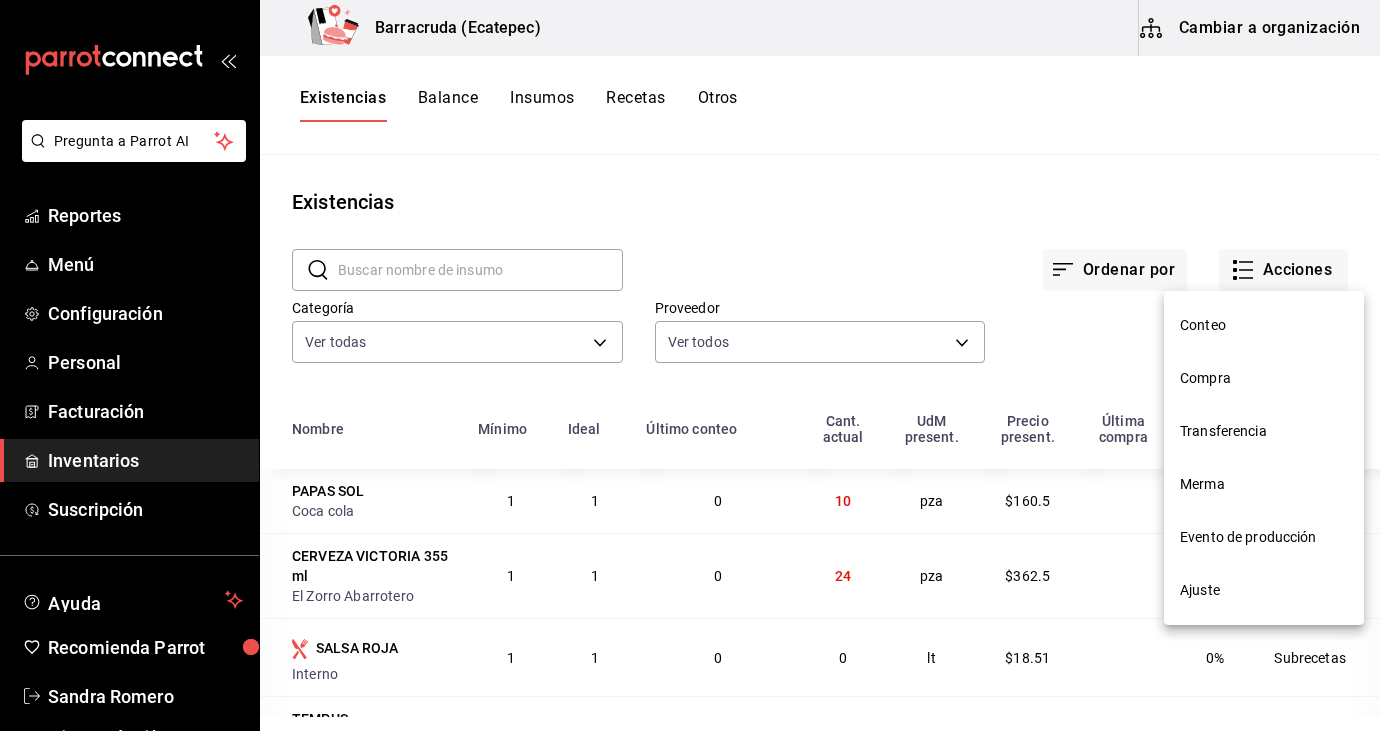 click on "Compra" at bounding box center [1264, 378] 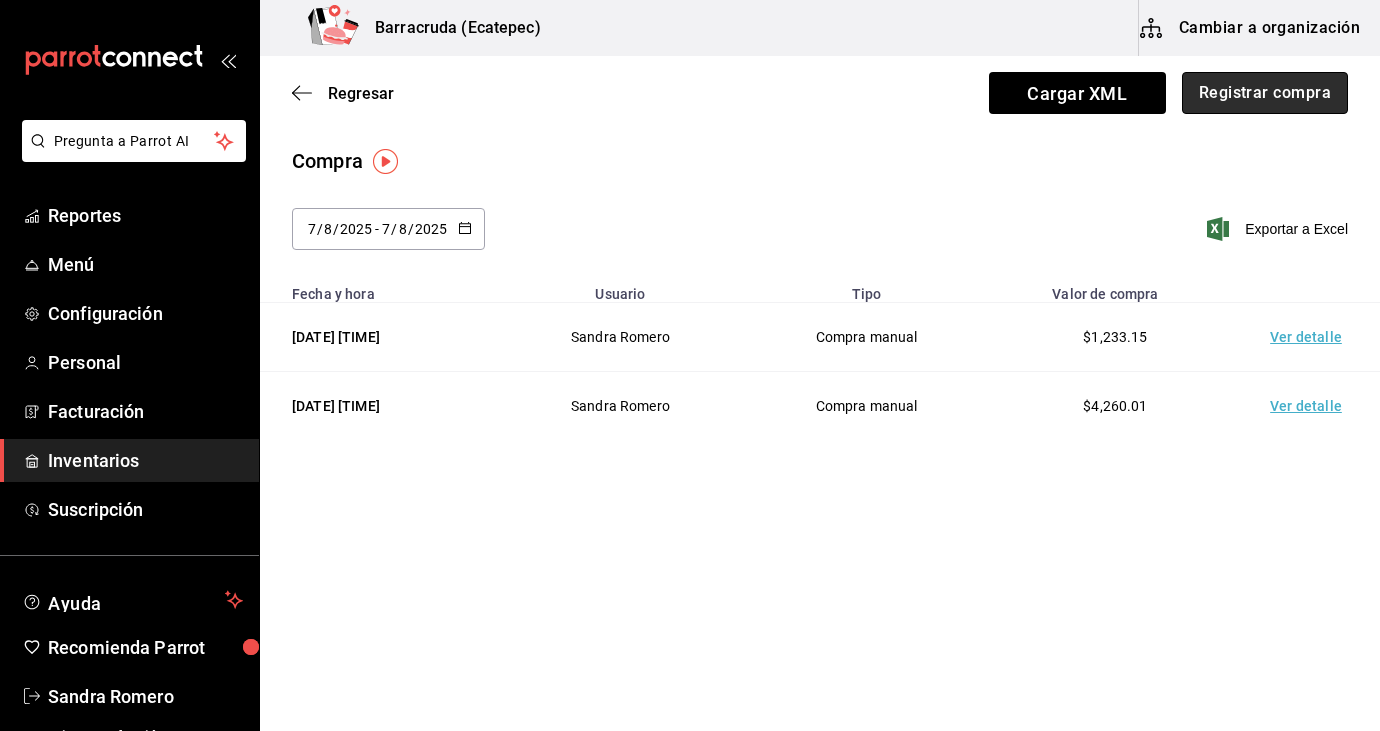 click on "Registrar compra" at bounding box center (1265, 93) 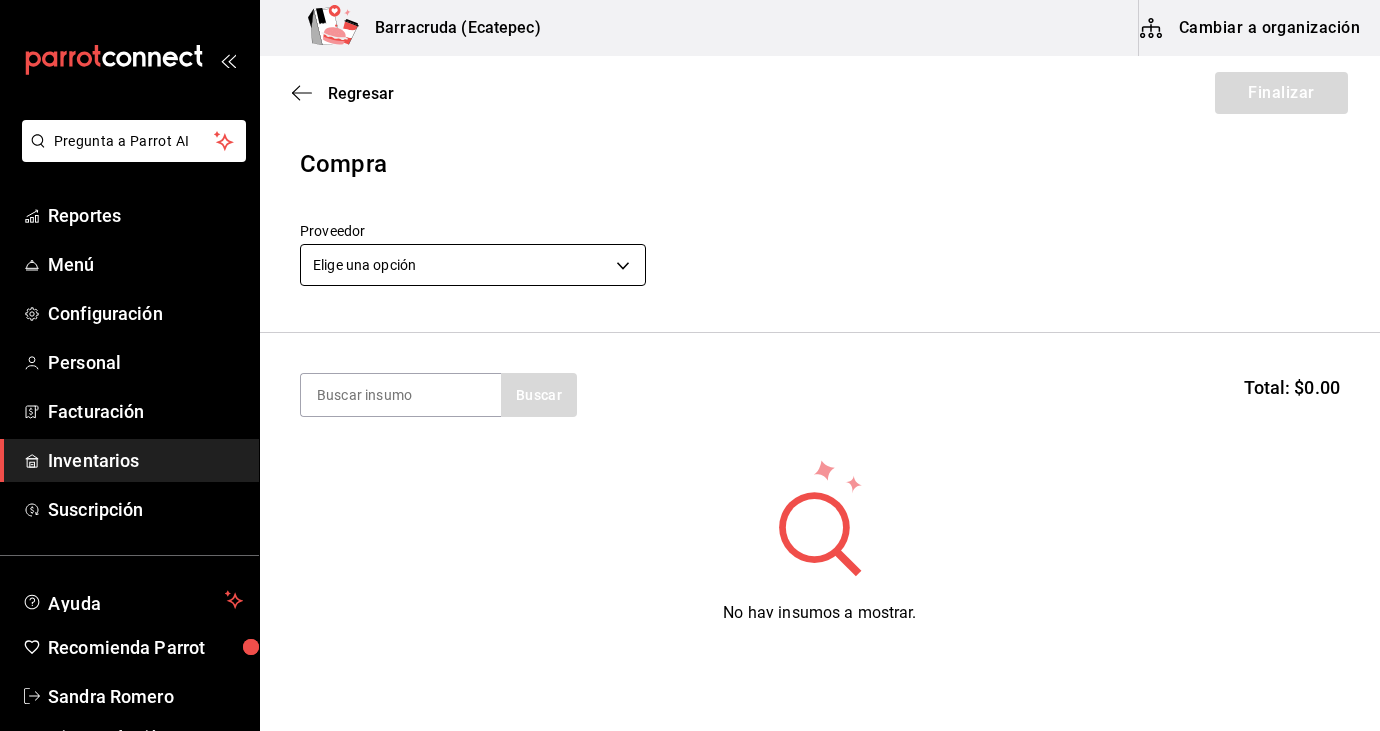 click on "Pregunta a Parrot AI Reportes   Menú   Configuración   Personal   Facturación   Inventarios   Suscripción   Ayuda Recomienda Parrot   [FIRST] [LAST]   Sugerir nueva función   Barracruda ([CITY]) Cambiar a organización Regresar Finalizar Compra Proveedor Elige una opción default Buscar Total: $0.00 No hay insumos a mostrar. Busca un insumo para agregarlo a la lista GANA 1 MES GRATIS EN TU SUSCRIPCIÓN AQUÍ ¿Recuerdas cómo empezó tu restaurante?
Hoy puedes ayudar a un colega a tener el mismo cambio que tú viviste.
Recomienda Parrot directamente desde tu Portal Administrador.
Es fácil y rápido.
🎁 Por cada restaurante que se una, ganas 1 mes gratis. Ver video tutorial Ir a video Pregunta a Parrot AI Reportes   Menú   Configuración   Personal   Facturación   Inventarios   Suscripción   Ayuda Recomienda Parrot   [FIRST] [LAST]   Sugerir nueva función   Editar Eliminar Visitar centro de ayuda ([PHONE]) soporte@example.com Visitar centro de ayuda ([PHONE])" at bounding box center [690, 309] 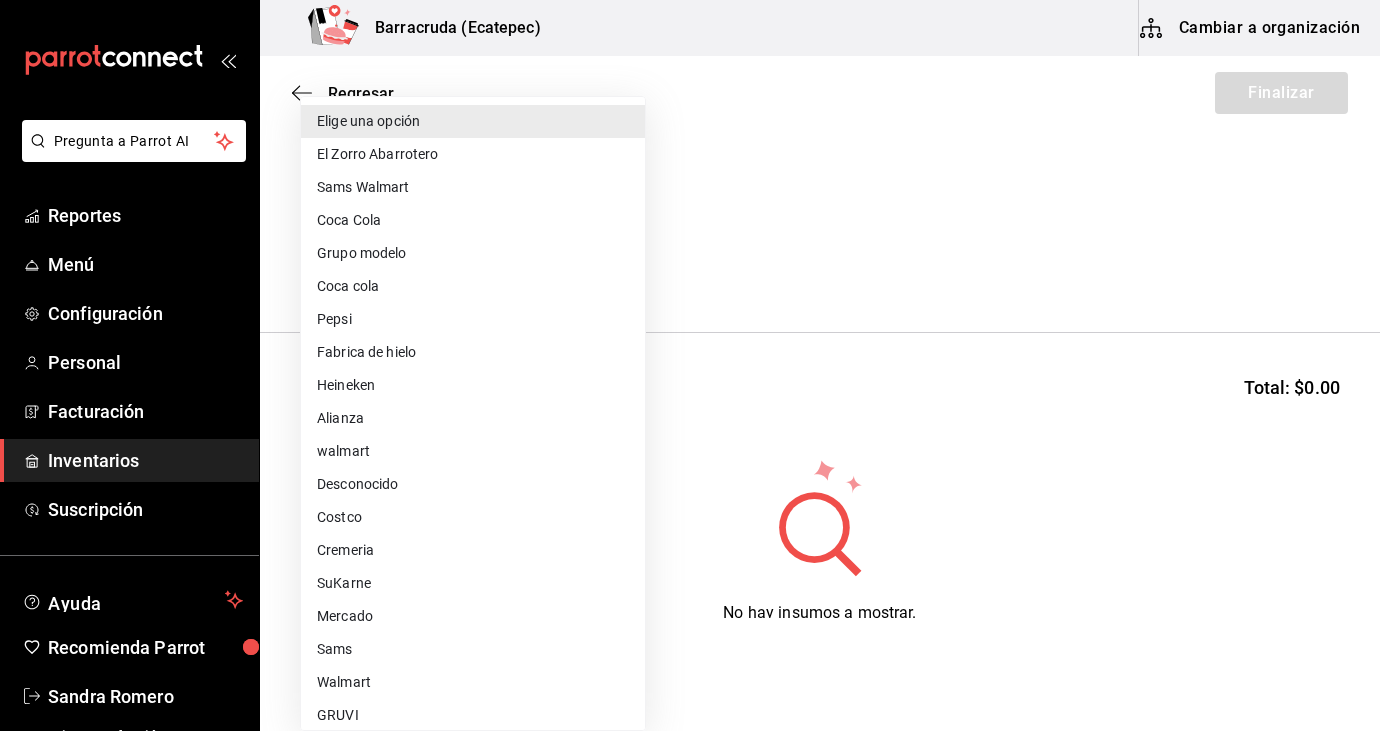 click on "Sams Walmart" at bounding box center (473, 187) 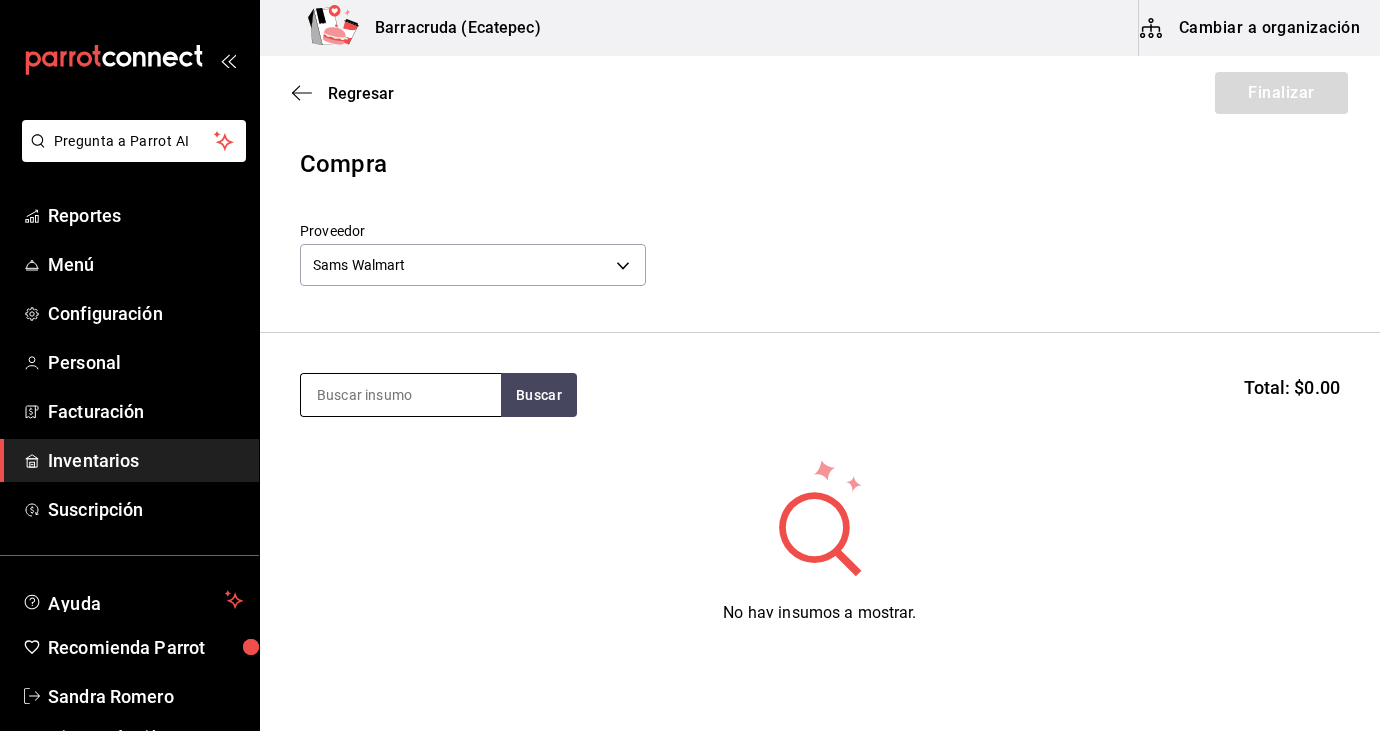 click at bounding box center (401, 395) 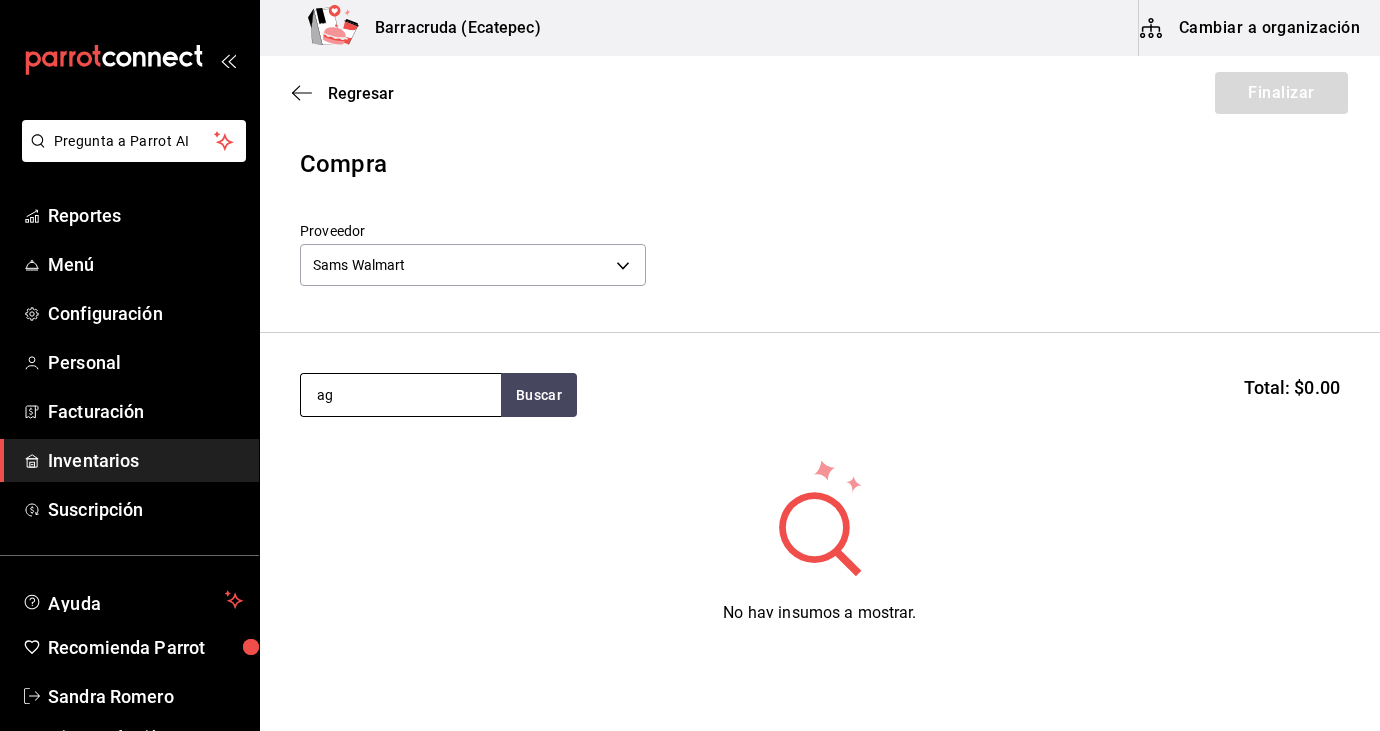 type on "a" 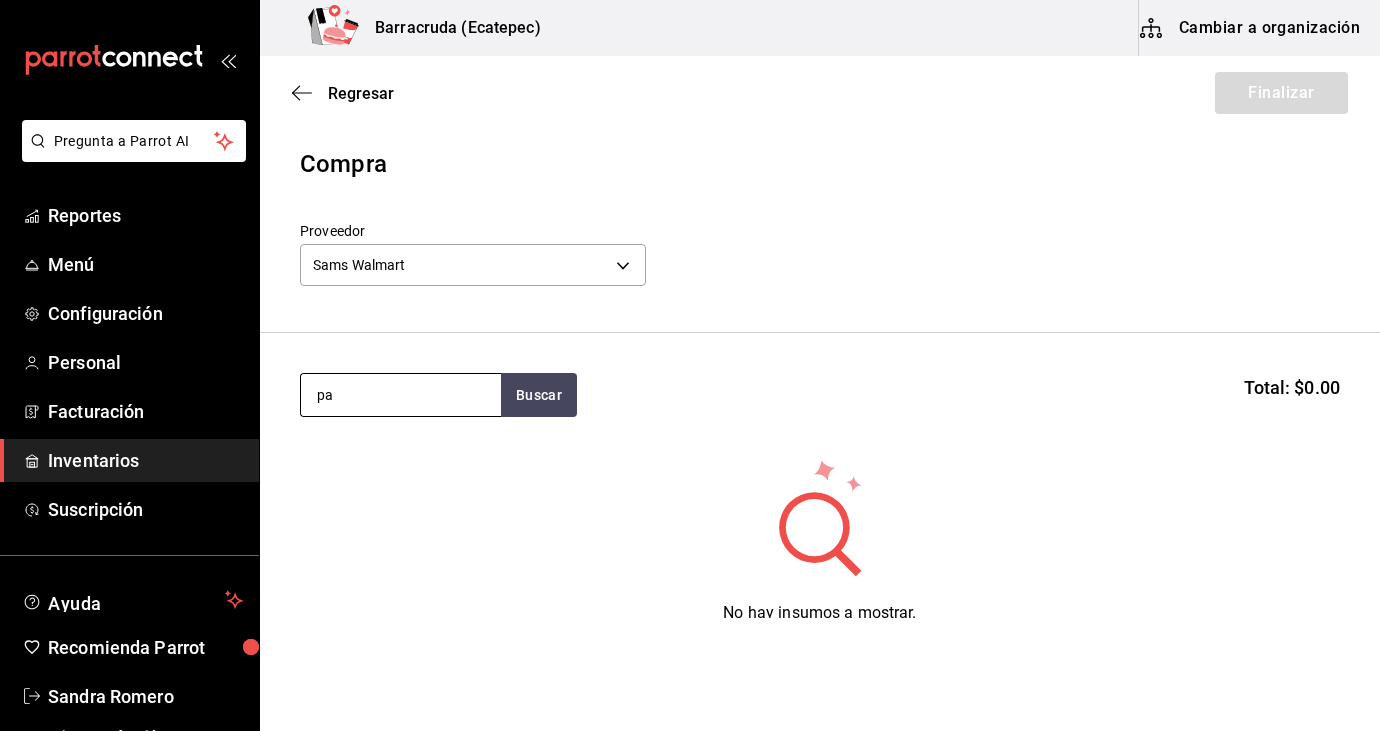 type on "p" 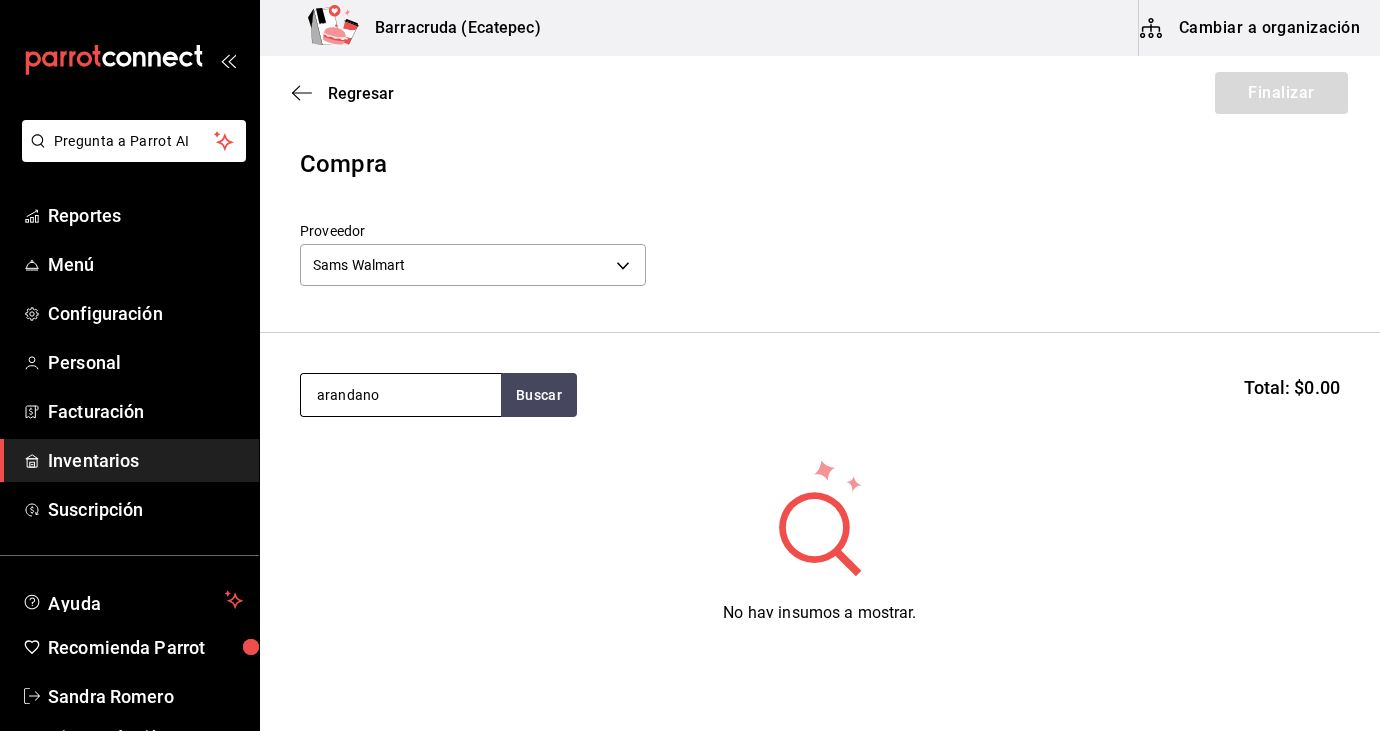 type on "arandano" 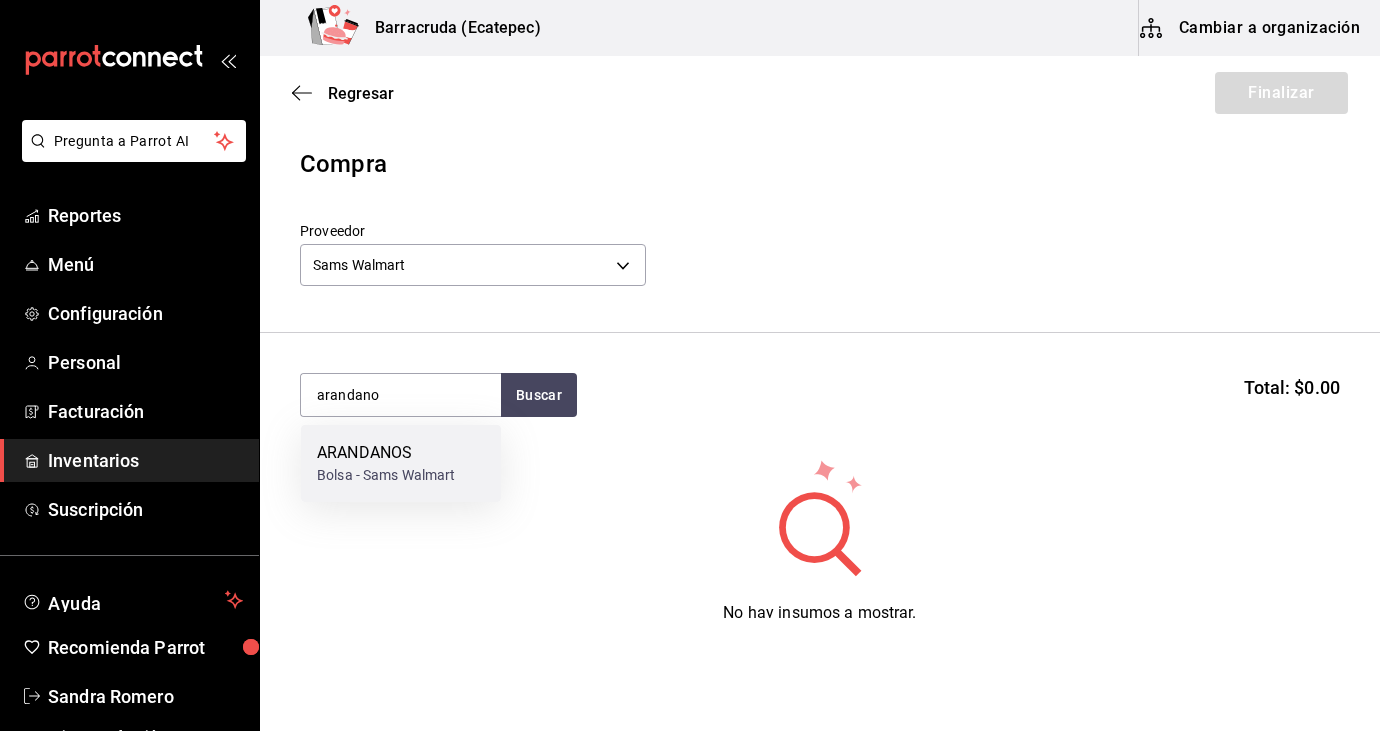 click on "ARANDANOS Bolsa - Sams Walmart" at bounding box center (401, 463) 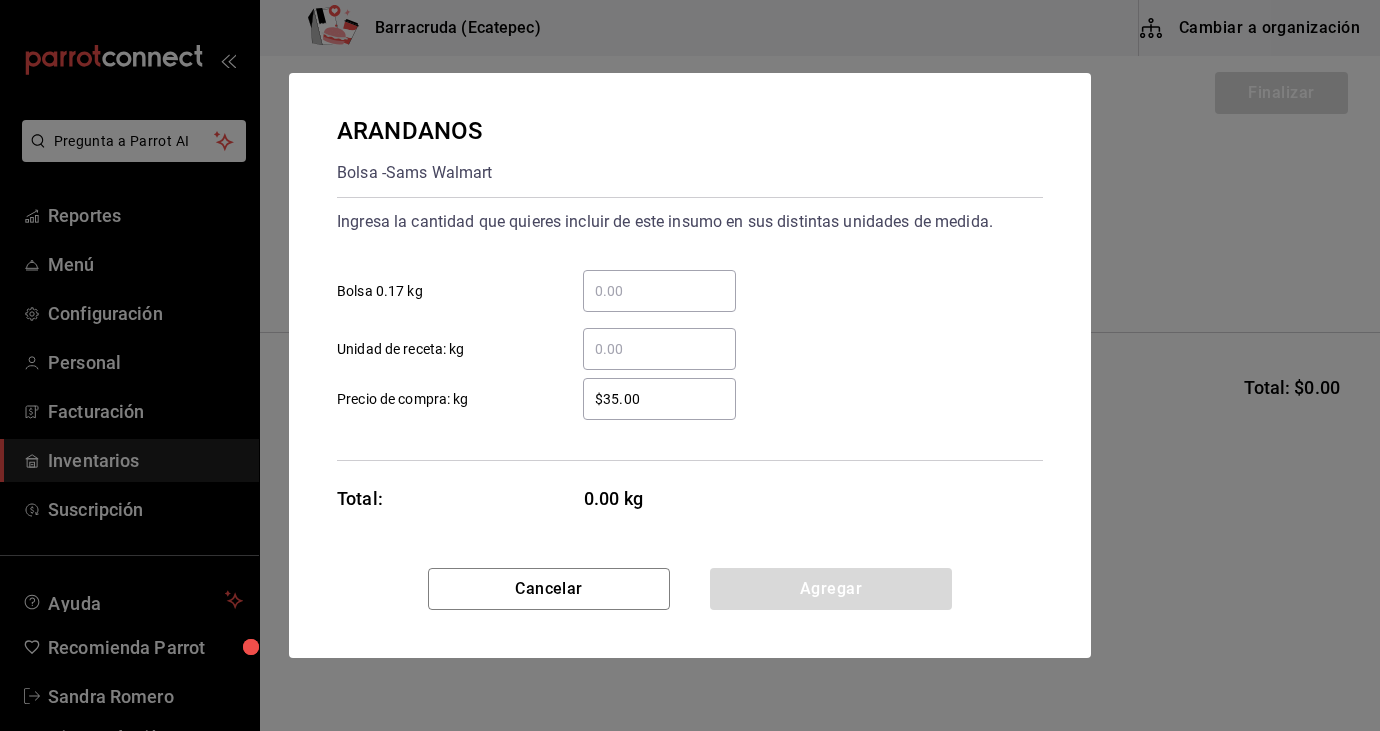 click on "​ Bolsa 0.17 kg" at bounding box center (659, 291) 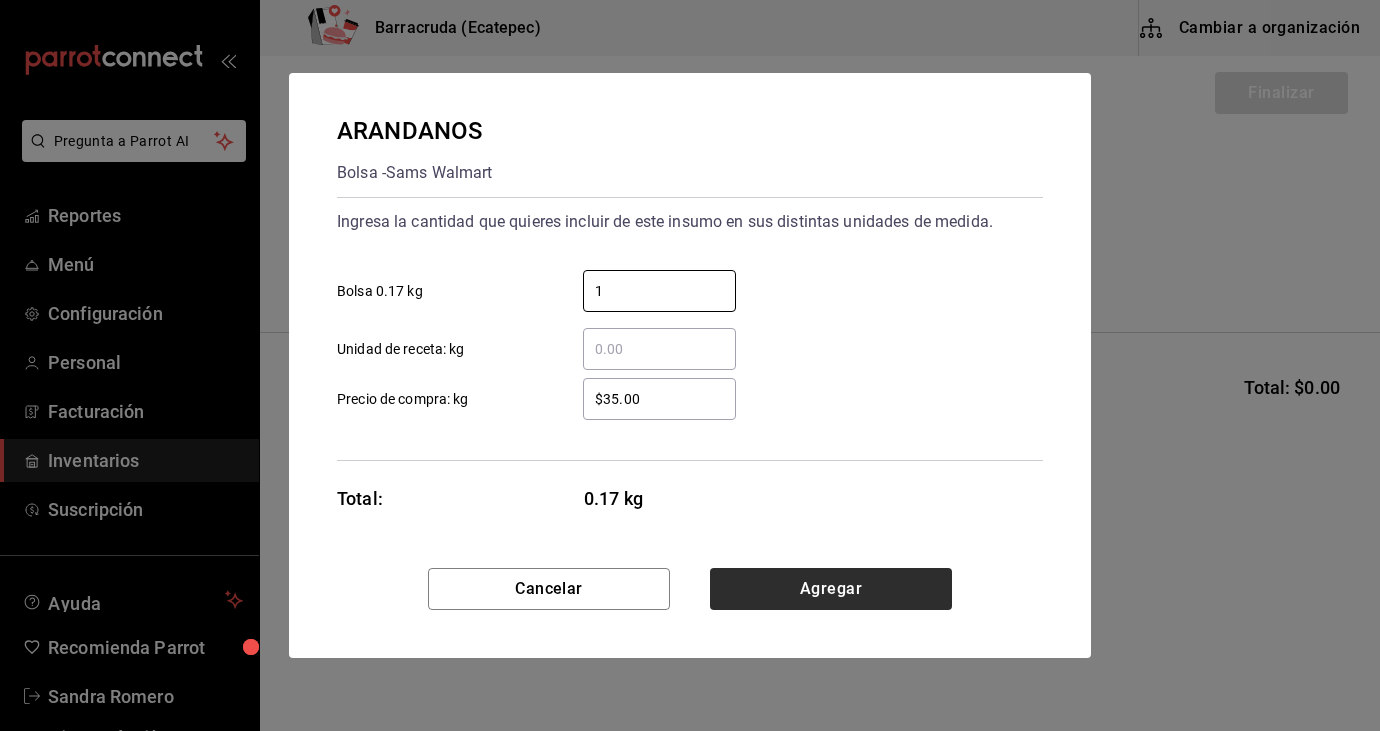 type on "1" 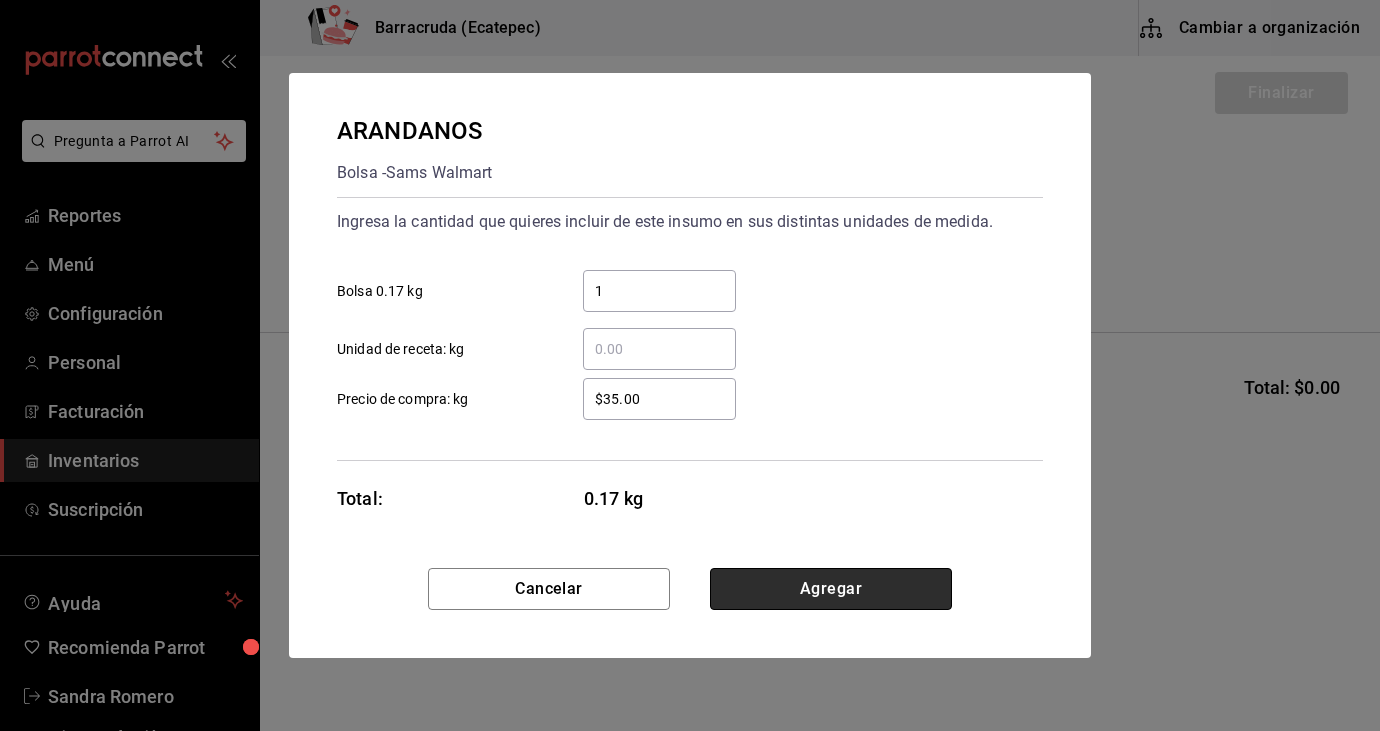 click on "Agregar" at bounding box center [831, 589] 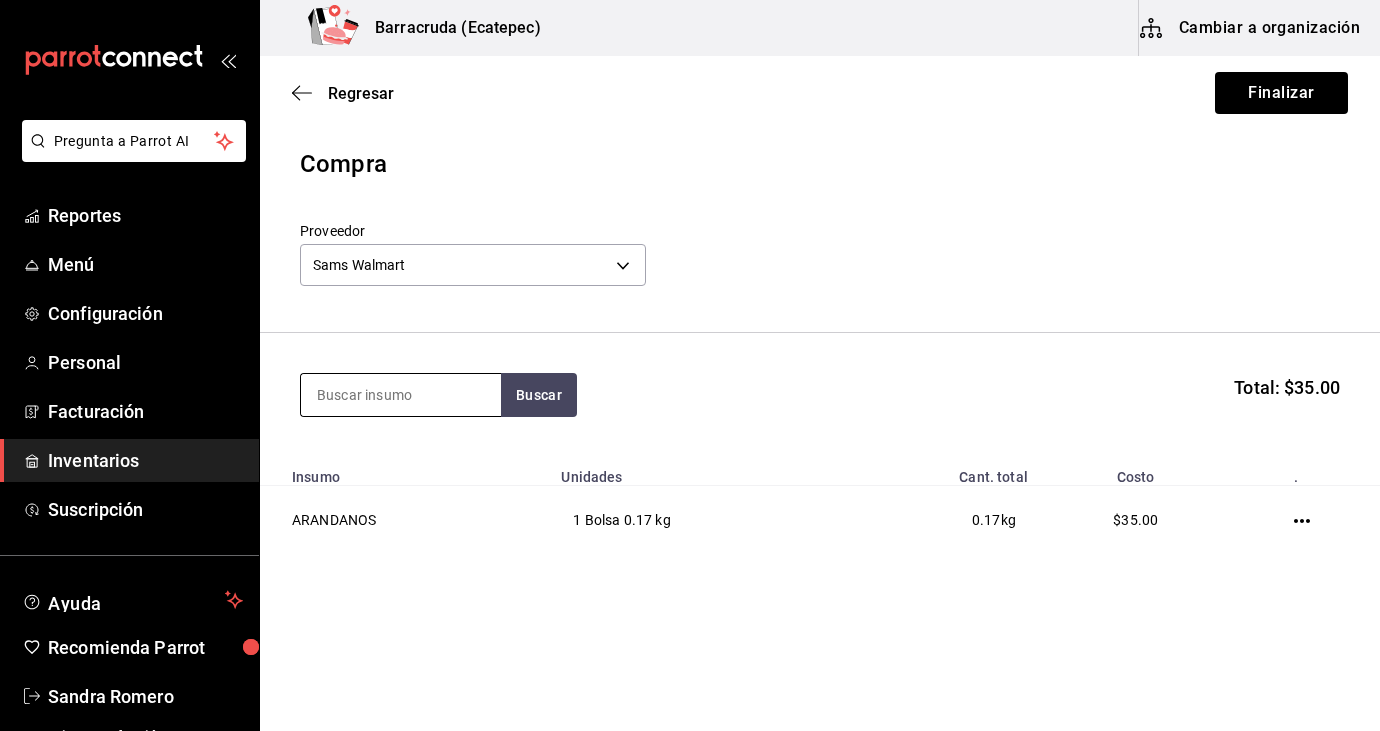 click at bounding box center [401, 395] 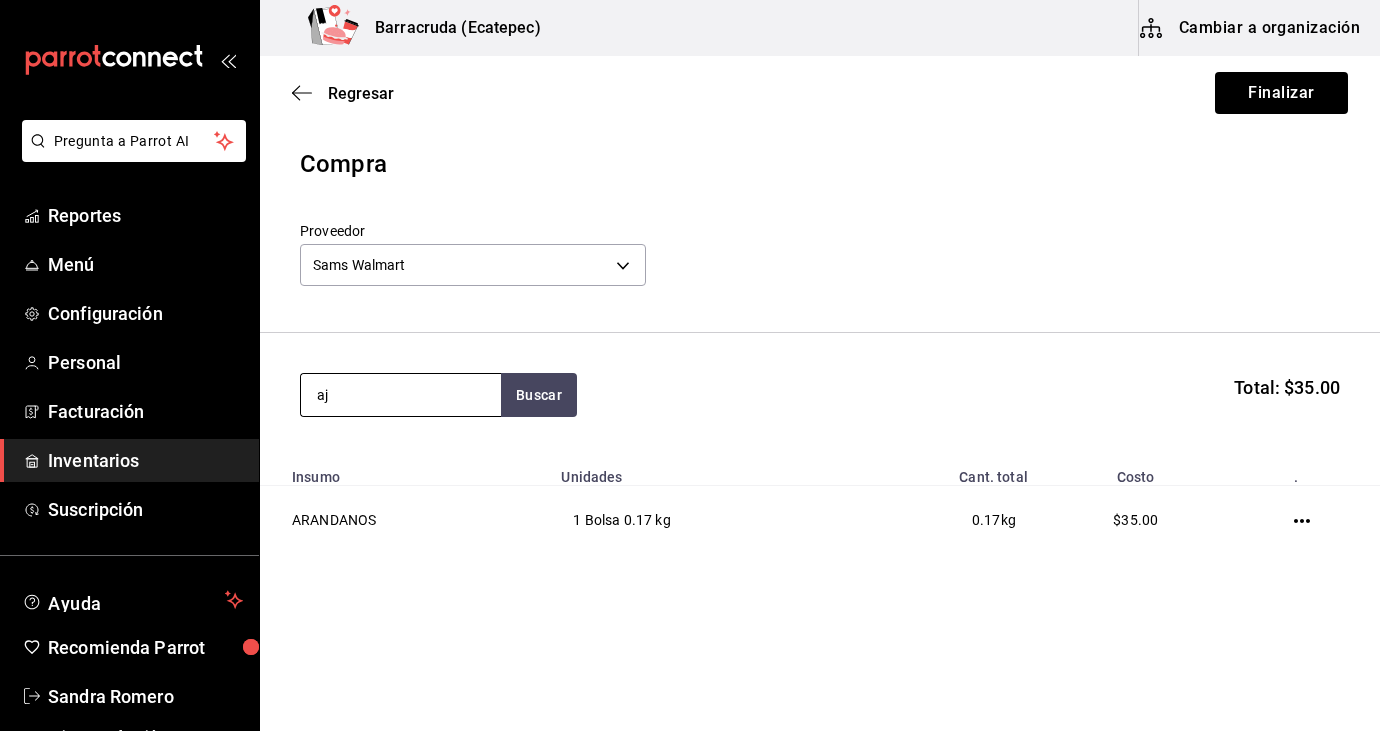 type on "a" 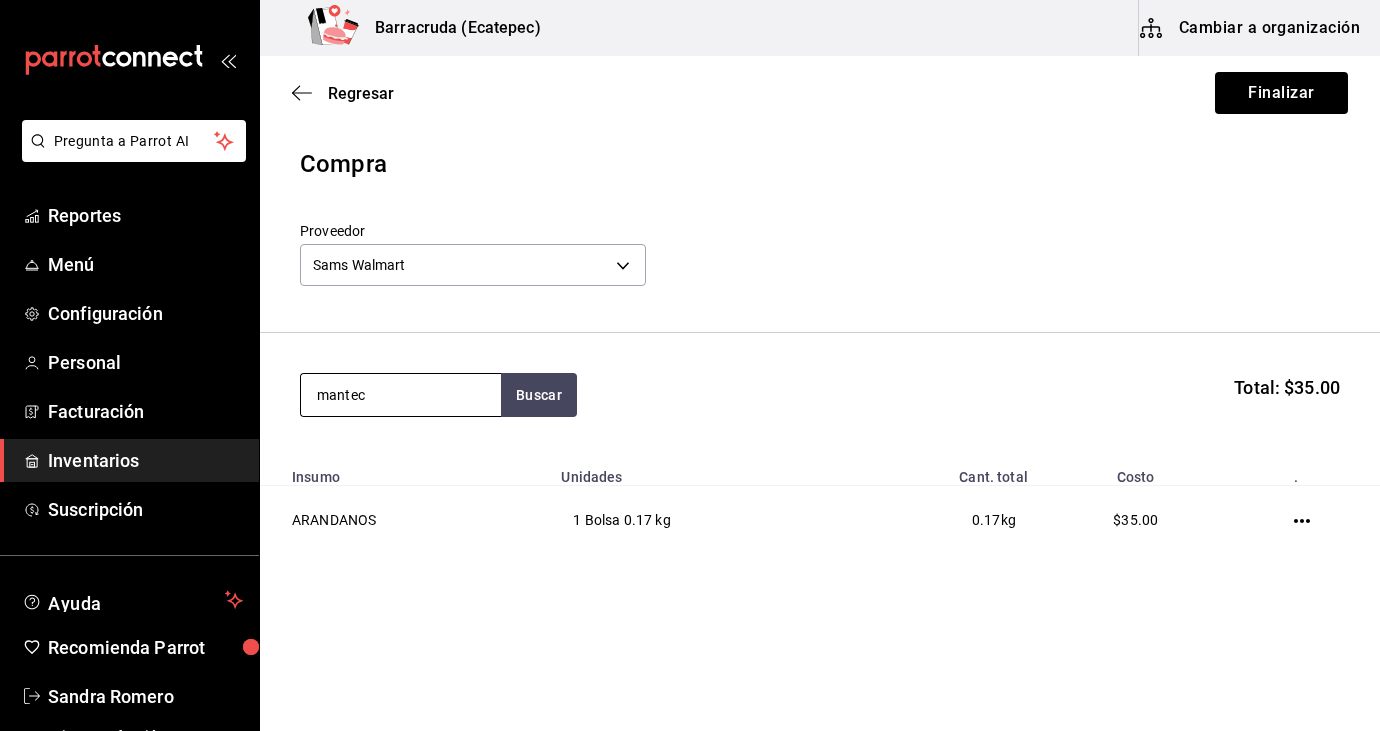 type on "mantec" 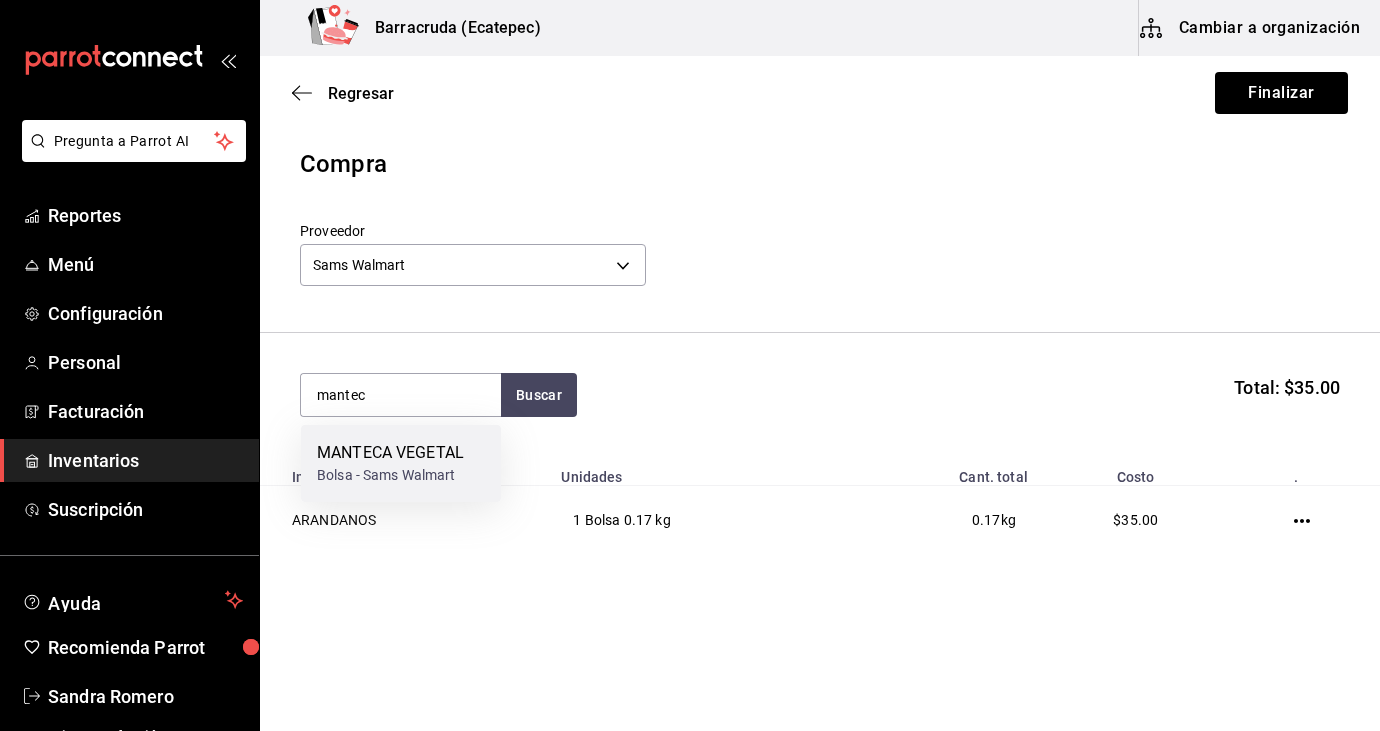 click on "Bolsa - Sams Walmart" at bounding box center (390, 475) 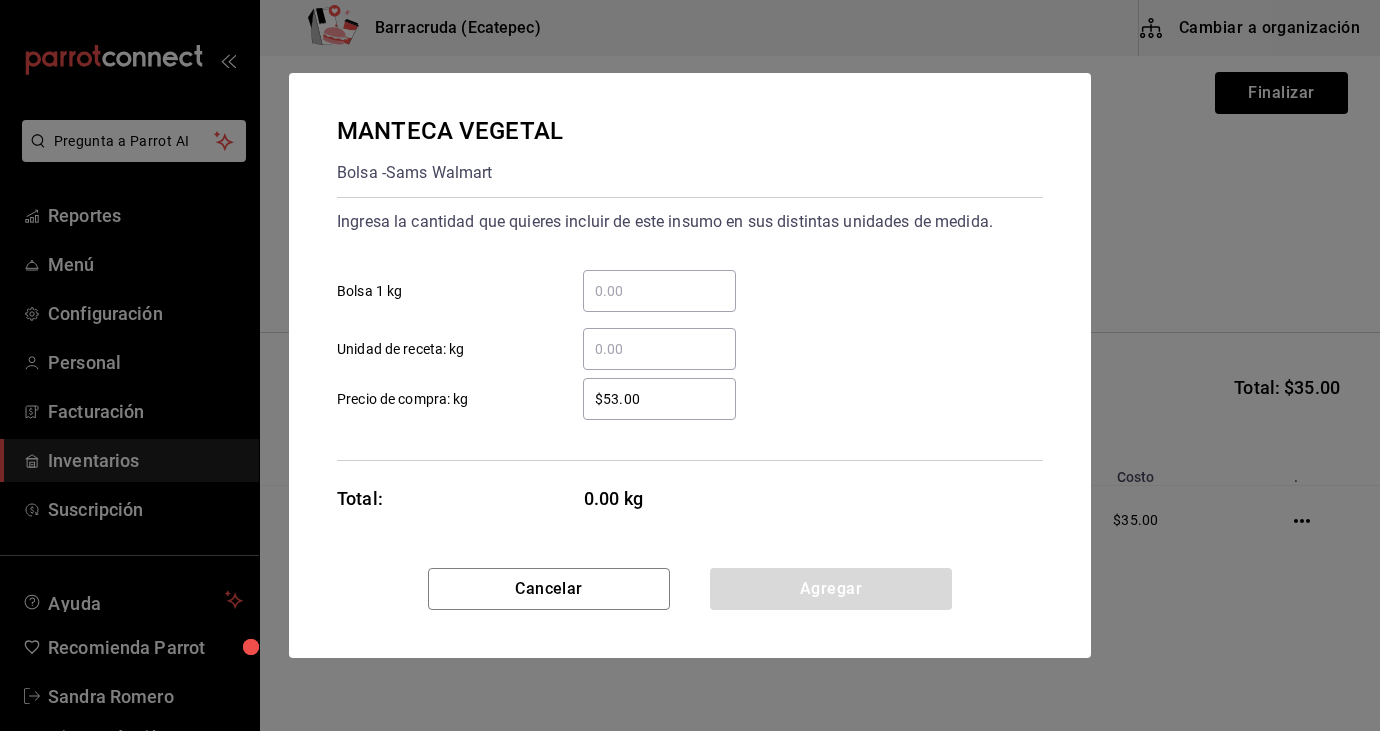 click on "​" at bounding box center (659, 291) 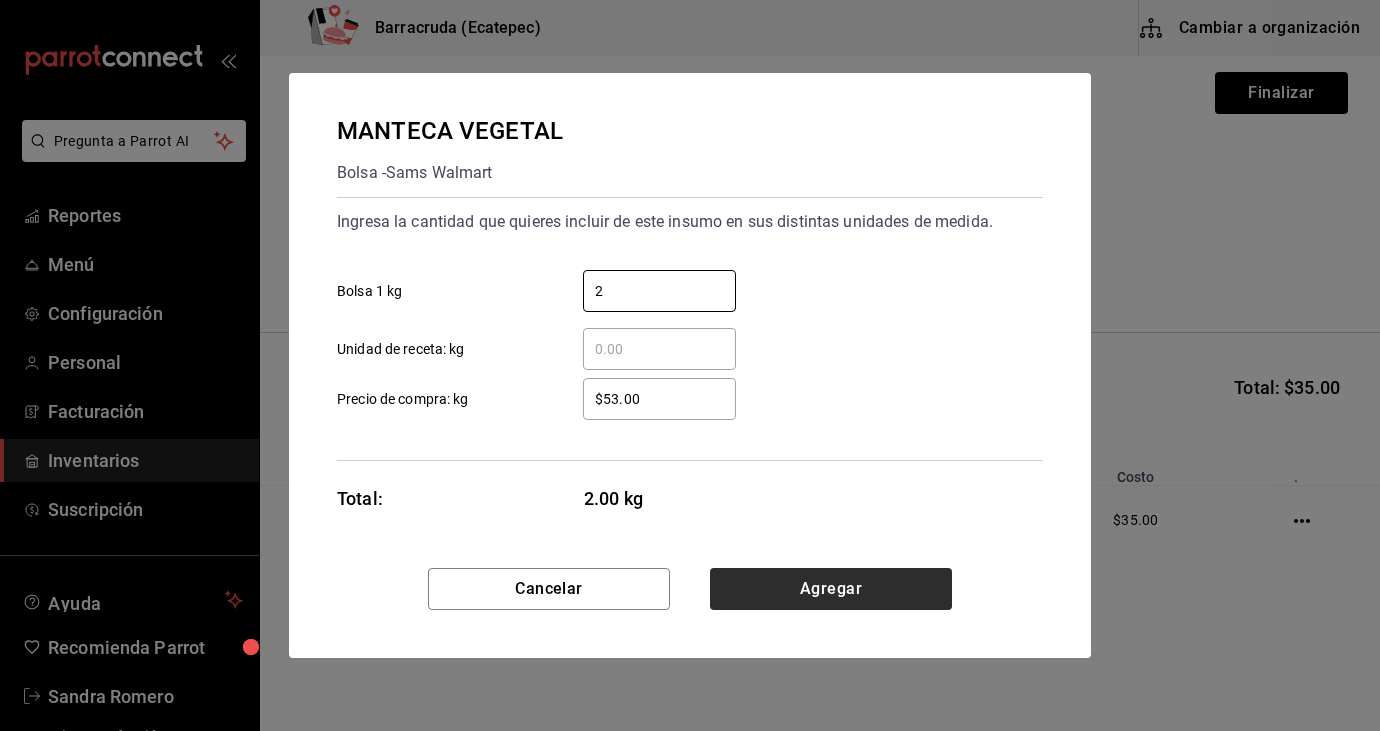 type on "2" 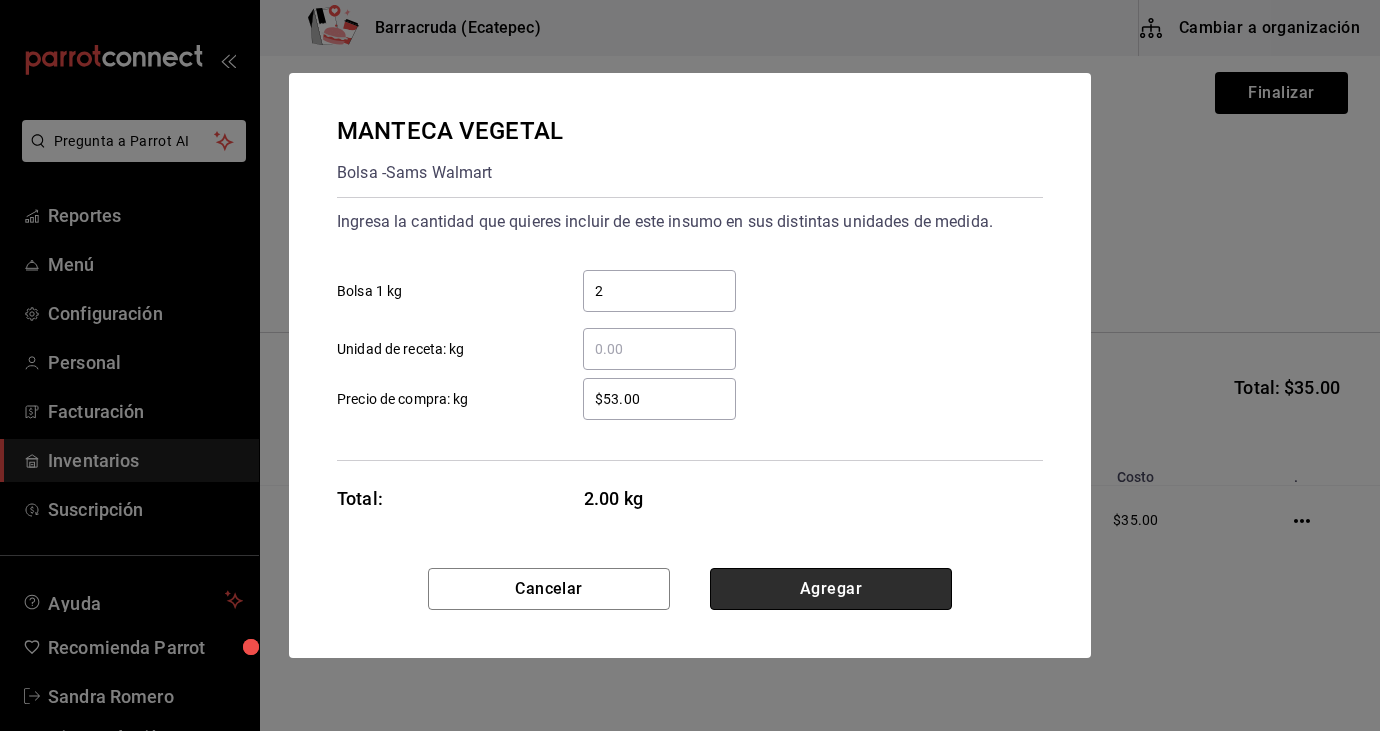 click on "Agregar" at bounding box center (831, 589) 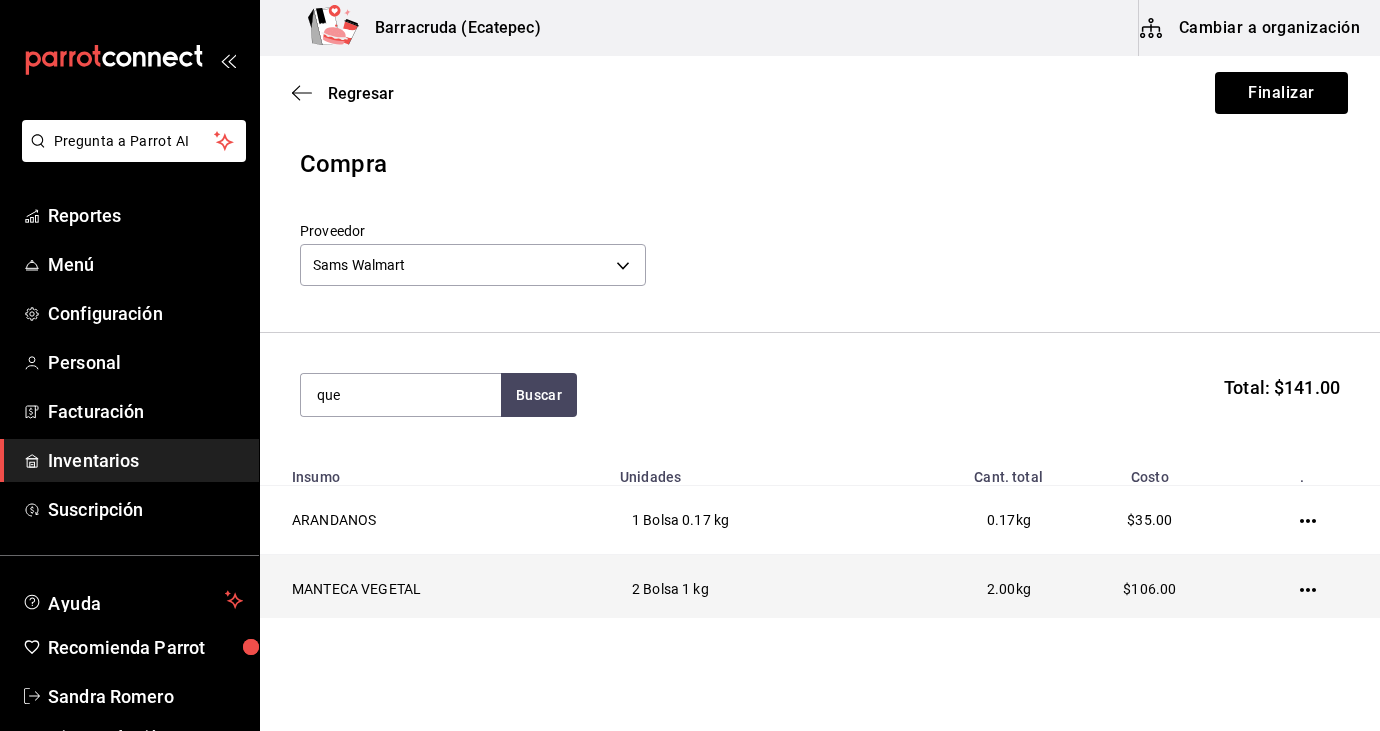 type on "que" 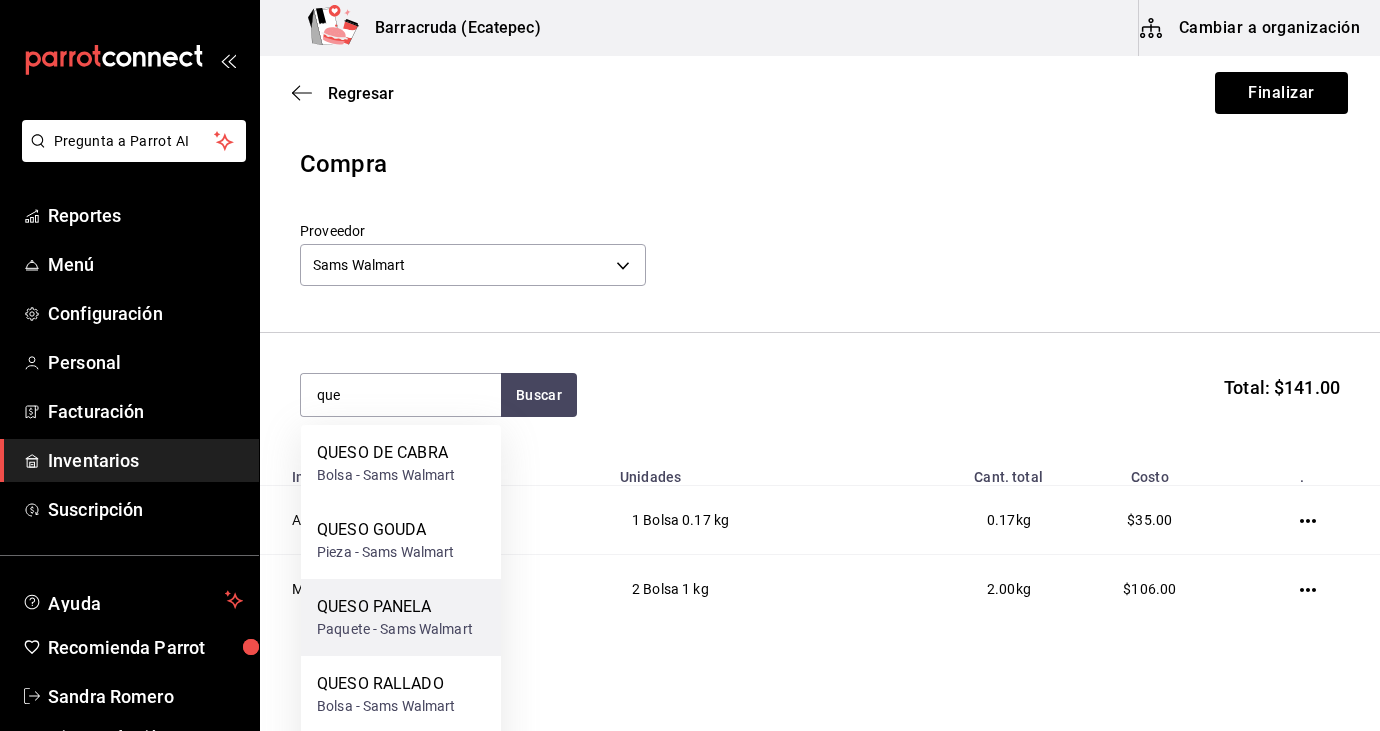 click on "Paquete - Sams Walmart" at bounding box center [395, 629] 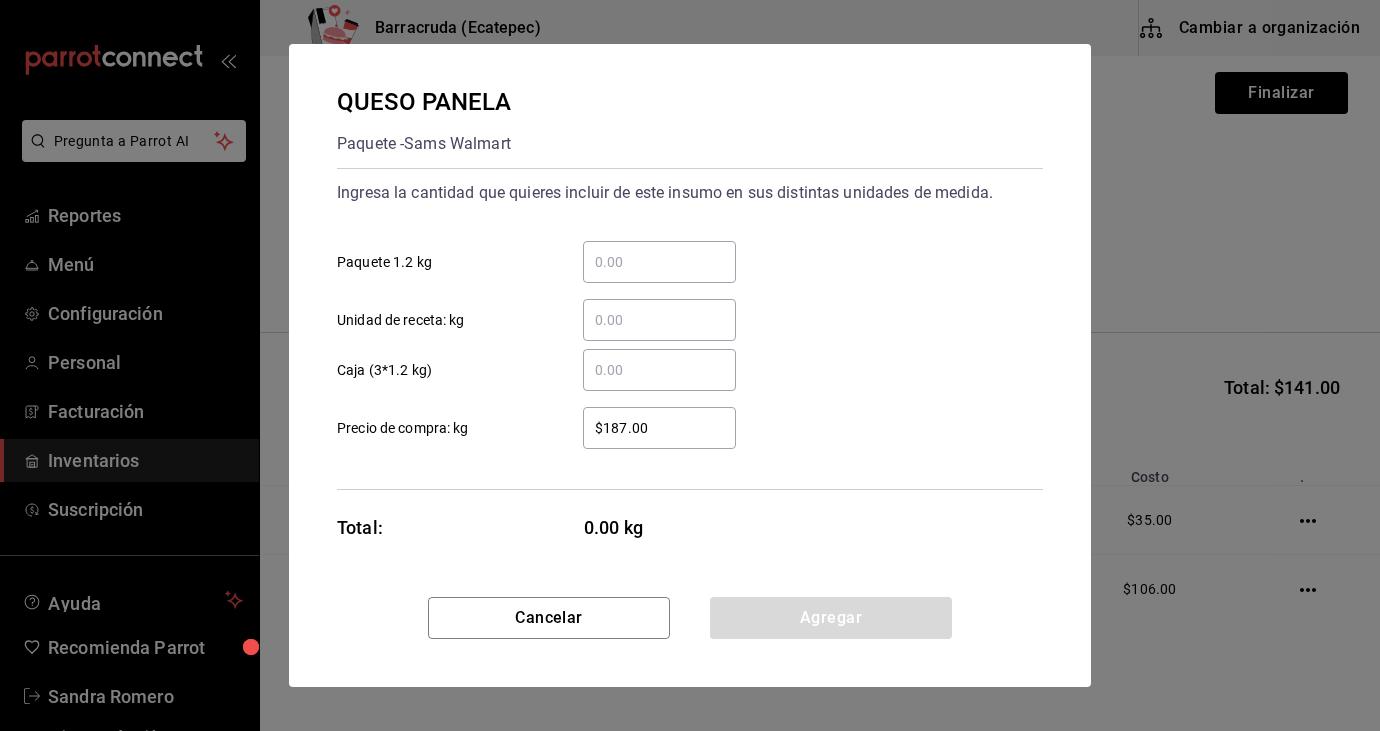 click on "​ Paquete 1.2 kg" at bounding box center [659, 262] 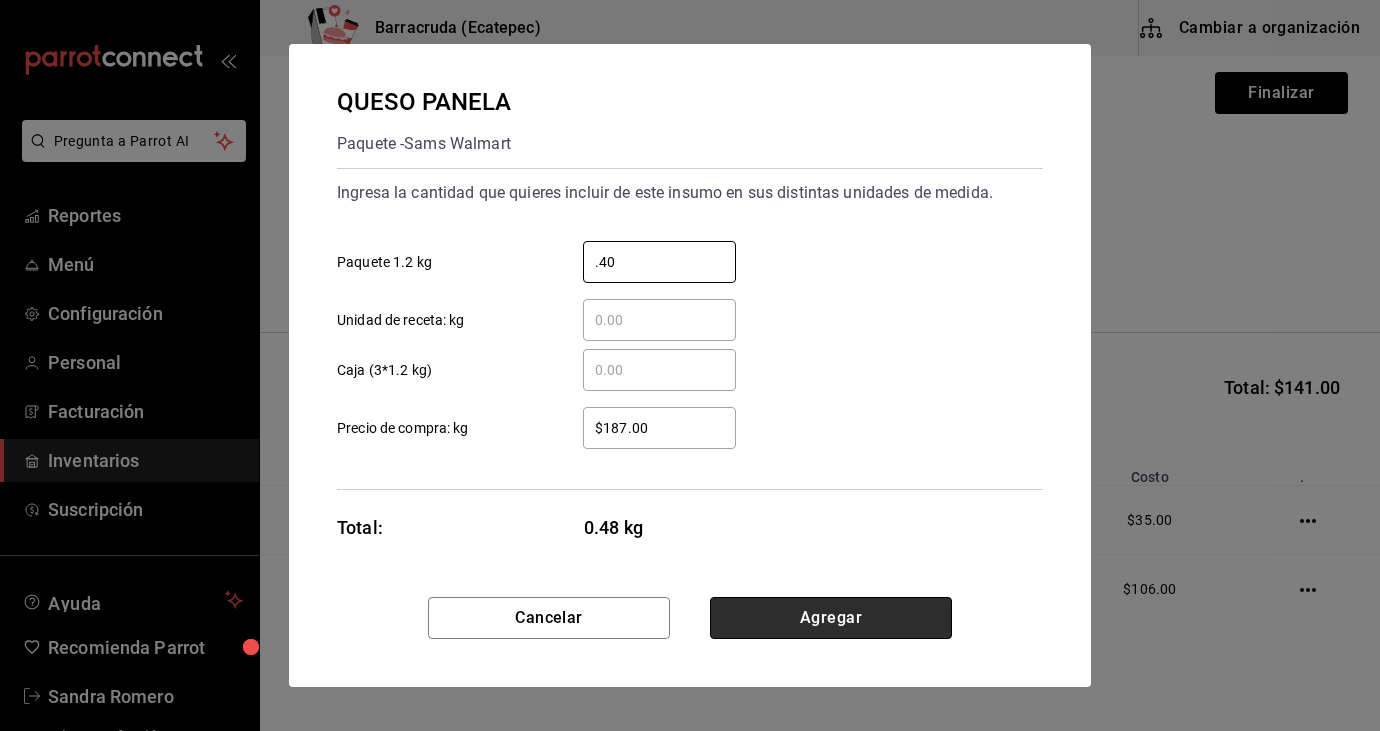 type on "0.40" 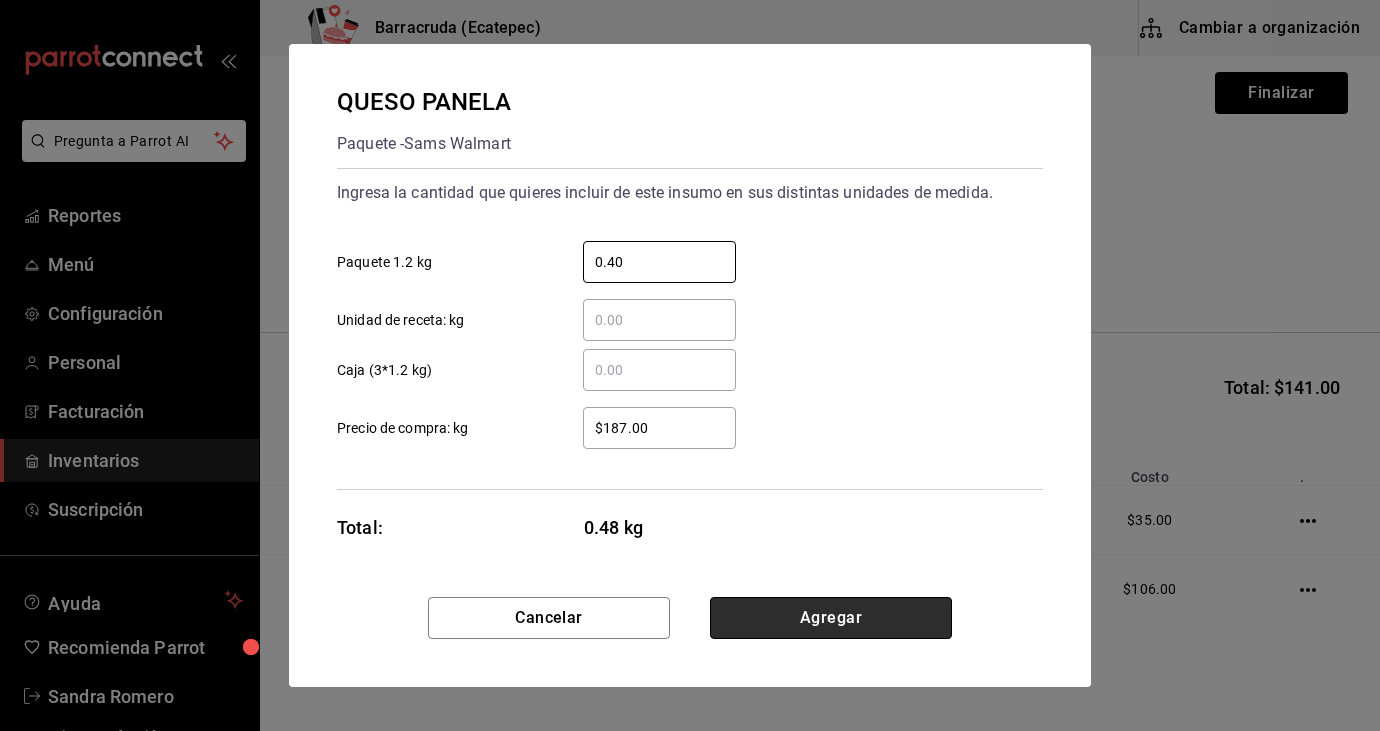 click on "Agregar" at bounding box center [831, 618] 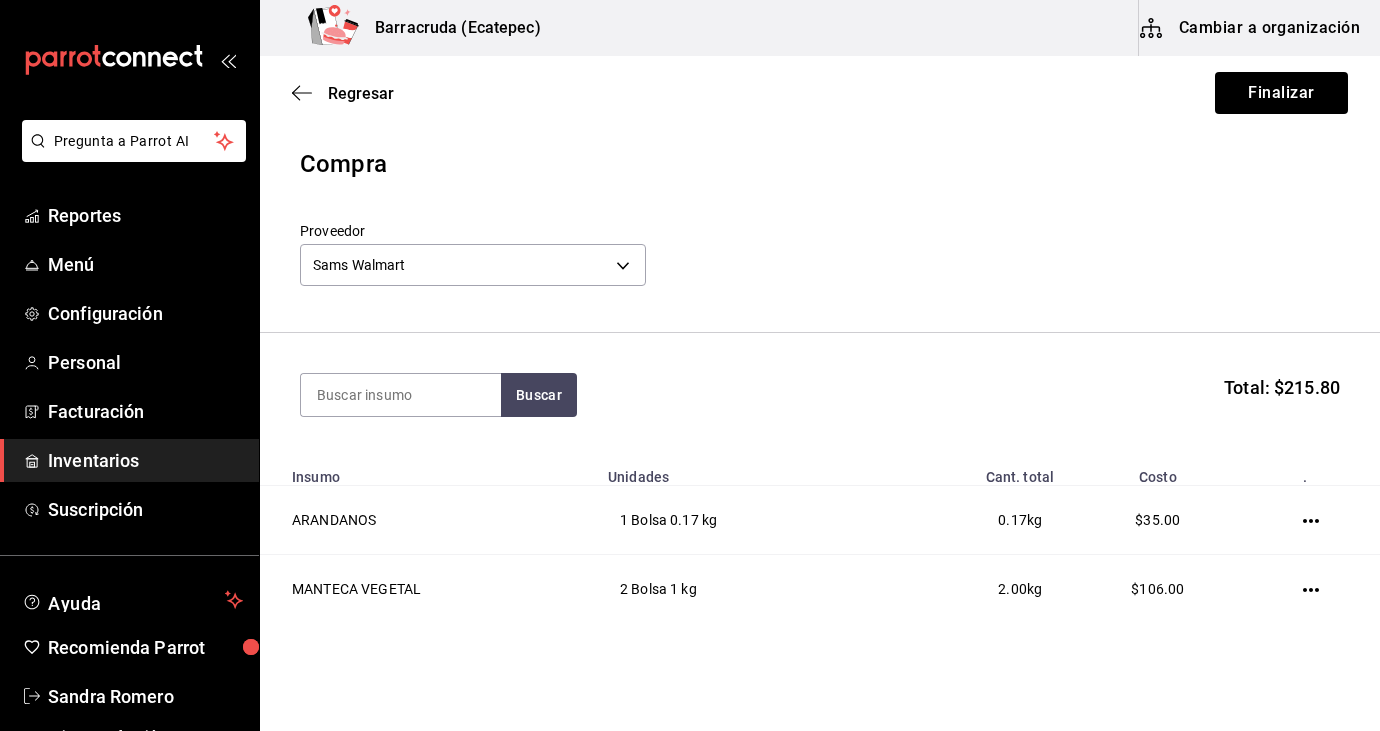 click on "Buscar Total: $215.80" at bounding box center (820, 395) 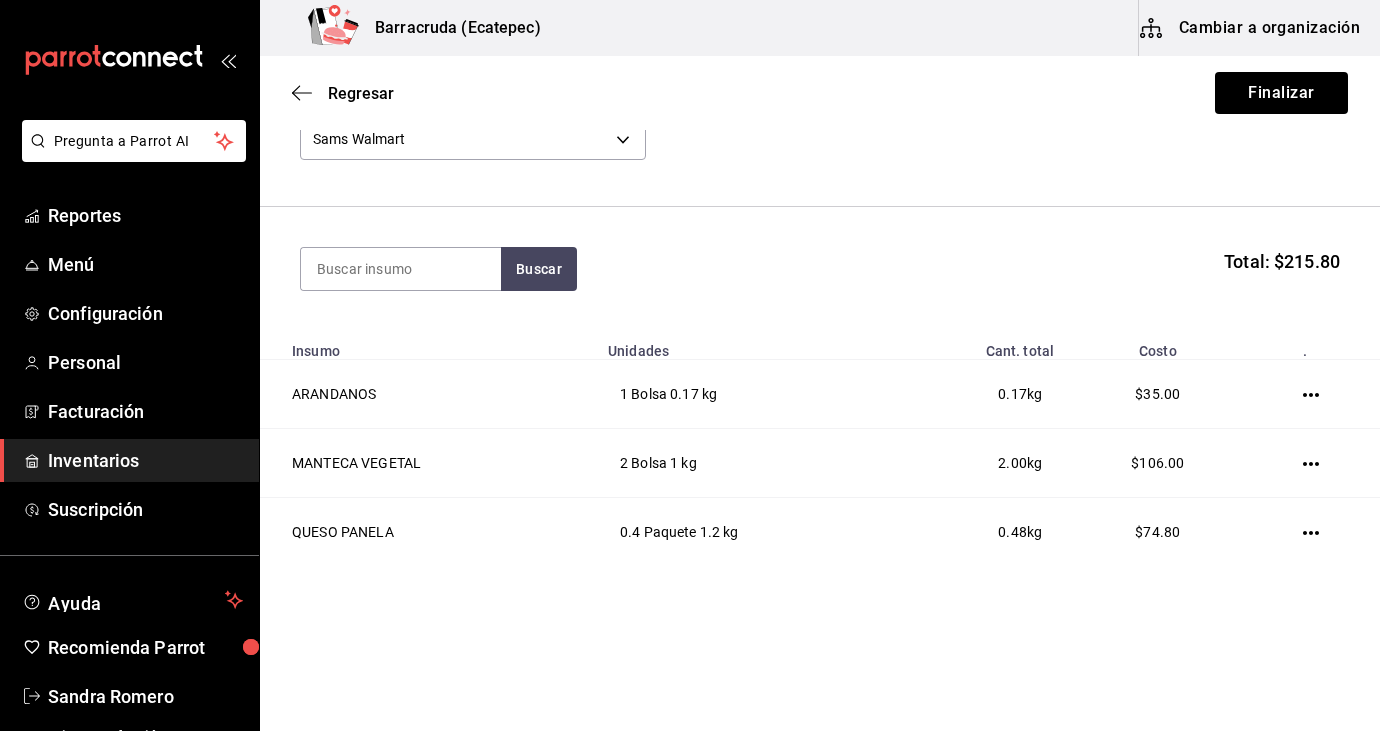scroll, scrollTop: 138, scrollLeft: 0, axis: vertical 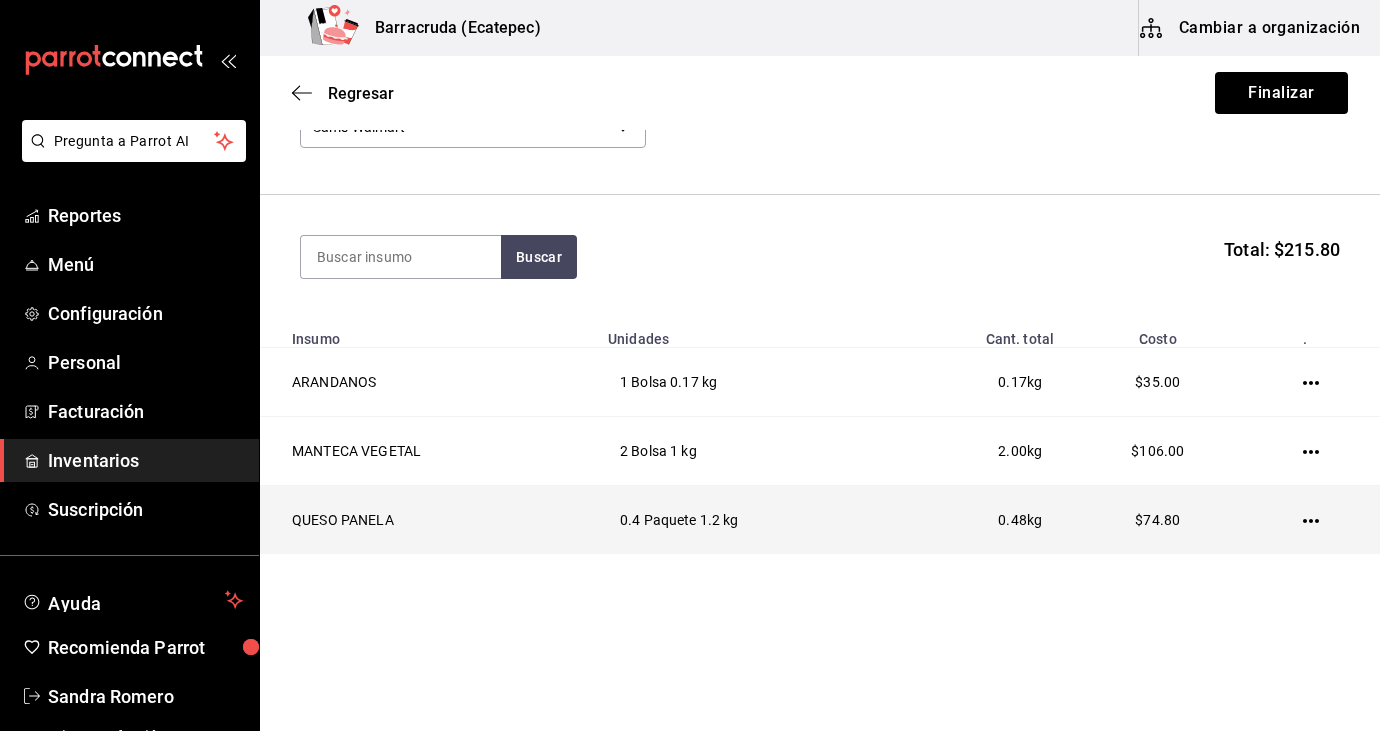 click 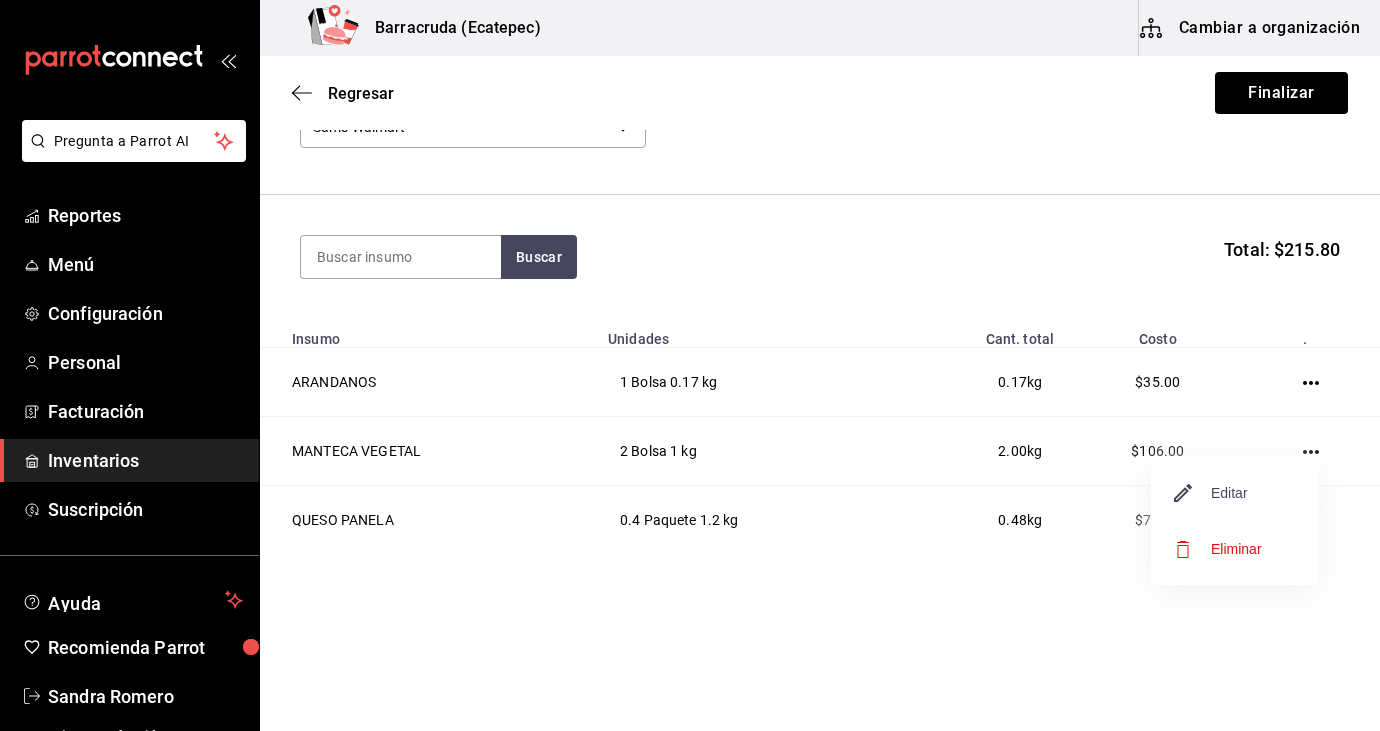 click on "Editar" at bounding box center (1211, 493) 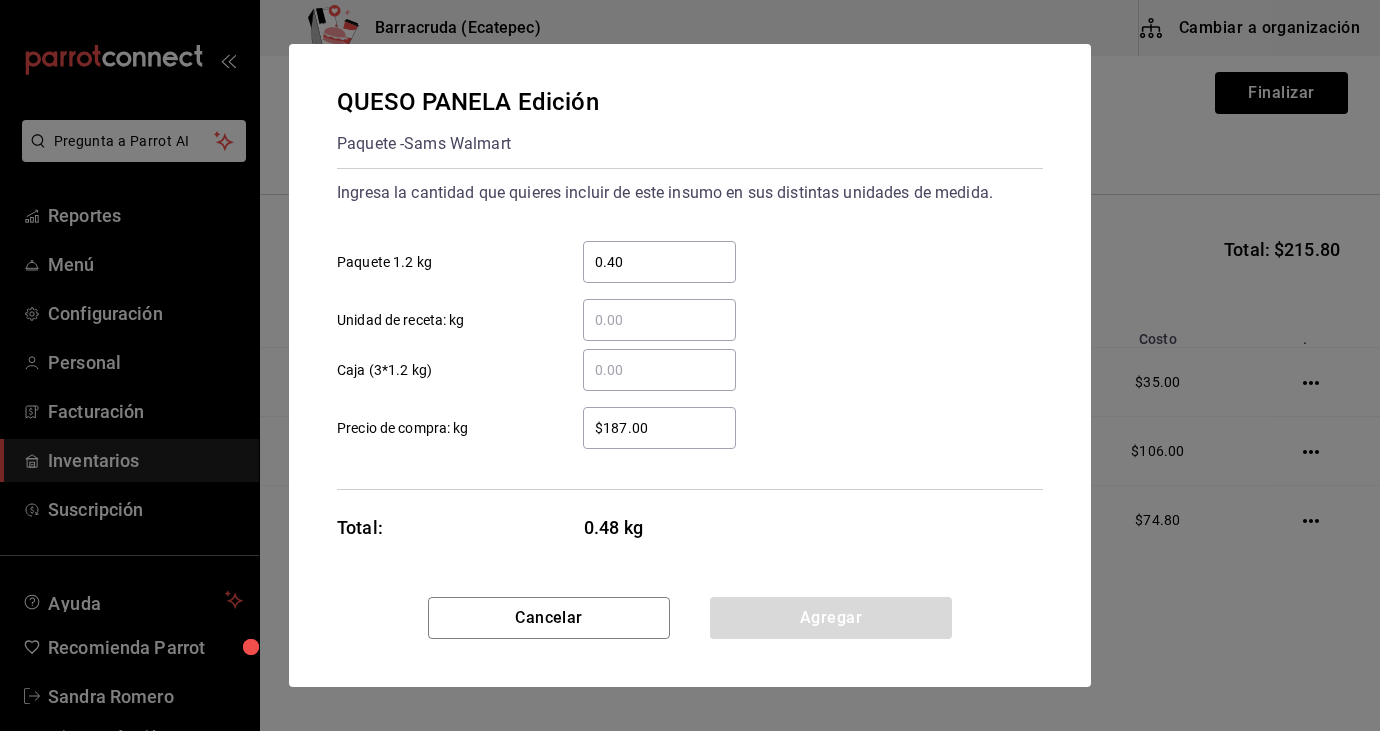 click on "0.40" at bounding box center [659, 262] 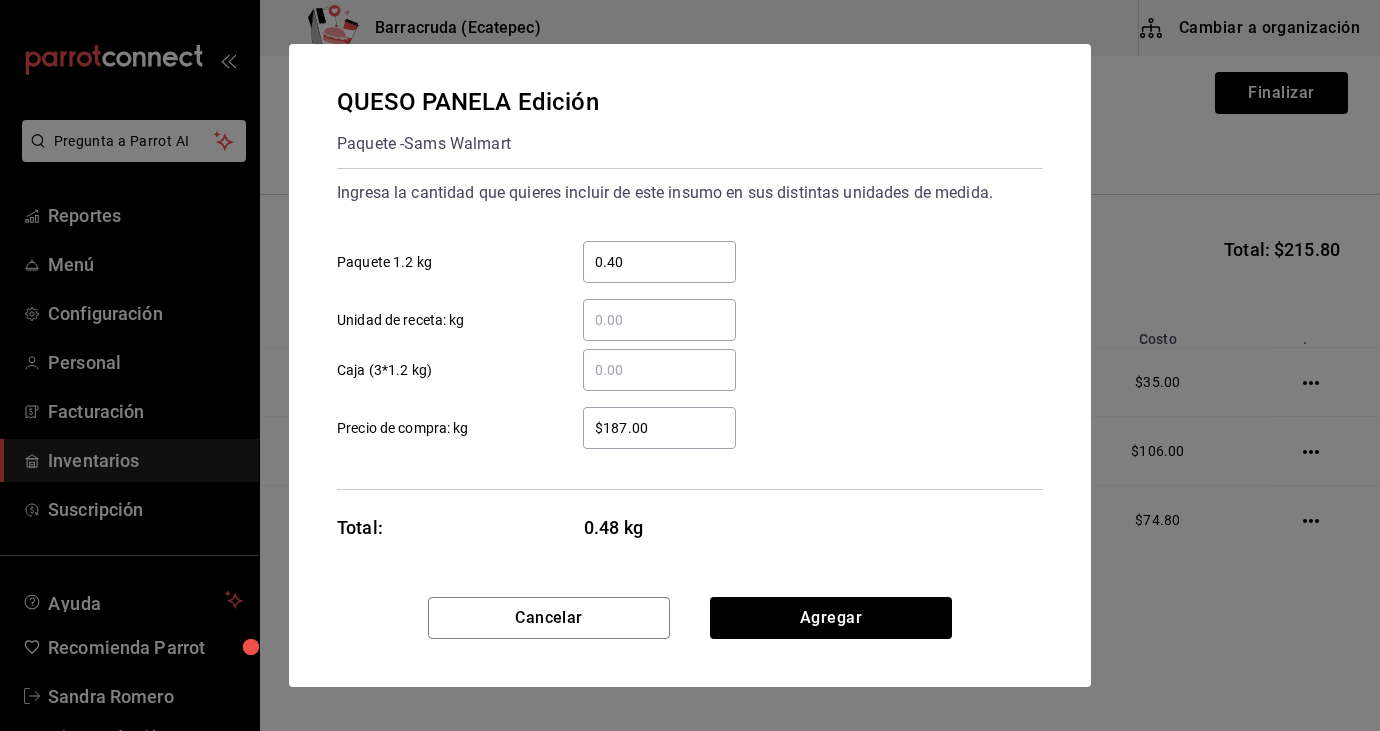 type on "0.40" 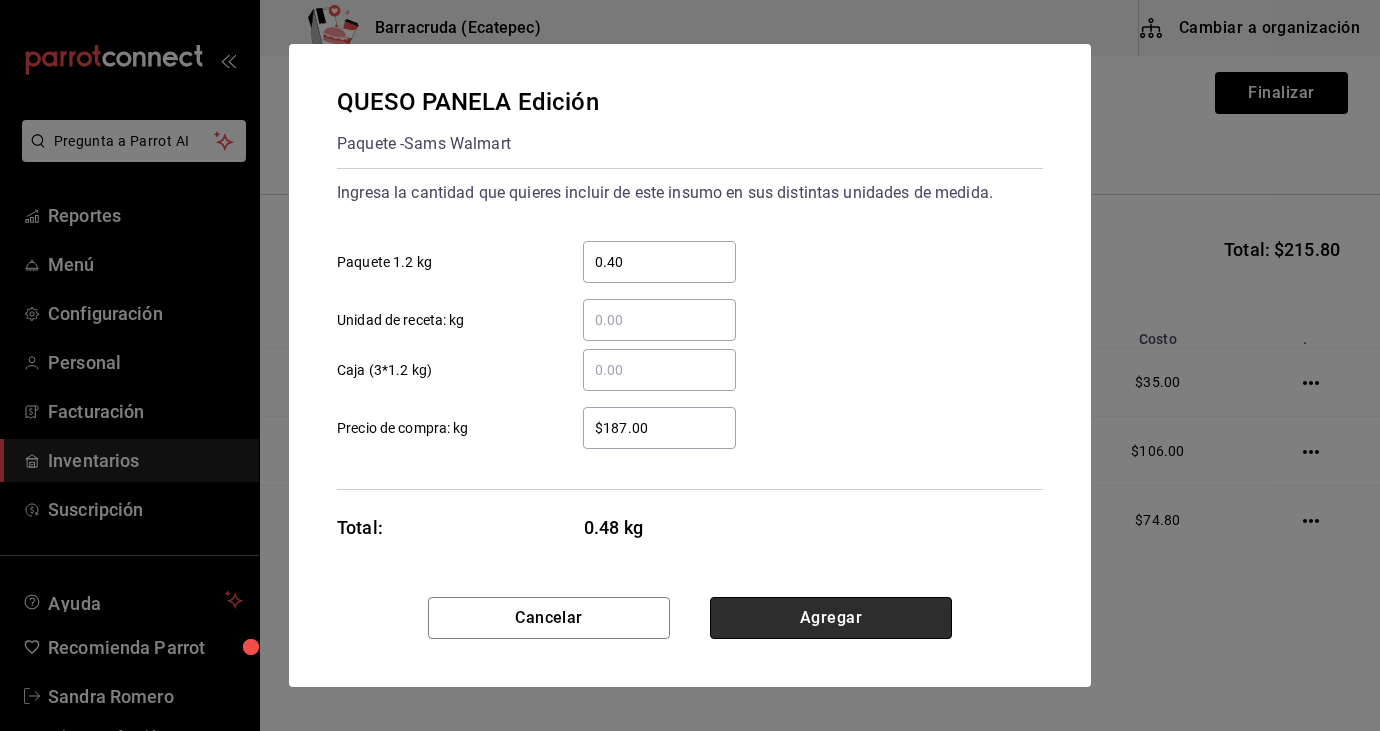 click on "Agregar" at bounding box center [831, 618] 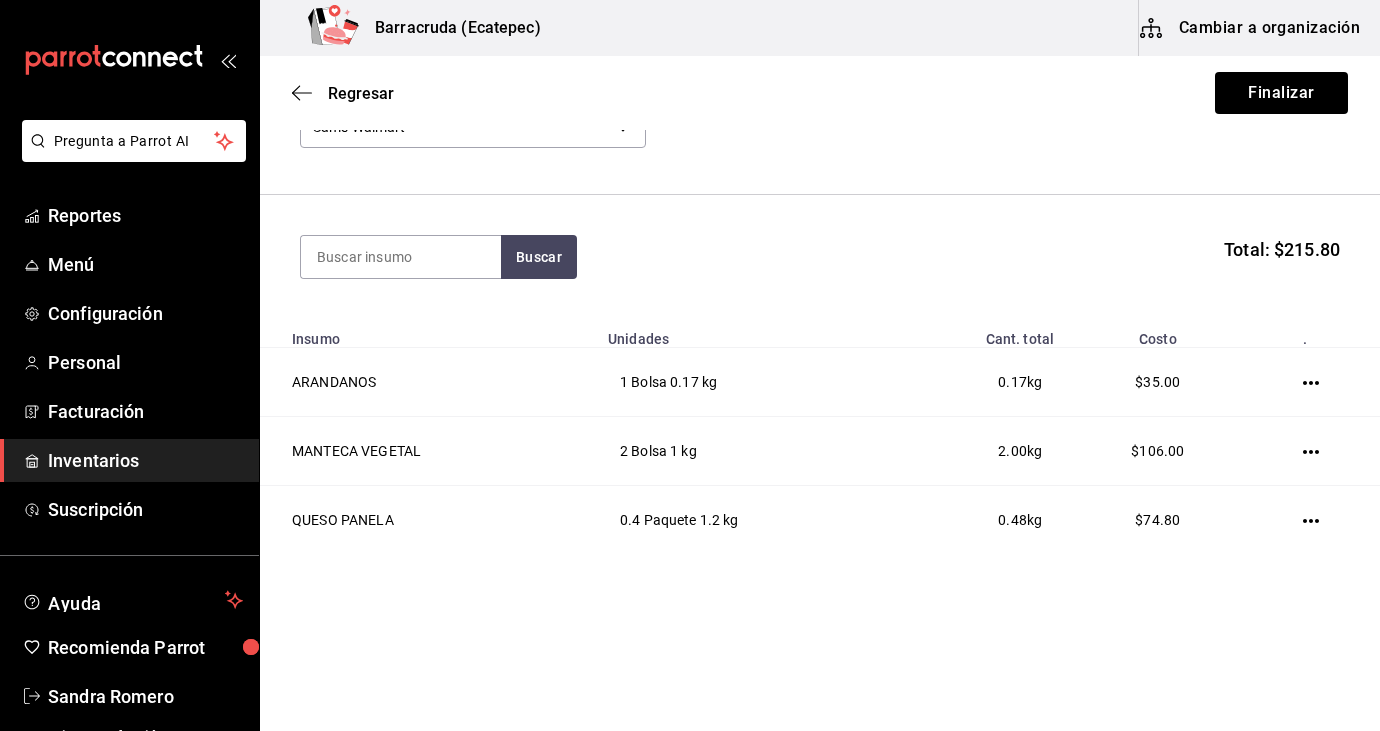click on "Compra Proveedor Sams Walmart 03d91d22-1985-4d76-8d10-3f9019204566" at bounding box center [820, 101] 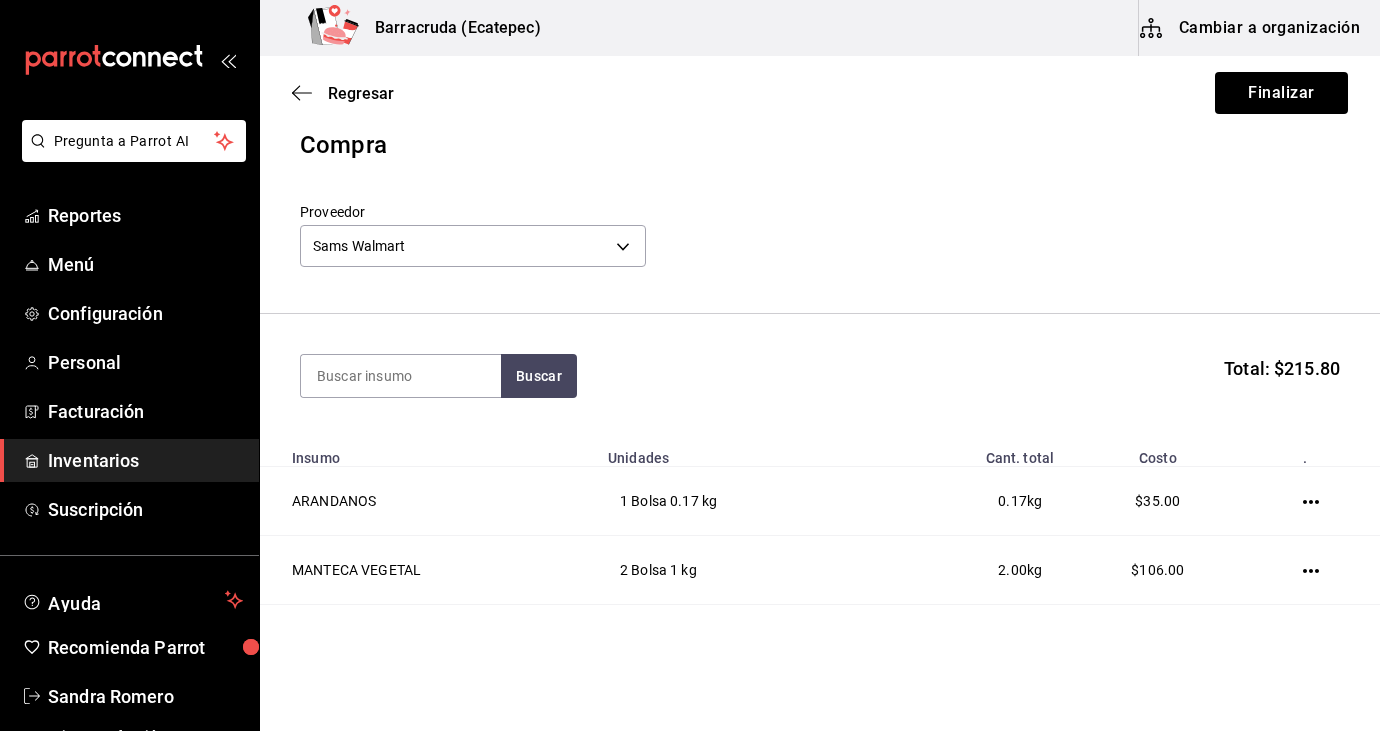 scroll, scrollTop: 0, scrollLeft: 0, axis: both 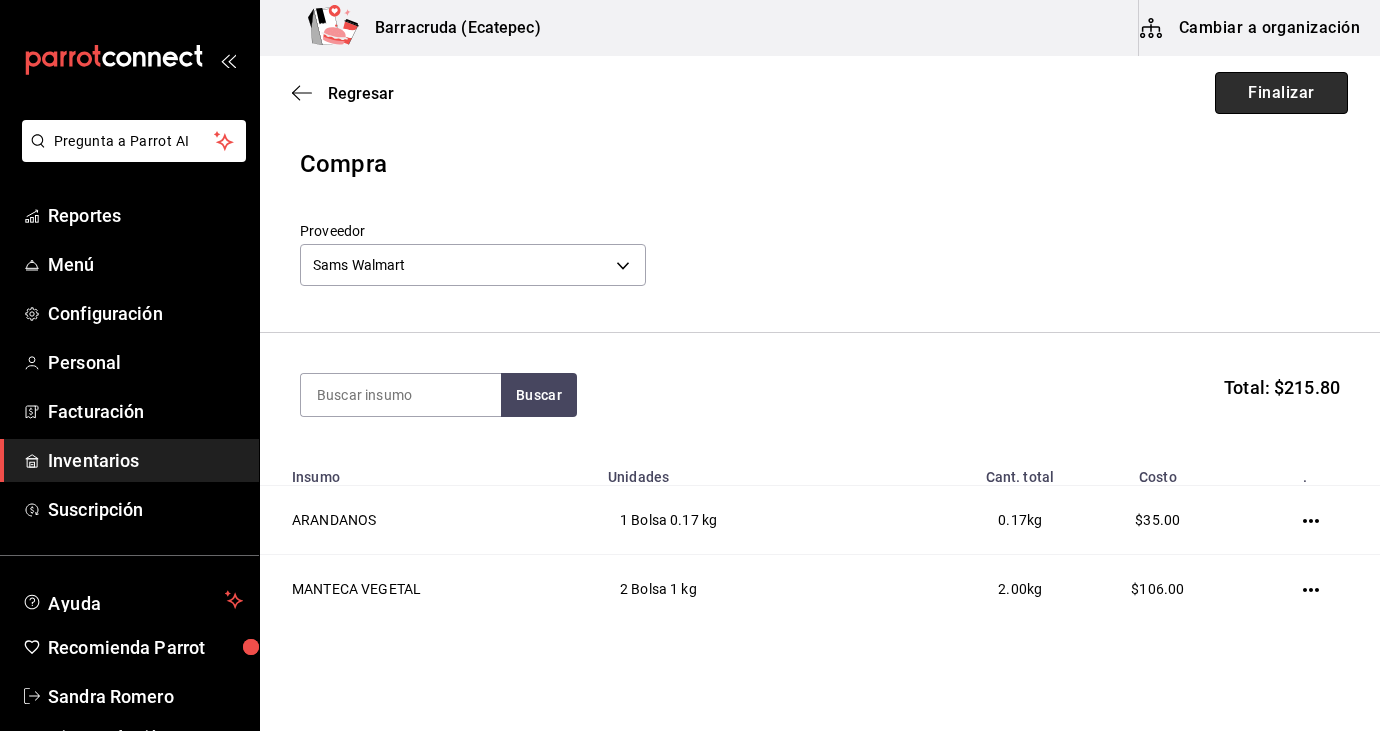 click on "Finalizar" at bounding box center (1281, 93) 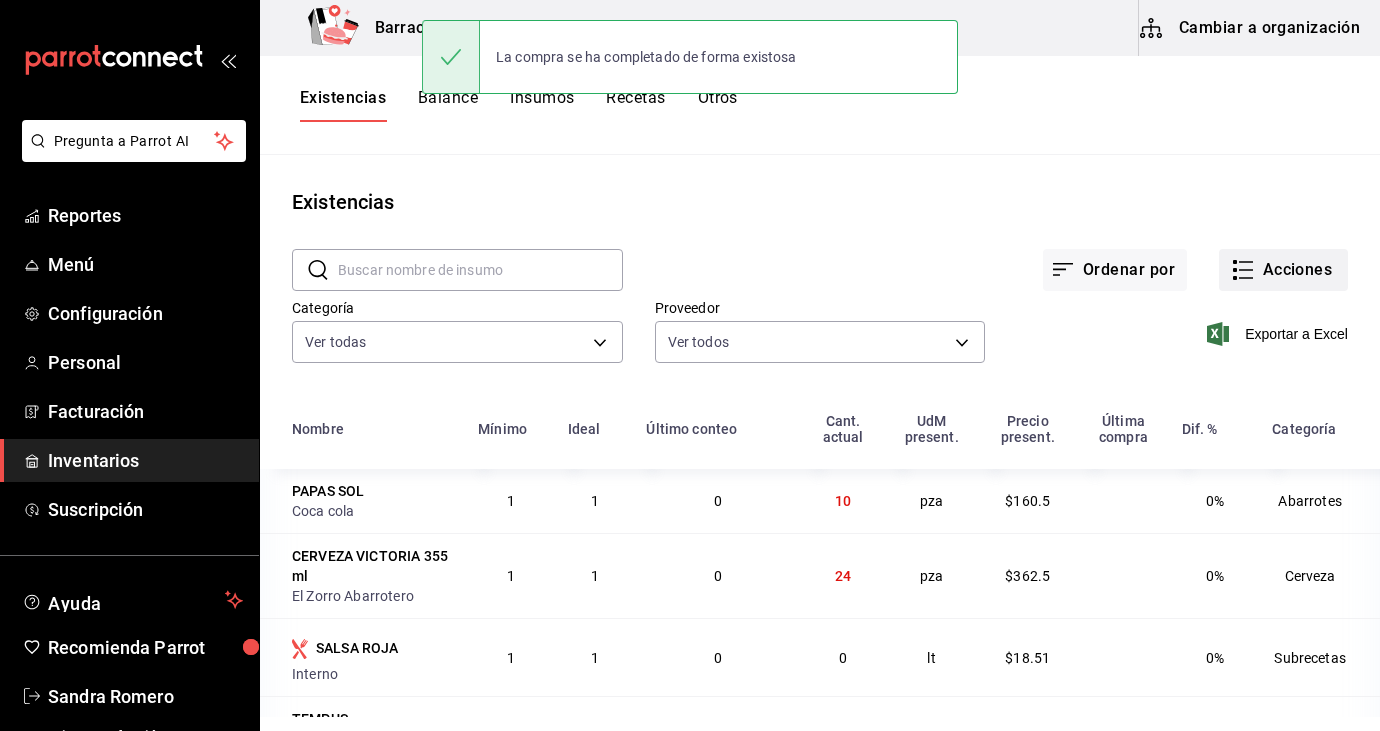 click on "Acciones" at bounding box center [1283, 270] 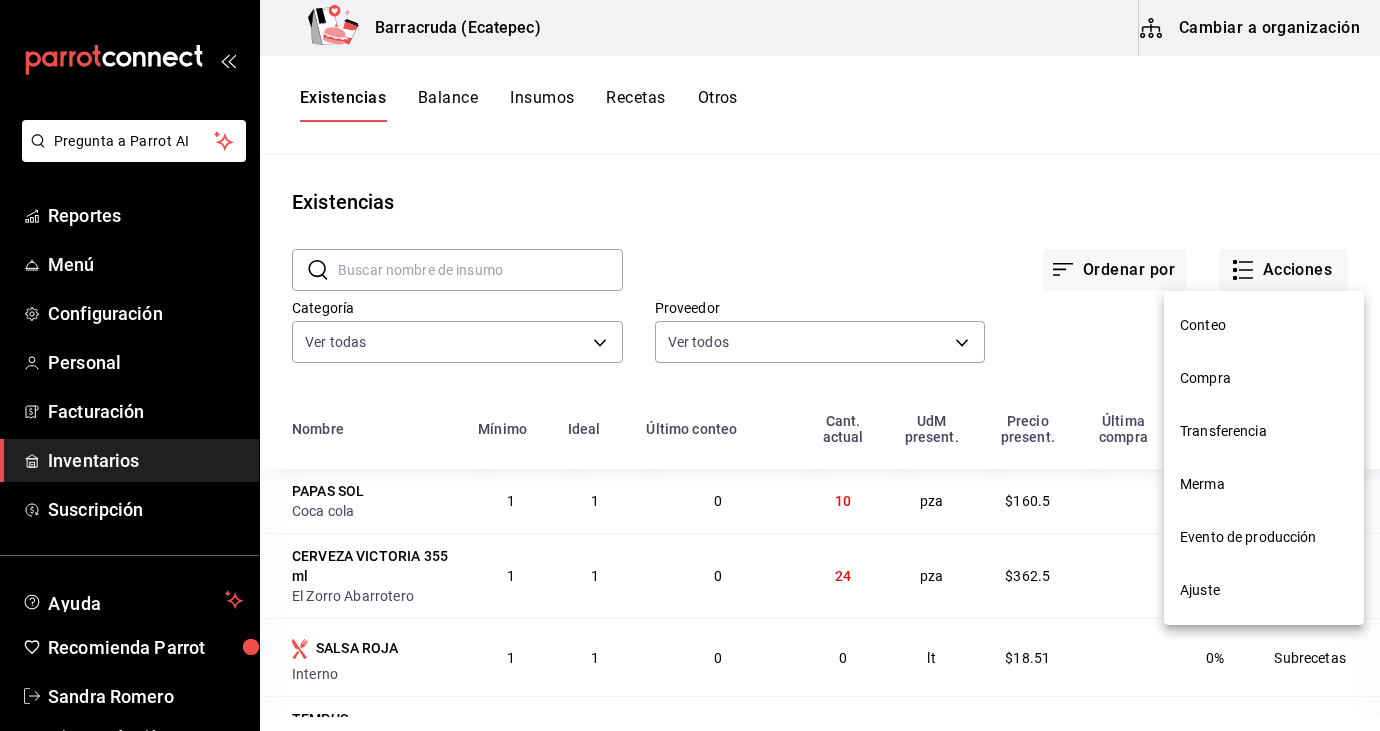 click on "Compra" at bounding box center (1264, 378) 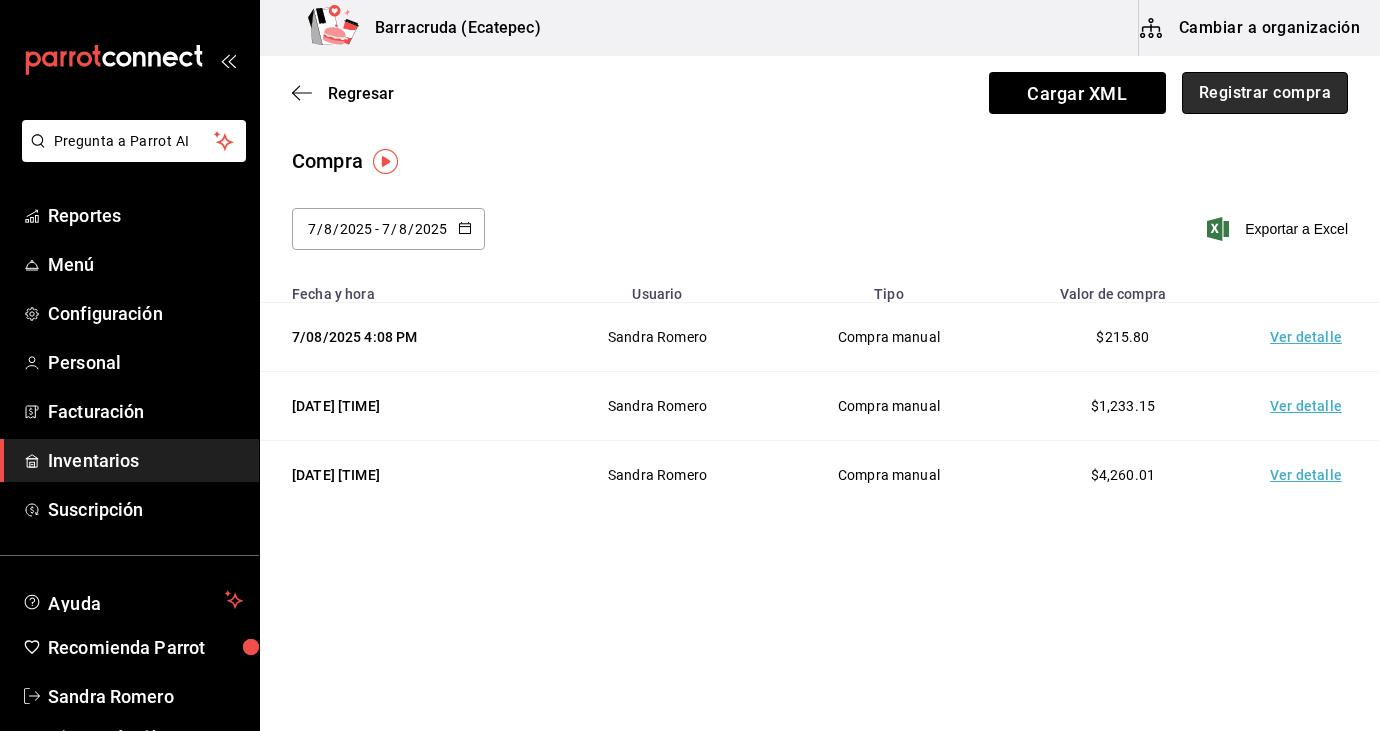 click on "Registrar compra" at bounding box center (1265, 93) 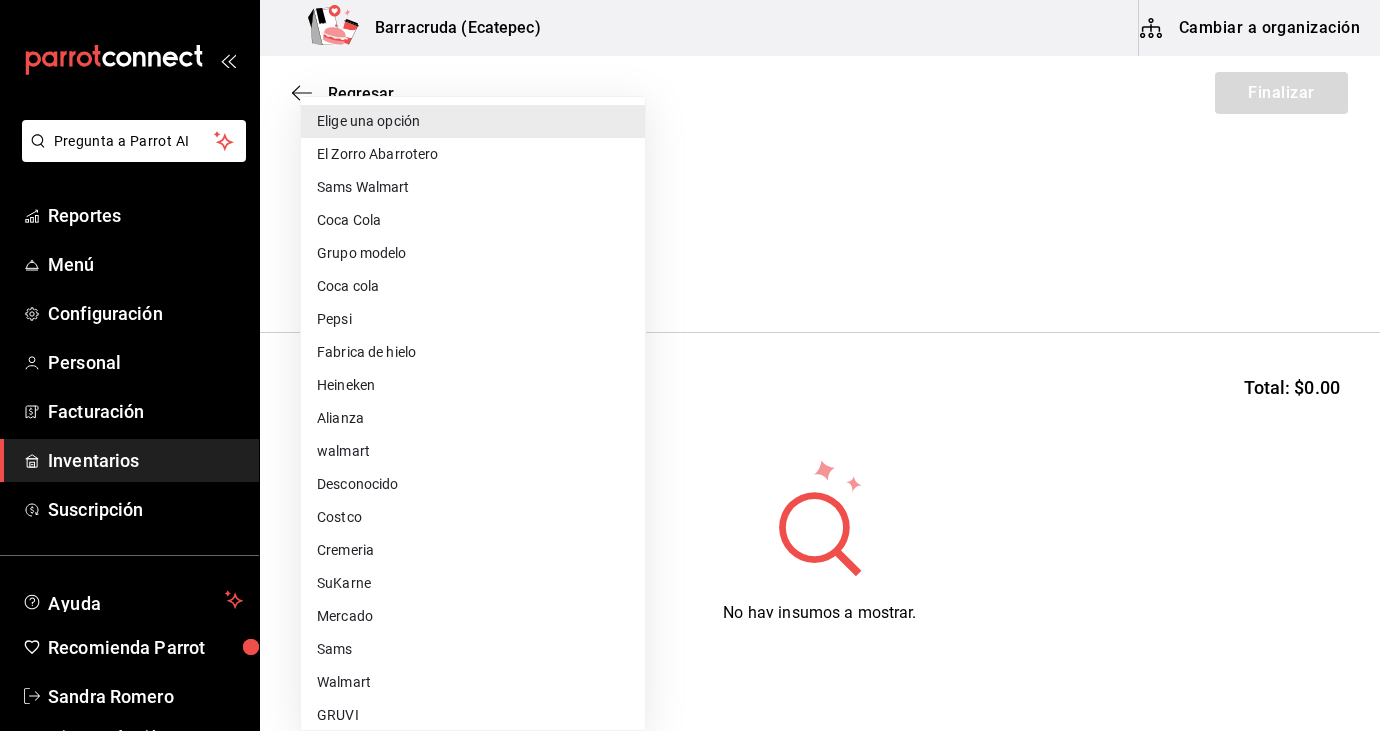 click on "Pregunta a Parrot AI Reportes   Menú   Configuración   Personal   Facturación   Inventarios   Suscripción   Ayuda Recomienda Parrot   [FIRST] [LAST]   Sugerir nueva función   Barracruda ([CITY]) Cambiar a organización Regresar Finalizar Compra Proveedor Elige una opción default Buscar Total: $0.00 No hay insumos a mostrar. Busca un insumo para agregarlo a la lista GANA 1 MES GRATIS EN TU SUSCRIPCIÓN AQUÍ ¿Recuerdas cómo empezó tu restaurante?
Hoy puedes ayudar a un colega a tener el mismo cambio que tú viviste.
Recomienda Parrot directamente desde tu Portal Administrador.
Es fácil y rápido.
🎁 Por cada restaurante que se una, ganas 1 mes gratis. Ver video tutorial Ir a video Pregunta a Parrot AI Reportes   Menú   Configuración   Personal   Facturación   Inventarios   Suscripción   Ayuda Recomienda Parrot   [FIRST] [LAST]   Sugerir nueva función   Editar Eliminar Visitar centro de ayuda ([PHONE]) soporte@example.com Visitar centro de ayuda ([PHONE]) Elige una opción" at bounding box center [690, 309] 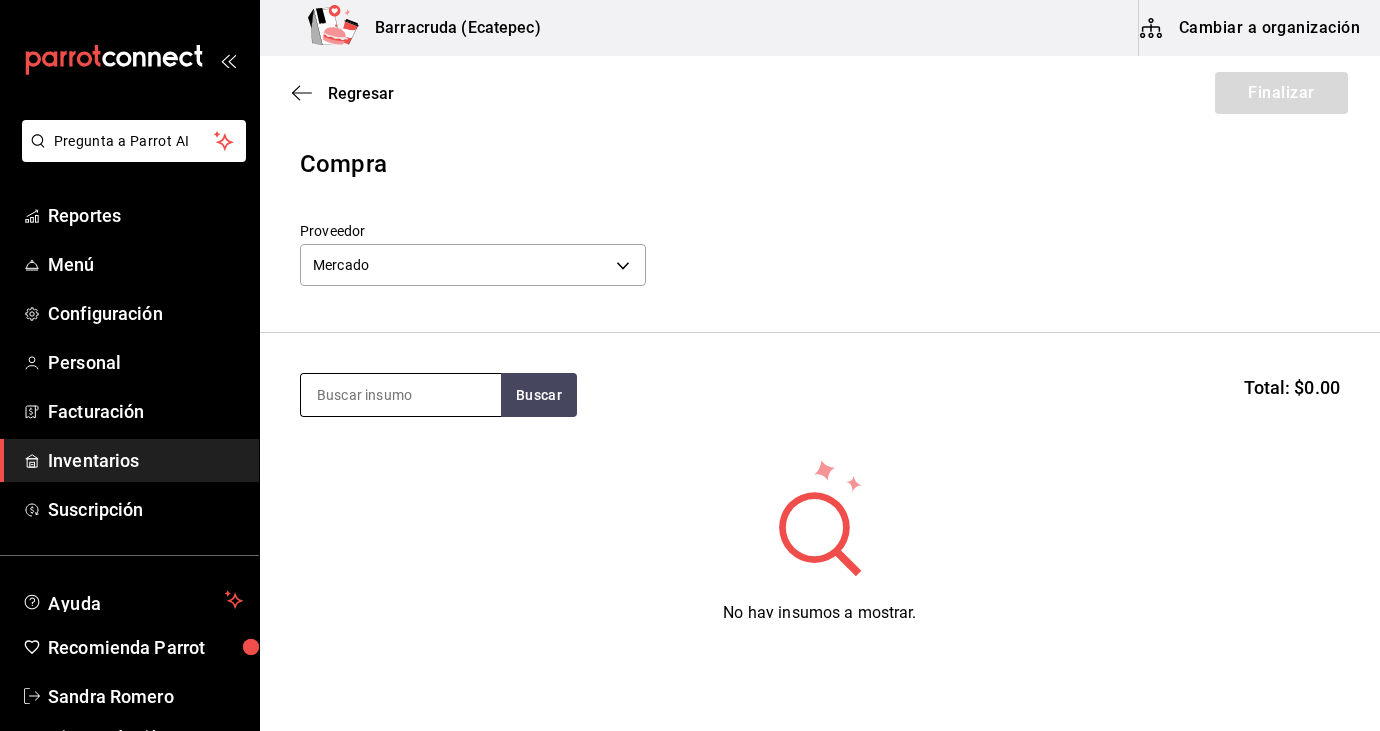 click at bounding box center (401, 395) 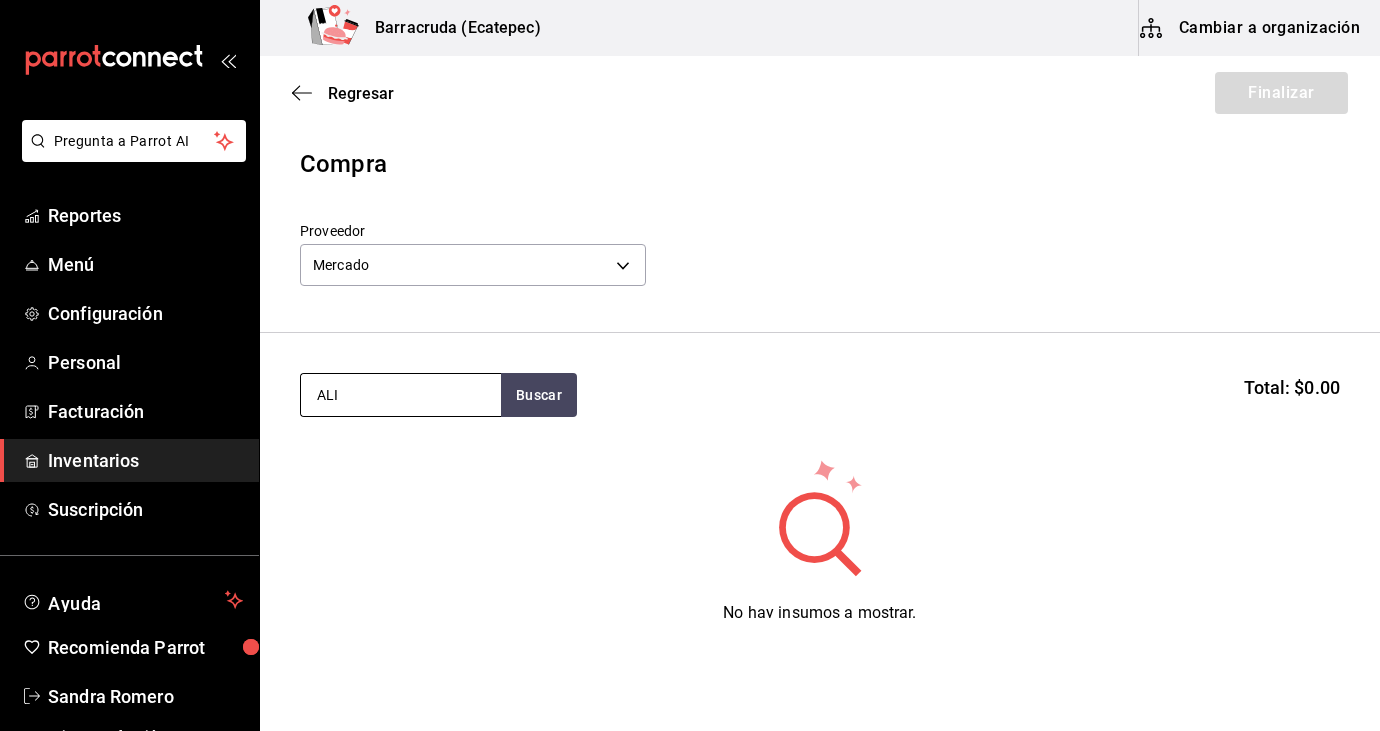 type on "ALI" 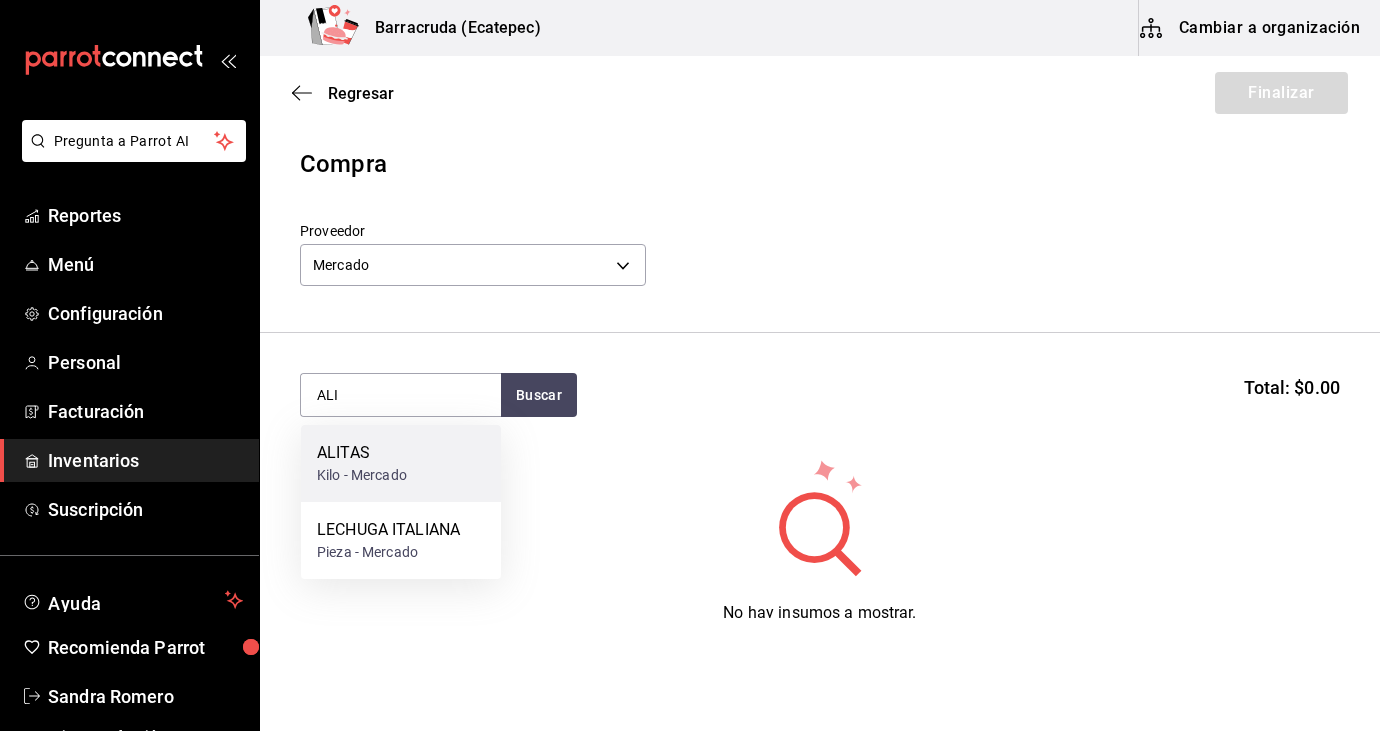 click on "Kilo - Mercado" at bounding box center (362, 475) 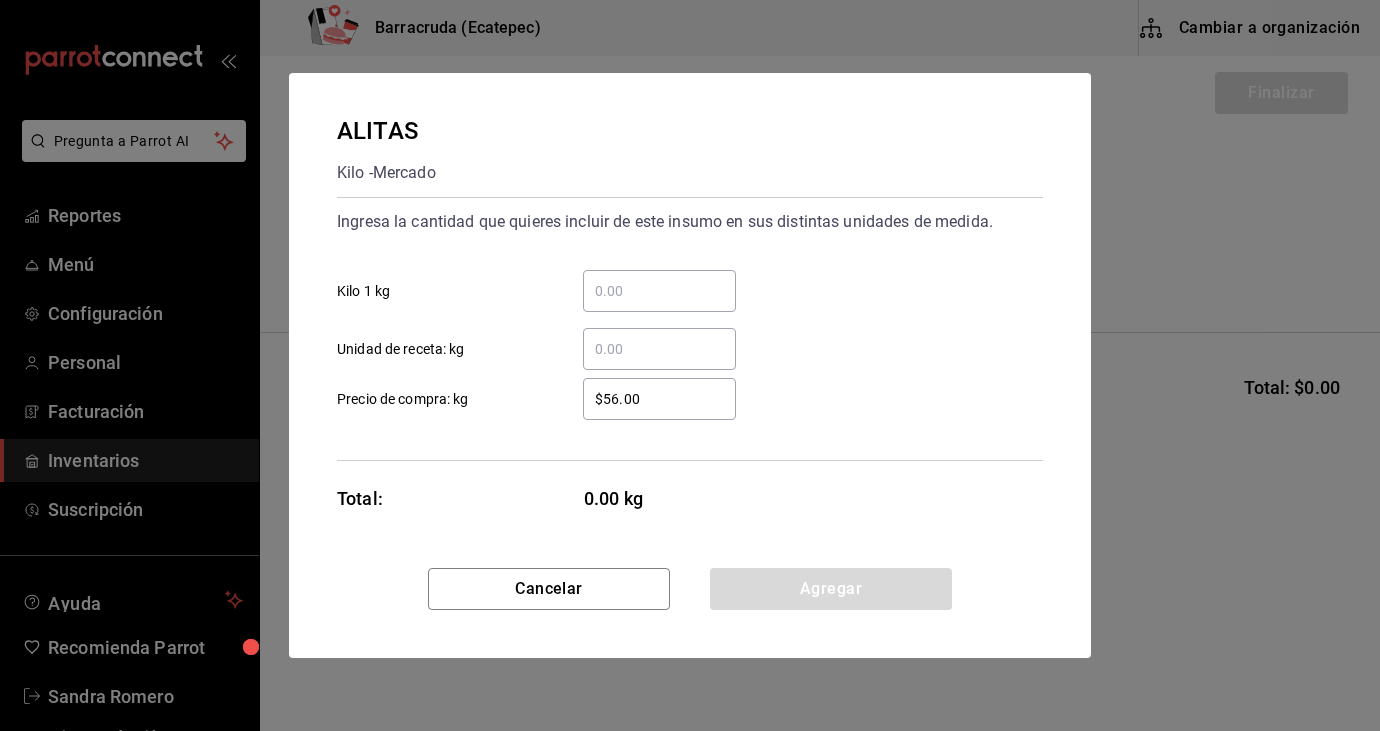 click on "​ Kilo 1 kg" at bounding box center (659, 291) 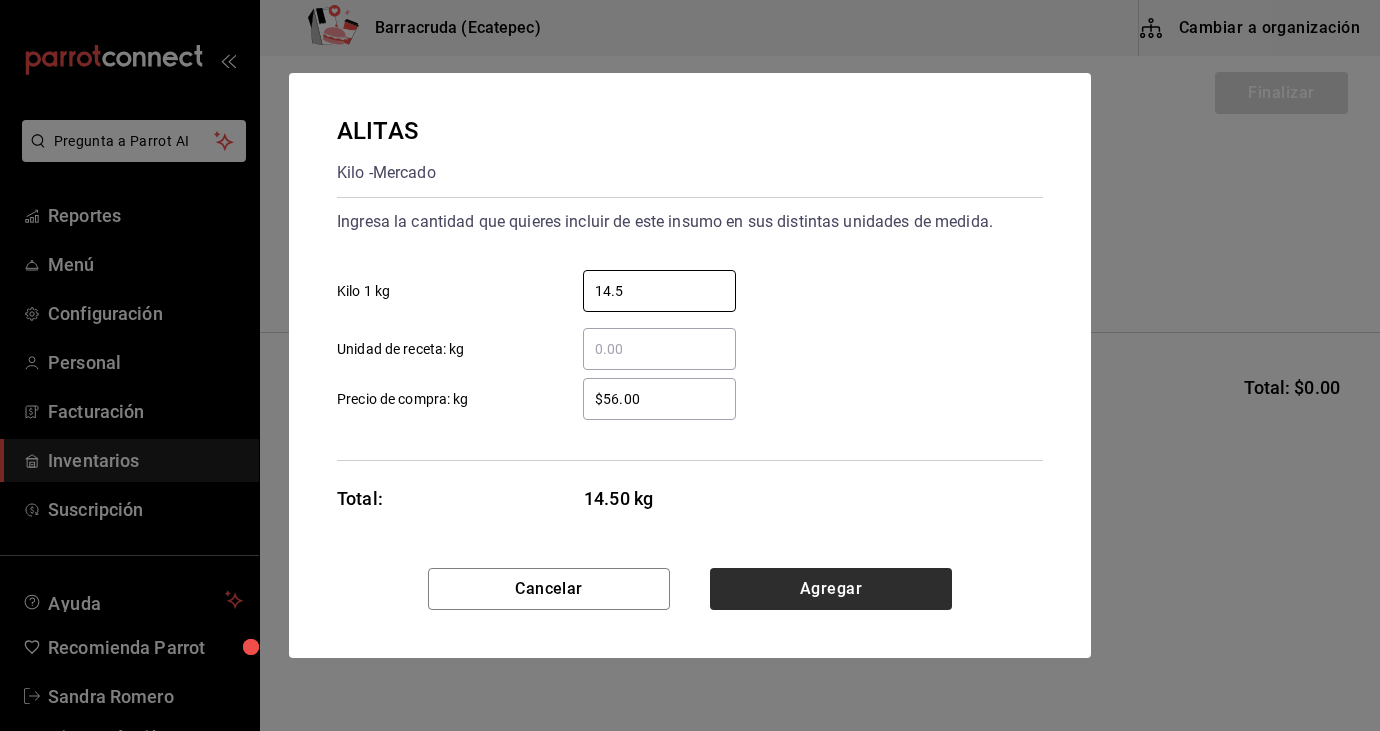 type on "14.5" 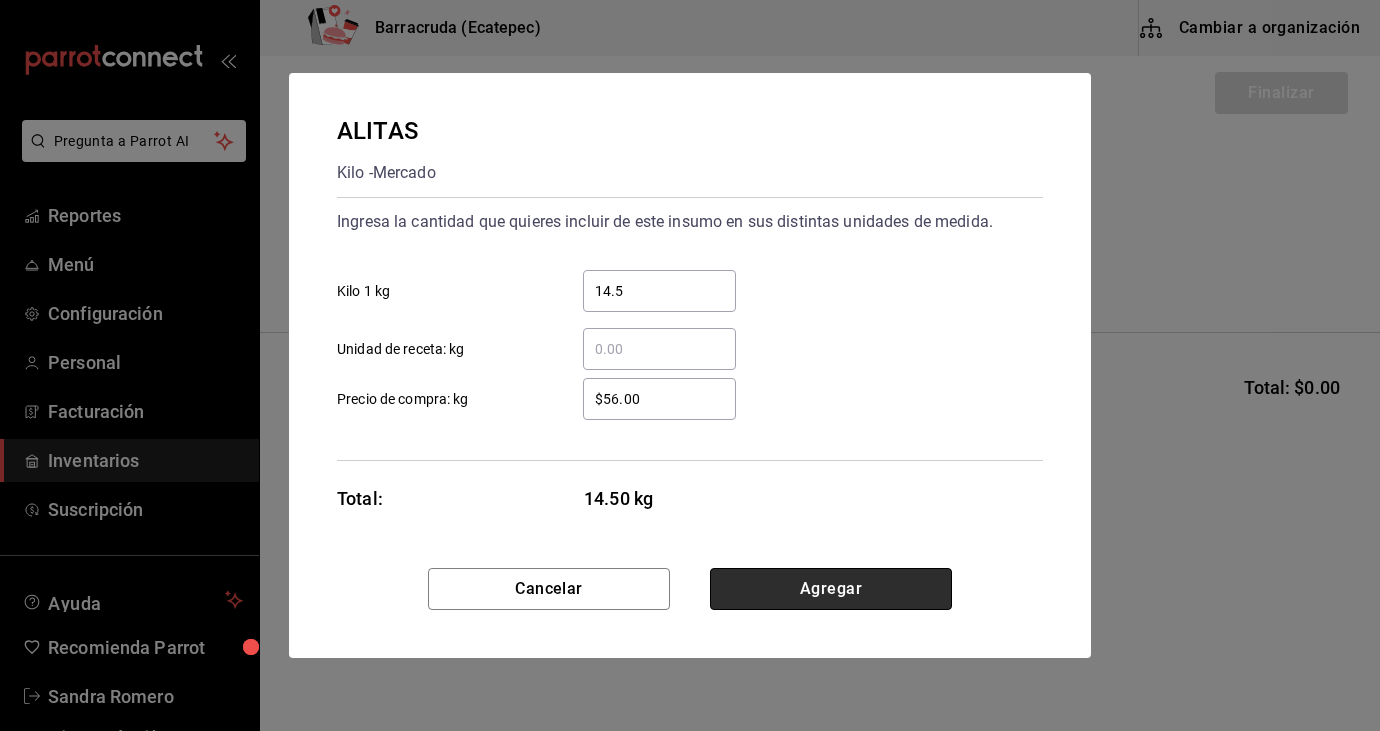 click on "Agregar" at bounding box center (831, 589) 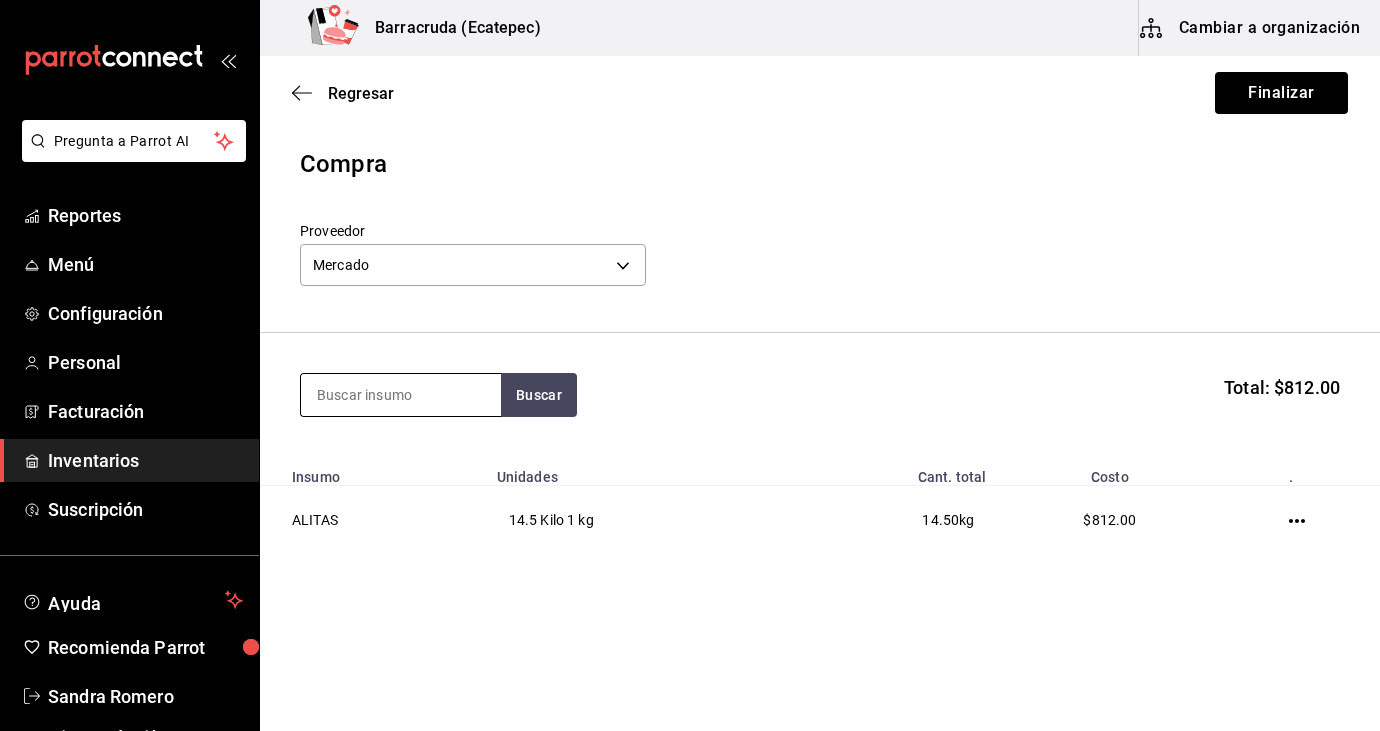click at bounding box center (401, 395) 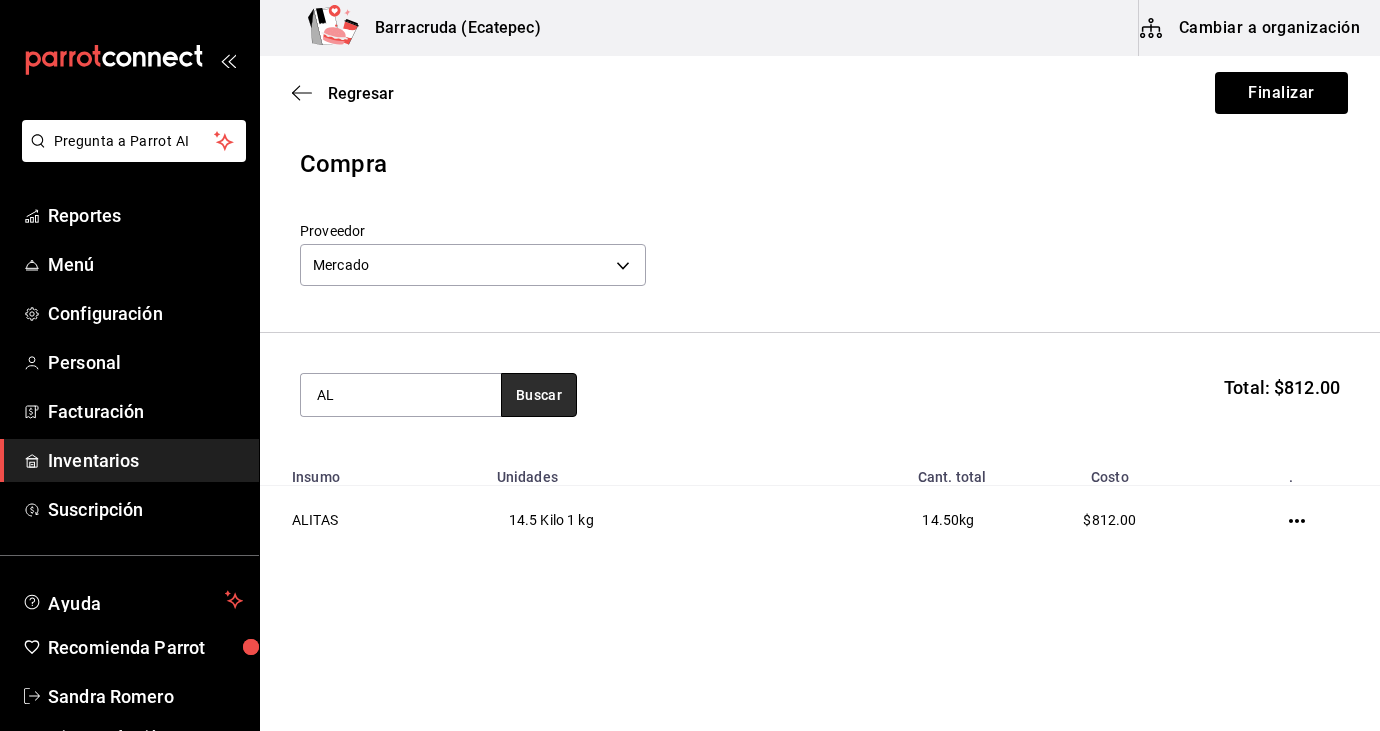 click on "Buscar" at bounding box center [539, 395] 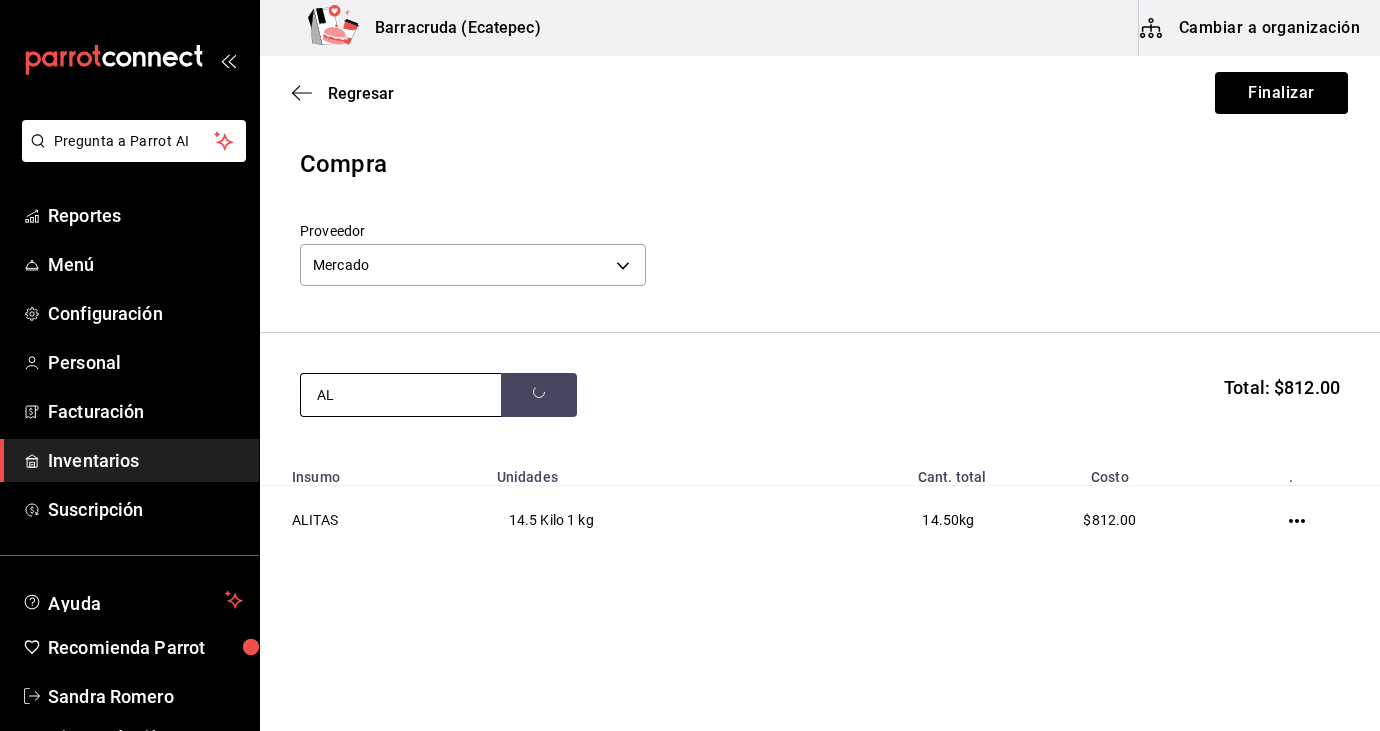 click on "AL" at bounding box center (401, 395) 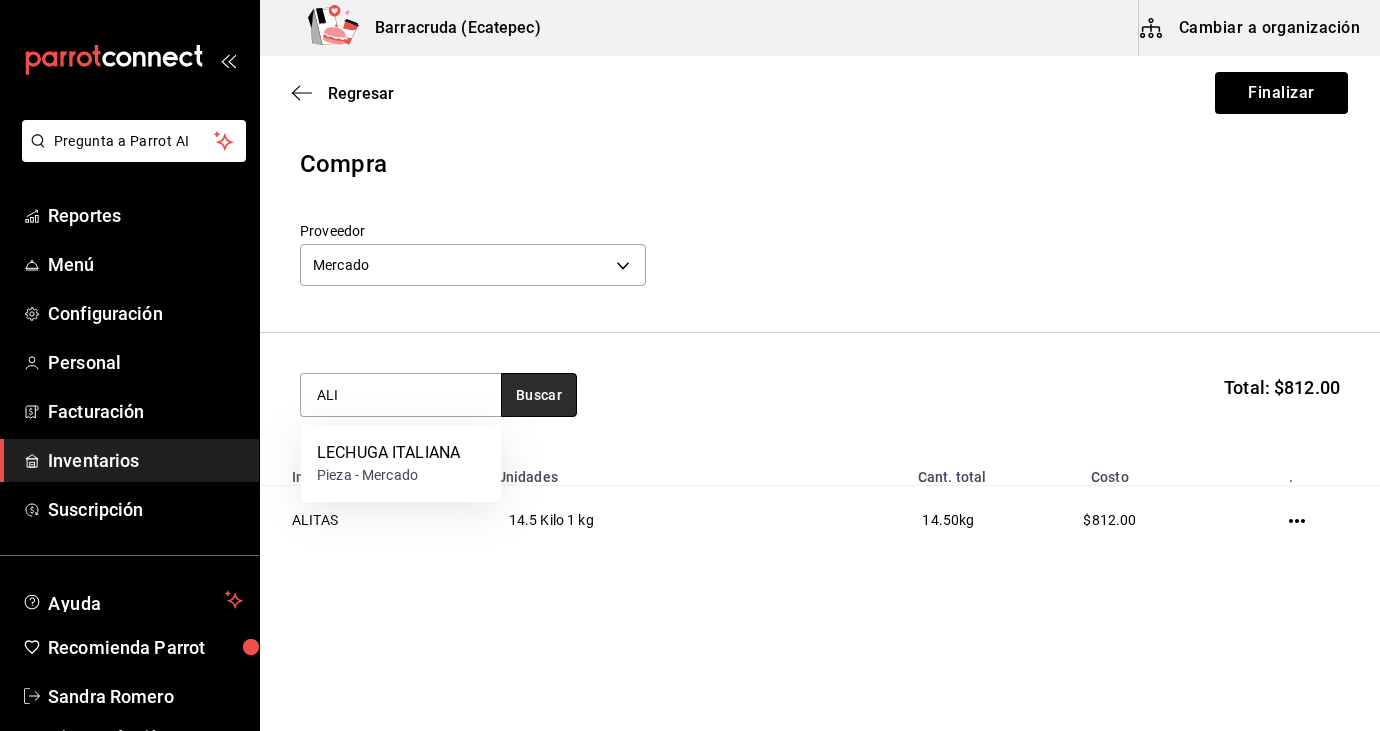 click on "Buscar" at bounding box center (539, 395) 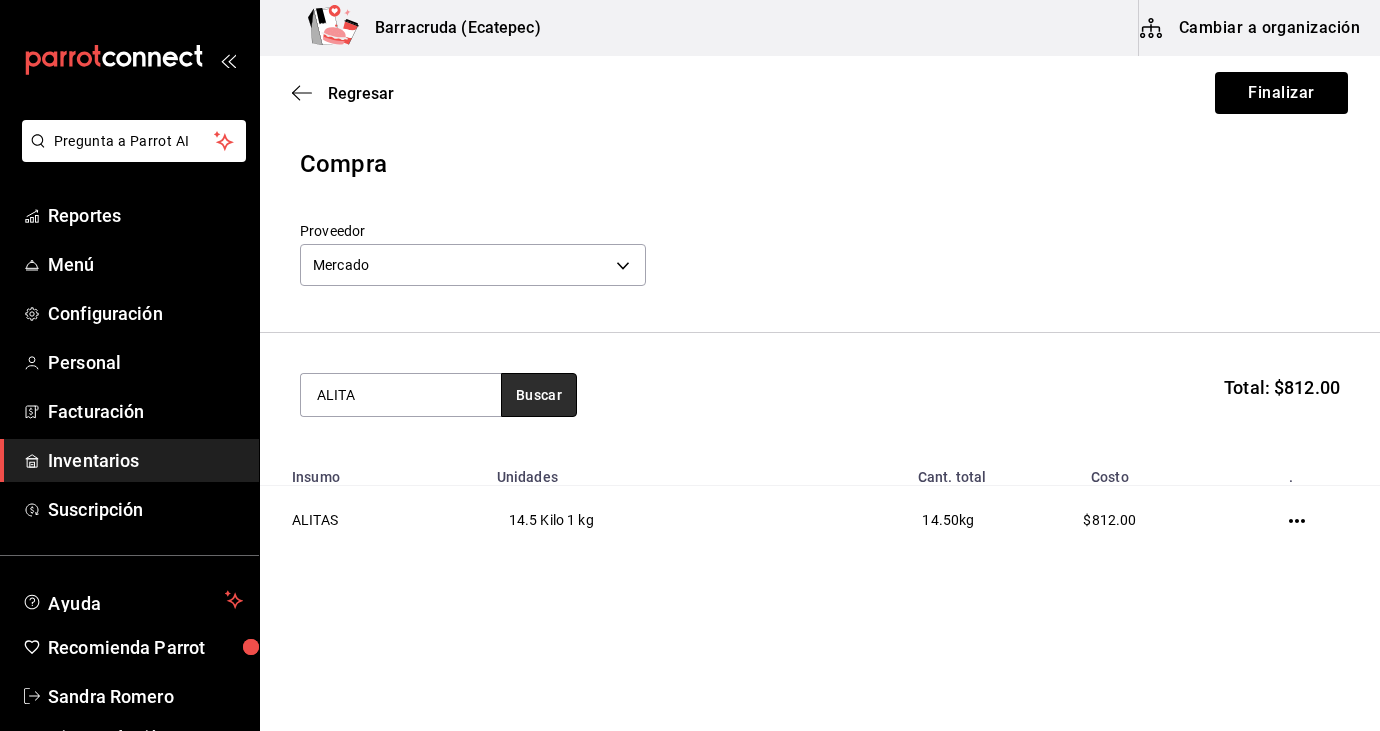 click on "Buscar" at bounding box center (539, 395) 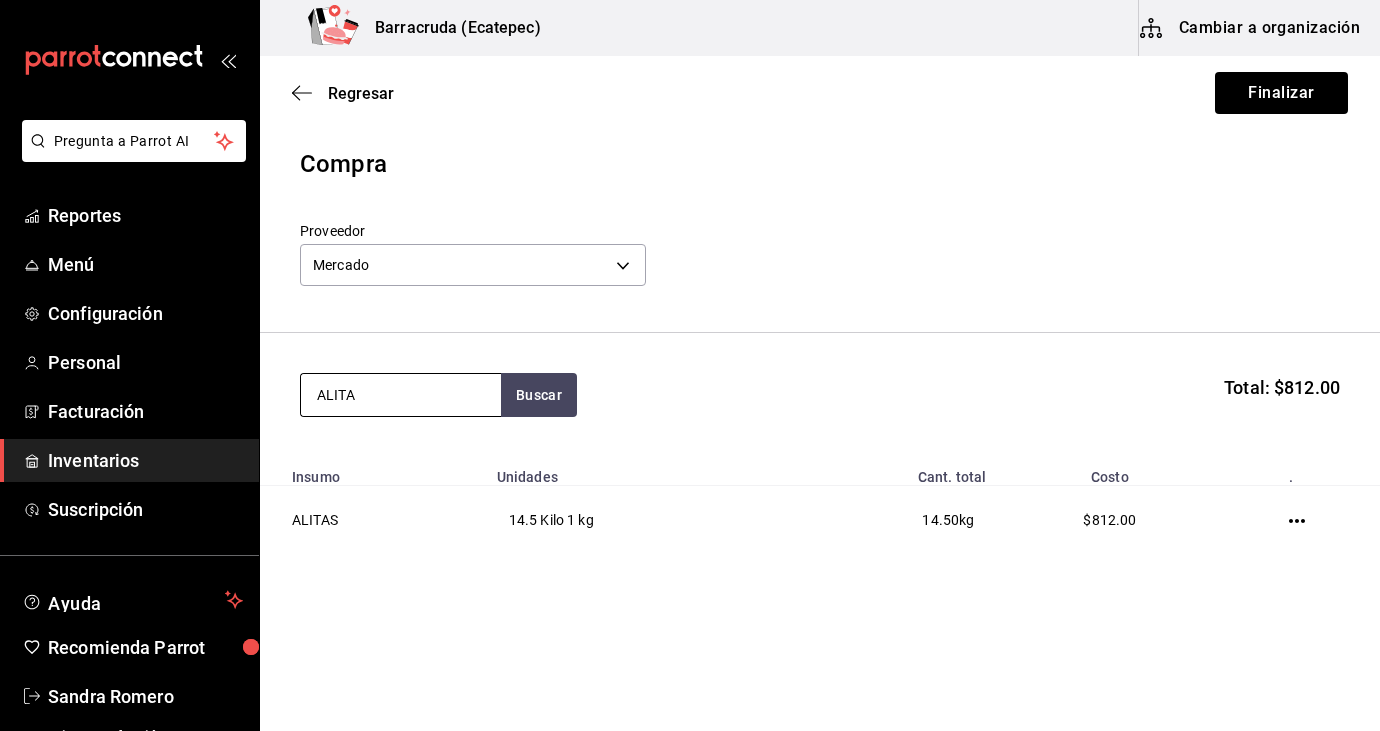click on "ALITA" at bounding box center (401, 395) 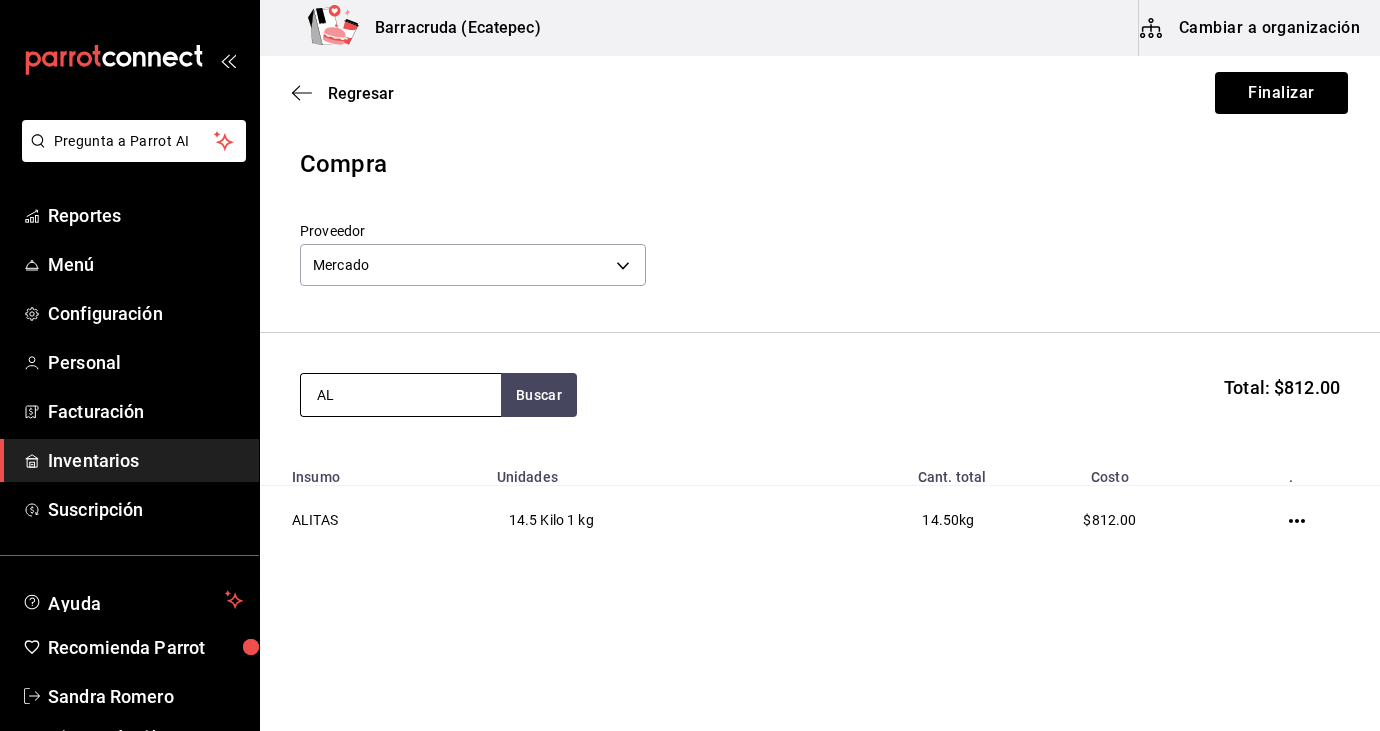 type on "A" 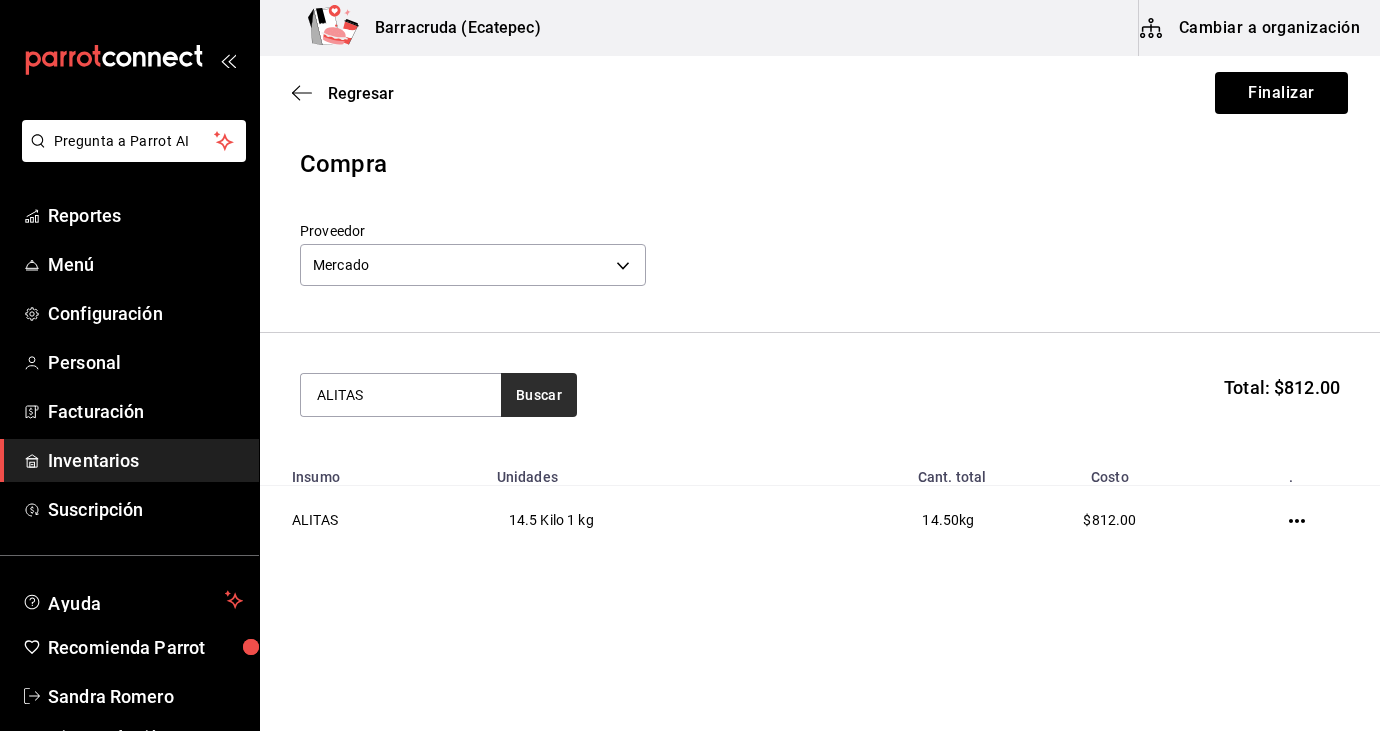 type on "ALITAS" 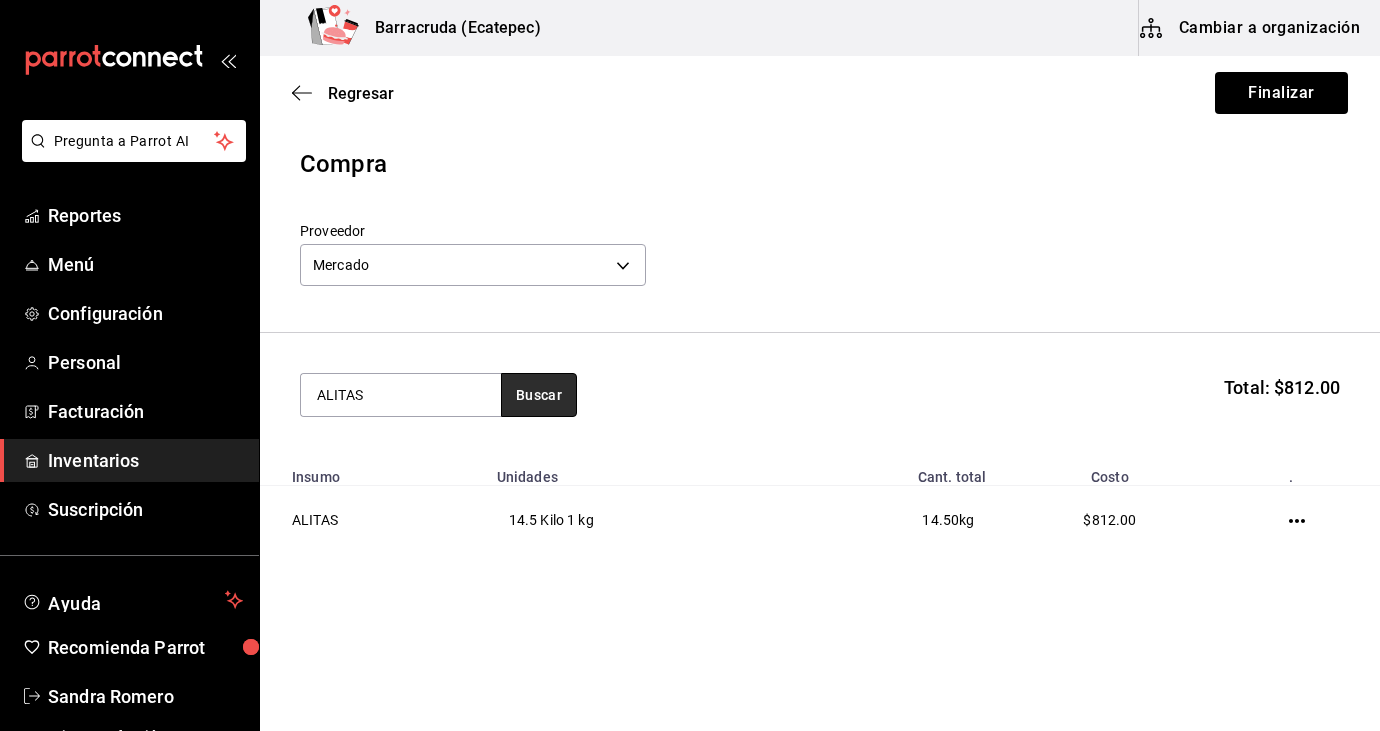 click on "Buscar" at bounding box center (539, 395) 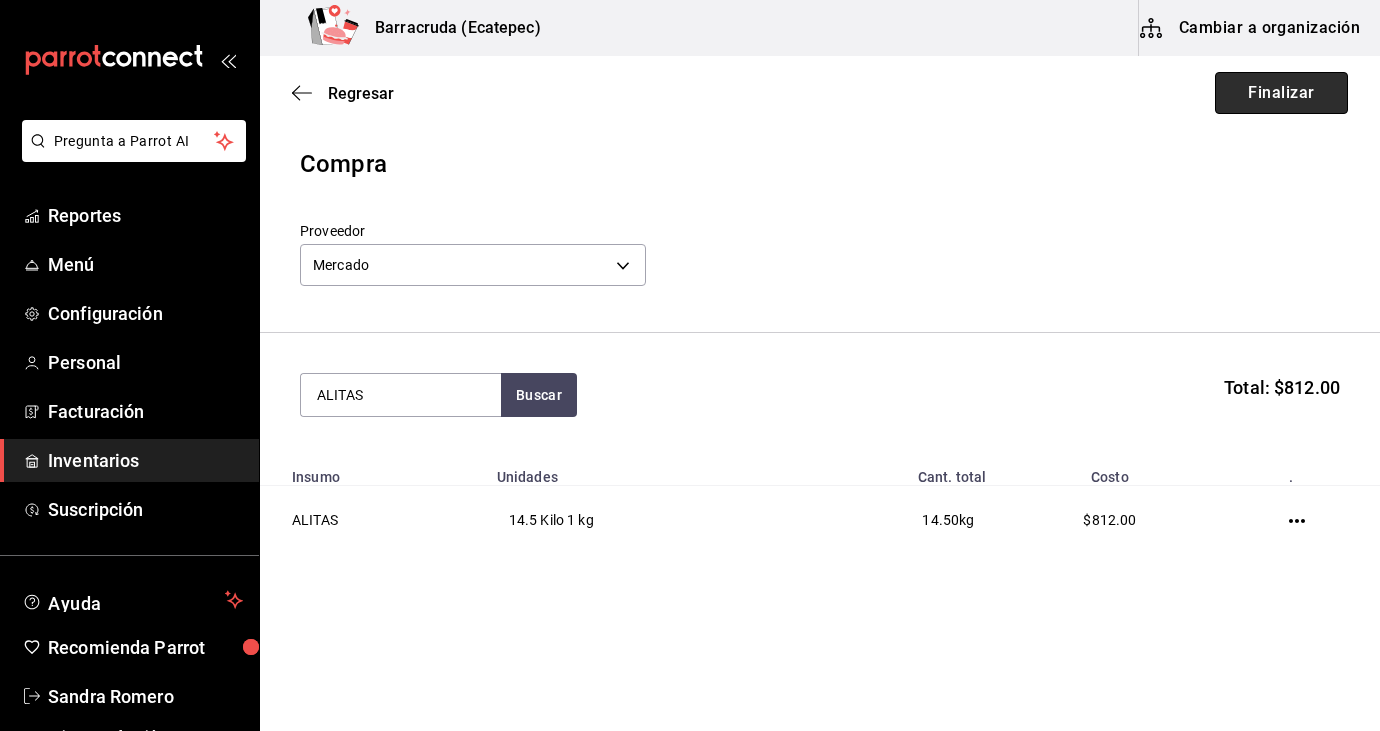 click on "Finalizar" at bounding box center (1281, 93) 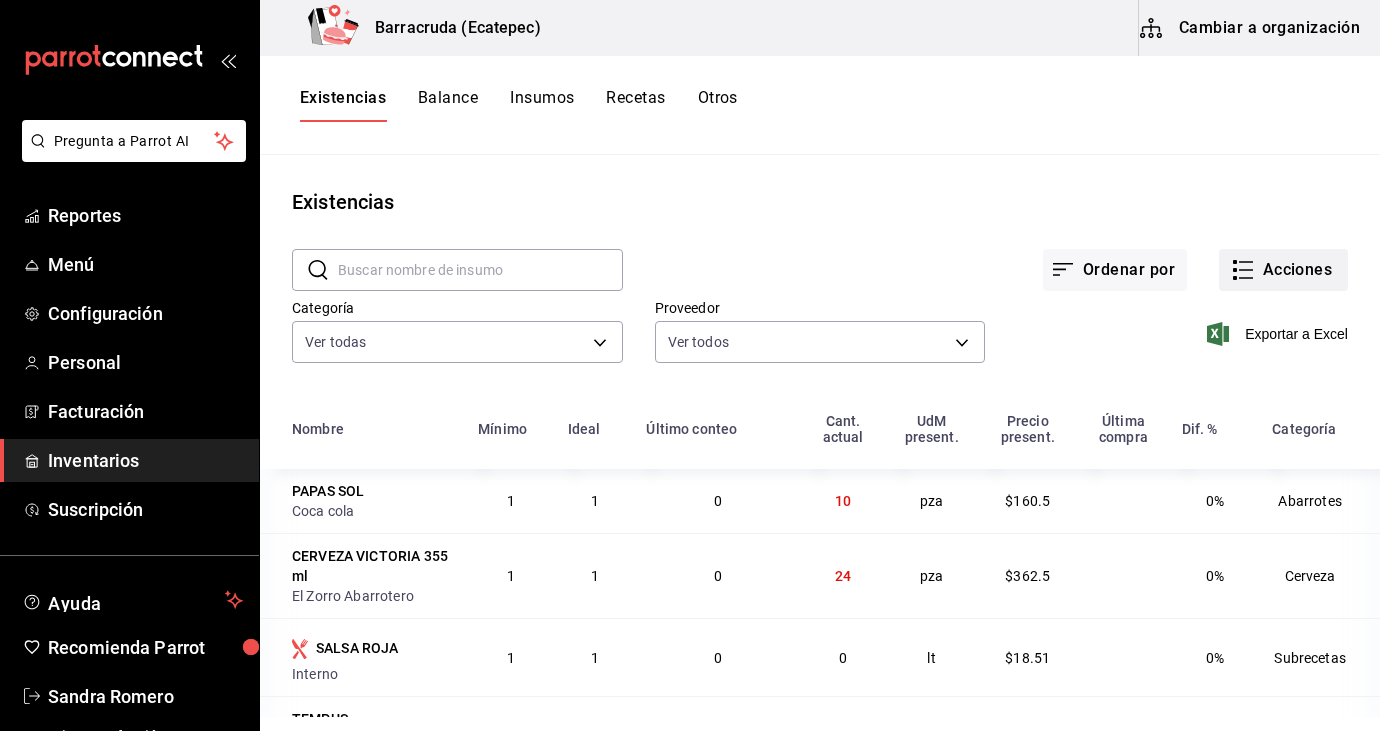 click on "Acciones" at bounding box center [1283, 270] 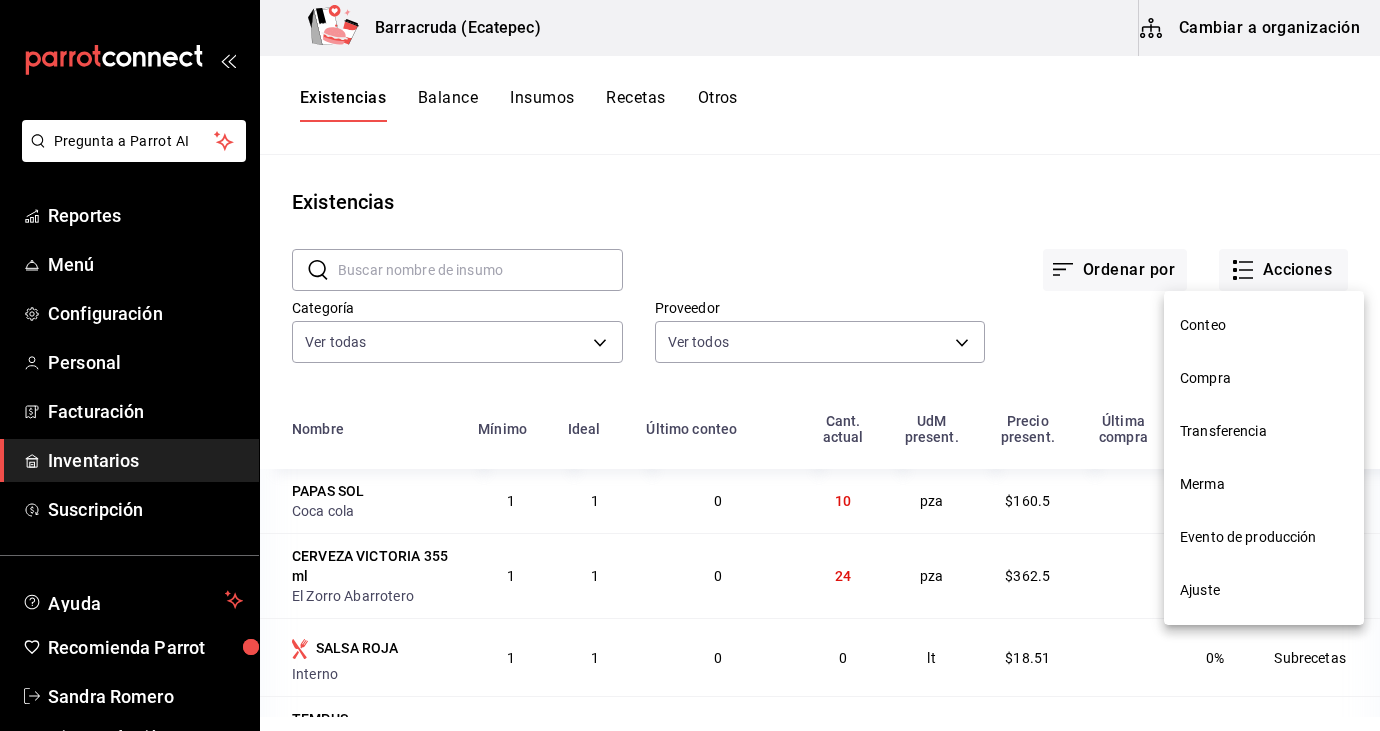 click on "Compra" at bounding box center (1264, 378) 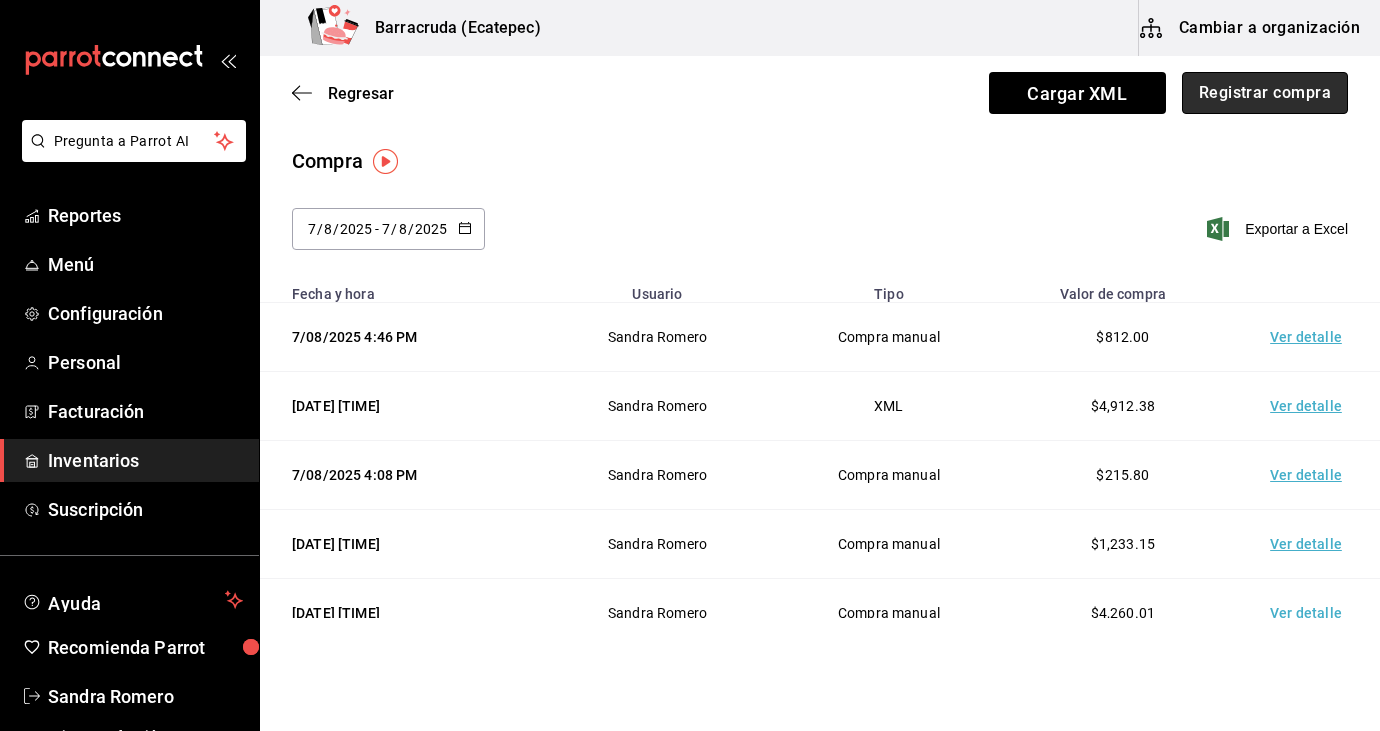 click on "Registrar compra" at bounding box center [1265, 93] 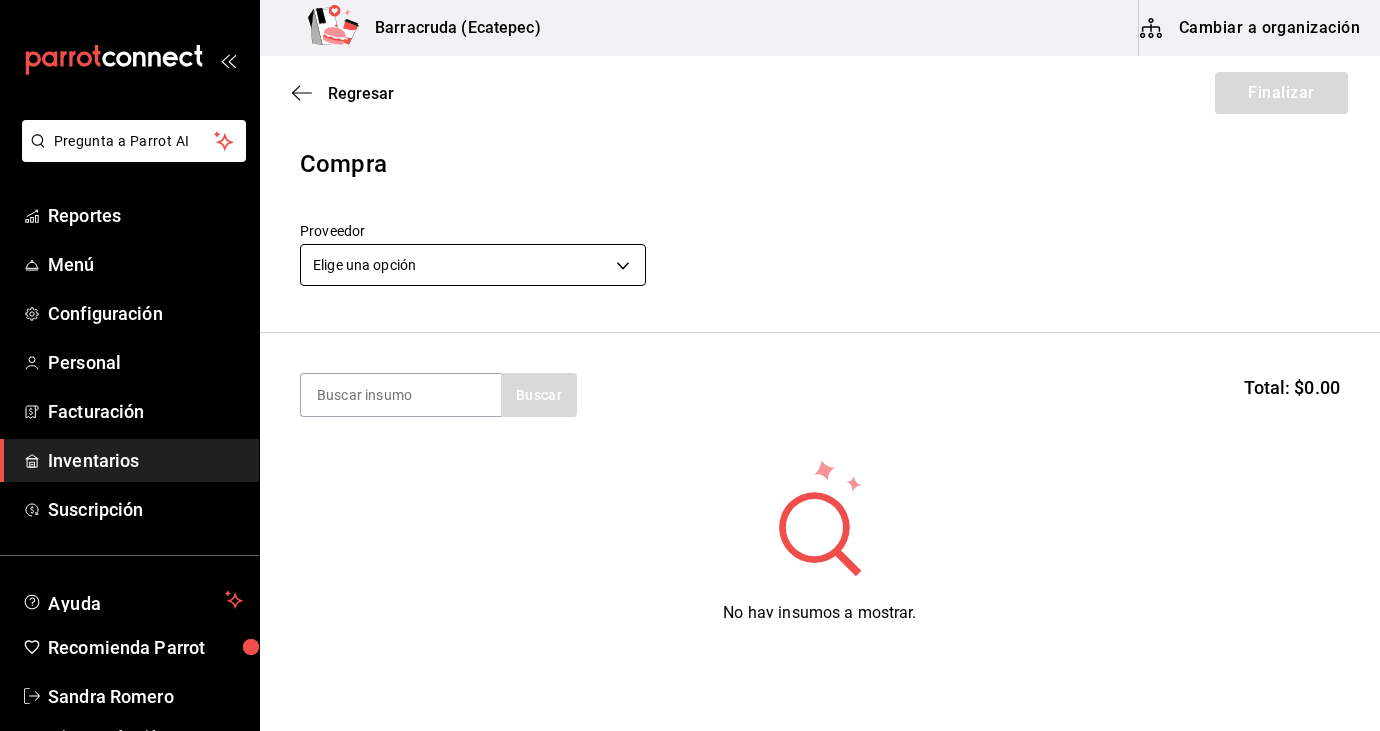 click on "Pregunta a Parrot AI Reportes   Menú   Configuración   Personal   Facturación   Inventarios   Suscripción   Ayuda Recomienda Parrot   [FIRST] [LAST]   Sugerir nueva función   Barracruda ([CITY]) Cambiar a organización Regresar Finalizar Compra Proveedor Elige una opción default Buscar Total: $0.00 No hay insumos a mostrar. Busca un insumo para agregarlo a la lista GANA 1 MES GRATIS EN TU SUSCRIPCIÓN AQUÍ ¿Recuerdas cómo empezó tu restaurante?
Hoy puedes ayudar a un colega a tener el mismo cambio que tú viviste.
Recomienda Parrot directamente desde tu Portal Administrador.
Es fácil y rápido.
🎁 Por cada restaurante que se una, ganas 1 mes gratis. Ver video tutorial Ir a video Pregunta a Parrot AI Reportes   Menú   Configuración   Personal   Facturación   Inventarios   Suscripción   Ayuda Recomienda Parrot   [FIRST] [LAST]   Sugerir nueva función   Editar Eliminar Visitar centro de ayuda ([PHONE]) soporte@example.com Visitar centro de ayuda ([PHONE])" at bounding box center [690, 309] 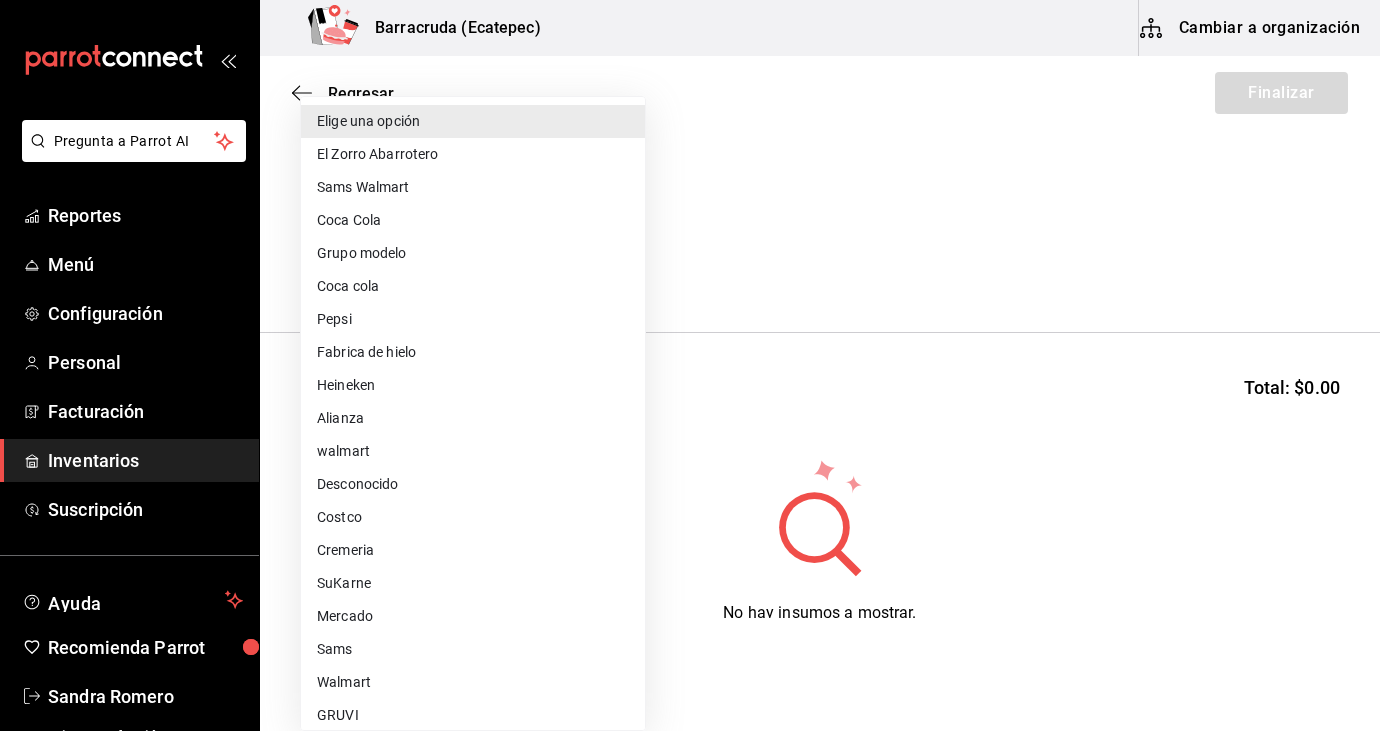click on "Mercado" at bounding box center [473, 616] 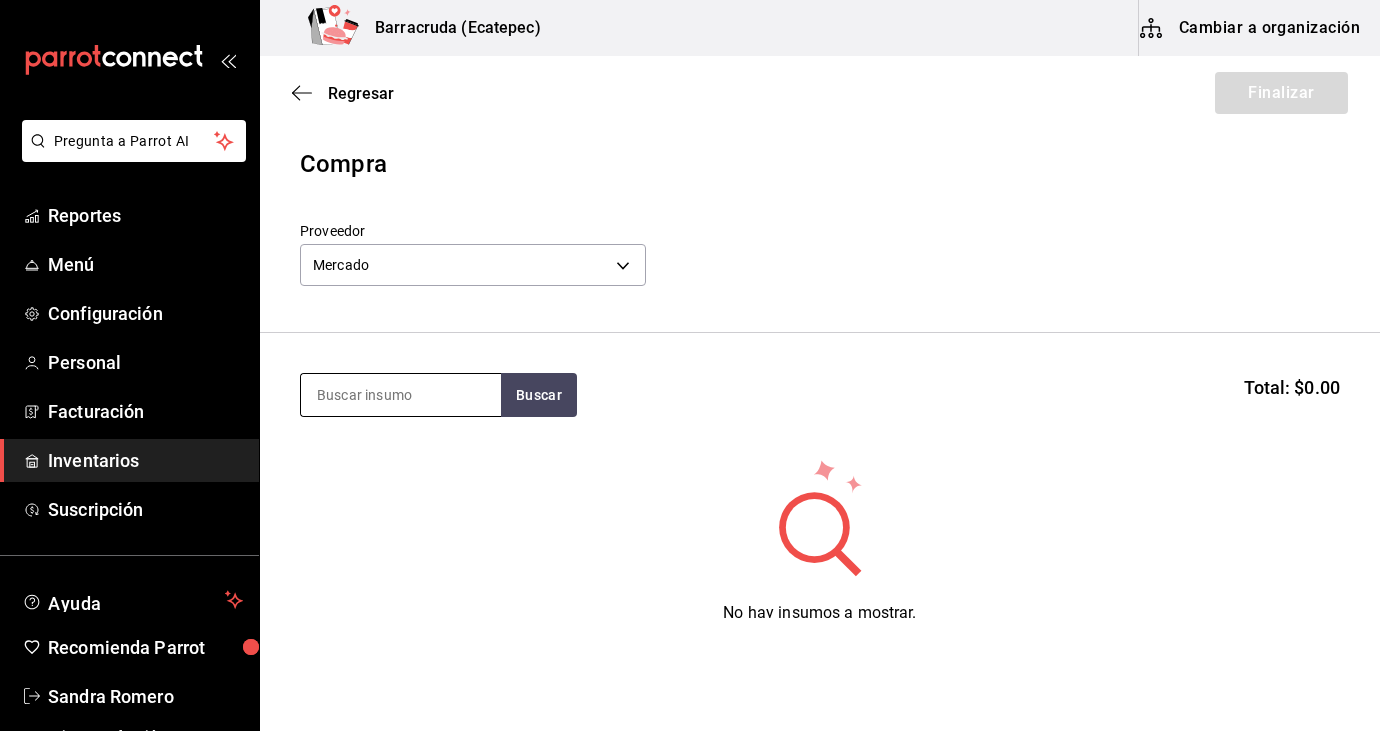 click at bounding box center [401, 395] 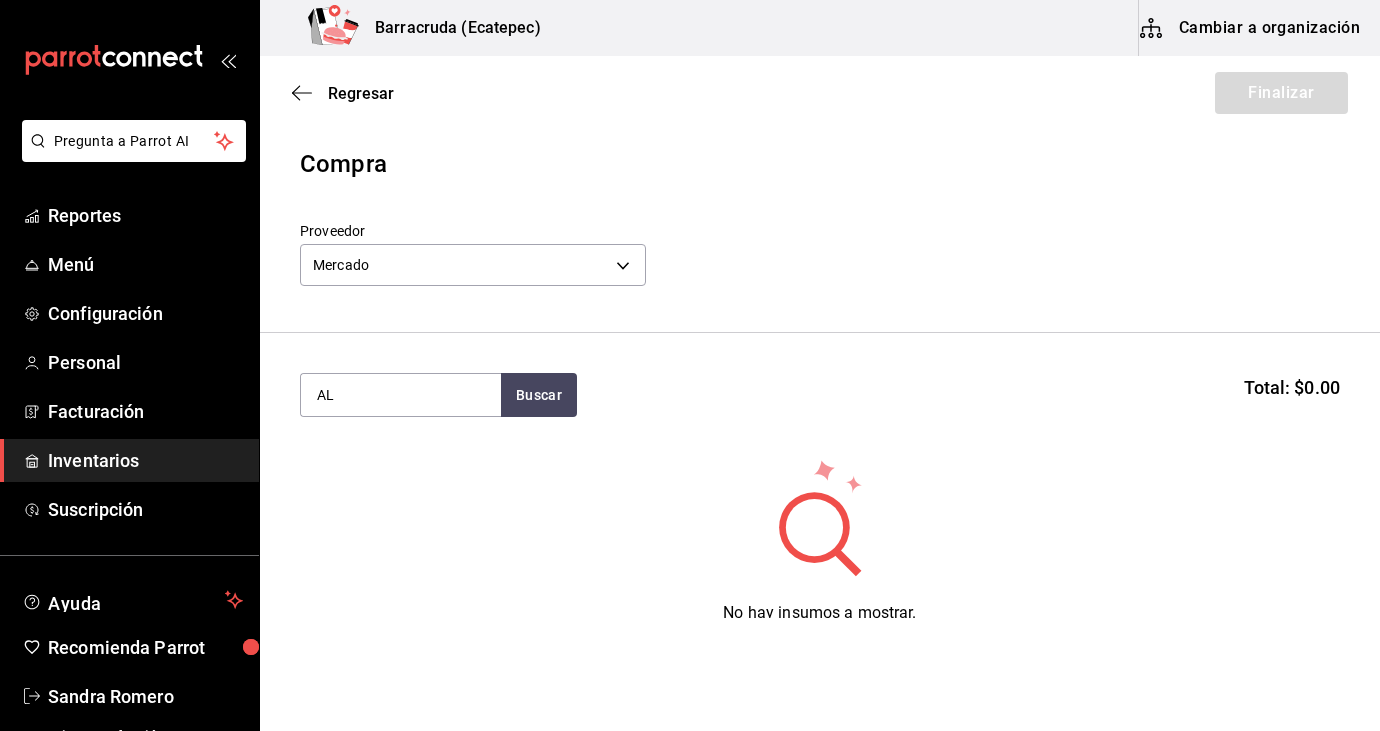 type on "A" 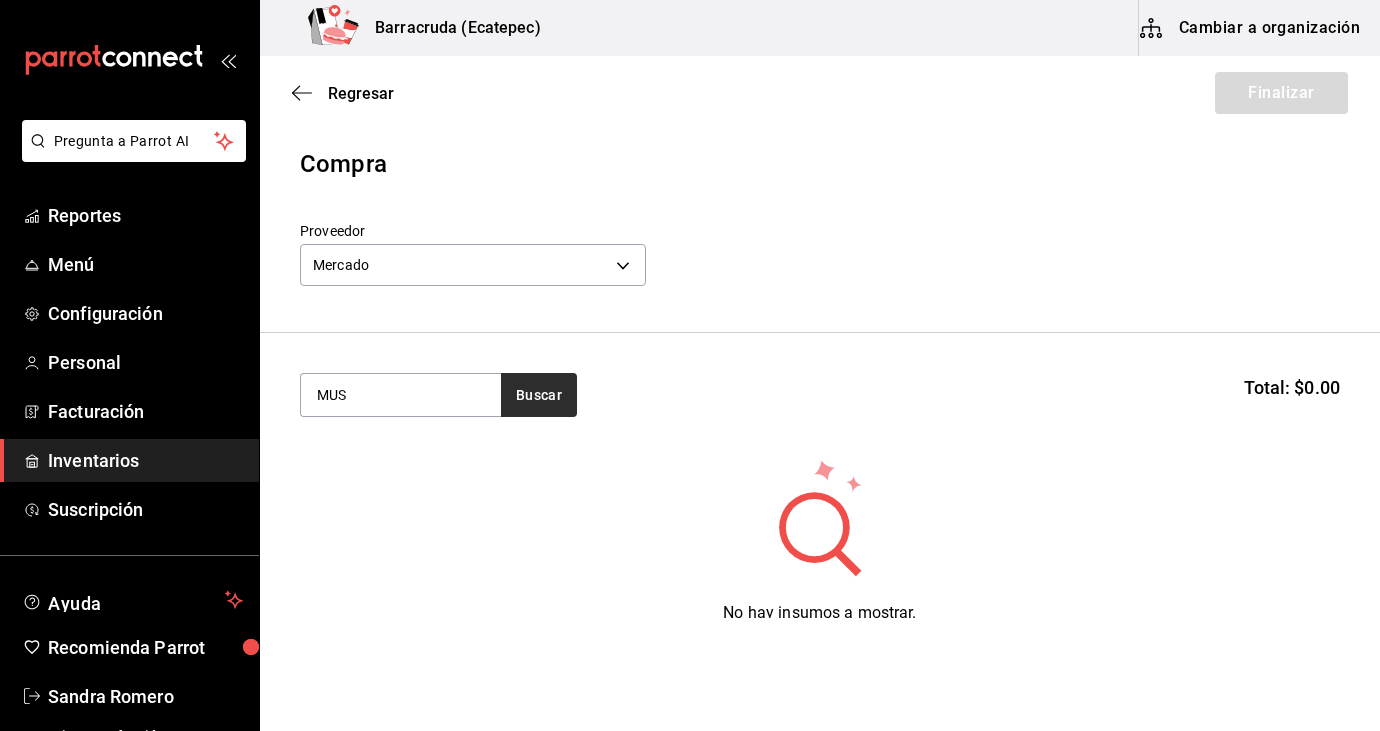 type on "MUS" 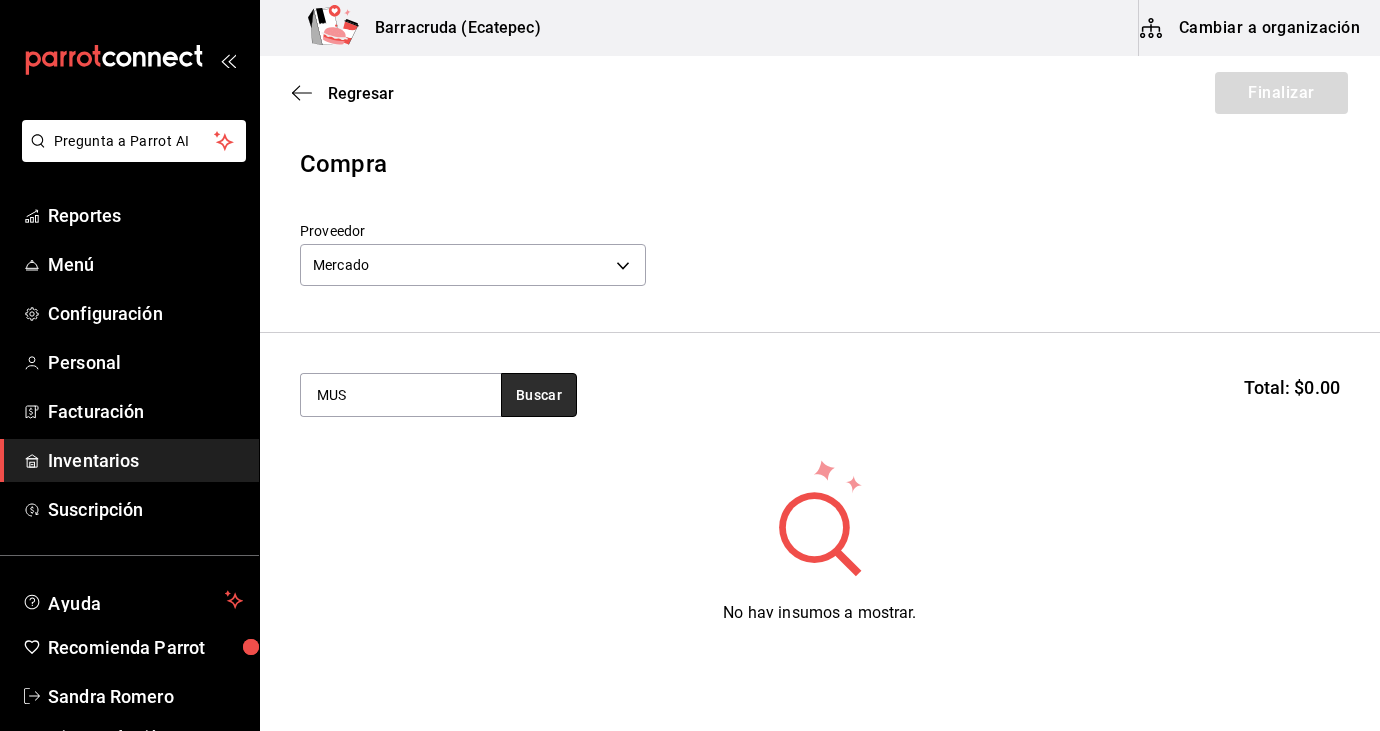 click on "Buscar" at bounding box center [539, 395] 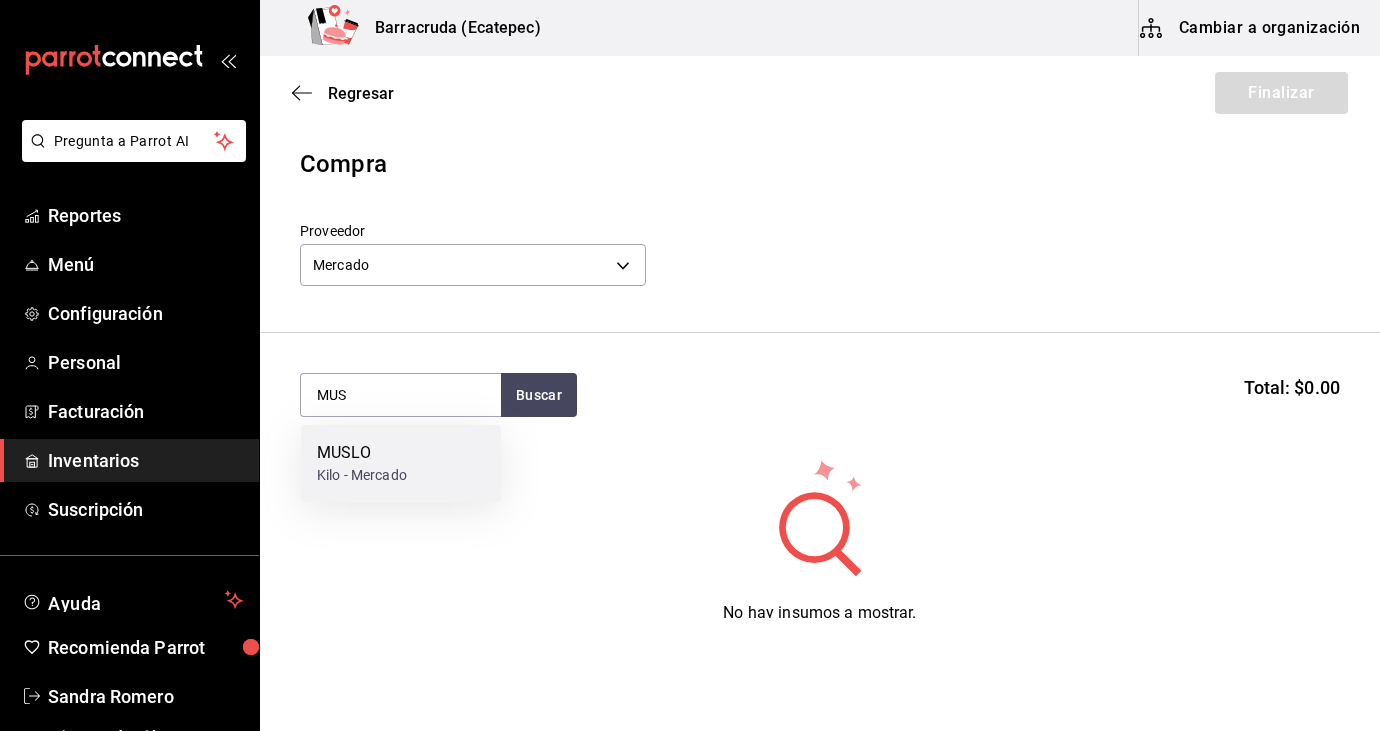 click on "MUSLO Kilo - Mercado" at bounding box center (401, 463) 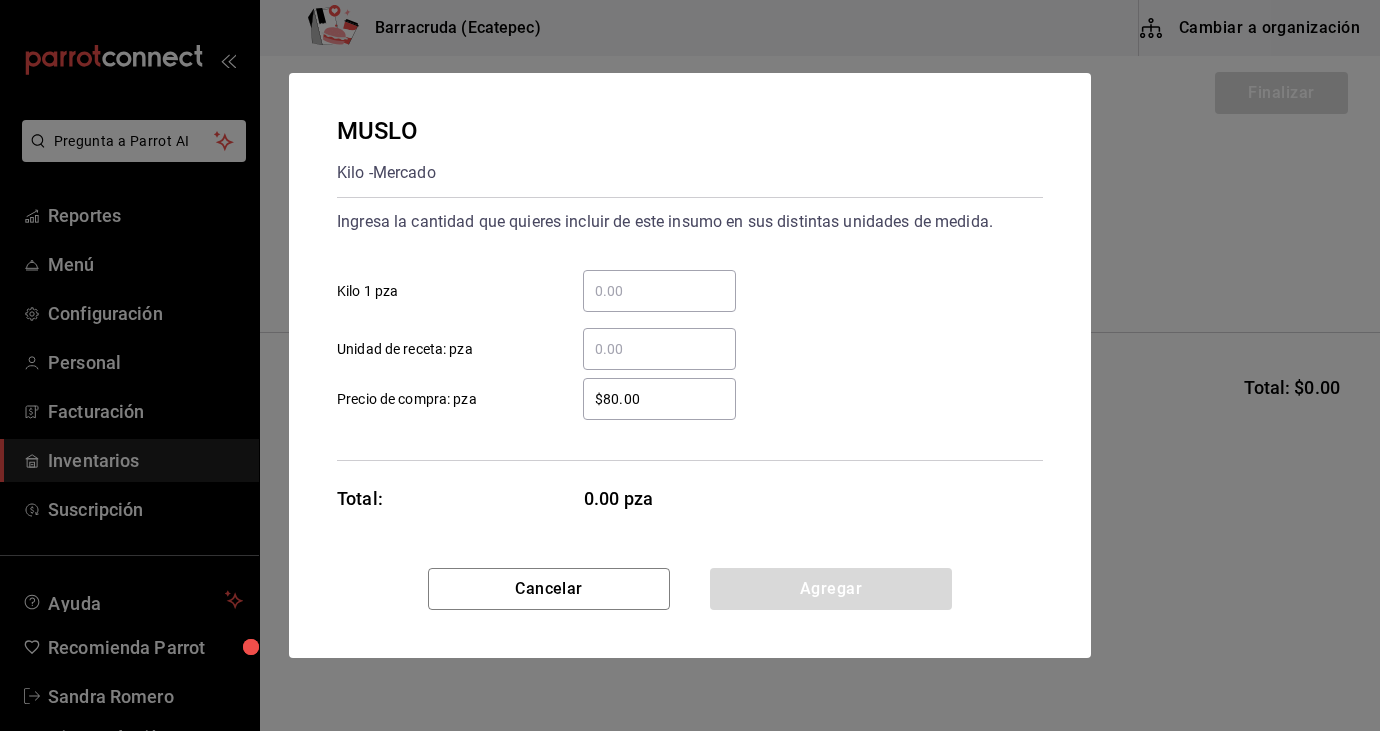 click on "​ Kilo 1 pza" at bounding box center (659, 291) 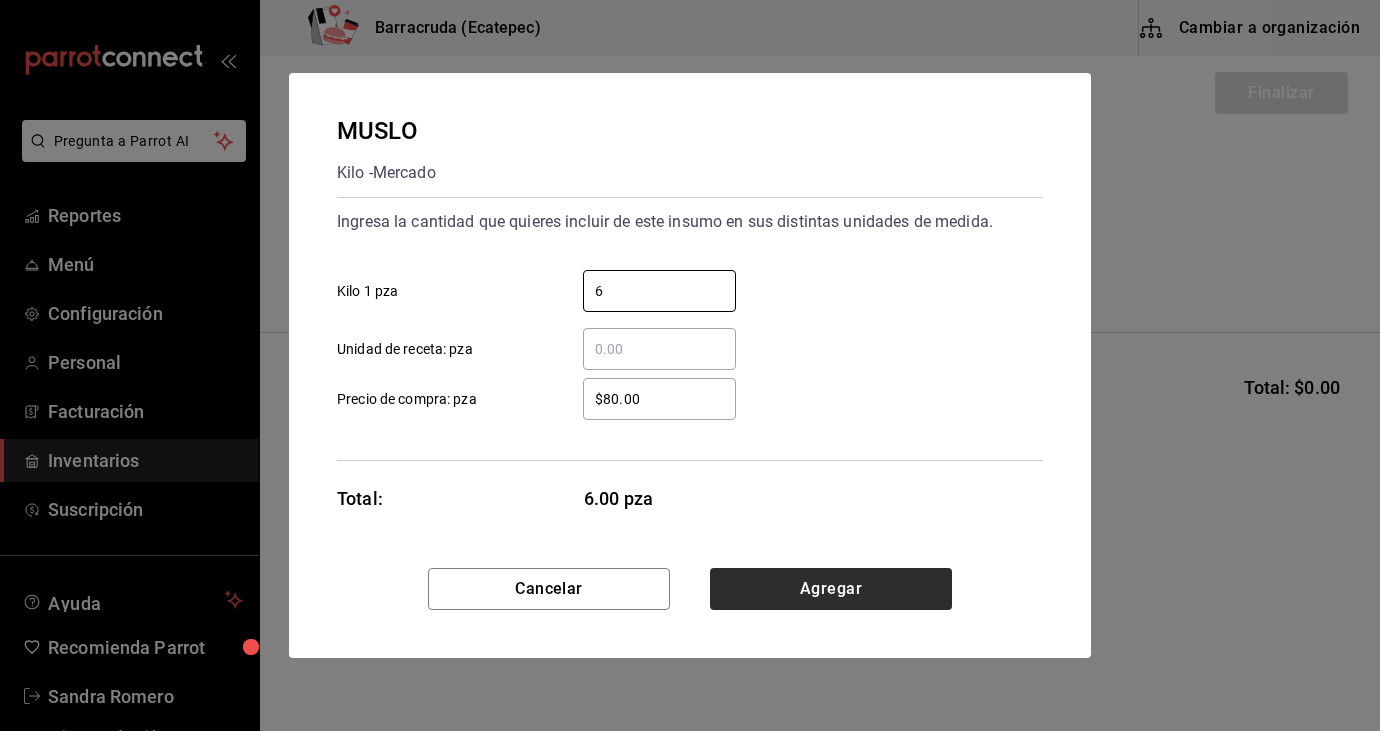 type on "6" 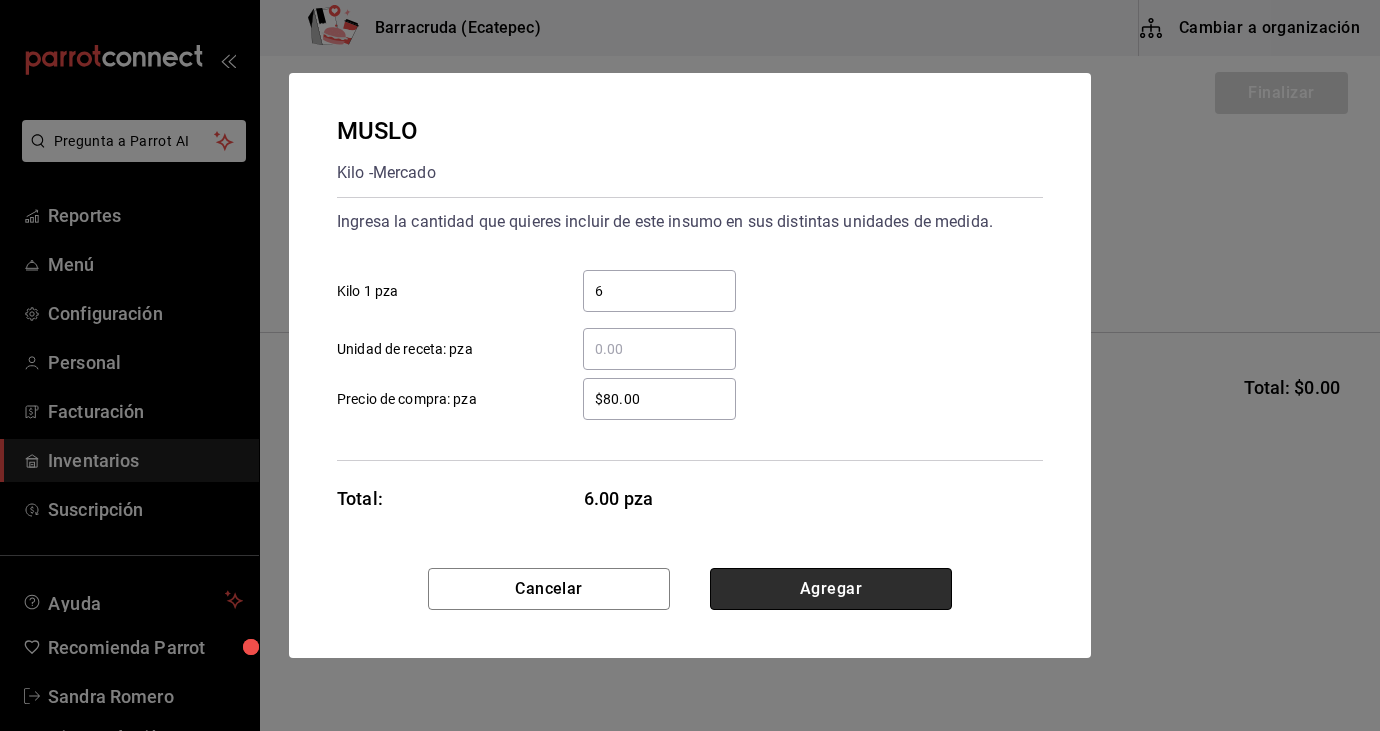 click on "Agregar" at bounding box center [831, 589] 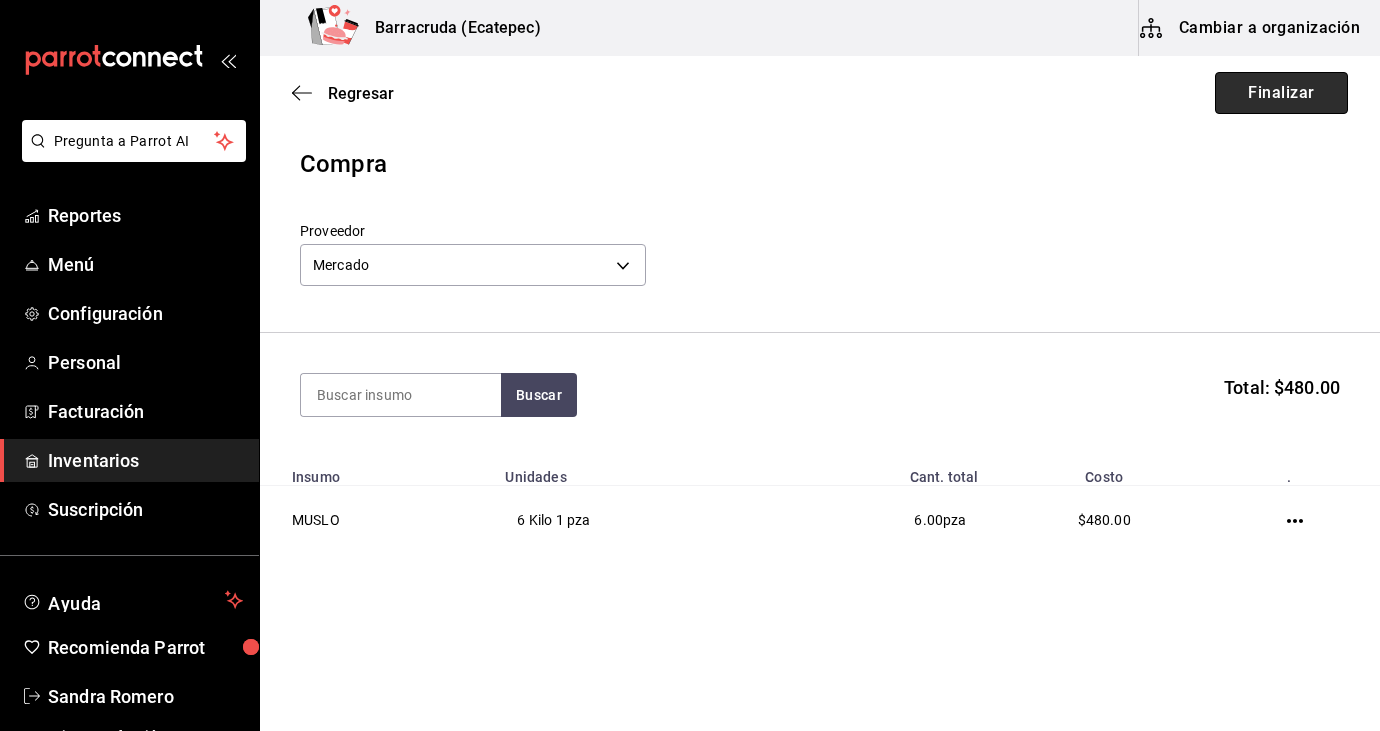 click on "Finalizar" at bounding box center [1281, 93] 